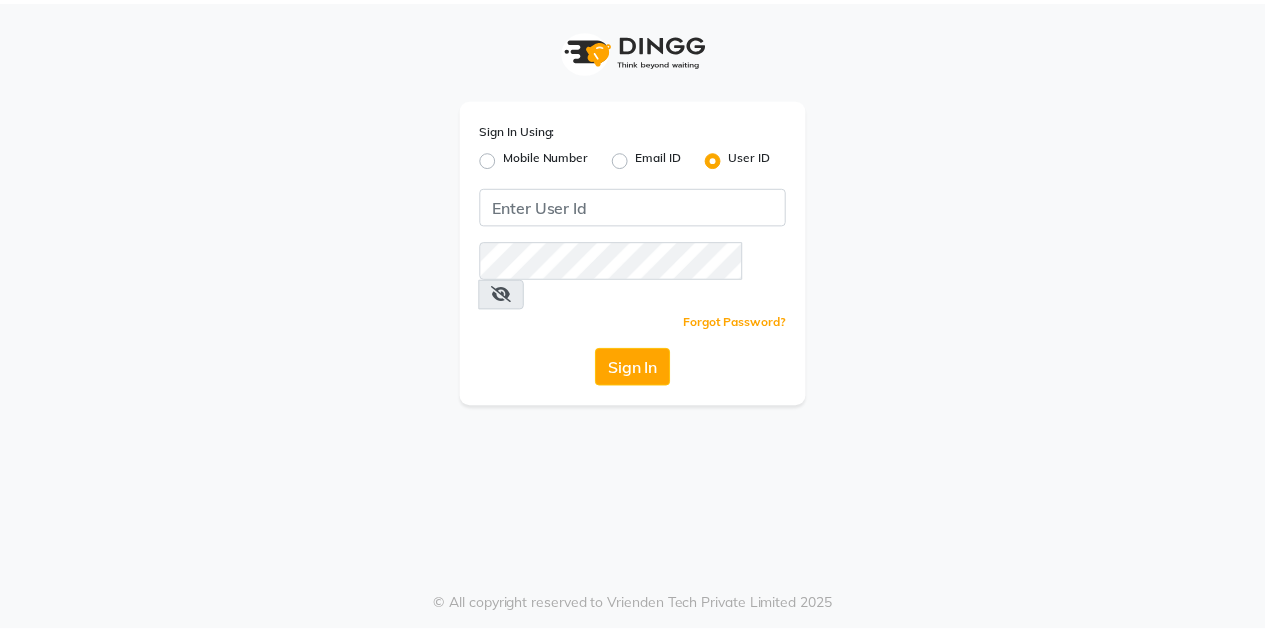 scroll, scrollTop: 0, scrollLeft: 0, axis: both 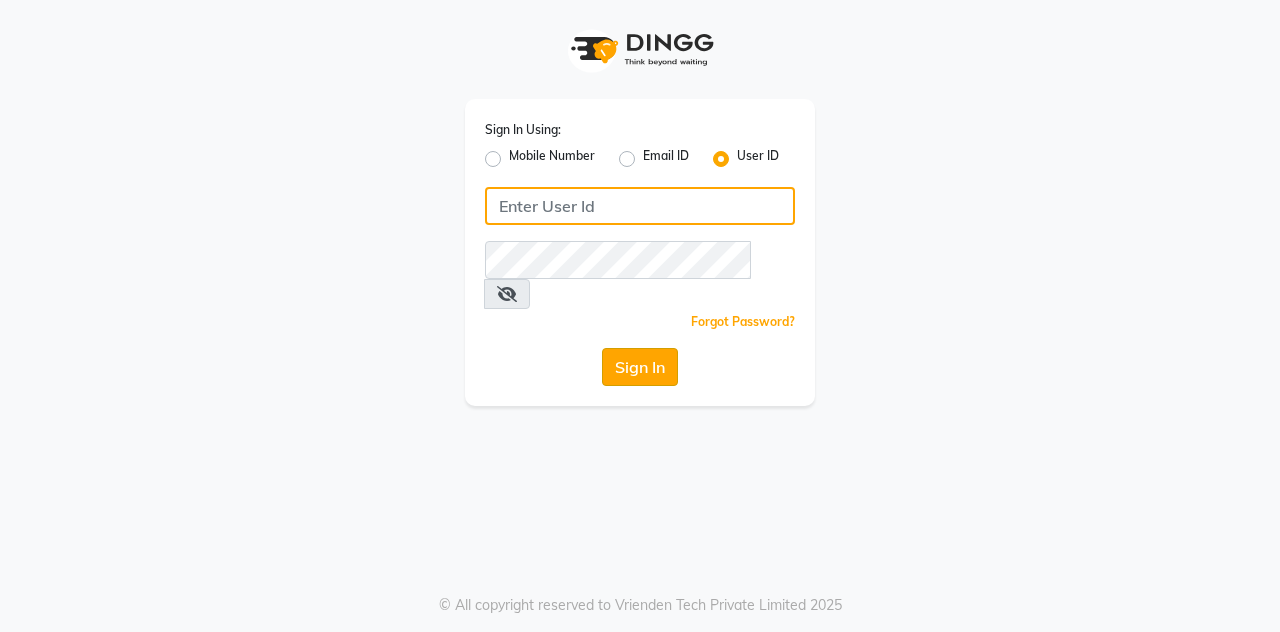 type on "playsalon" 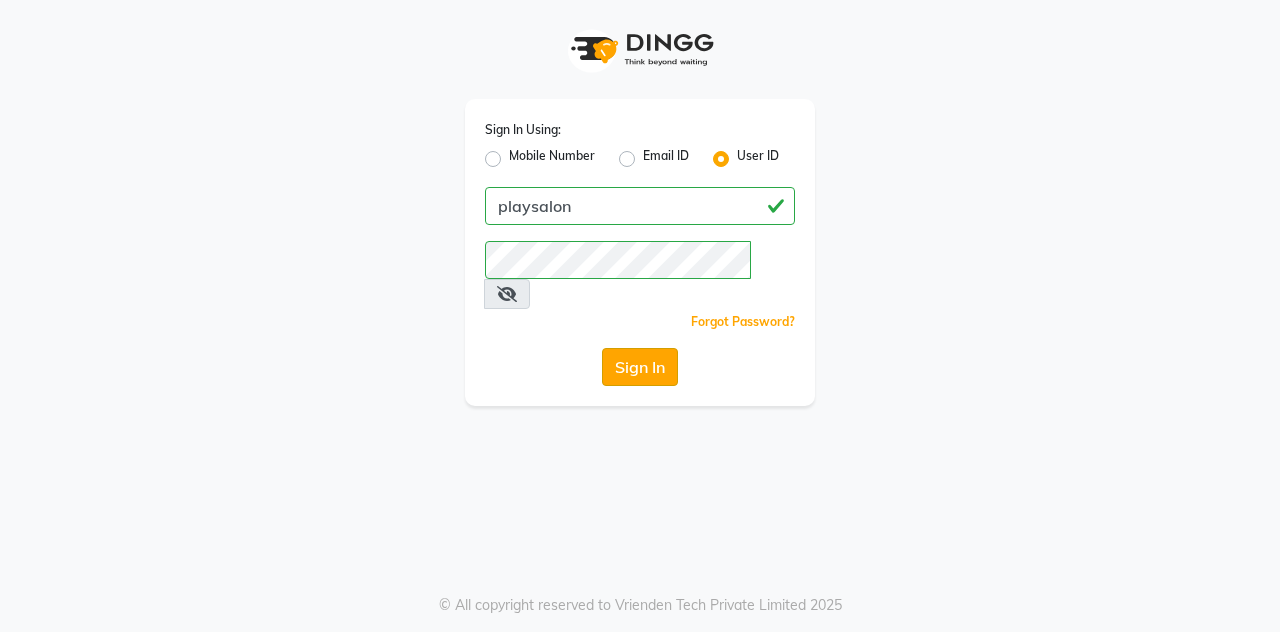 click on "Sign In" 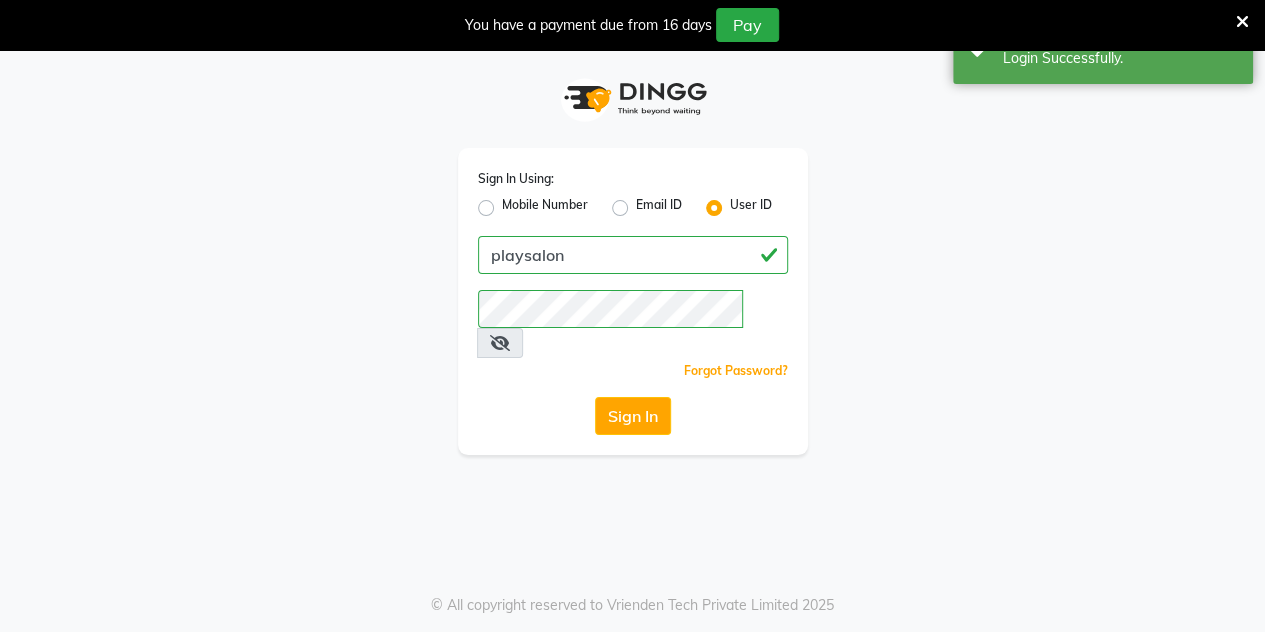 select on "89" 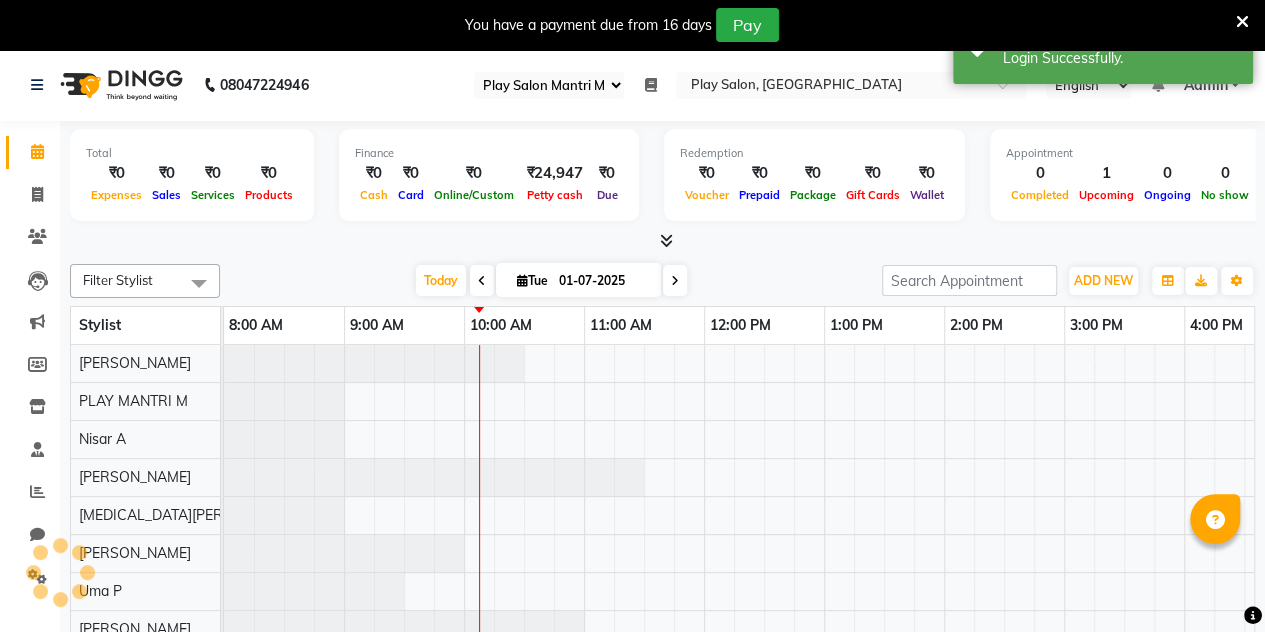 scroll, scrollTop: 0, scrollLeft: 0, axis: both 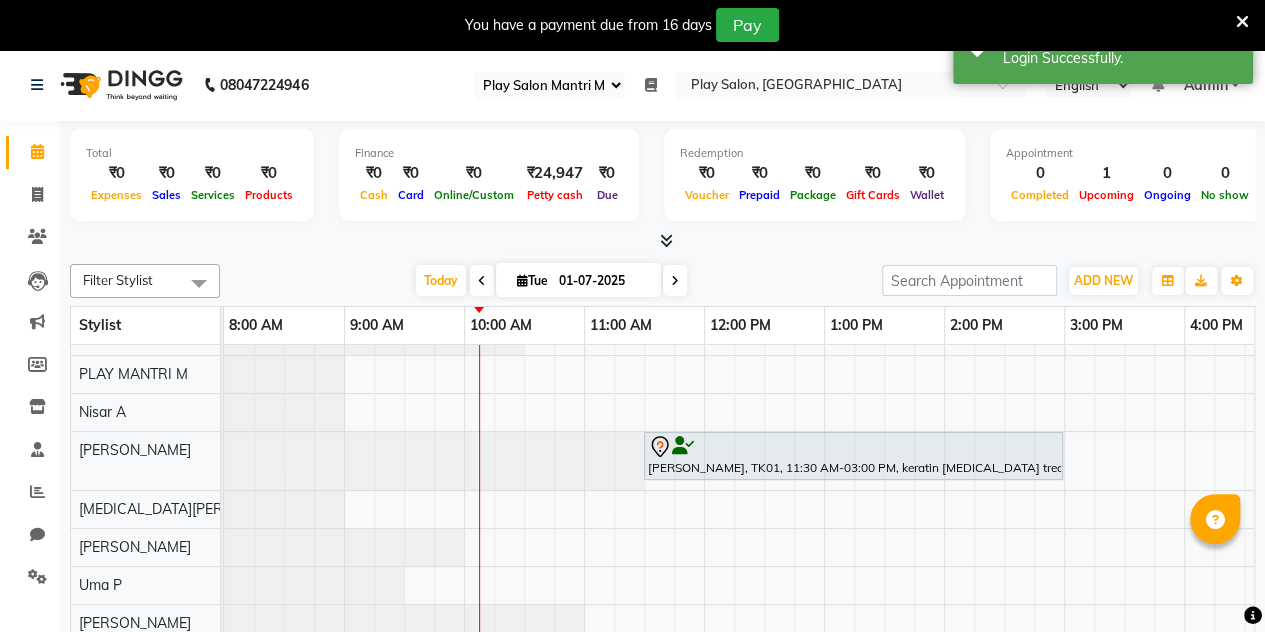 click at bounding box center (1242, 22) 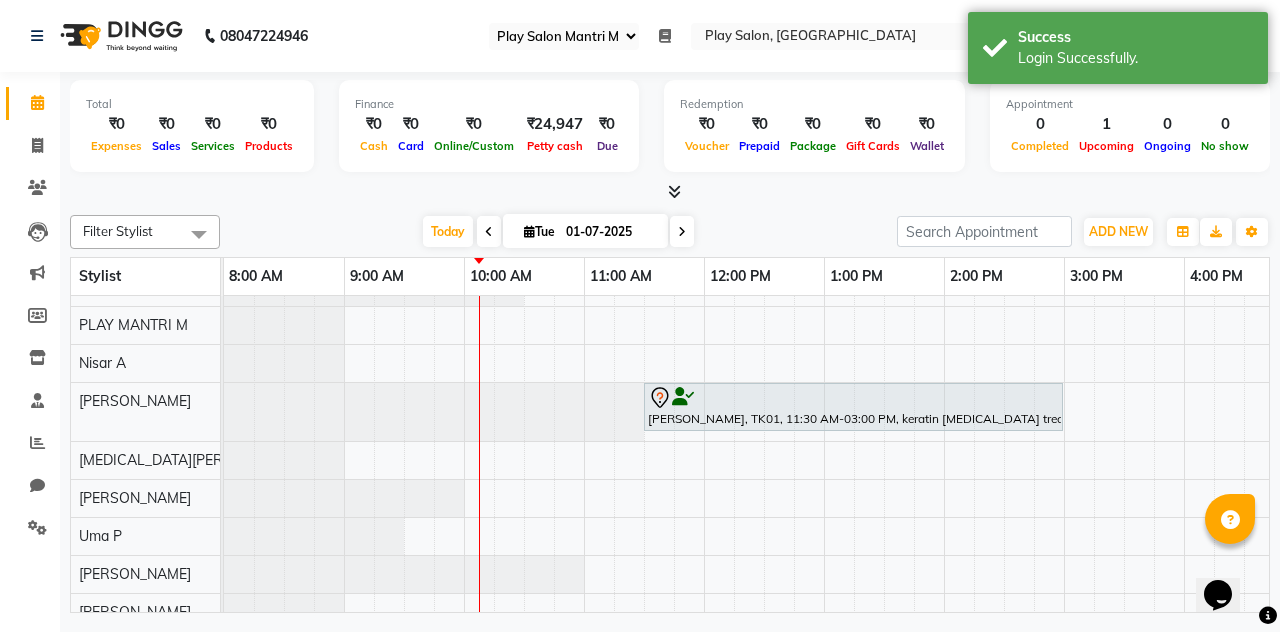 scroll, scrollTop: 0, scrollLeft: 0, axis: both 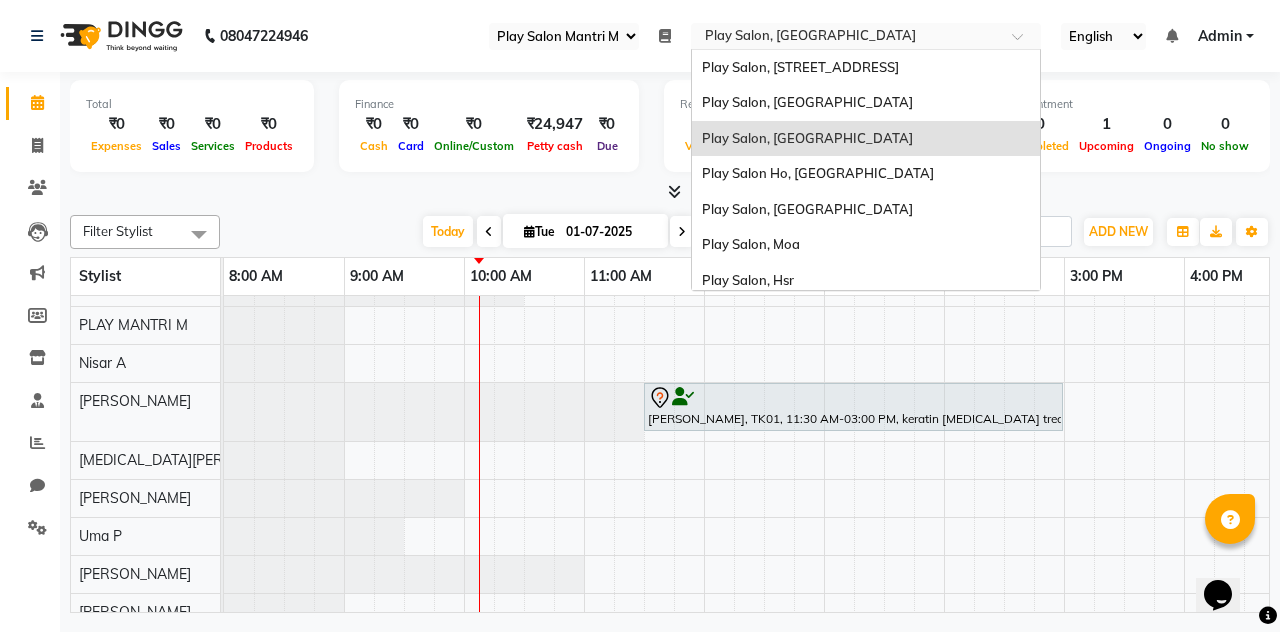 click at bounding box center [846, 38] 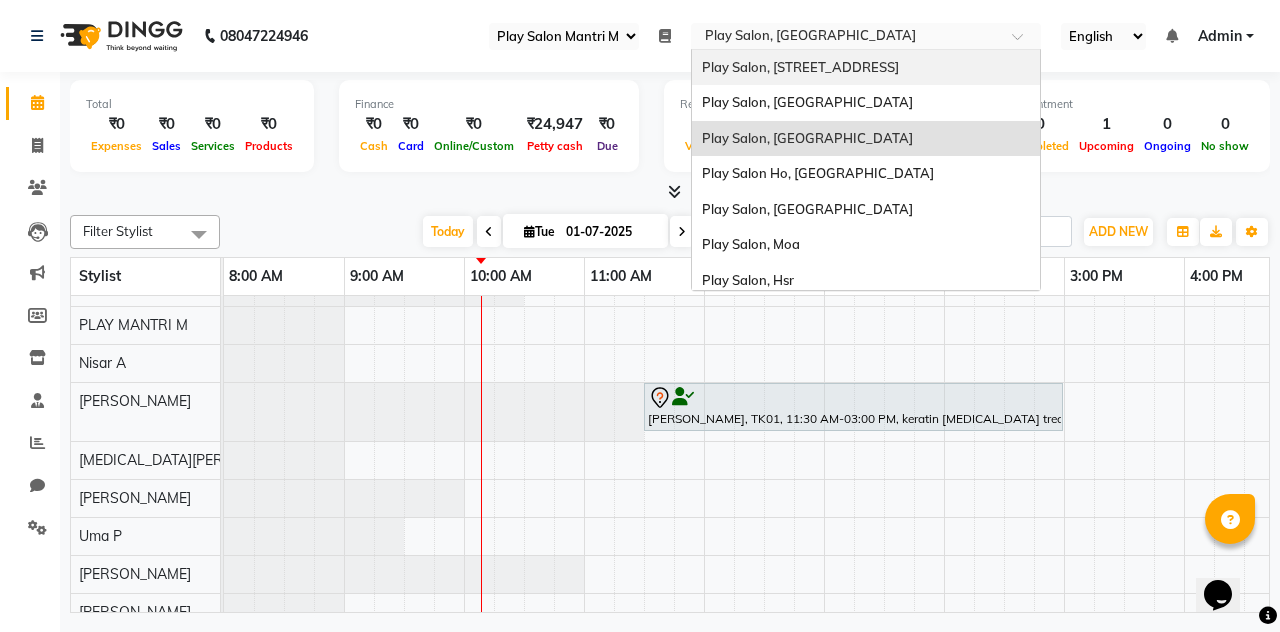 click on "Play Salon, [STREET_ADDRESS]" at bounding box center (866, 68) 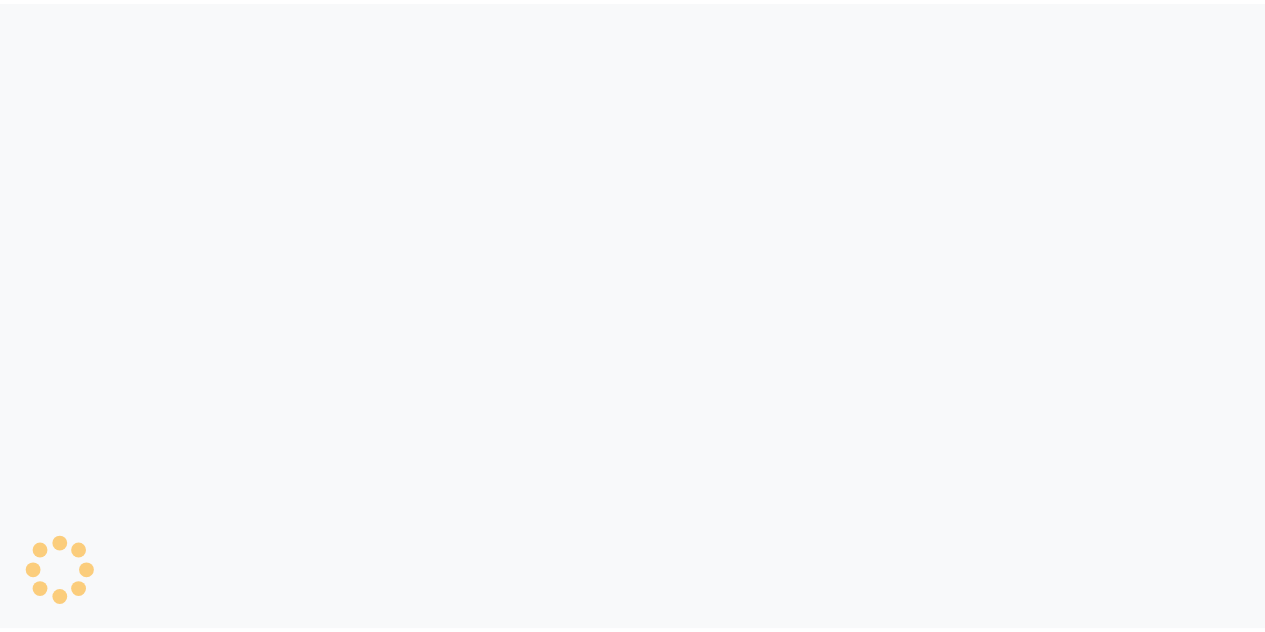 scroll, scrollTop: 0, scrollLeft: 0, axis: both 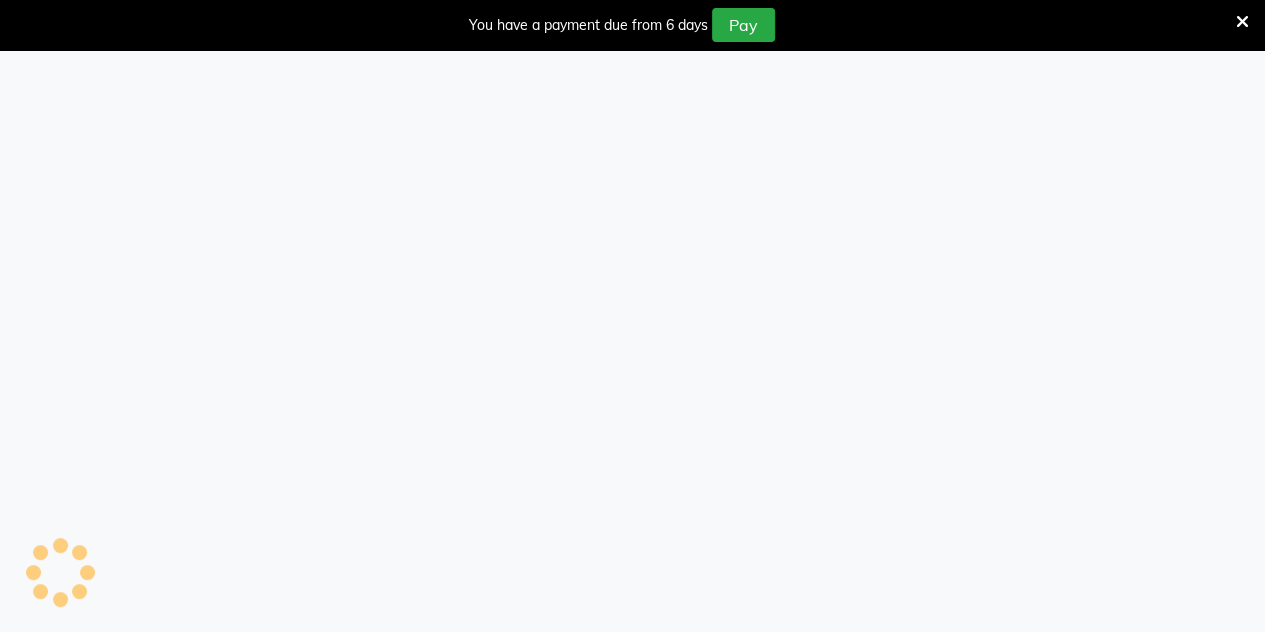 select on "89" 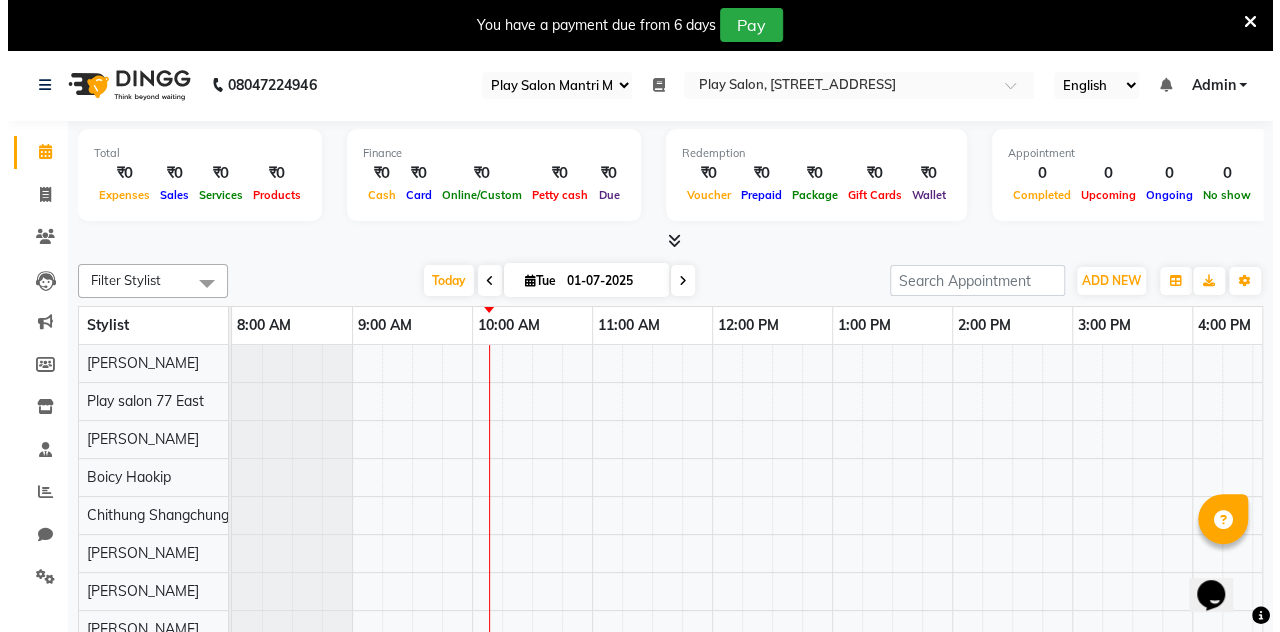 scroll, scrollTop: 0, scrollLeft: 0, axis: both 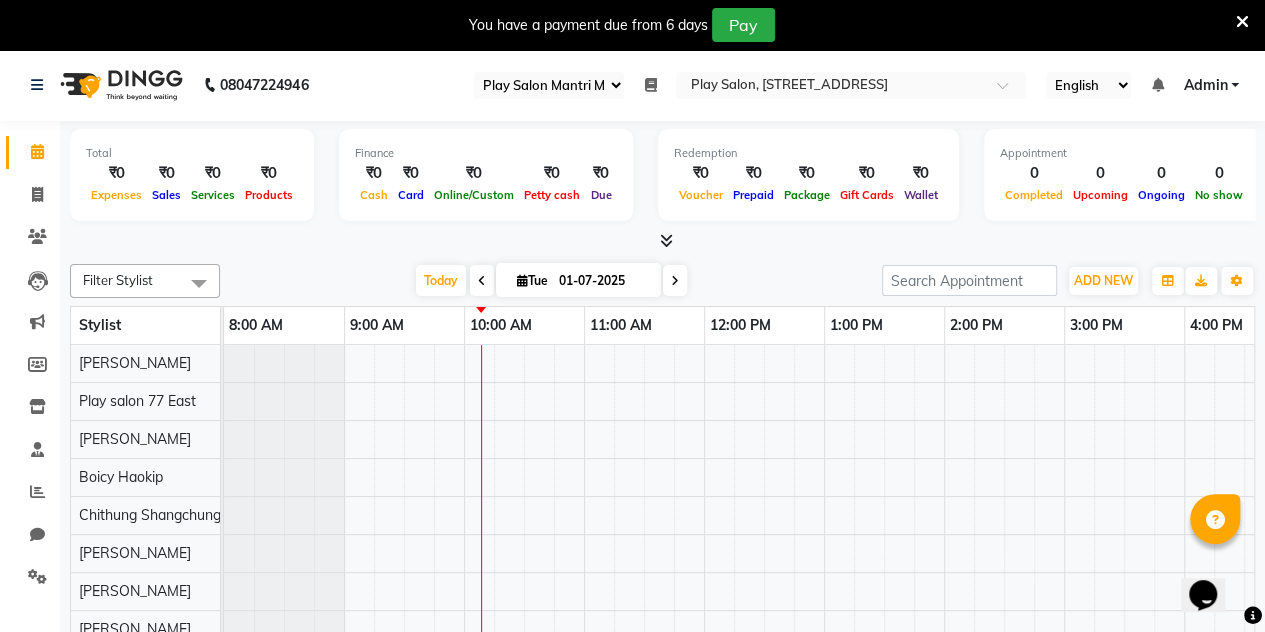 click at bounding box center [1242, 22] 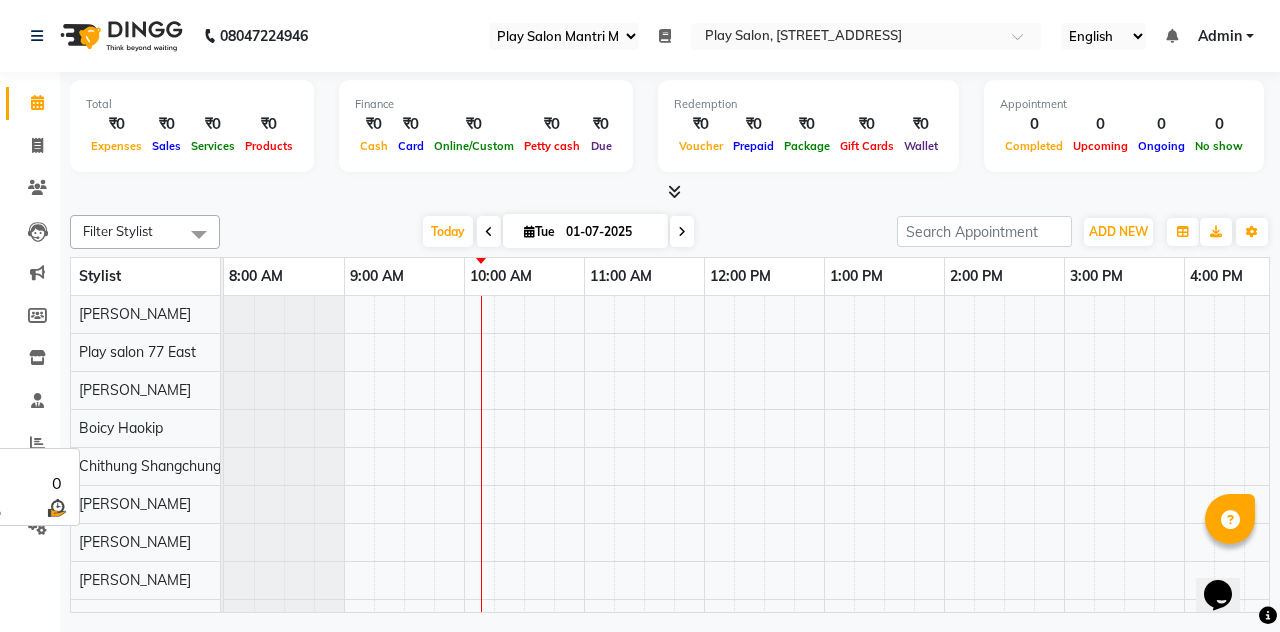 scroll, scrollTop: 74, scrollLeft: 0, axis: vertical 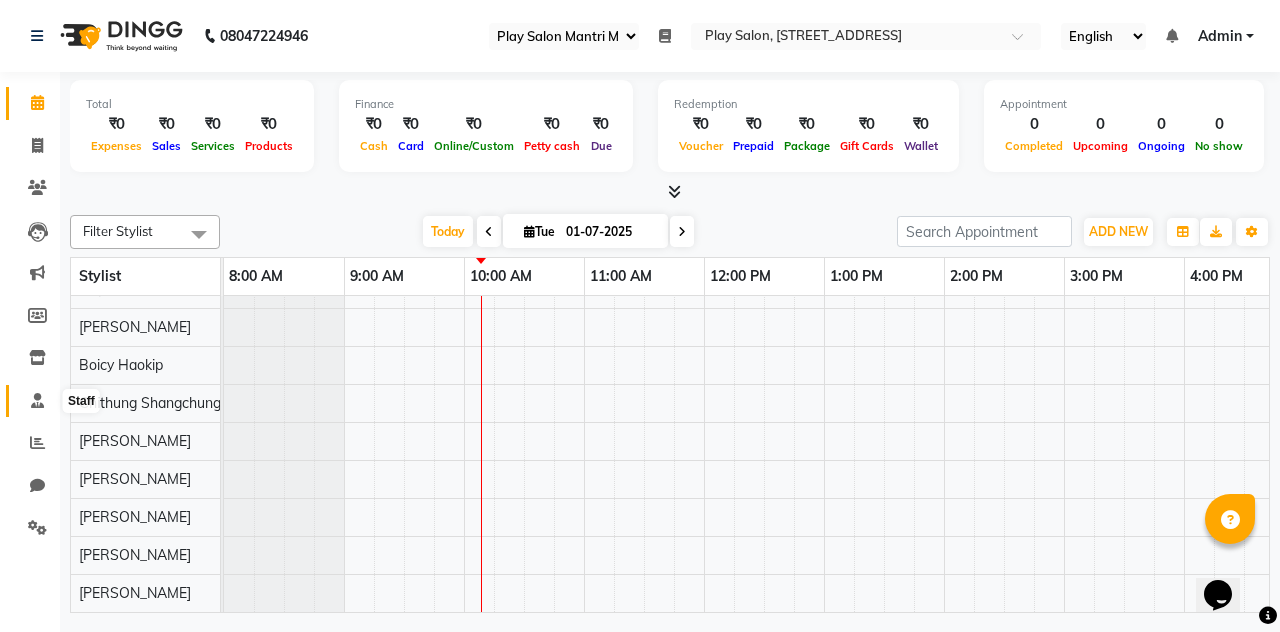 click 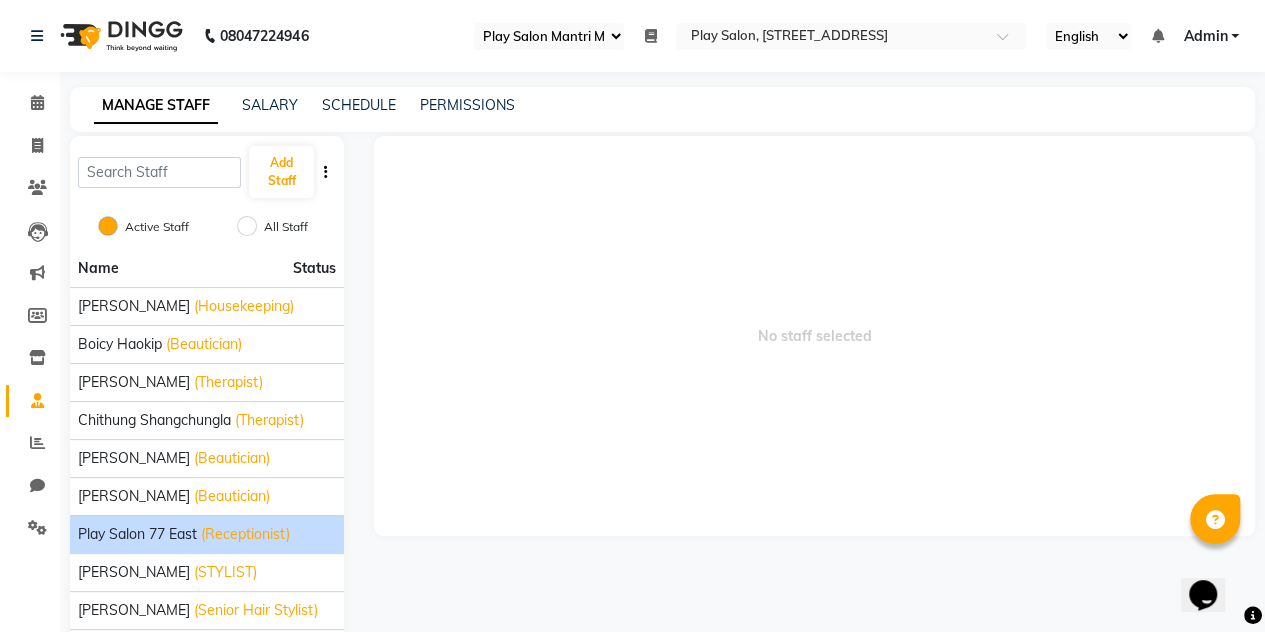 click on "Play salon 77 East" 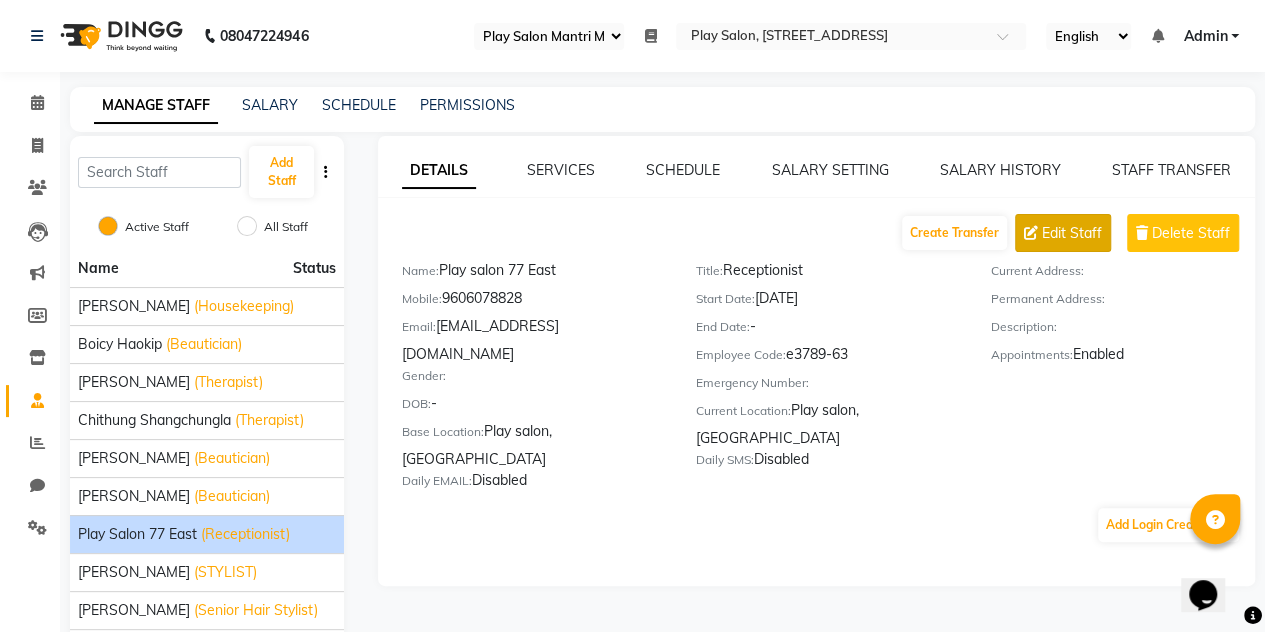 click on "Edit Staff" 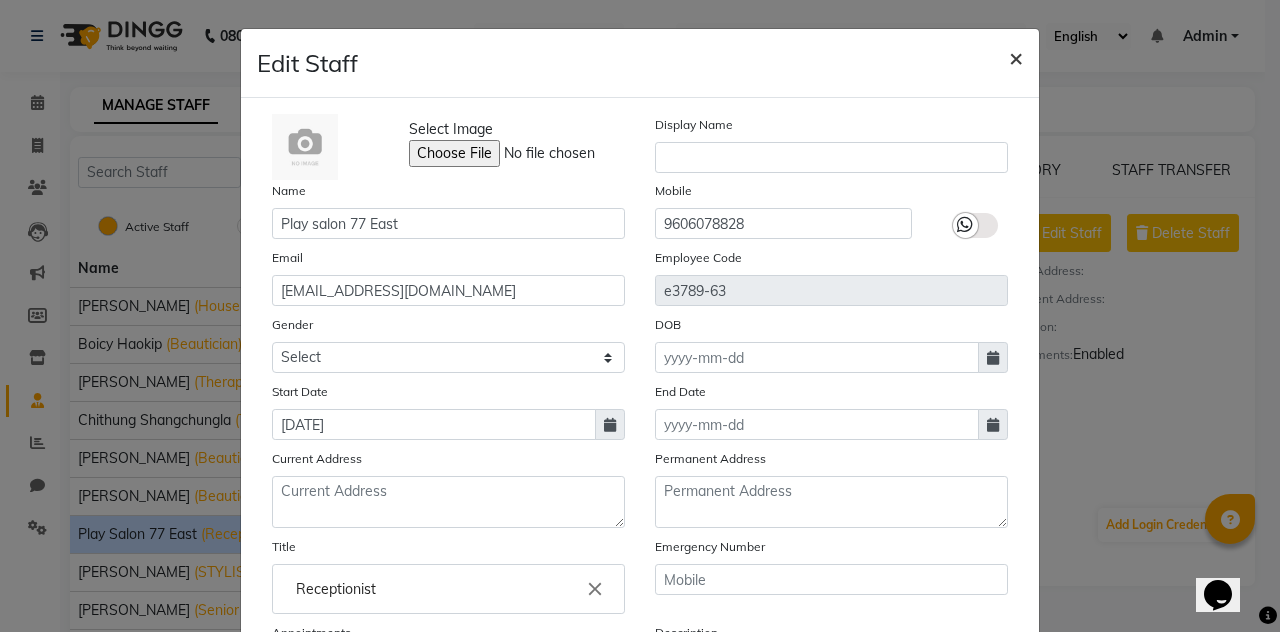 click on "×" 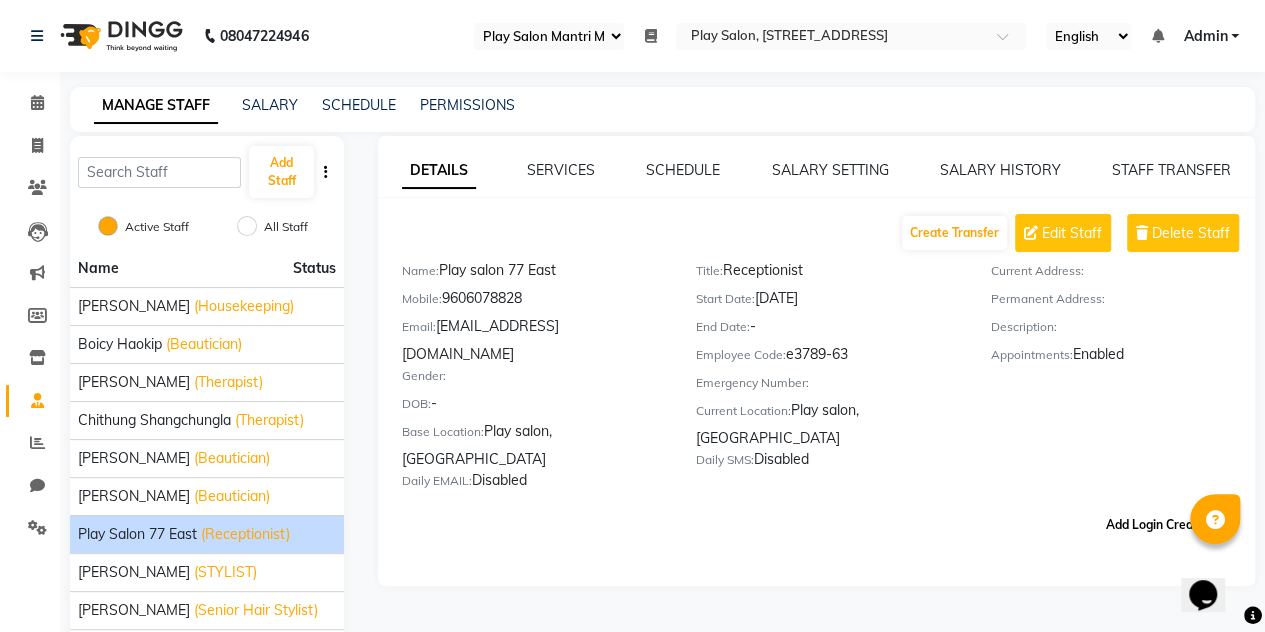 click on "Add Login Credentials" 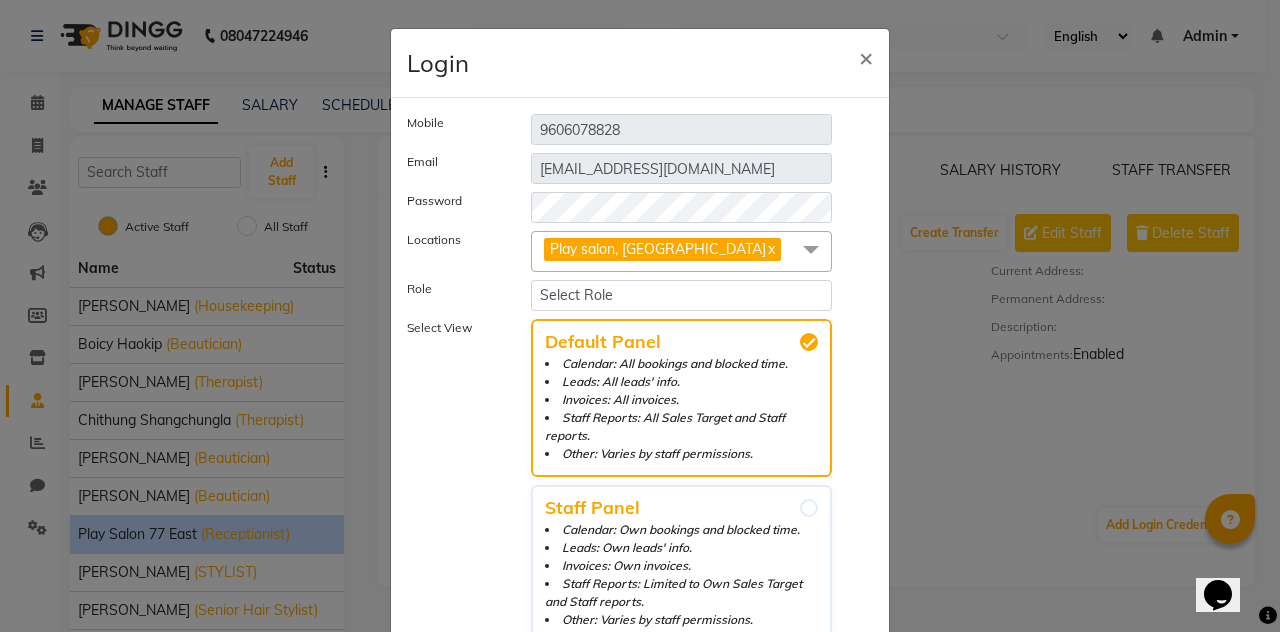 click on "9606078828" 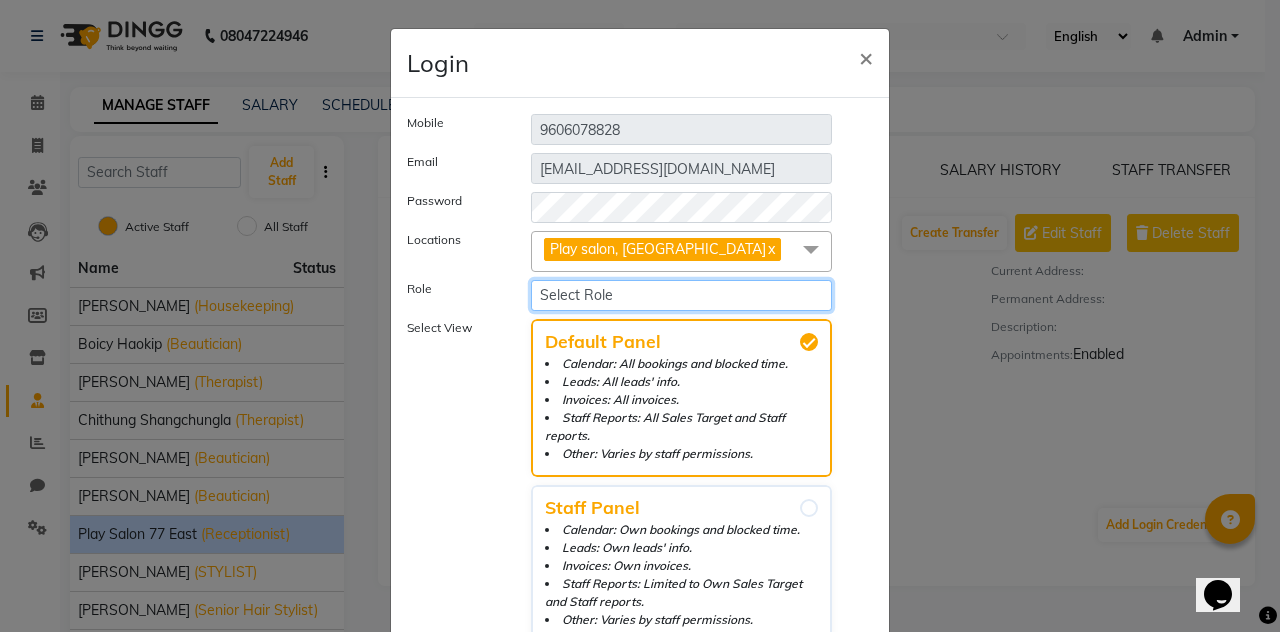 click on "Select Role Manager Administrator Operator Staff" 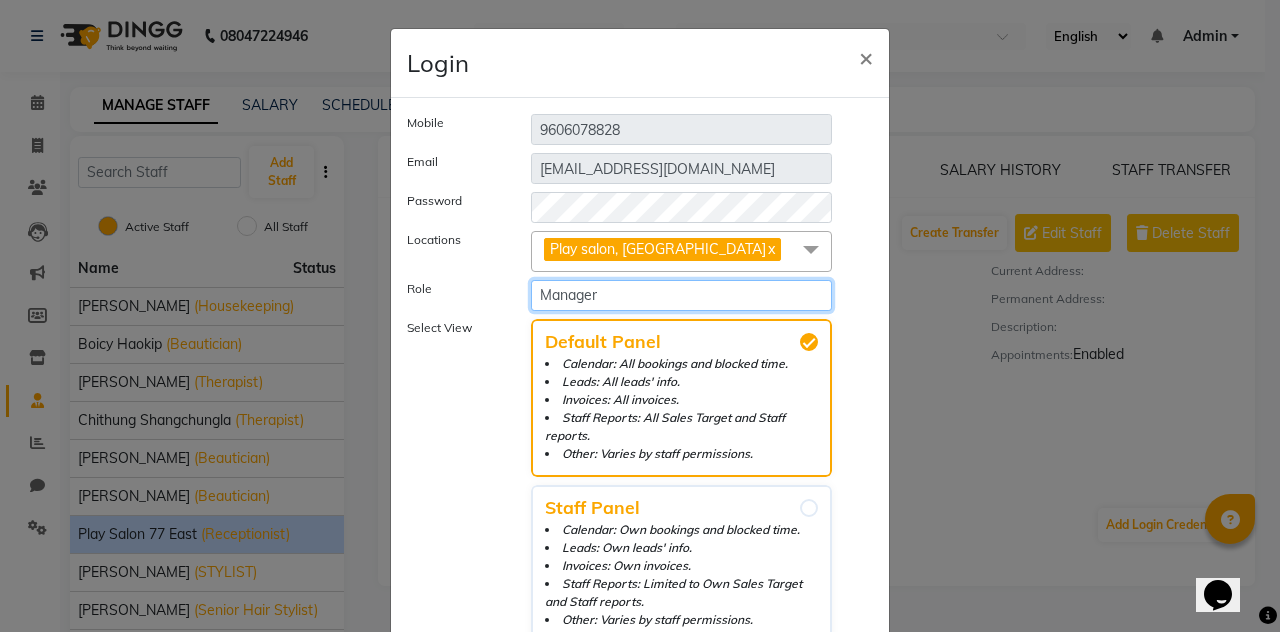 click on "Select Role Manager Administrator Operator Staff" 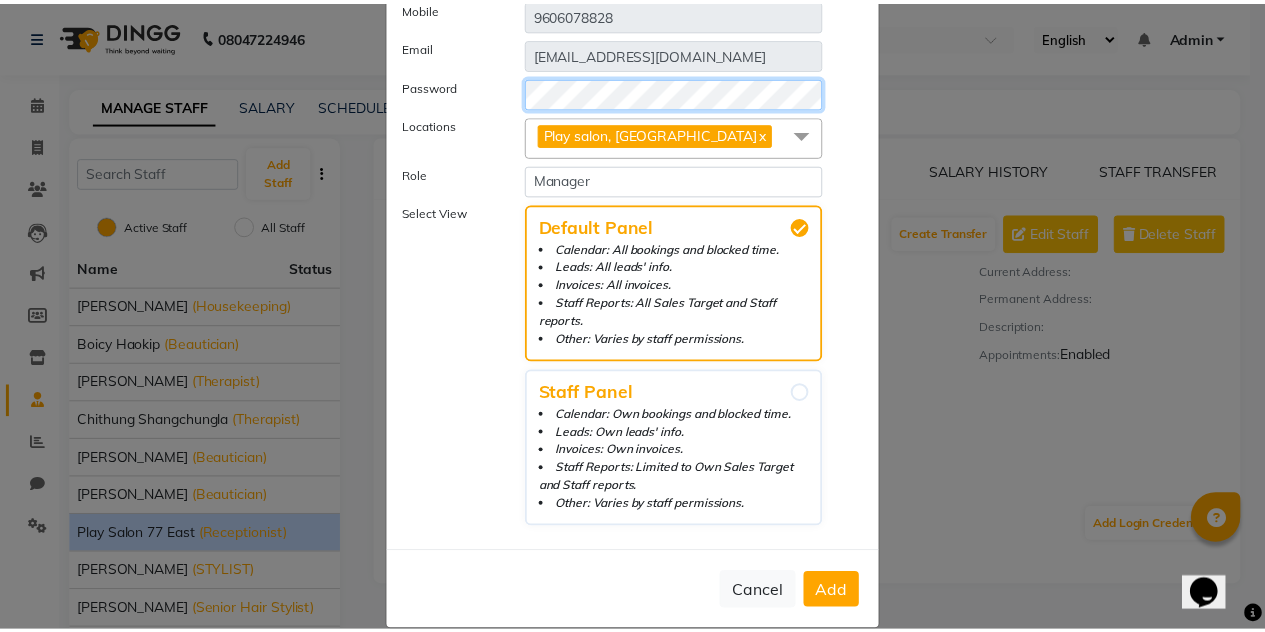 scroll, scrollTop: 139, scrollLeft: 0, axis: vertical 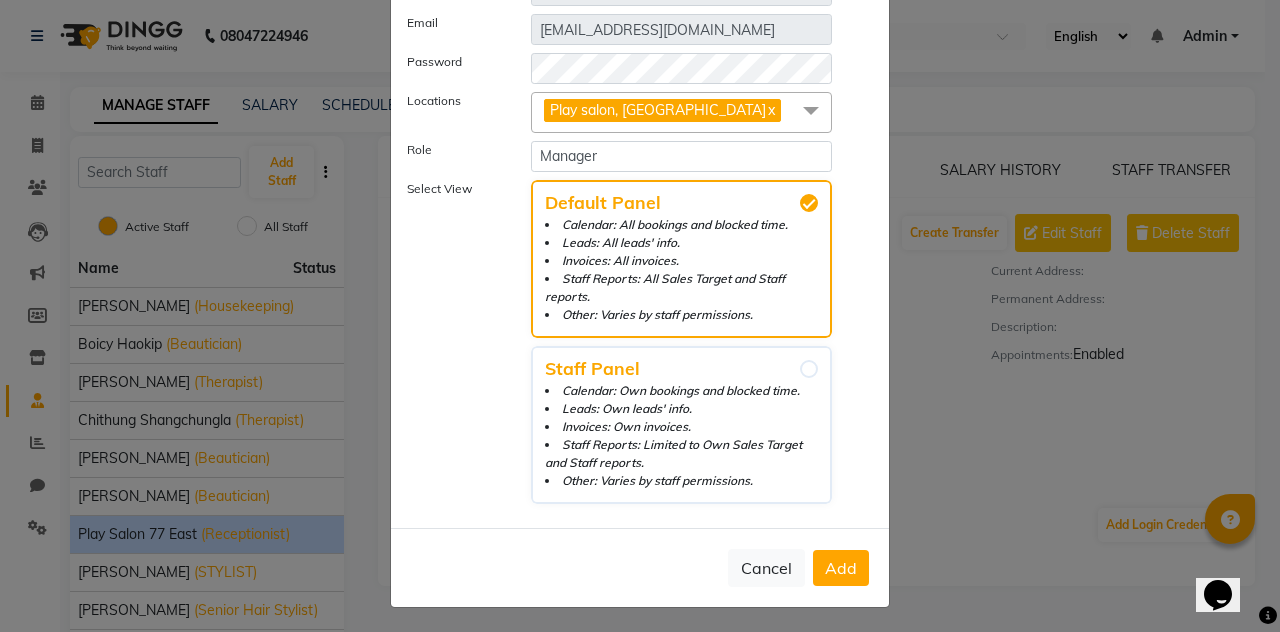 click on "Add" 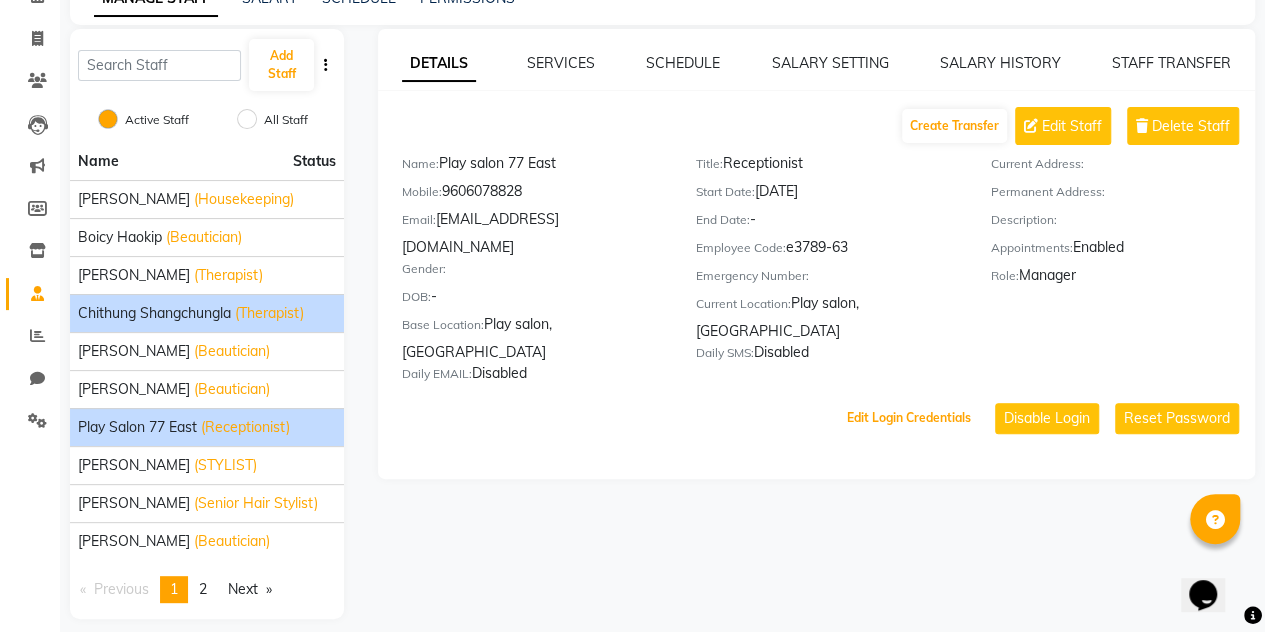 scroll, scrollTop: 111, scrollLeft: 0, axis: vertical 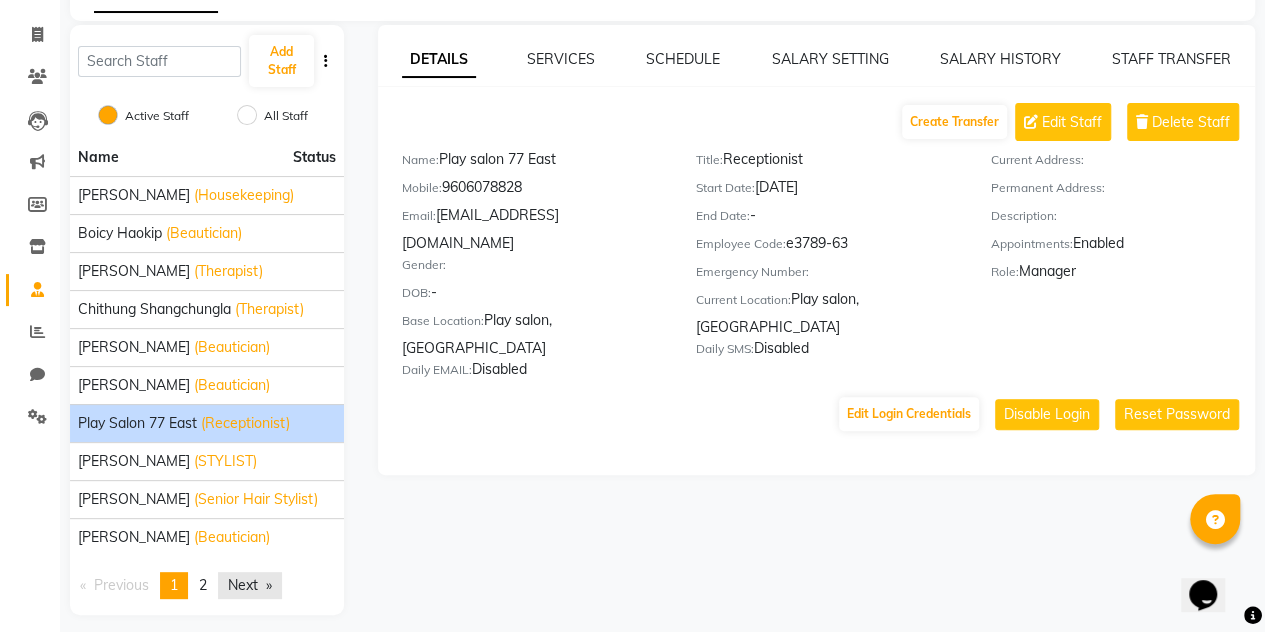 click on "Next  page" at bounding box center [250, 585] 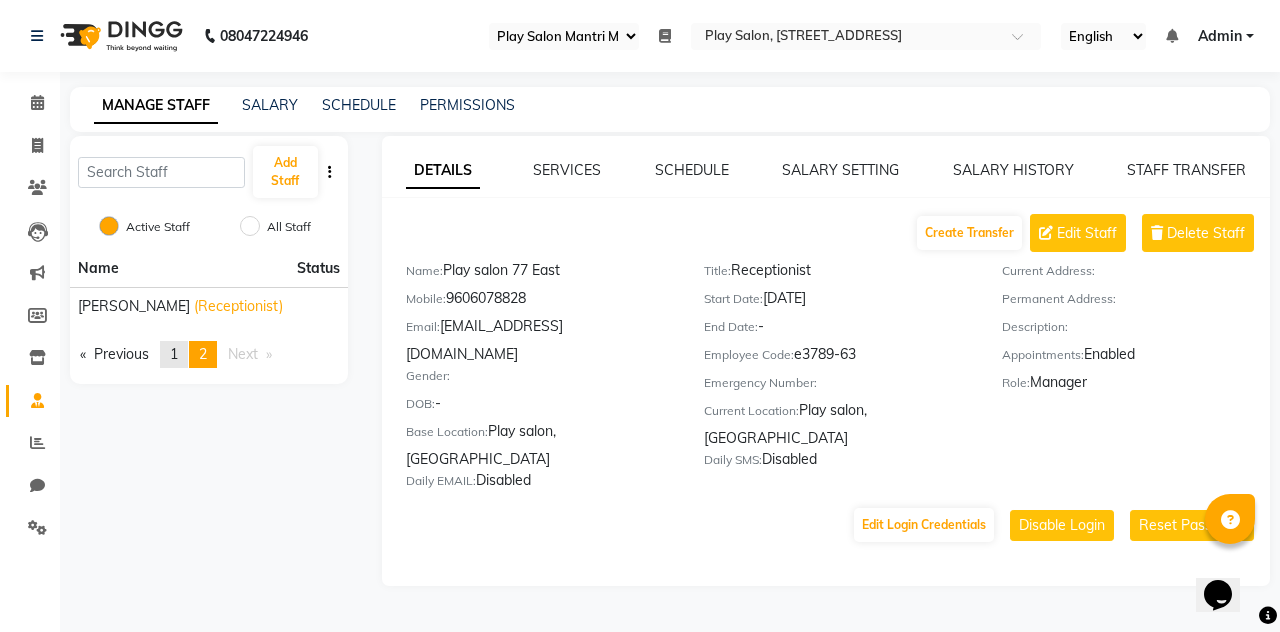 click on "page  1" at bounding box center [174, 354] 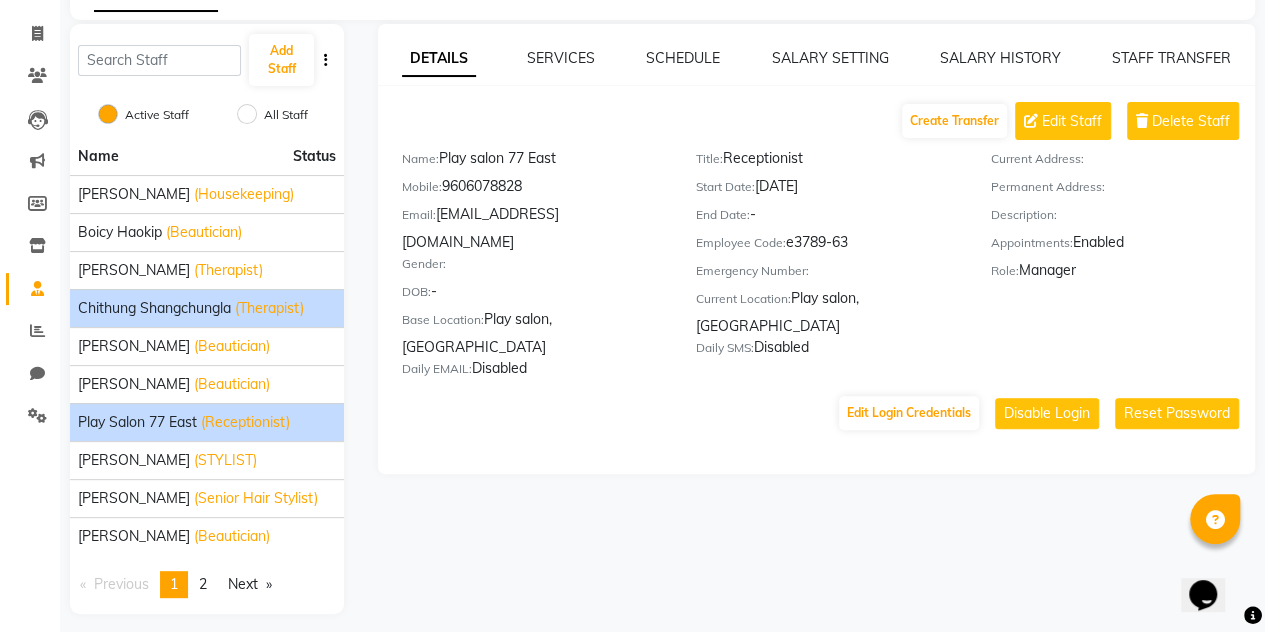 scroll, scrollTop: 116, scrollLeft: 0, axis: vertical 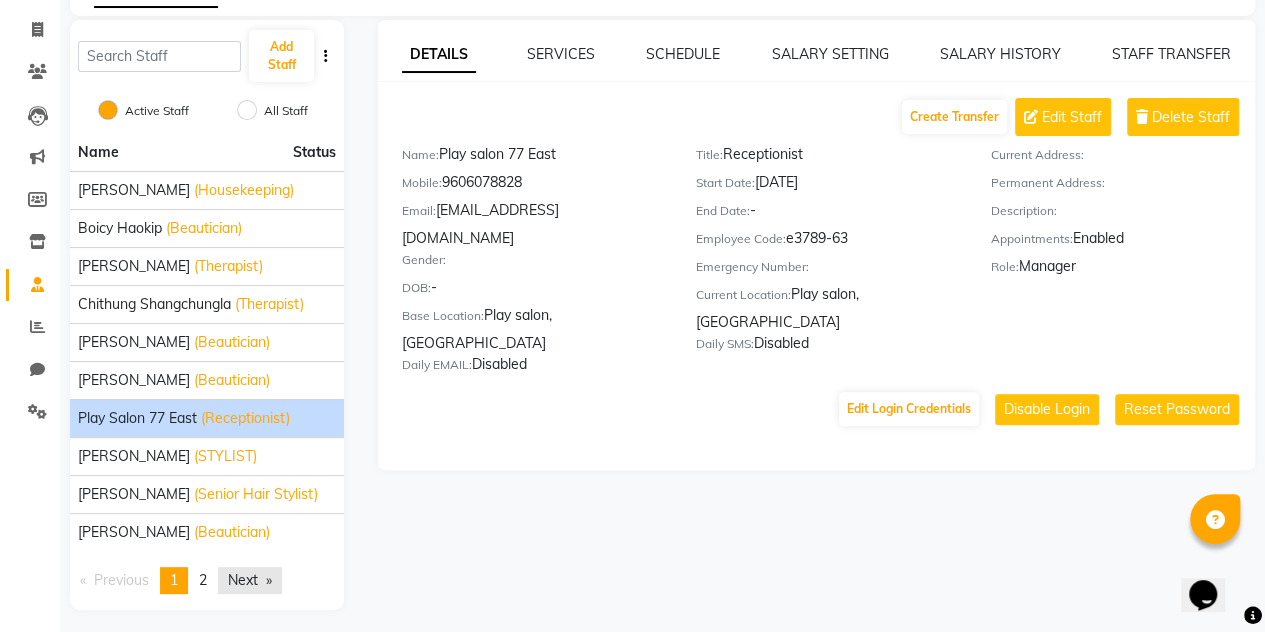 click on "Next  page" at bounding box center (250, 580) 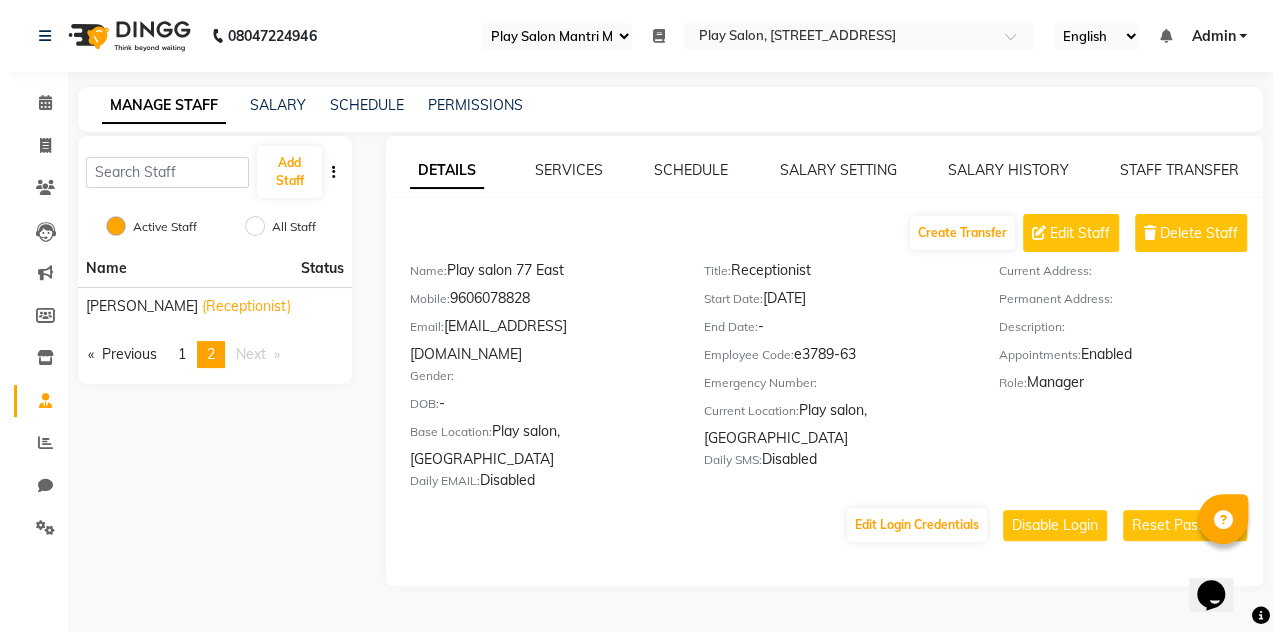scroll, scrollTop: 0, scrollLeft: 0, axis: both 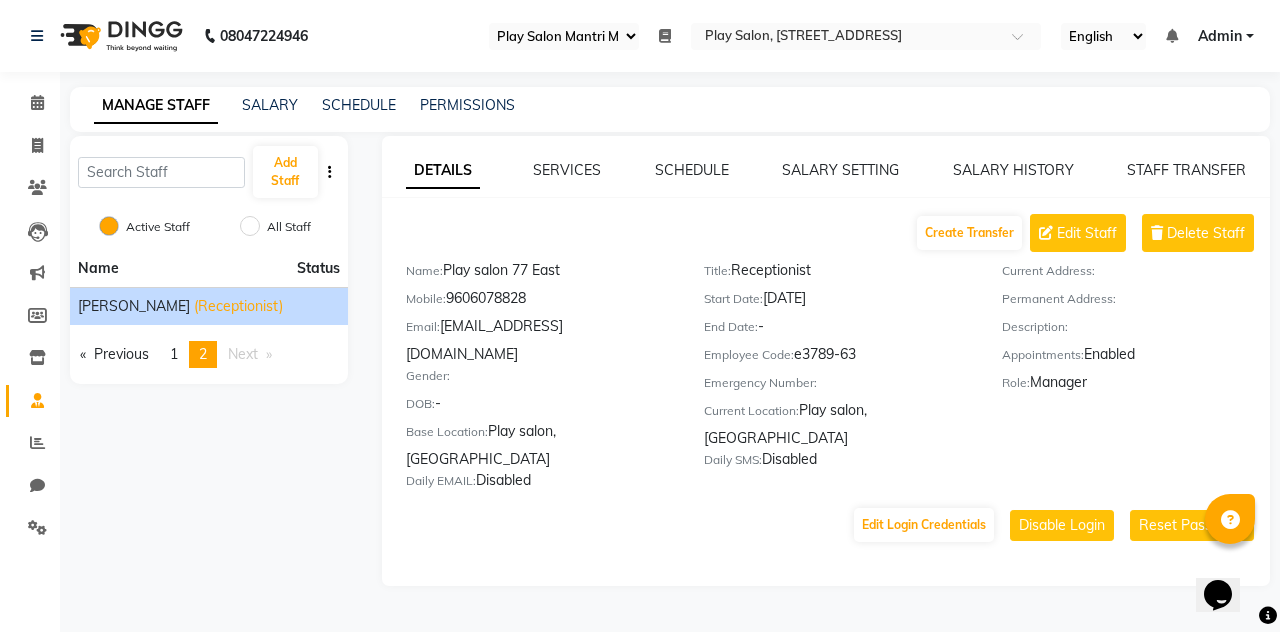 click on "Shanti bishwakarm" 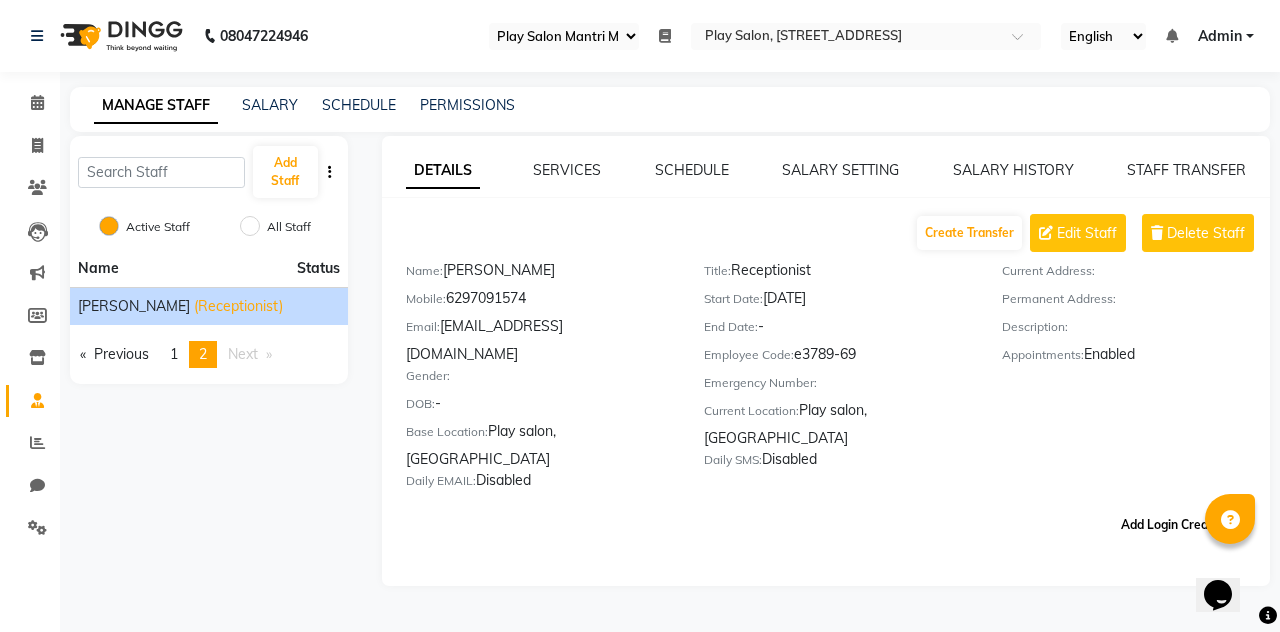 click on "Add Login Credentials" 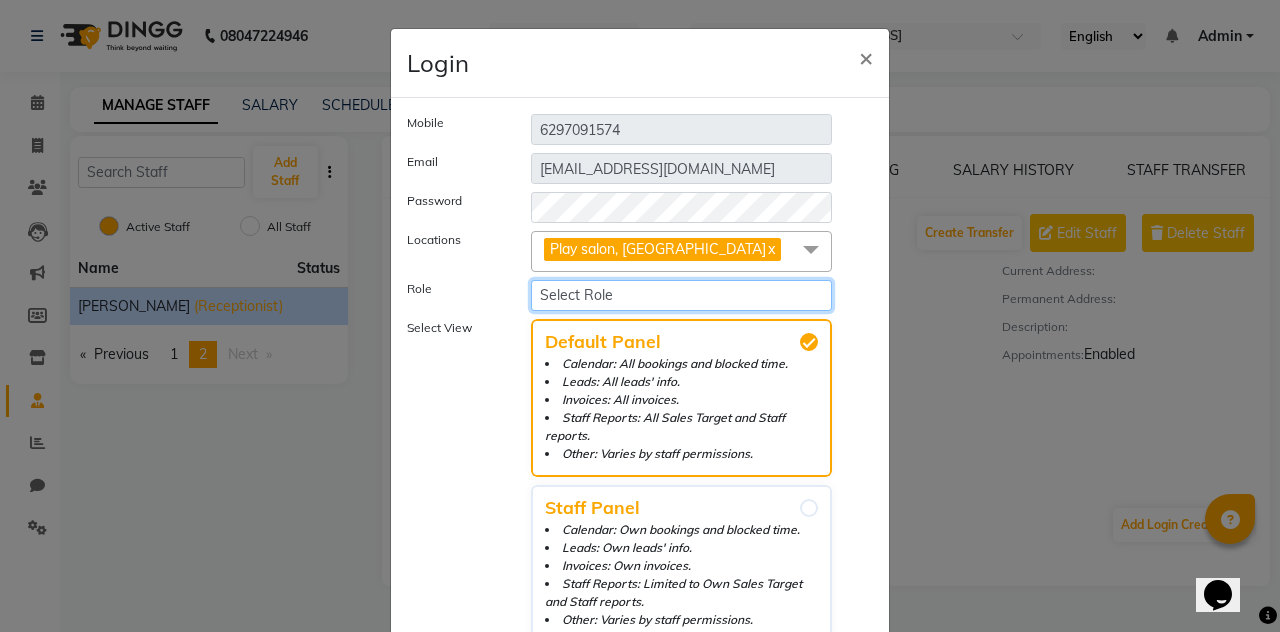 click on "Select Role Manager Administrator Operator Staff" 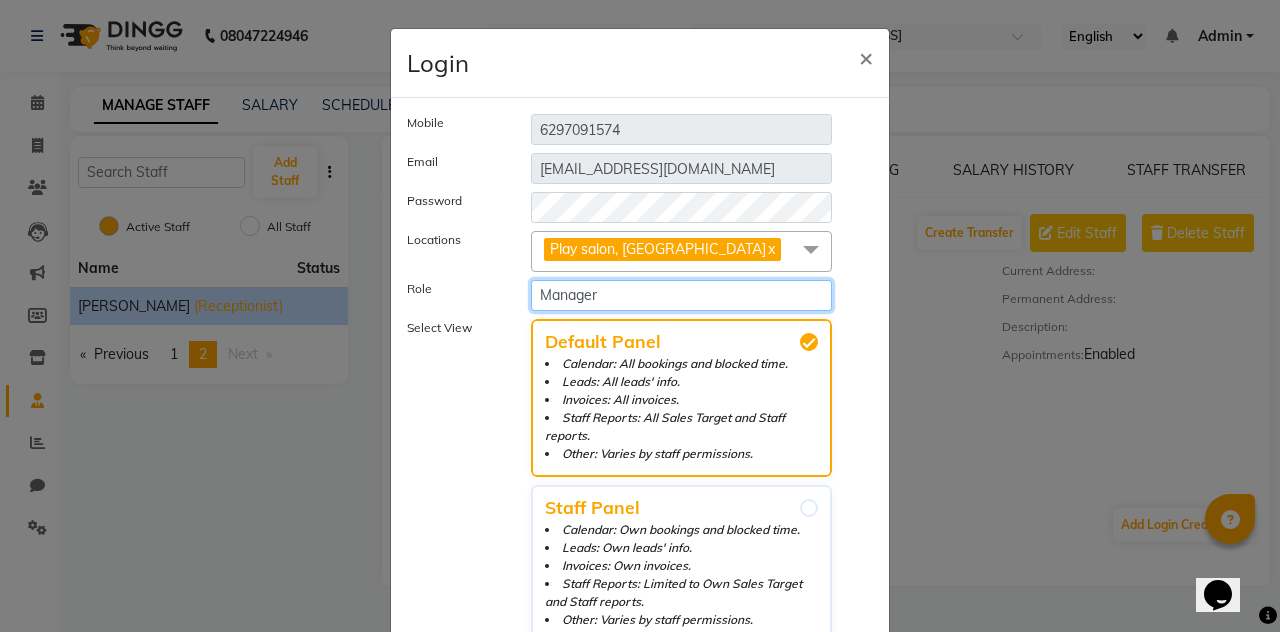 click on "Select Role Manager Administrator Operator Staff" 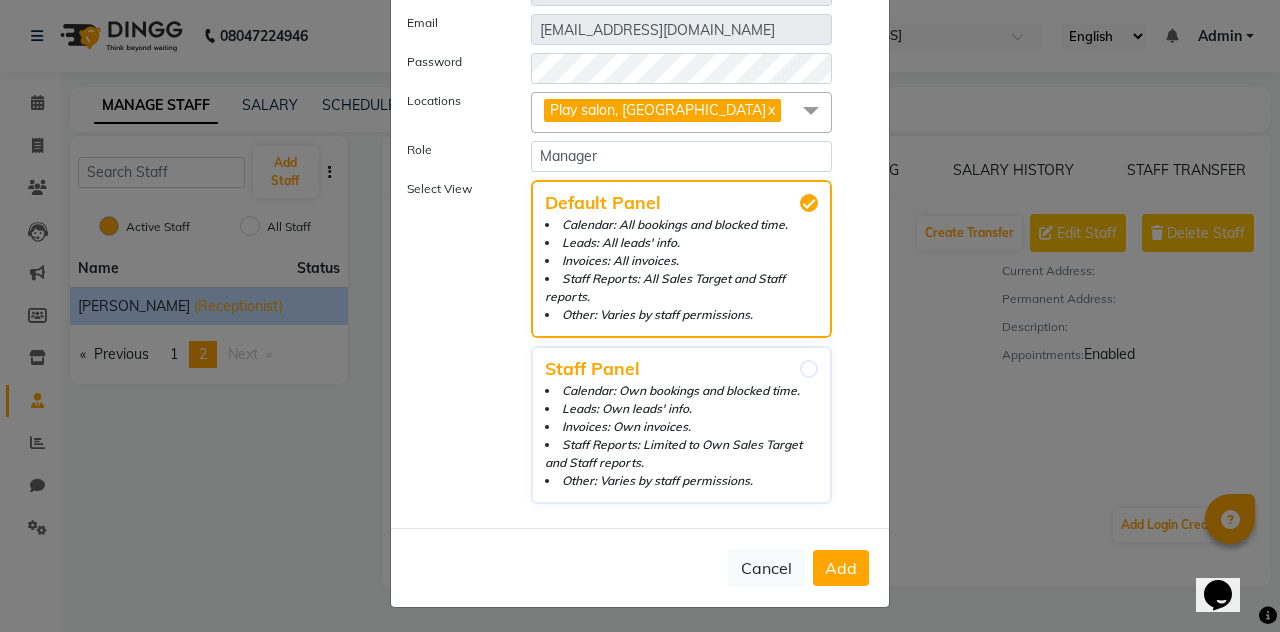 click on "Add" 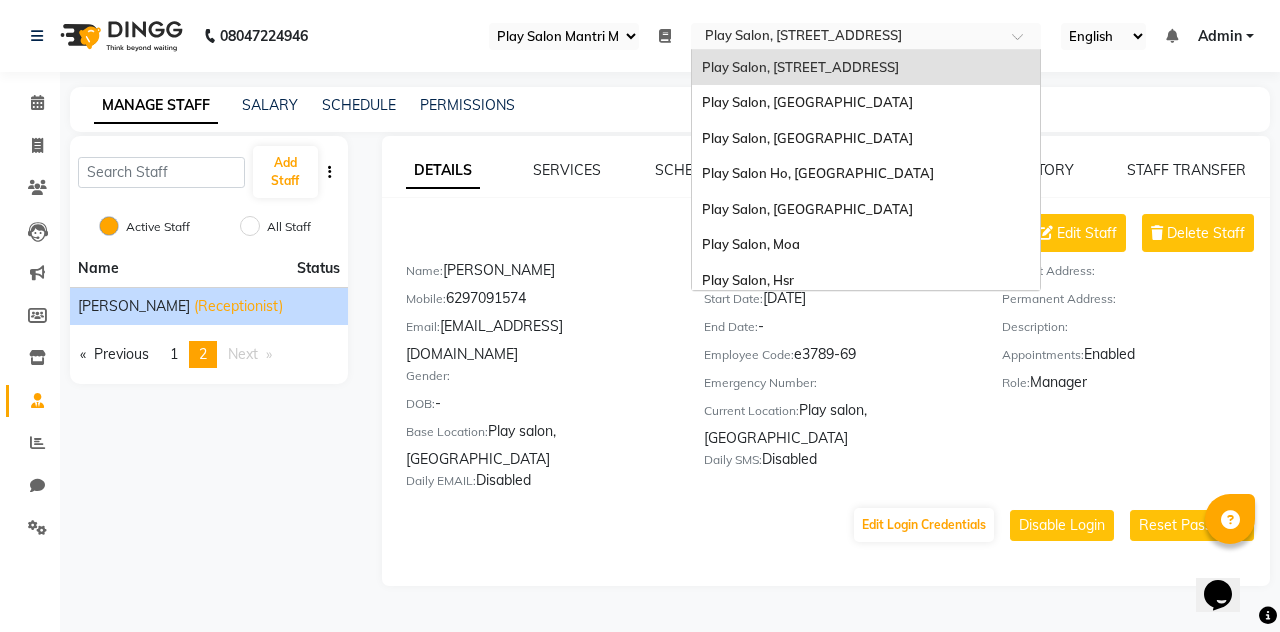 click at bounding box center [846, 38] 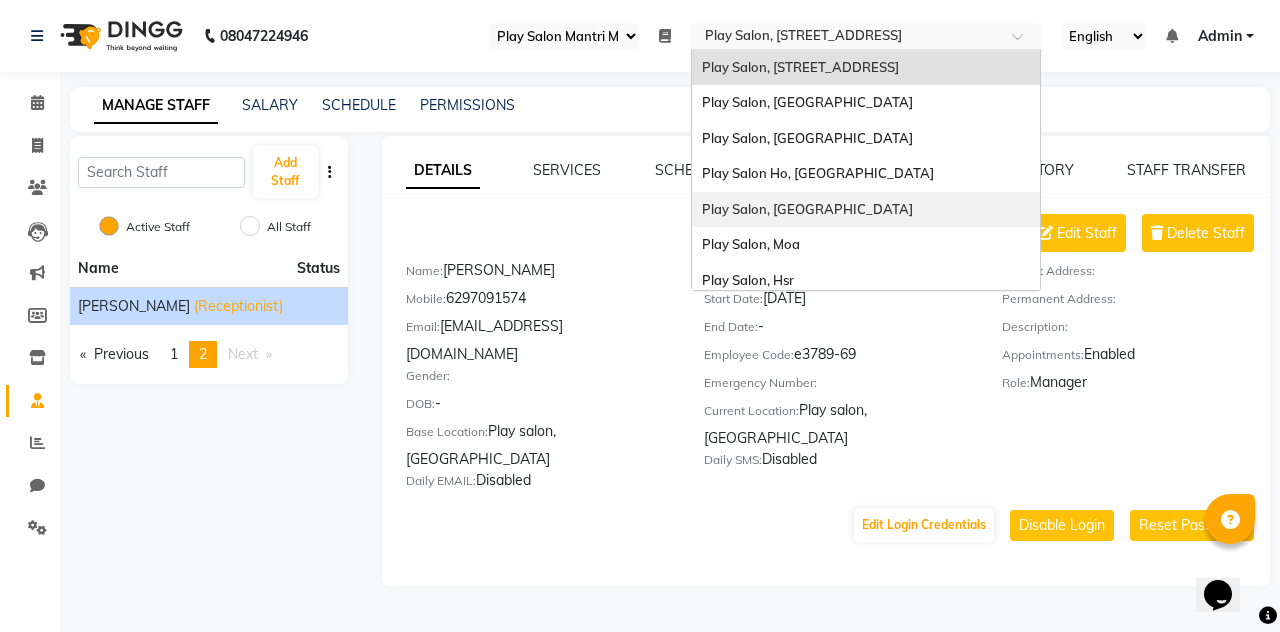 scroll, scrollTop: 79, scrollLeft: 0, axis: vertical 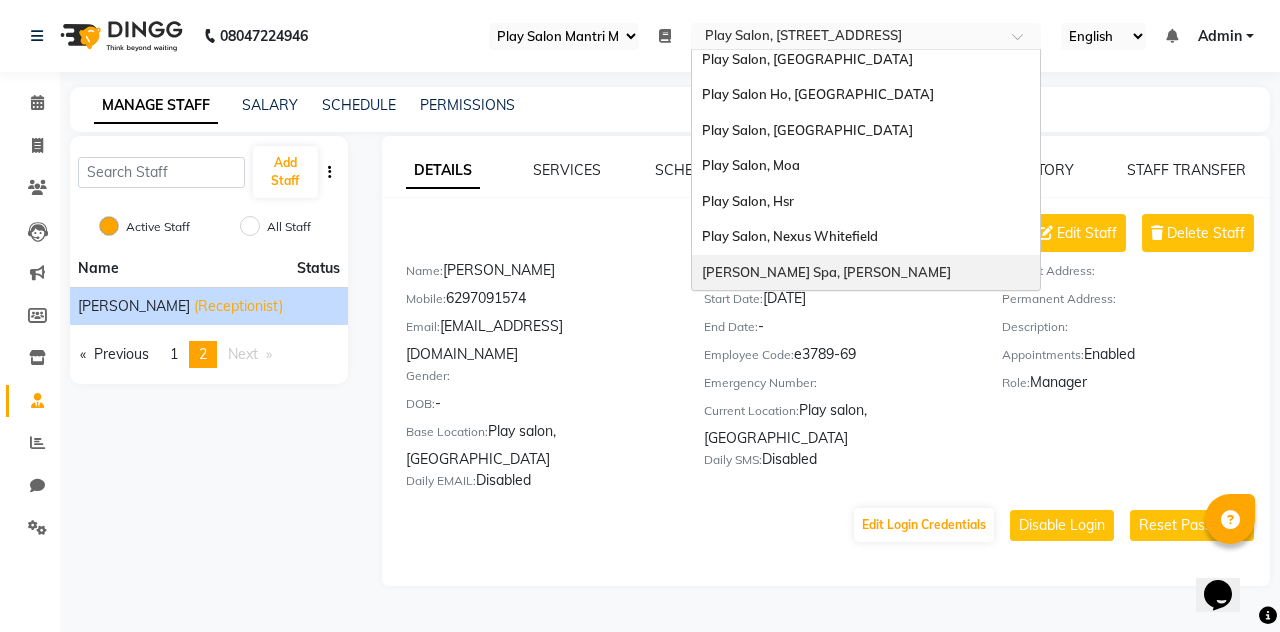click on "[PERSON_NAME] Spa, [PERSON_NAME]" at bounding box center [826, 272] 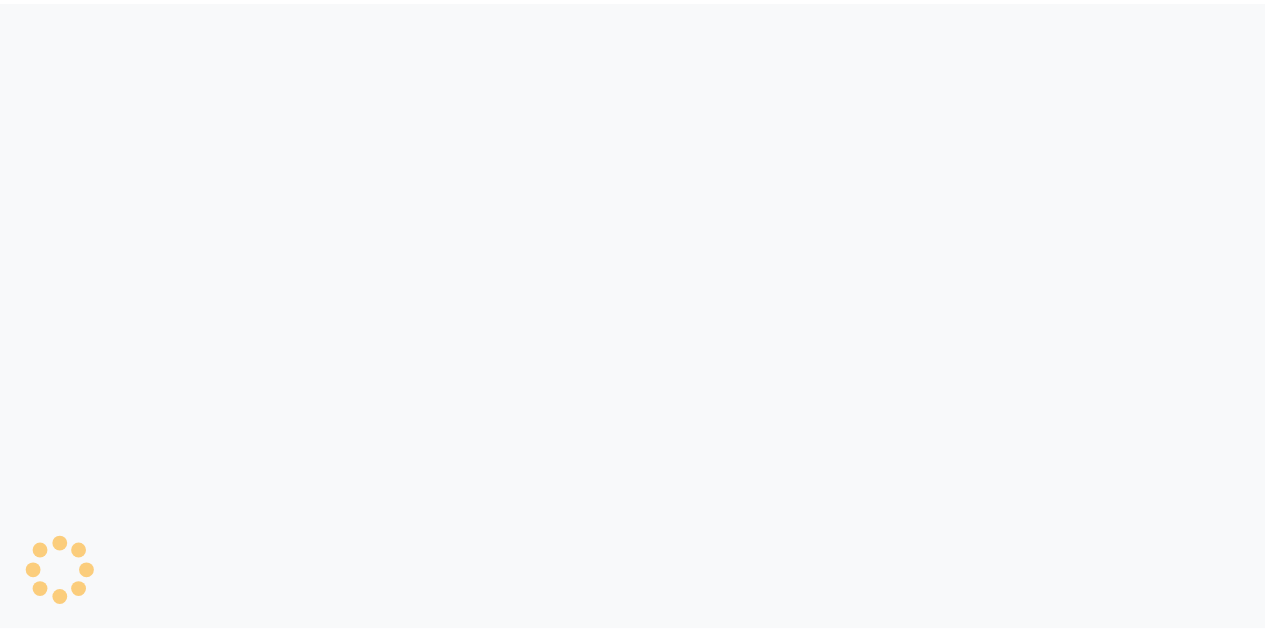 scroll, scrollTop: 0, scrollLeft: 0, axis: both 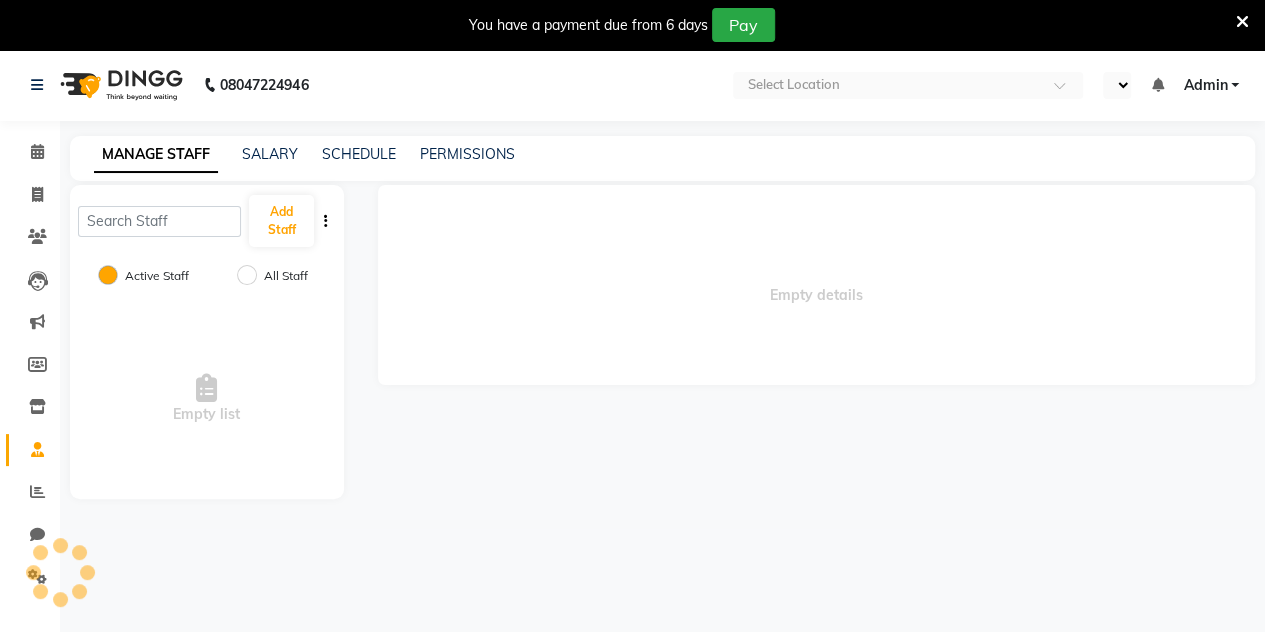 select on "en" 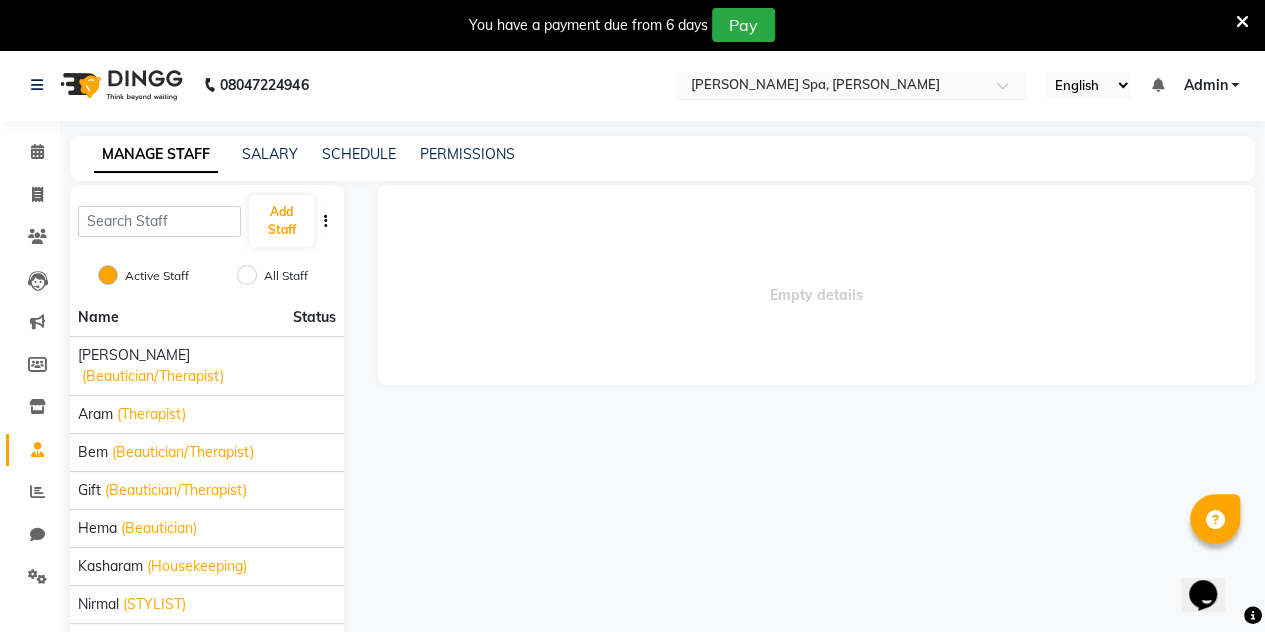 scroll, scrollTop: 0, scrollLeft: 0, axis: both 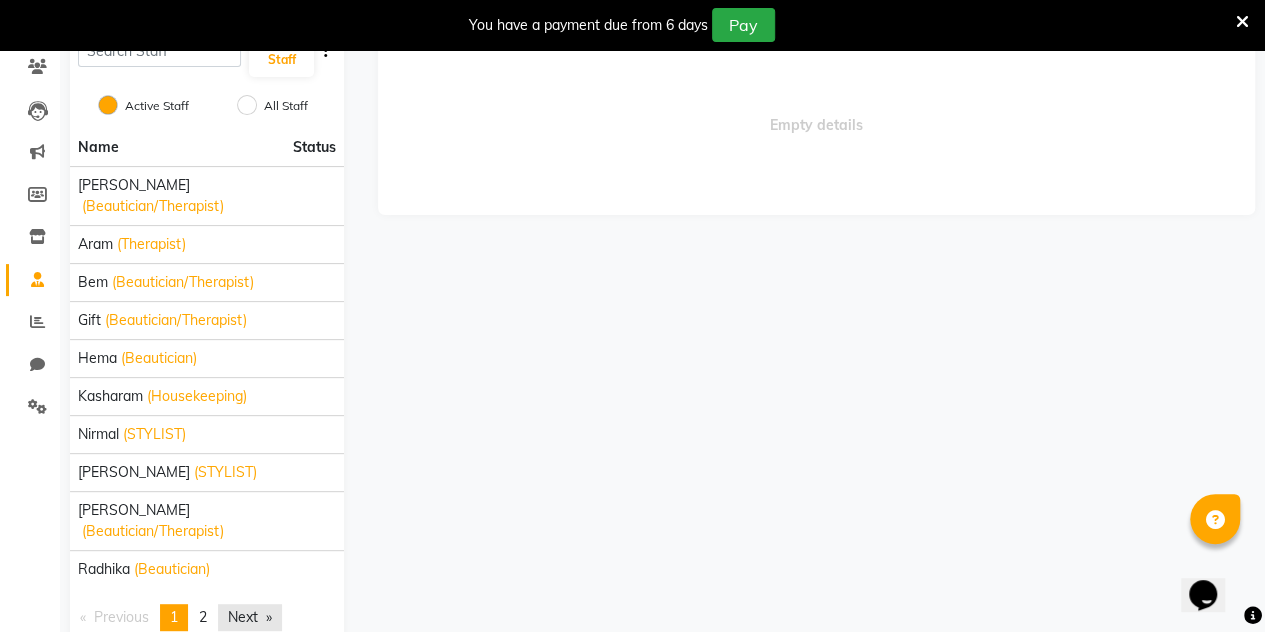 click on "Next  page" at bounding box center [250, 617] 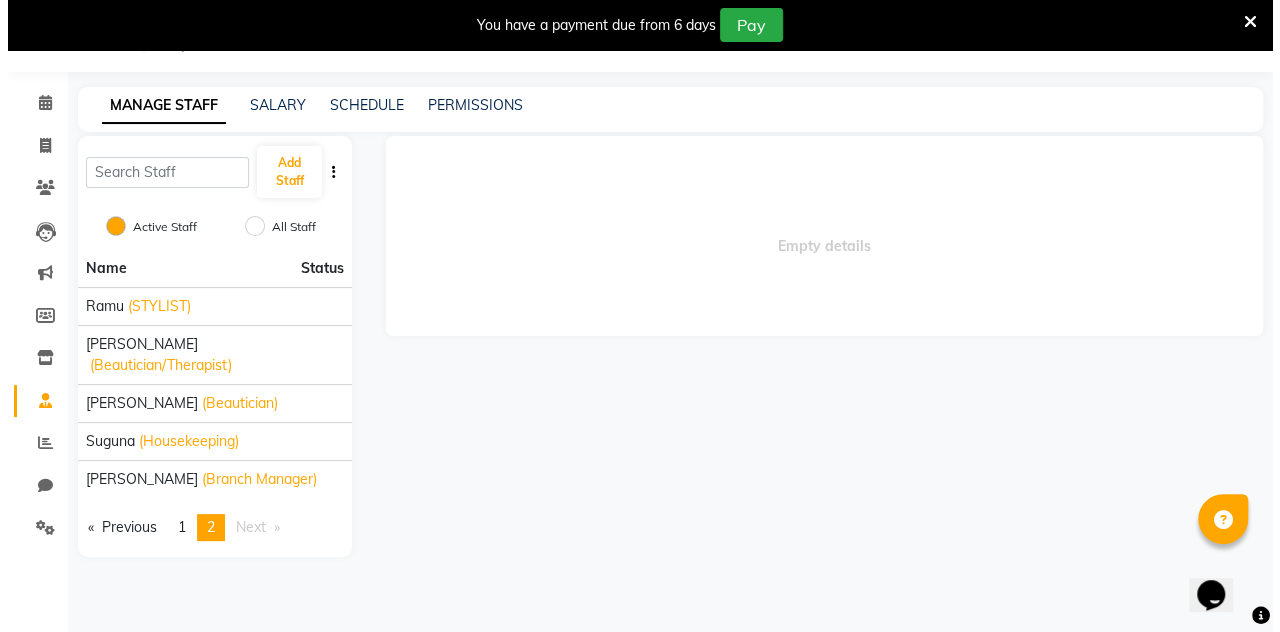 scroll, scrollTop: 49, scrollLeft: 0, axis: vertical 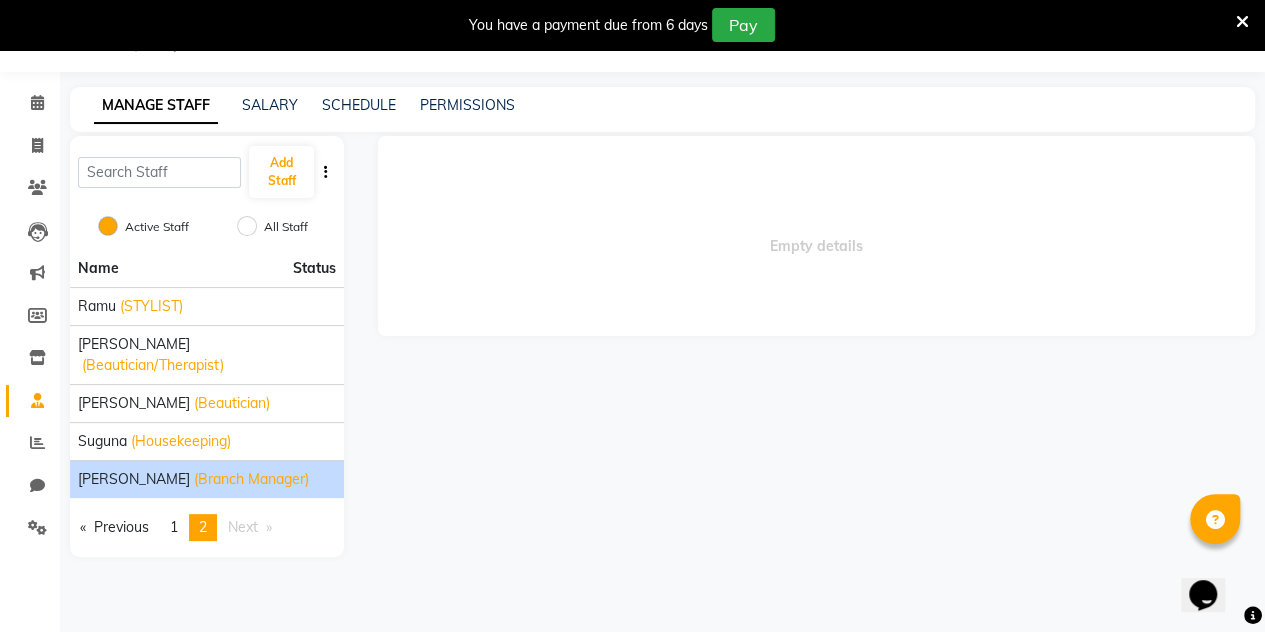 click on "(Branch Manager)" 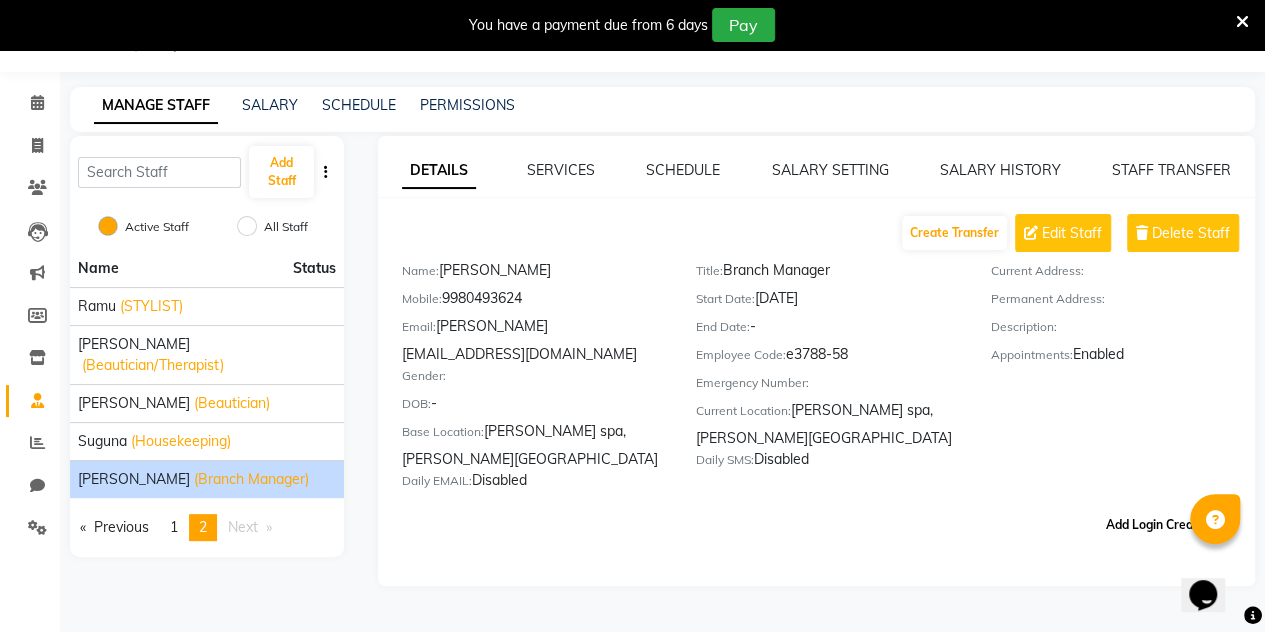 click on "Add Login Credentials" 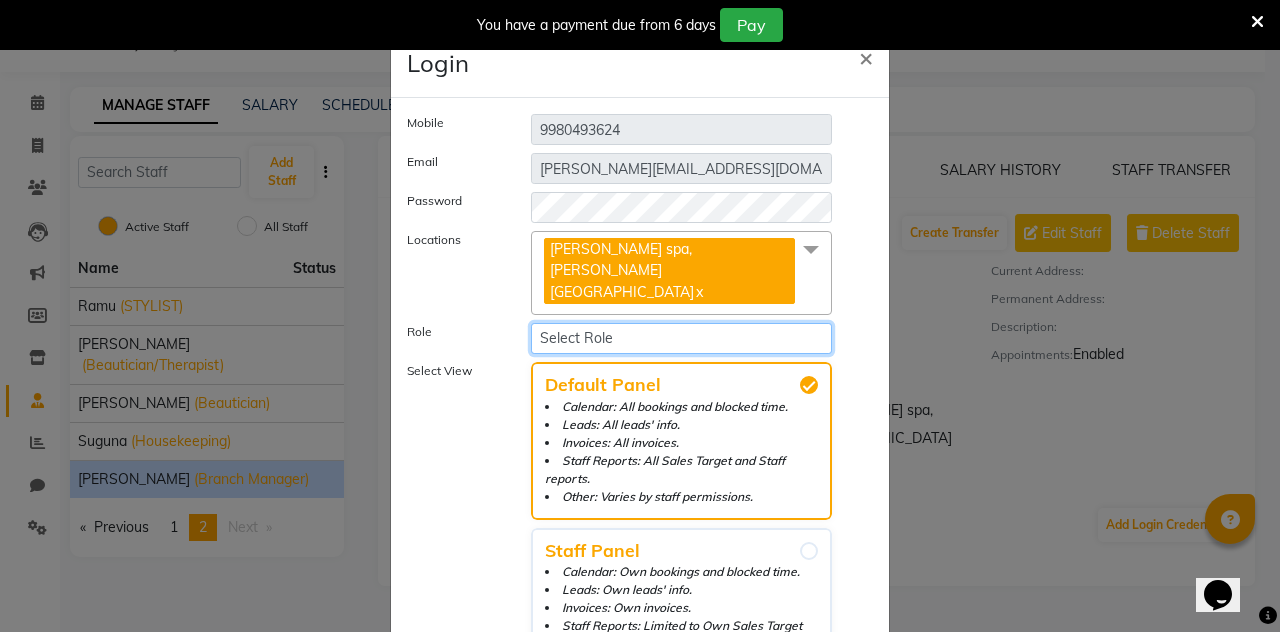 click on "Select Role Manager Administrator Operator Staff" 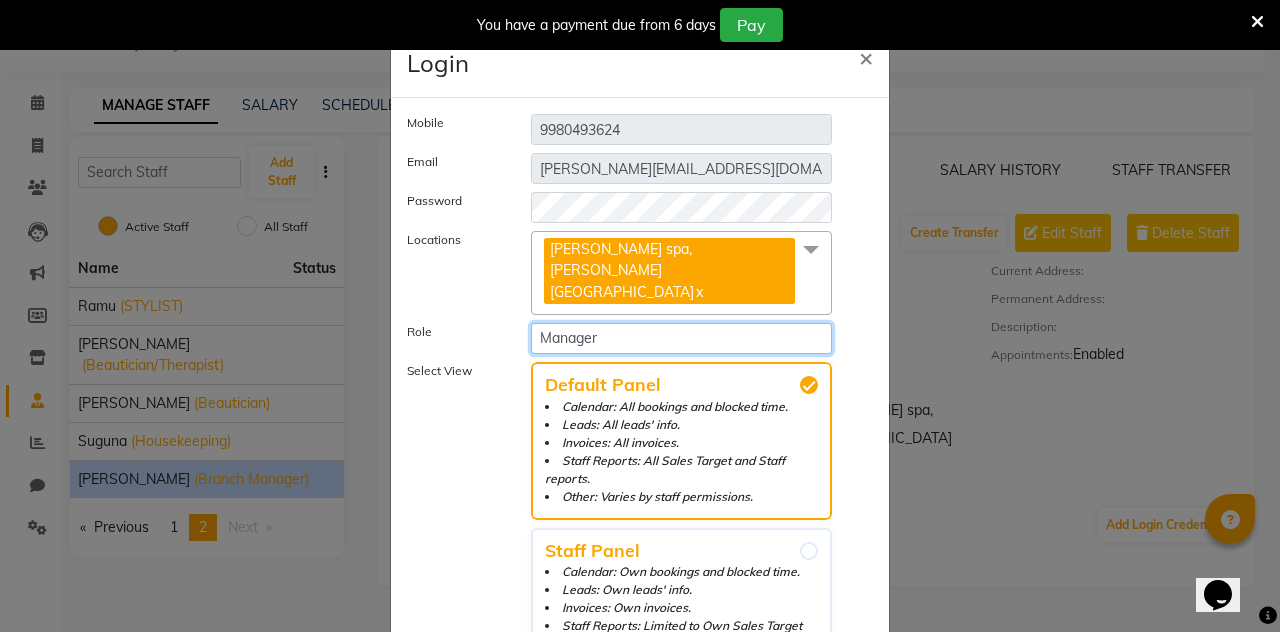click on "Select Role Manager Administrator Operator Staff" 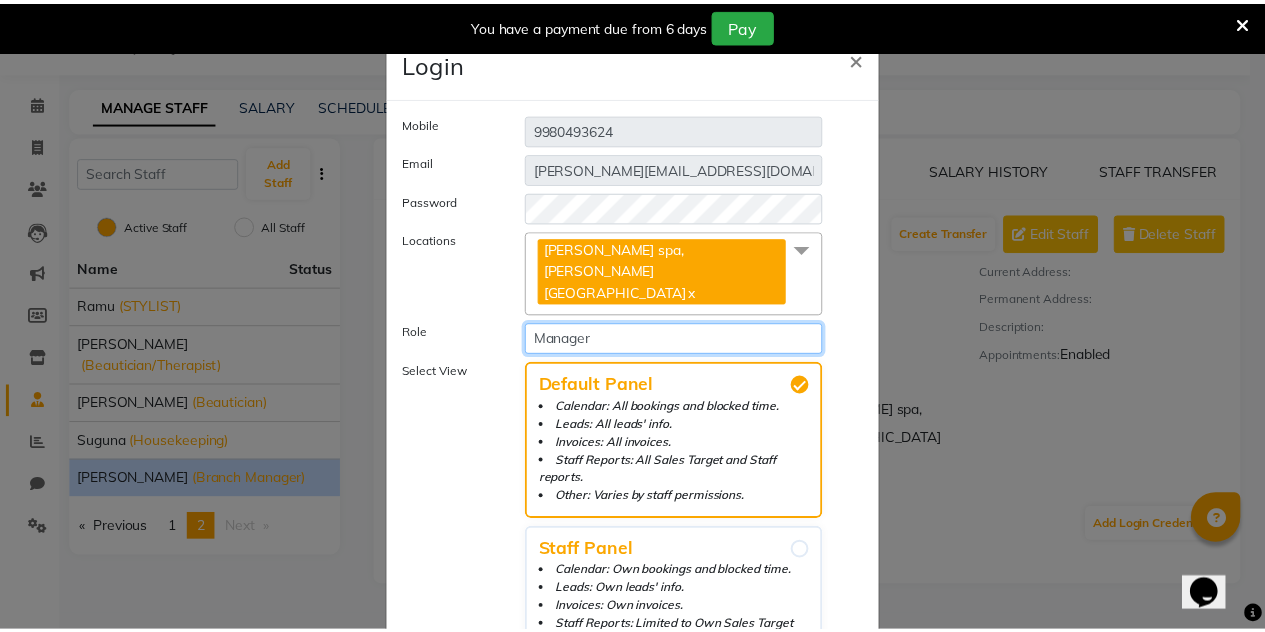 scroll, scrollTop: 139, scrollLeft: 0, axis: vertical 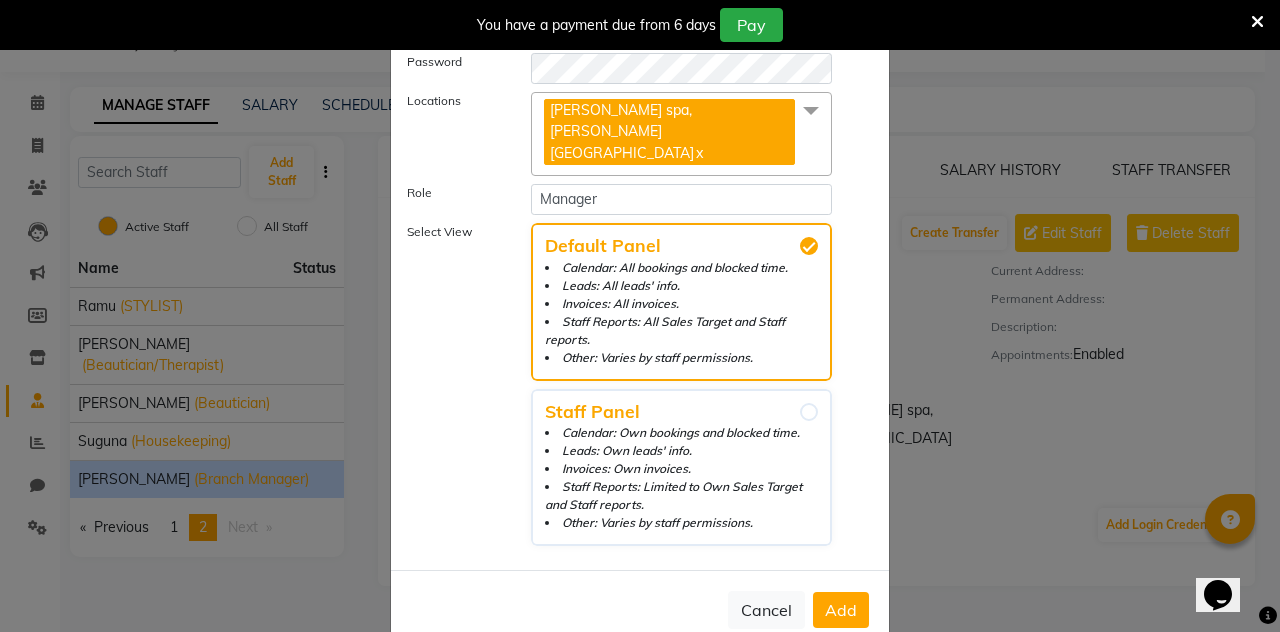 click on "Add" 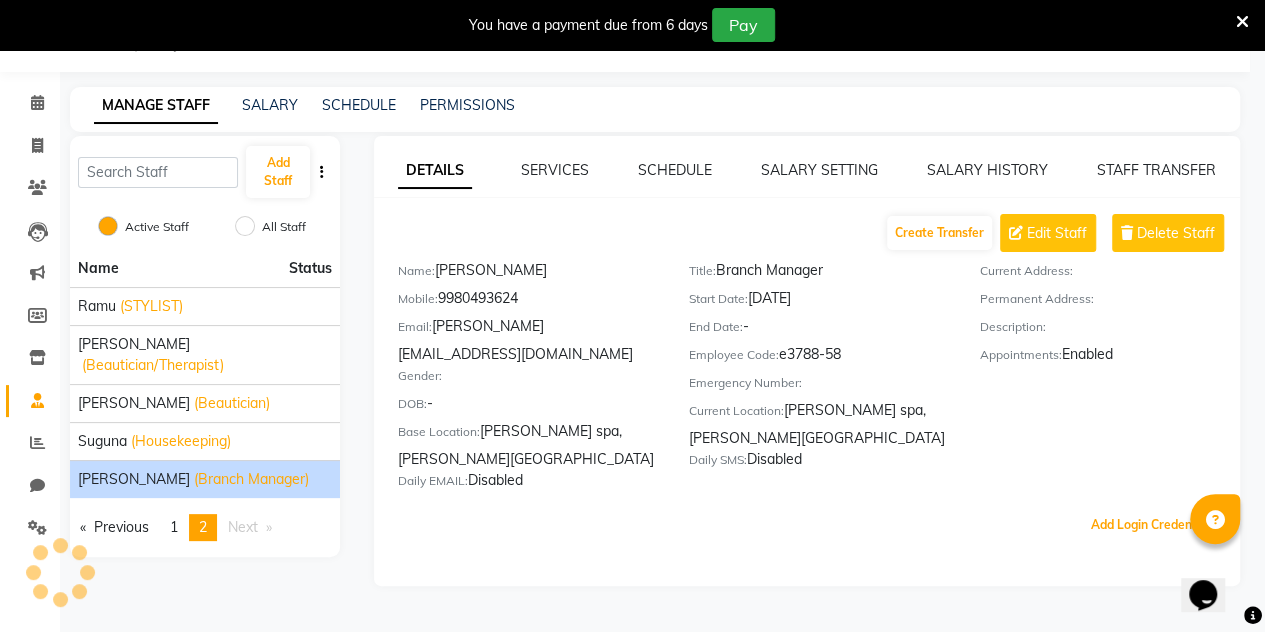 scroll, scrollTop: 0, scrollLeft: 0, axis: both 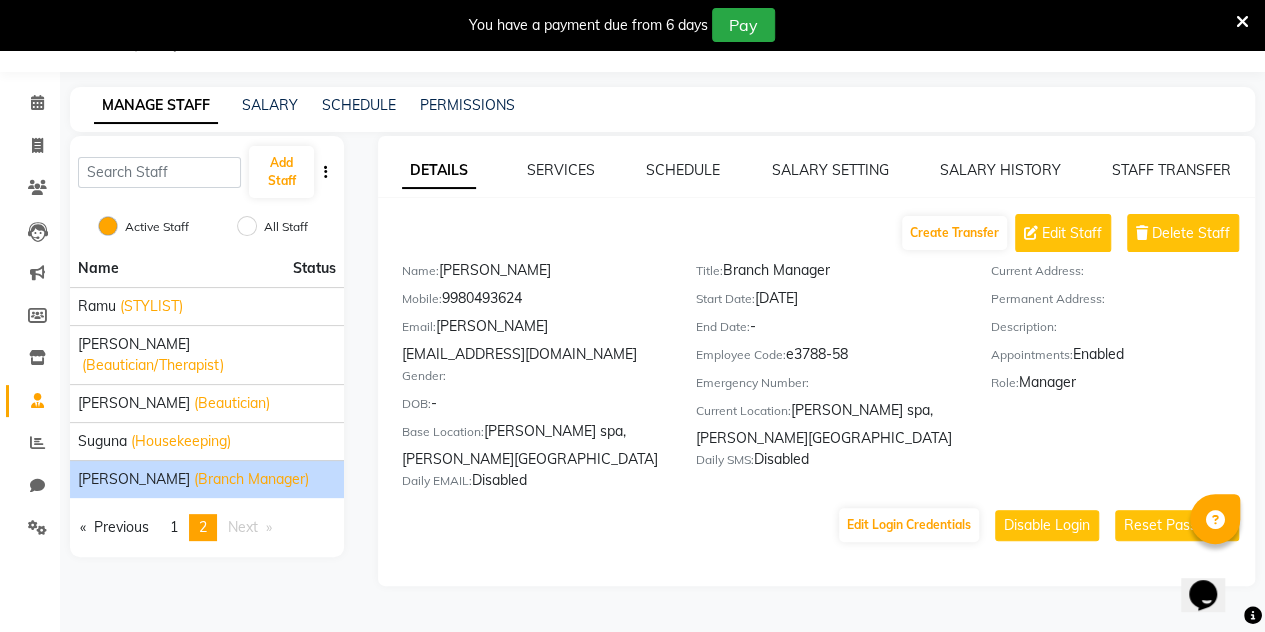click at bounding box center (1242, 22) 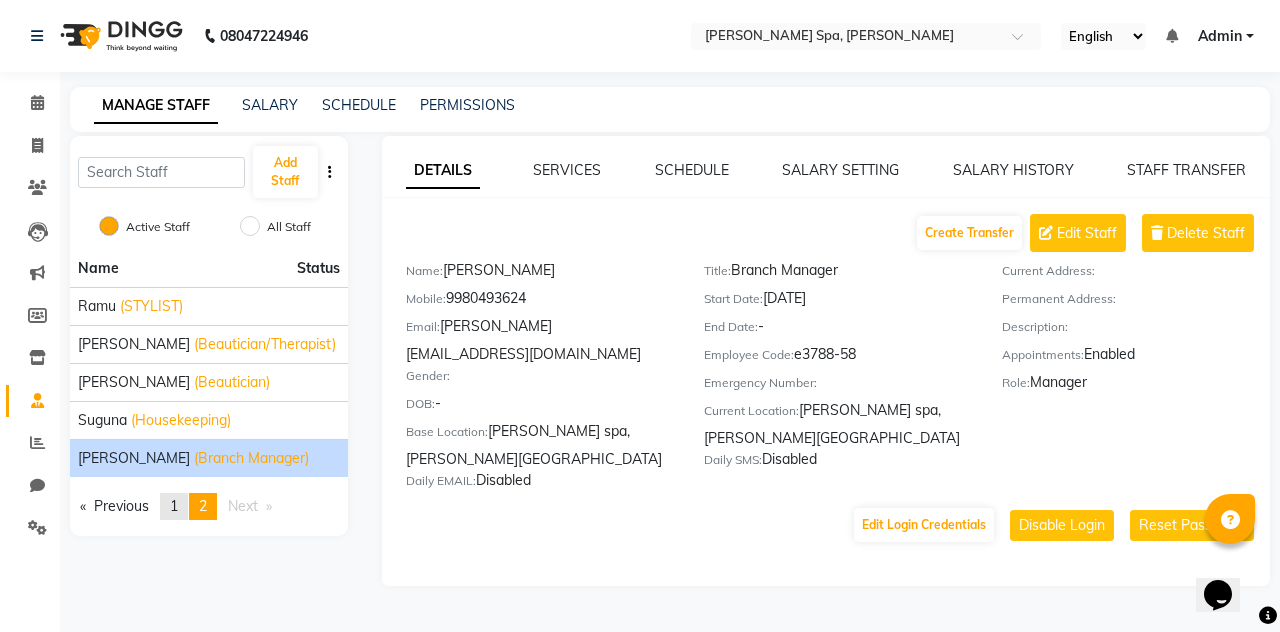 click on "page  1" at bounding box center [174, 506] 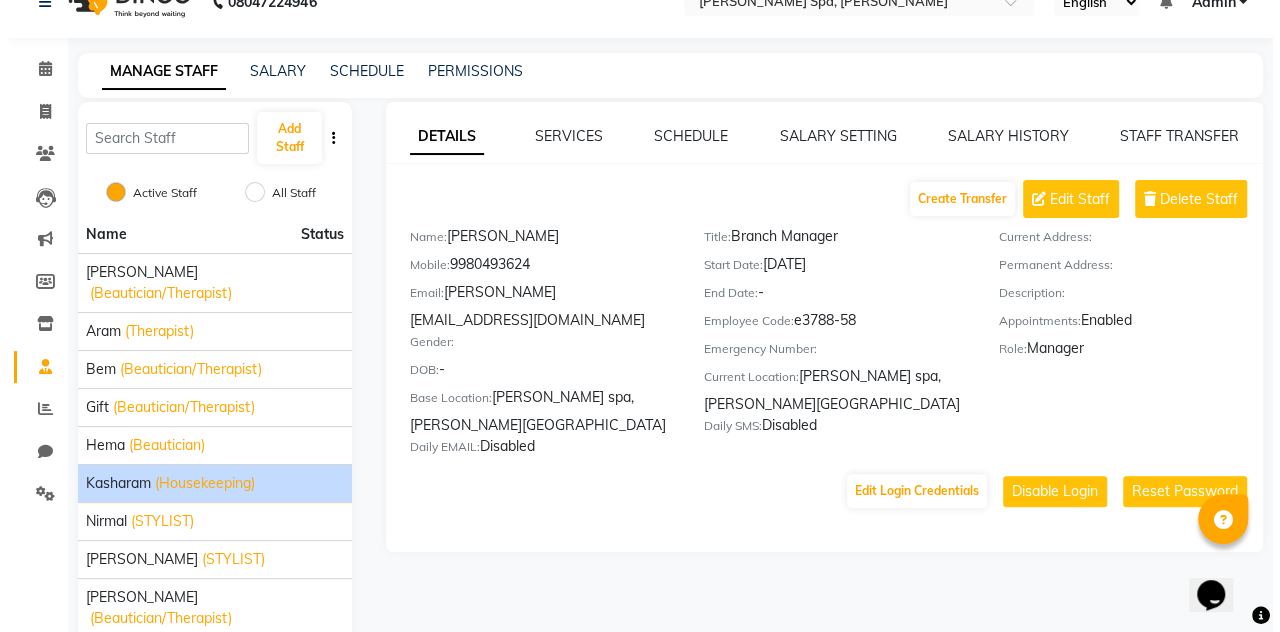 scroll, scrollTop: 0, scrollLeft: 0, axis: both 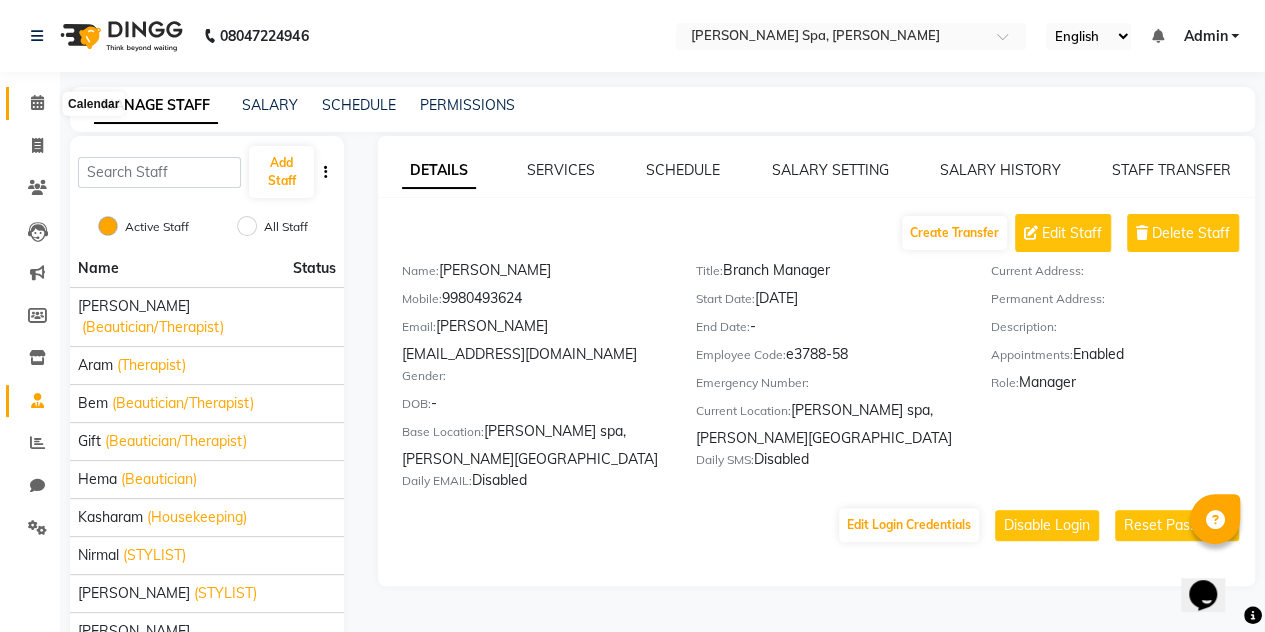 click 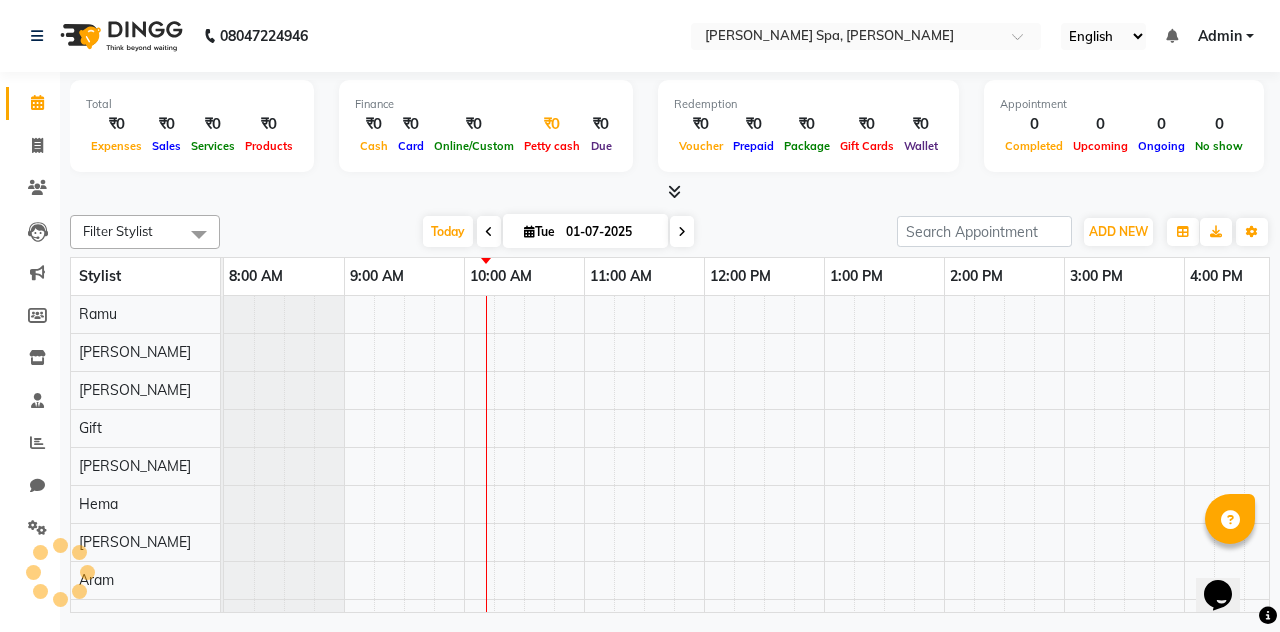 scroll, scrollTop: 0, scrollLeft: 0, axis: both 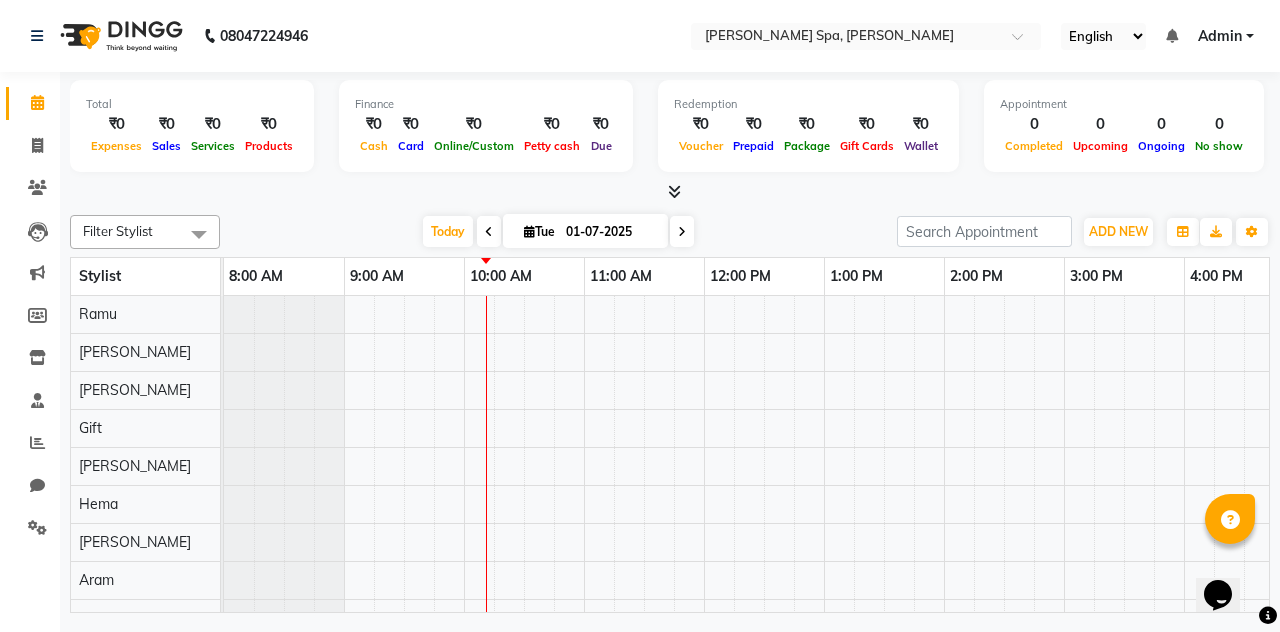 click on "08047224946 Select Location × Shea Spa, Madhava Nagar English ENGLISH Español العربية मराठी हिंदी ગુજરાતી தமிழ் 中文 Notifications nothing to show Admin Manage Profile Change Password Sign out  Version:3.14.0" 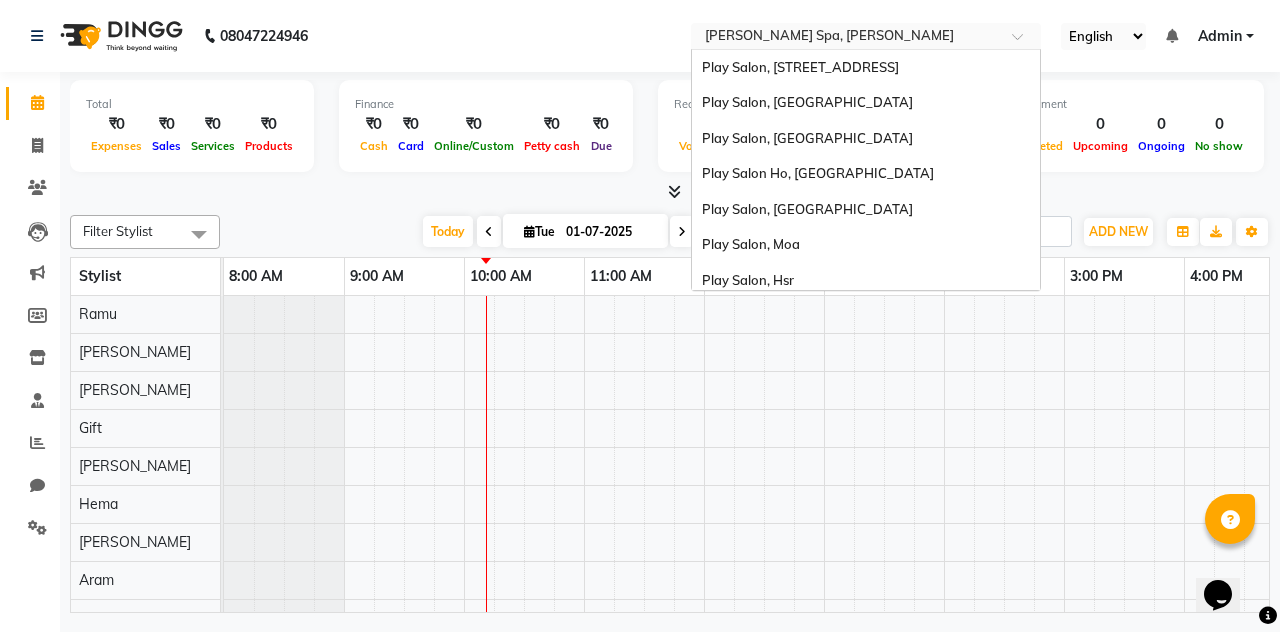 click on "Select Location × Shea Spa, Madhava Nagar" at bounding box center (866, 36) 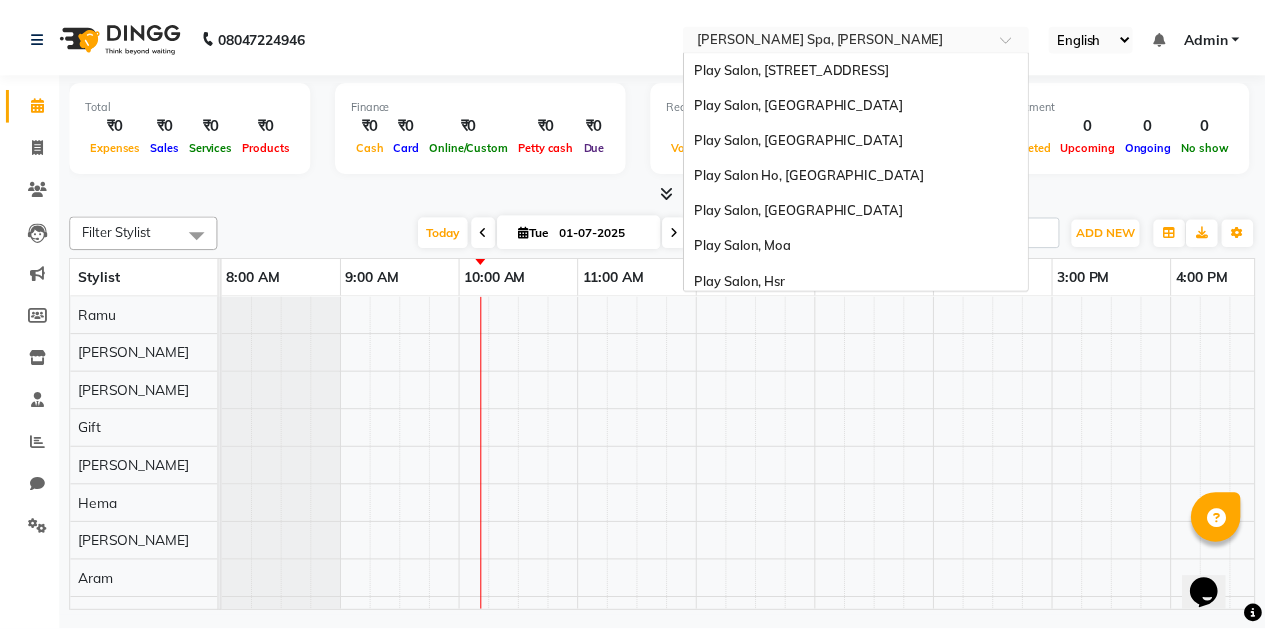 scroll, scrollTop: 79, scrollLeft: 0, axis: vertical 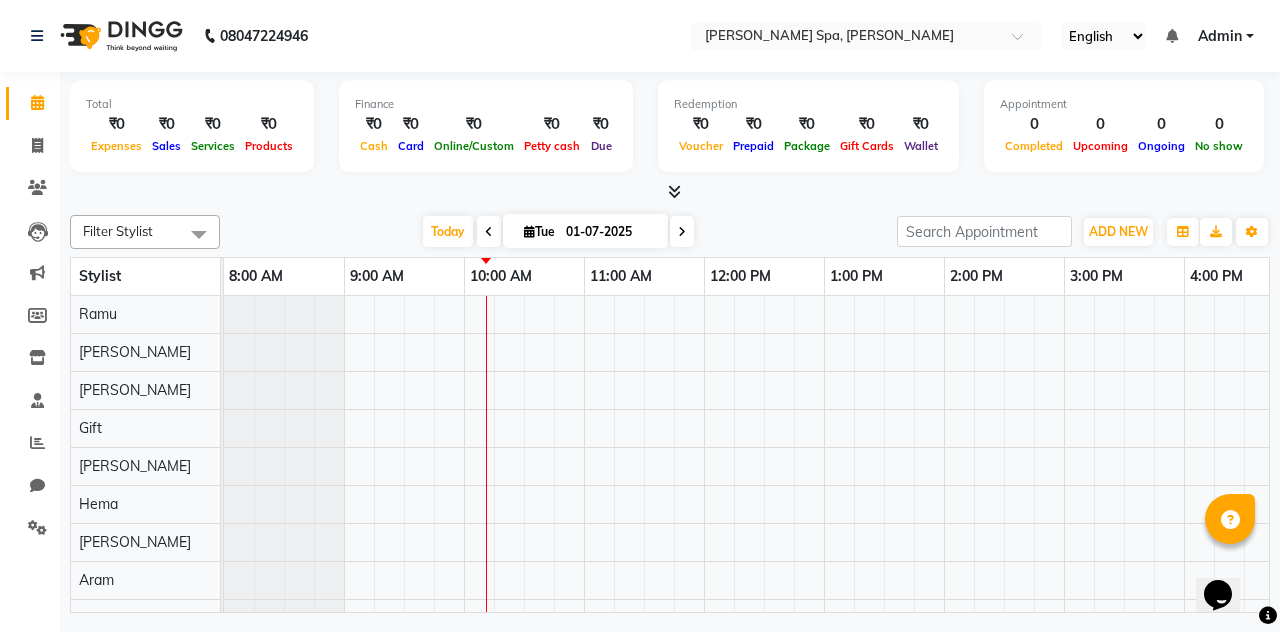 click on "08047224946 Select Location × Shea Spa, Madhava Nagar English ENGLISH Español العربية मराठी हिंदी ગુજરાતી தமிழ் 中文 Notifications nothing to show Admin Manage Profile Change Password Sign out  Version:3.14.0" 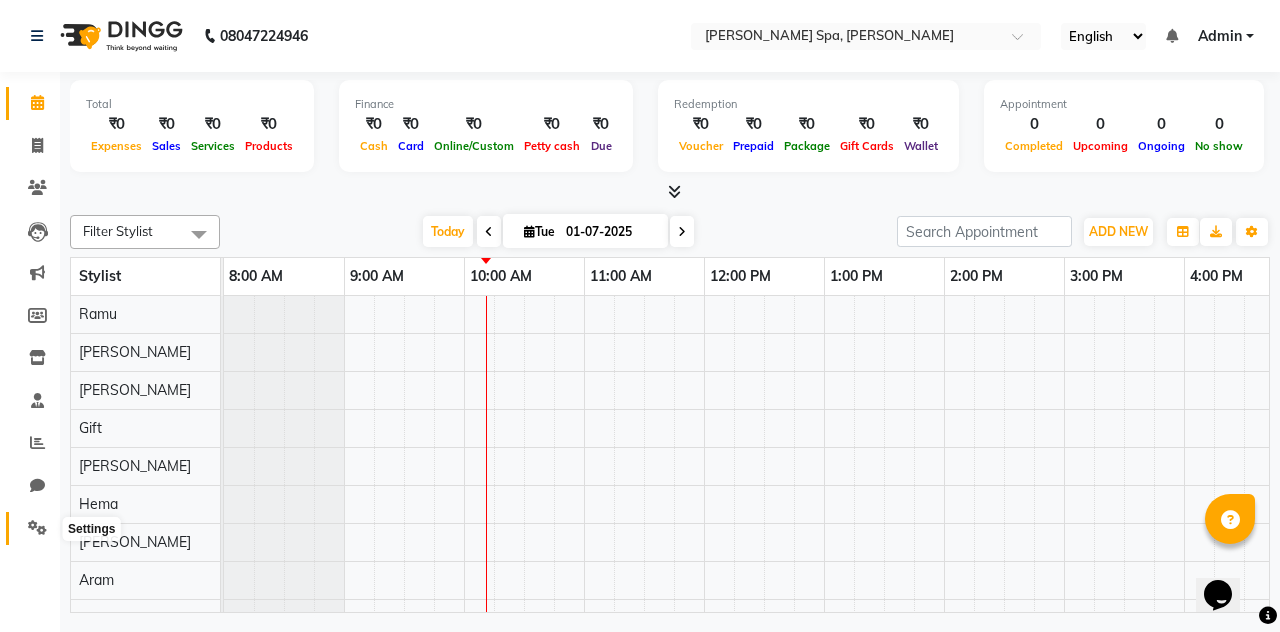 click 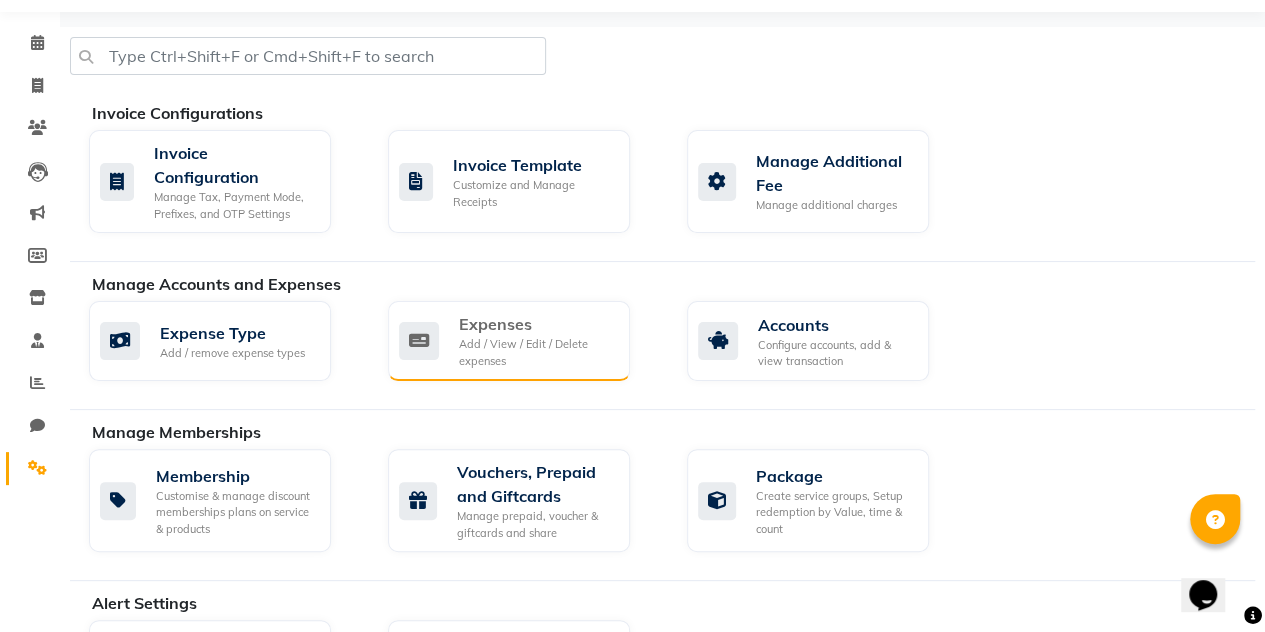 scroll, scrollTop: 0, scrollLeft: 0, axis: both 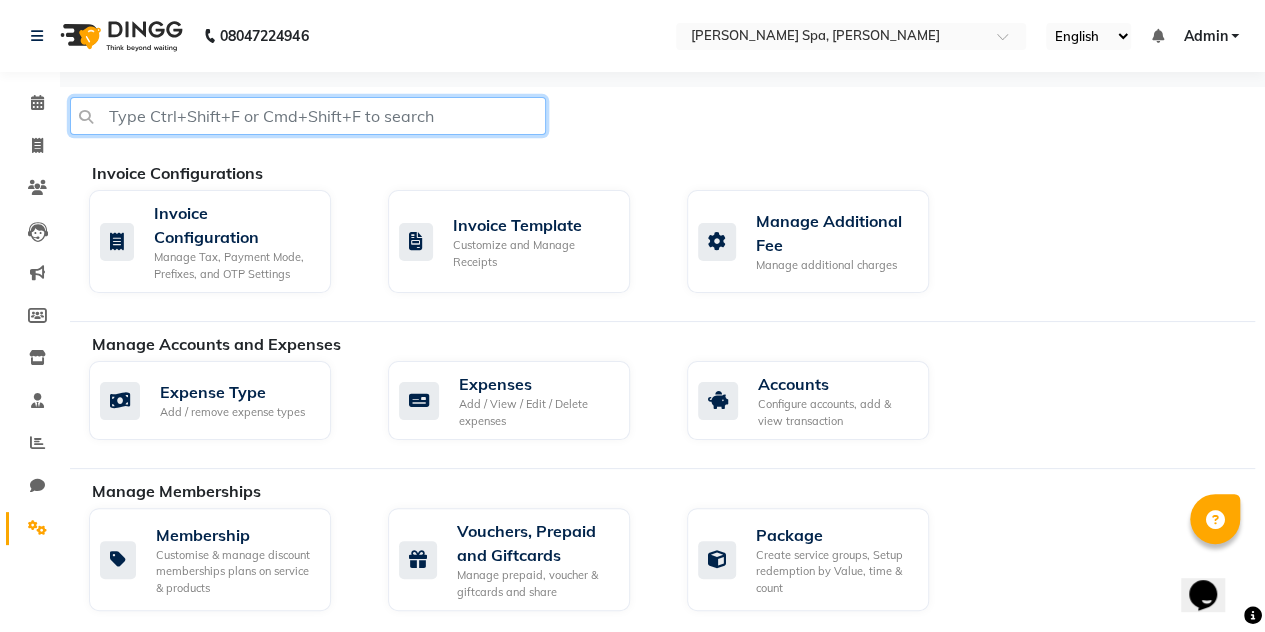 click 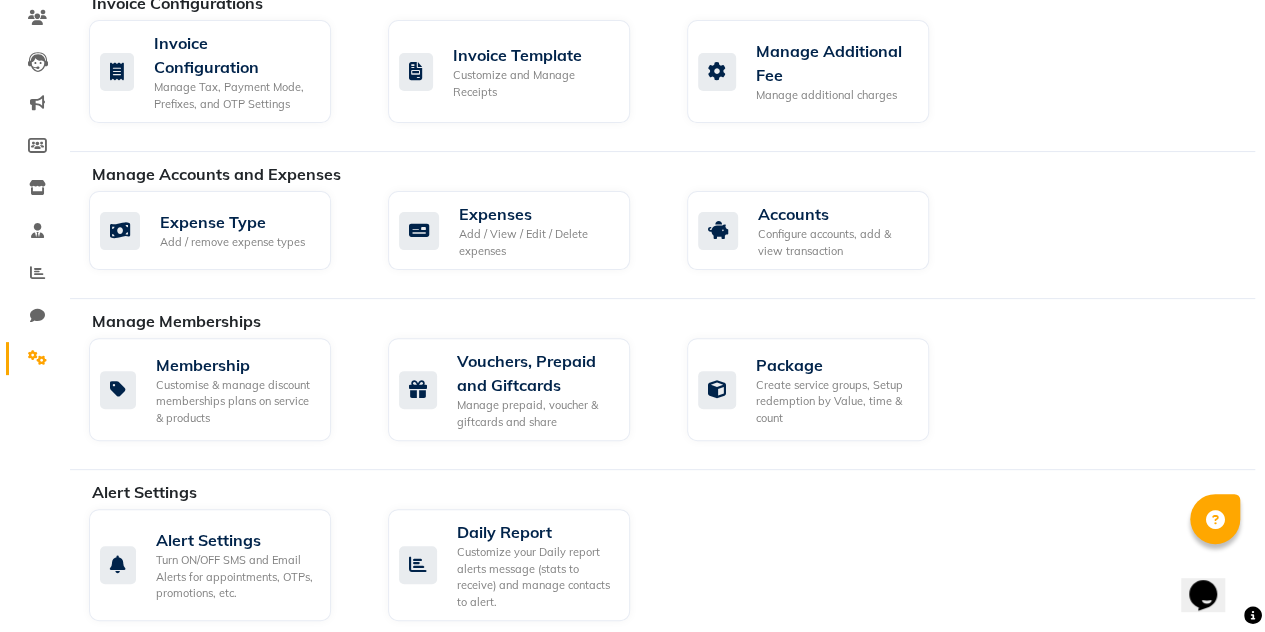 scroll, scrollTop: 0, scrollLeft: 0, axis: both 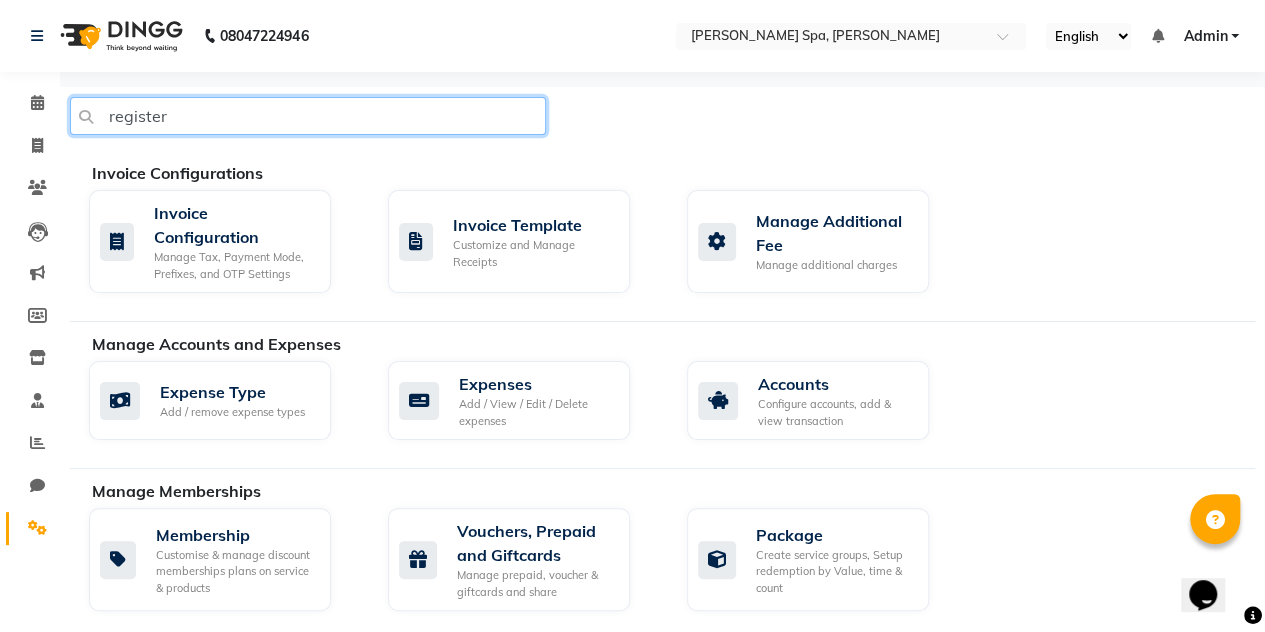 type on "register" 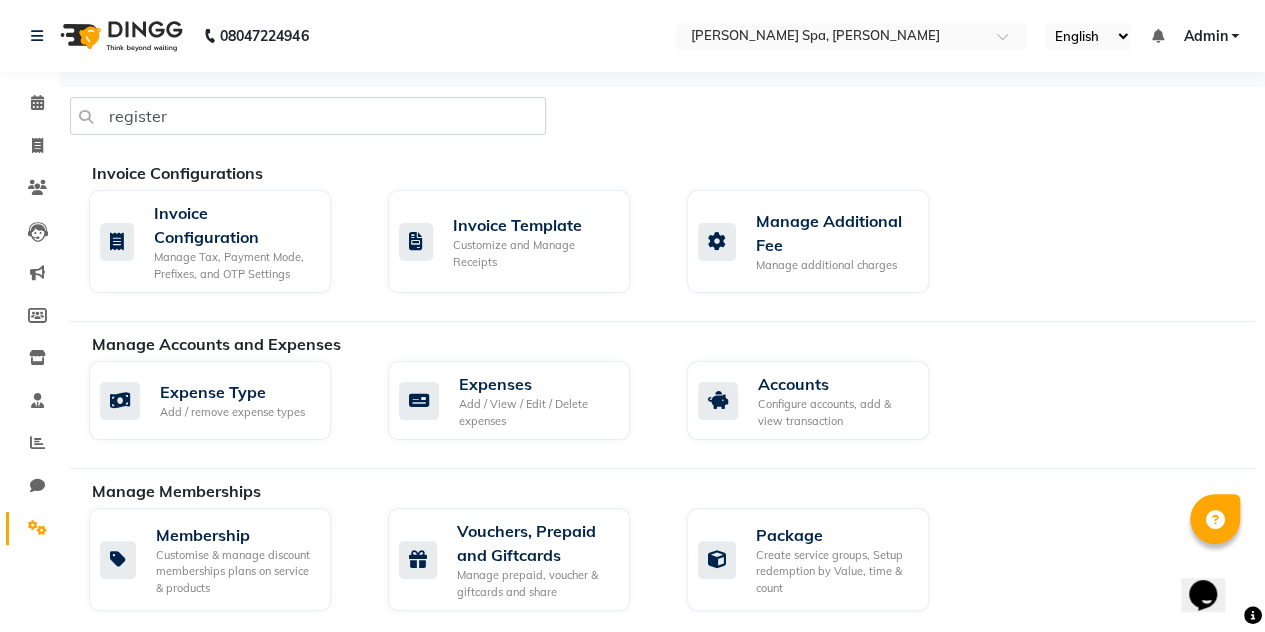 click on "08047224946 Select Location × Shea Spa, Madhava Nagar English ENGLISH Español العربية मराठी हिंदी ગુજરાતી தமிழ் 中文 Notifications nothing to show Admin Manage Profile Change Password Sign out  Version:3.14.0" 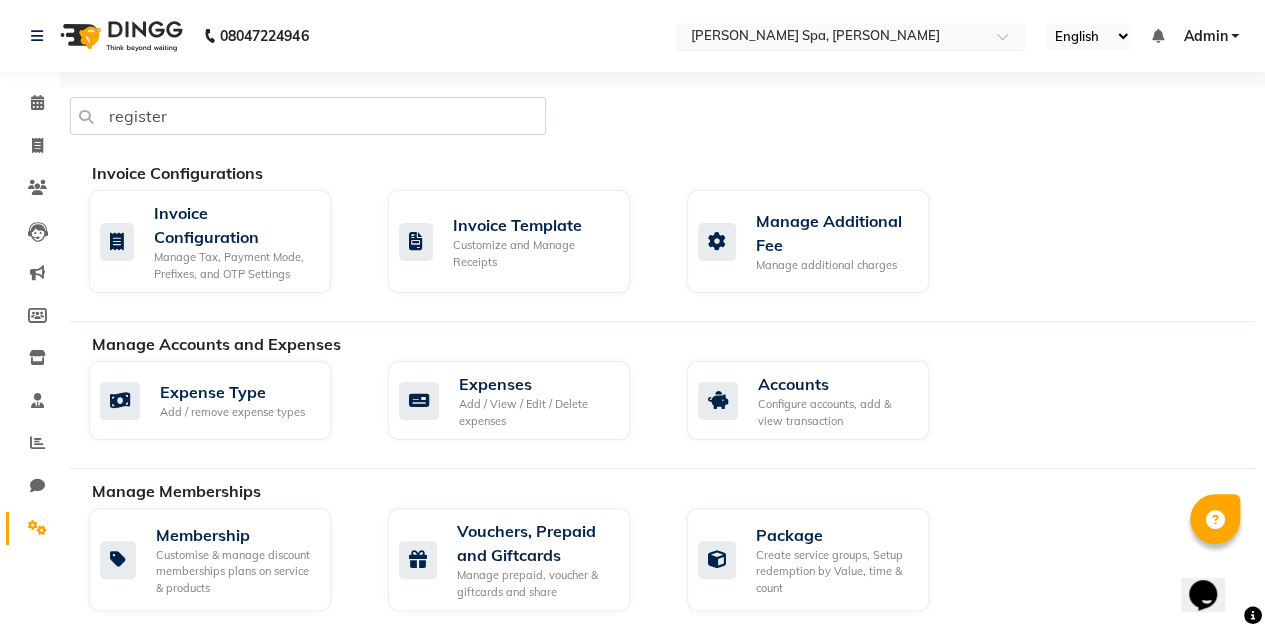 click at bounding box center [831, 38] 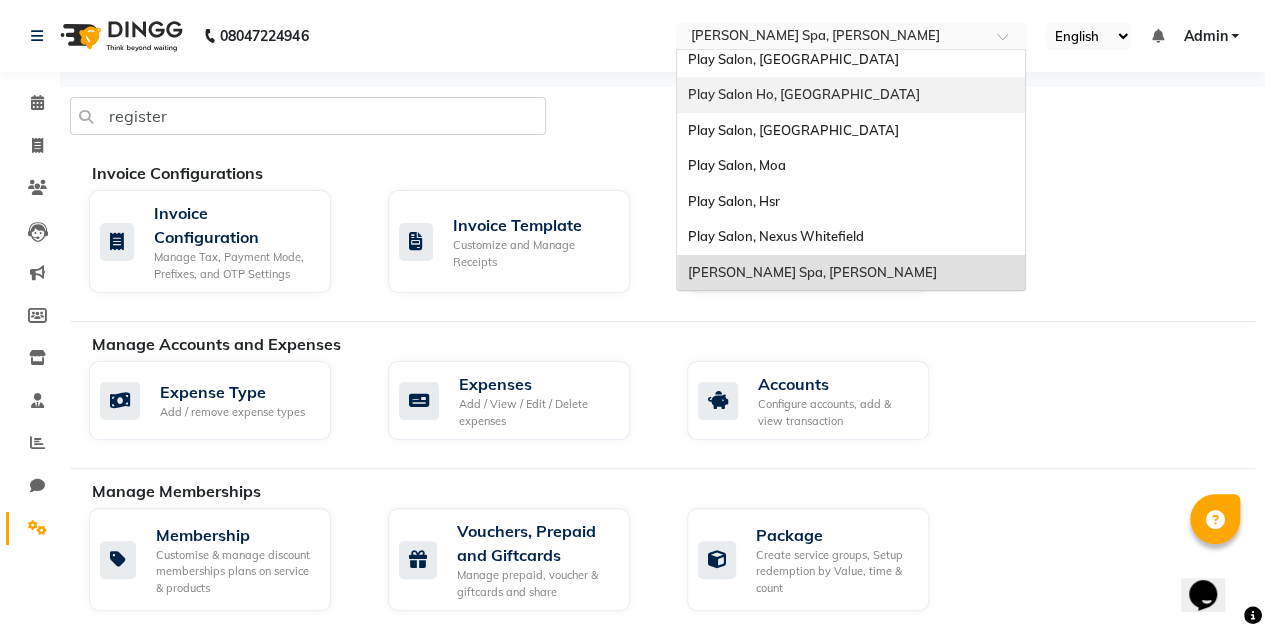 scroll, scrollTop: 0, scrollLeft: 0, axis: both 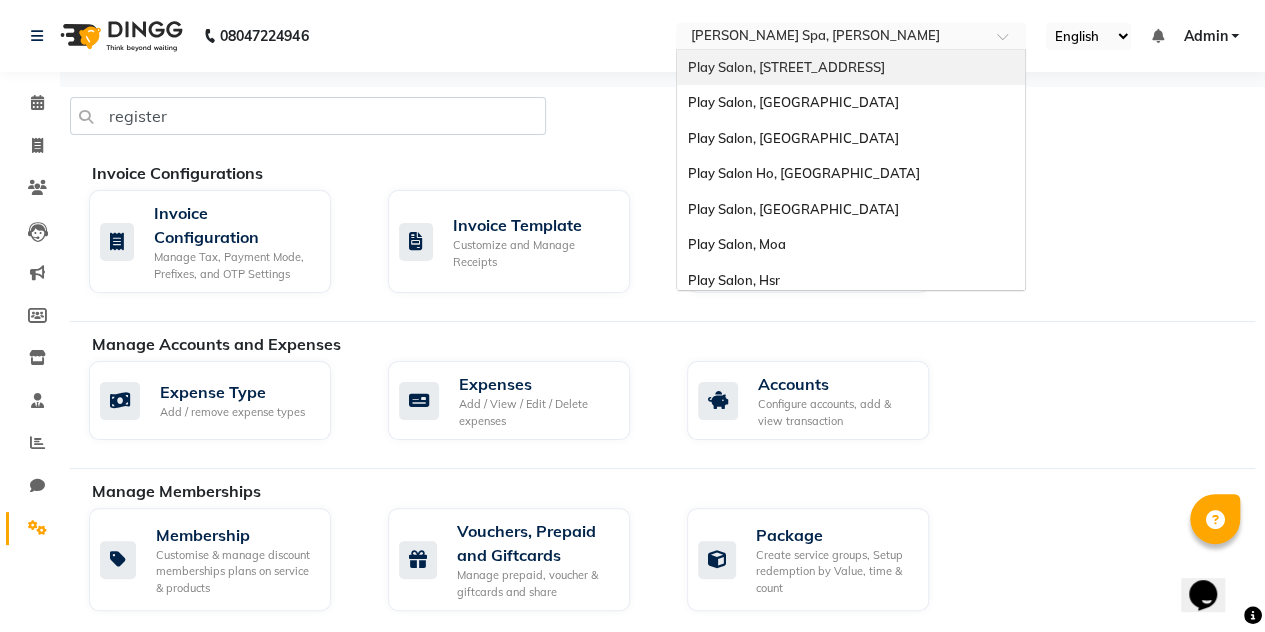 click on "Play Salon, [STREET_ADDRESS]" at bounding box center (785, 67) 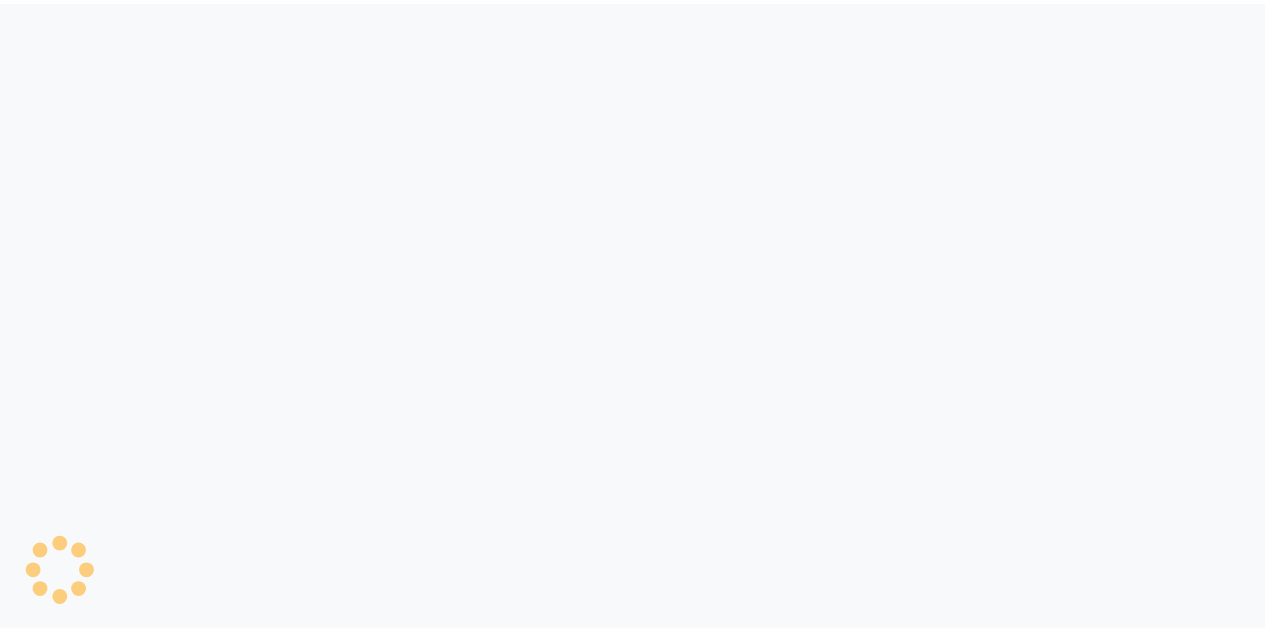 scroll, scrollTop: 0, scrollLeft: 0, axis: both 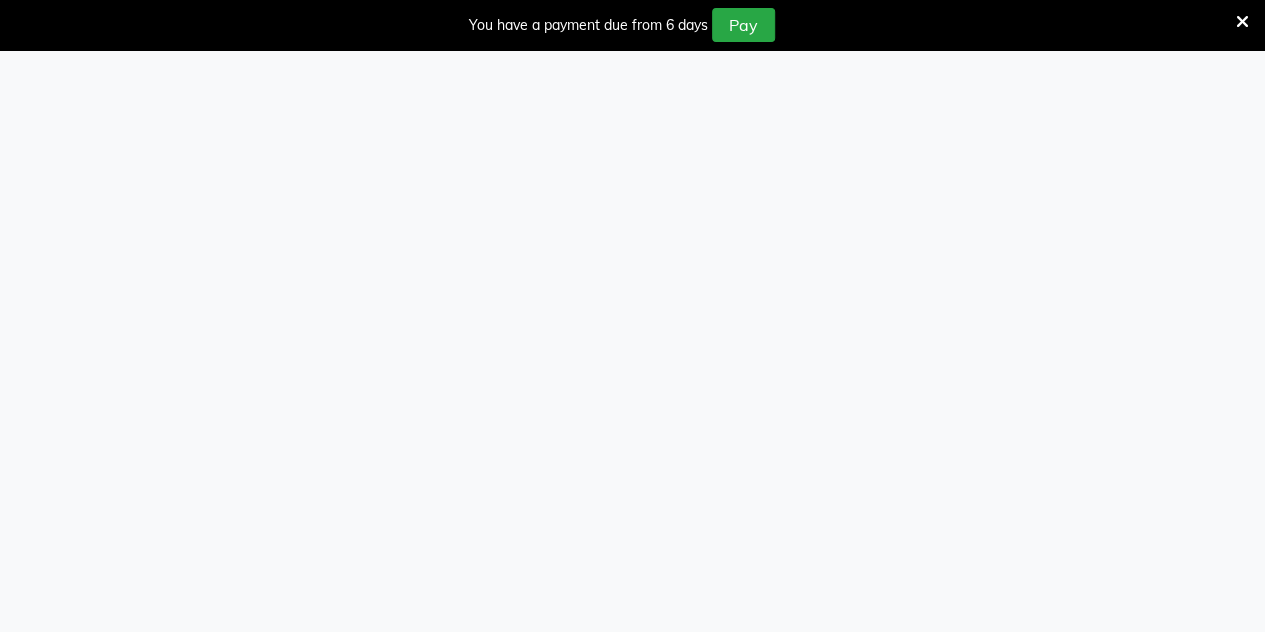 select on "89" 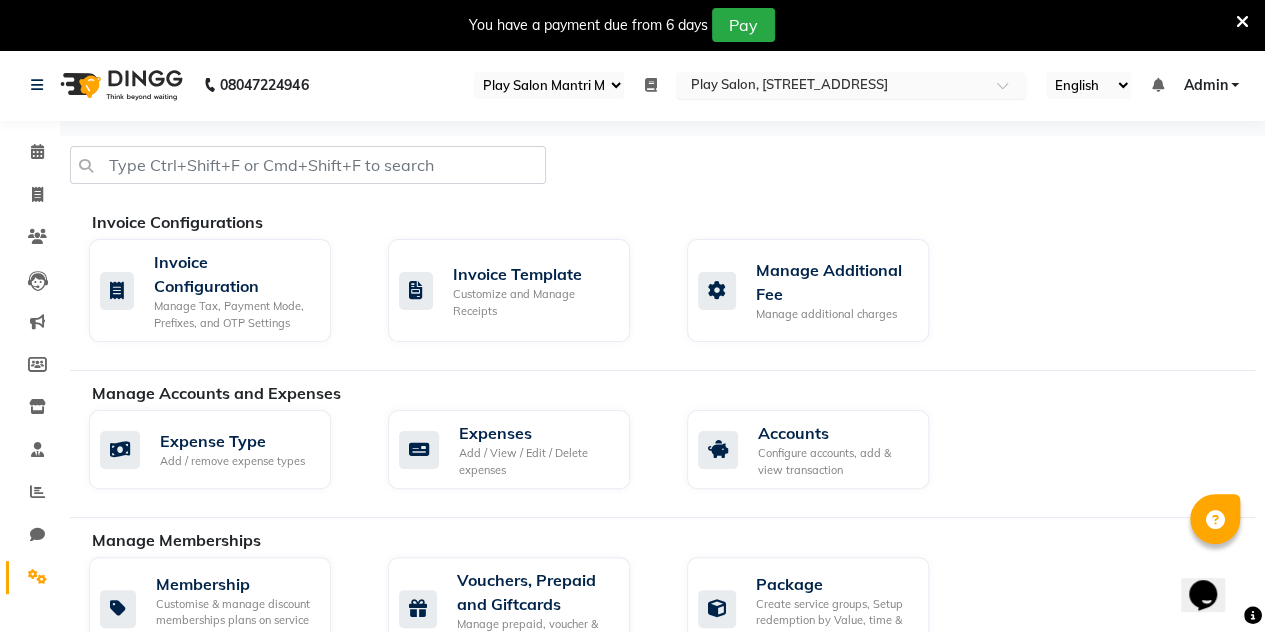 scroll, scrollTop: 0, scrollLeft: 0, axis: both 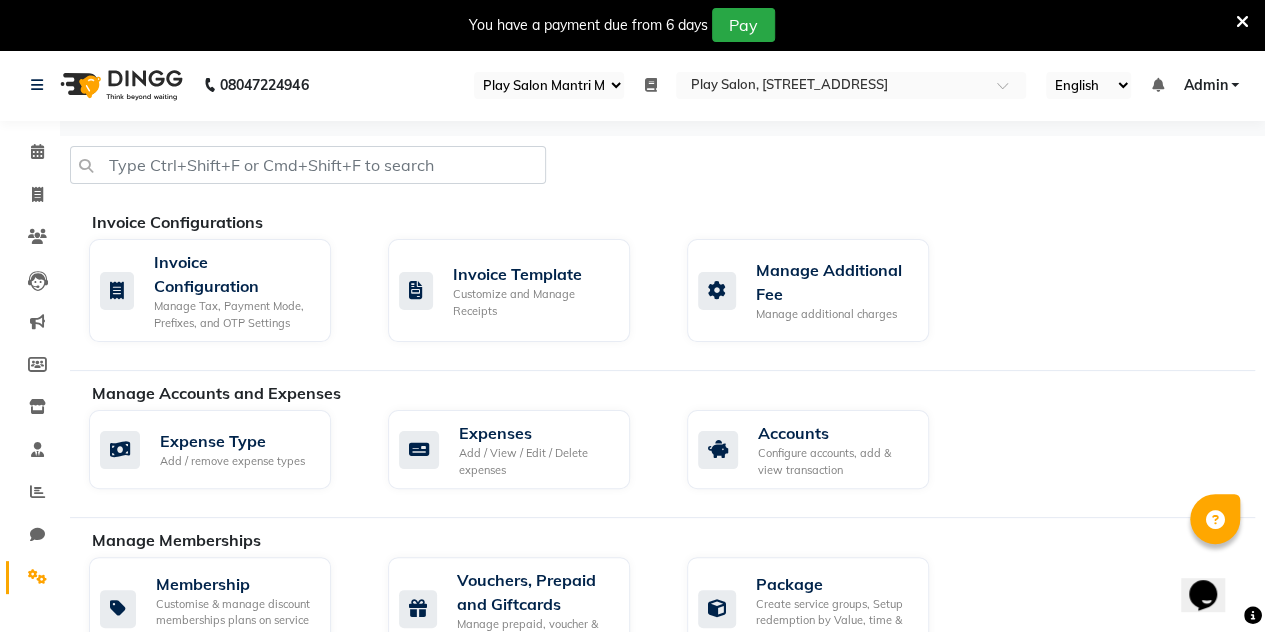 click at bounding box center (1242, 22) 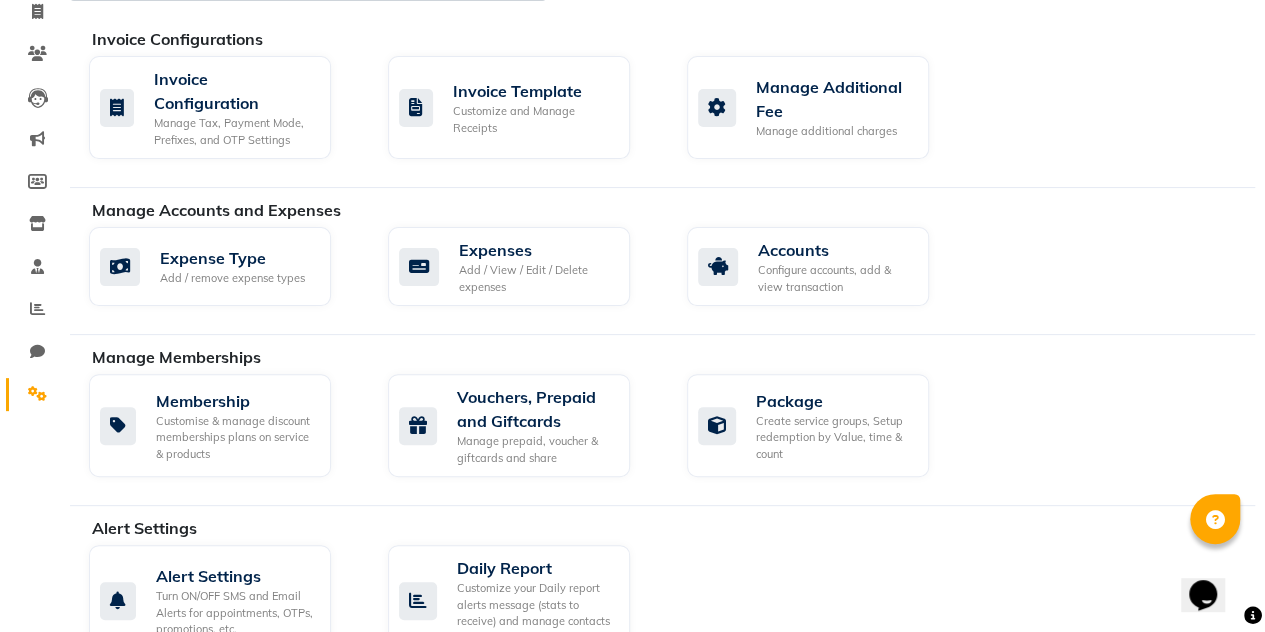 scroll, scrollTop: 0, scrollLeft: 0, axis: both 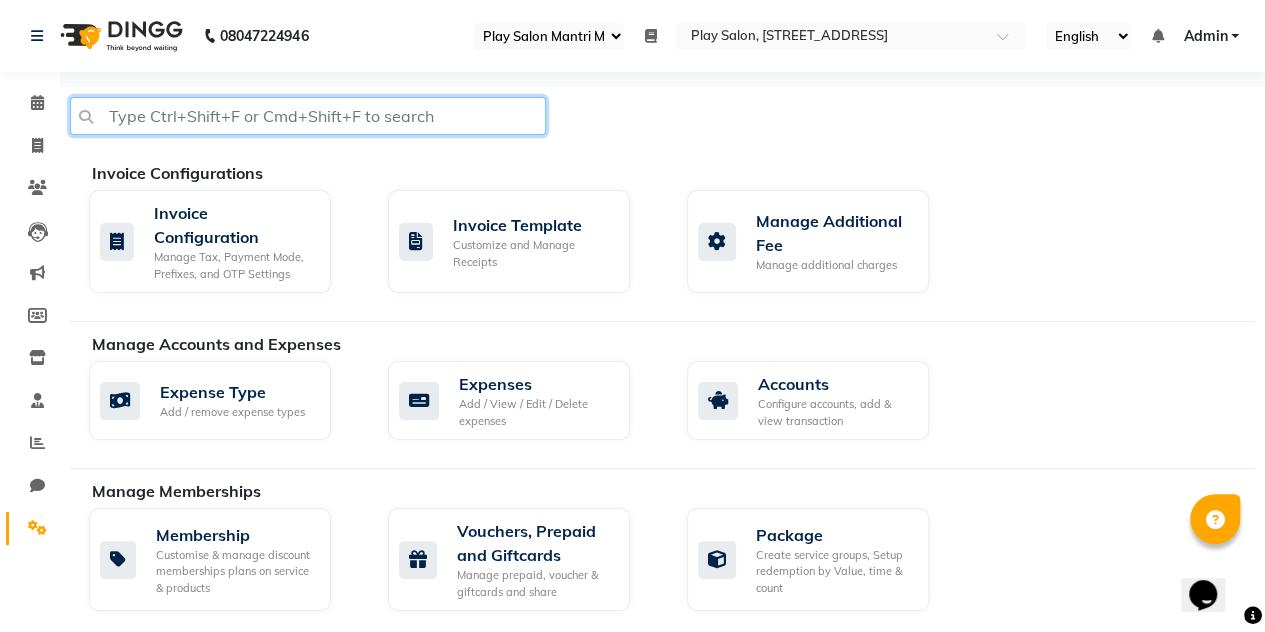 click 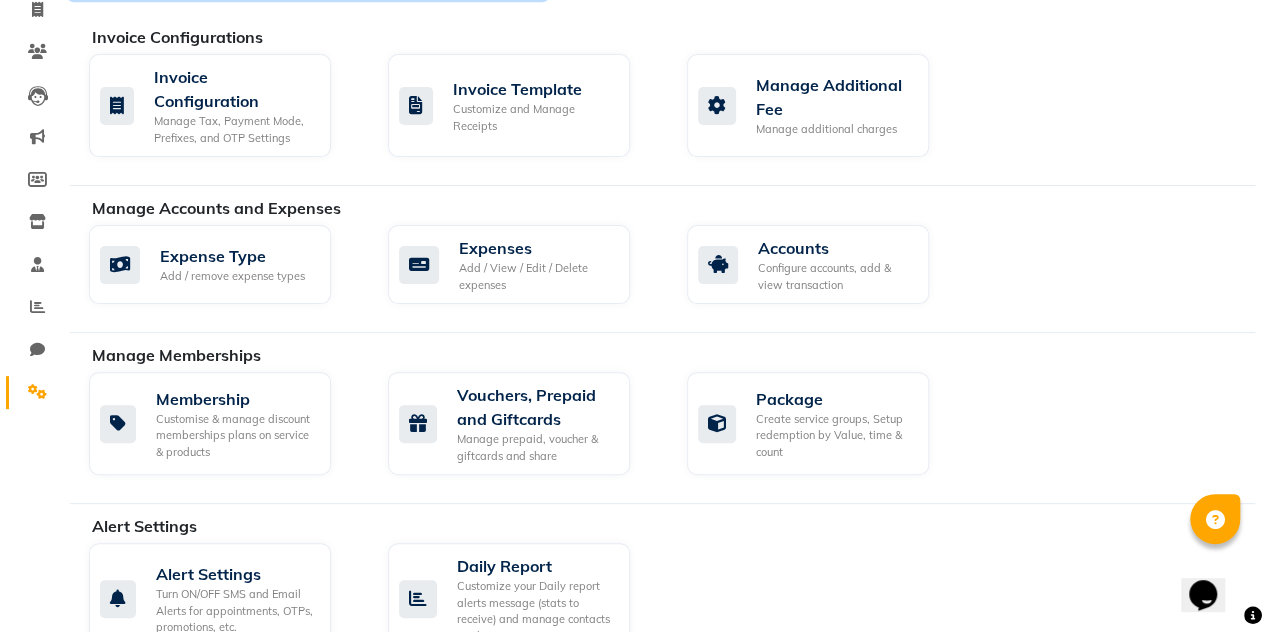 scroll, scrollTop: 0, scrollLeft: 0, axis: both 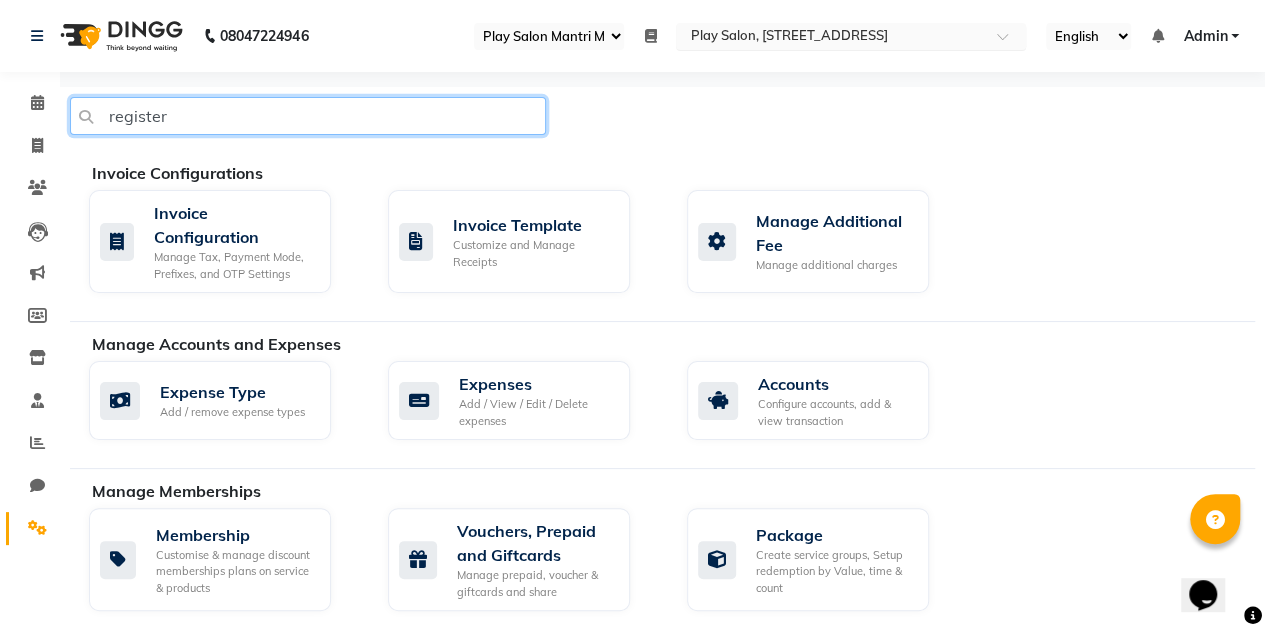 type on "register" 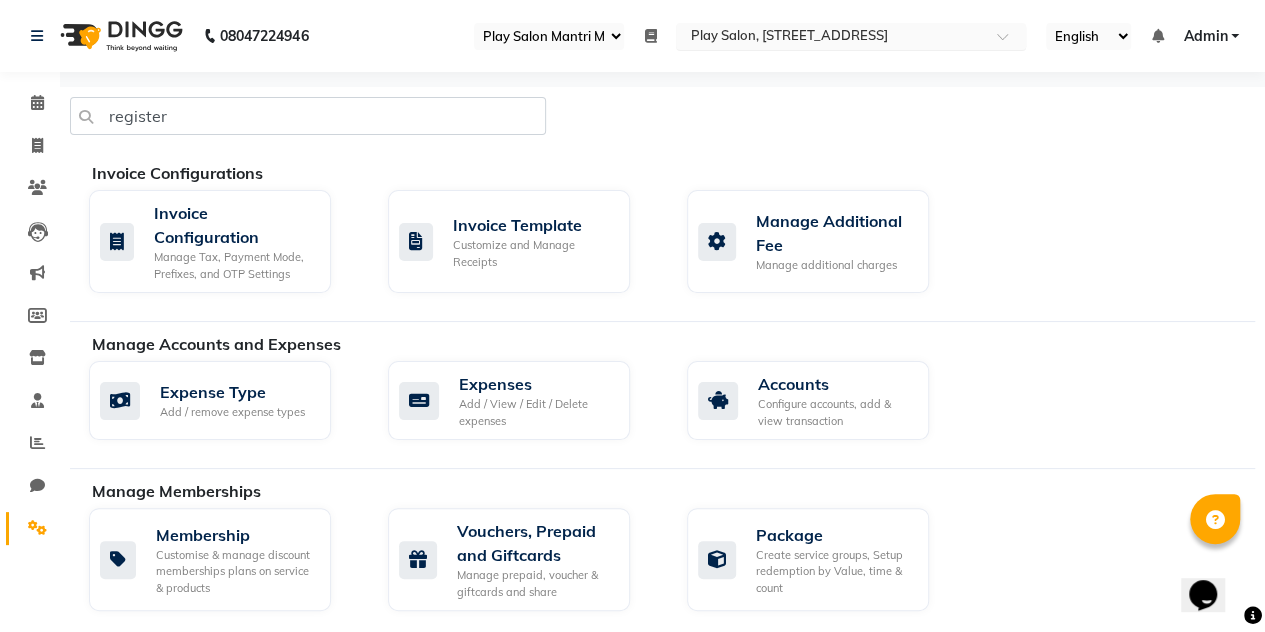 click at bounding box center [831, 38] 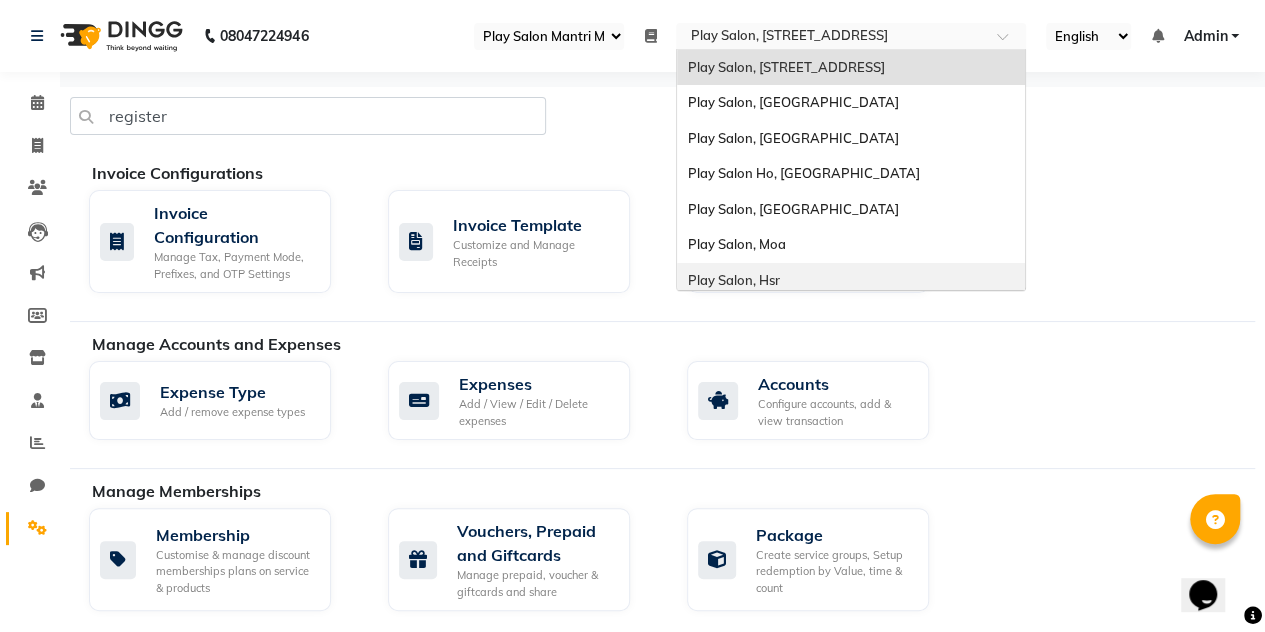 scroll, scrollTop: 79, scrollLeft: 0, axis: vertical 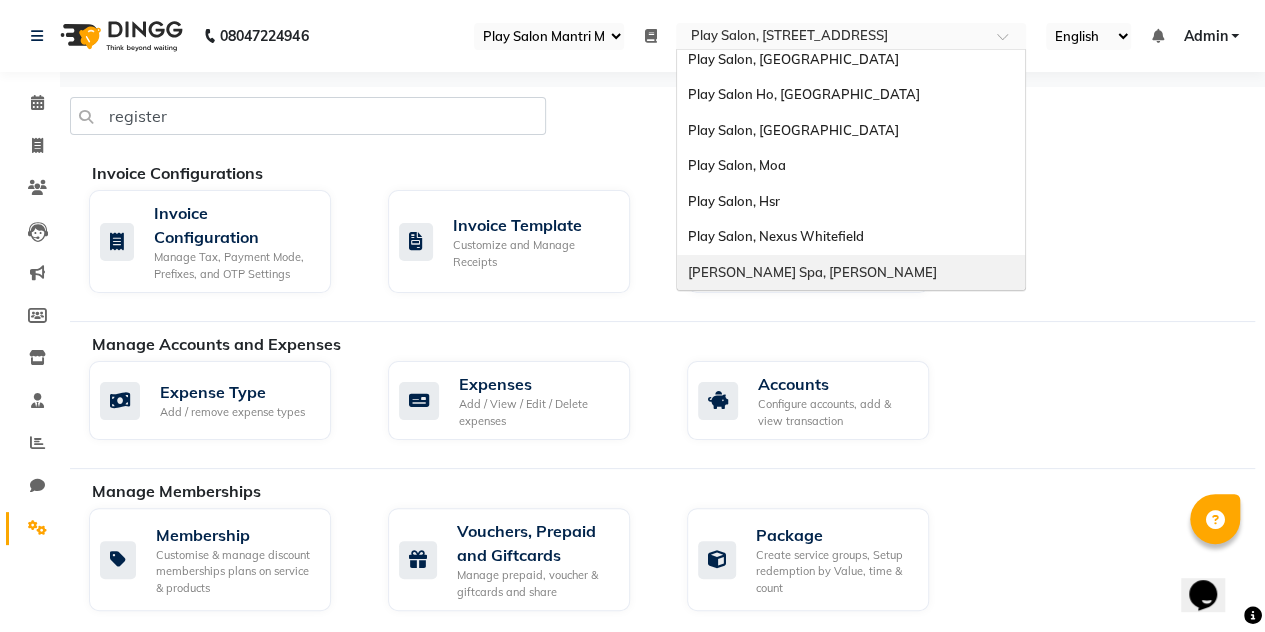 click on "[PERSON_NAME] Spa, [PERSON_NAME]" at bounding box center [811, 272] 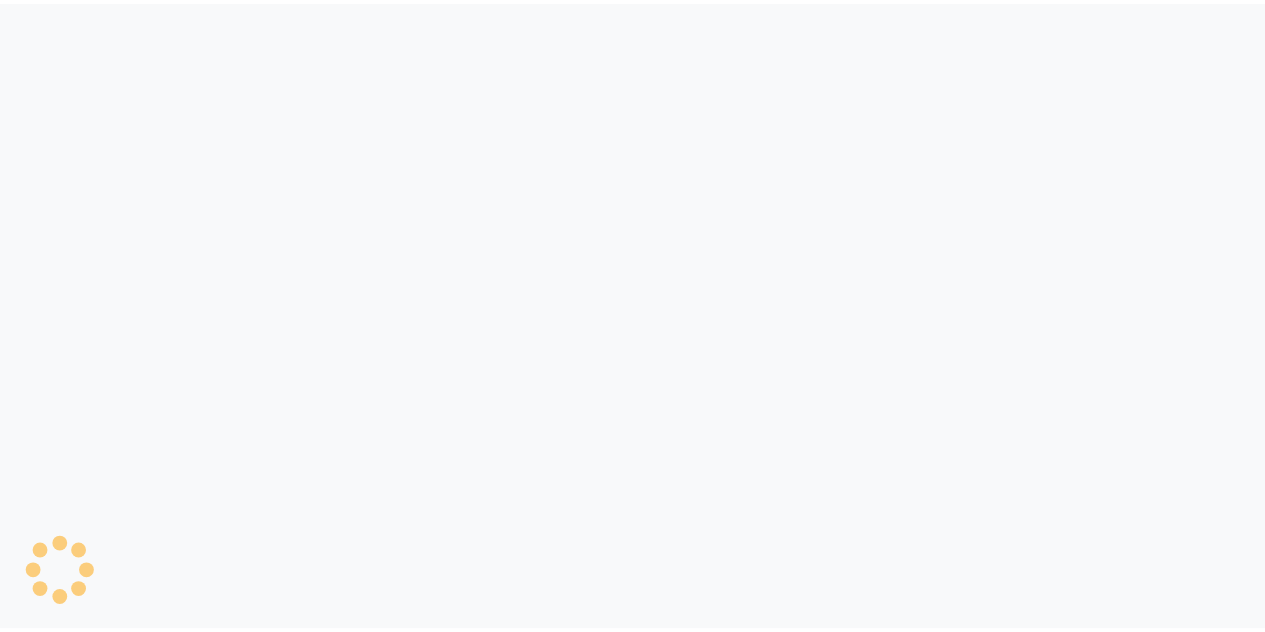 scroll, scrollTop: 0, scrollLeft: 0, axis: both 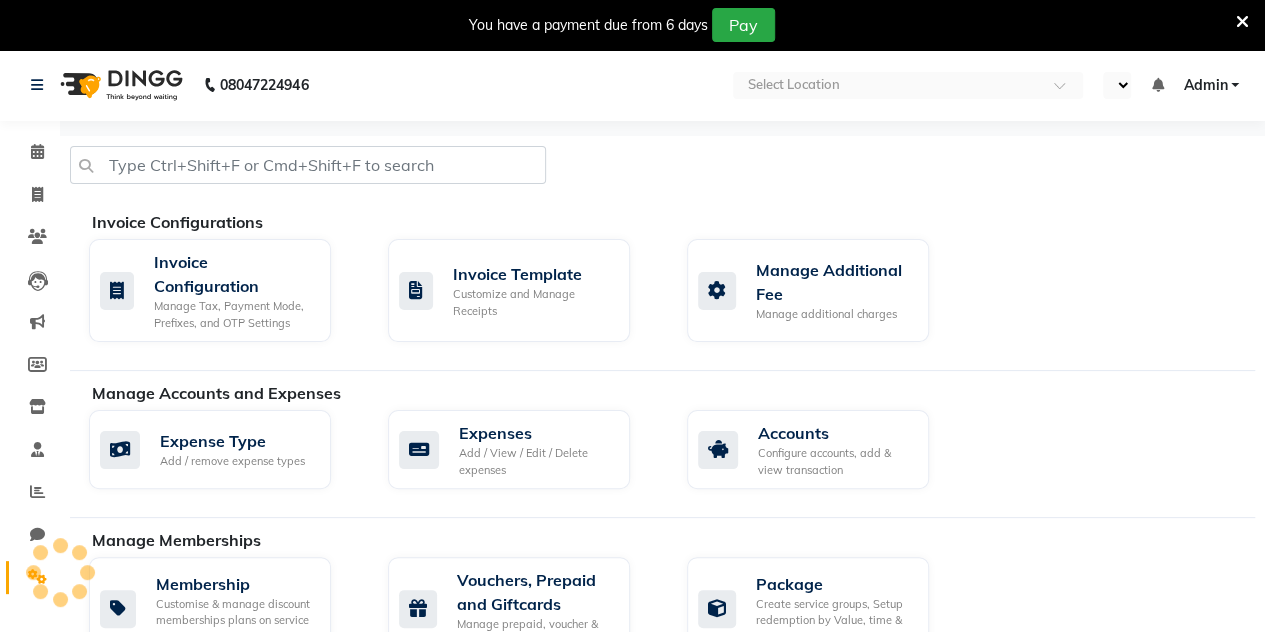 select on "en" 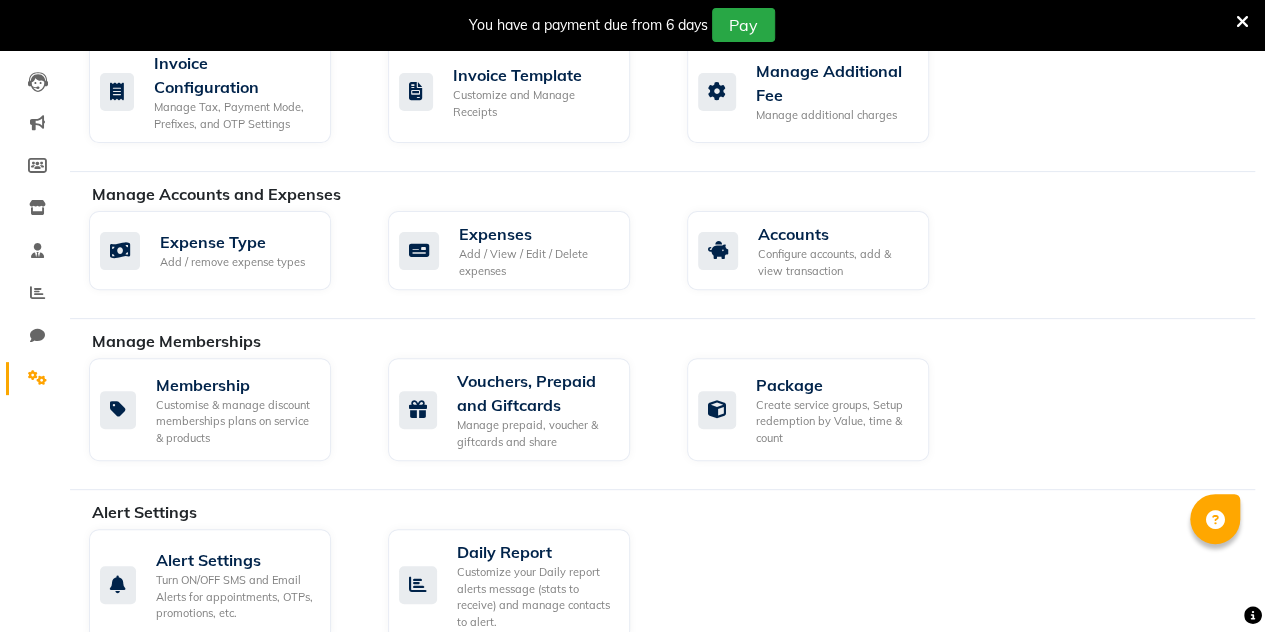 scroll, scrollTop: 306, scrollLeft: 0, axis: vertical 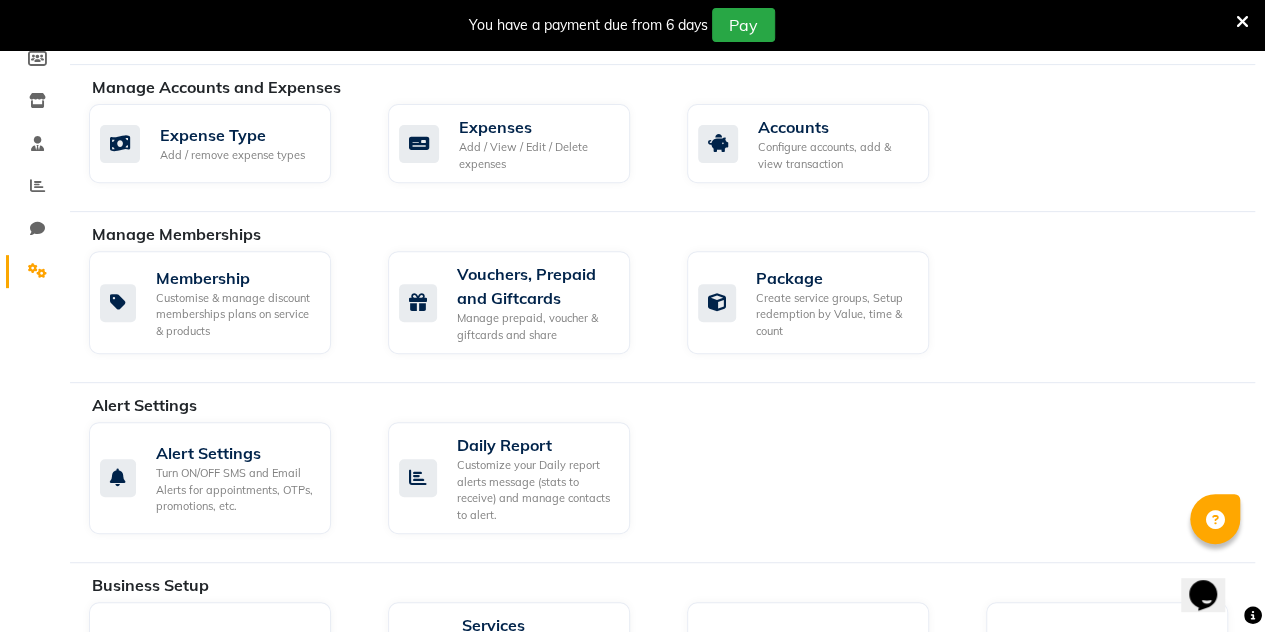 click at bounding box center [1242, 22] 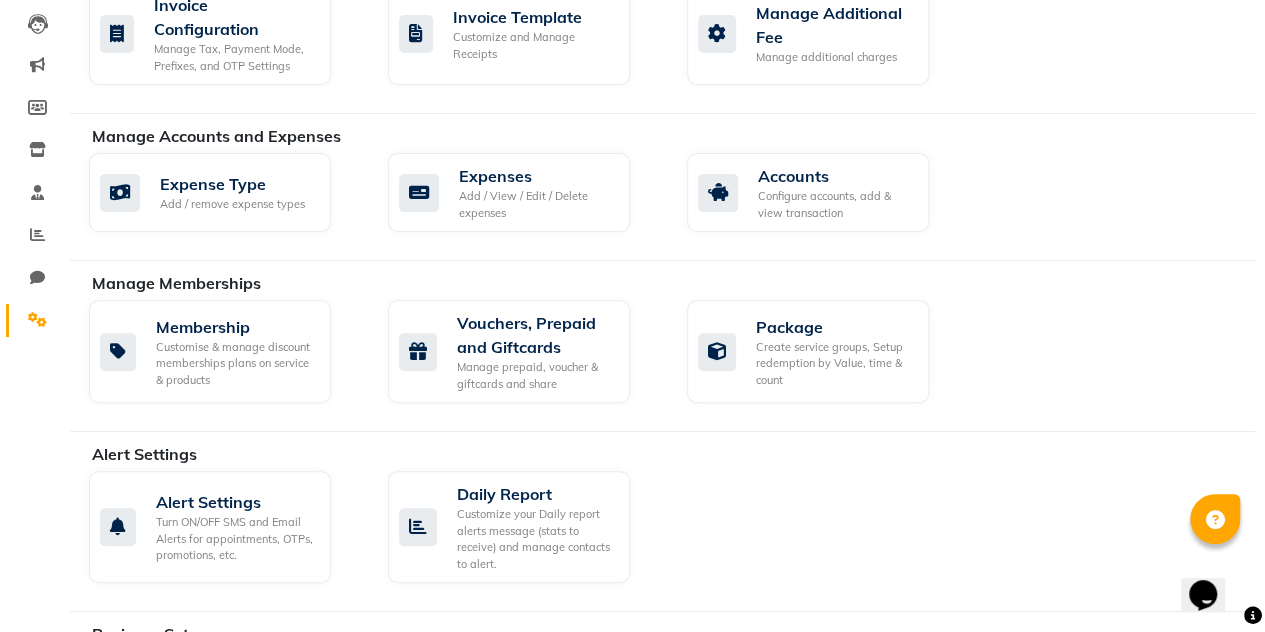 scroll, scrollTop: 0, scrollLeft: 0, axis: both 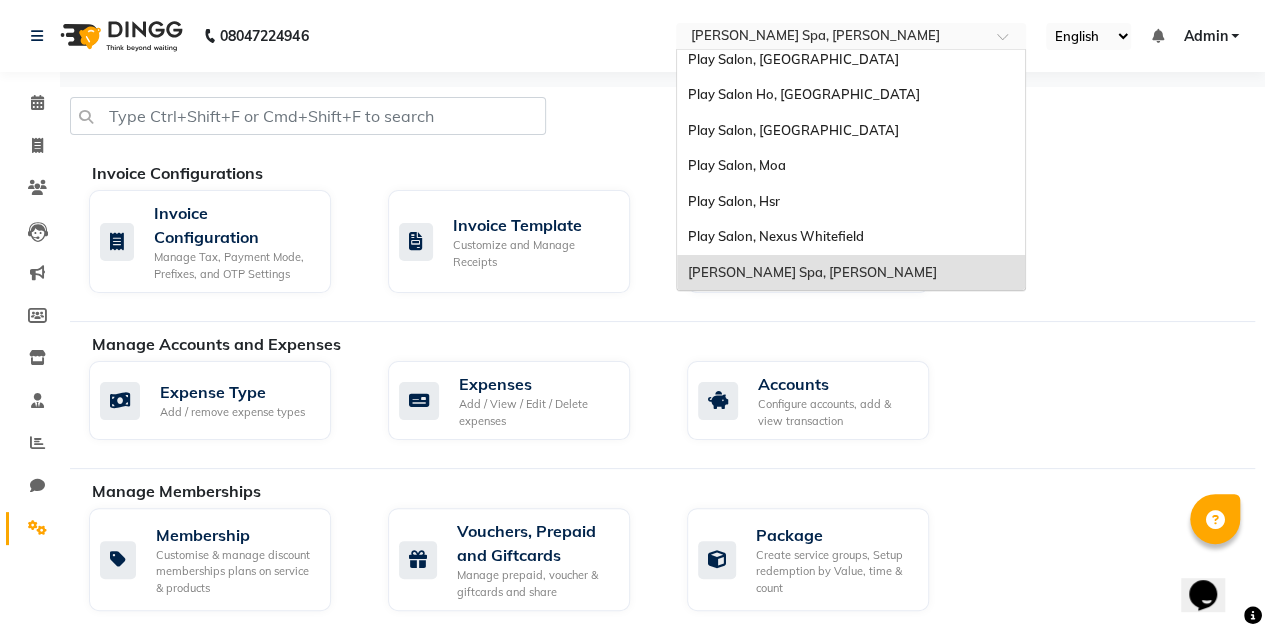 click at bounding box center [831, 38] 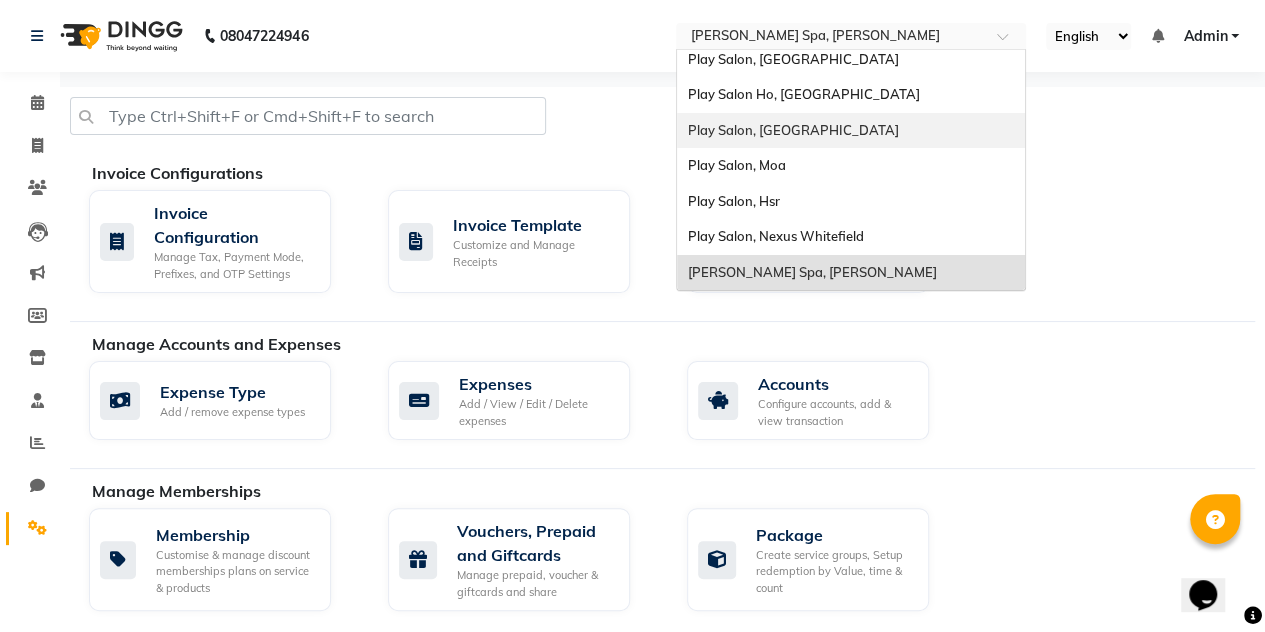 click on "Play Salon, [GEOGRAPHIC_DATA]" at bounding box center (792, 130) 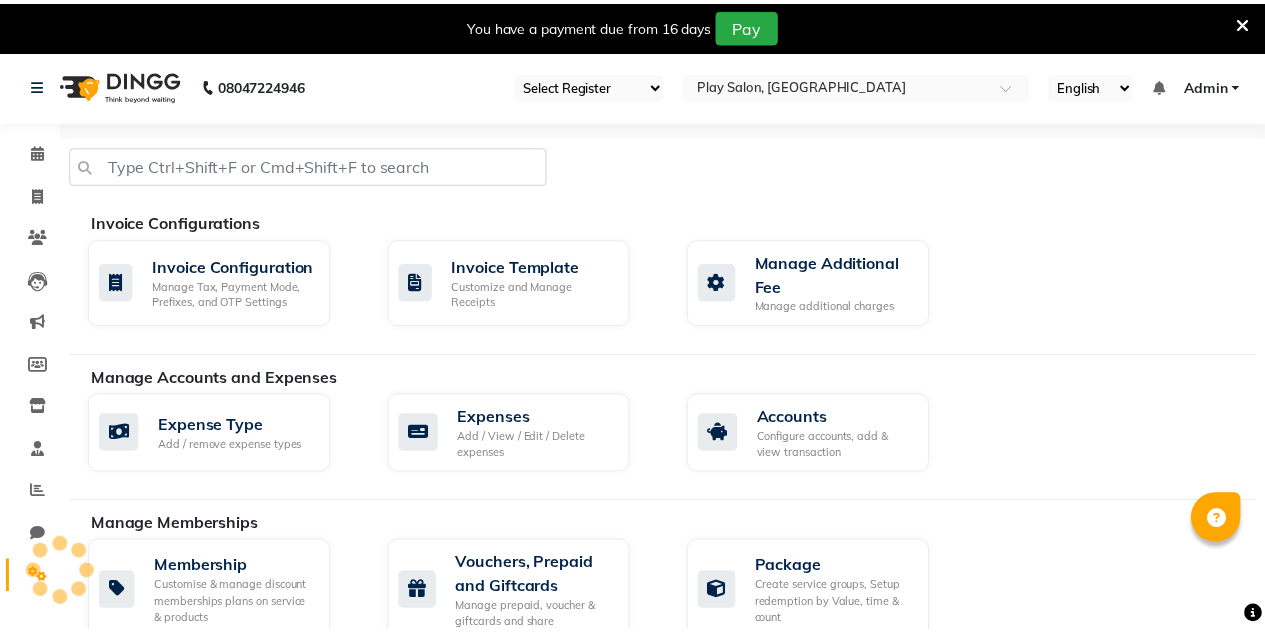 scroll, scrollTop: 0, scrollLeft: 0, axis: both 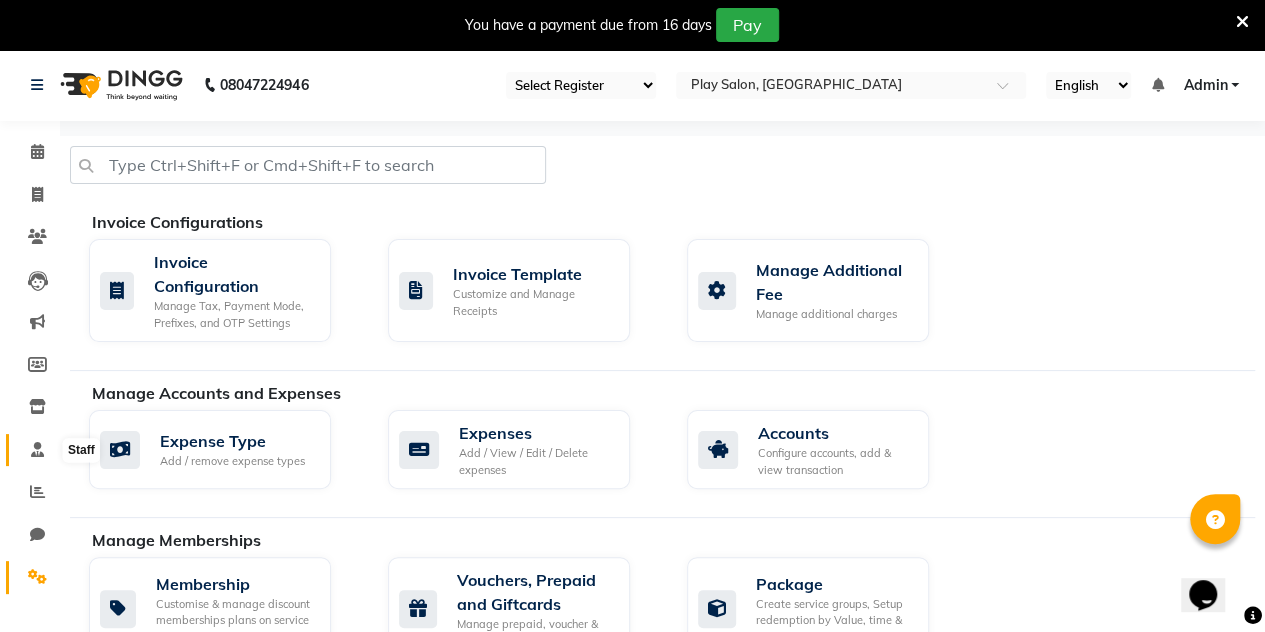 click 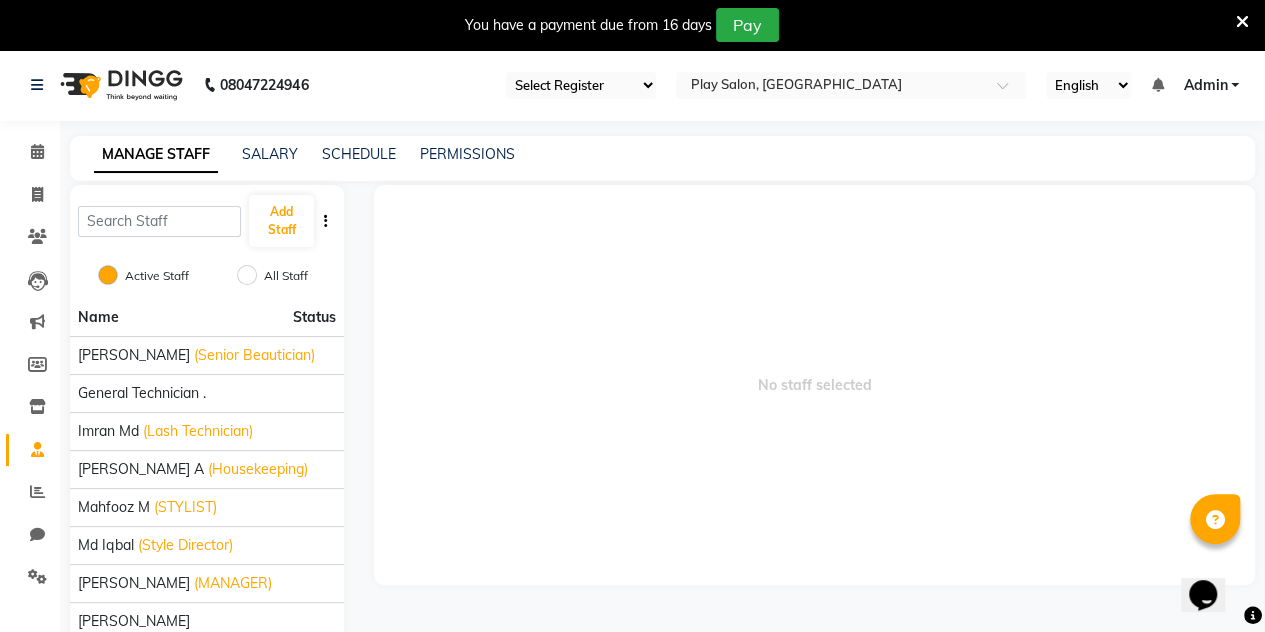 click 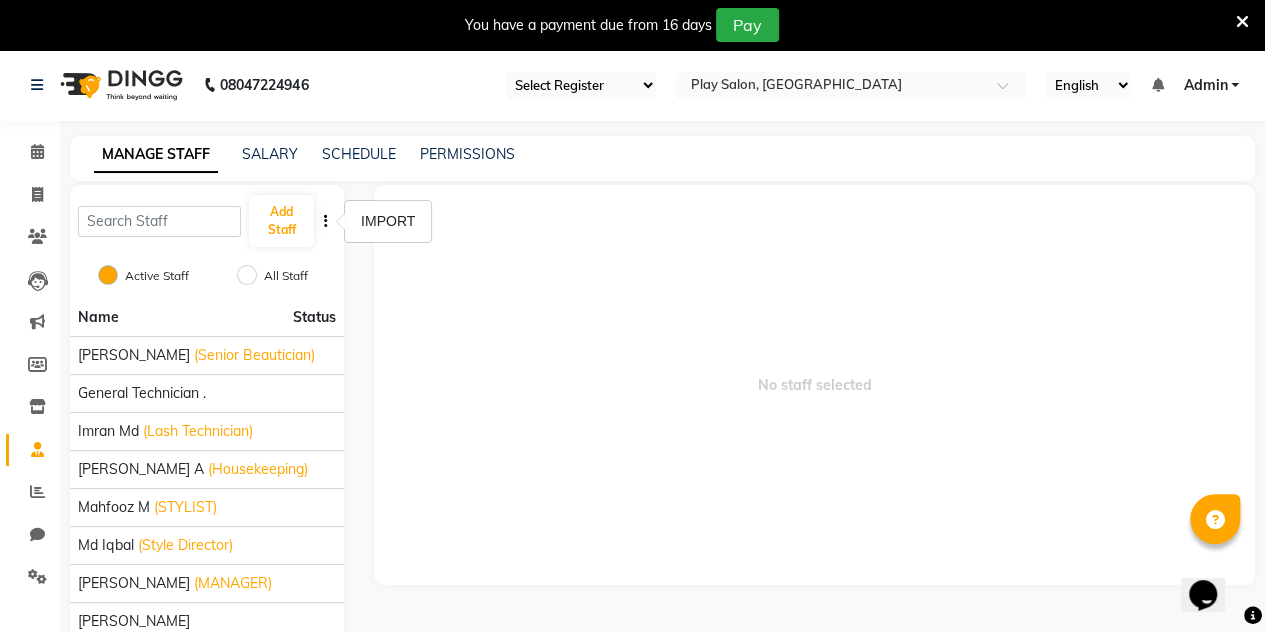 click on "Add Staff  Active Staff   All Staff  Name Status Diksha Tamang (Senior Beautician) General Technician . Imran Md (Lash Technician) Lalitha A (Housekeeping) Mahfooz M (STYLIST)  Md Iqbal (Style Director) Meera Nayak (MANAGER) Murali Dhara Nikita Chhttri (Beautician) PHOENIX ADSR (Receptionist)  Previous  page  1 / 2  You're on page  1 page  2  Next  page" 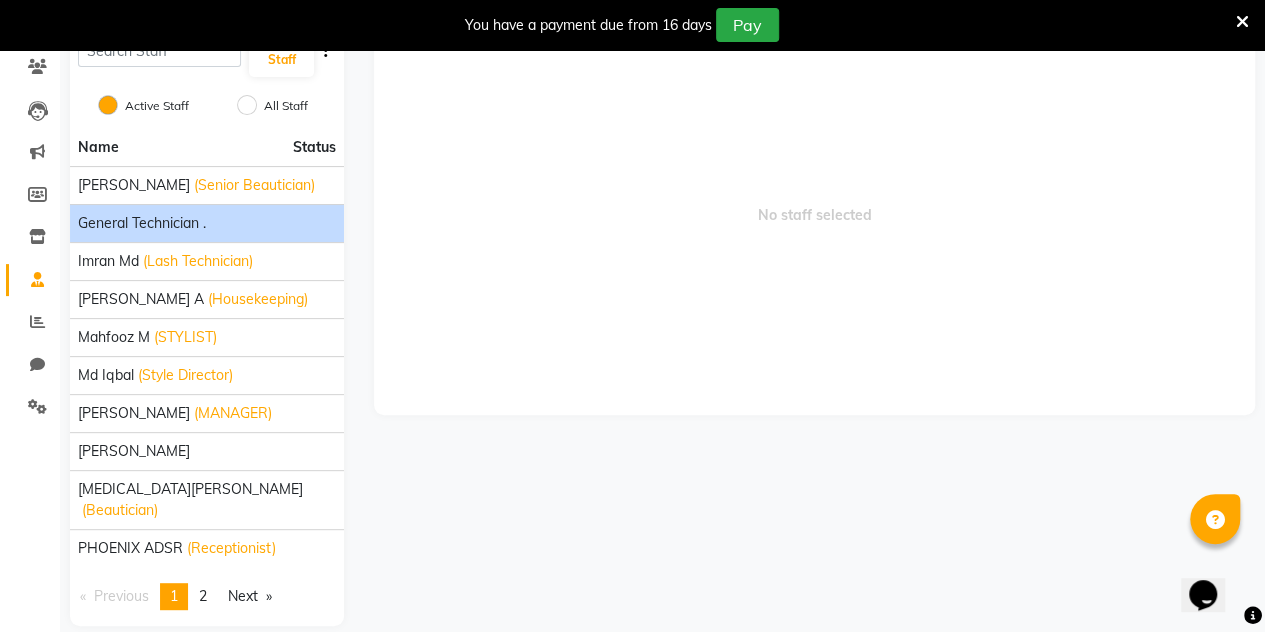scroll, scrollTop: 0, scrollLeft: 0, axis: both 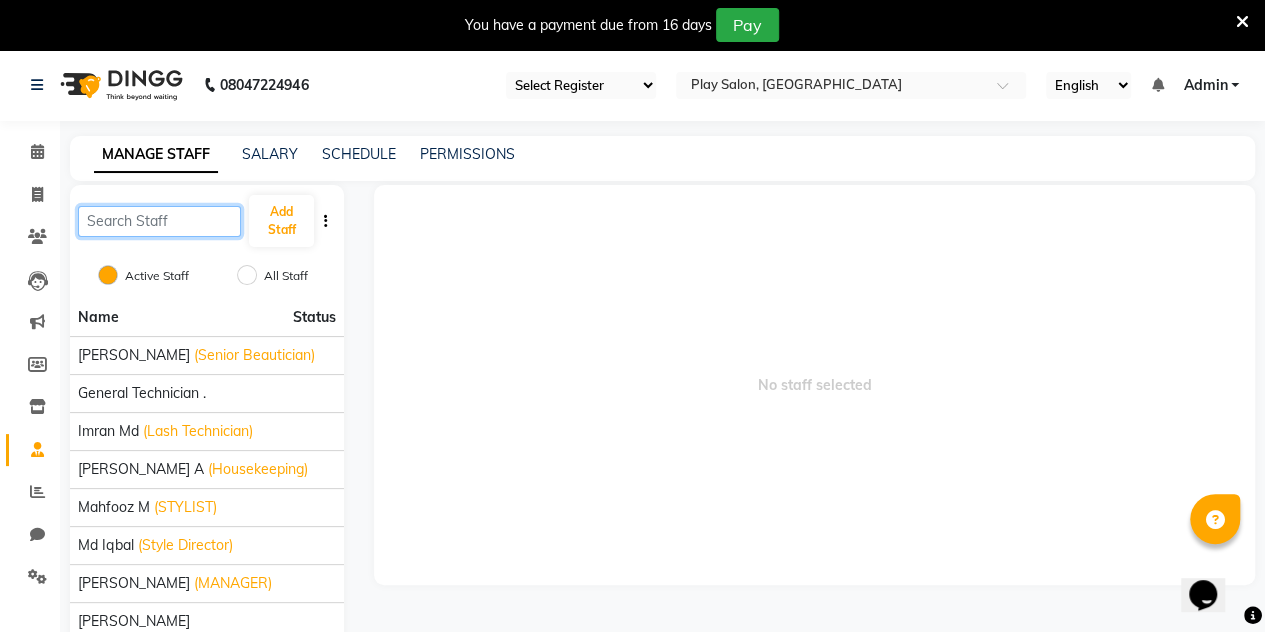click 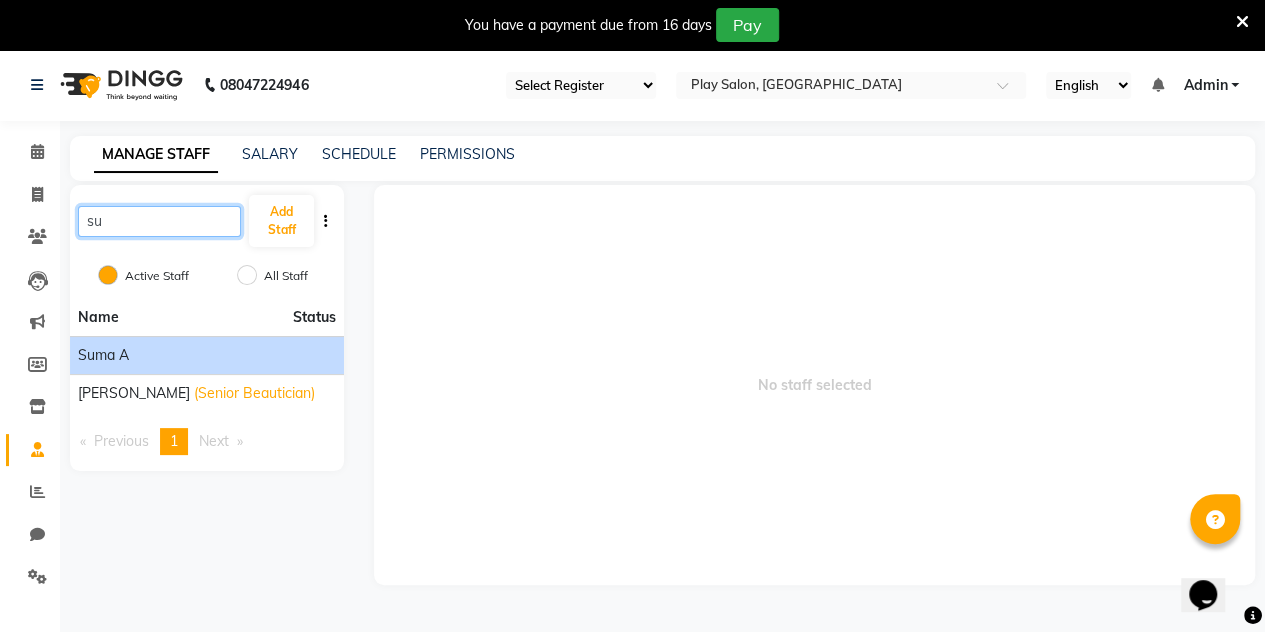 type on "su" 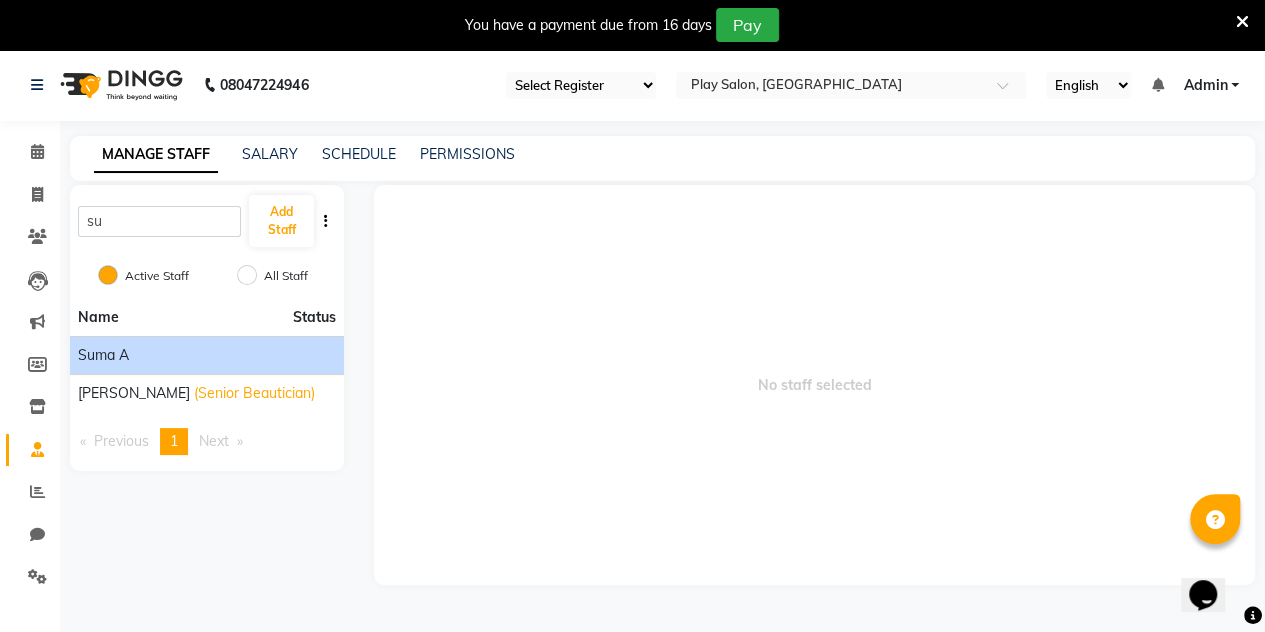 click on "Suma A" 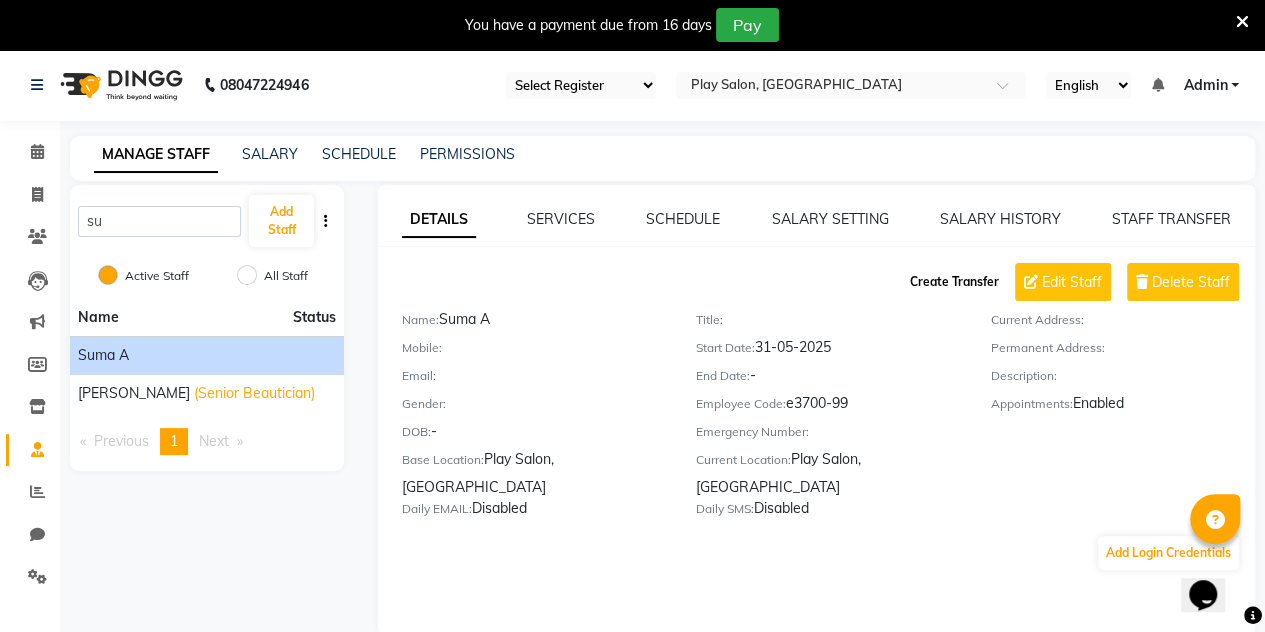 click on "Create Transfer" 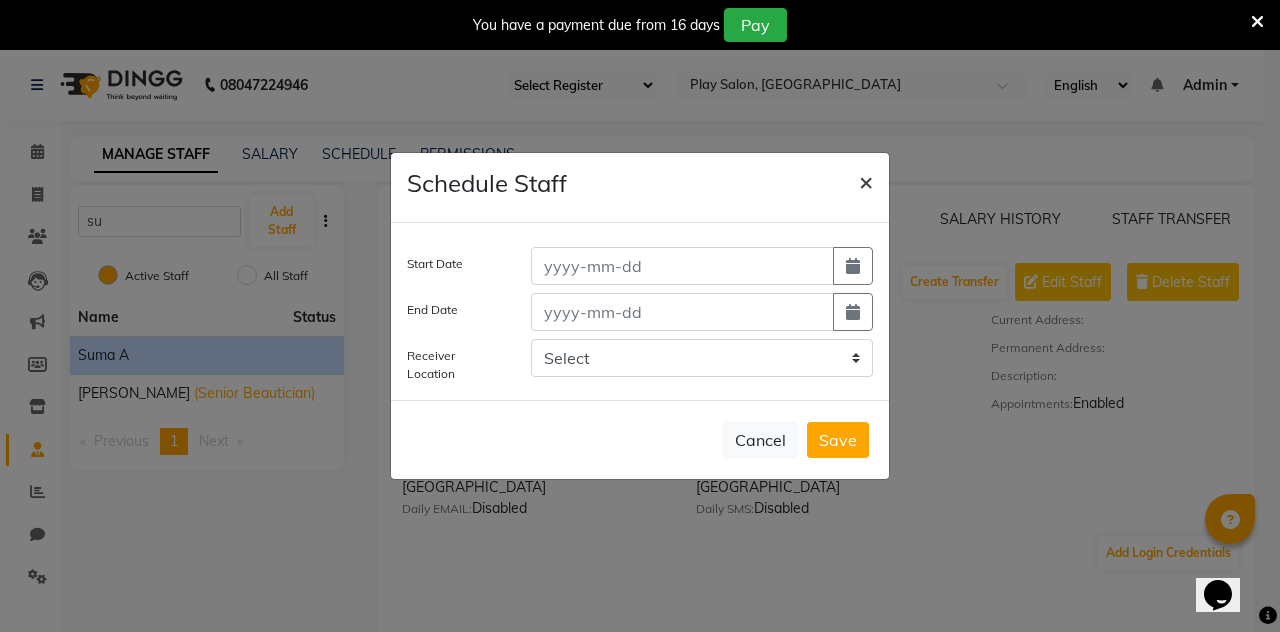 click on "×" 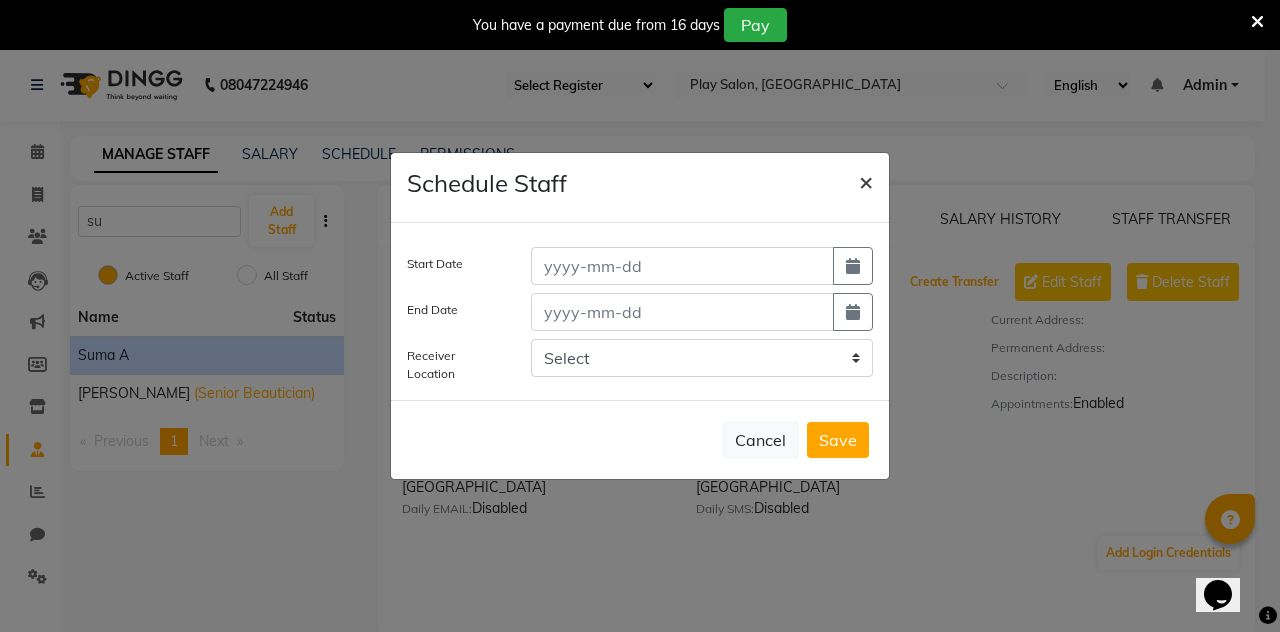 select 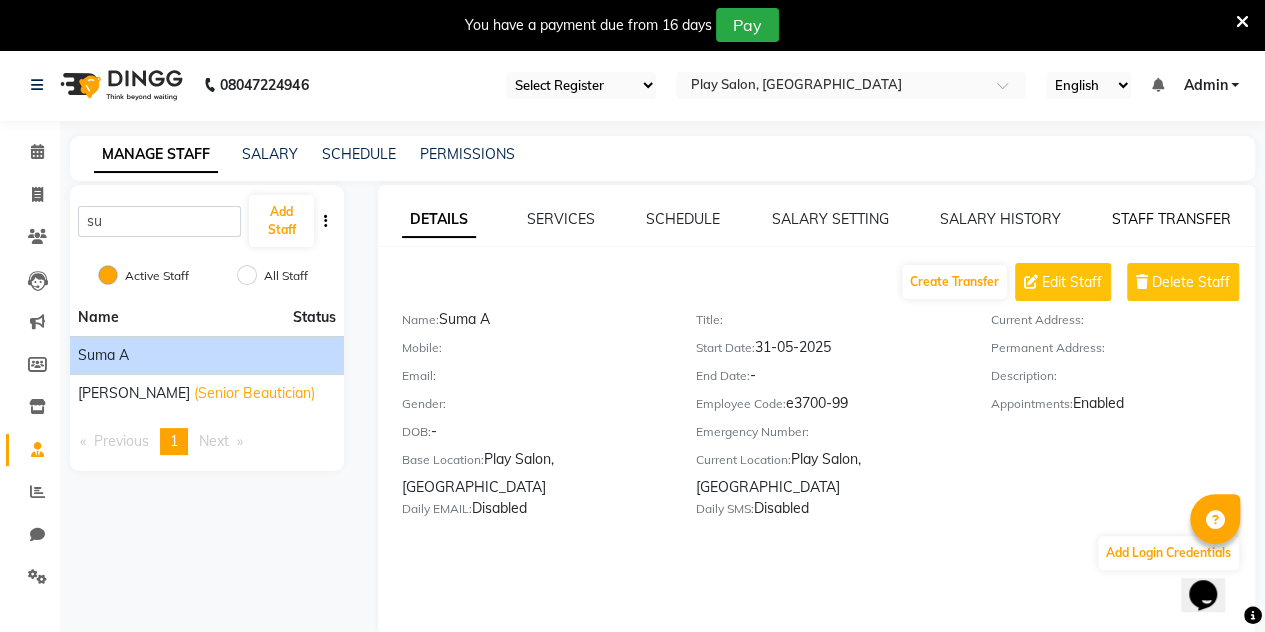 click on "STAFF TRANSFER" 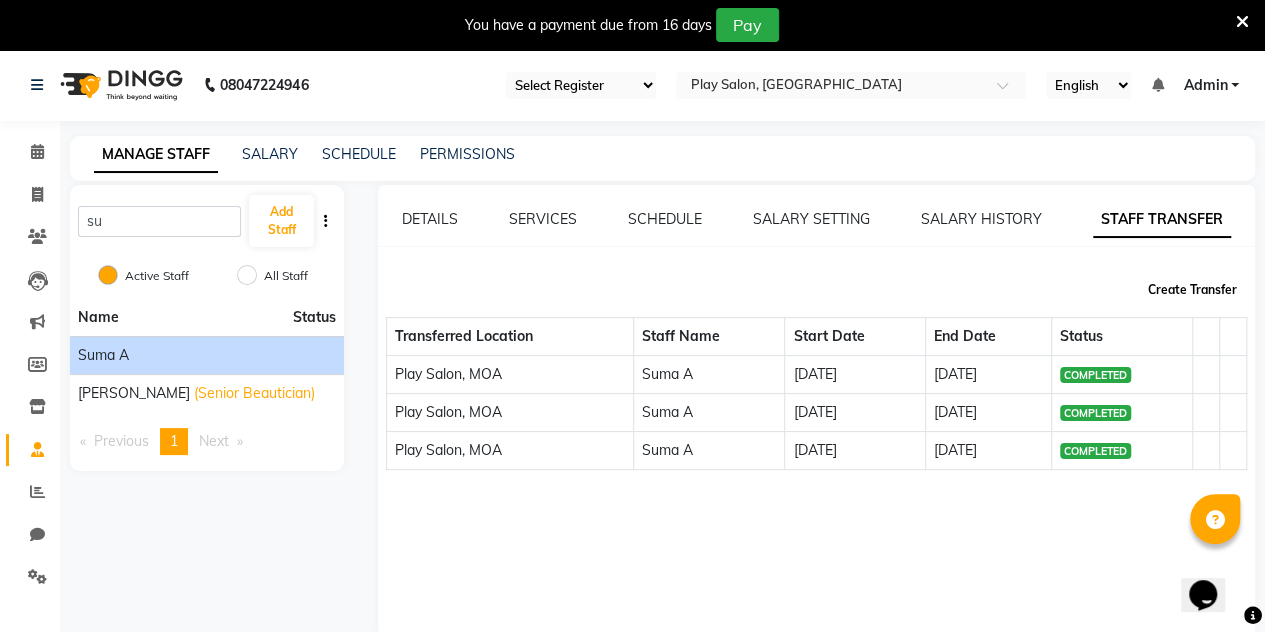 click on "Create Transfer" 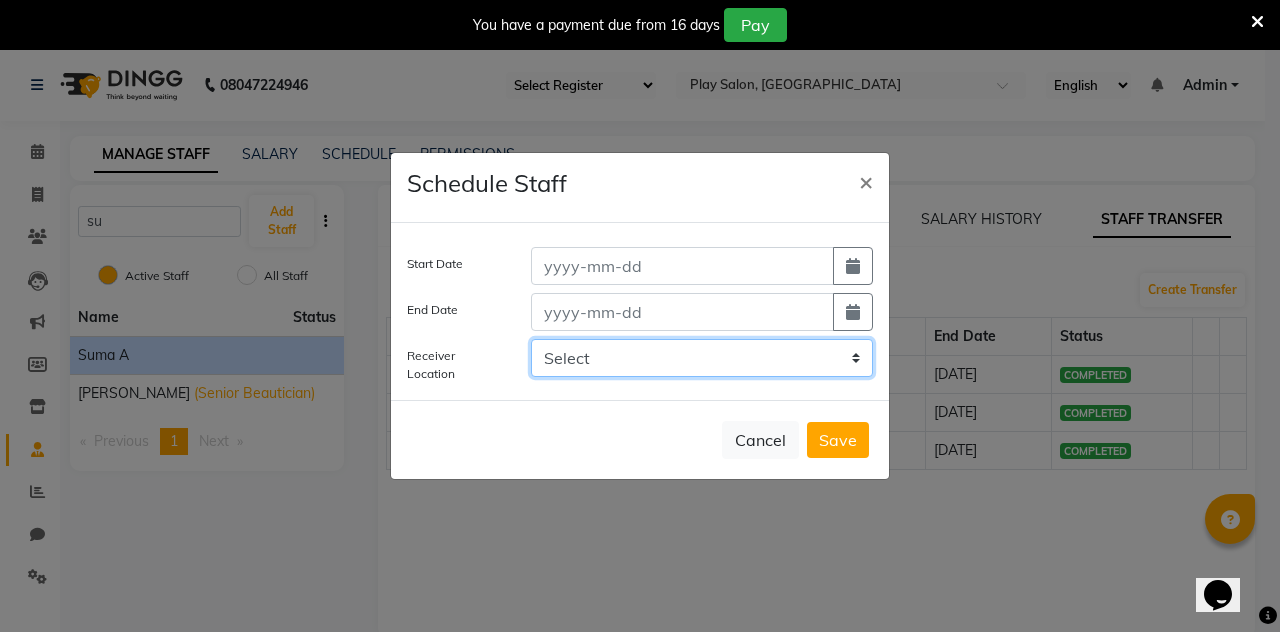 click on "Select Play salon, 77 East Play Salon, Sarjapur Play Salon, Mantri mall Play Salon HO, Bangalore  Play Salon, MOA Play Salon, HSR Play Salon, Nexus Whitefield shea spa, Madhava nagar" 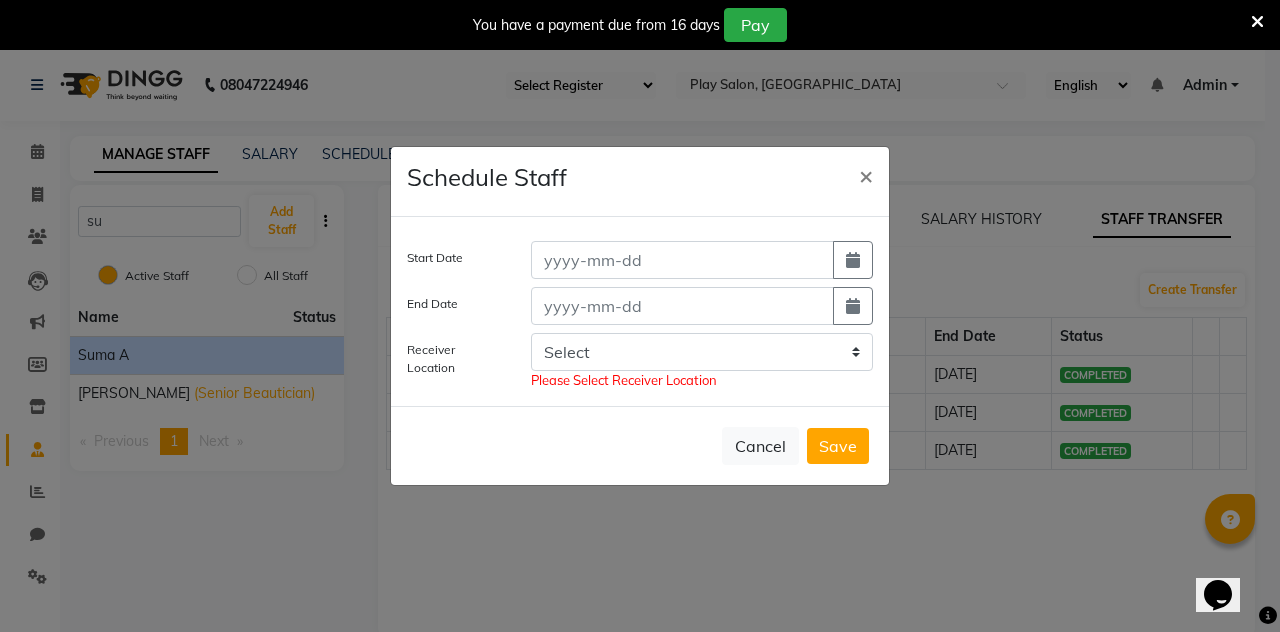 click on "Cancel   Save" 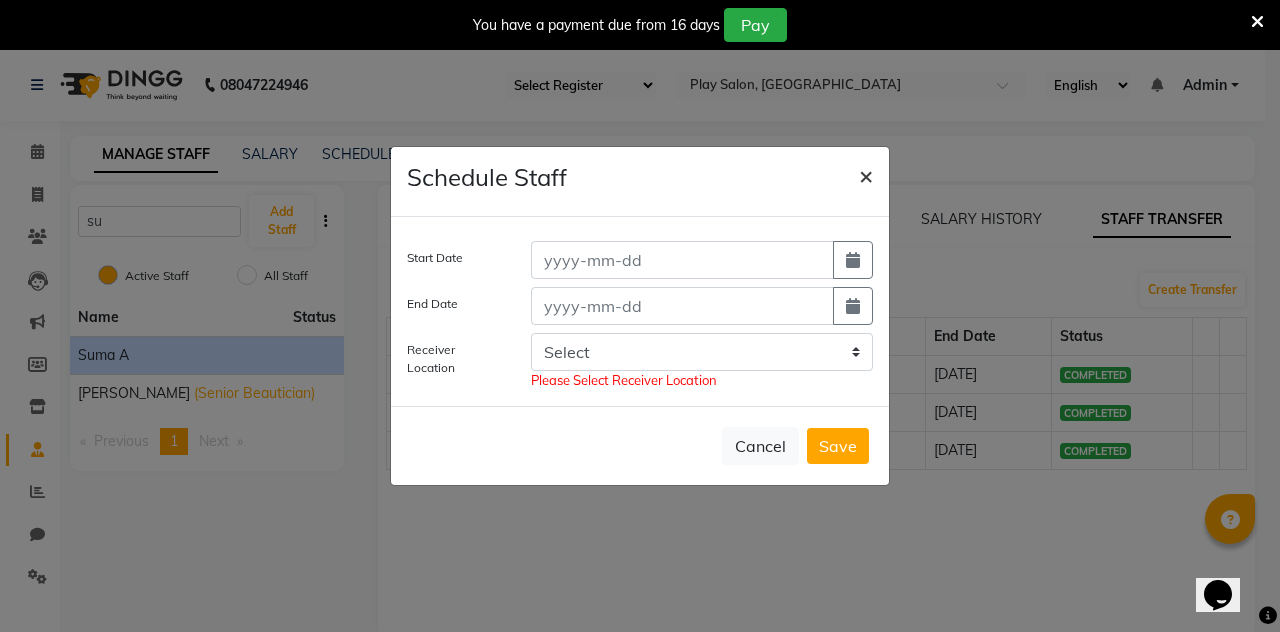 click on "×" 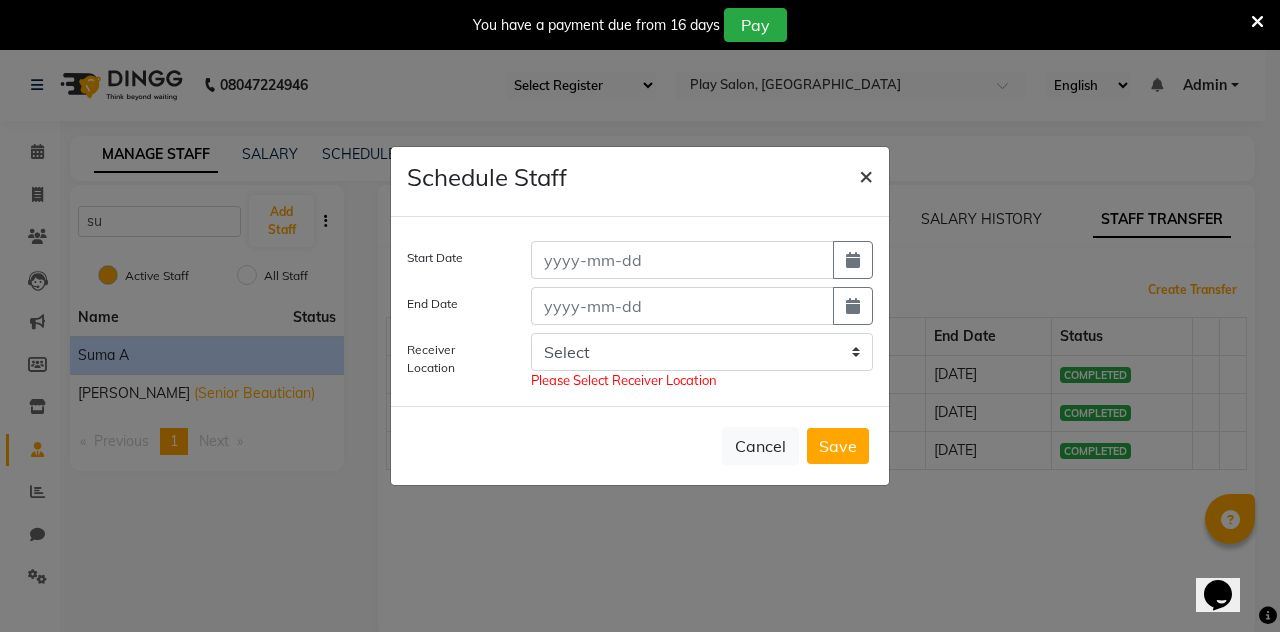 select 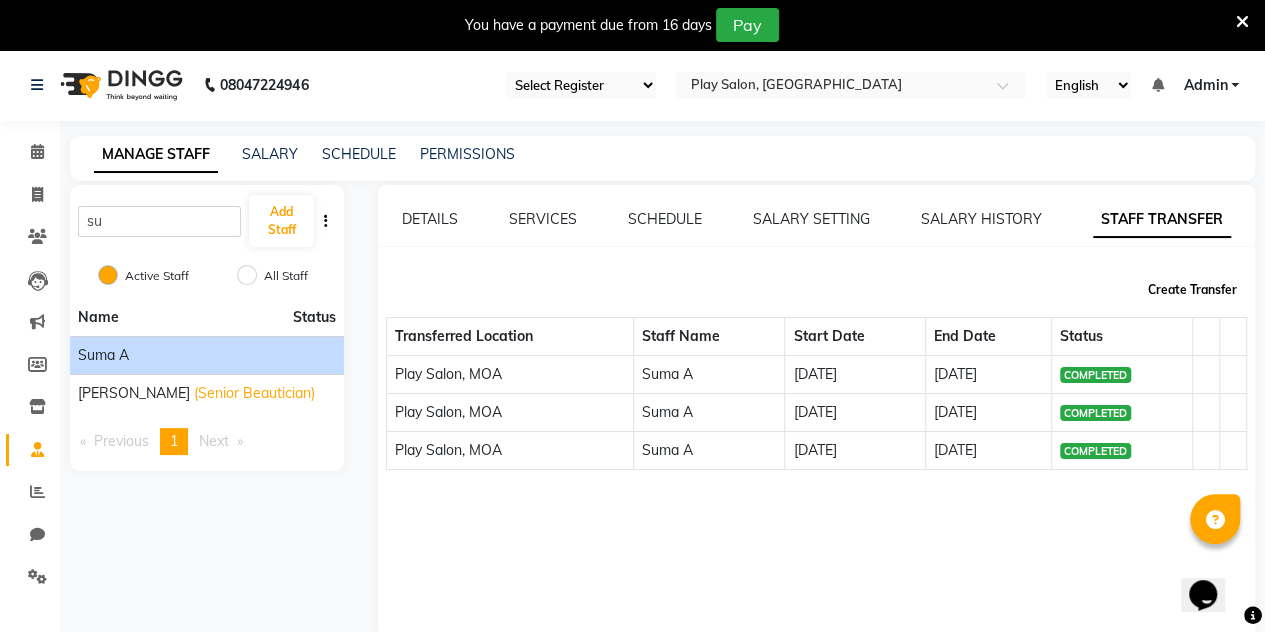 click on "Create Transfer" 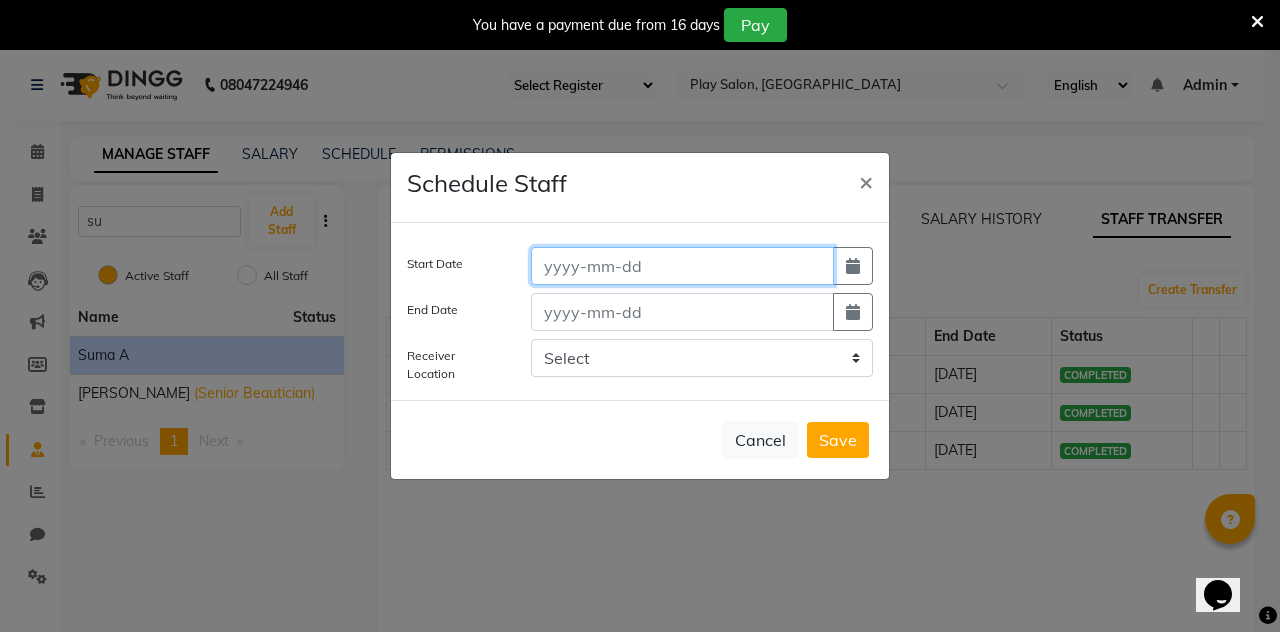 click 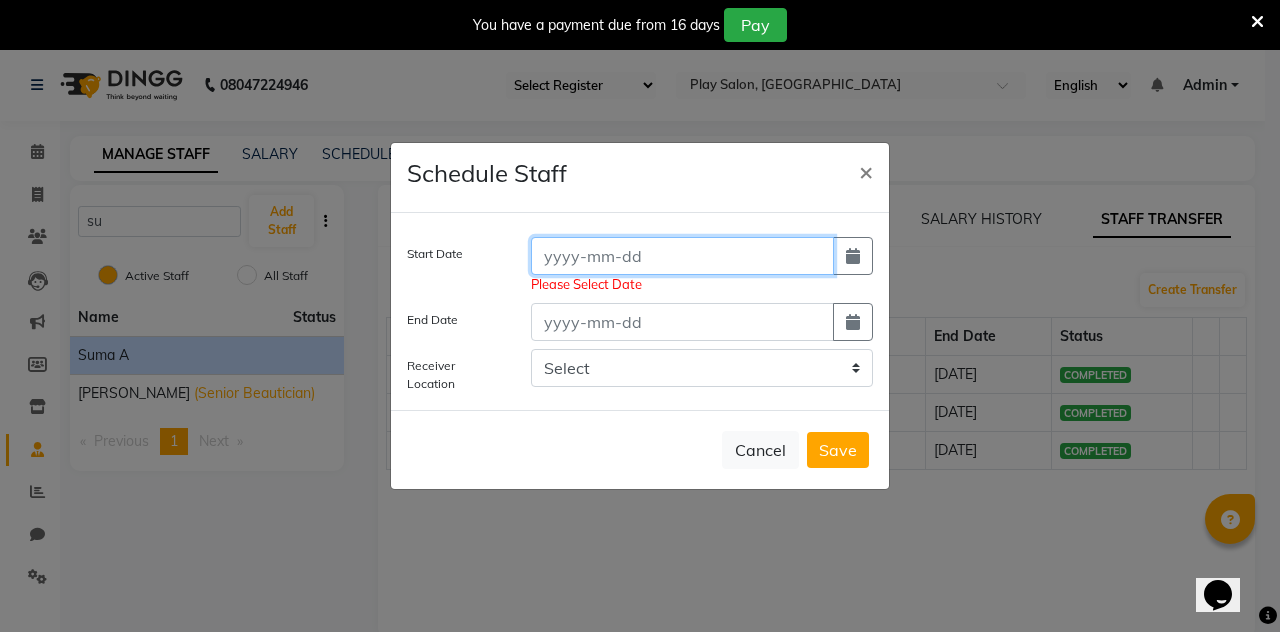 click 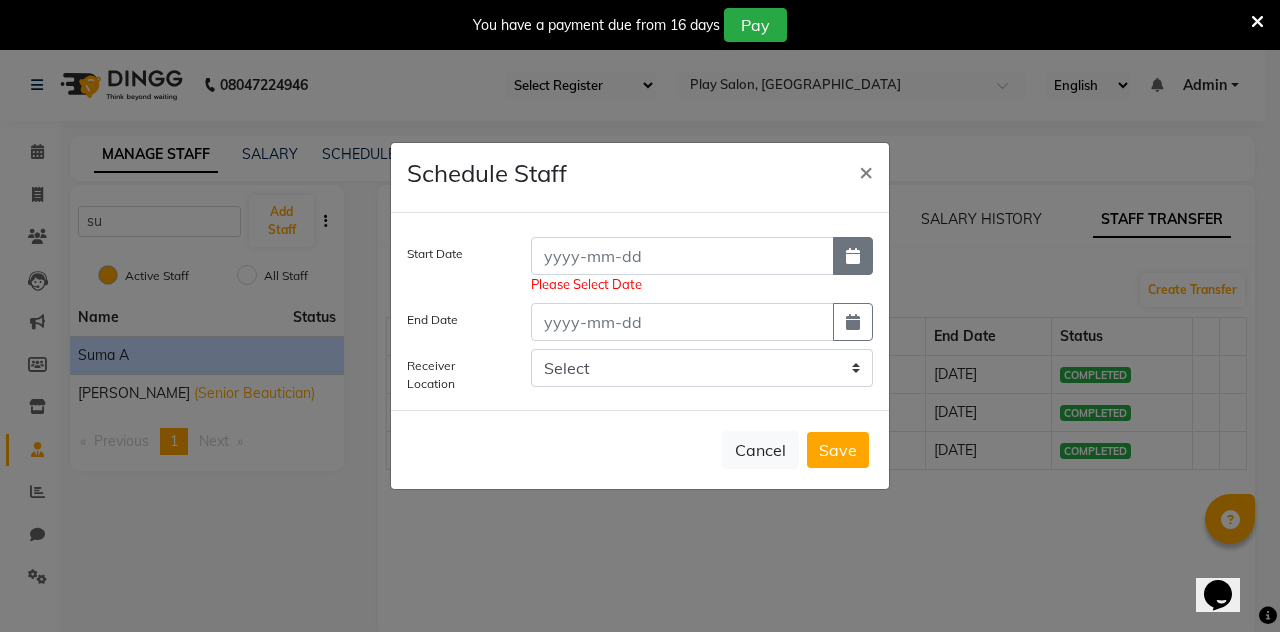 click 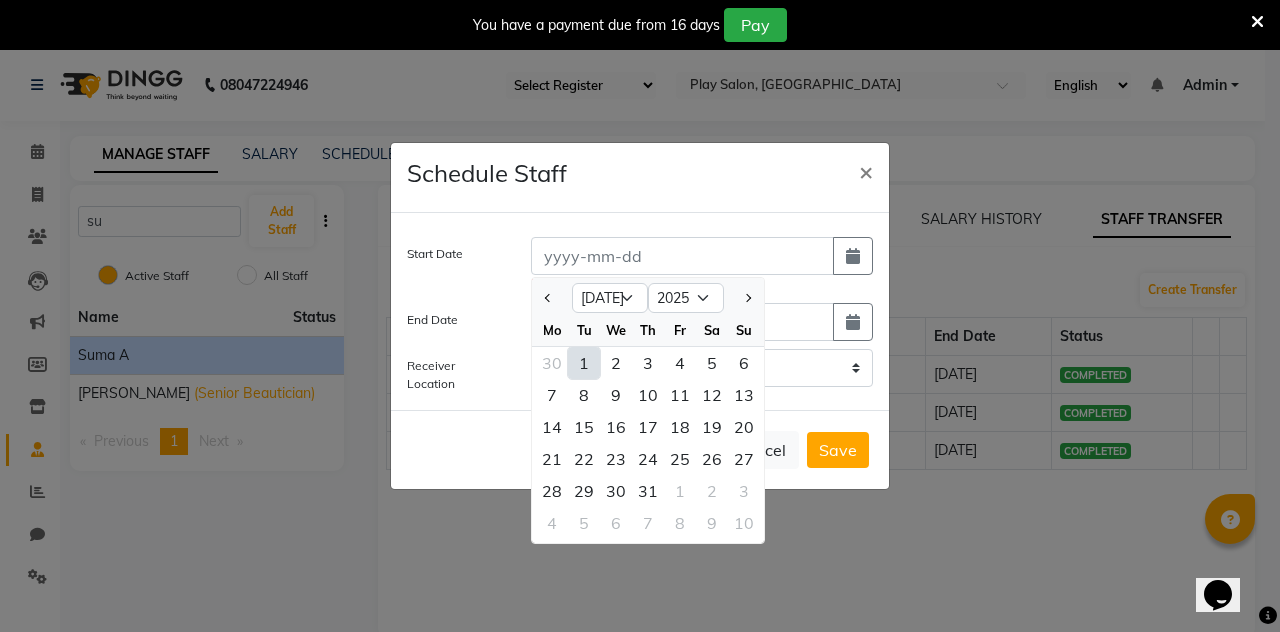 click on "1" 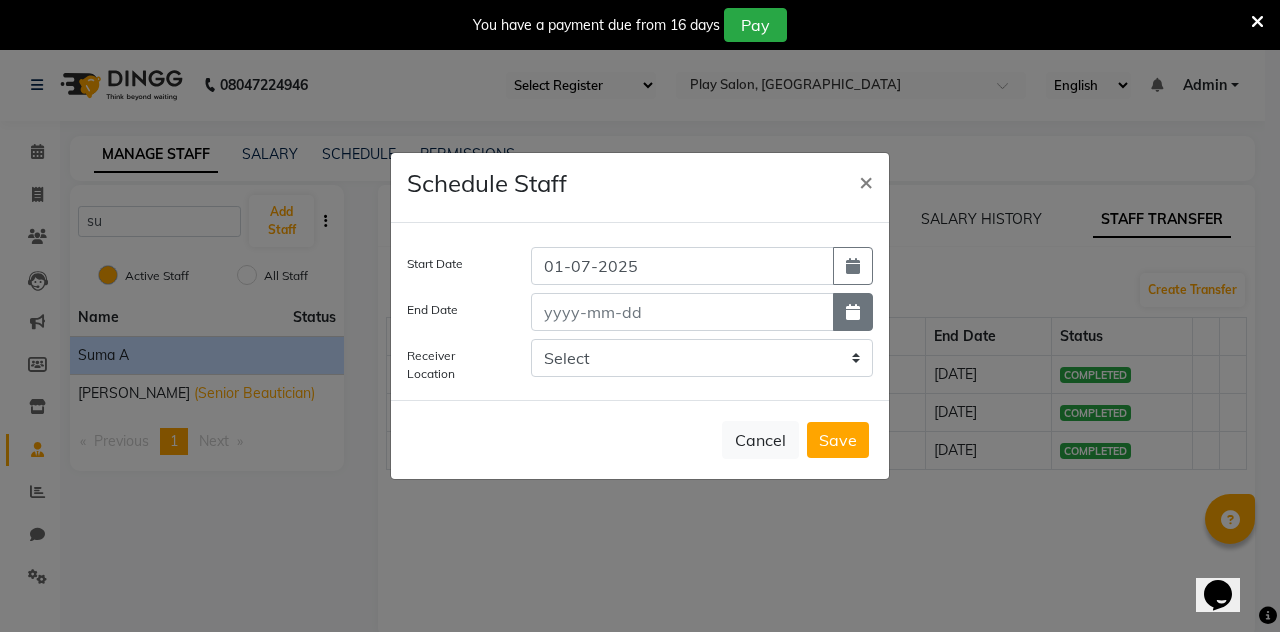 click 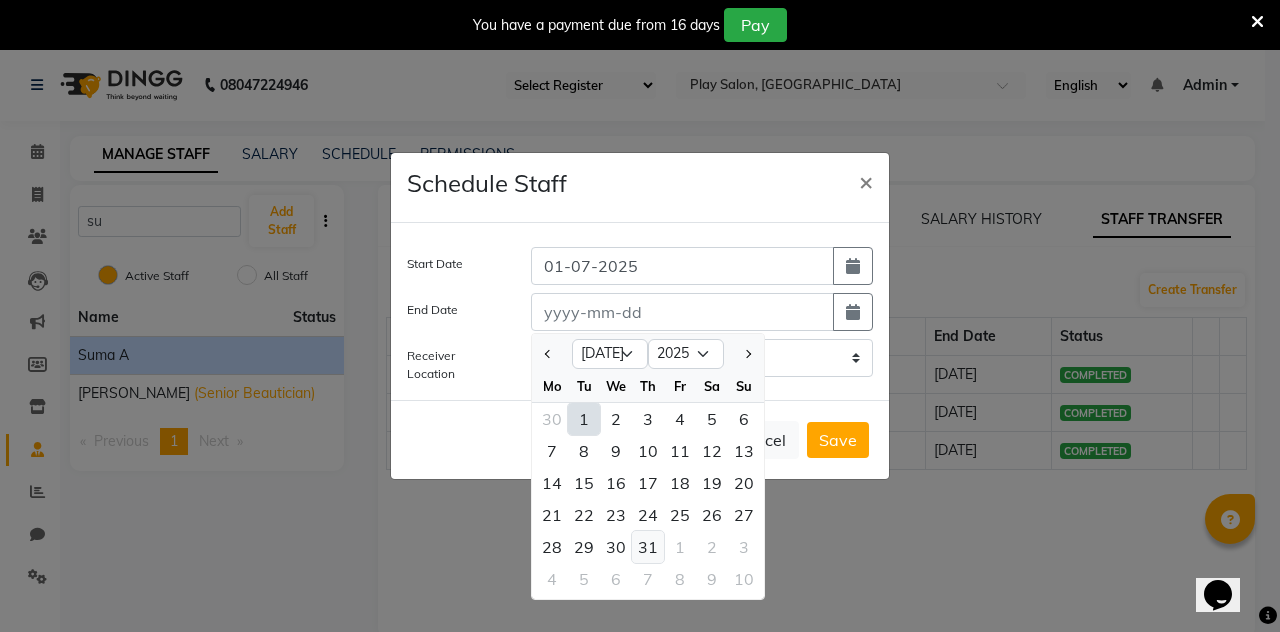 click on "31" 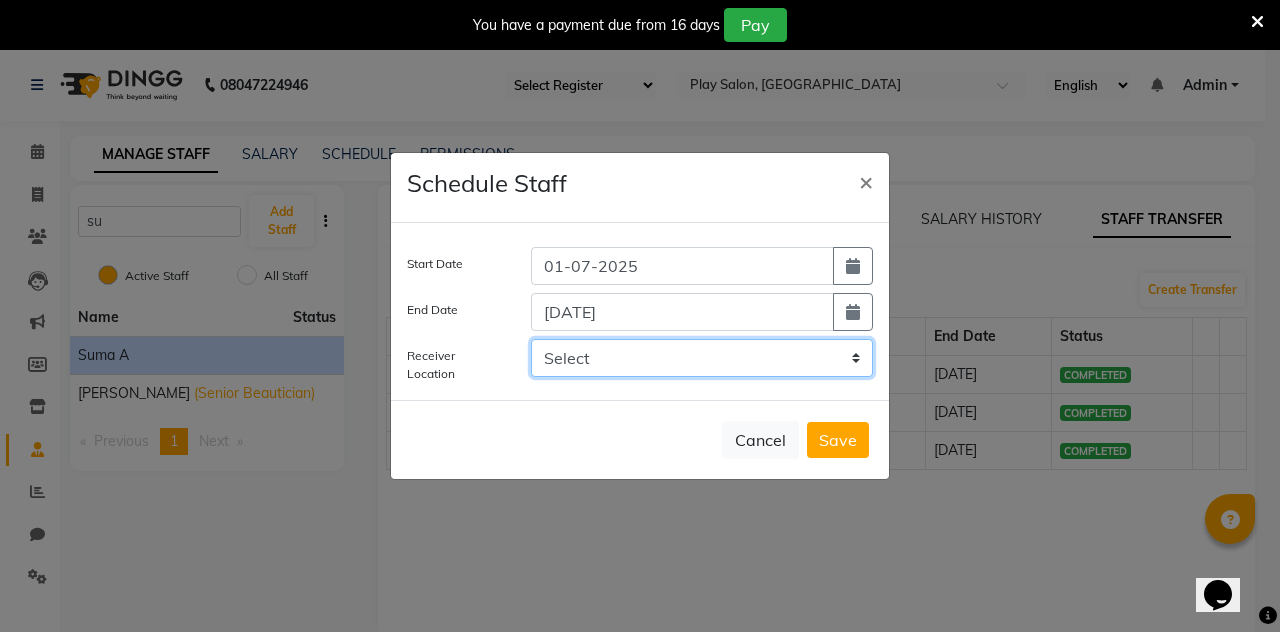 click on "Select Play salon, 77 East Play Salon, Sarjapur Play Salon, Mantri mall Play Salon HO, Bangalore  Play Salon, MOA Play Salon, HSR Play Salon, Nexus Whitefield shea spa, Madhava nagar" 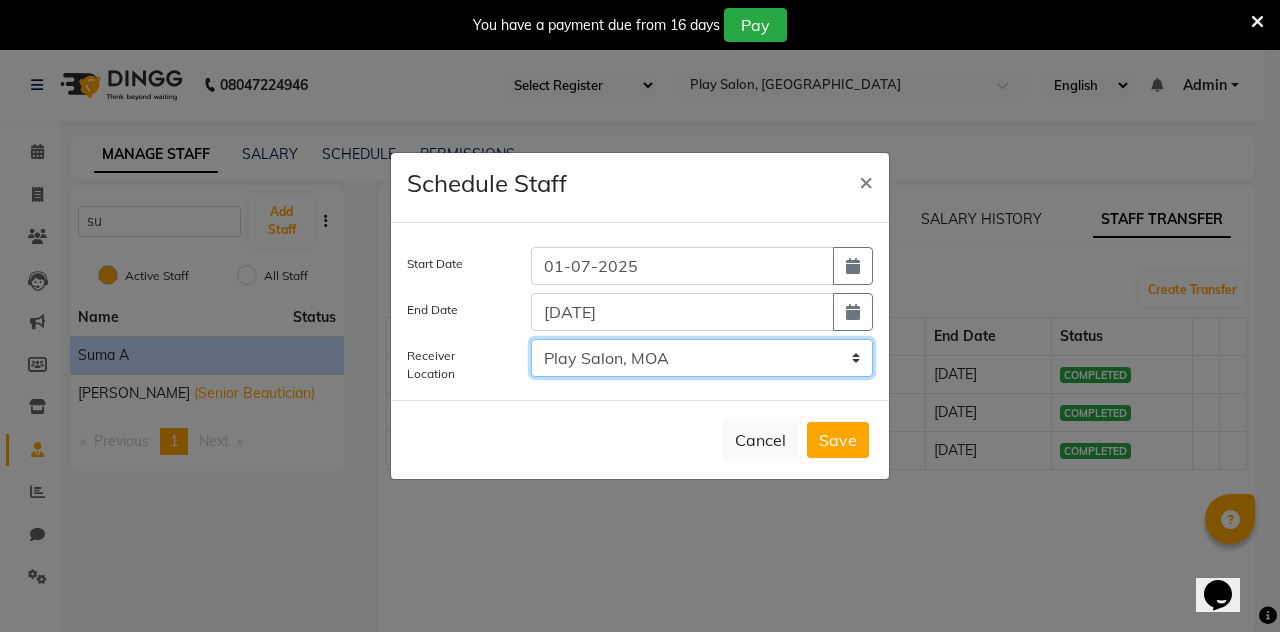 click on "Select Play salon, 77 East Play Salon, Sarjapur Play Salon, Mantri mall Play Salon HO, Bangalore  Play Salon, MOA Play Salon, HSR Play Salon, Nexus Whitefield shea spa, Madhava nagar" 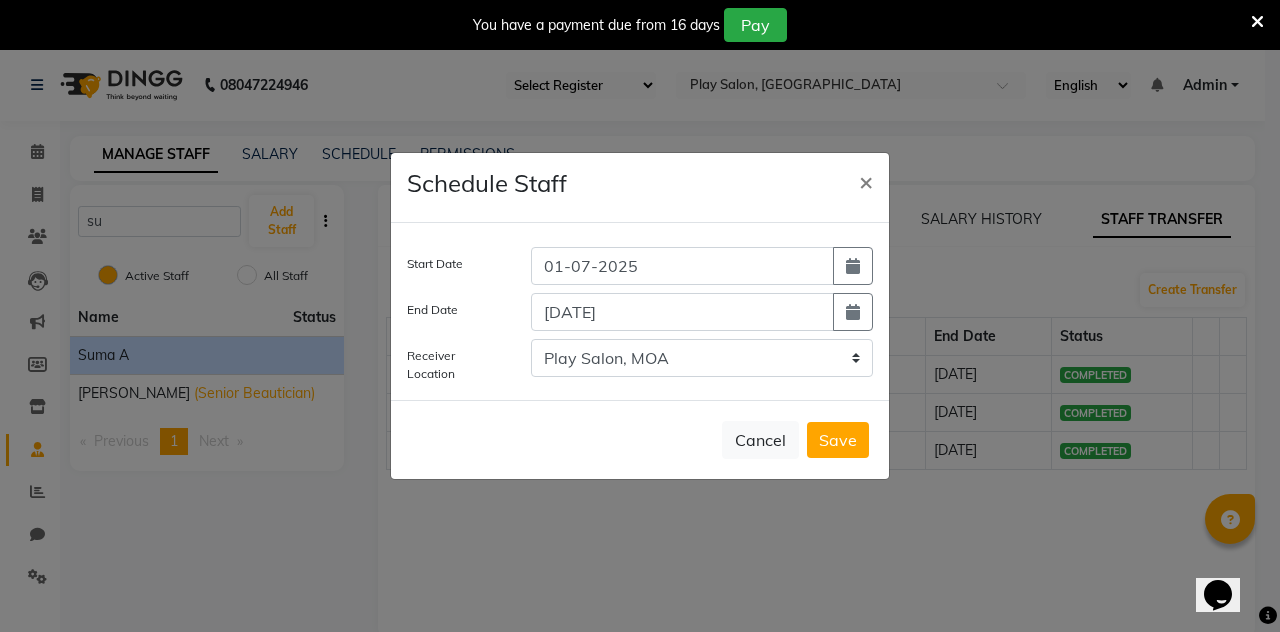 click on "Save" 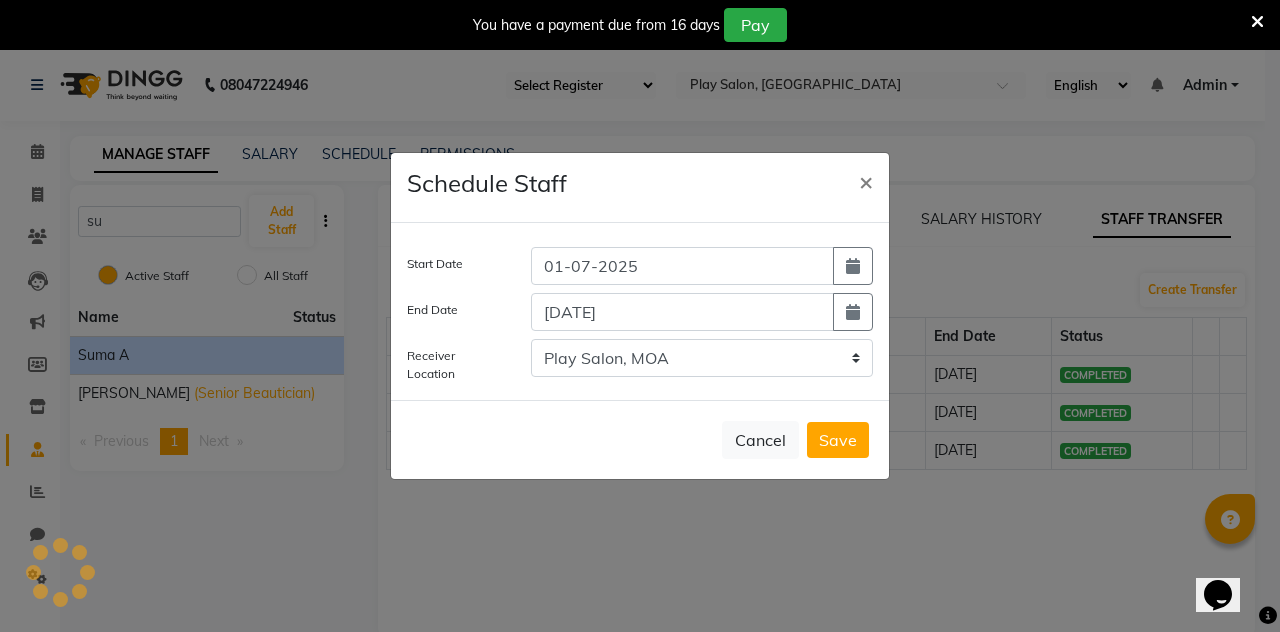 type 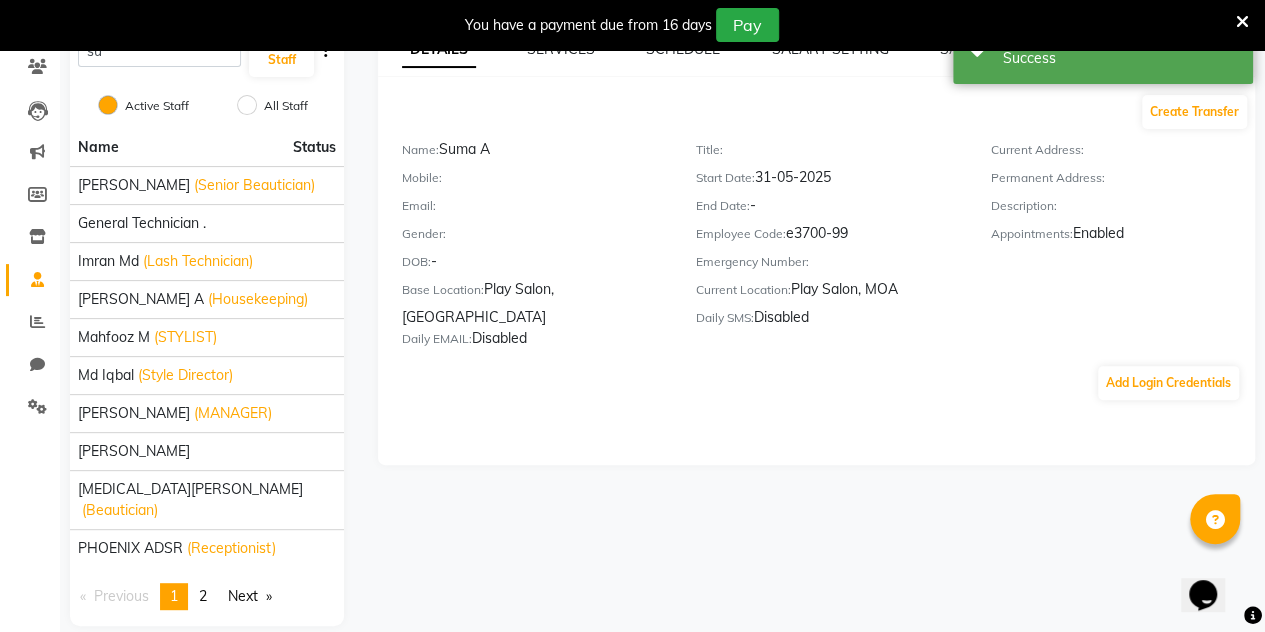 scroll, scrollTop: 0, scrollLeft: 0, axis: both 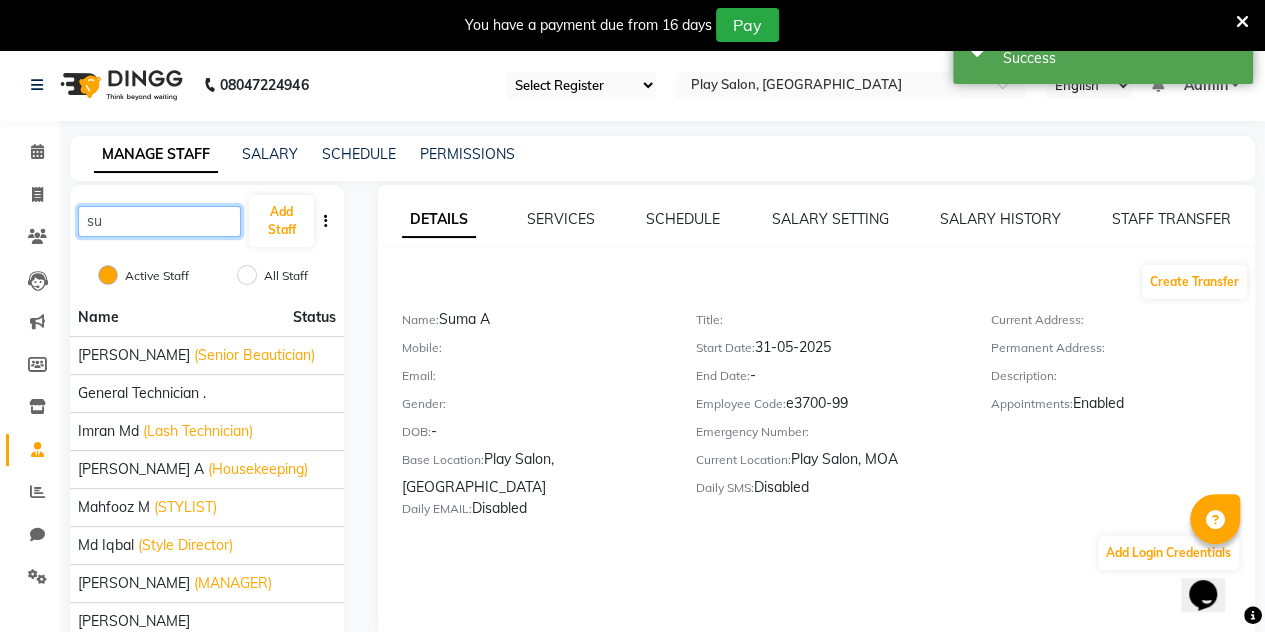 click on "su" 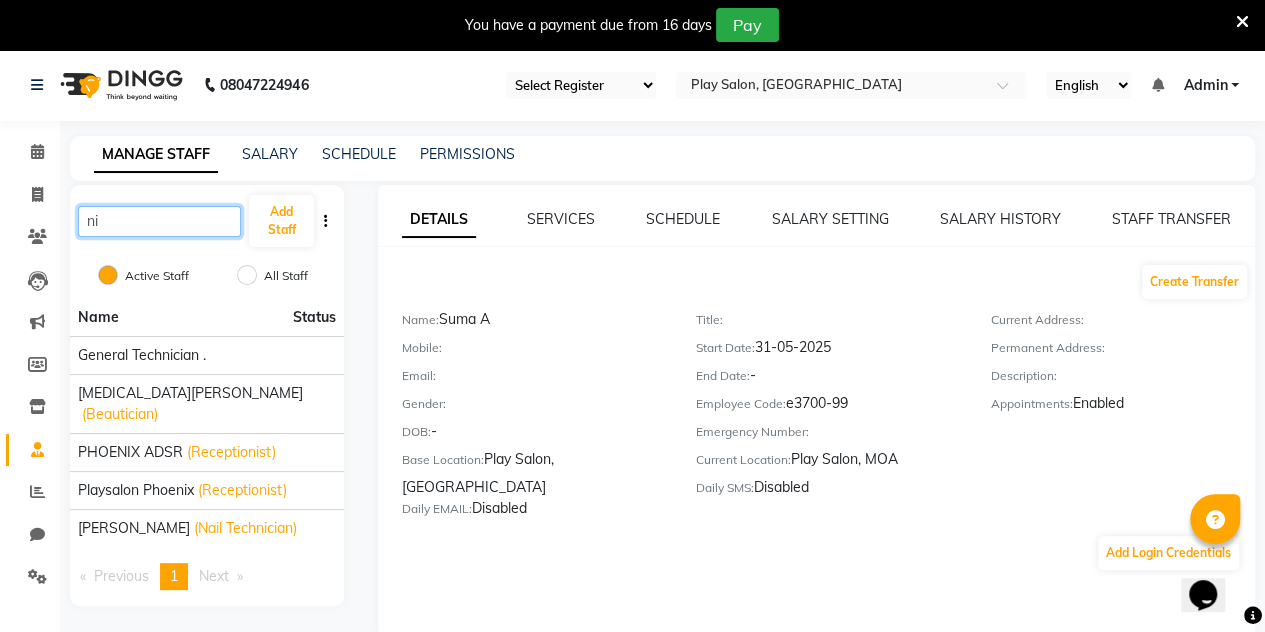 type on "n" 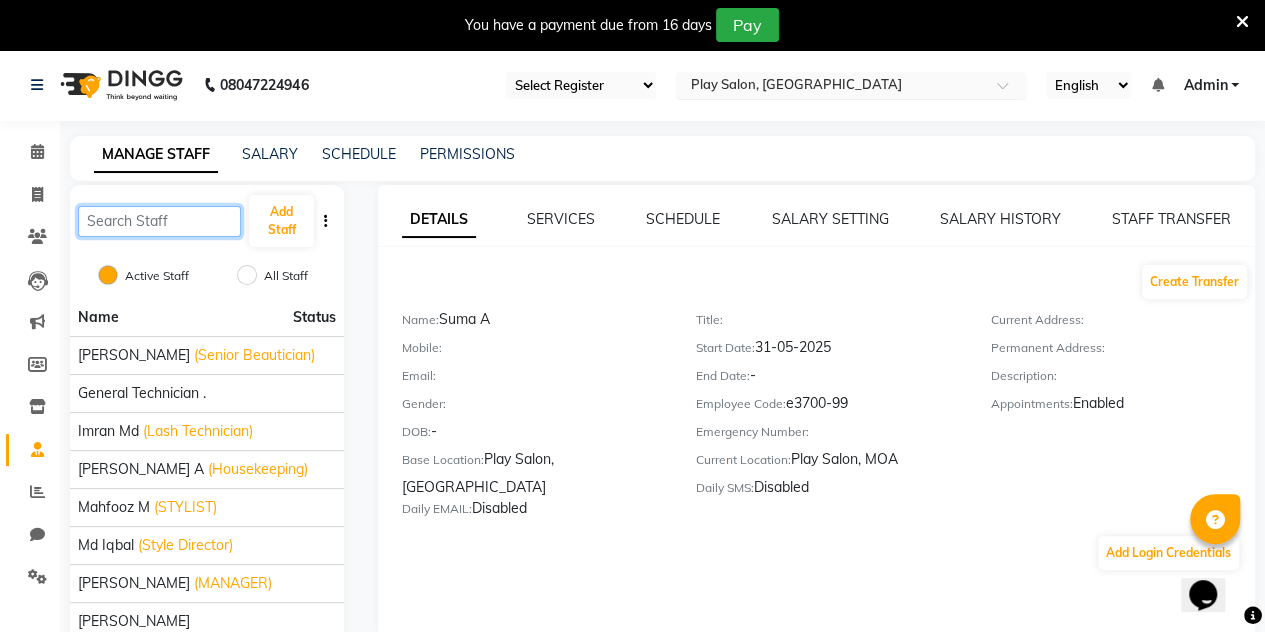 type 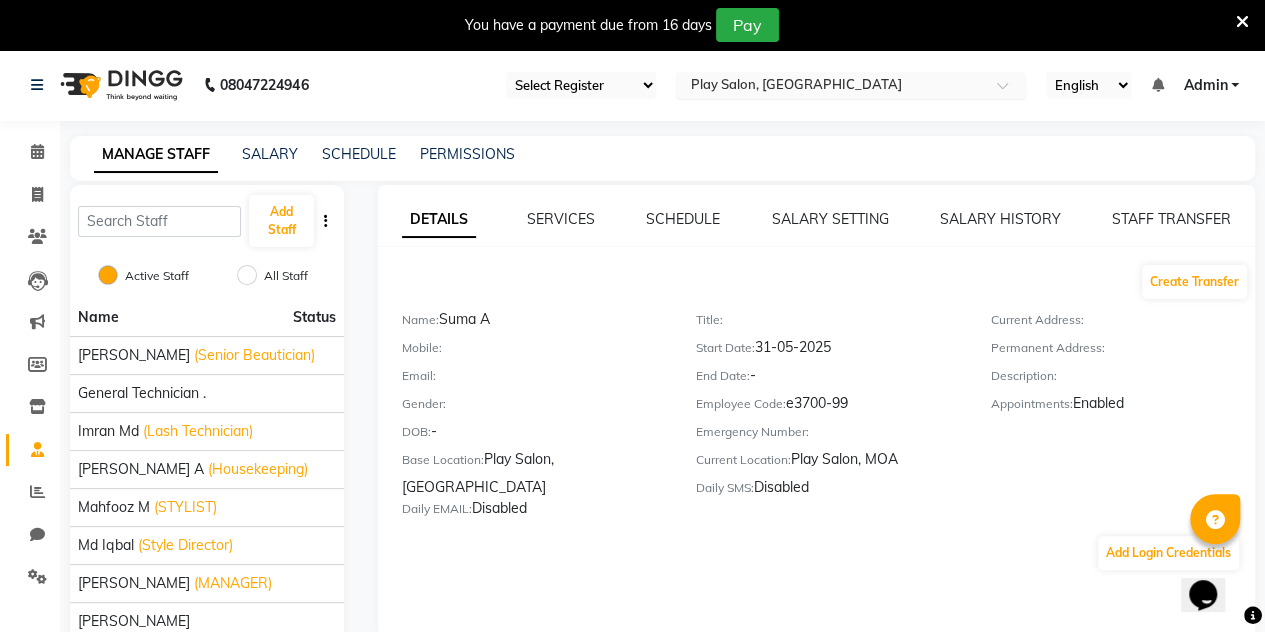 click at bounding box center [831, 87] 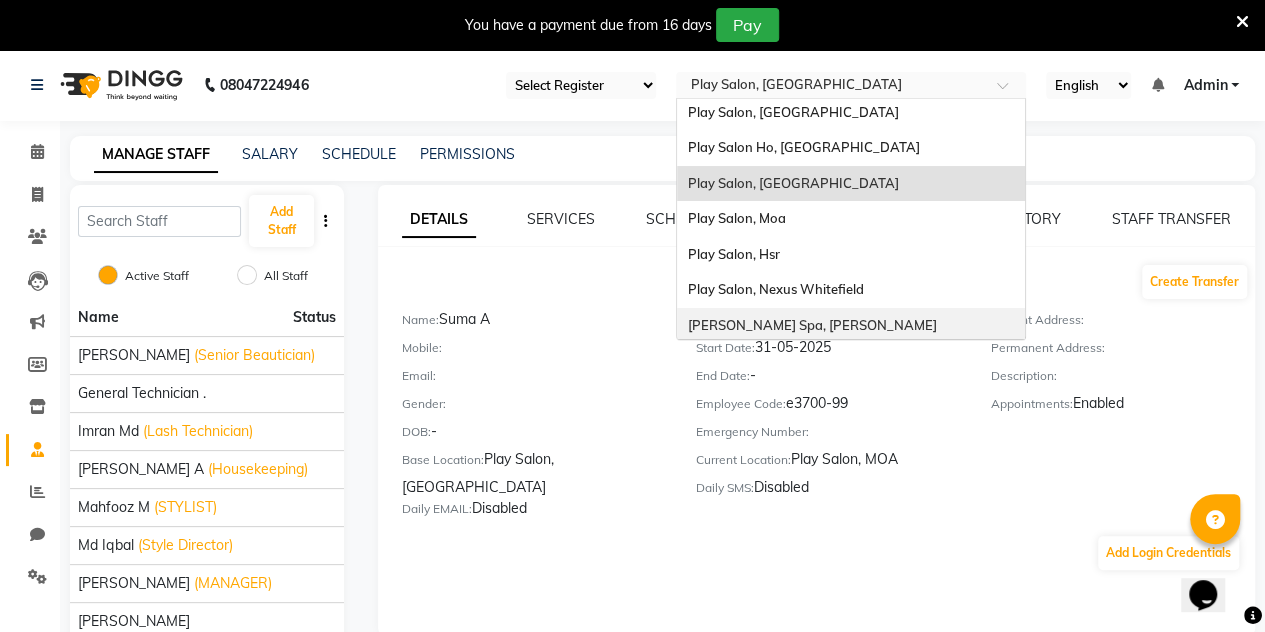 scroll, scrollTop: 79, scrollLeft: 0, axis: vertical 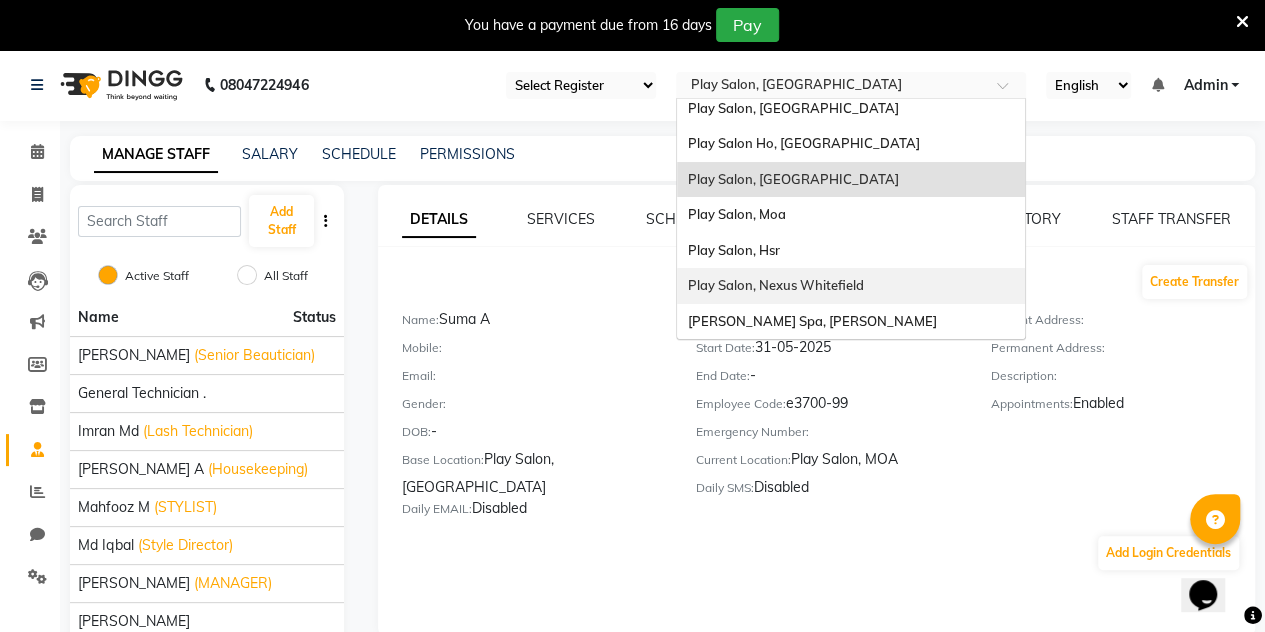 click on "Play Salon, Nexus Whitefield" at bounding box center (775, 285) 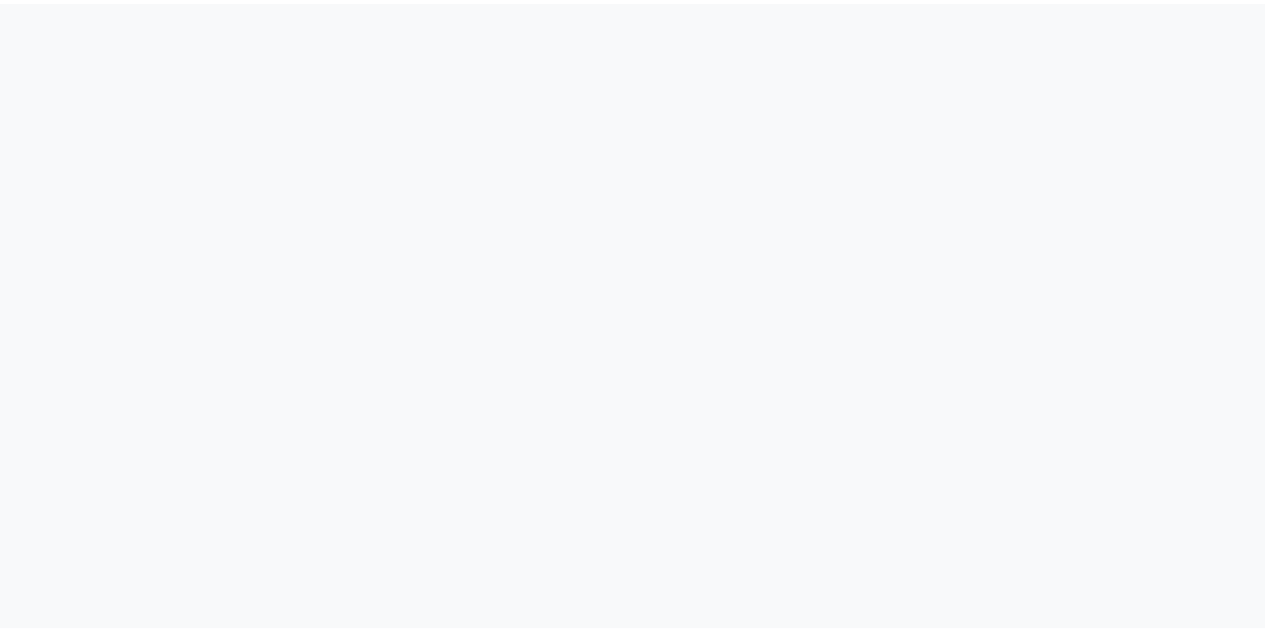 scroll, scrollTop: 0, scrollLeft: 0, axis: both 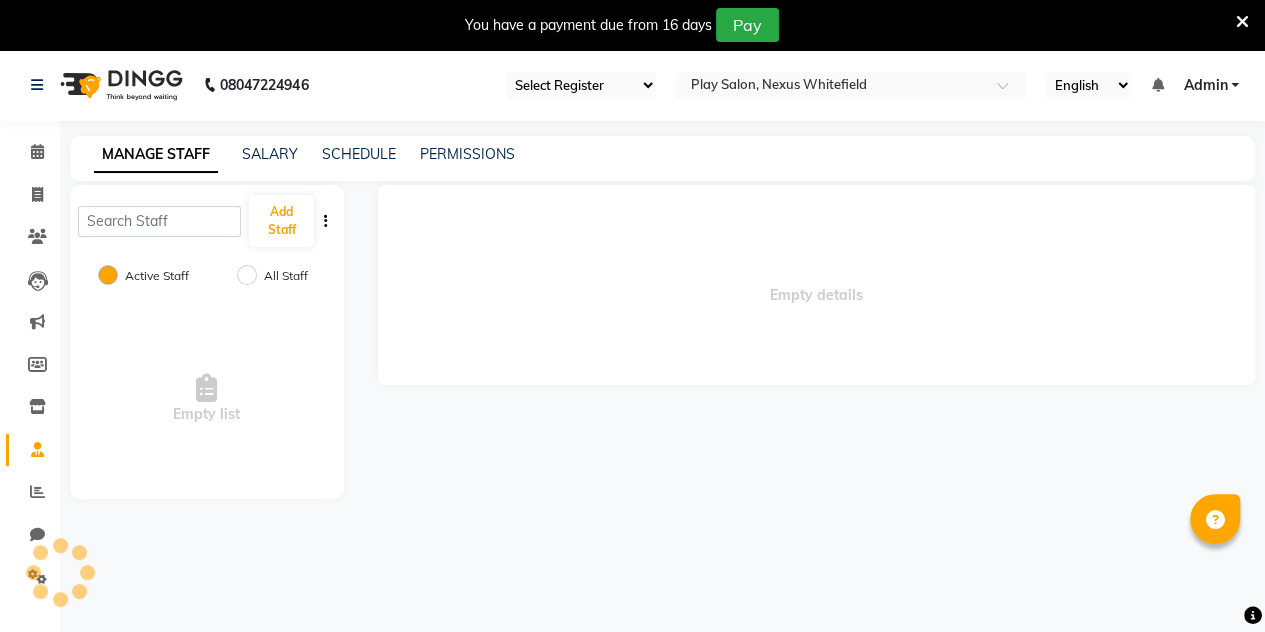 select on "en" 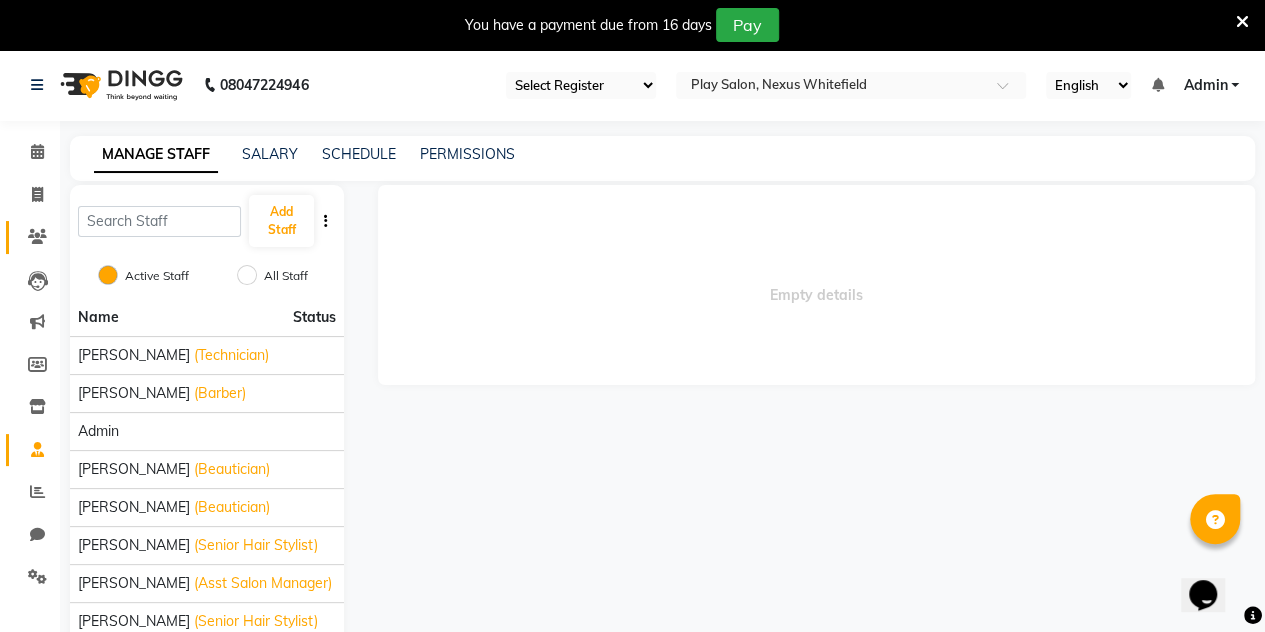 scroll, scrollTop: 0, scrollLeft: 0, axis: both 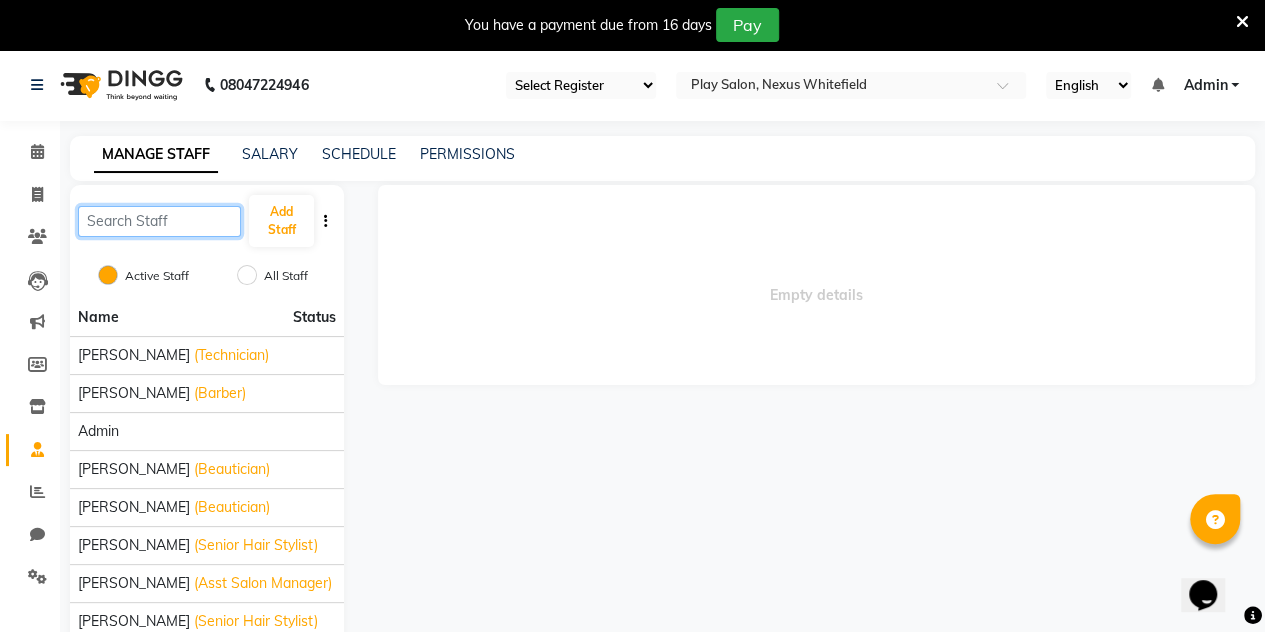 click 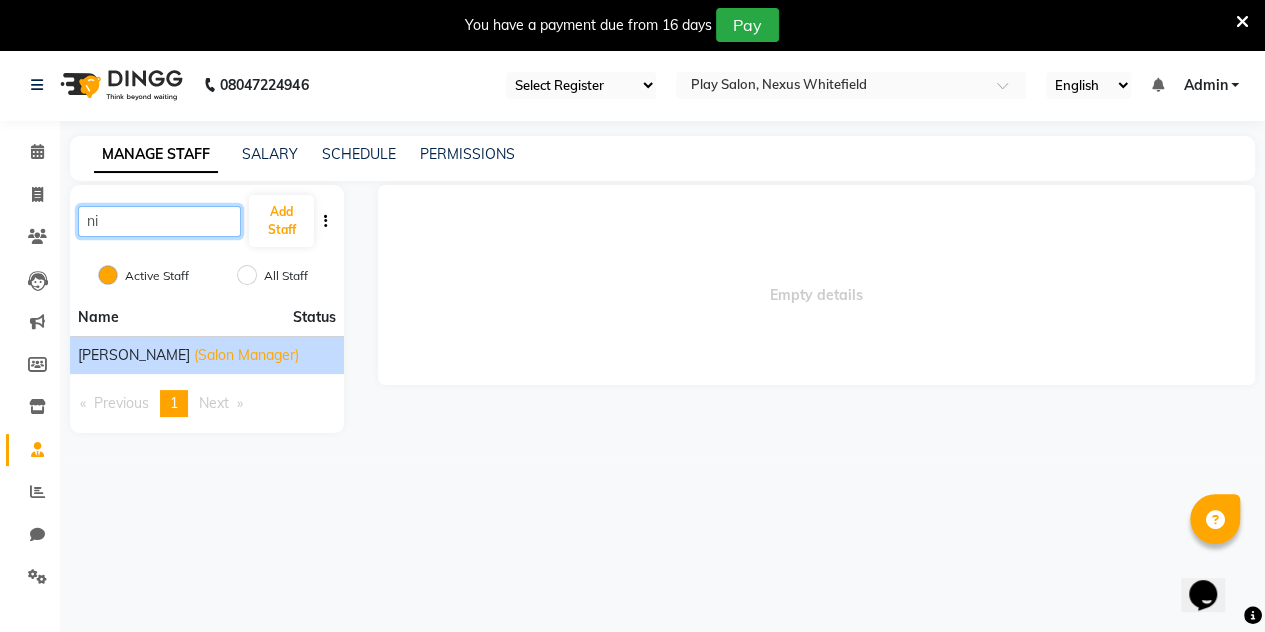 type on "ni" 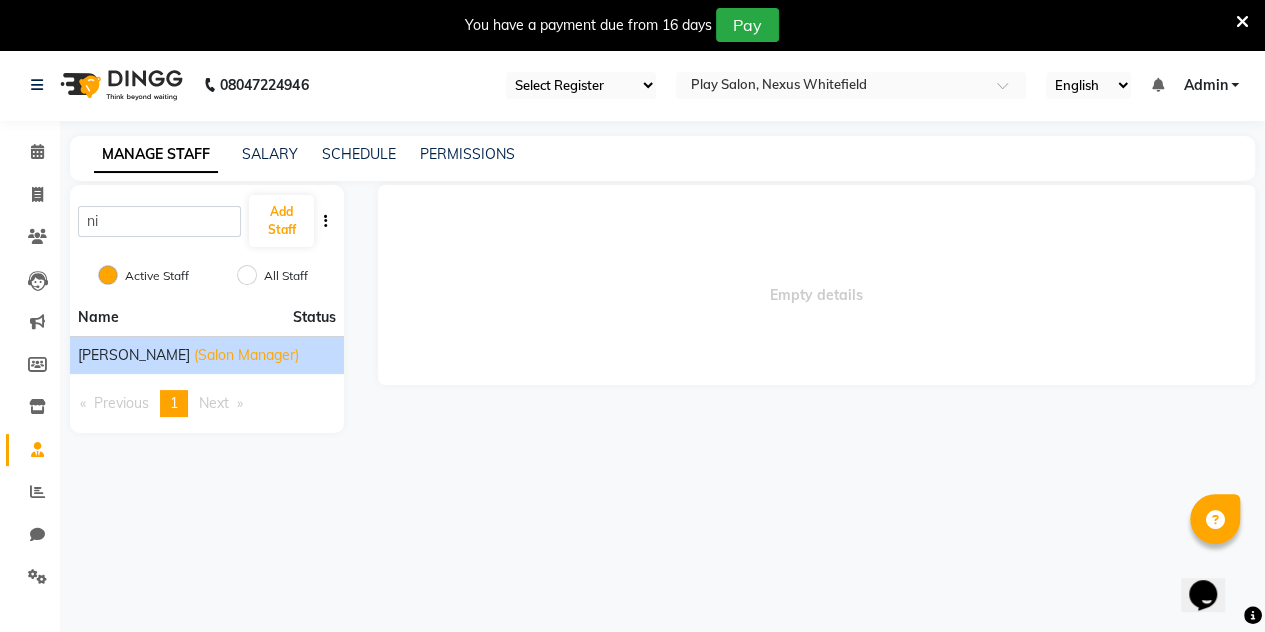 click on "[PERSON_NAME]" 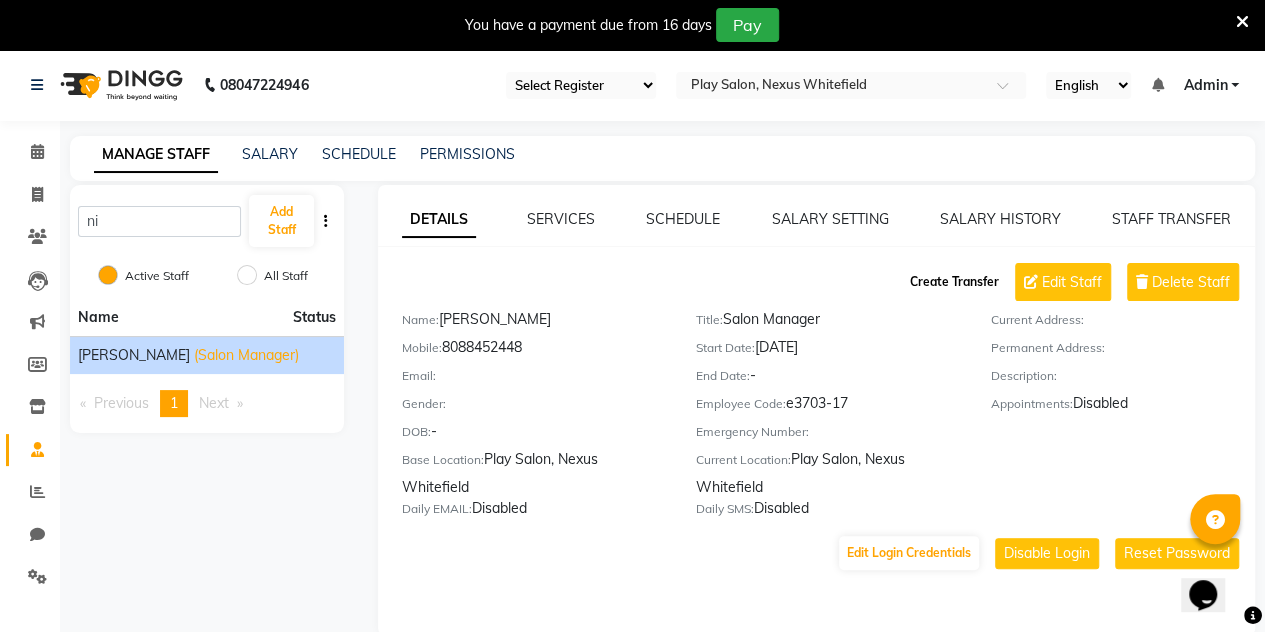 click on "Create Transfer" 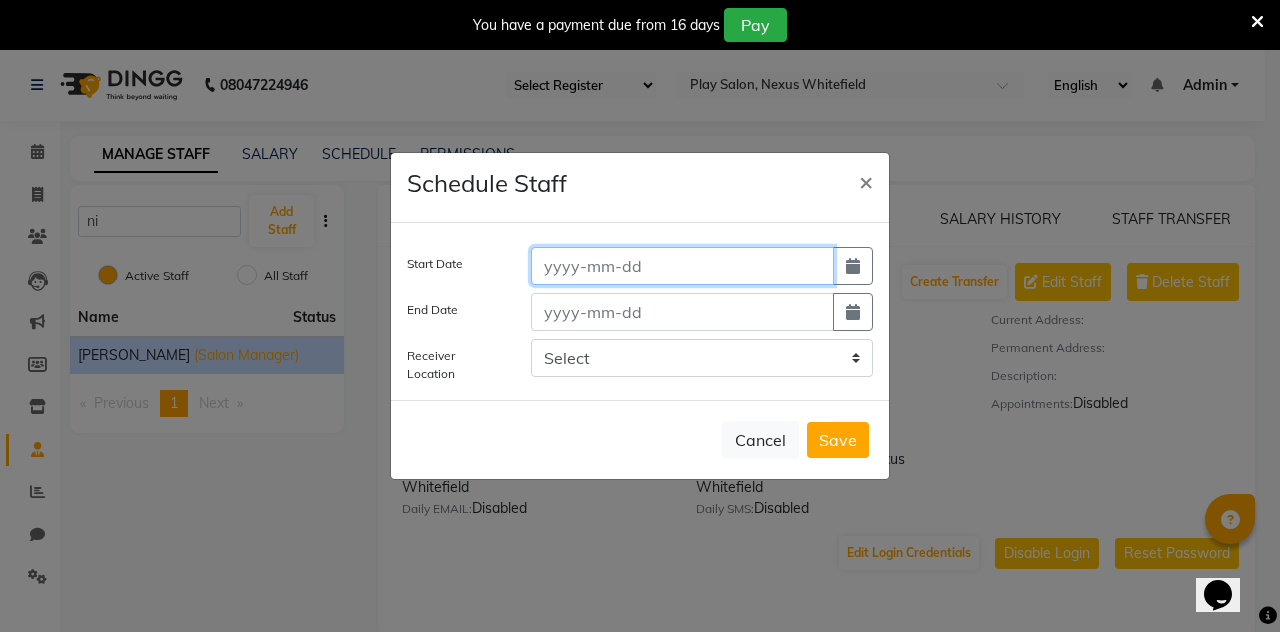 click 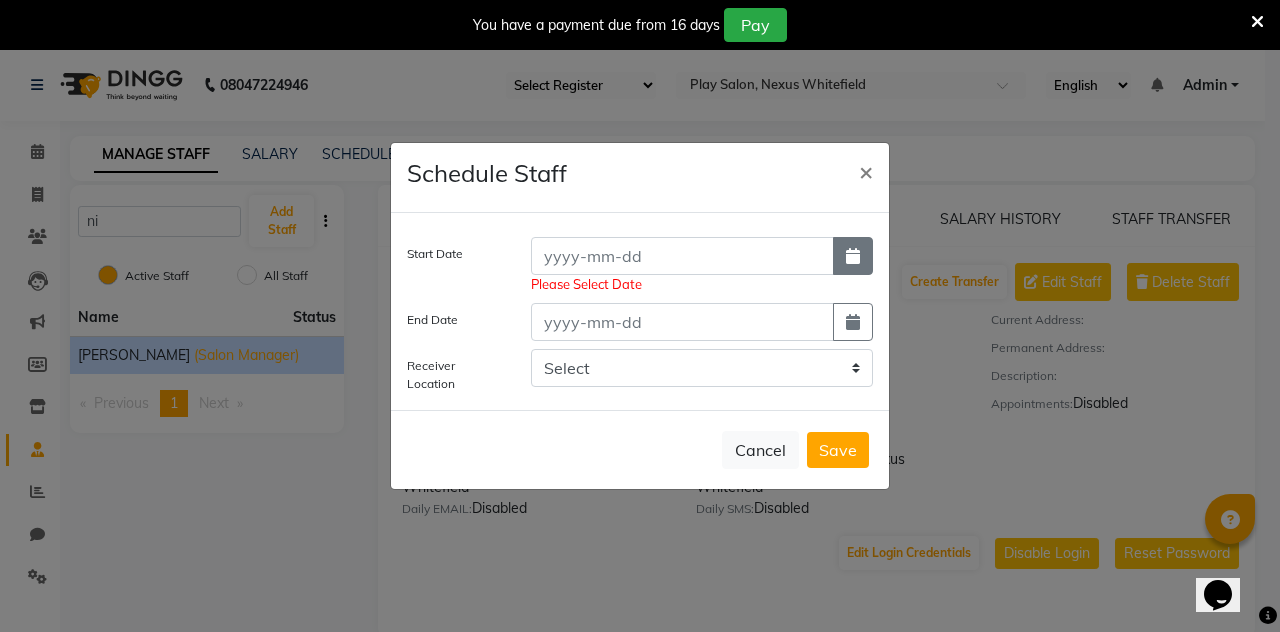 click on "Please Select Date" 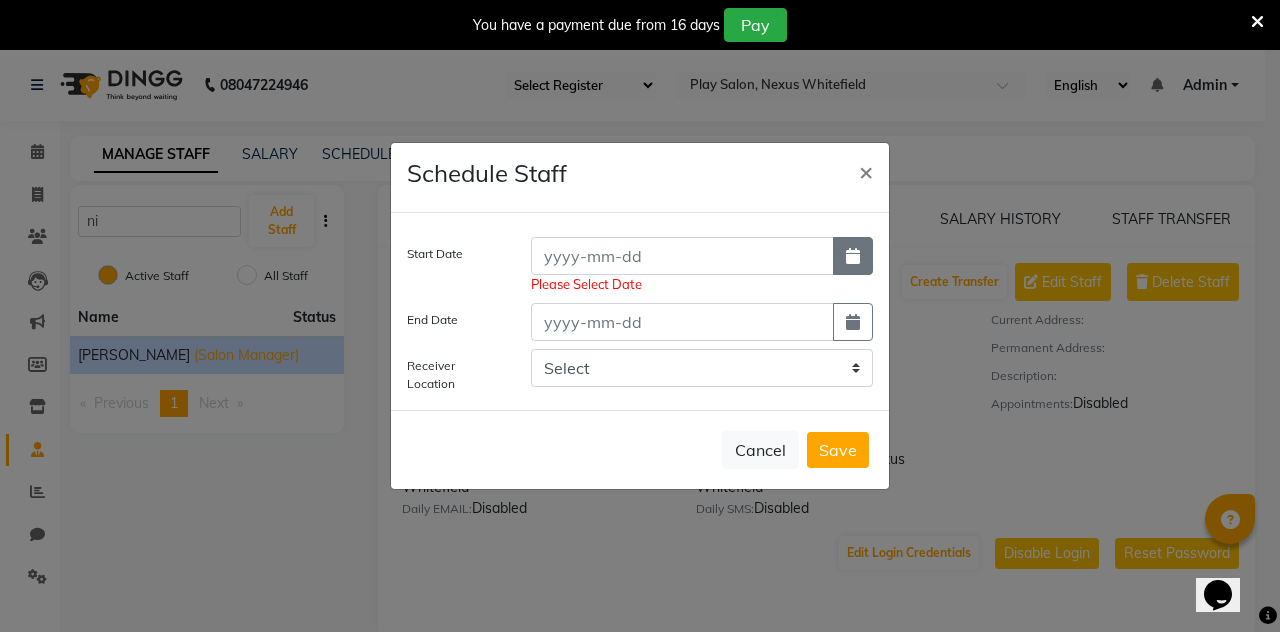 click 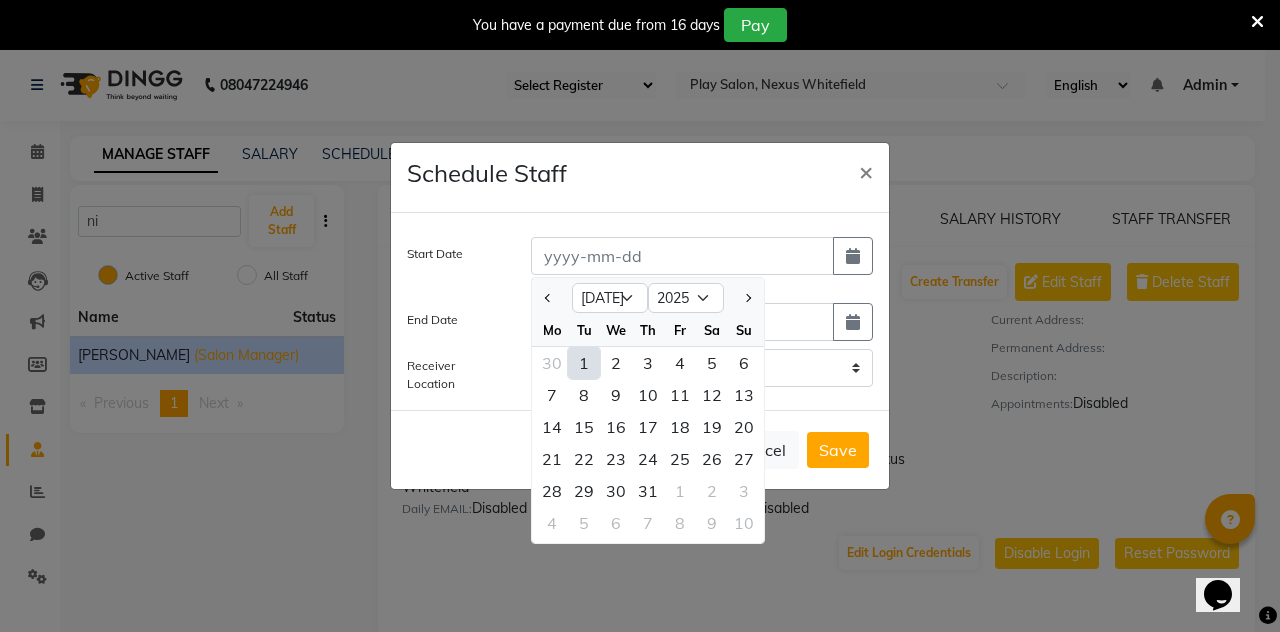 click on "1" 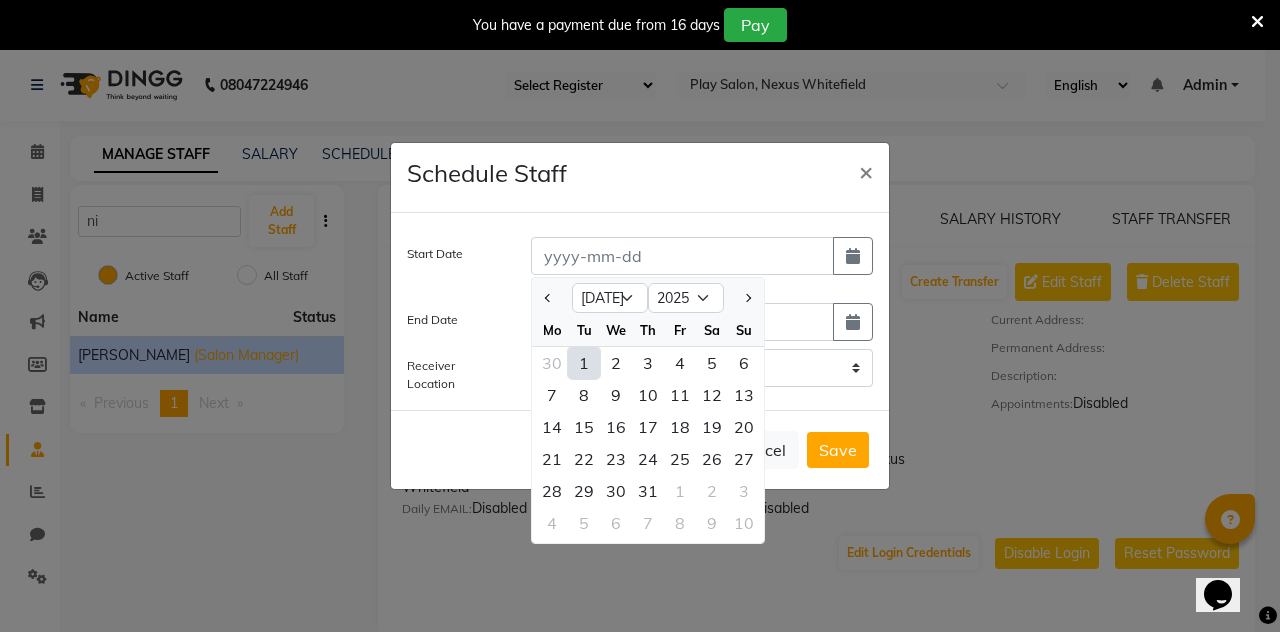 type on "01-07-2025" 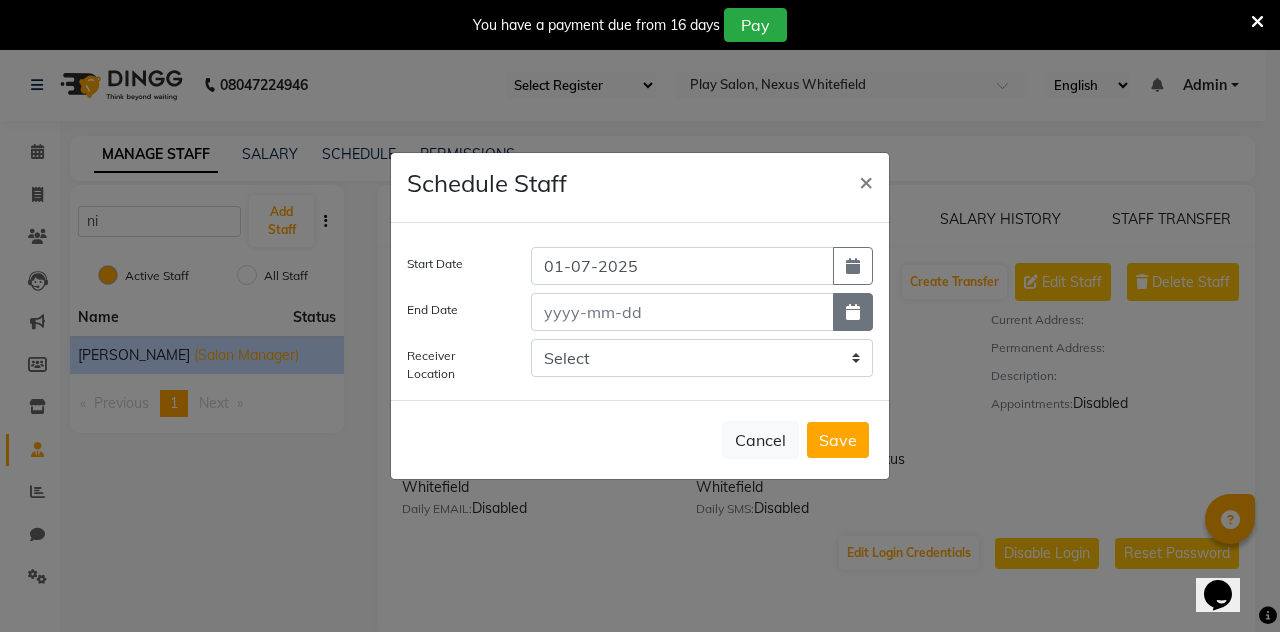 click 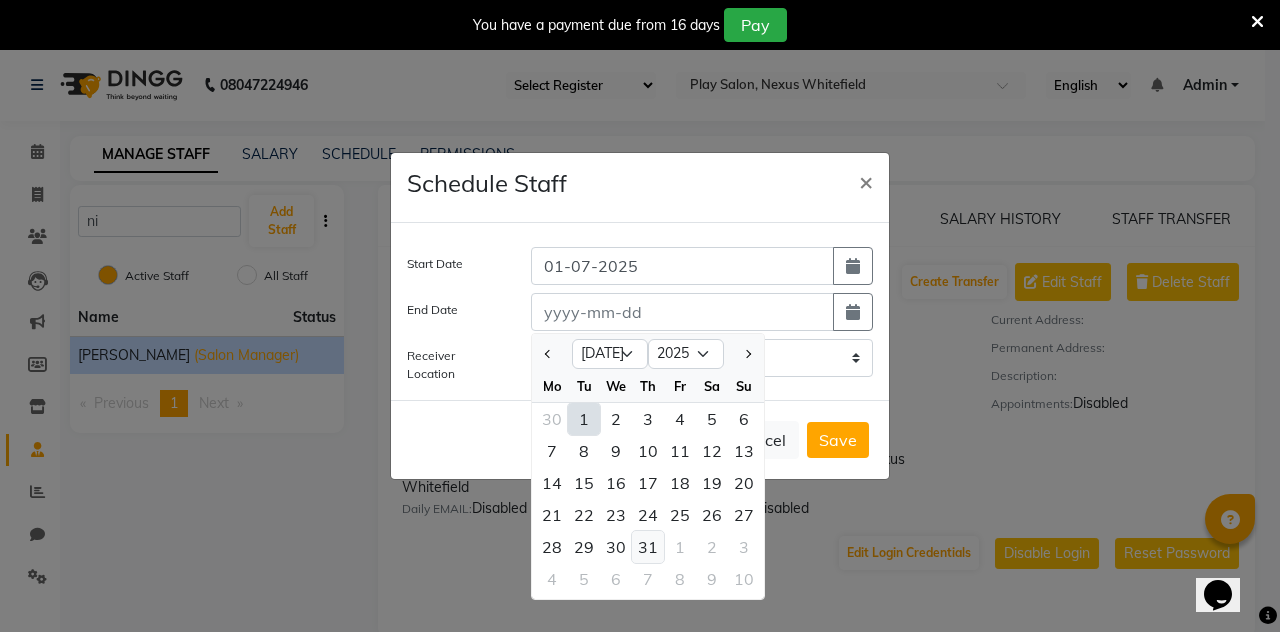 click on "31" 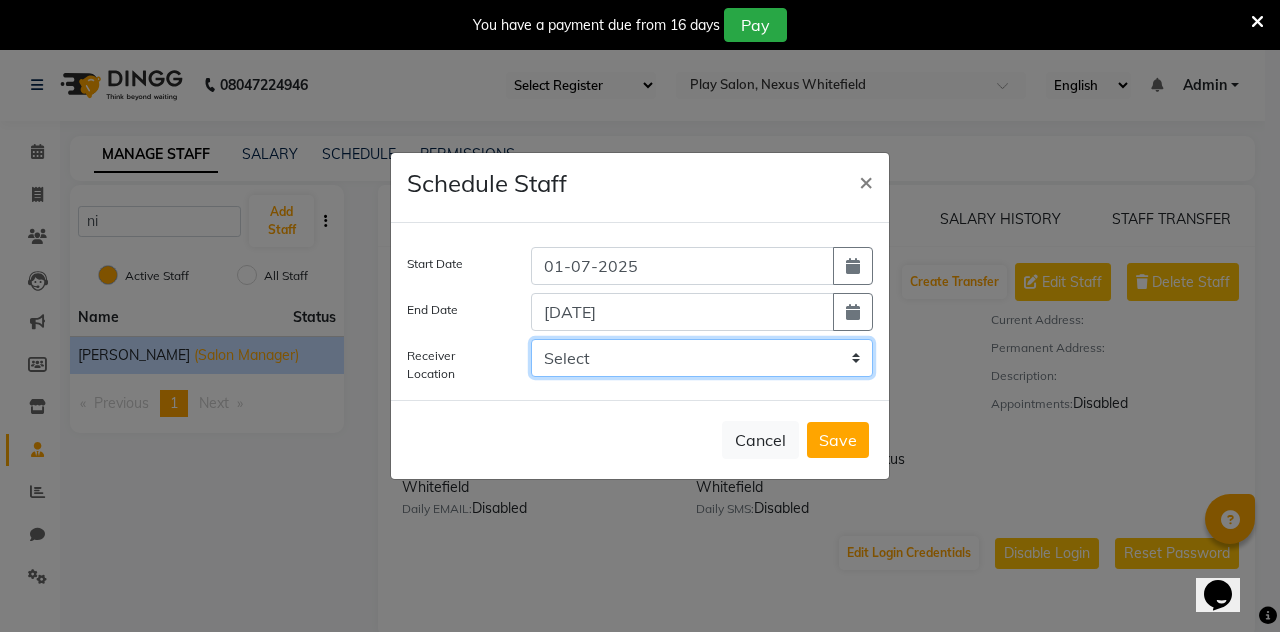 click on "Select Play salon, 77 East Play Salon, [GEOGRAPHIC_DATA] Play Salon, Mantri mall Play Salon HO, [GEOGRAPHIC_DATA]  Play Salon, Phoenix mall Play Salon, [GEOGRAPHIC_DATA] Play Salon, HSR [PERSON_NAME][GEOGRAPHIC_DATA], [PERSON_NAME][GEOGRAPHIC_DATA]" 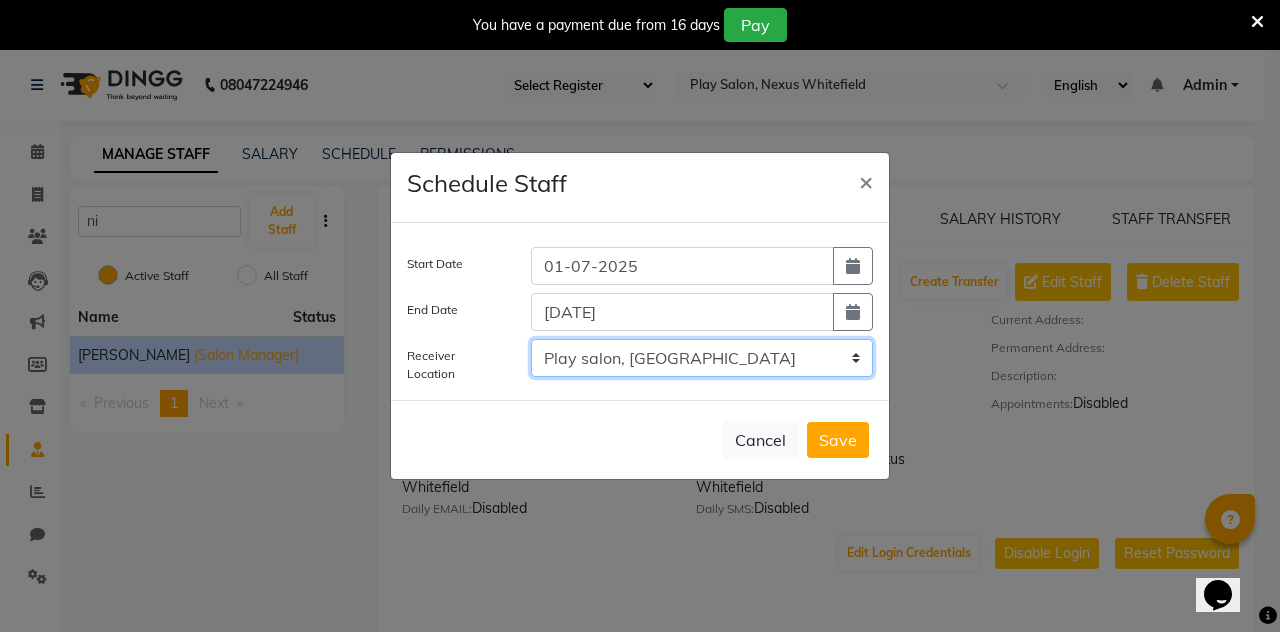 click on "Select Play salon, 77 East Play Salon, [GEOGRAPHIC_DATA] Play Salon, Mantri mall Play Salon HO, [GEOGRAPHIC_DATA]  Play Salon, Phoenix mall Play Salon, [GEOGRAPHIC_DATA] Play Salon, HSR [PERSON_NAME][GEOGRAPHIC_DATA], [PERSON_NAME][GEOGRAPHIC_DATA]" 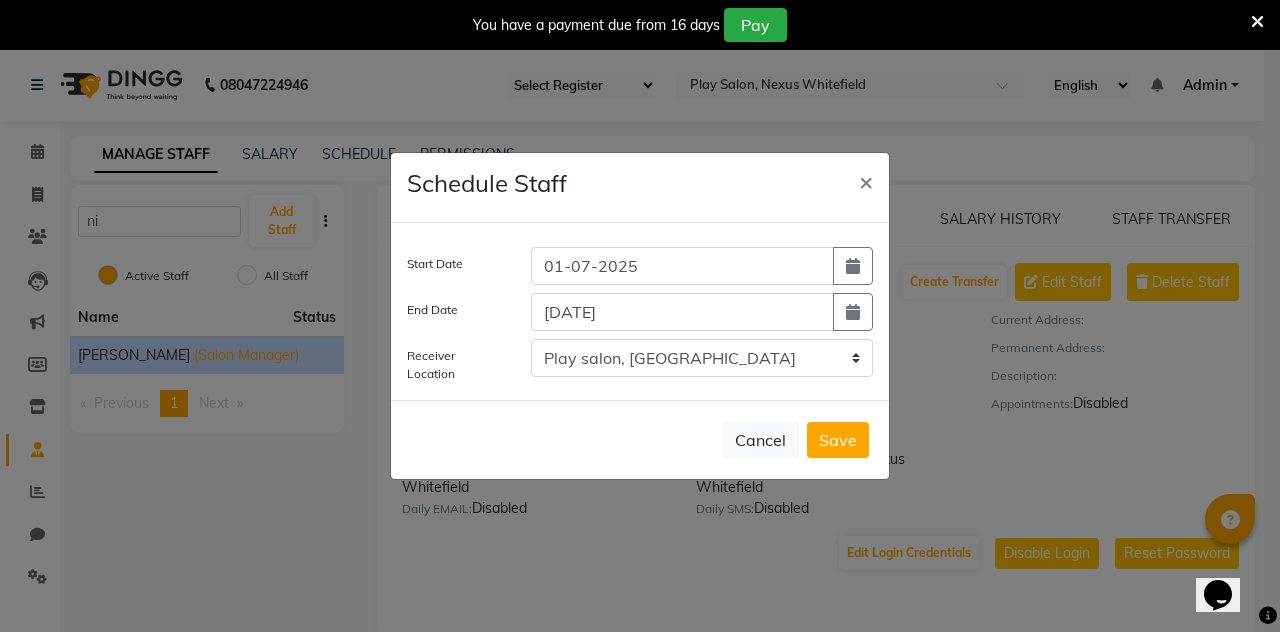 click on "Save" 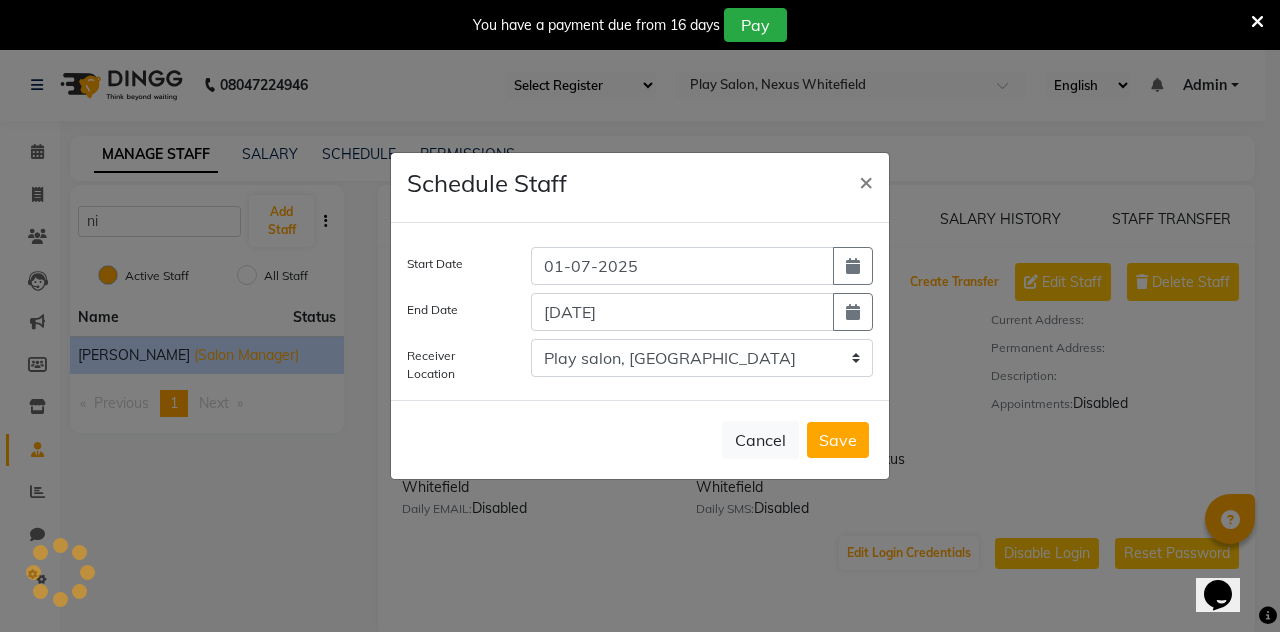 type 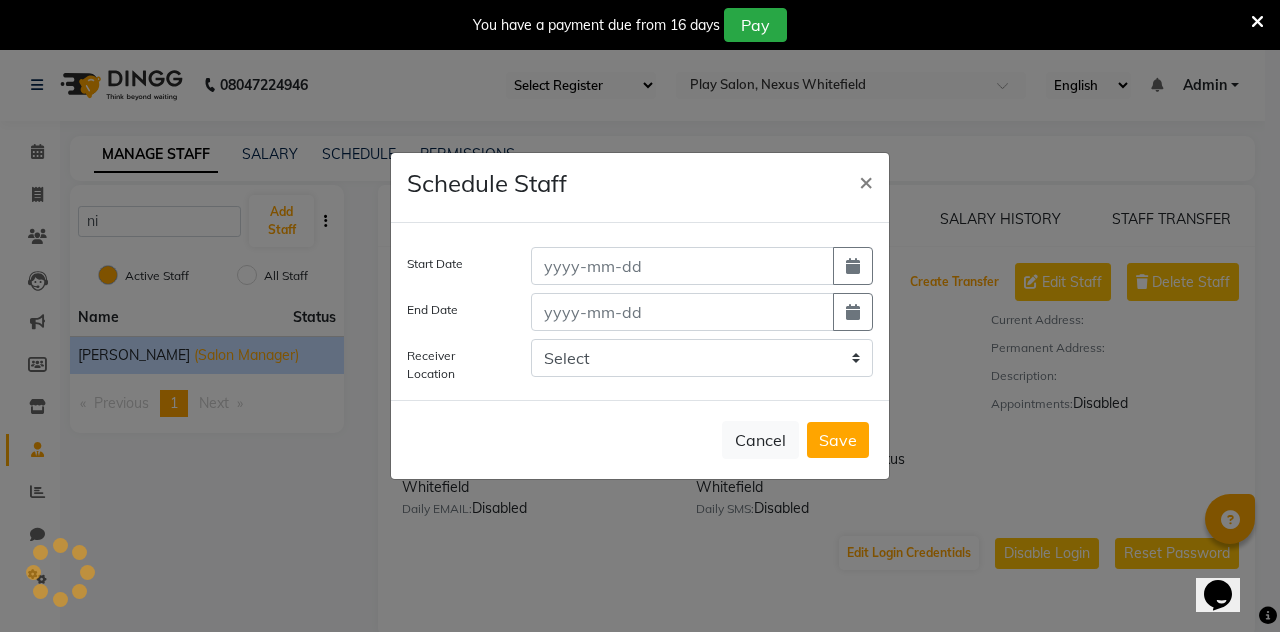 select 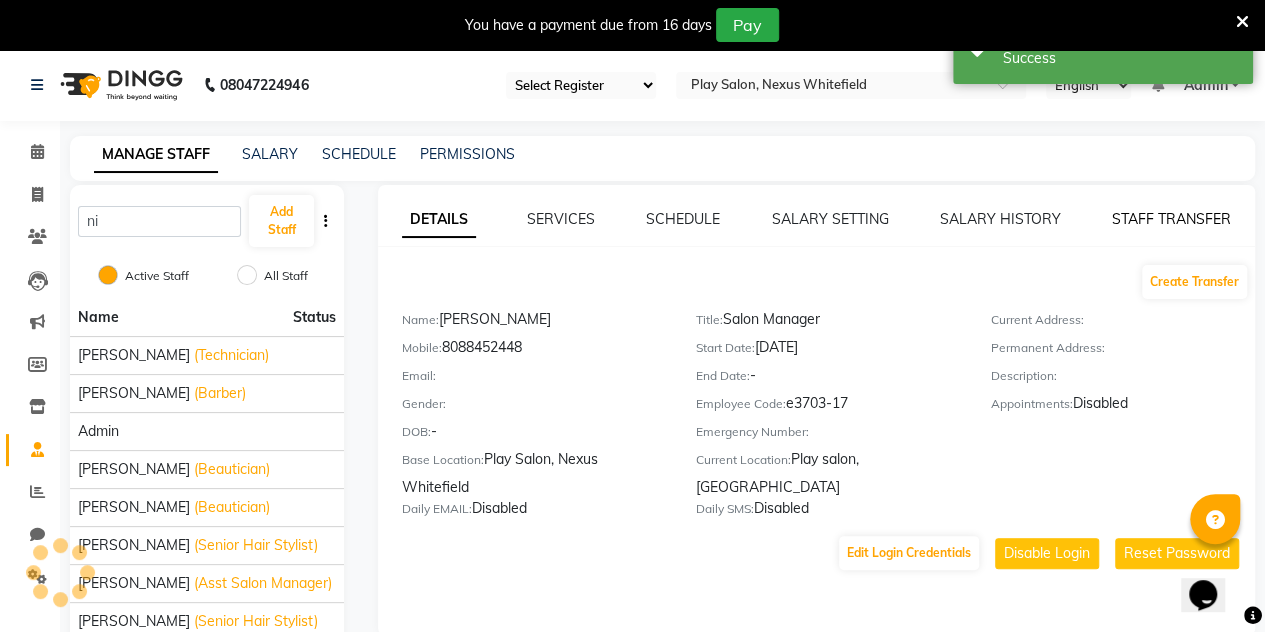 click on "STAFF TRANSFER" 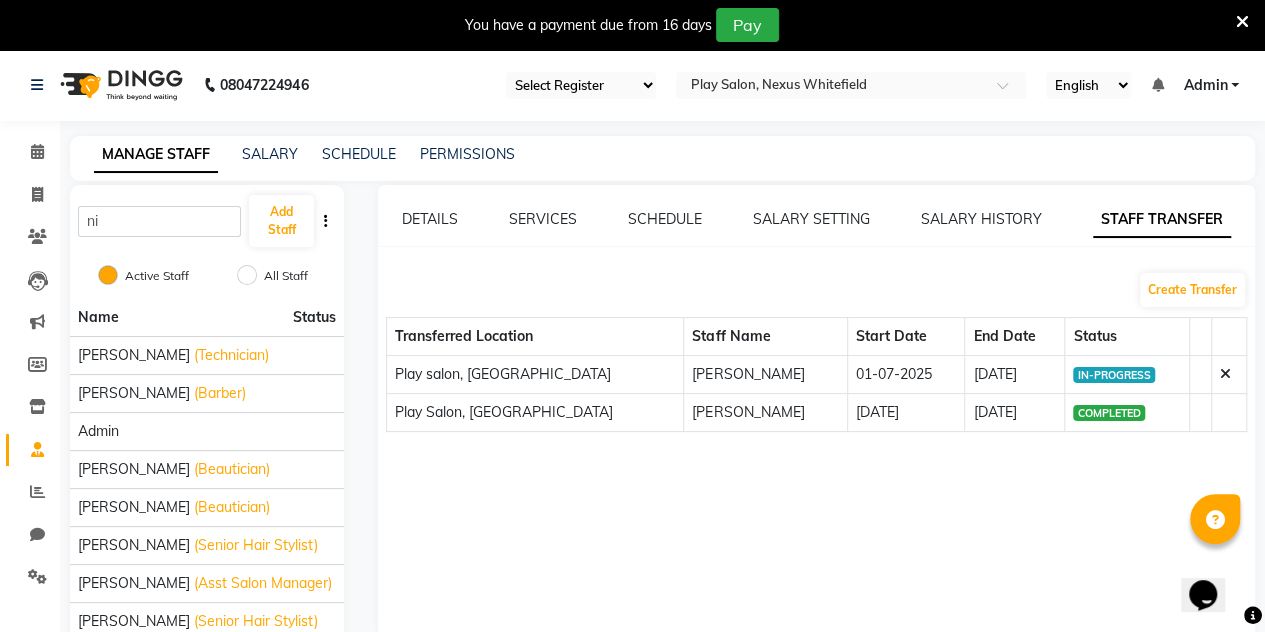 click at bounding box center (1242, 22) 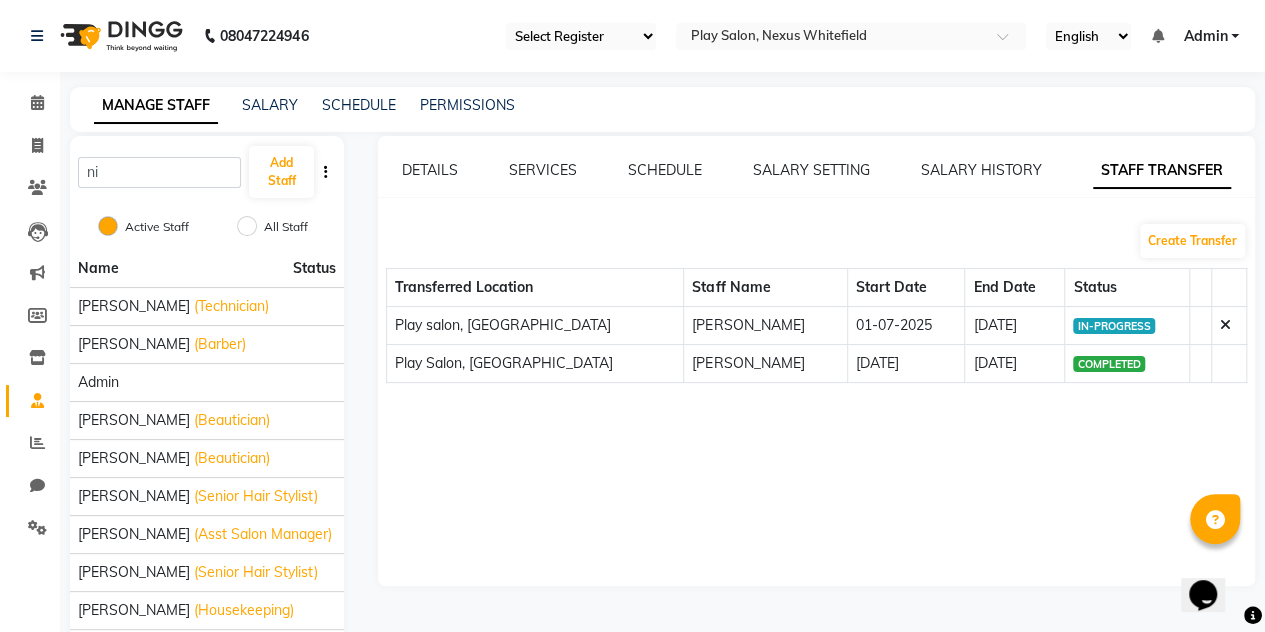 click on "08047224946 Select Register Play Salon Phoenix  Select Location × Play Salon, Nexus Whitefield English ENGLISH Español العربية मराठी हिंदी ગુજરાતી தமிழ் 中文 Notifications nothing to show Admin Manage Profile Change Password Sign out  Version:3.14.0" 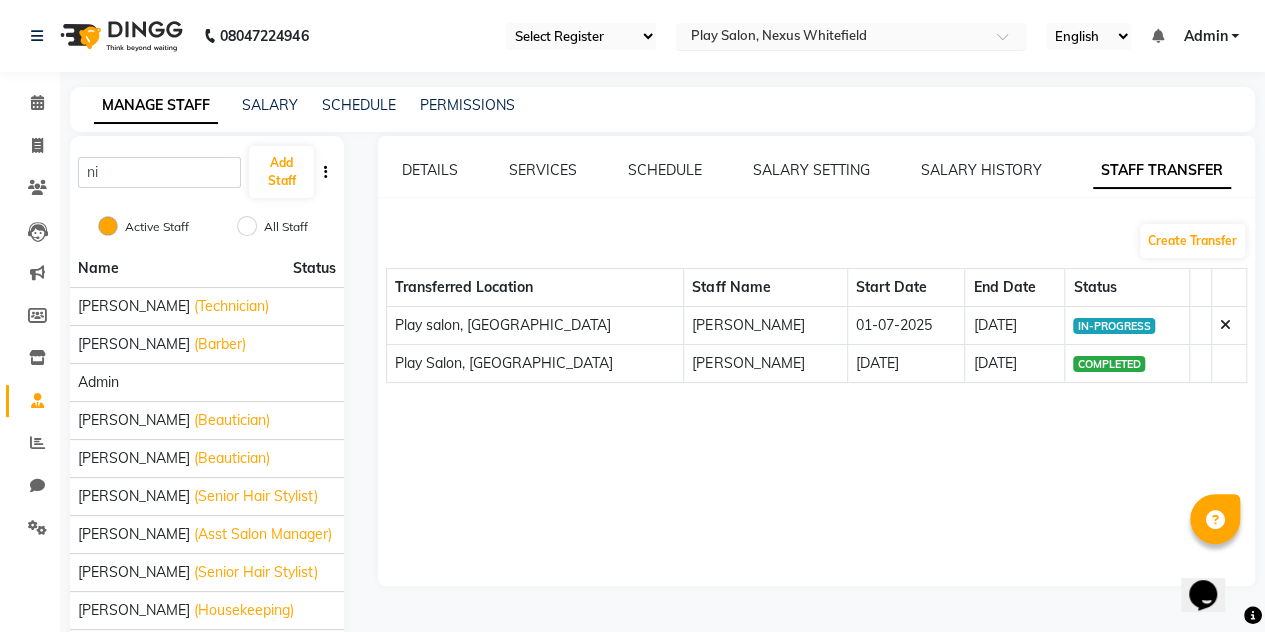 click at bounding box center (831, 38) 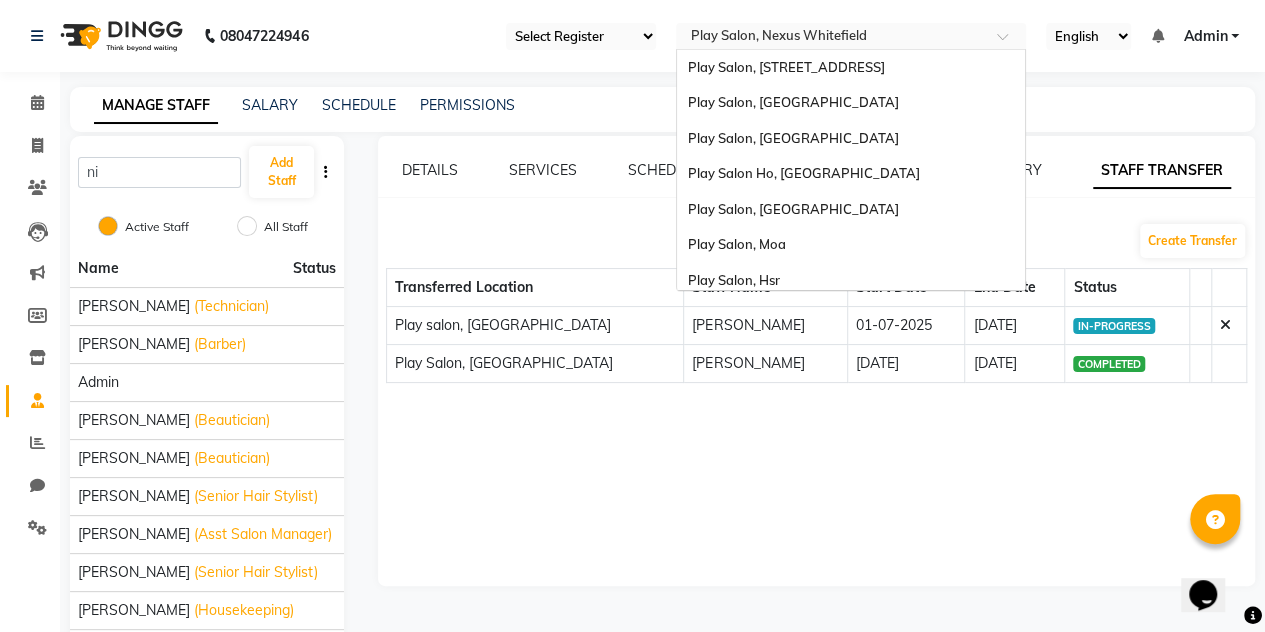 scroll, scrollTop: 79, scrollLeft: 0, axis: vertical 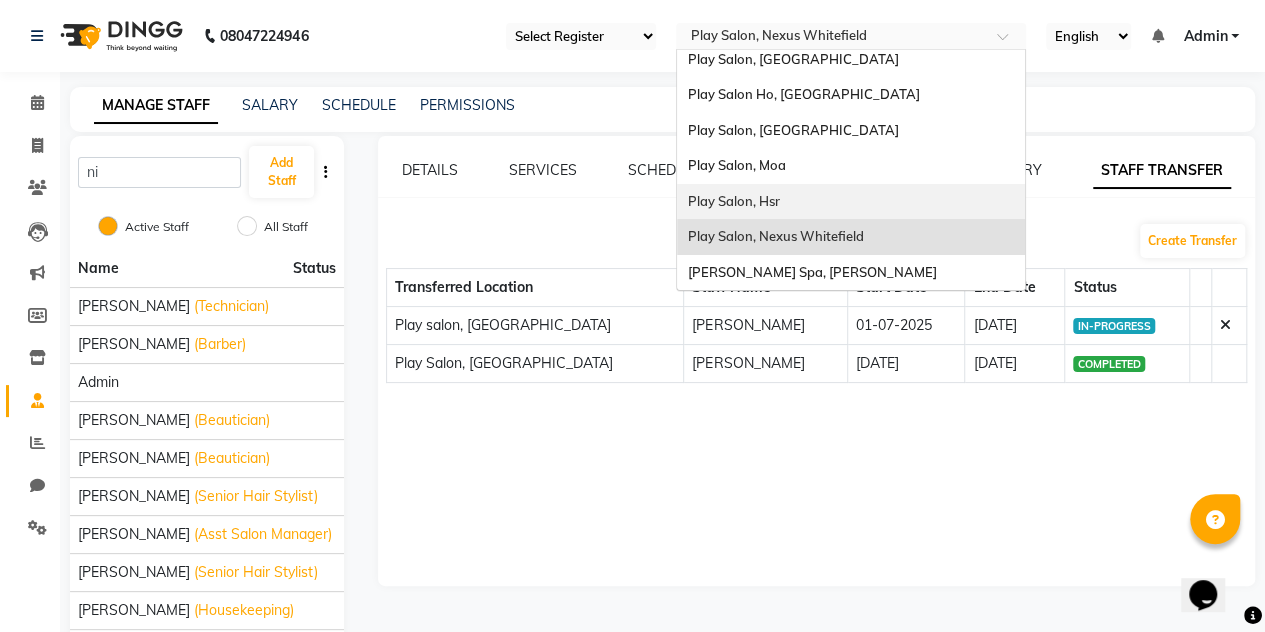 click on "Play Salon, Hsr" at bounding box center [851, 202] 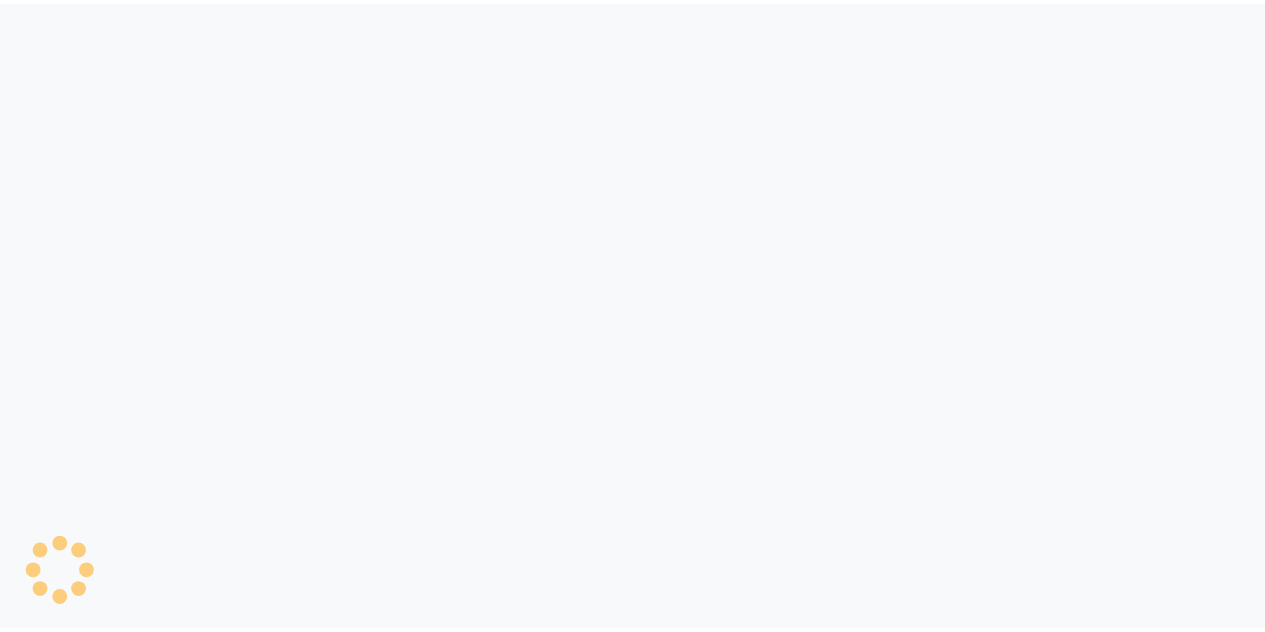 scroll, scrollTop: 0, scrollLeft: 0, axis: both 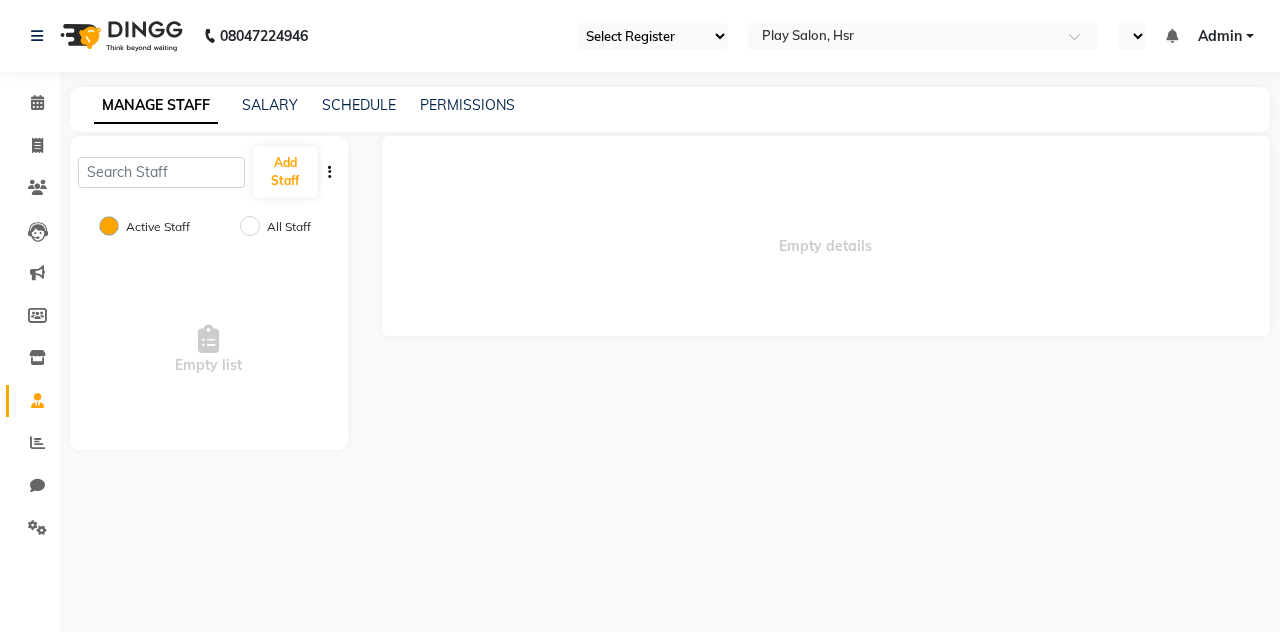 select on "en" 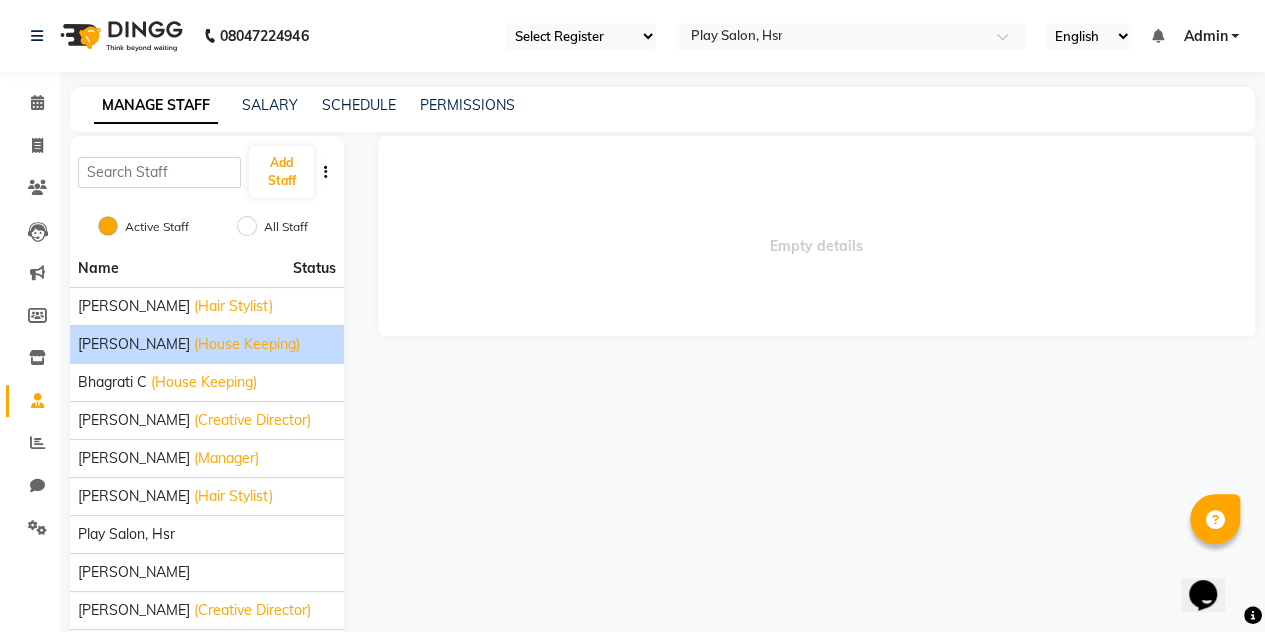 scroll, scrollTop: 0, scrollLeft: 0, axis: both 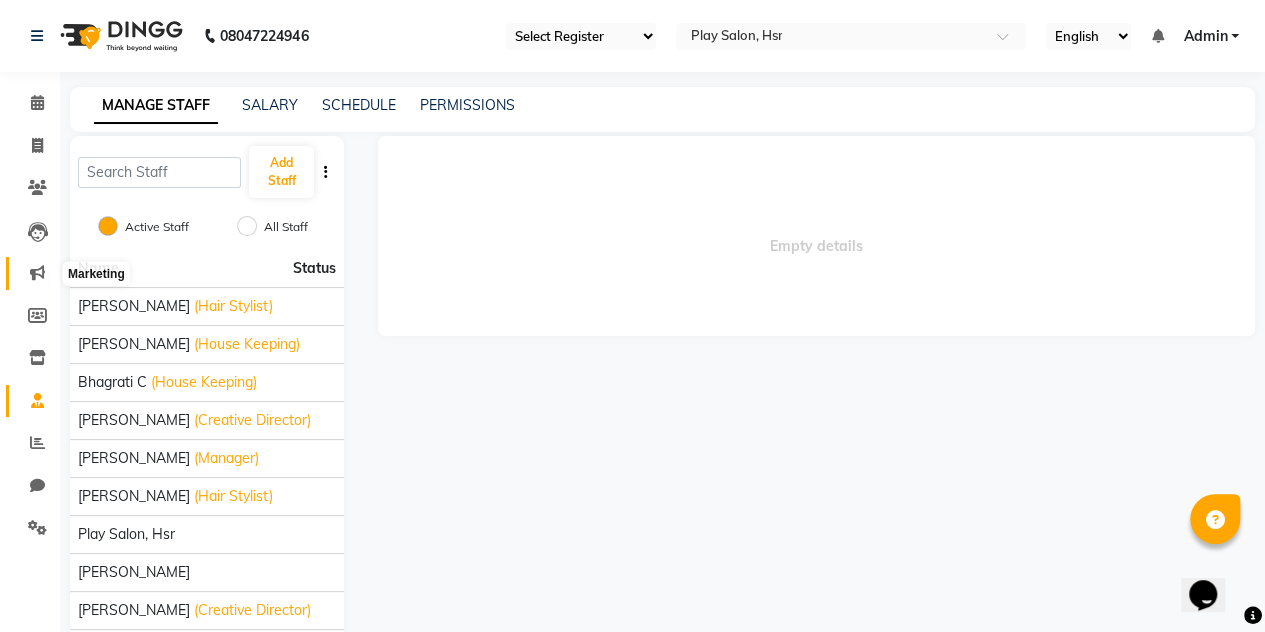 click 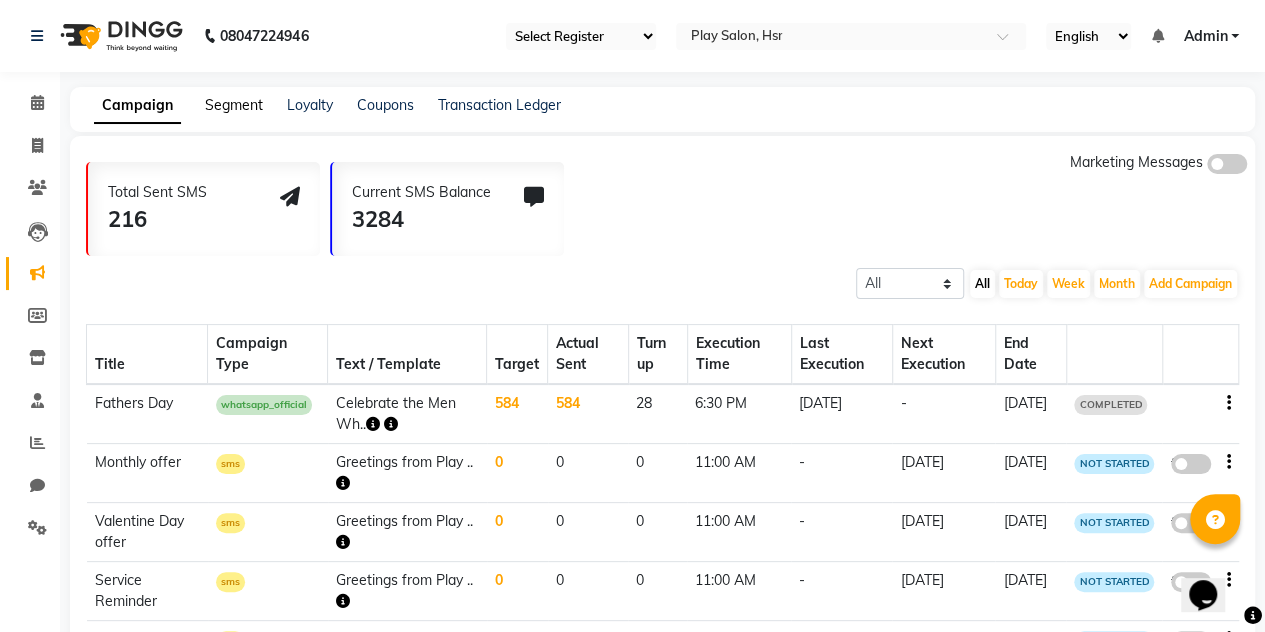 click on "Segment" 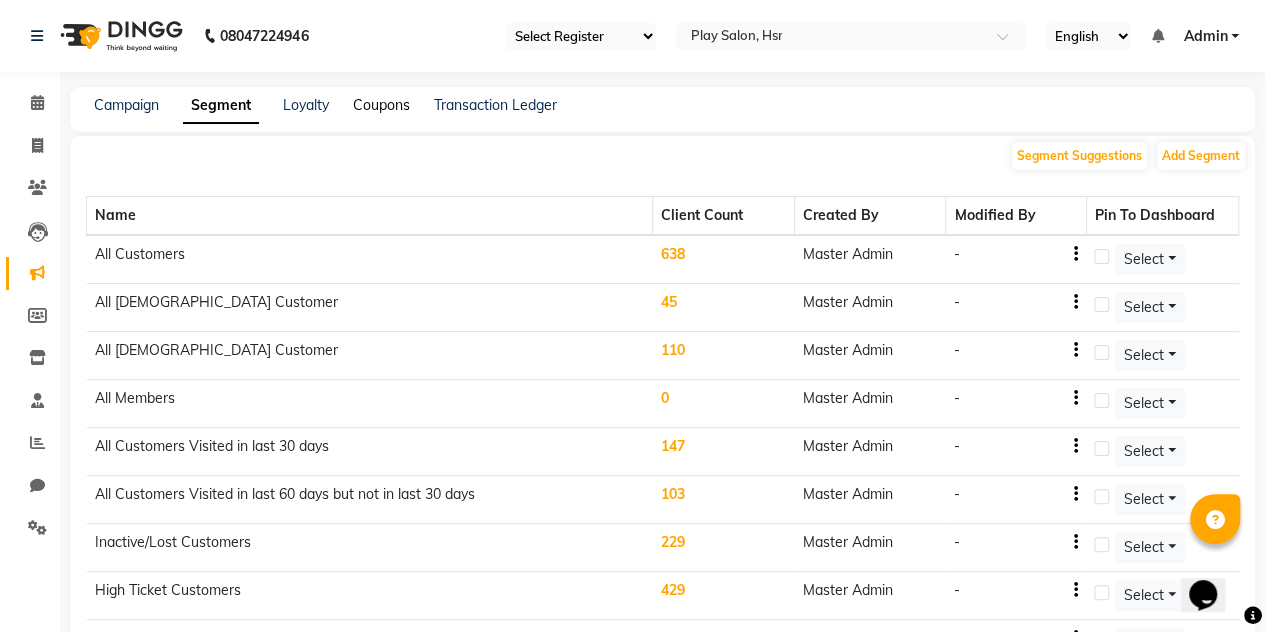 click on "Coupons" 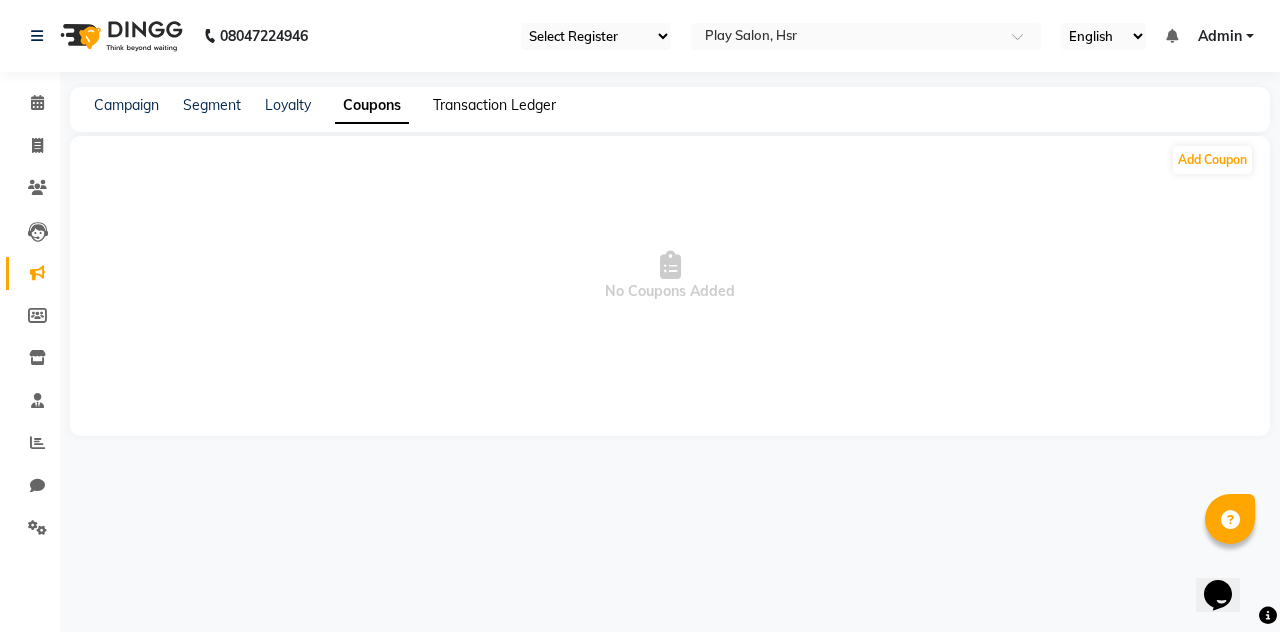 click on "Transaction Ledger" 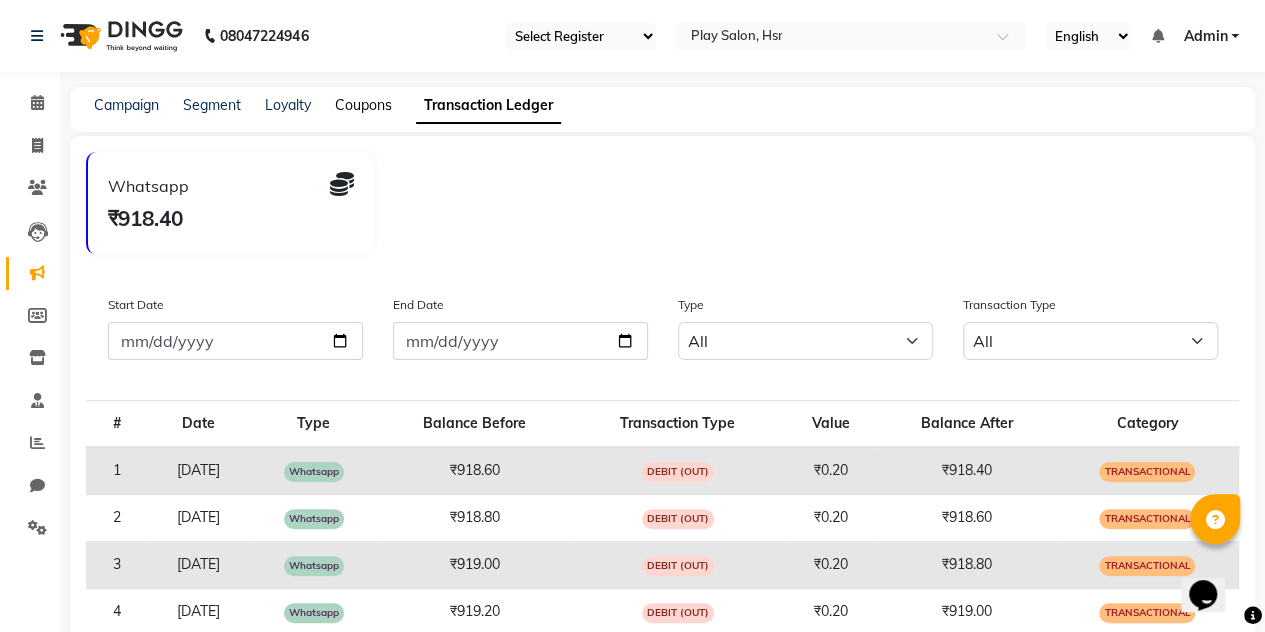 click on "Coupons" 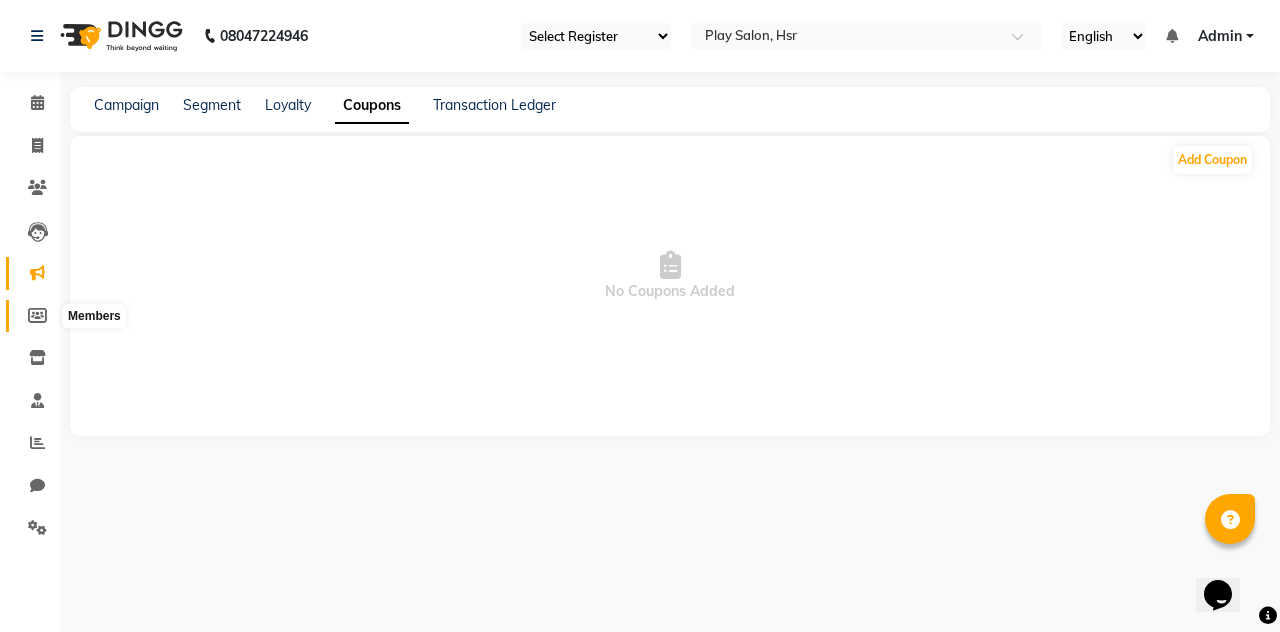 click 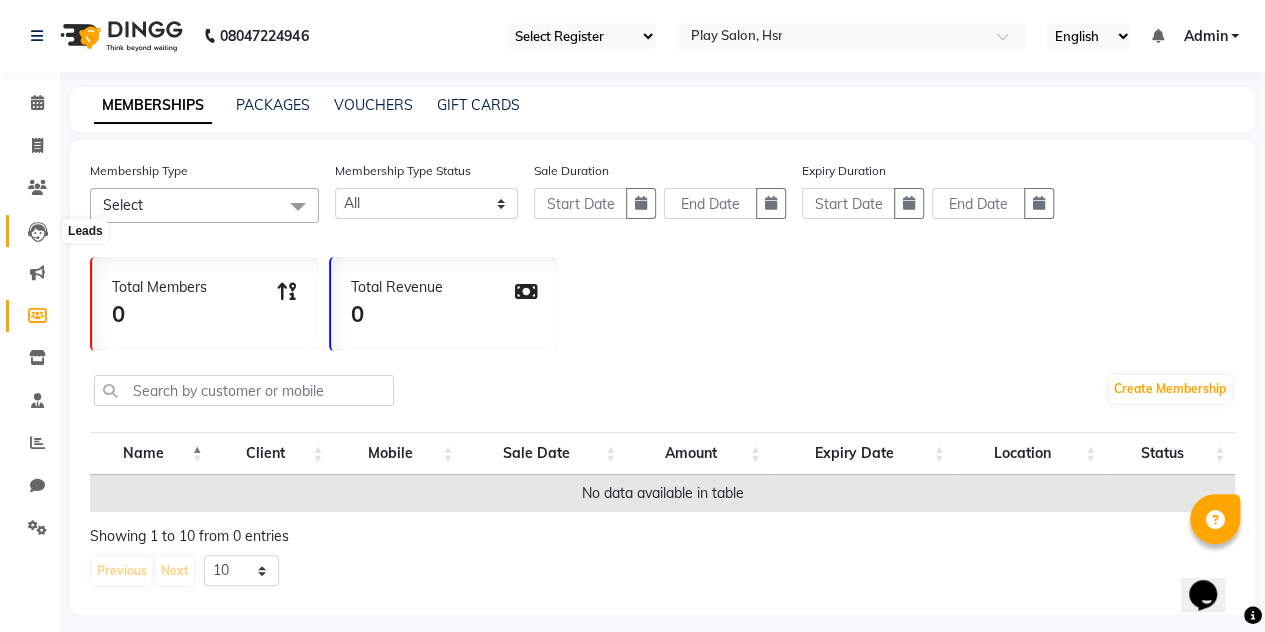 click 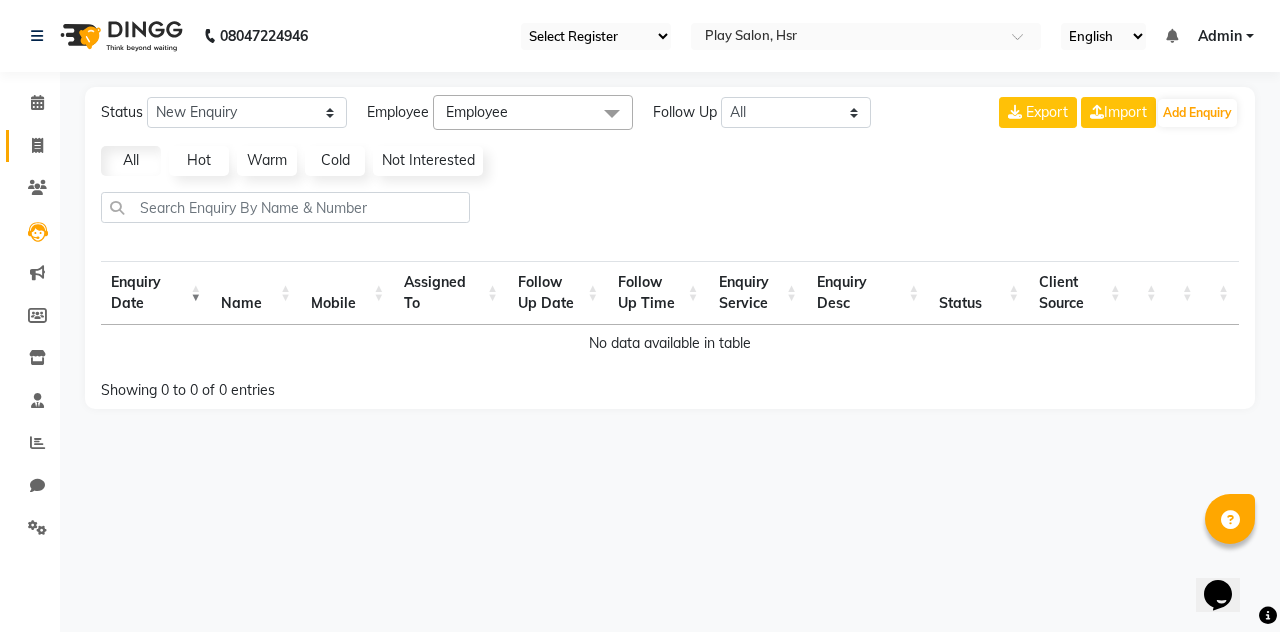click on "Invoice" 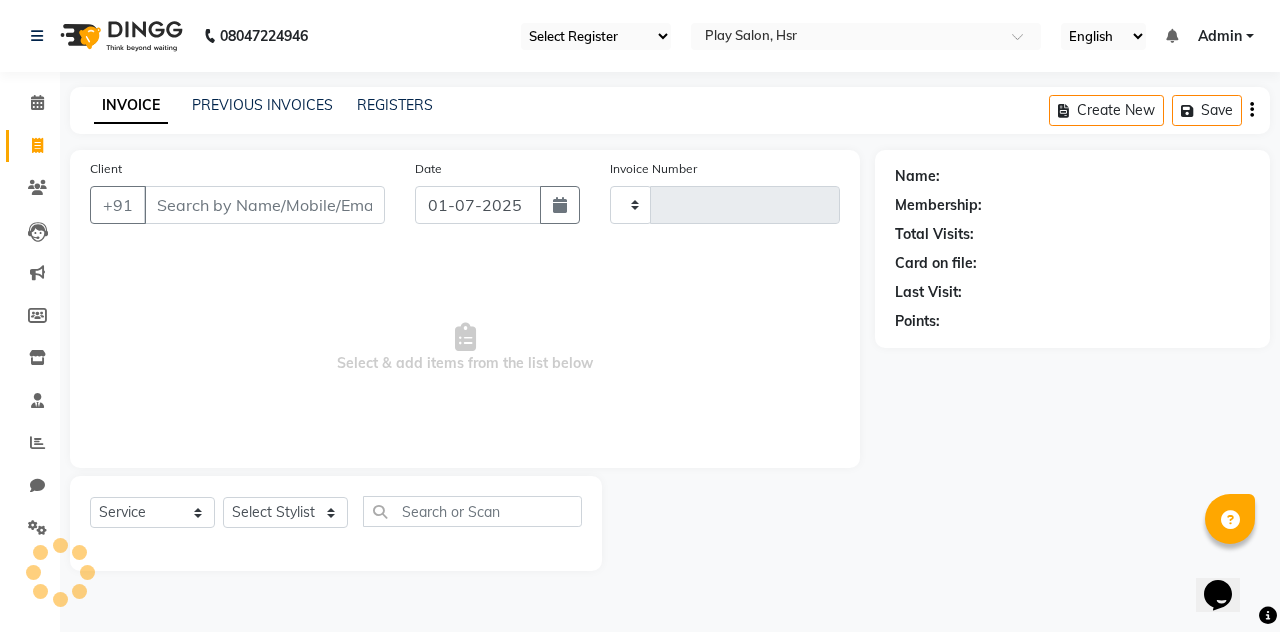 type on "0481" 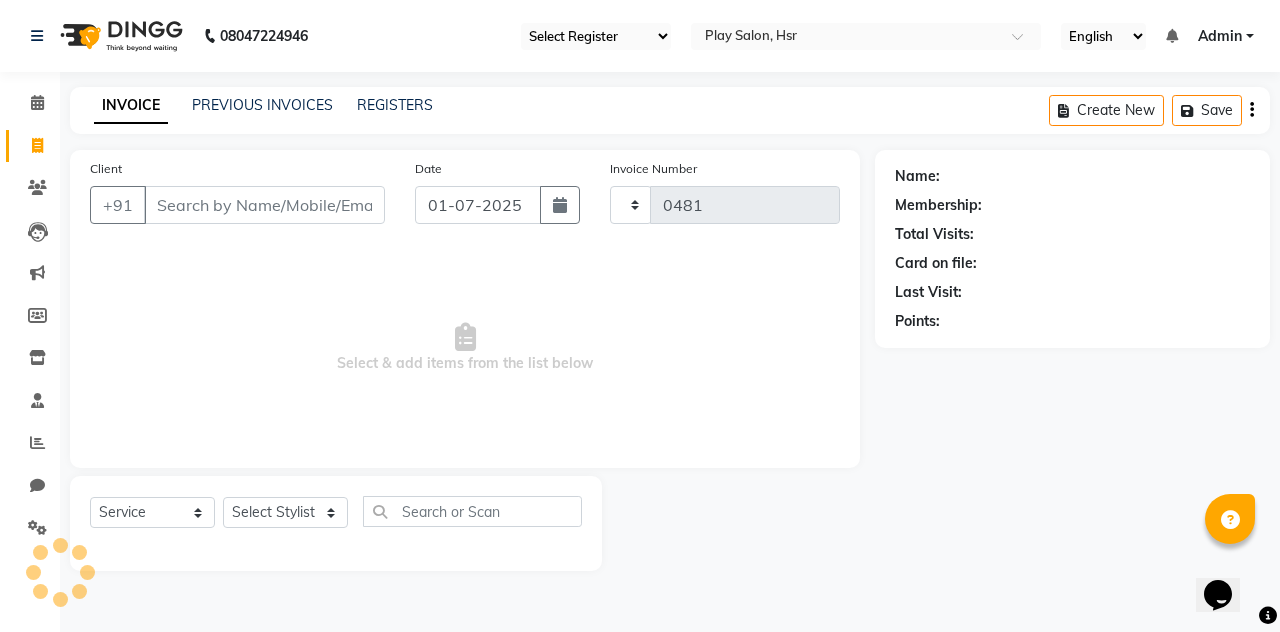select on "8358" 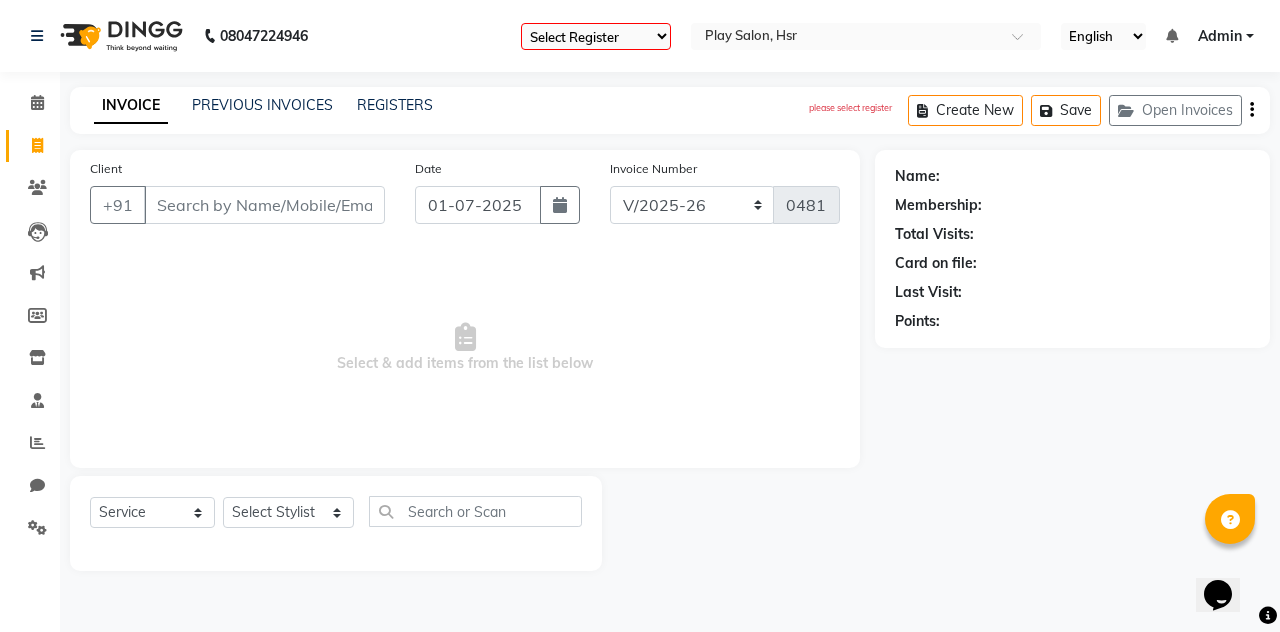 click on "Staff" 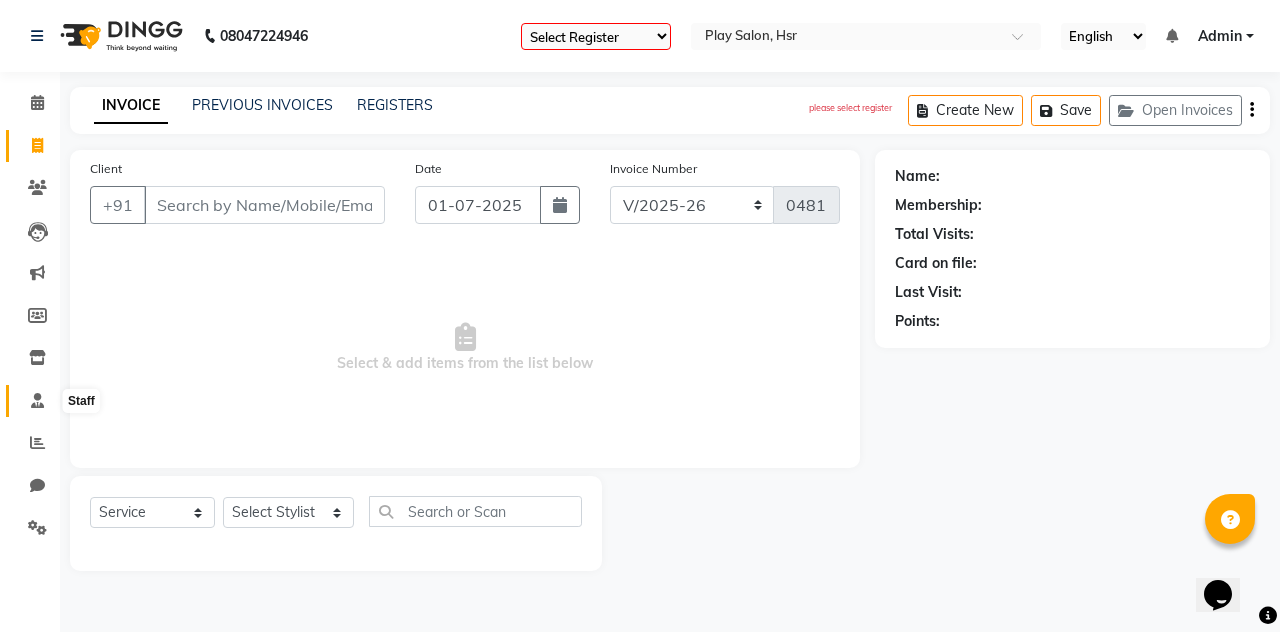 click 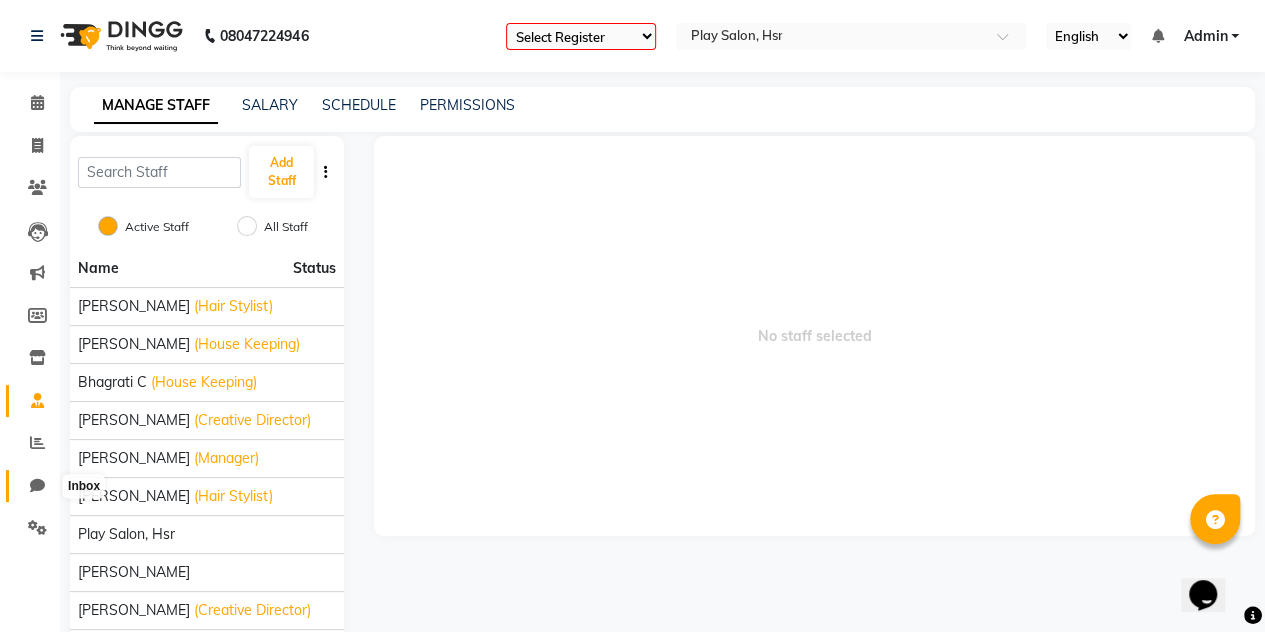 click 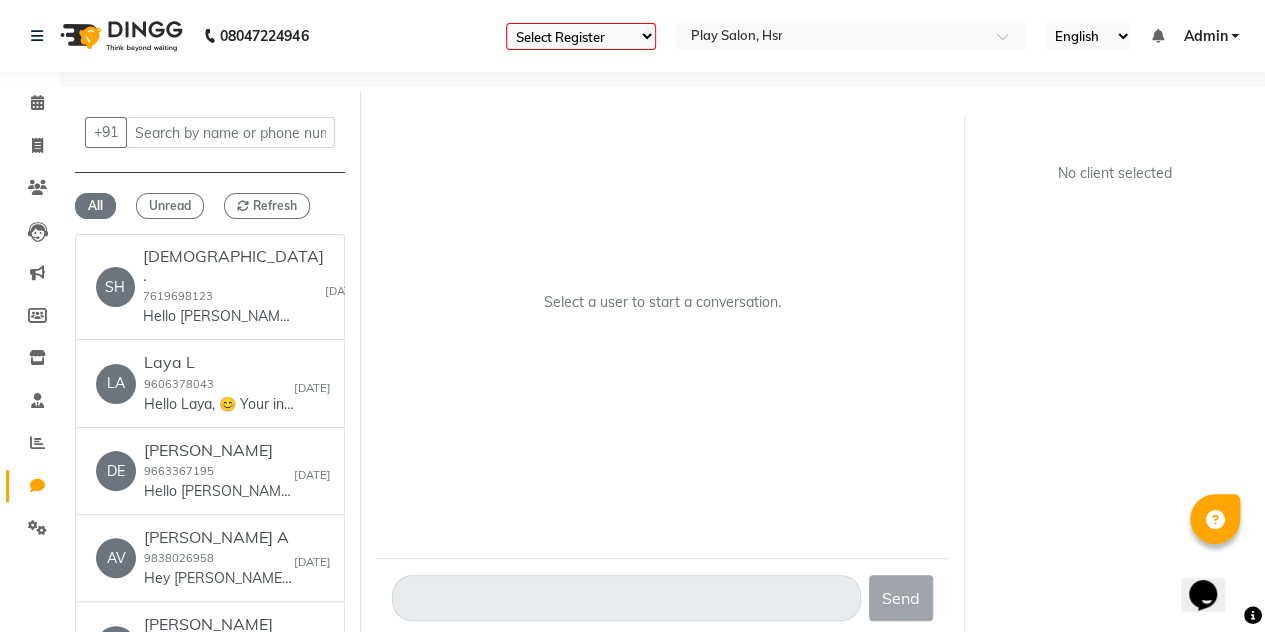 scroll, scrollTop: 15, scrollLeft: 0, axis: vertical 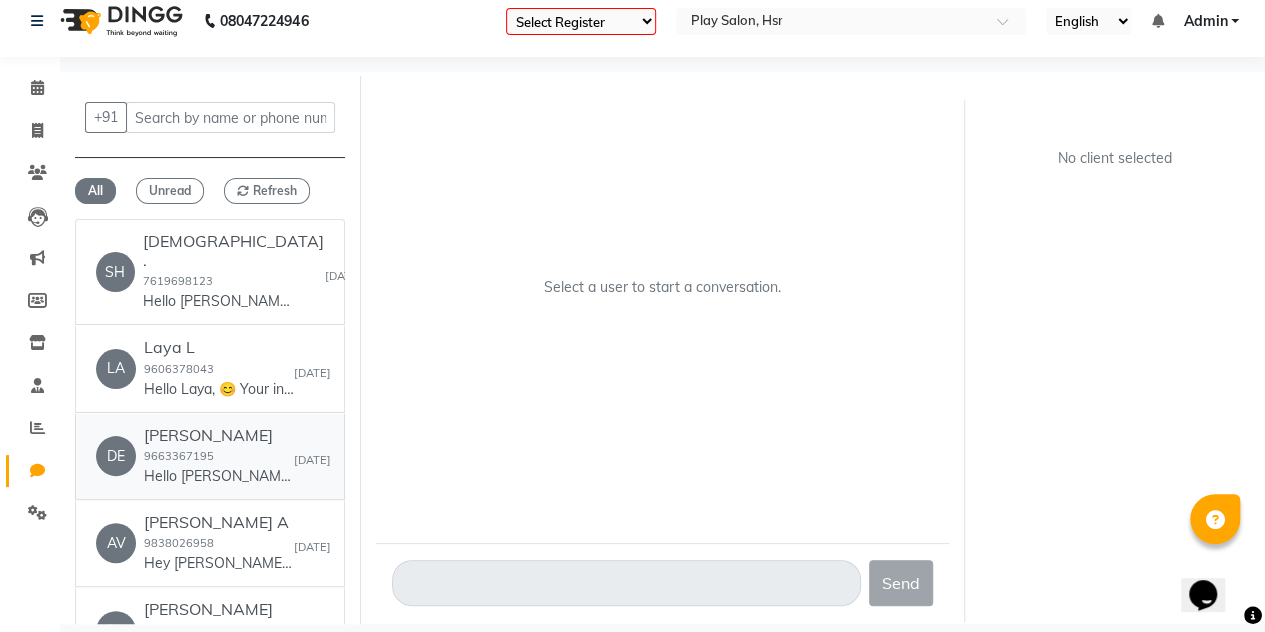 click on "Debasis Mohapatra" 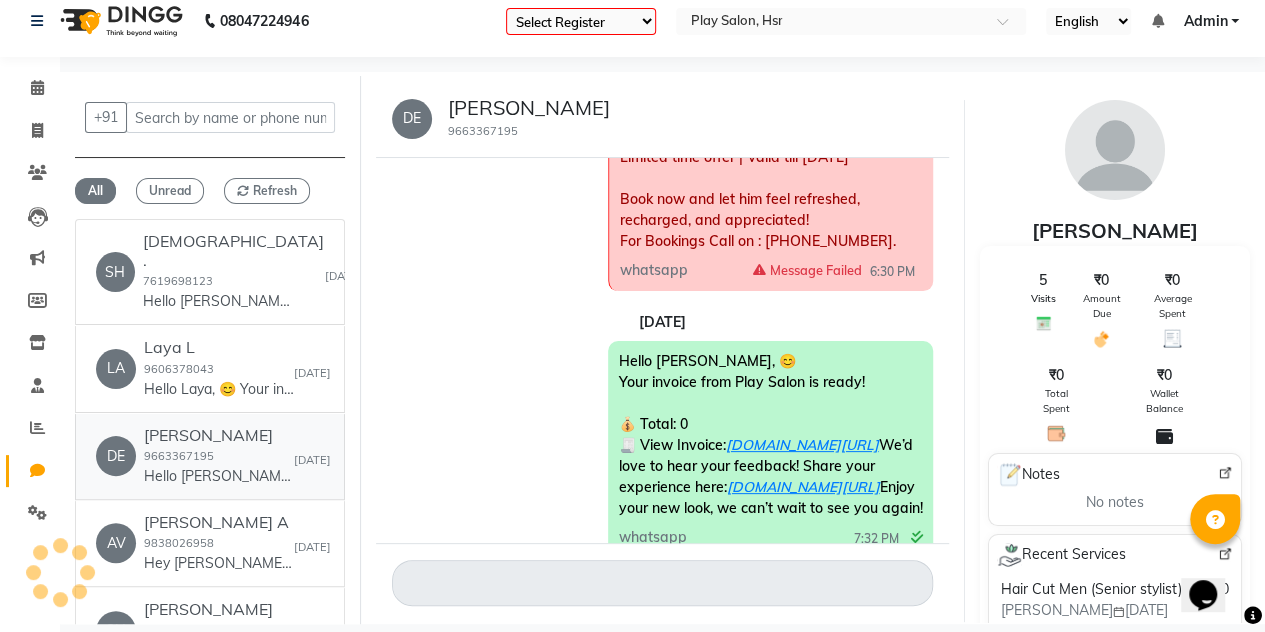 scroll, scrollTop: 874, scrollLeft: 0, axis: vertical 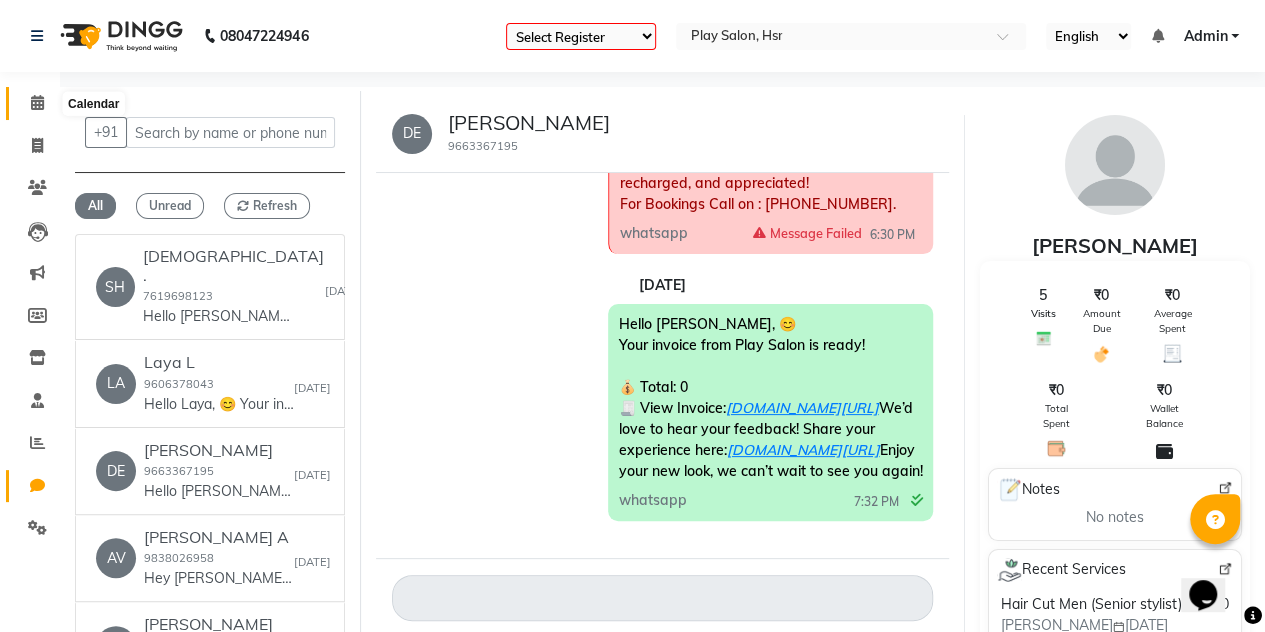click 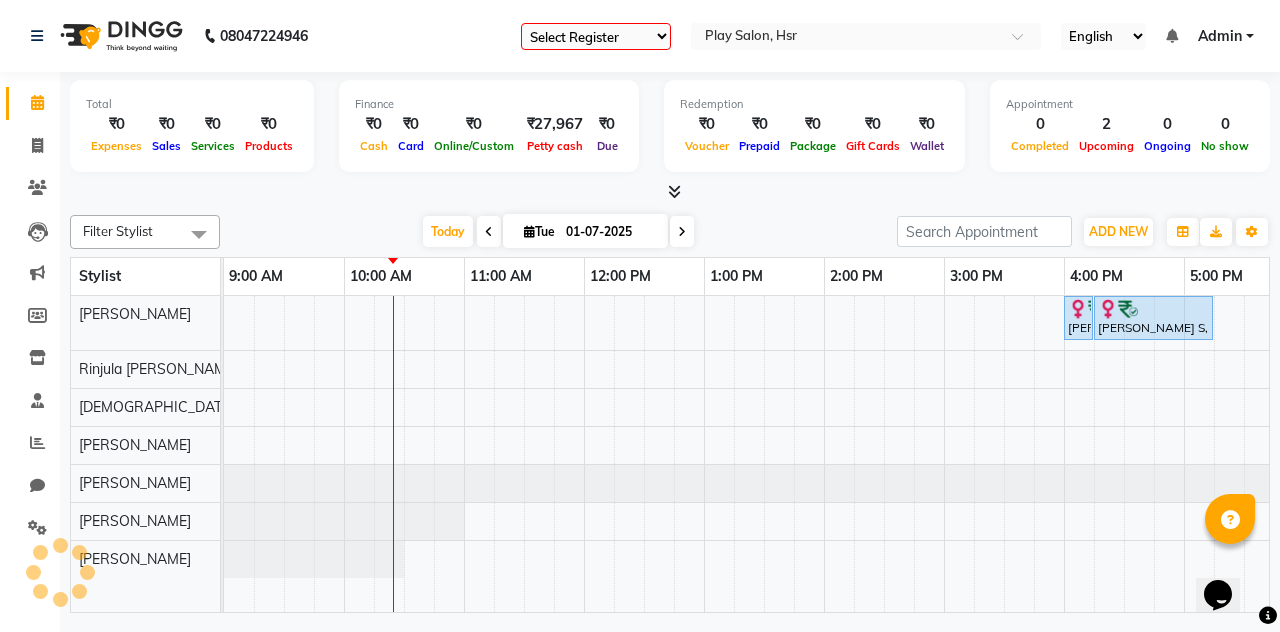 scroll, scrollTop: 0, scrollLeft: 121, axis: horizontal 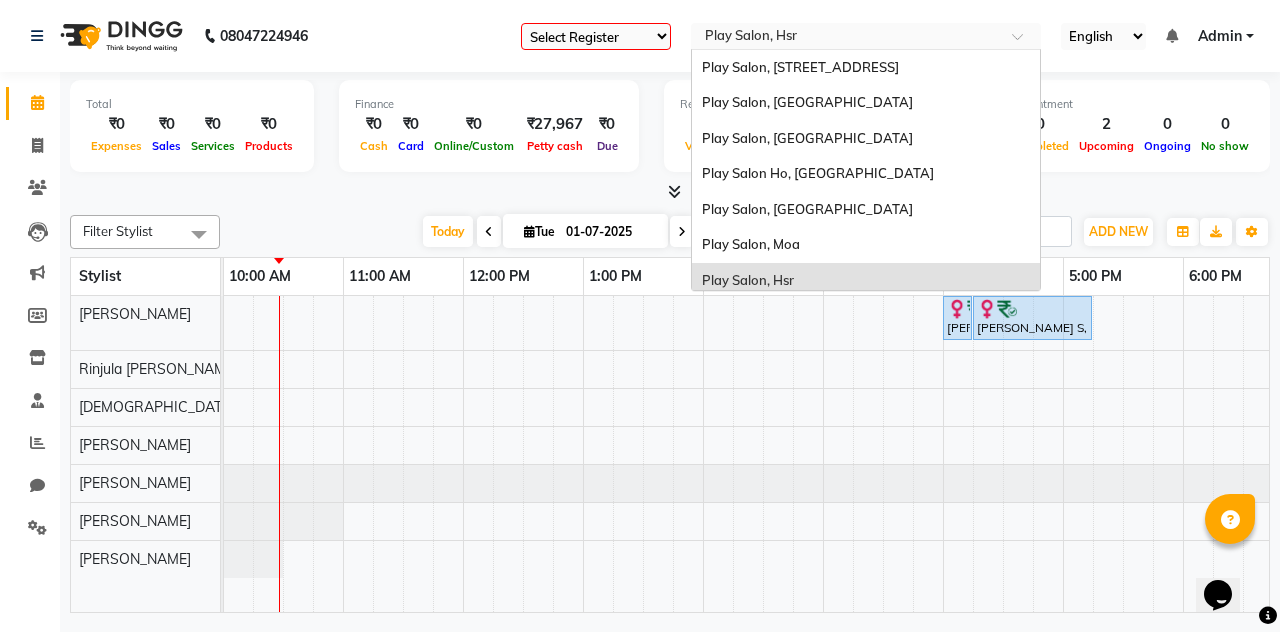 click at bounding box center (846, 38) 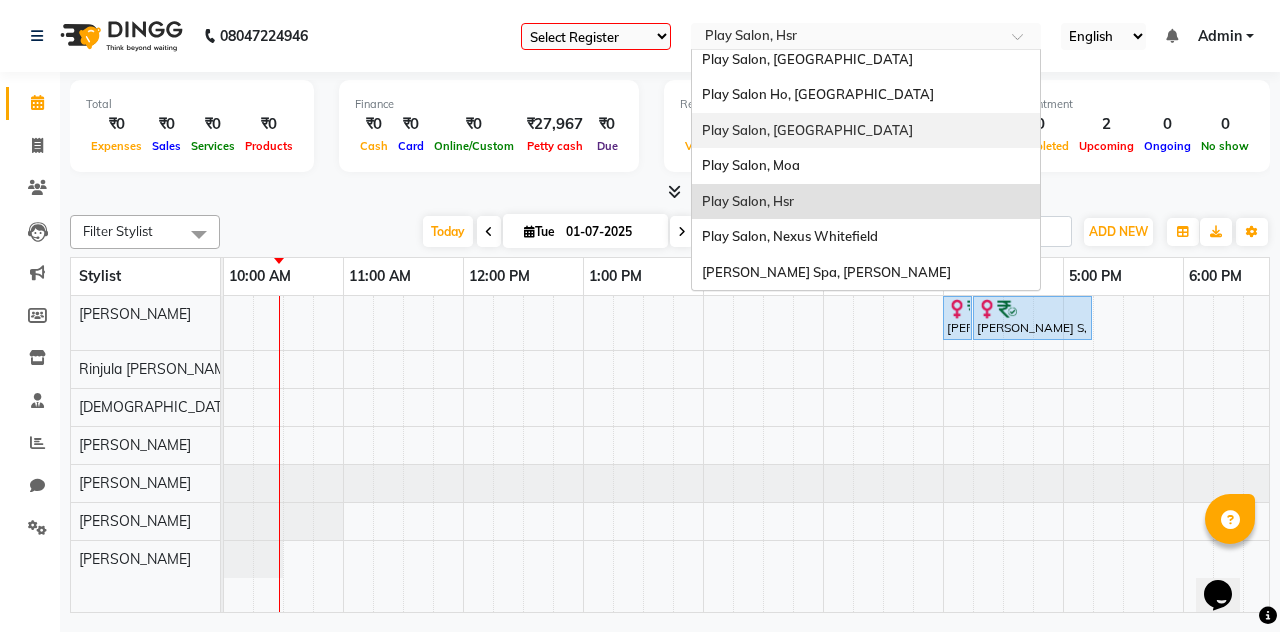 click on "Play Salon, Phoenix Mall" at bounding box center (807, 130) 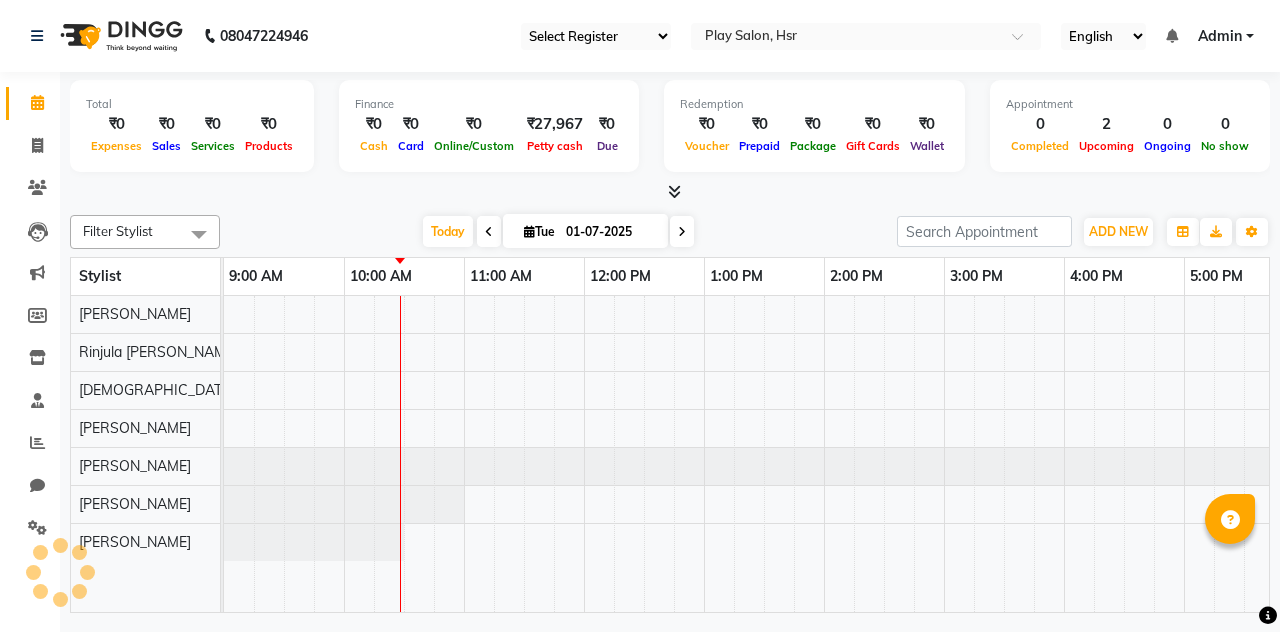 scroll, scrollTop: 0, scrollLeft: 0, axis: both 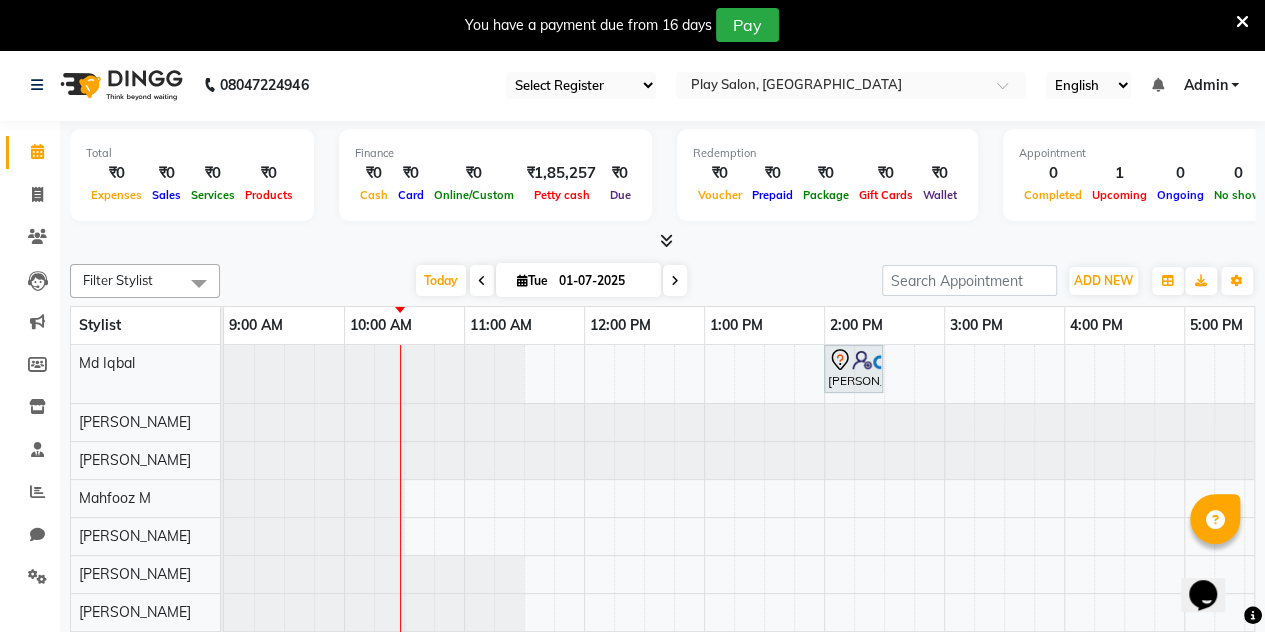 click at bounding box center (1242, 22) 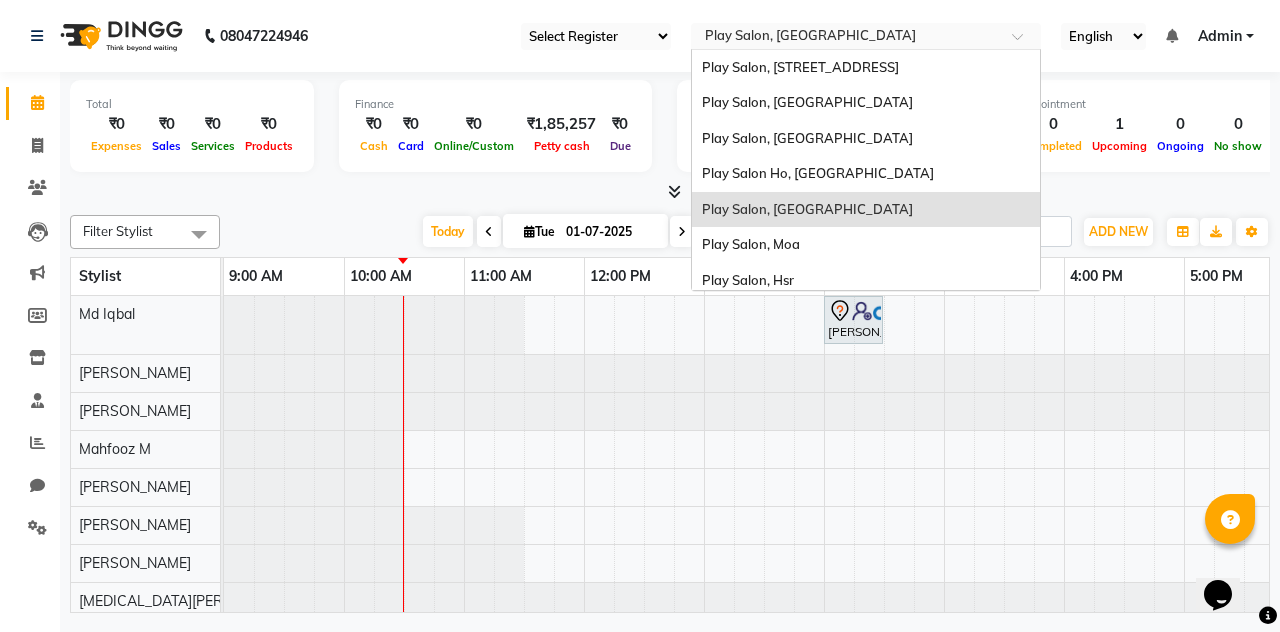 click at bounding box center (846, 38) 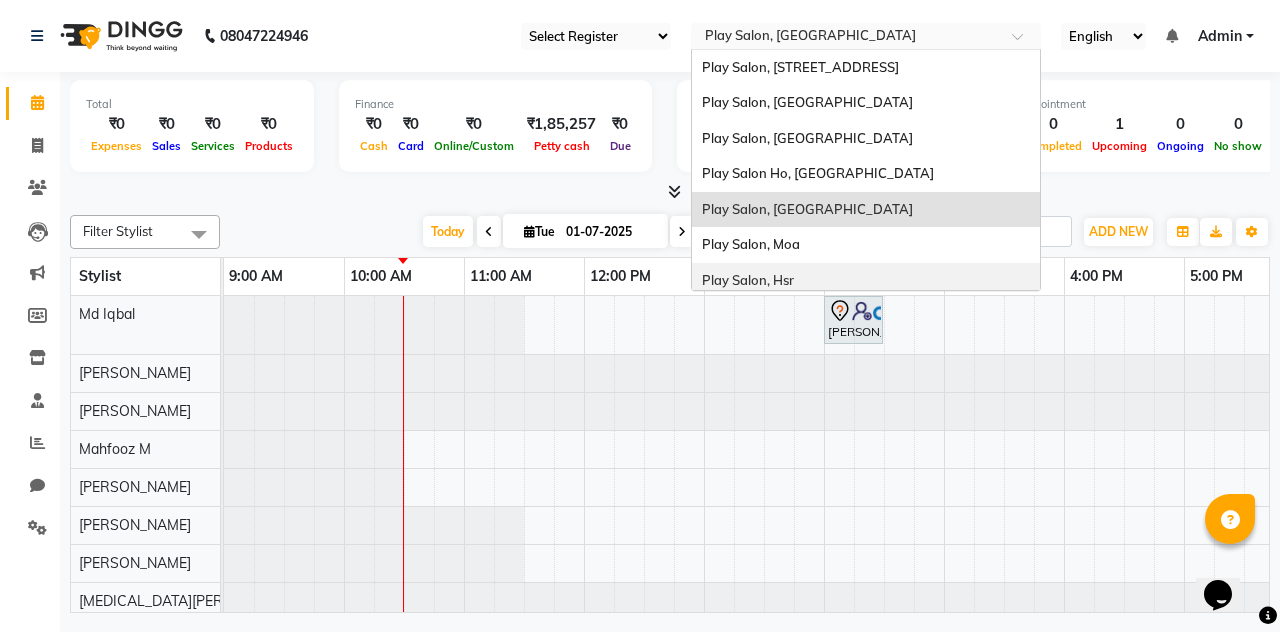 click at bounding box center (670, 192) 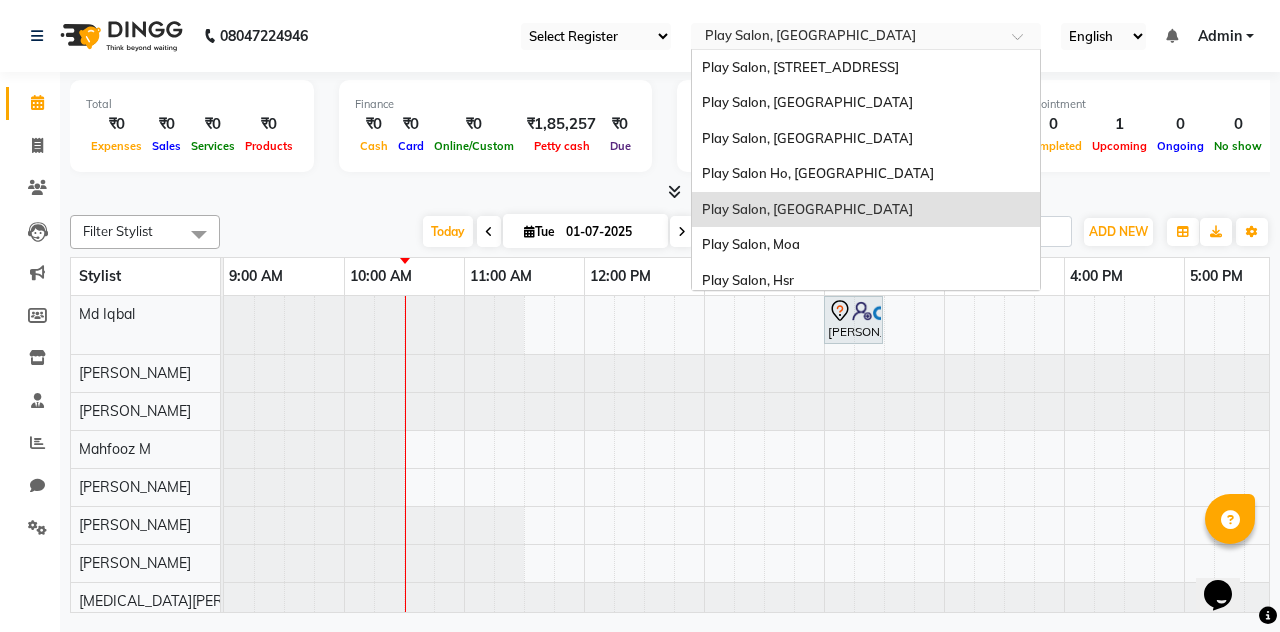 click at bounding box center (846, 38) 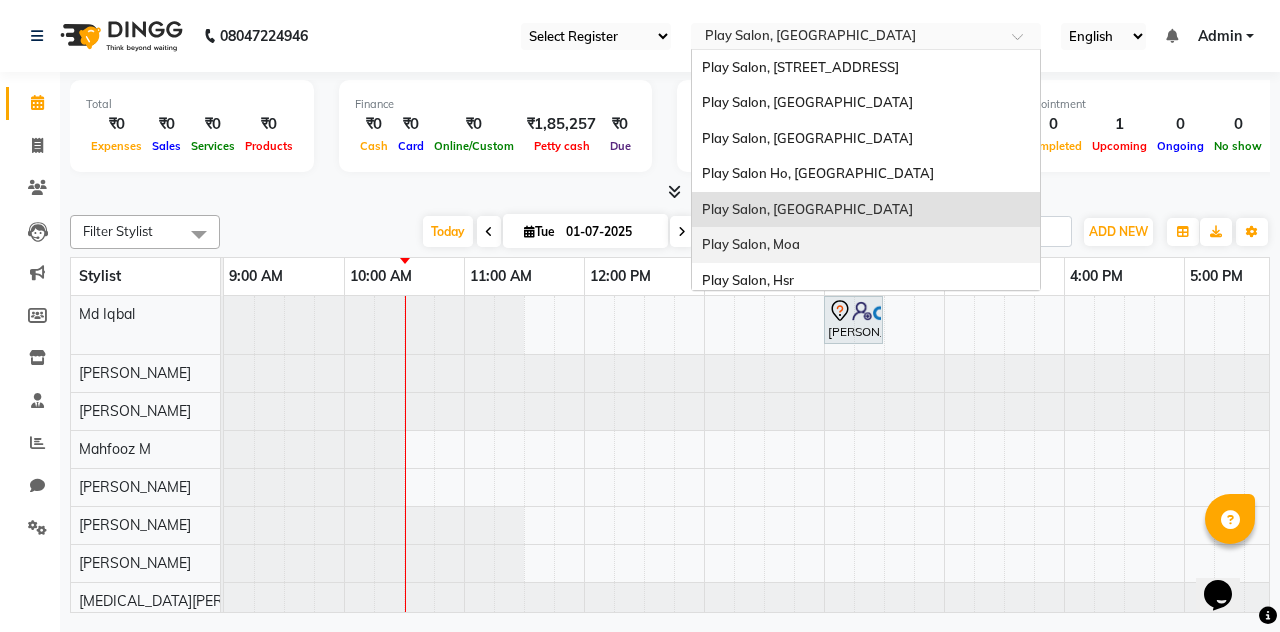 scroll, scrollTop: 79, scrollLeft: 0, axis: vertical 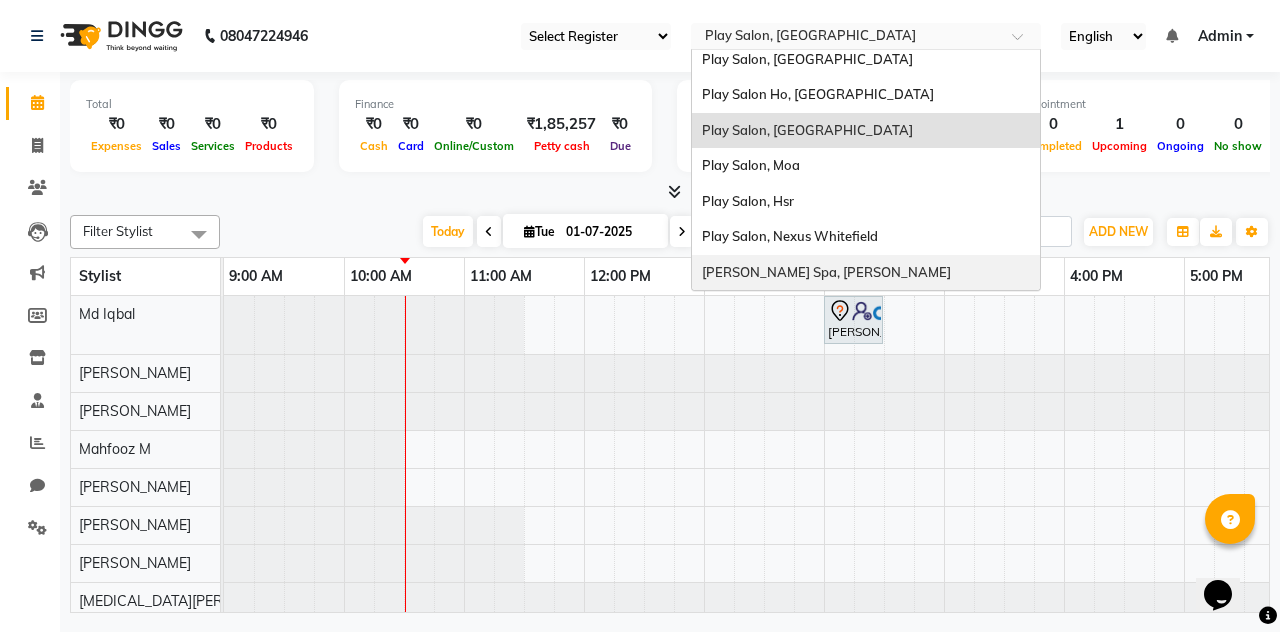 click on "[PERSON_NAME] Spa, [PERSON_NAME]" at bounding box center (826, 272) 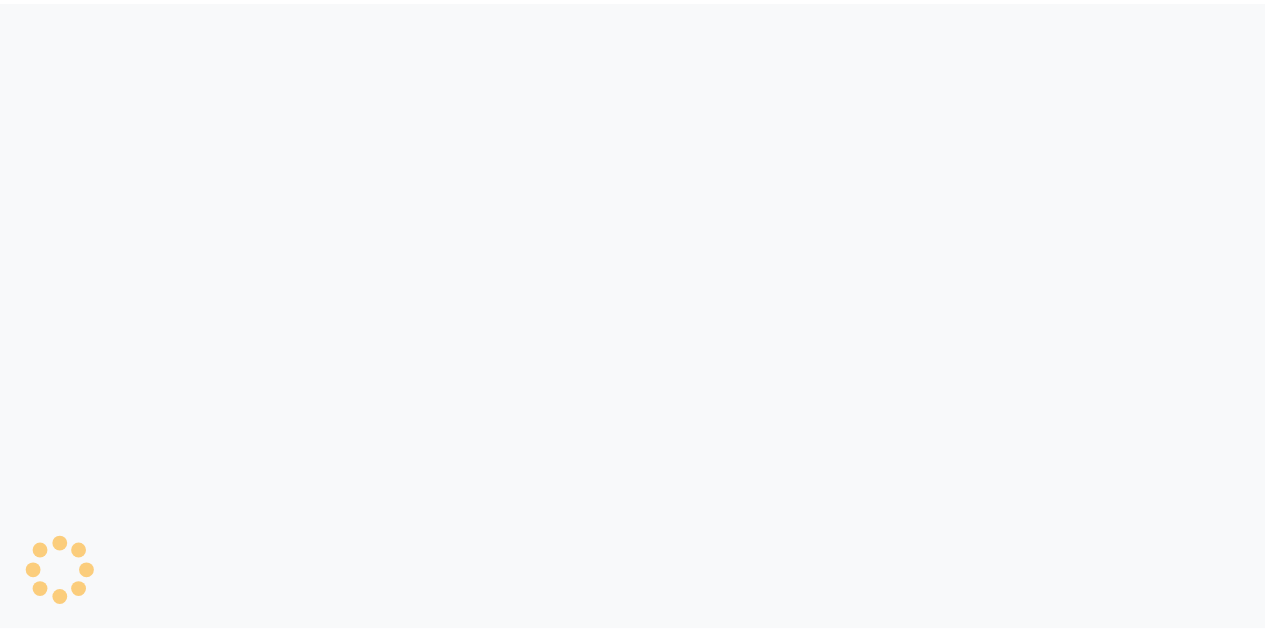 scroll, scrollTop: 0, scrollLeft: 0, axis: both 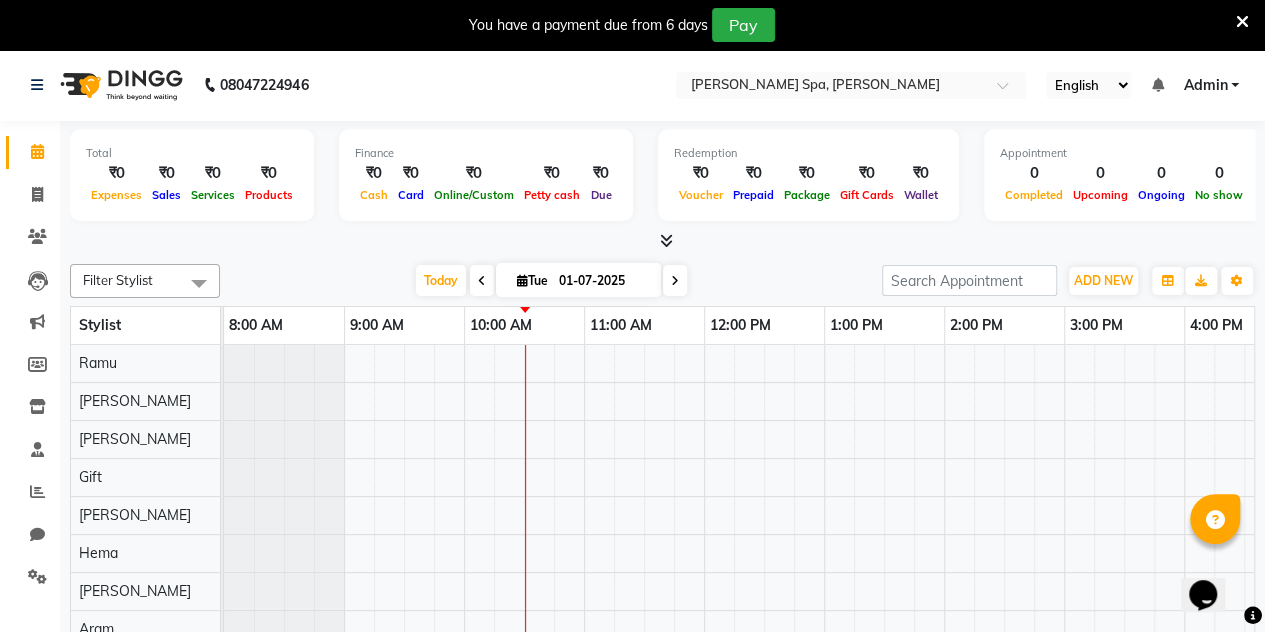 click at bounding box center (1242, 22) 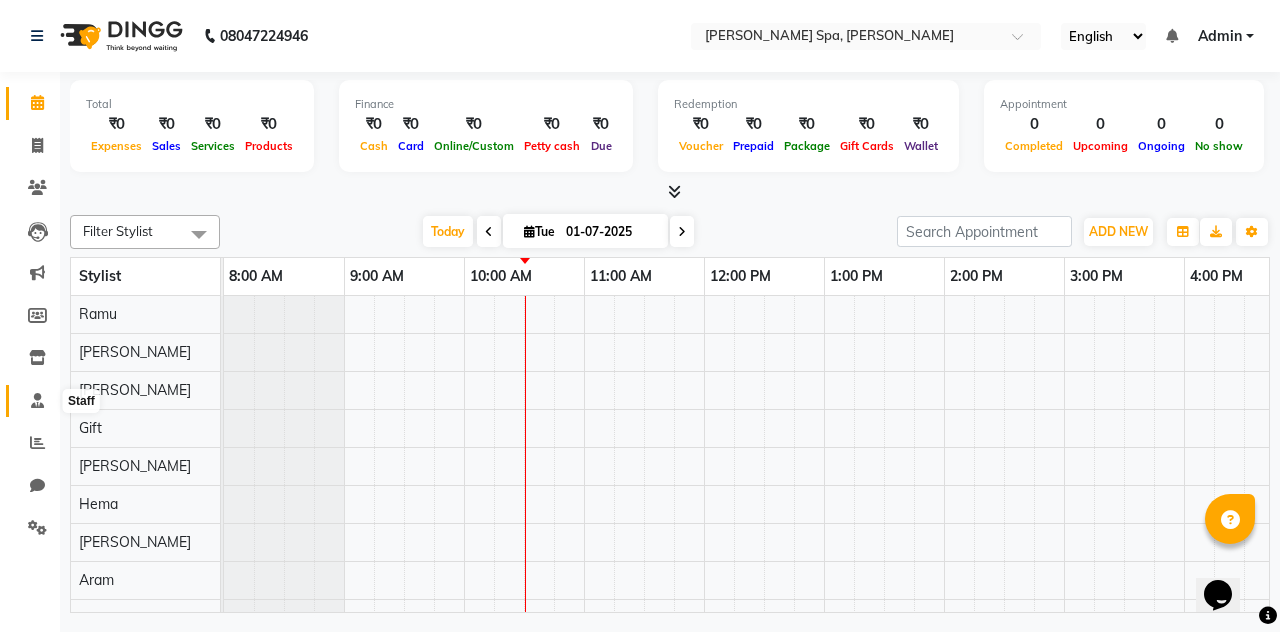 click 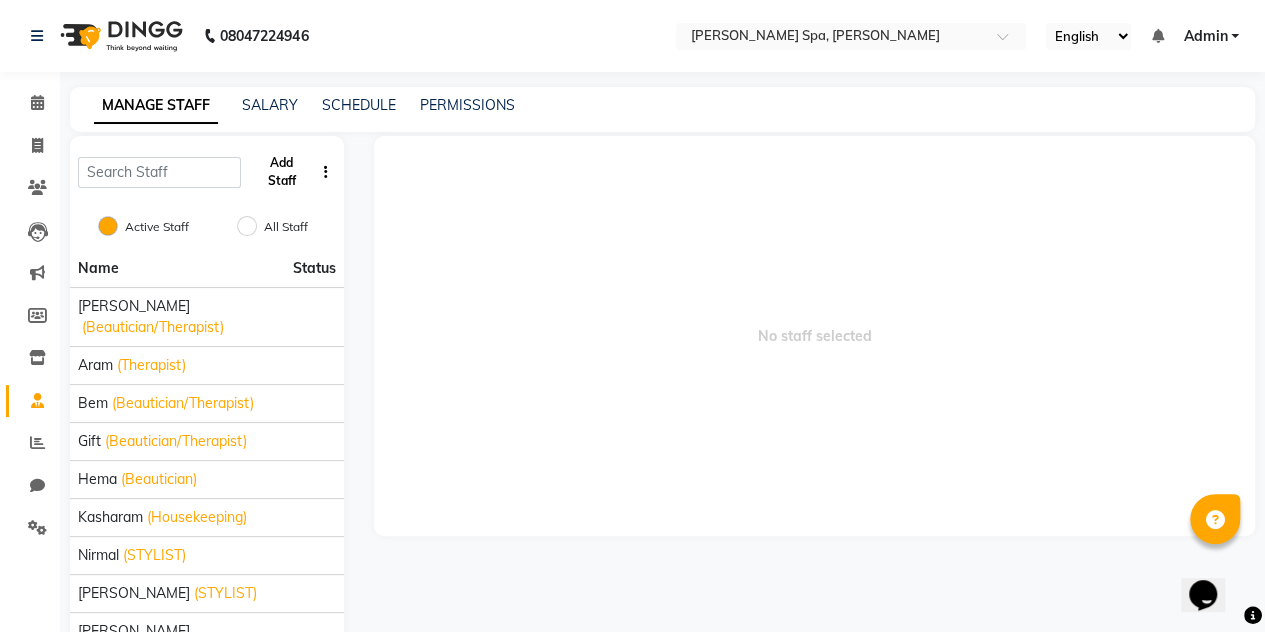 click on "Add Staff" 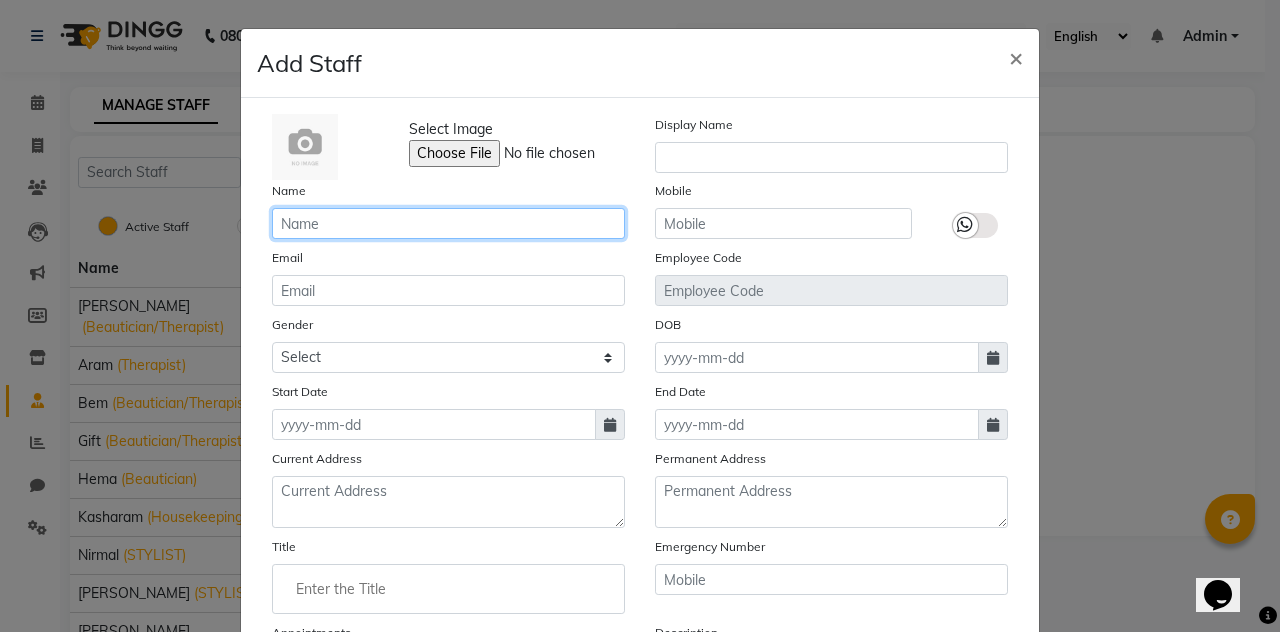 click 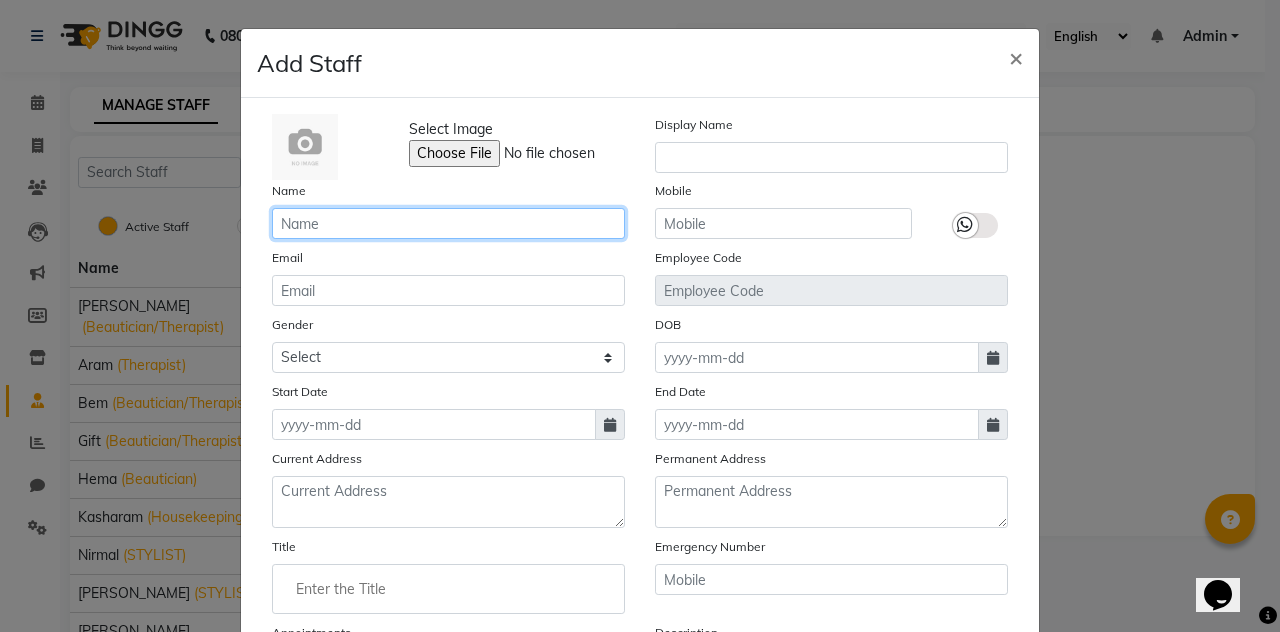type on "H" 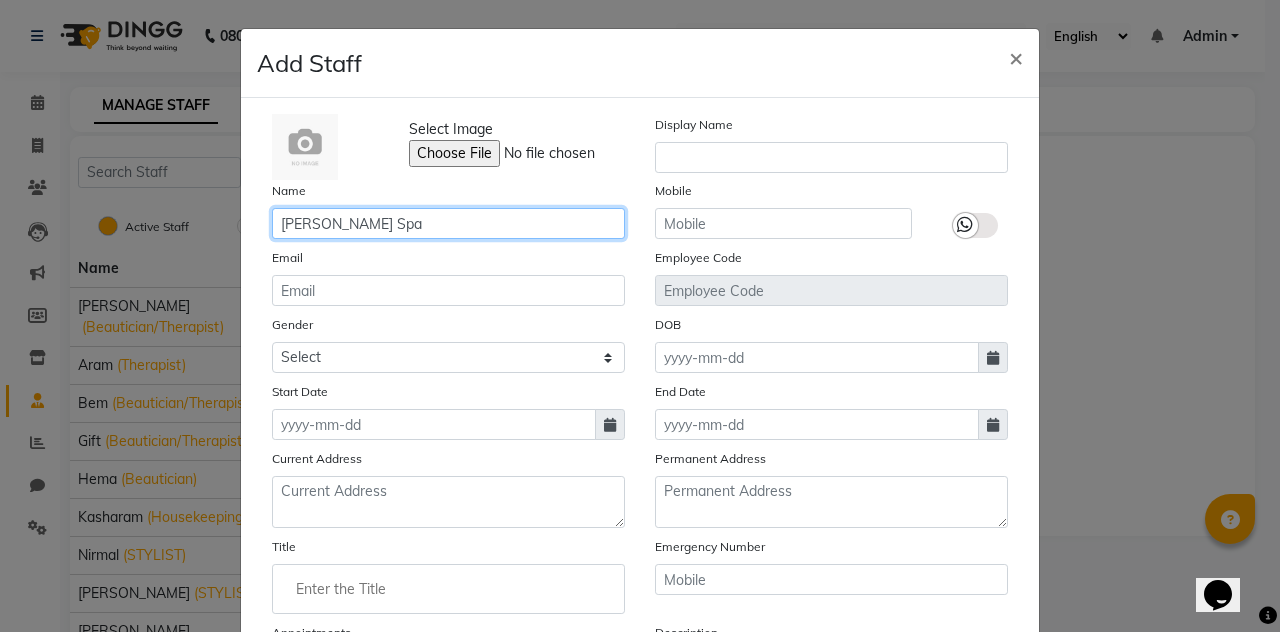 type on "Shea Spa" 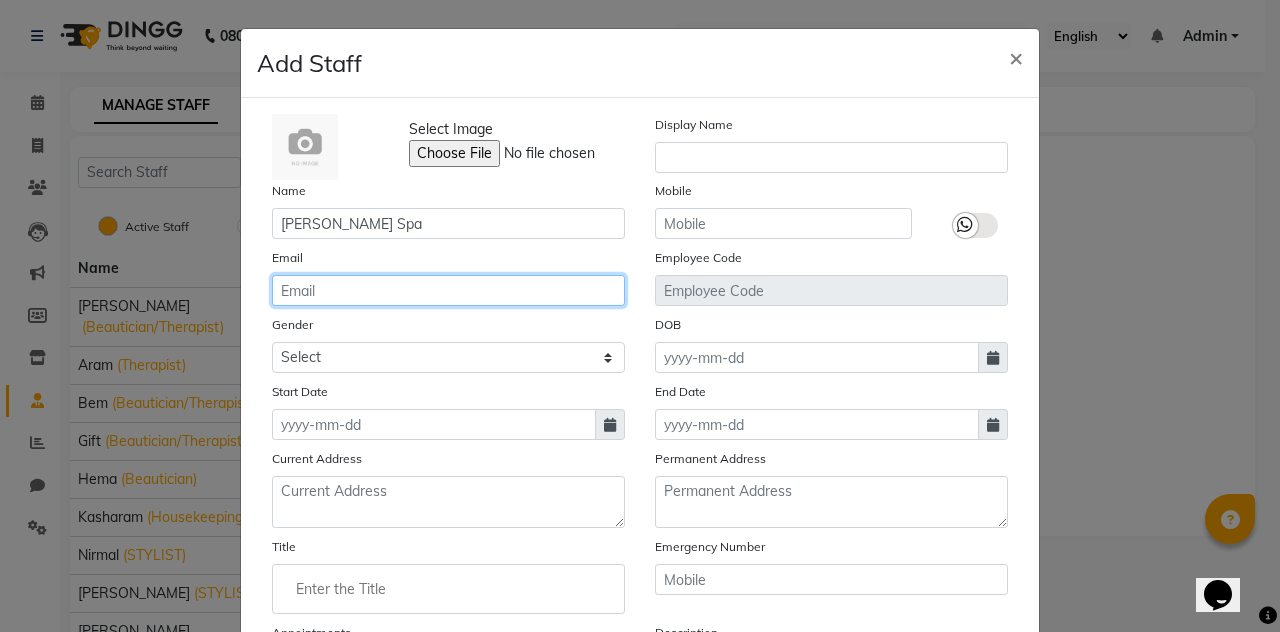 click 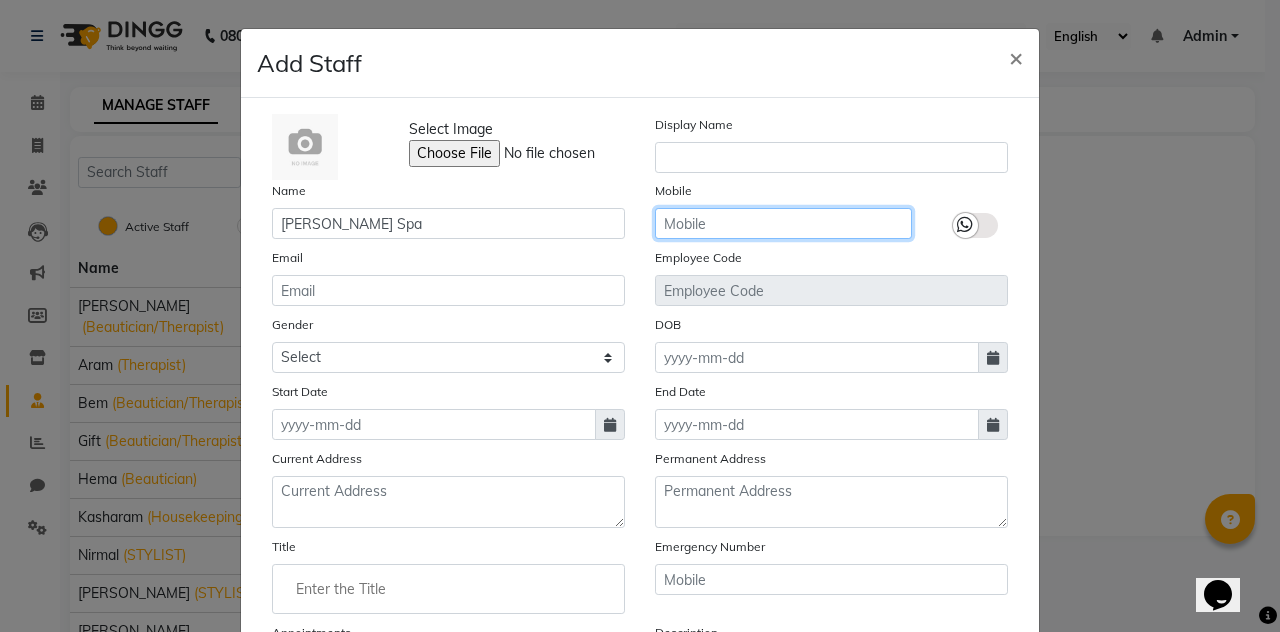 click 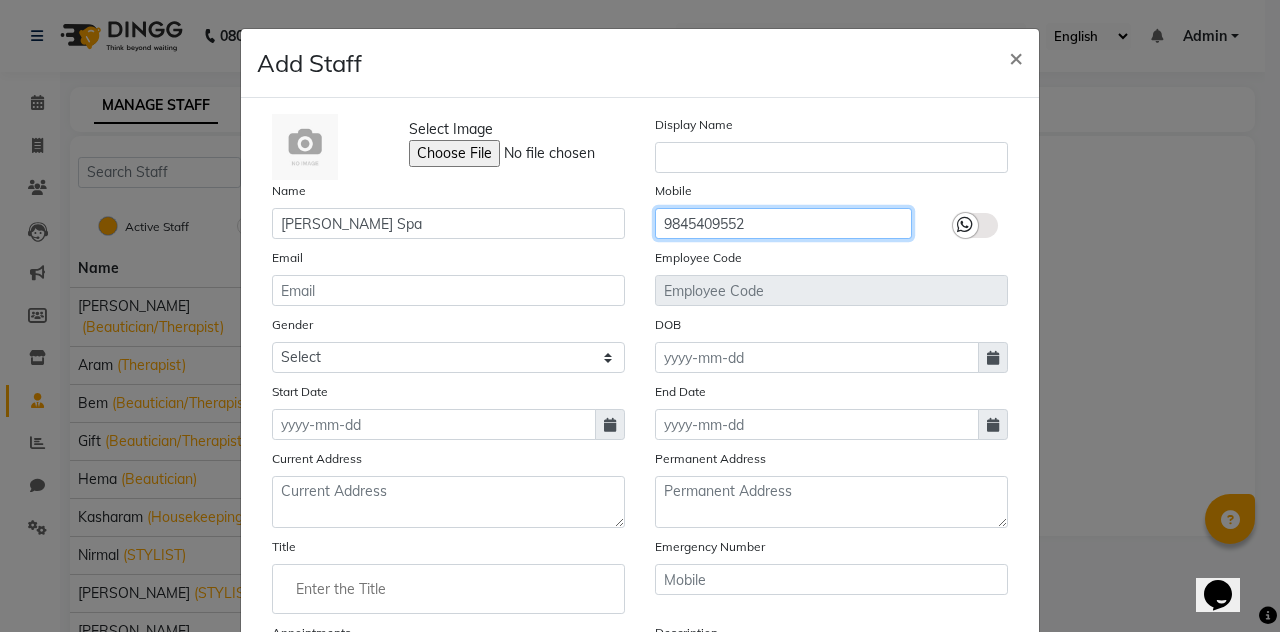 type on "9845409552" 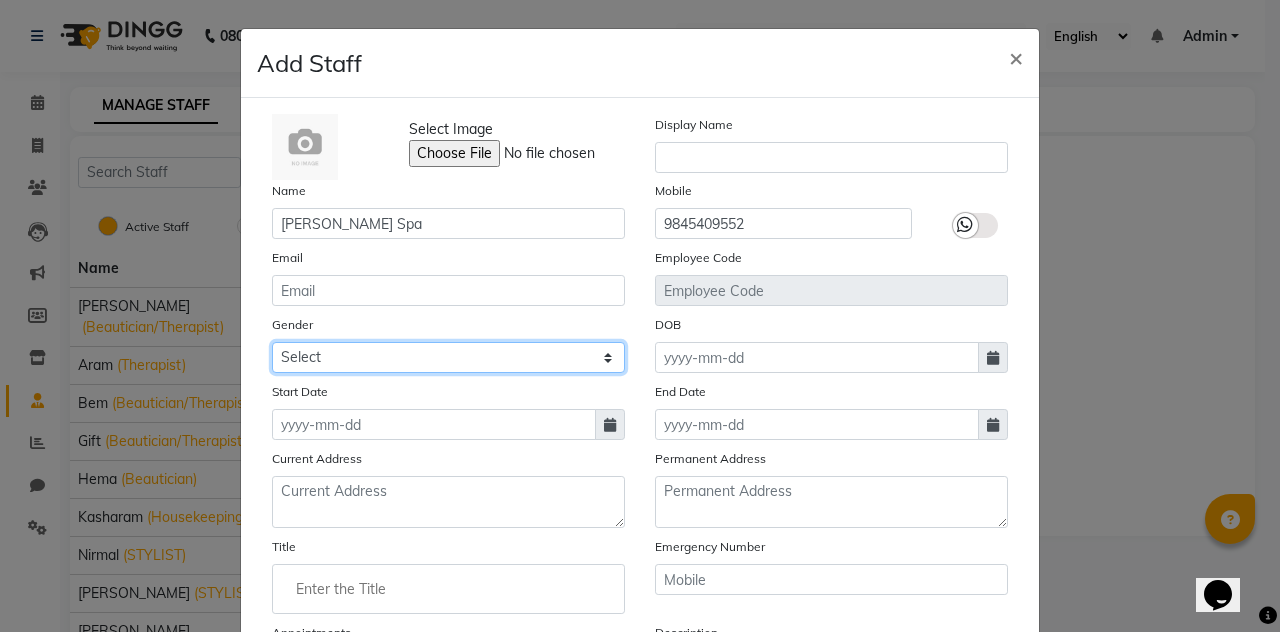 click on "Select Male Female Other Prefer Not To Say" 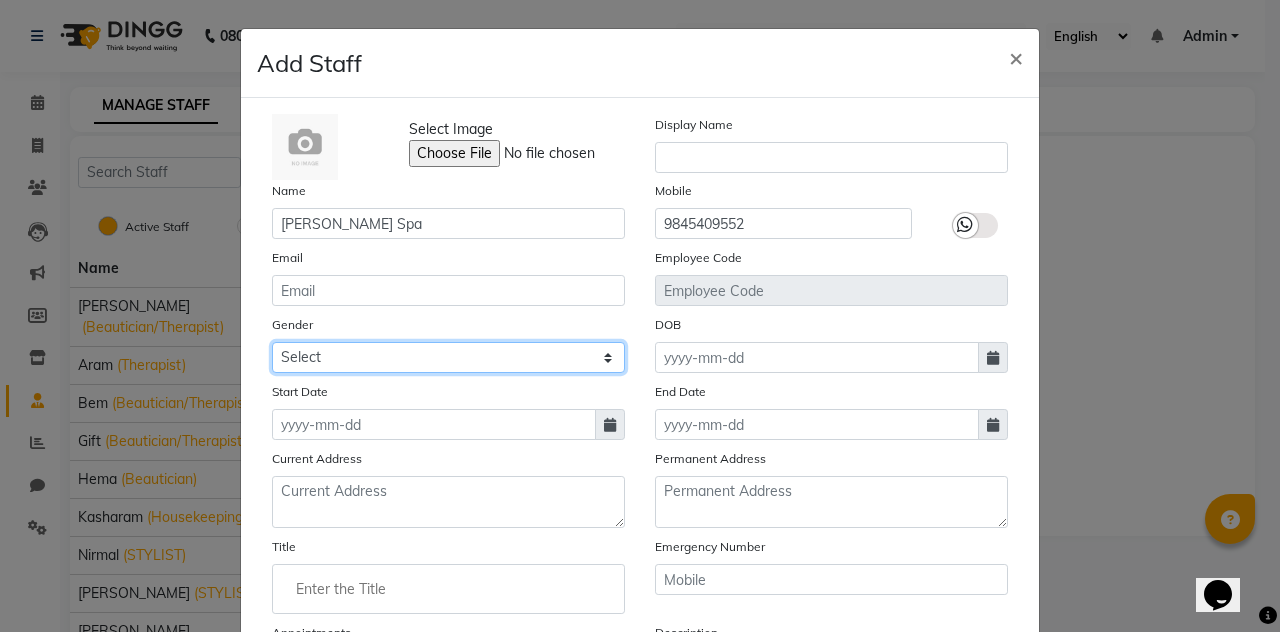 select on "other" 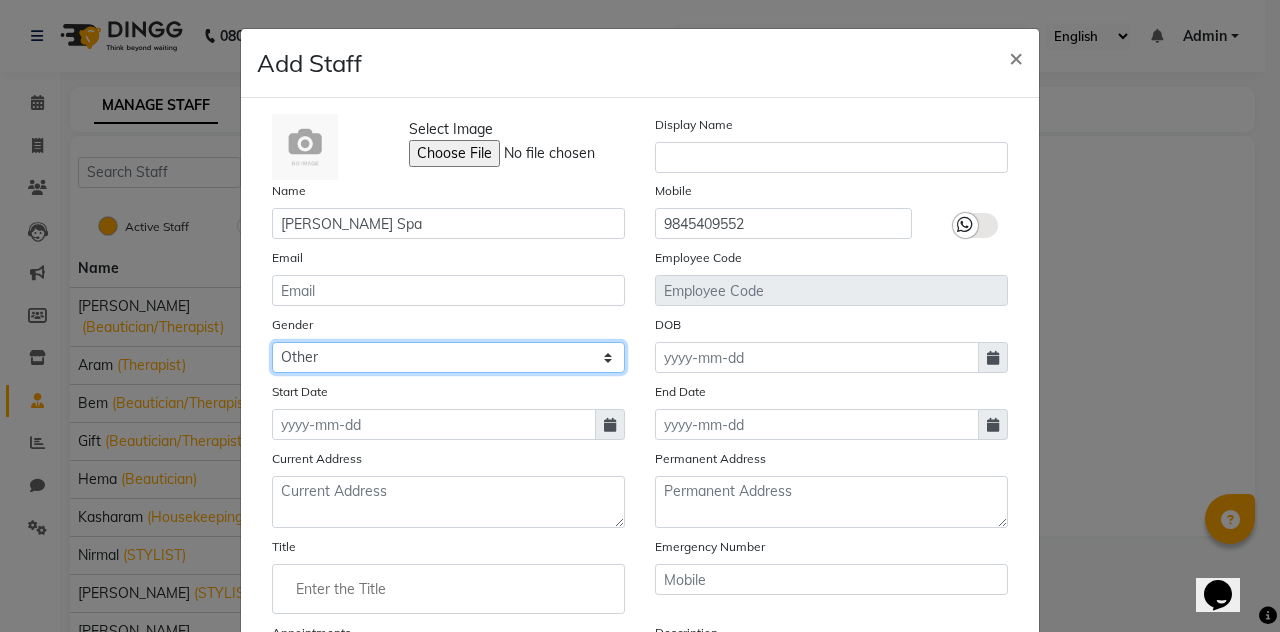 click on "Select Male Female Other Prefer Not To Say" 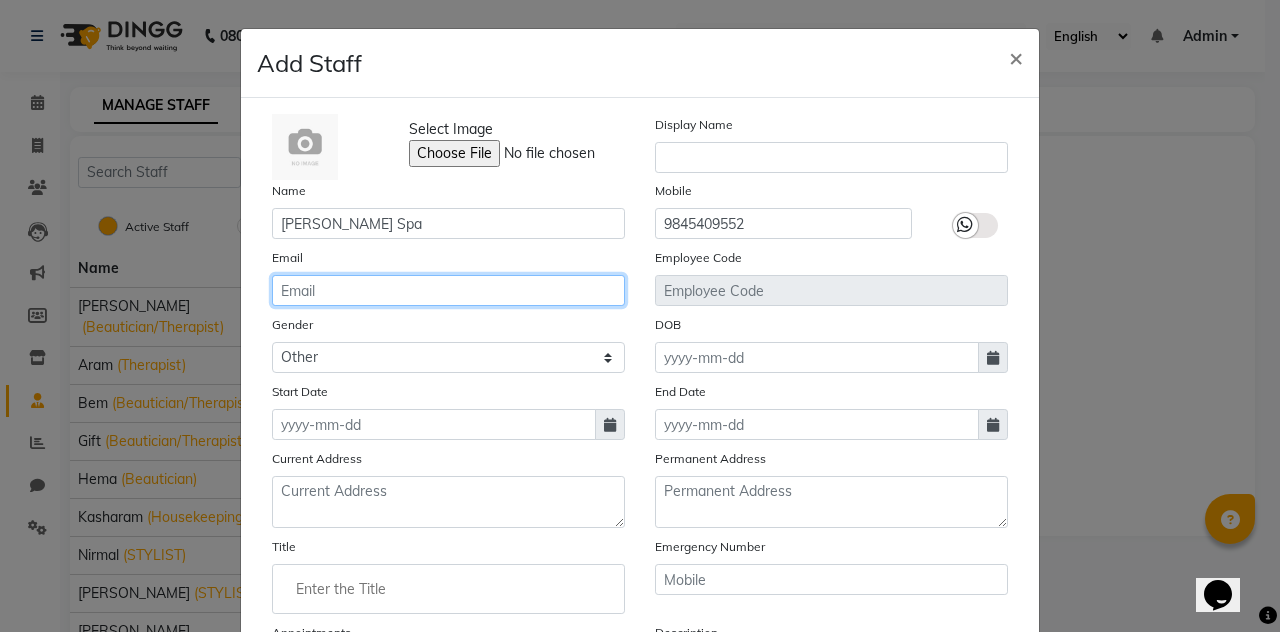 click 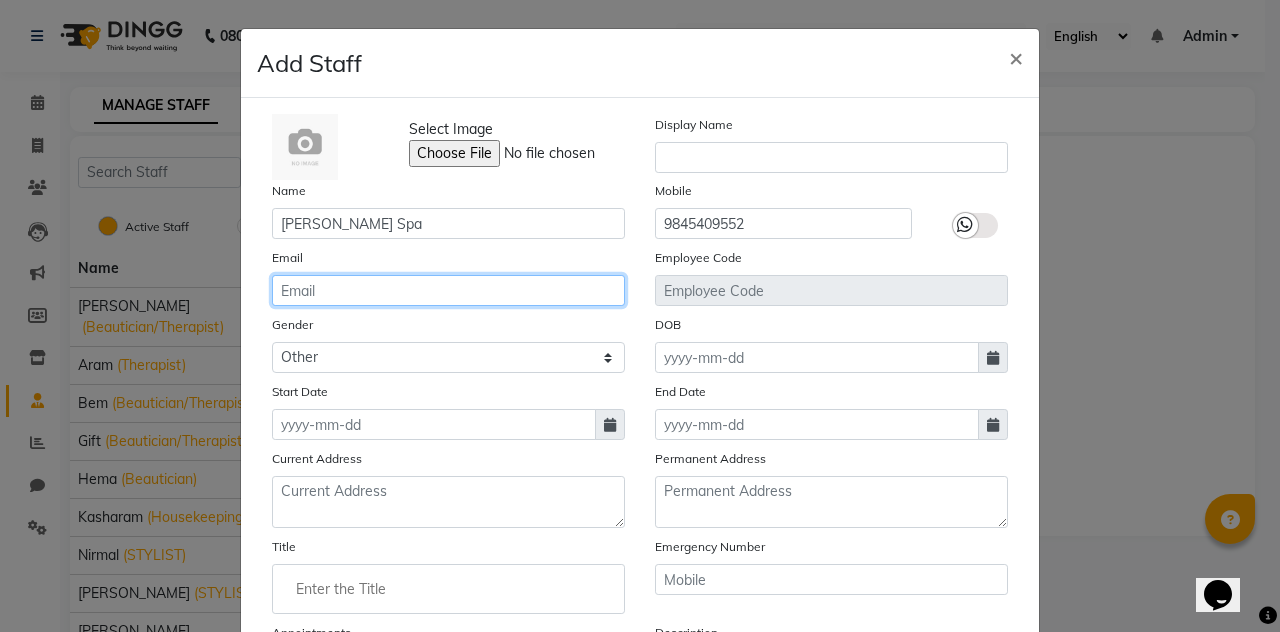 scroll, scrollTop: 246, scrollLeft: 0, axis: vertical 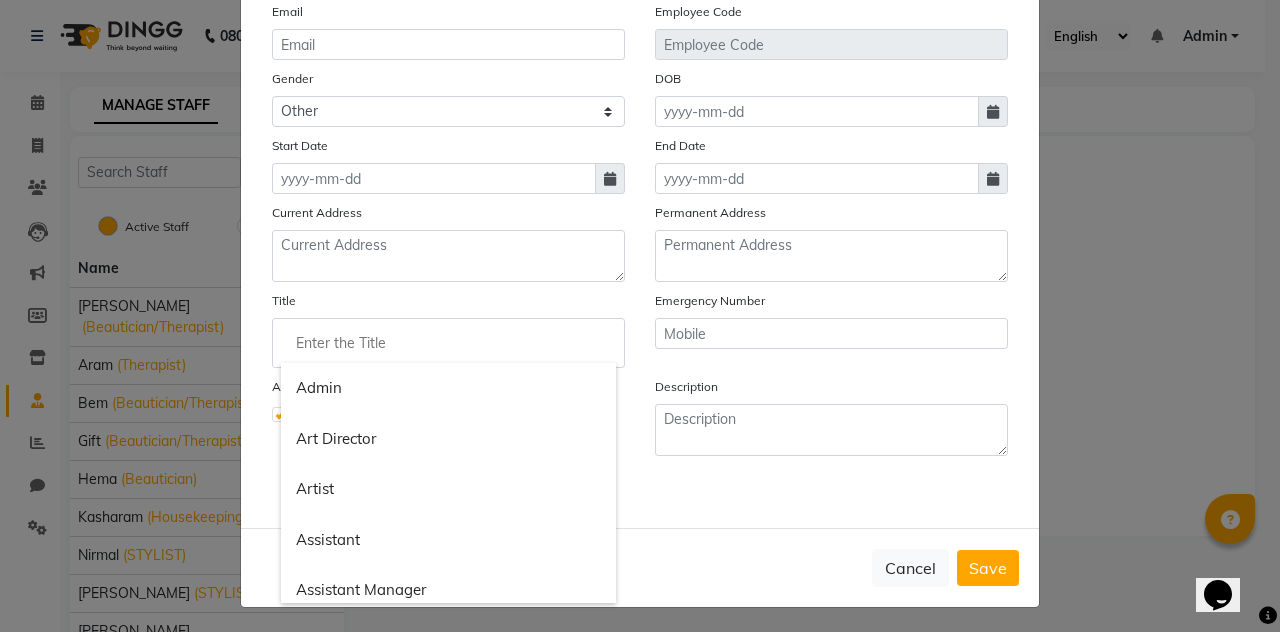 click 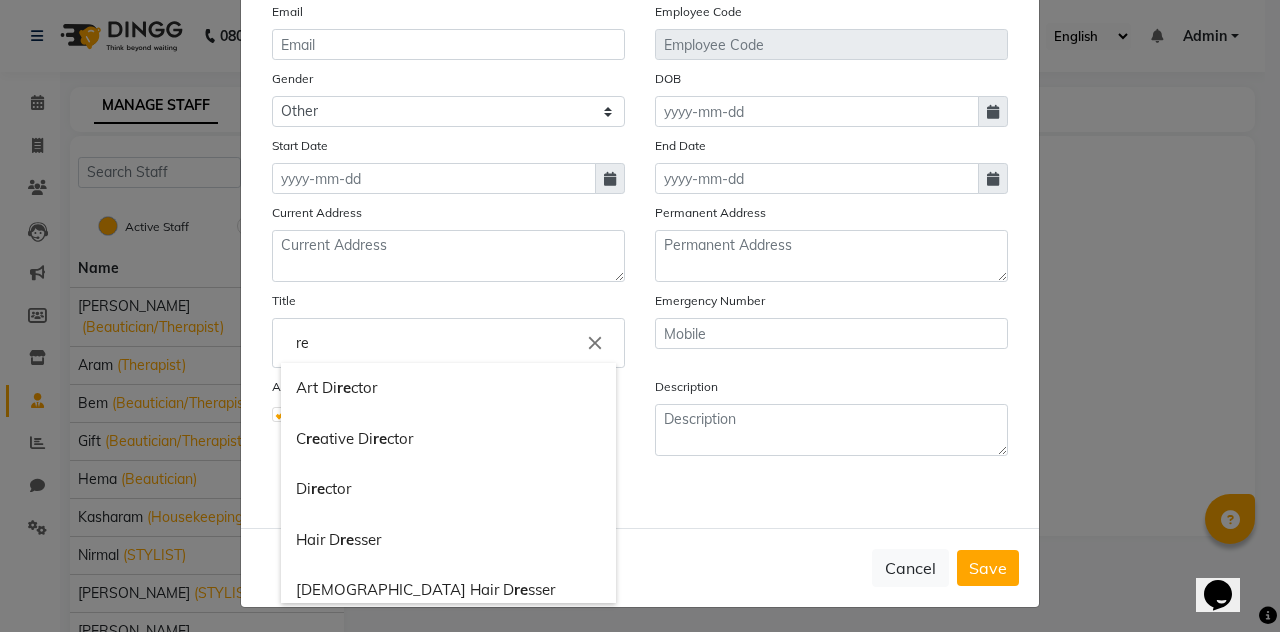 type on "r" 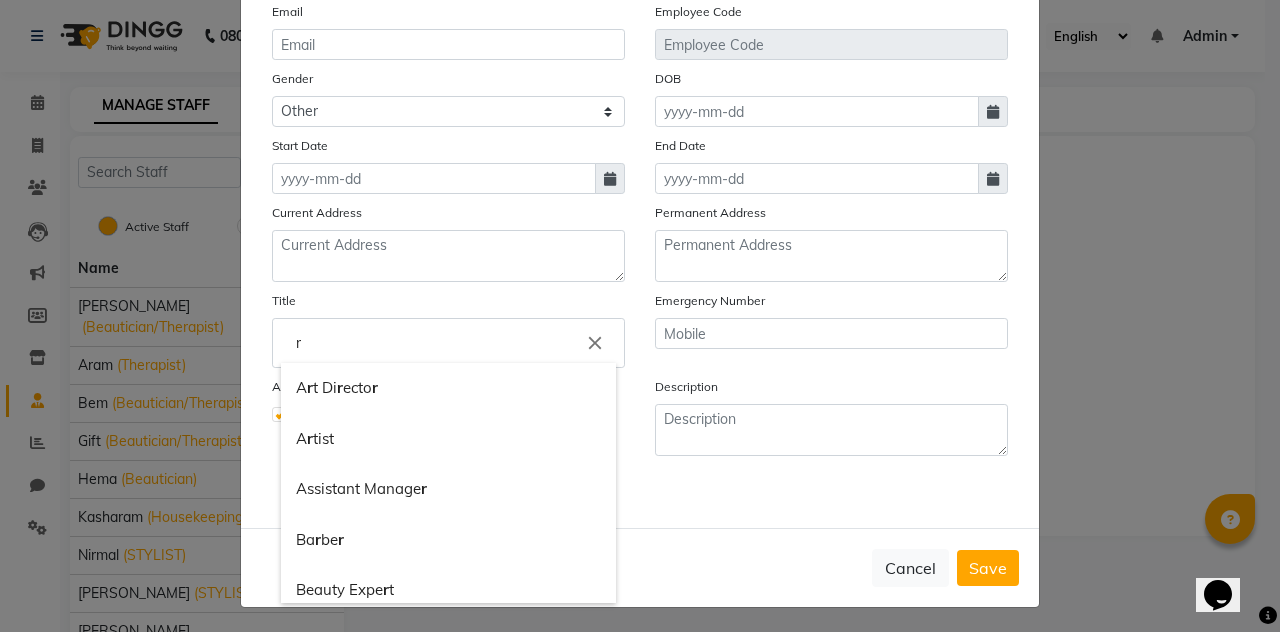 type 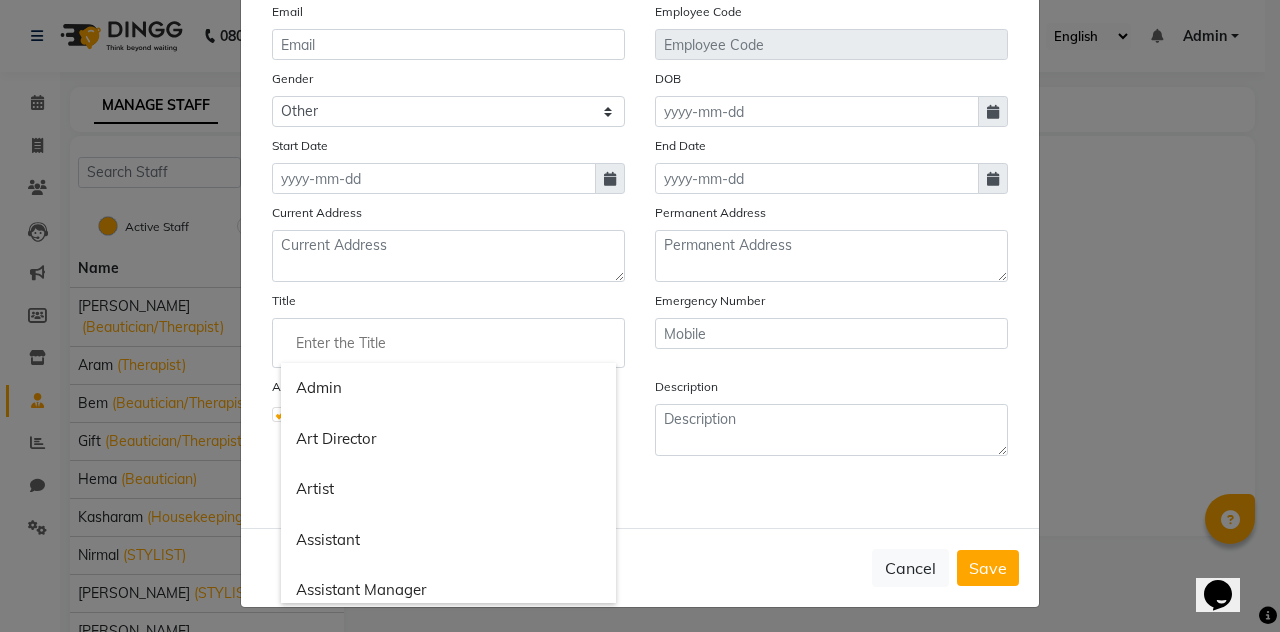 click 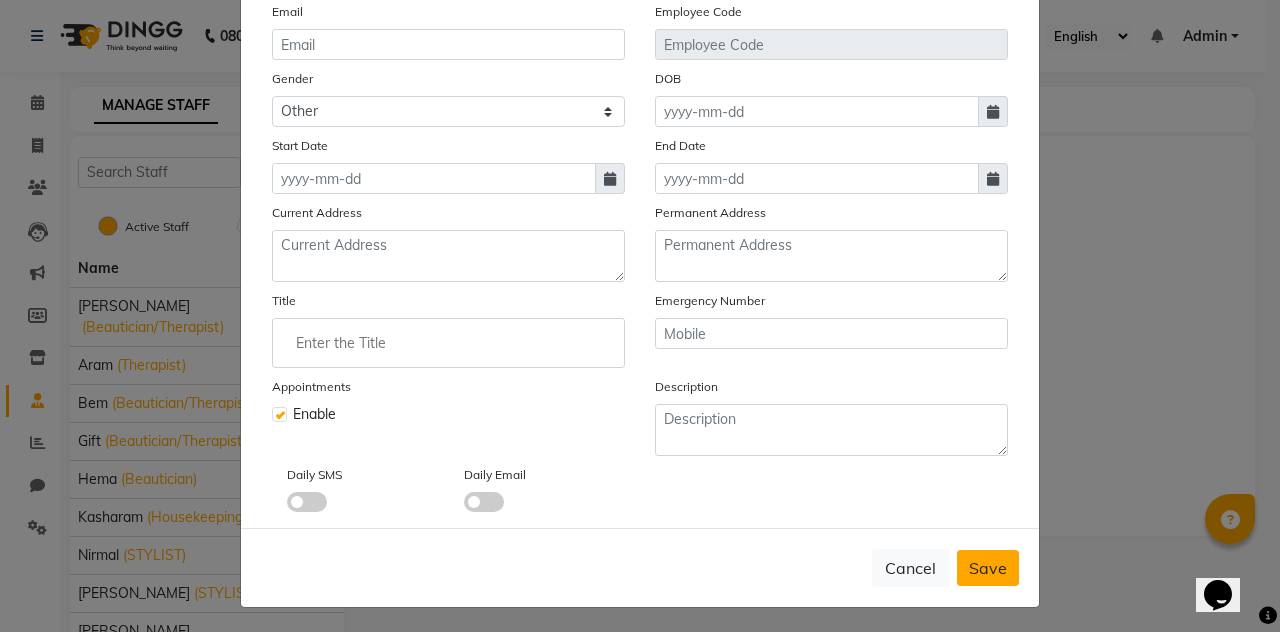 click on "Save" at bounding box center (988, 568) 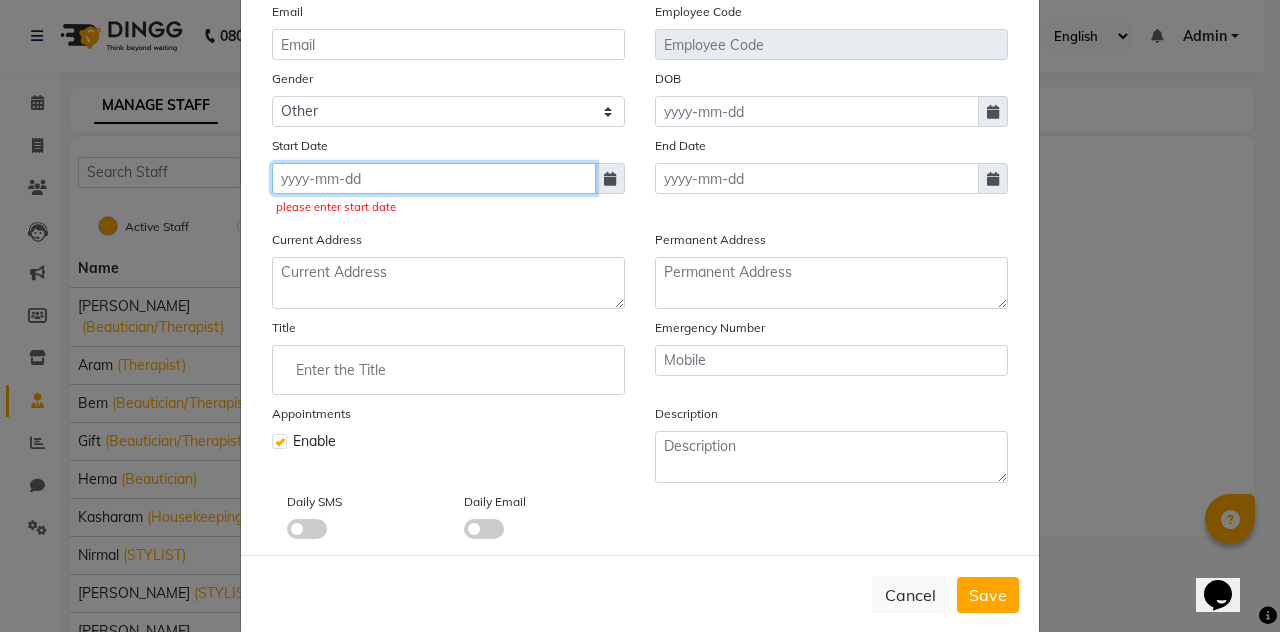 click 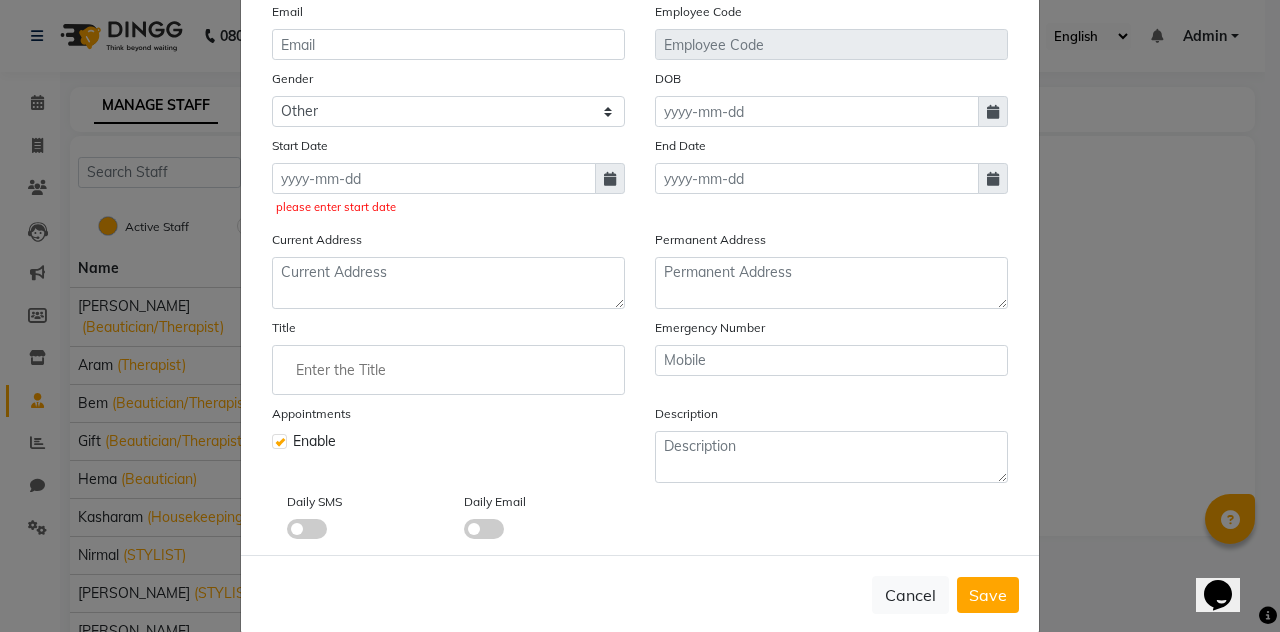 select on "7" 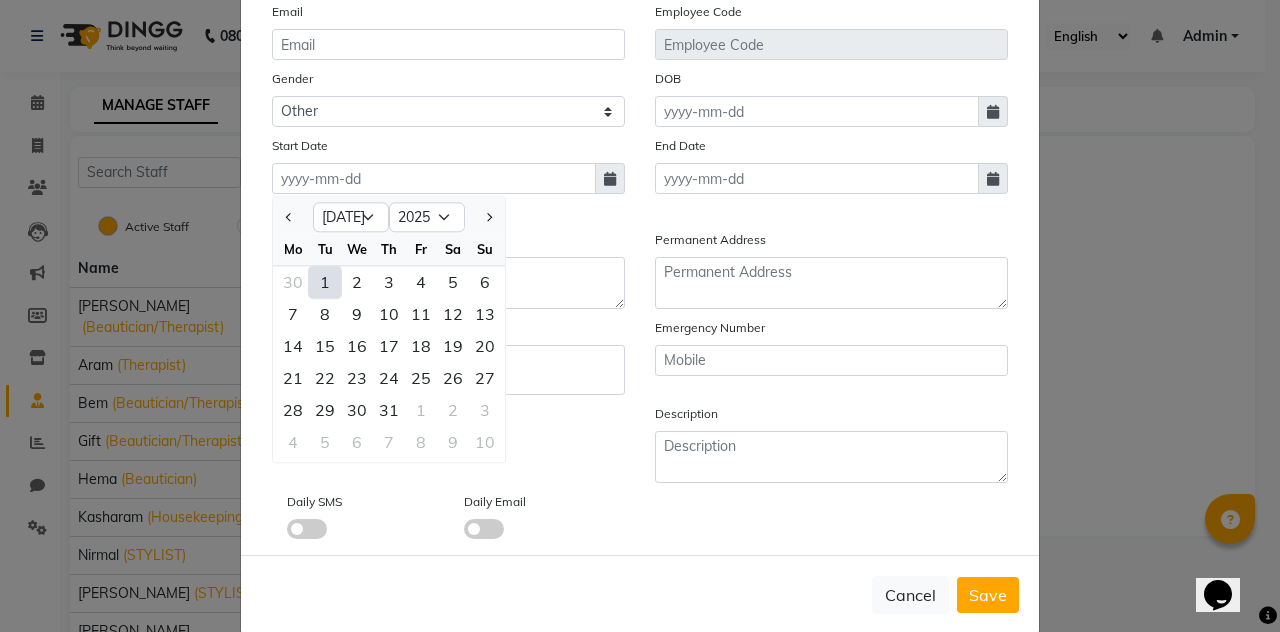 click on "1" 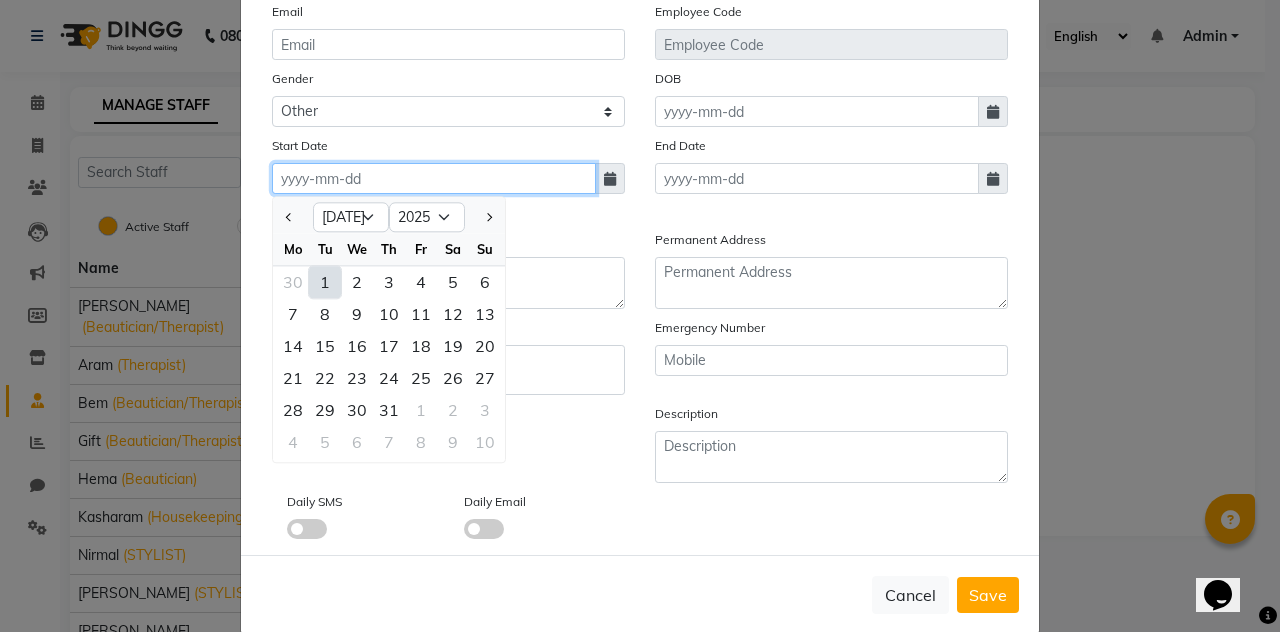 type on "01-07-2025" 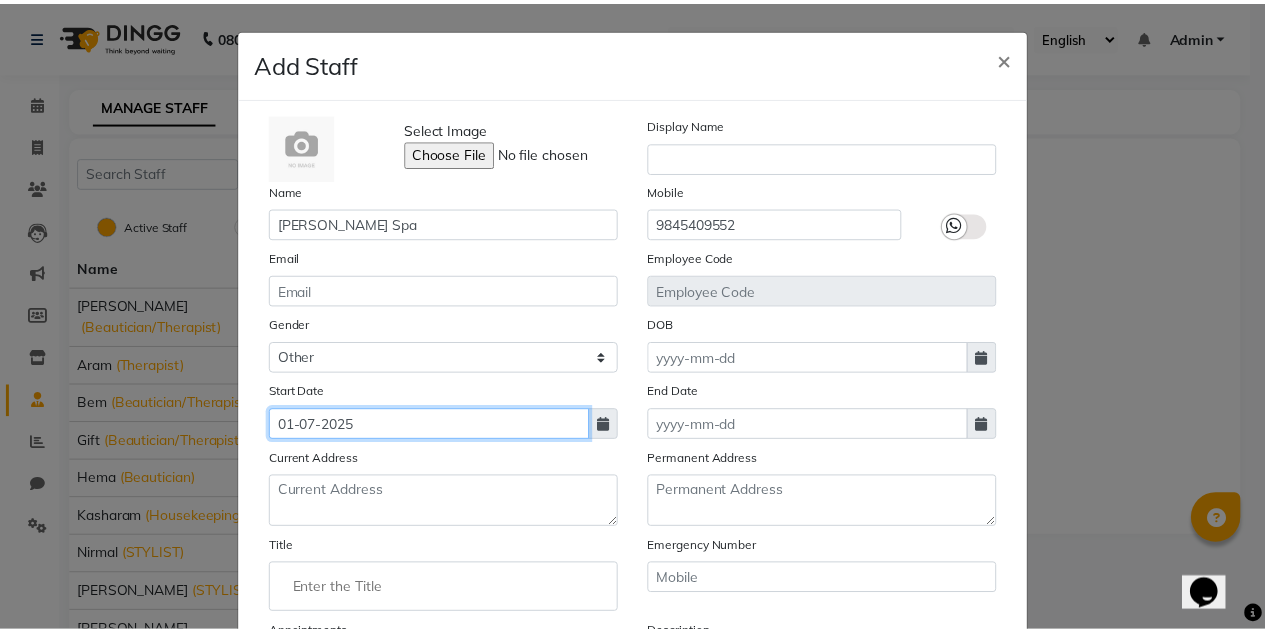 scroll, scrollTop: 246, scrollLeft: 0, axis: vertical 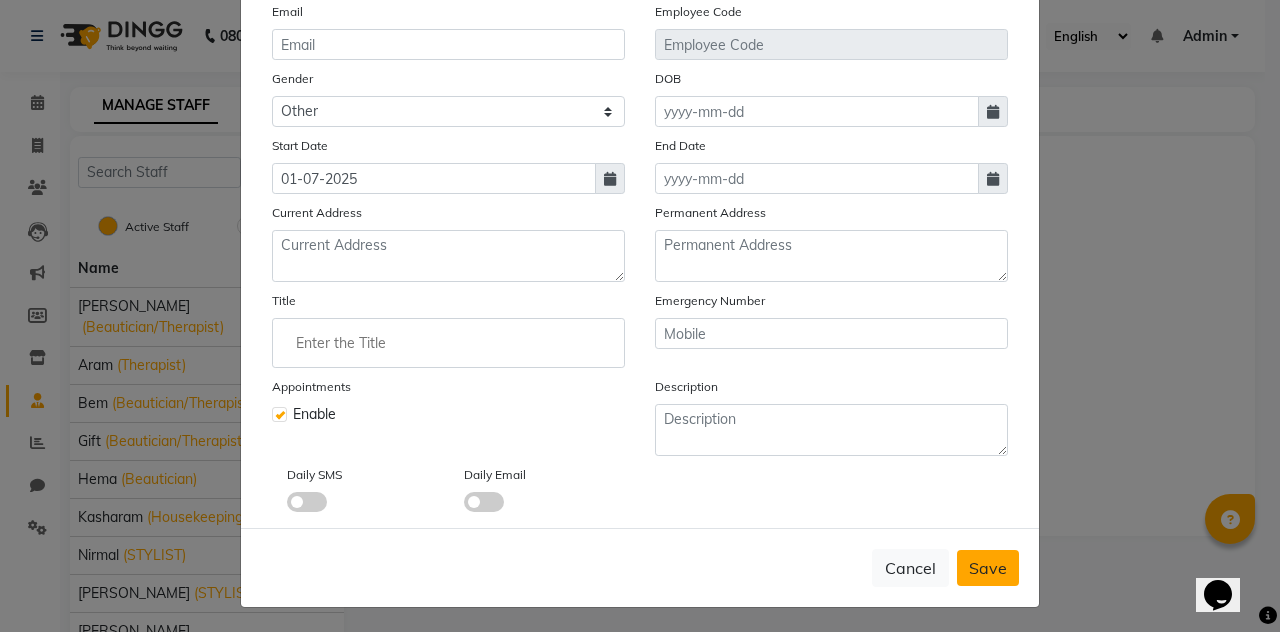click on "Save" at bounding box center (988, 568) 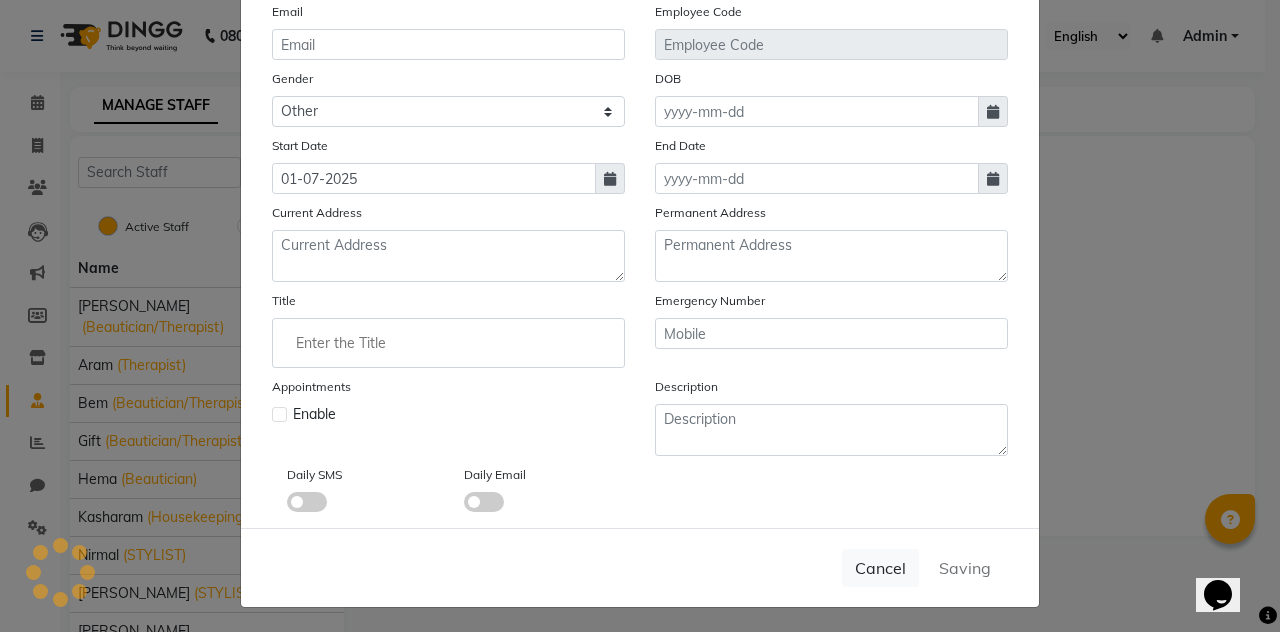 type 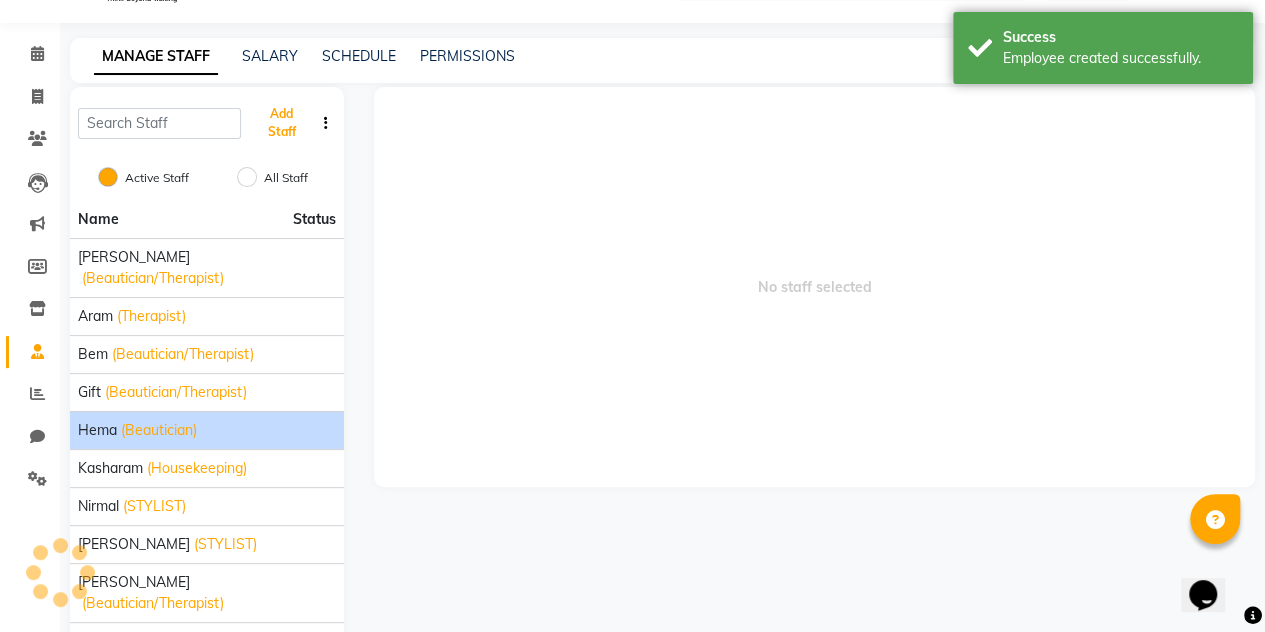 scroll, scrollTop: 120, scrollLeft: 0, axis: vertical 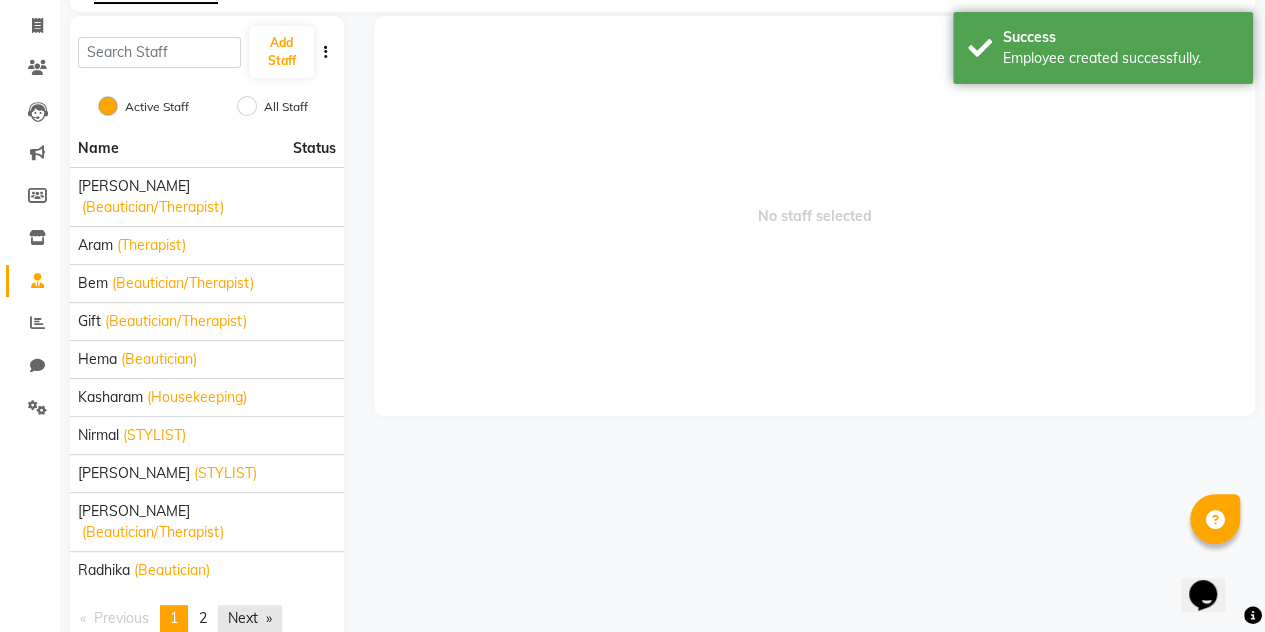 click on "Next  page" at bounding box center (250, 618) 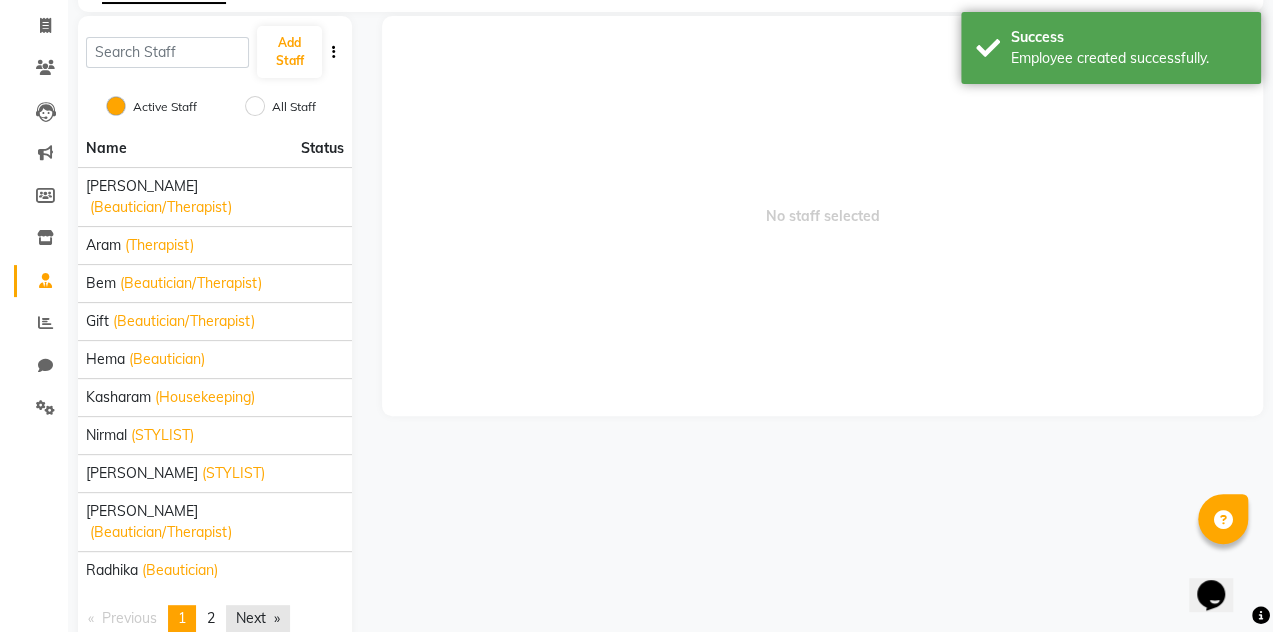 scroll, scrollTop: 0, scrollLeft: 0, axis: both 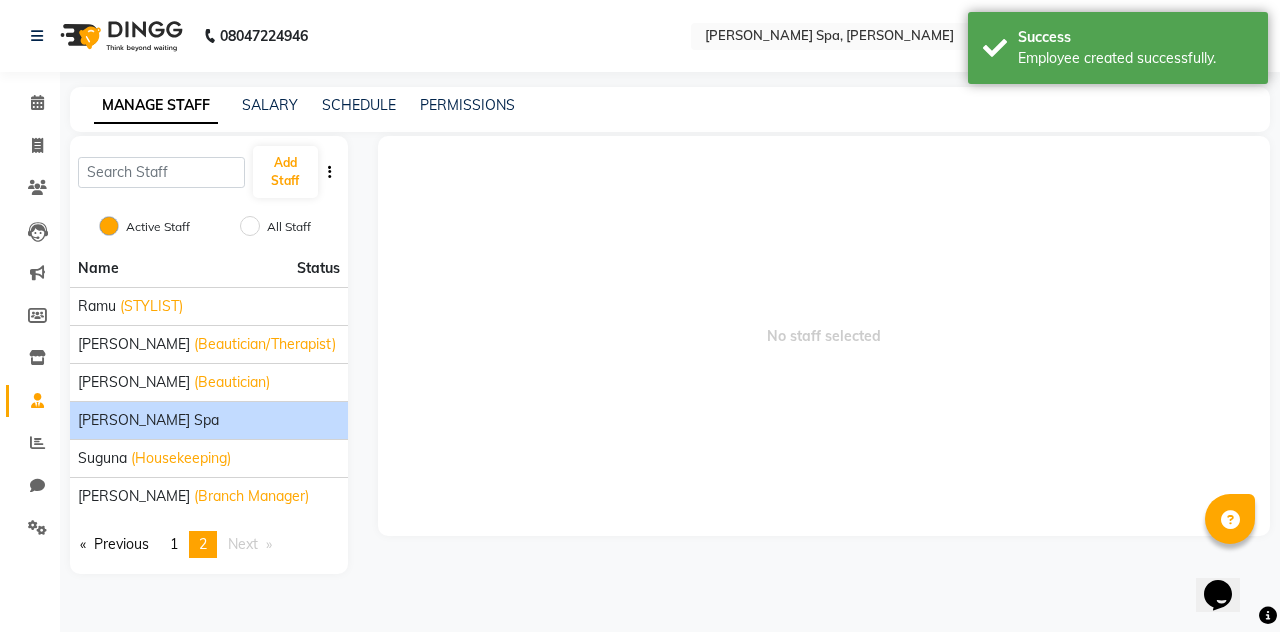click on "Shea Spa" 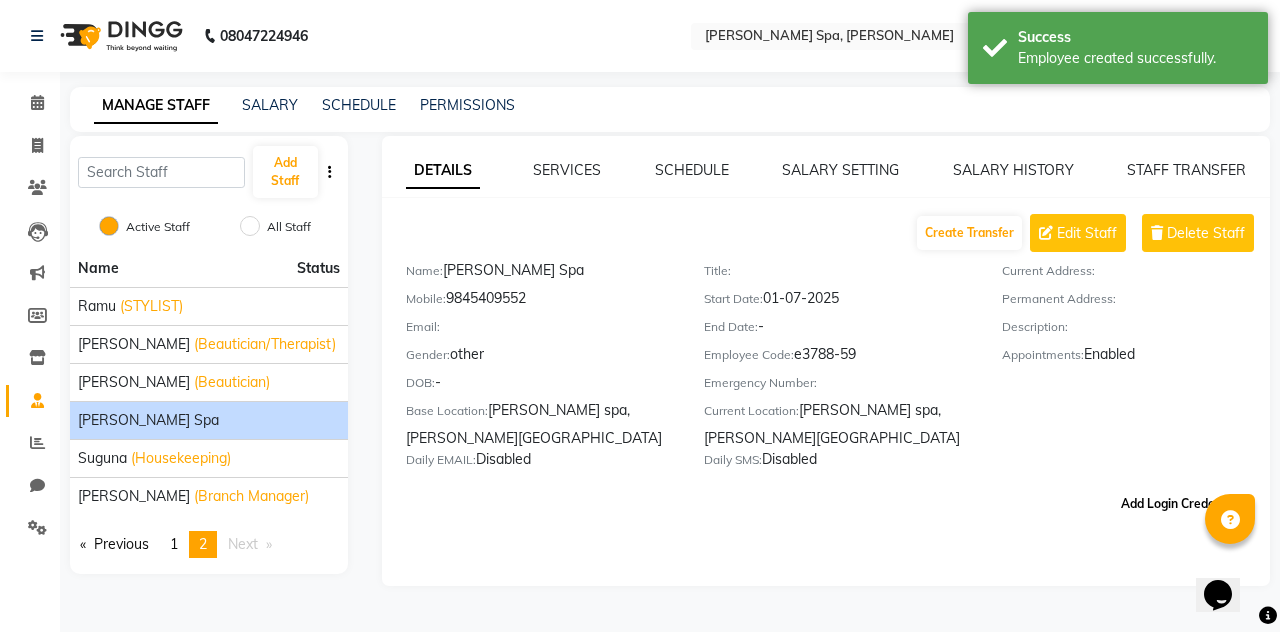 click on "Add Login Credentials" 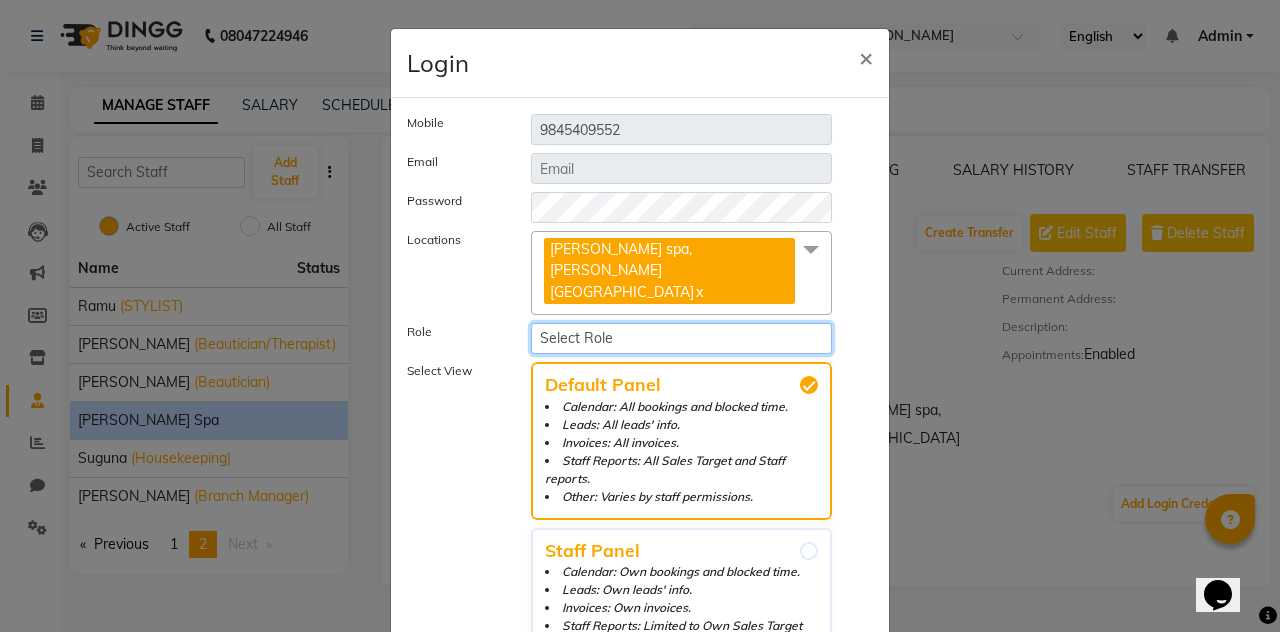 click on "Select Role Manager Administrator Operator Staff" 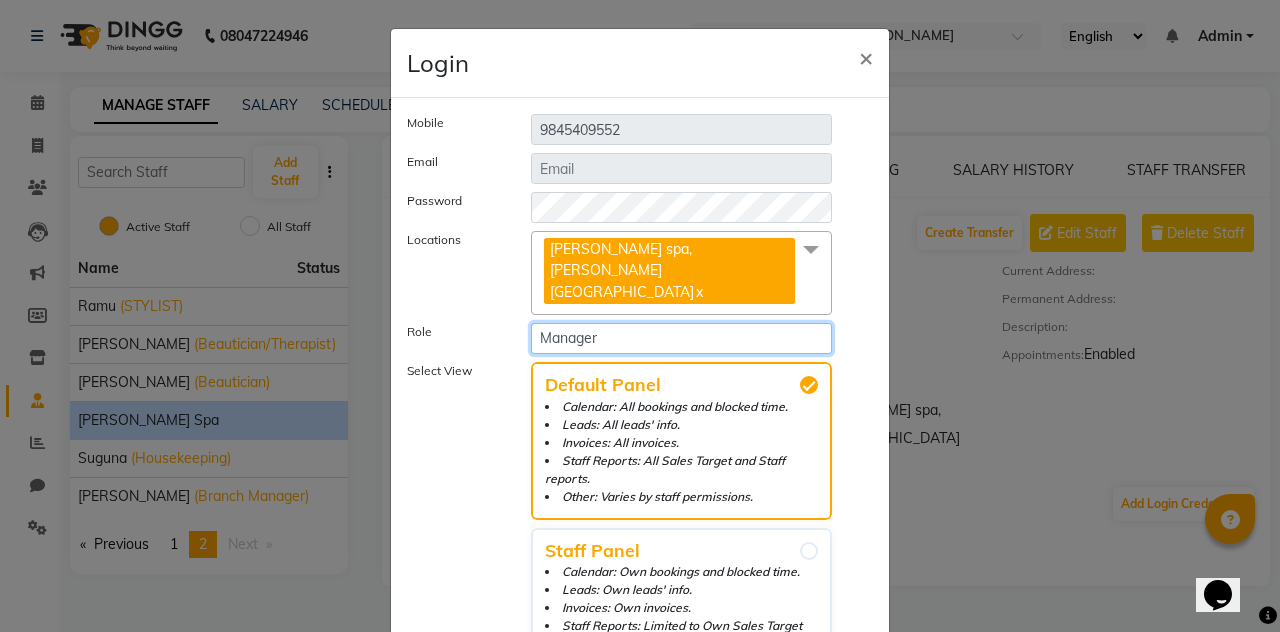 click on "Select Role Manager Administrator Operator Staff" 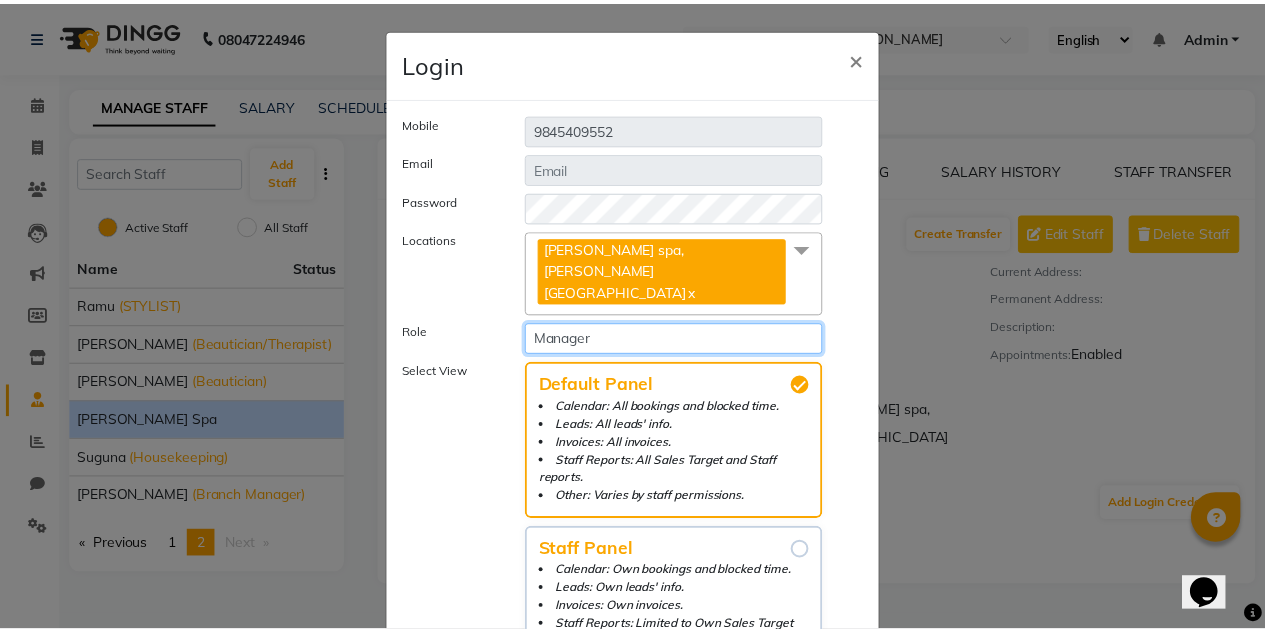 scroll, scrollTop: 139, scrollLeft: 0, axis: vertical 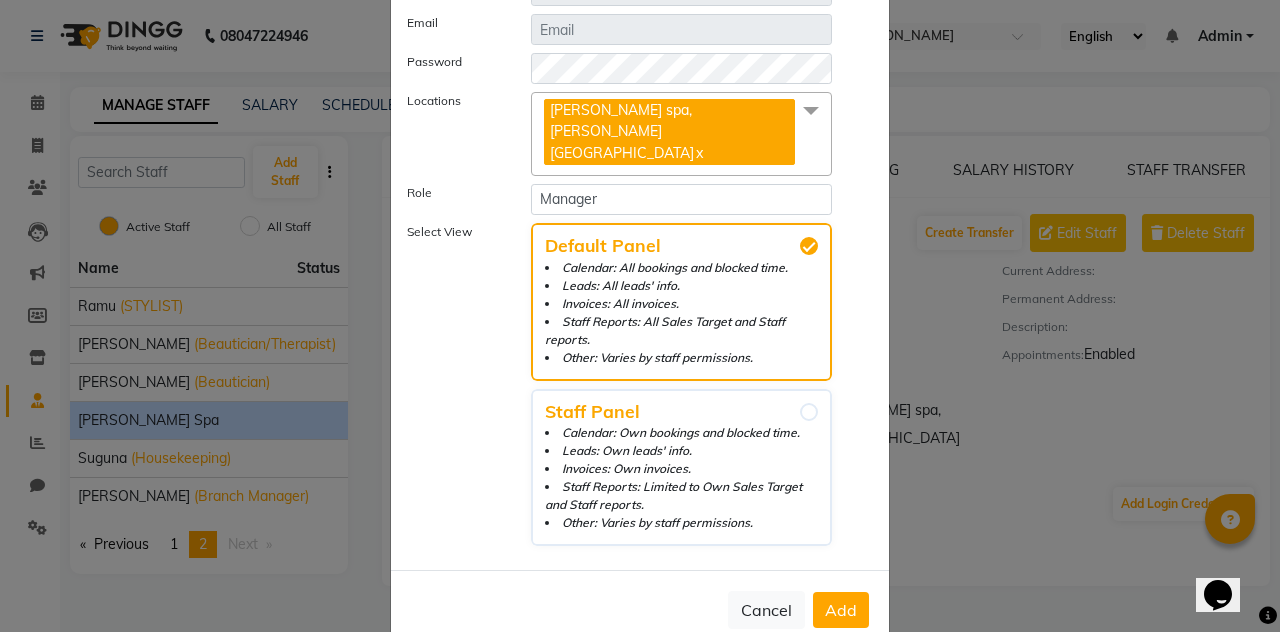 click on "Add" 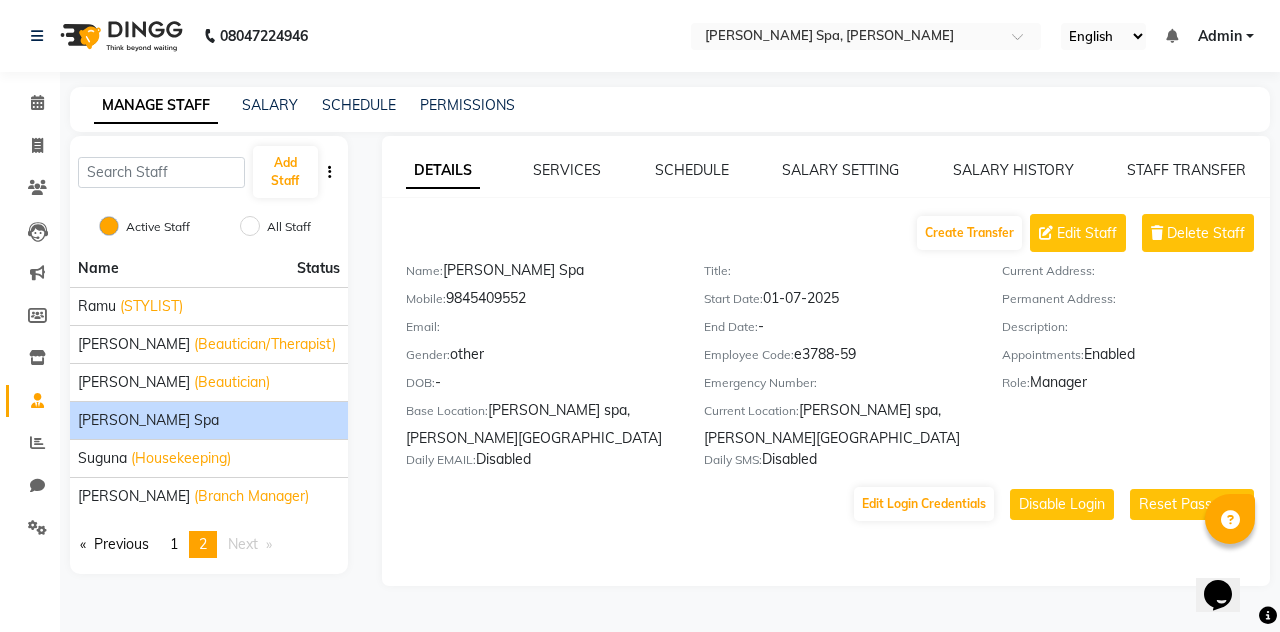 drag, startPoint x: 532, startPoint y: 294, endPoint x: 448, endPoint y: 298, distance: 84.095184 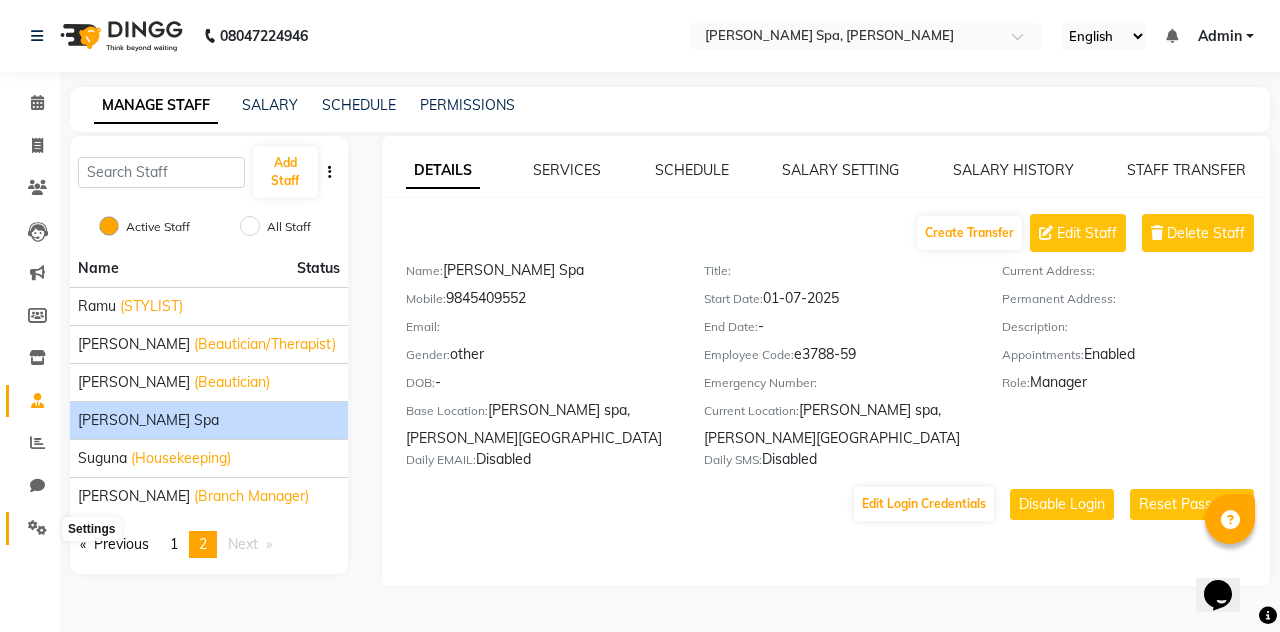 click 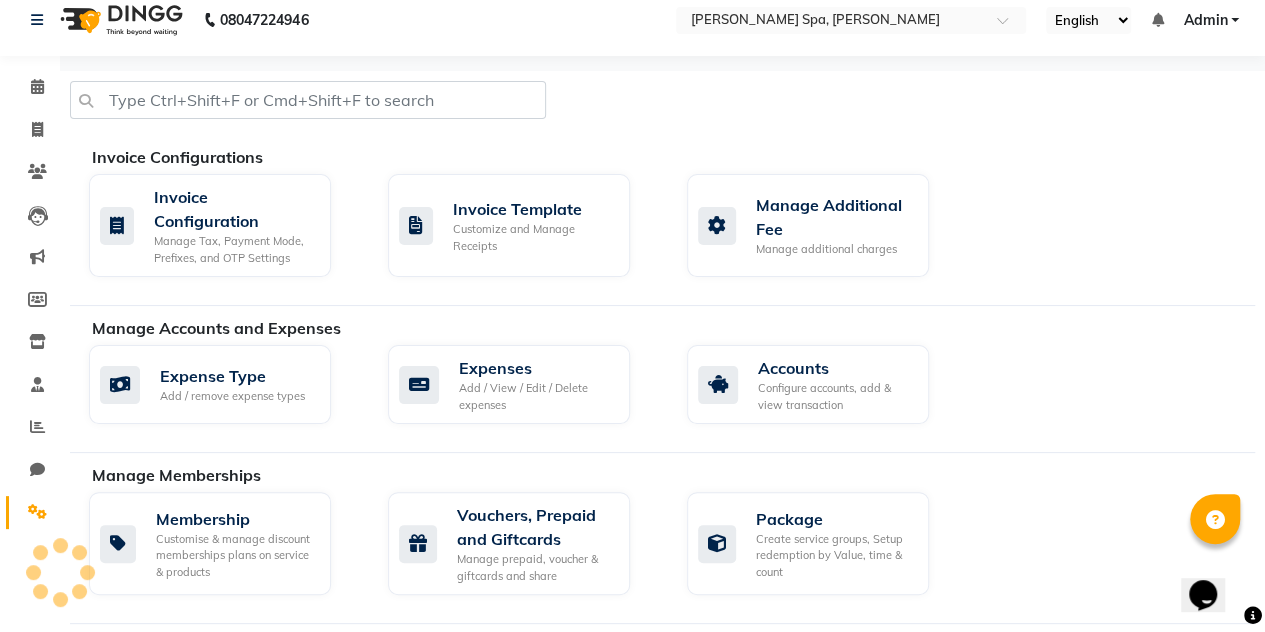 scroll, scrollTop: 23, scrollLeft: 0, axis: vertical 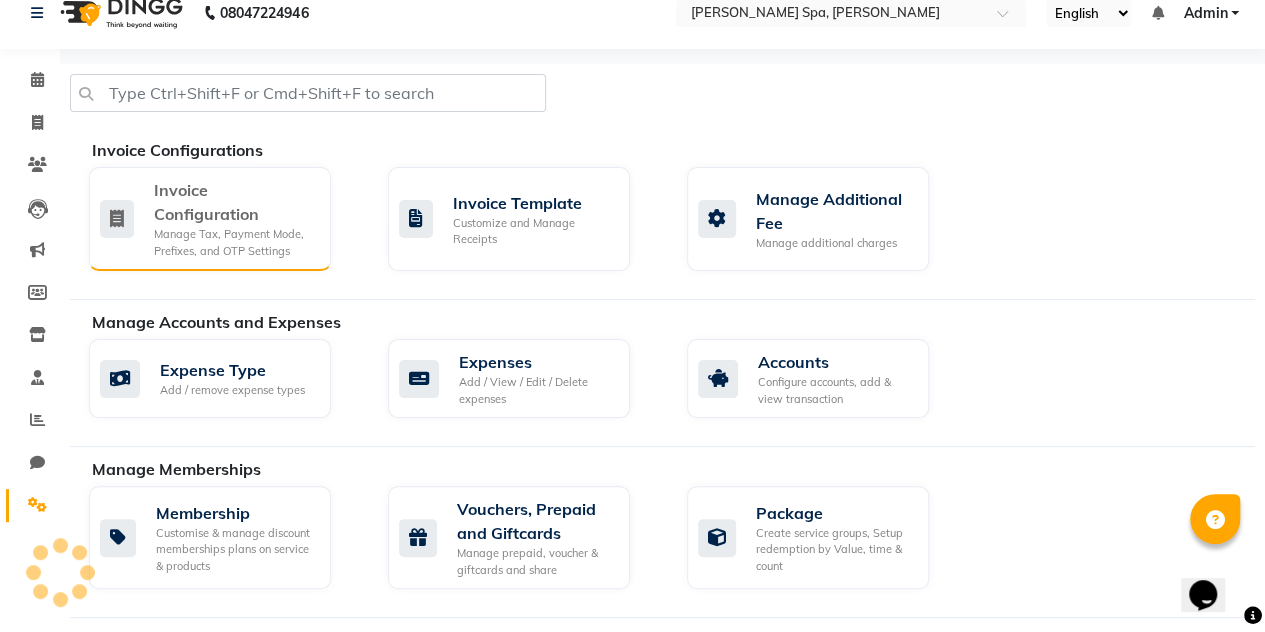 click on "Invoice Configuration" 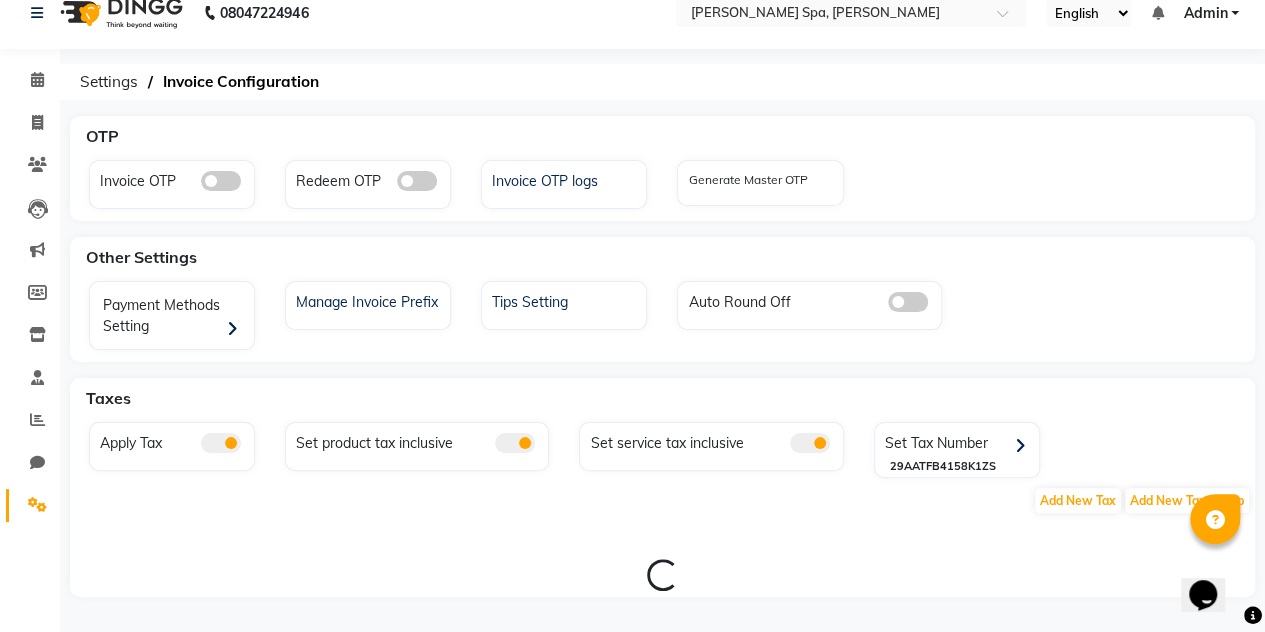 scroll, scrollTop: 32, scrollLeft: 0, axis: vertical 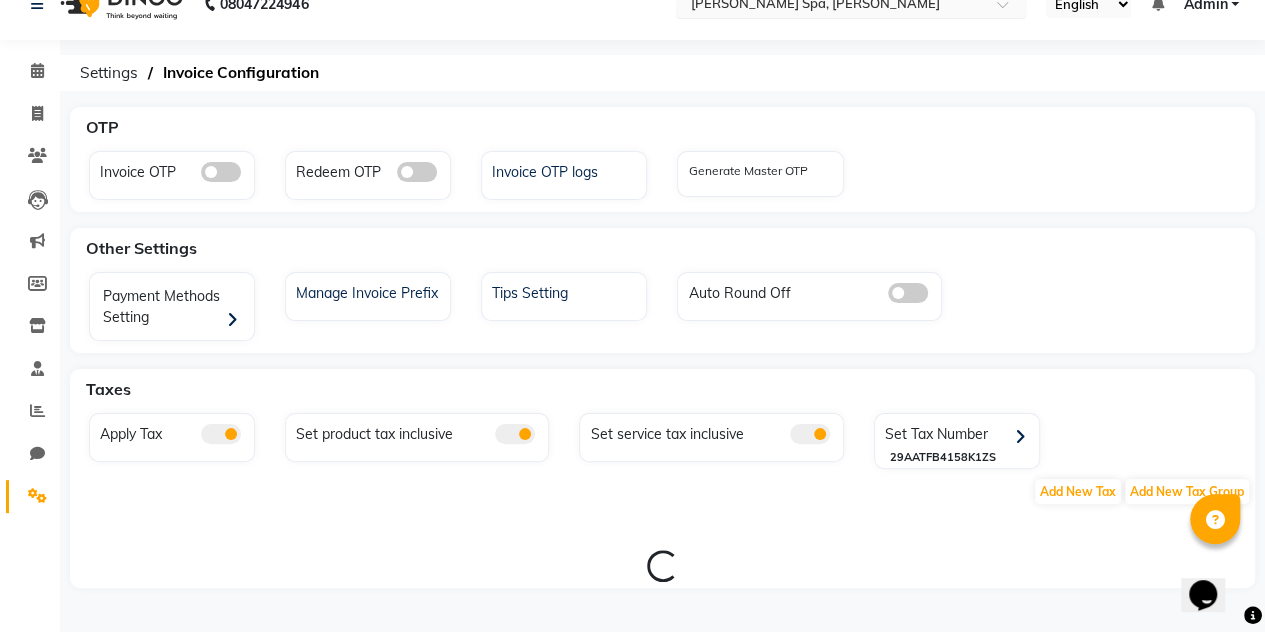 click at bounding box center [831, 6] 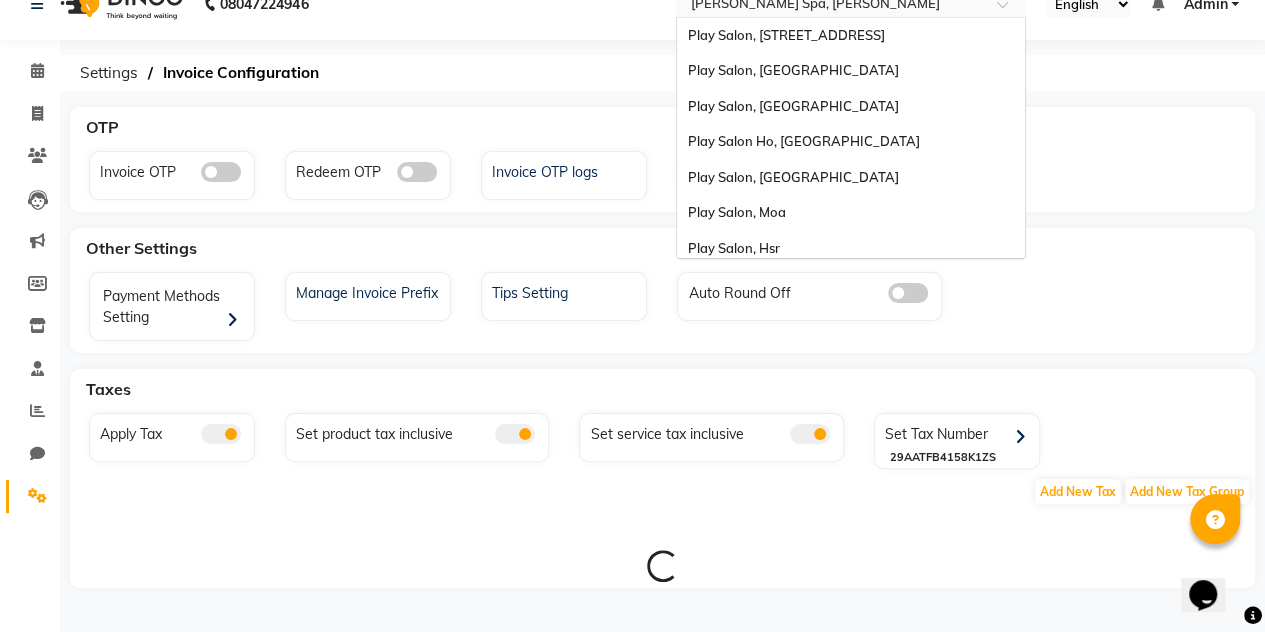 scroll, scrollTop: 28, scrollLeft: 0, axis: vertical 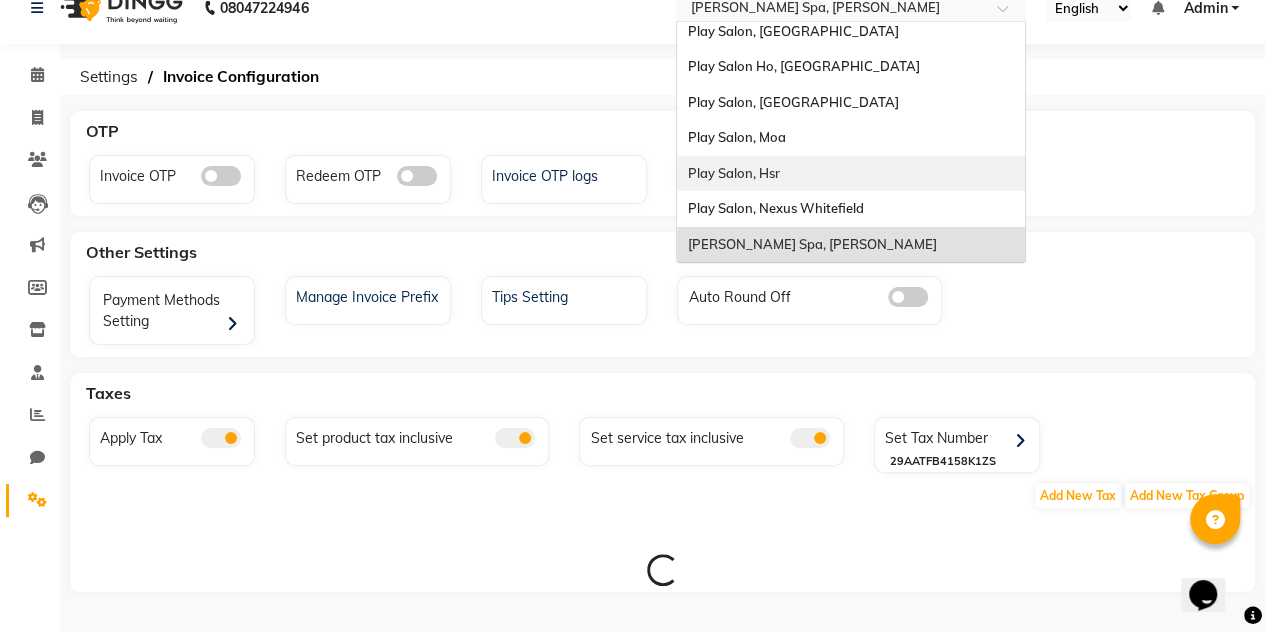 click on "Play Salon, Hsr" at bounding box center [851, 174] 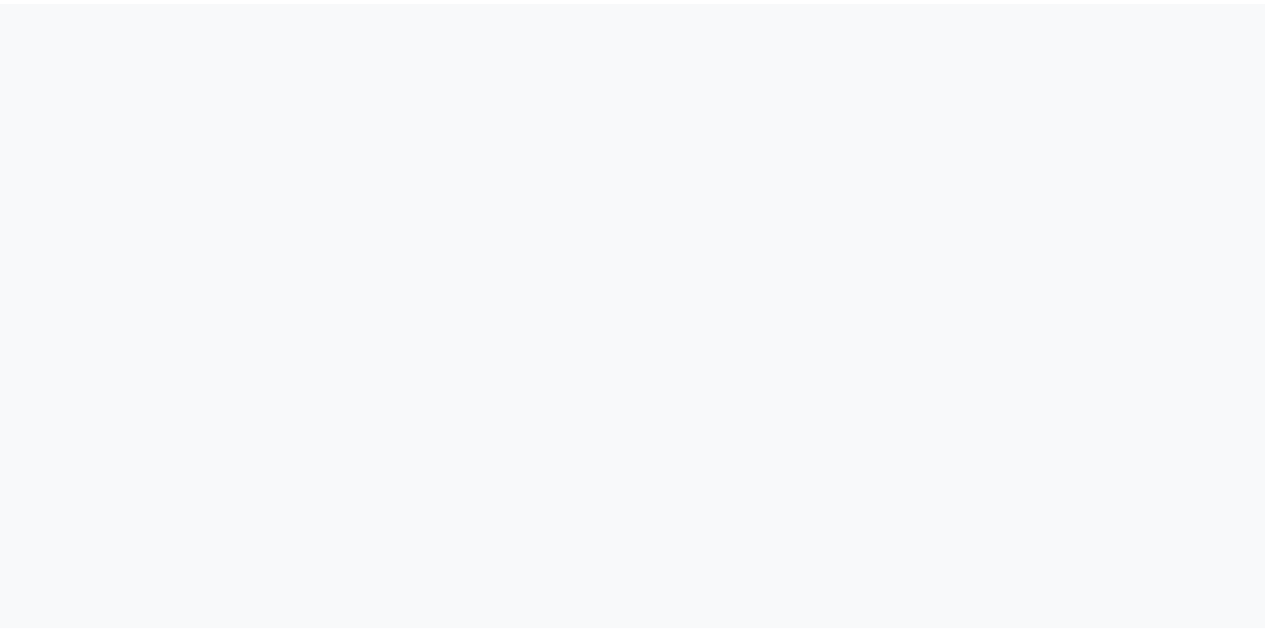 scroll, scrollTop: 0, scrollLeft: 0, axis: both 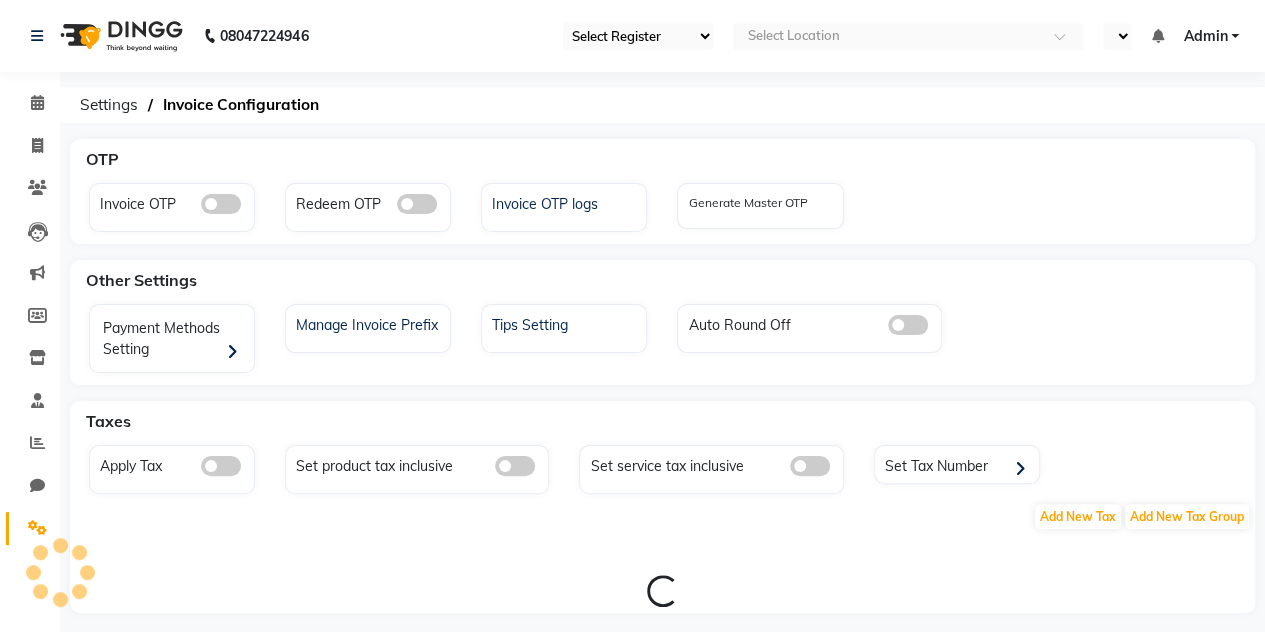select on "en" 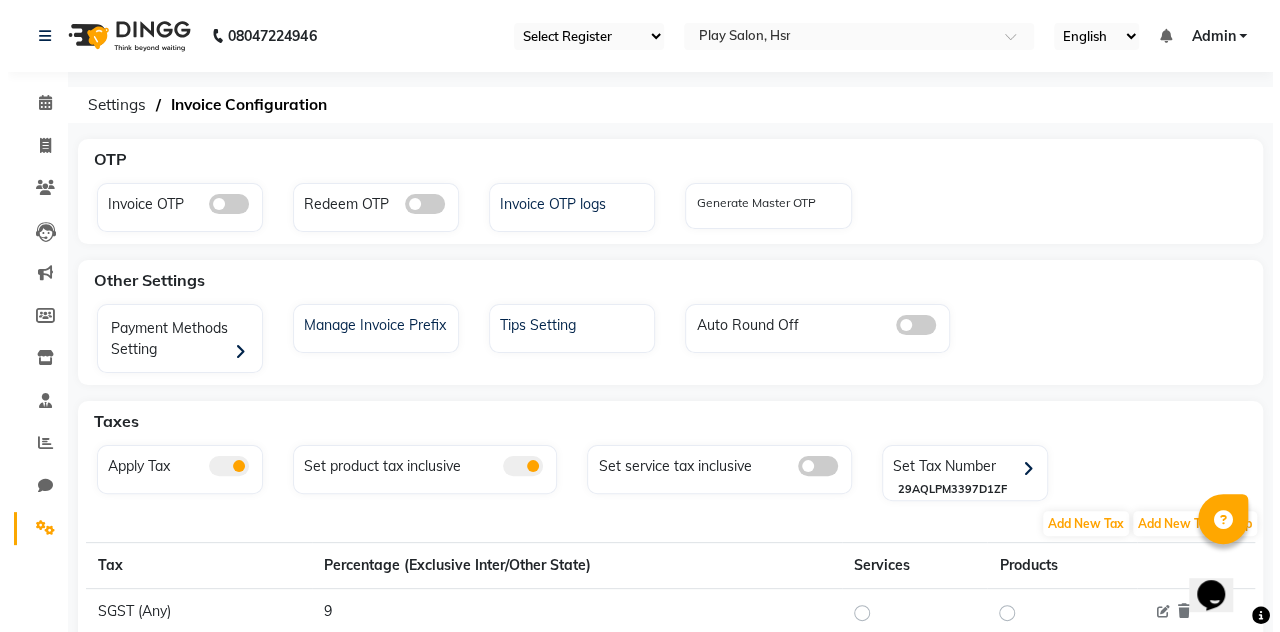 scroll, scrollTop: 0, scrollLeft: 0, axis: both 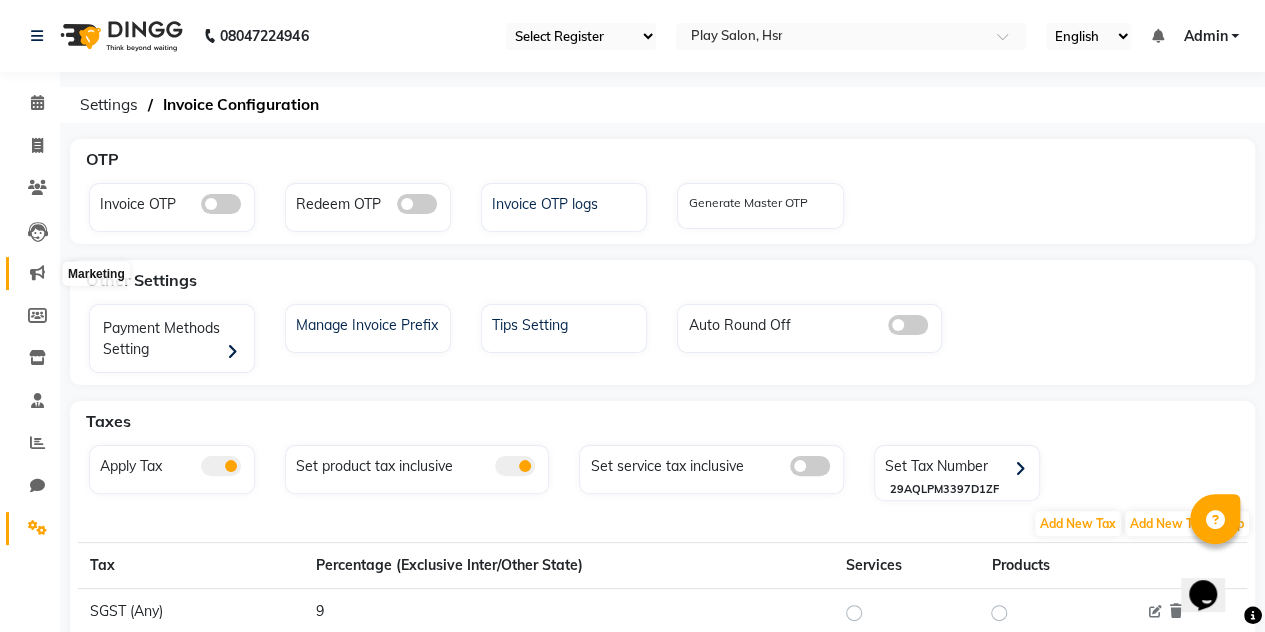 click 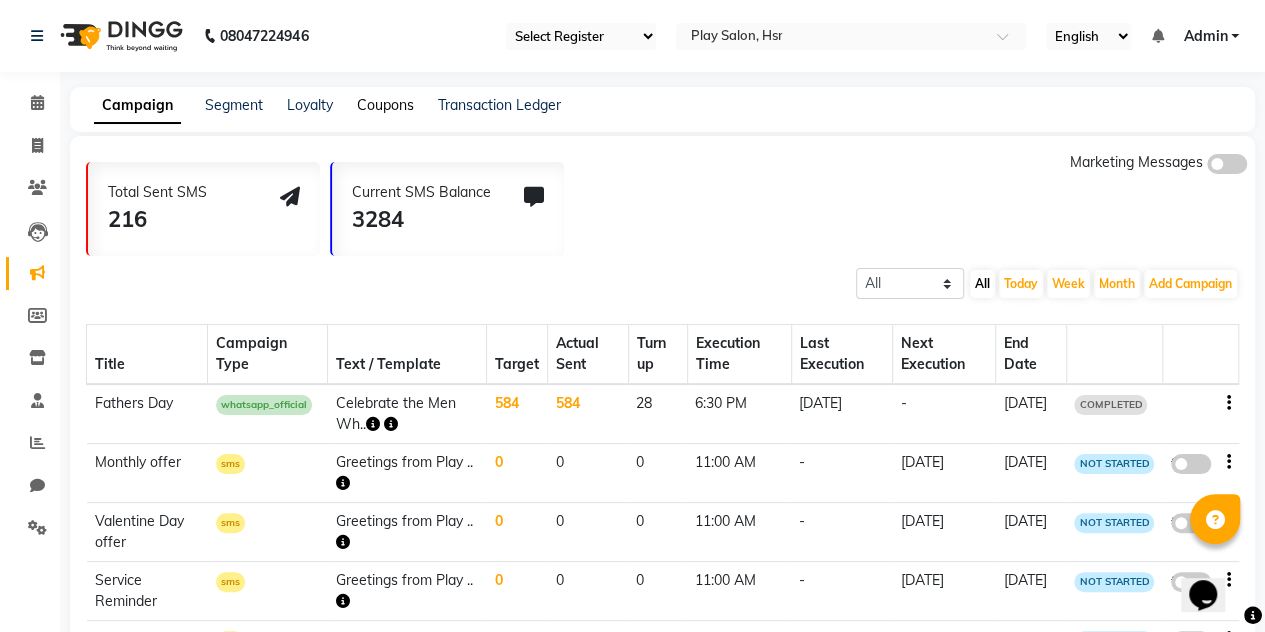 click on "Coupons" 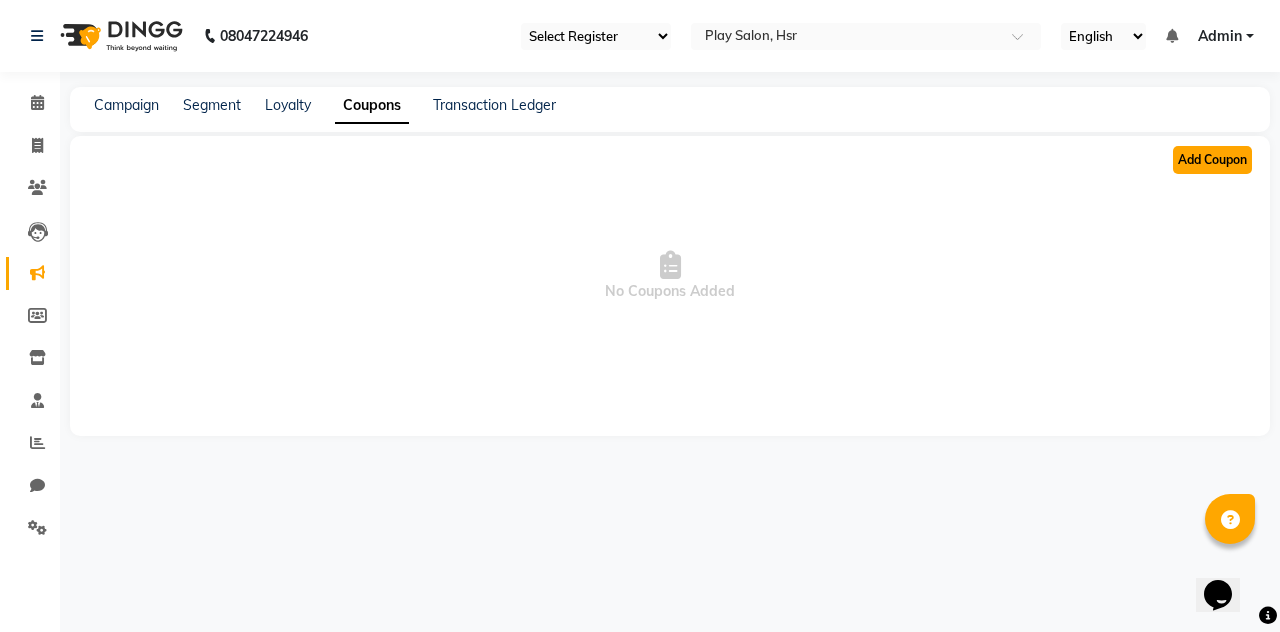 click on "Add Coupon" 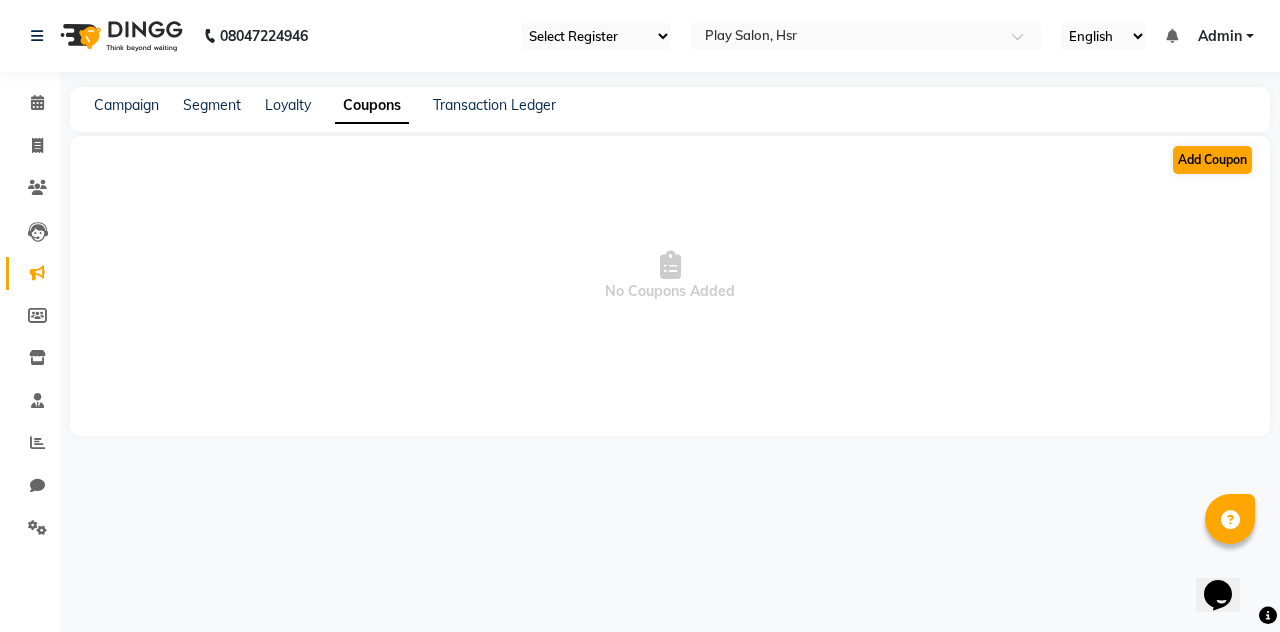 select on "ALL" 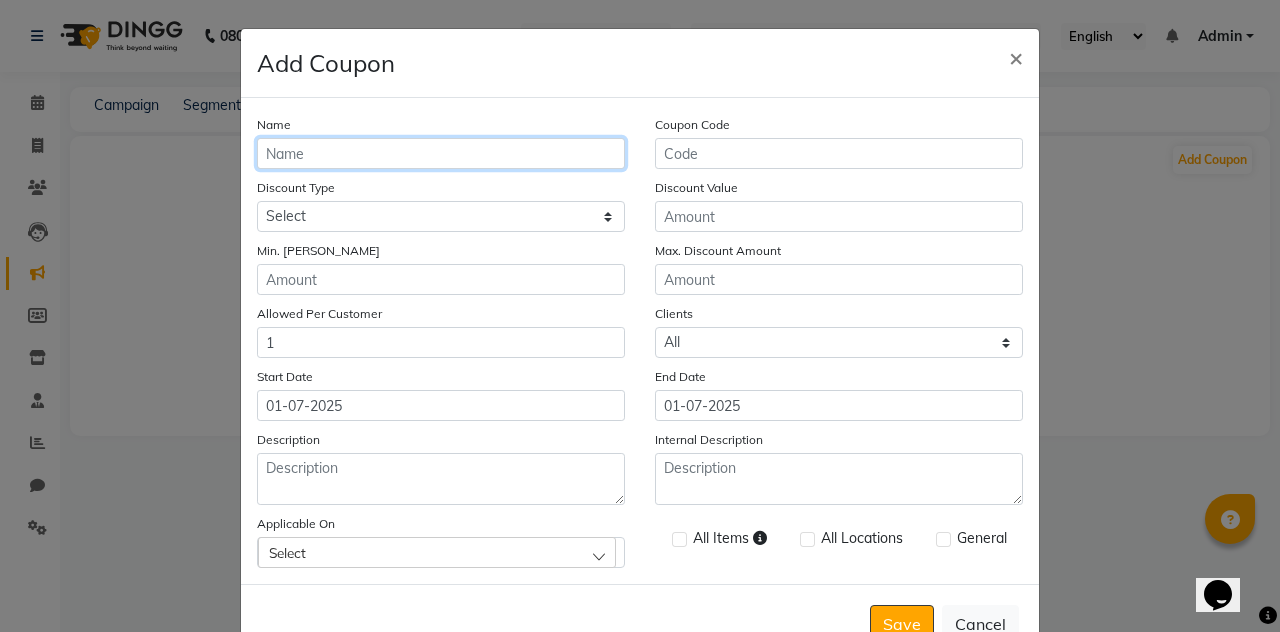 click on "Name" at bounding box center (441, 153) 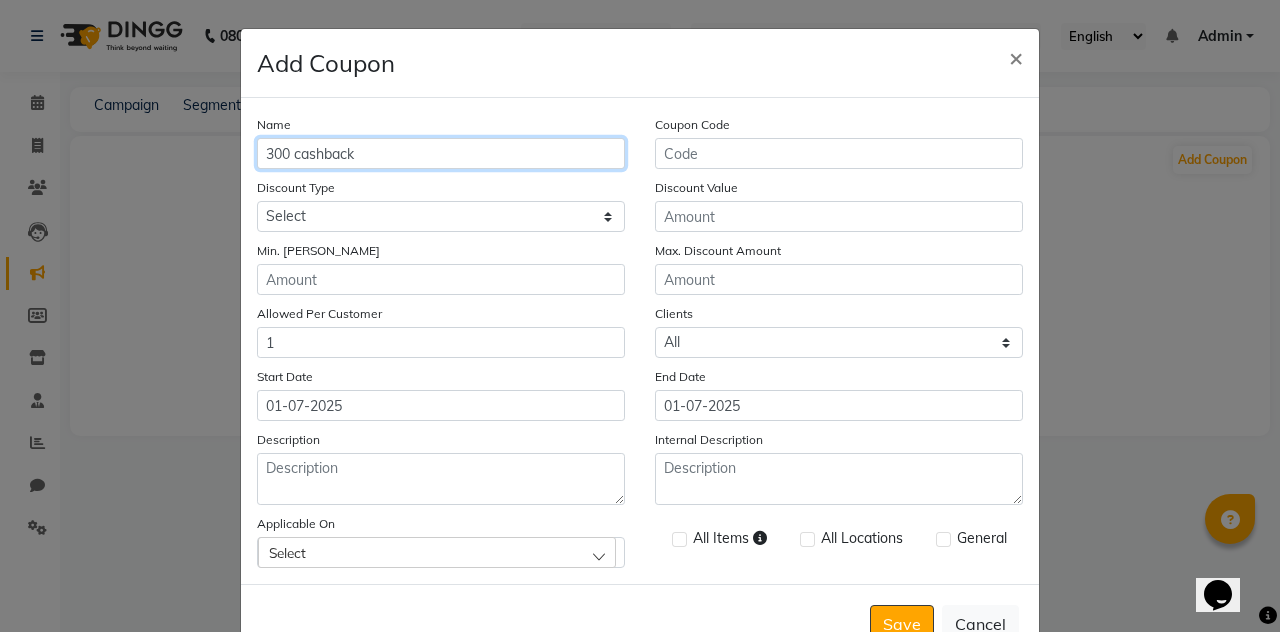 type on "300 cashback" 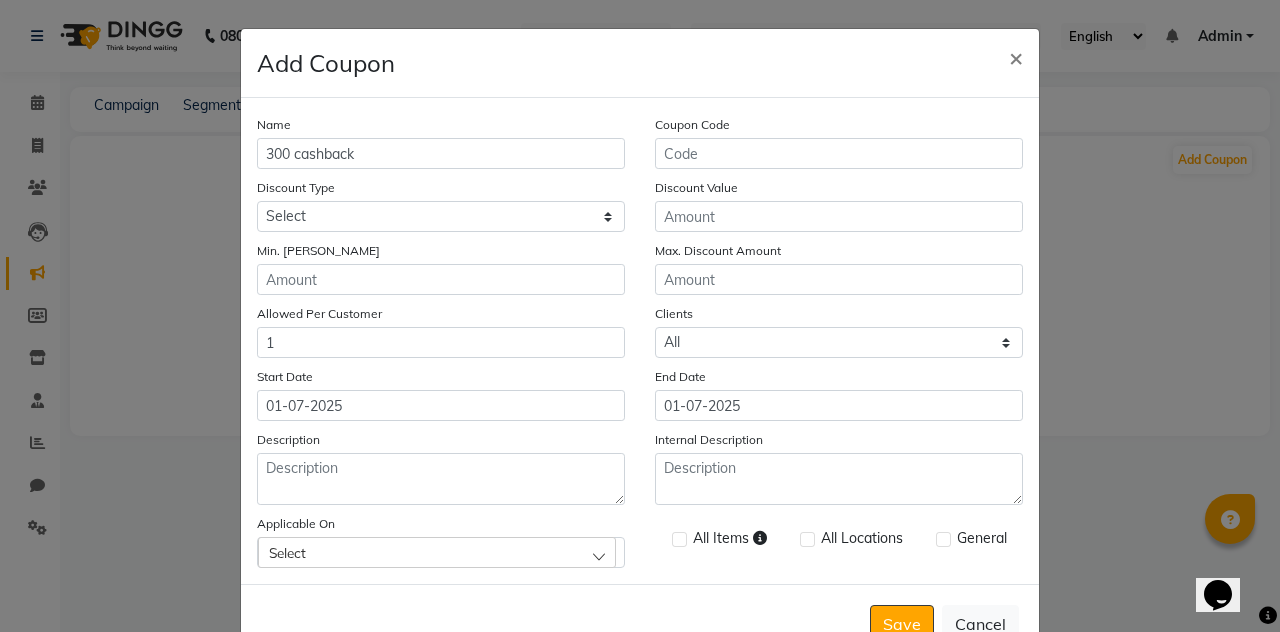 click on "Name 300 cashback Coupon Code Discount Type Select Percentage Fixed Discount Value Min. Bill Amount Max. Discount Amount Allowed Per Customer 1 Clients Select All New Start Date 01-07-2025 End Date 01-07-2025 Description Internal Description Applicable On Select All Items All Locations General" 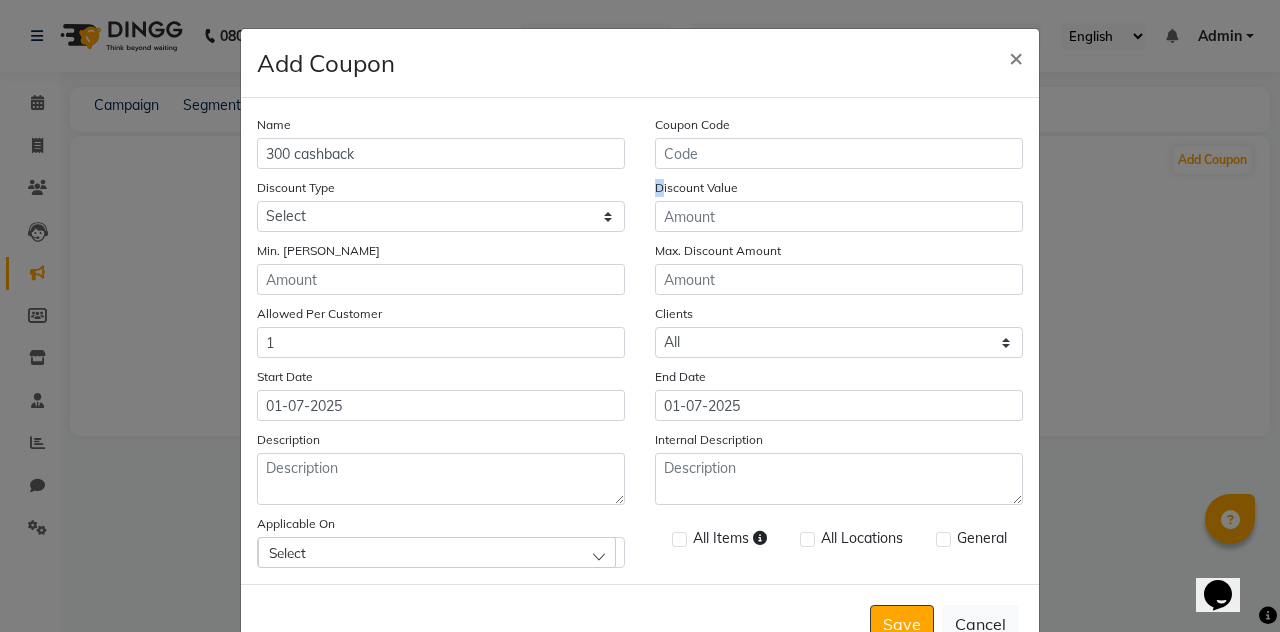 click on "Name 300 cashback Coupon Code Discount Type Select Percentage Fixed Discount Value Min. Bill Amount Max. Discount Amount Allowed Per Customer 1 Clients Select All New Start Date 01-07-2025 End Date 01-07-2025 Description Internal Description Applicable On Select All Items All Locations General" 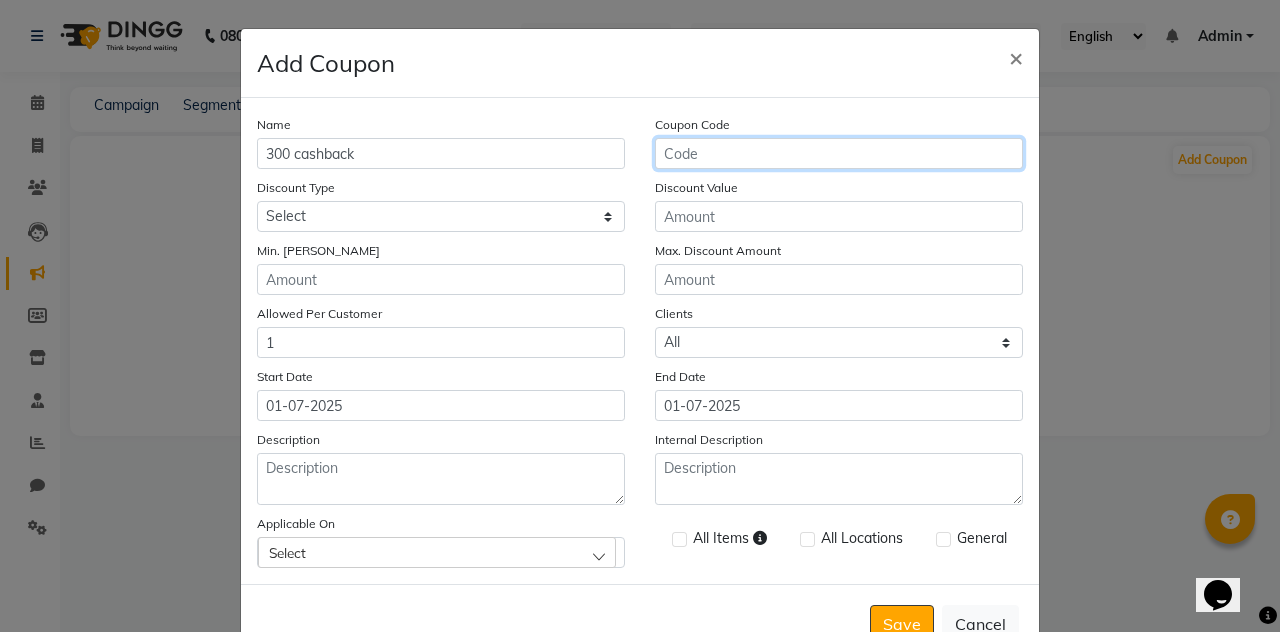 click on "Coupon Code" at bounding box center [839, 153] 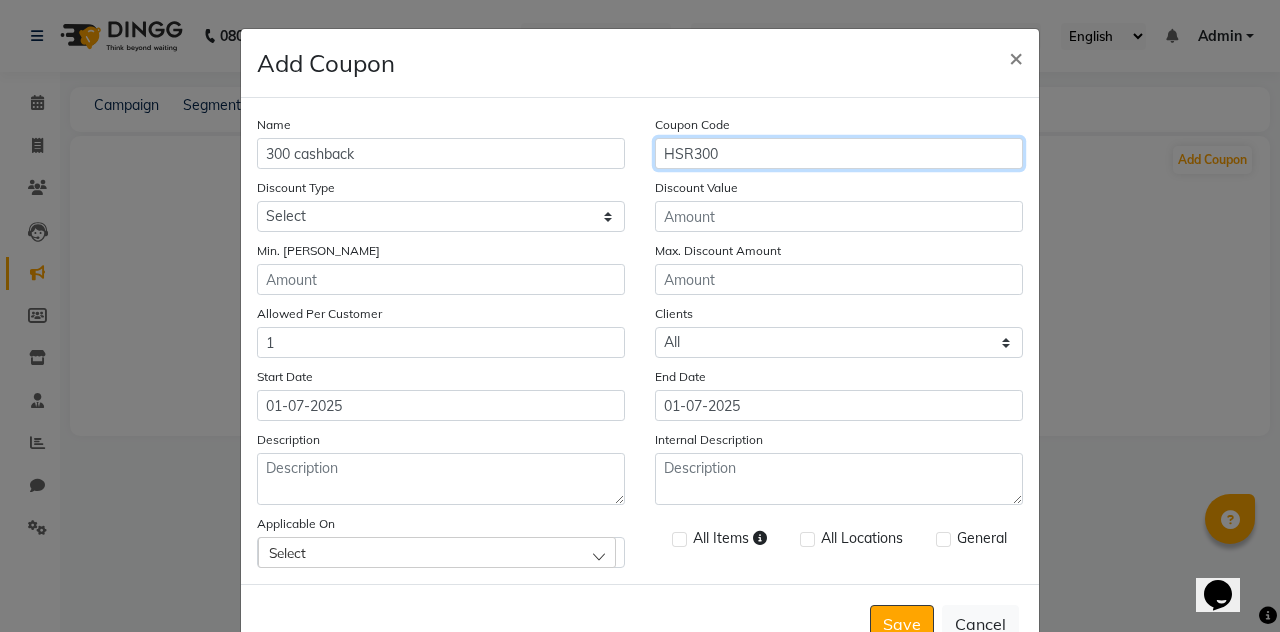 type on "HSR300" 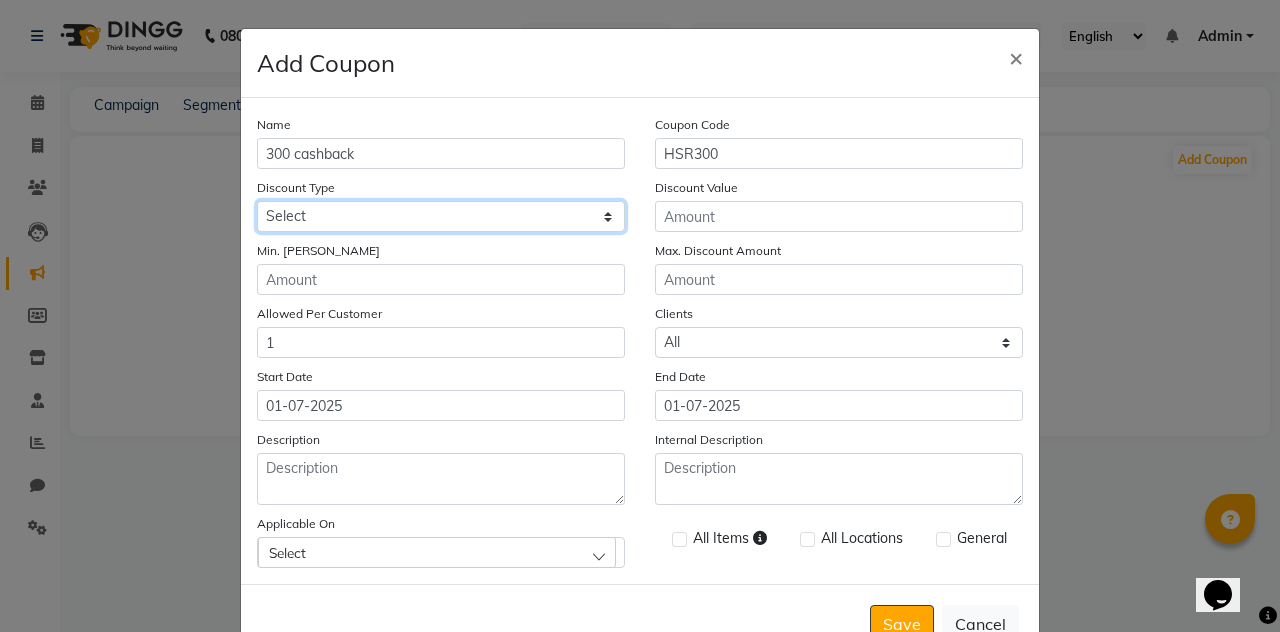 click on "Select Percentage Fixed" at bounding box center [441, 216] 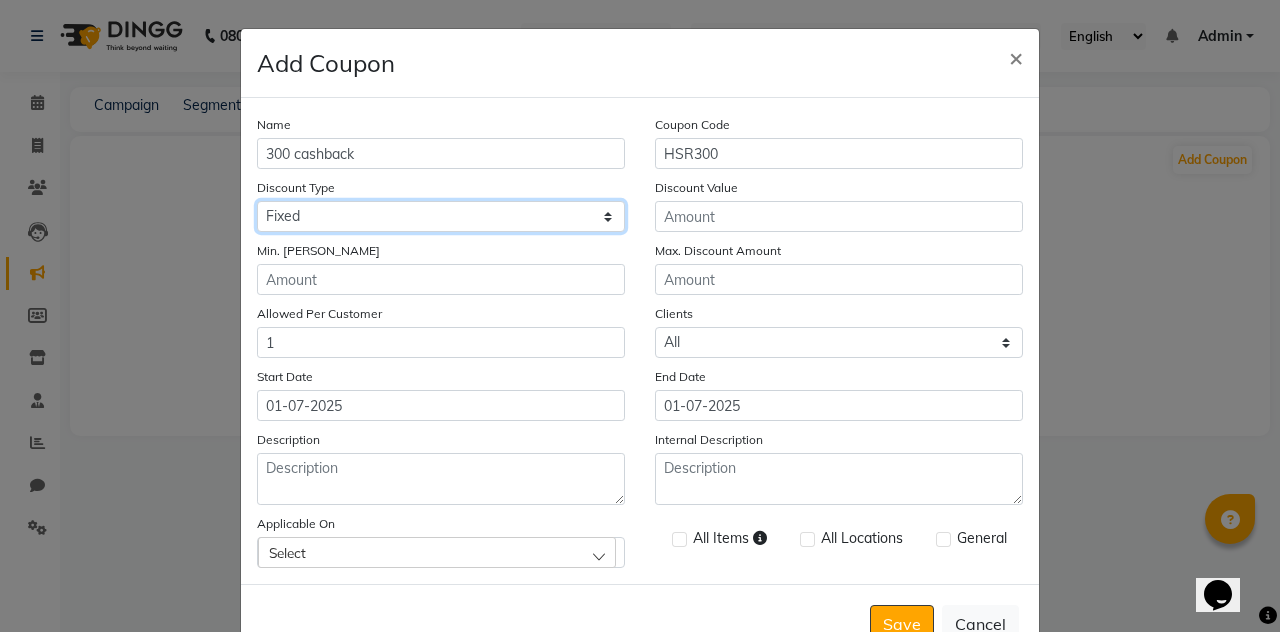 click on "Select Percentage Fixed" at bounding box center [441, 216] 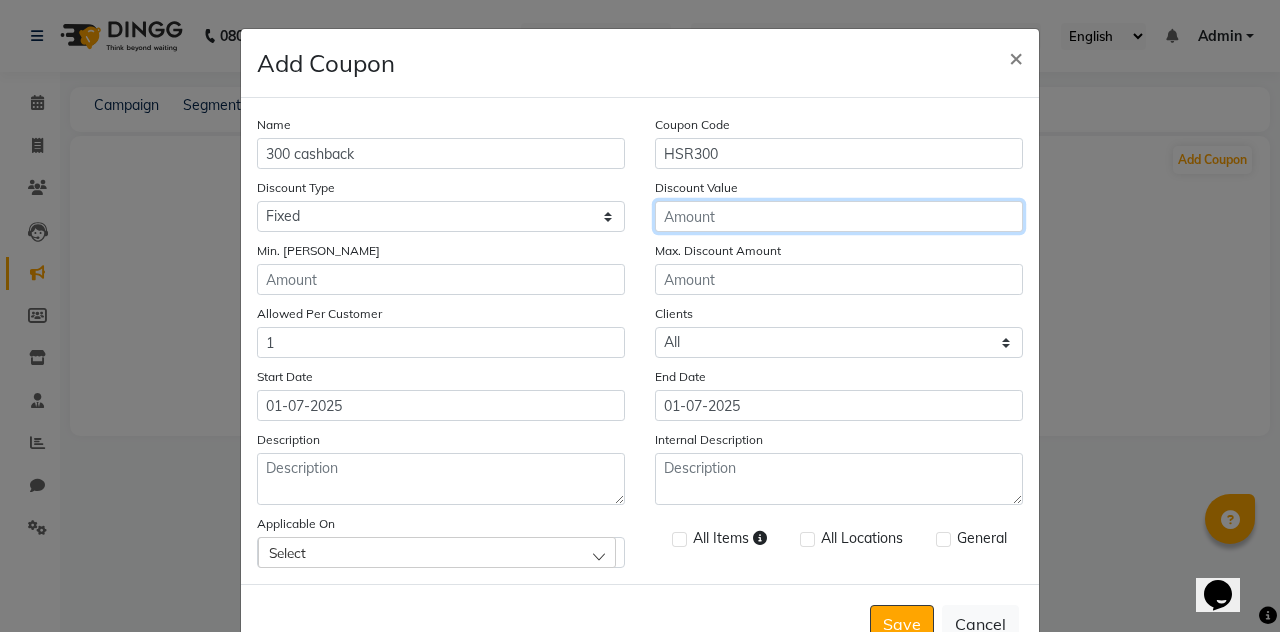 click on "Discount Value" at bounding box center (839, 216) 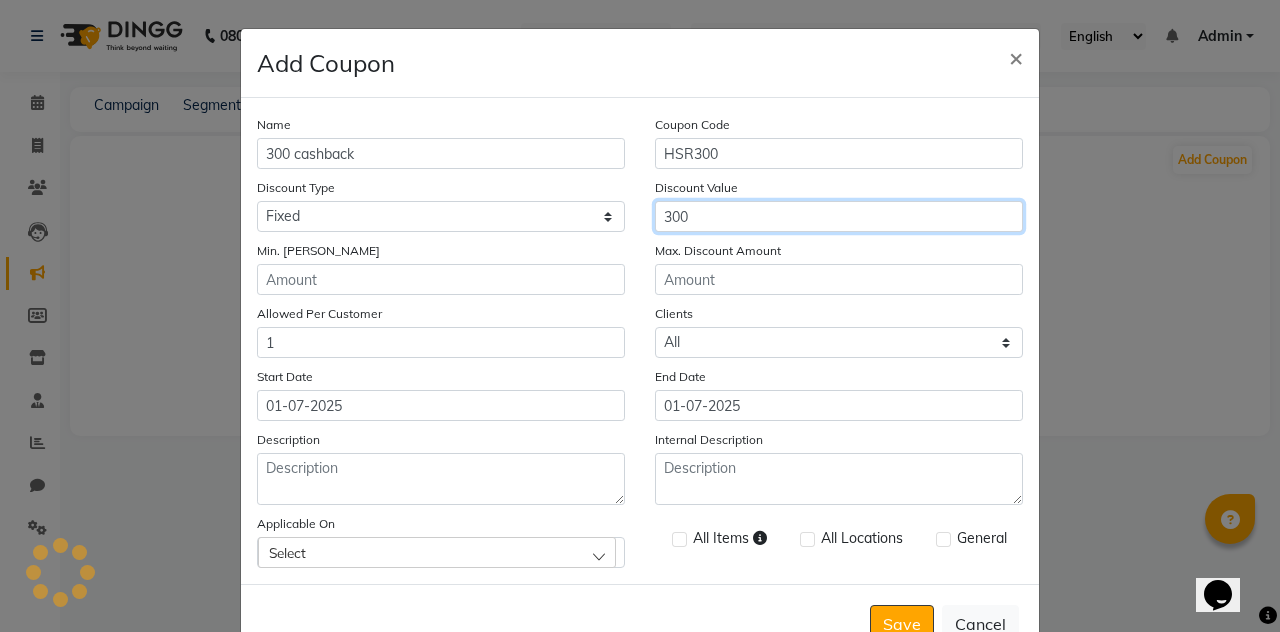 type on "300" 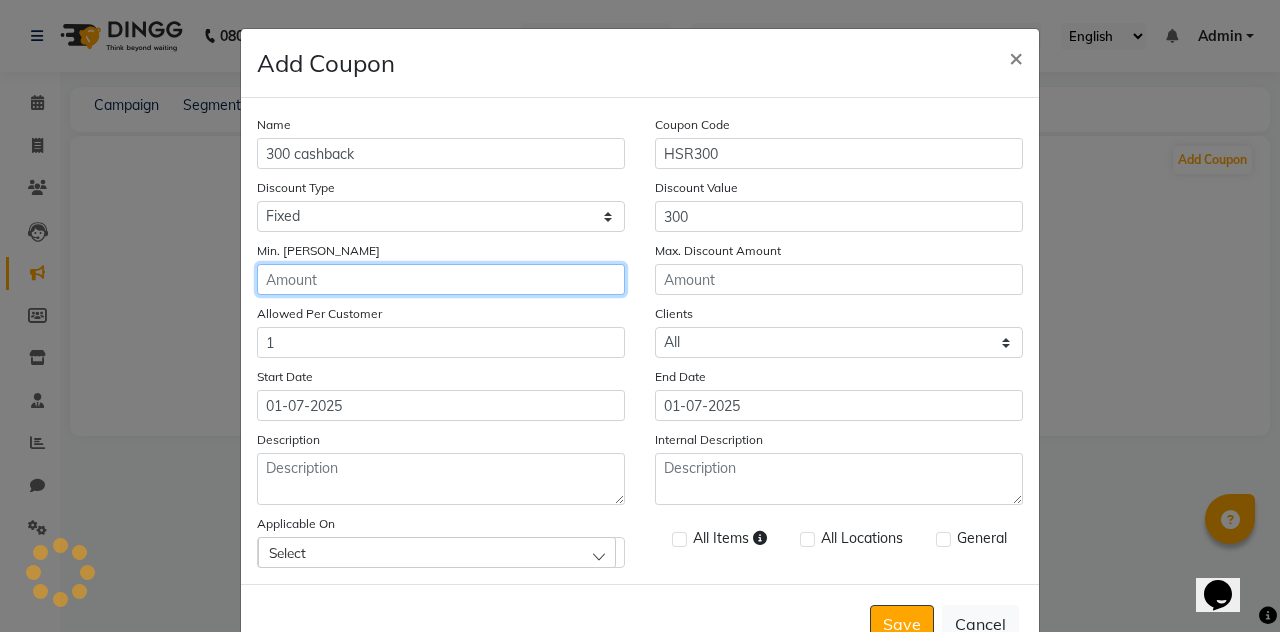 click on "Min. Bill Amount" at bounding box center (441, 279) 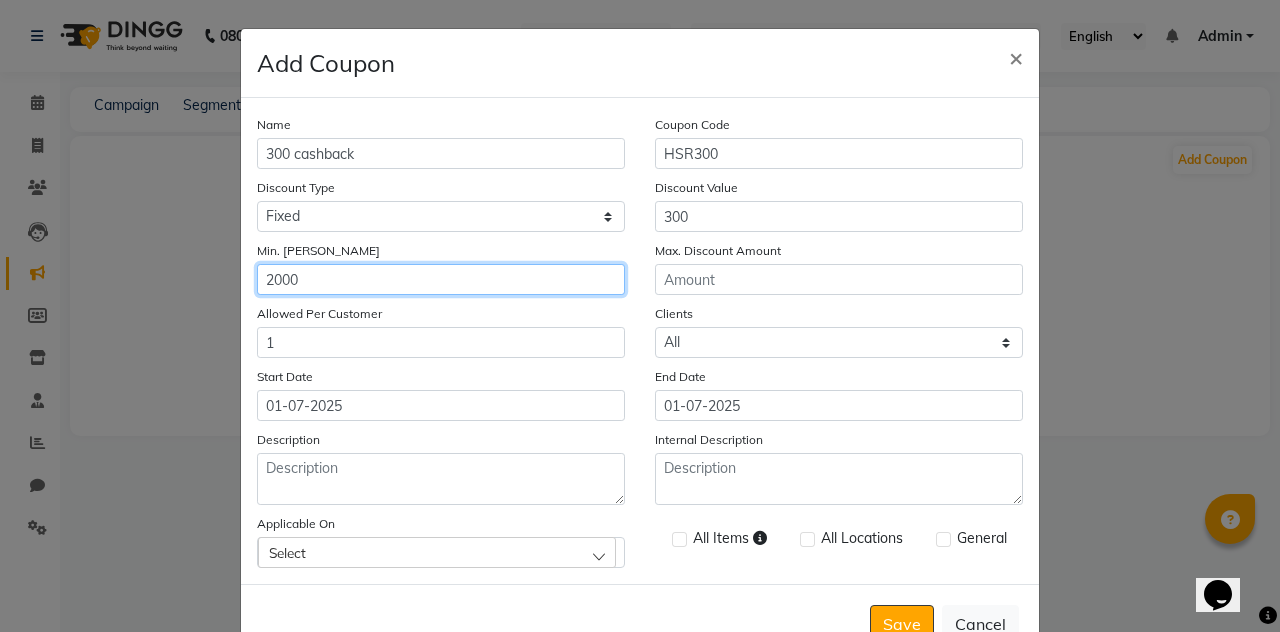 type on "2000" 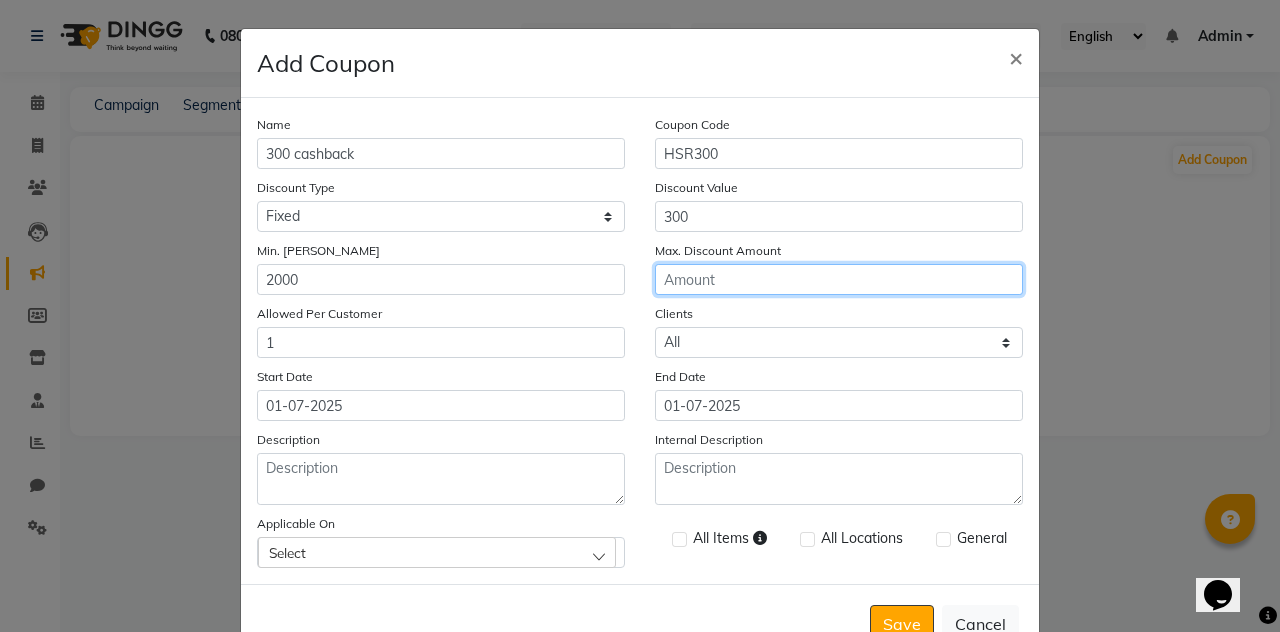 click on "Max. Discount Amount" at bounding box center [839, 279] 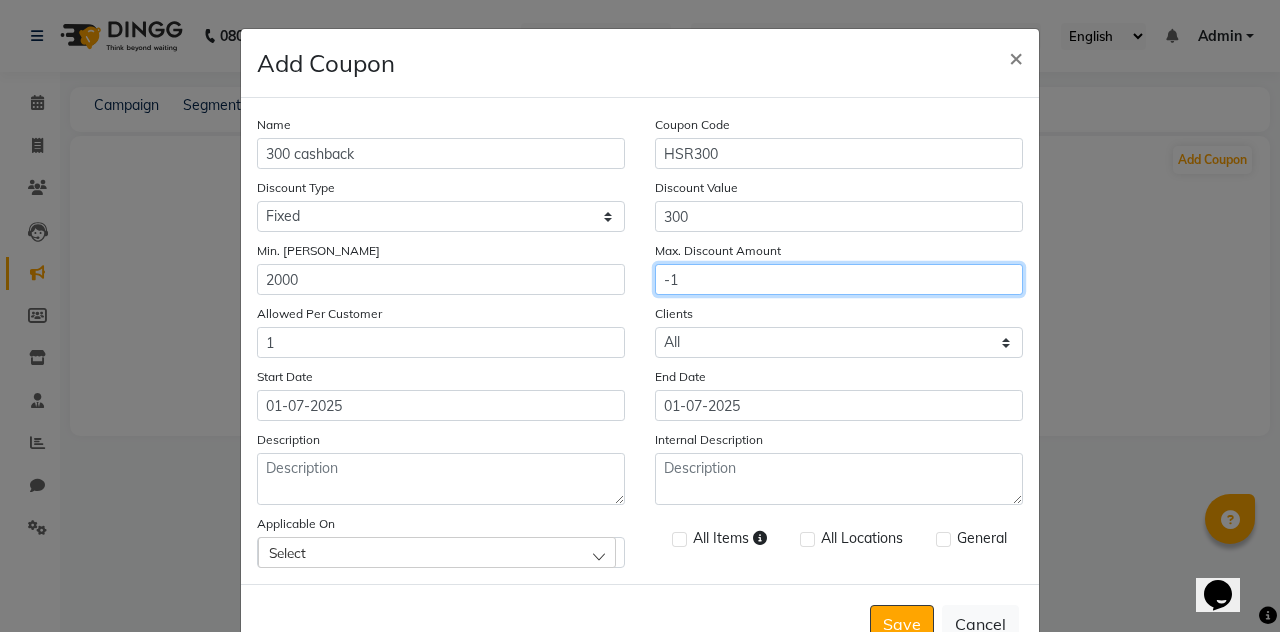 type on "-1" 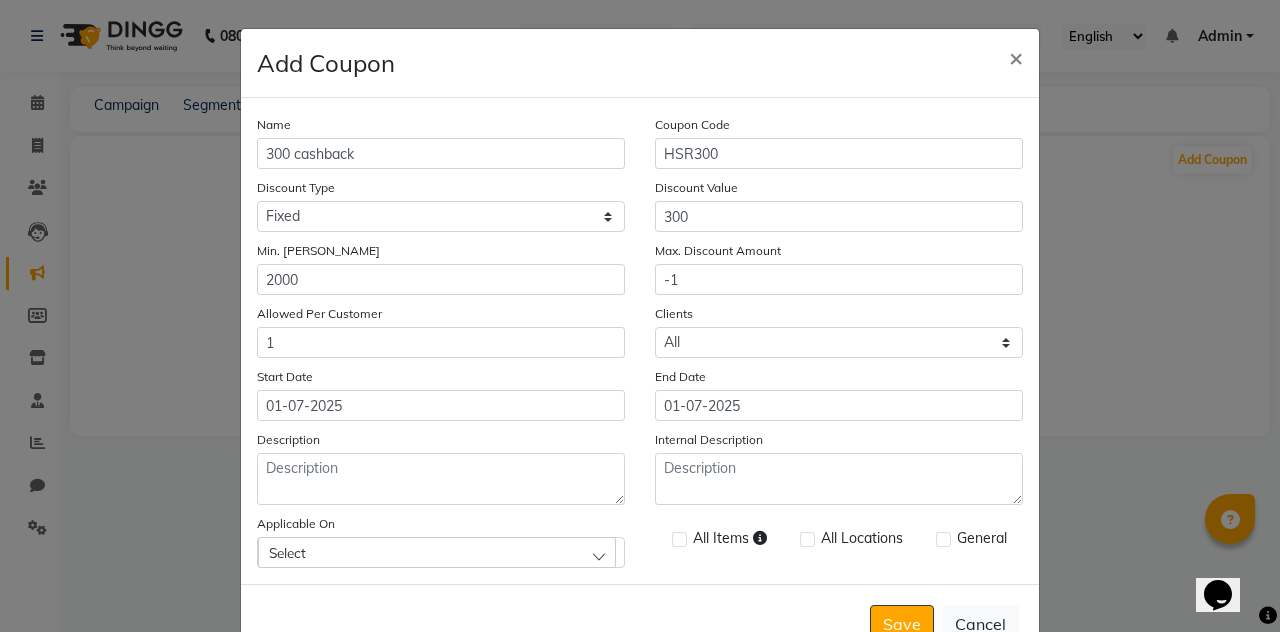 click on "Clients Select All New" 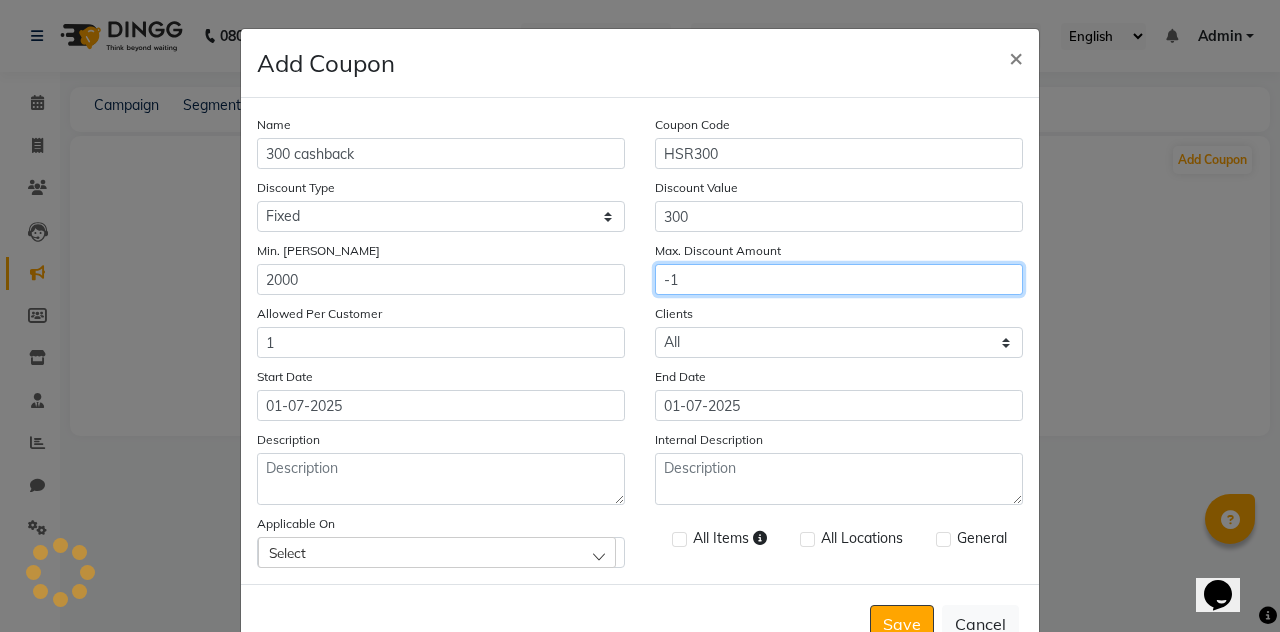 drag, startPoint x: 680, startPoint y: 273, endPoint x: 642, endPoint y: 273, distance: 38 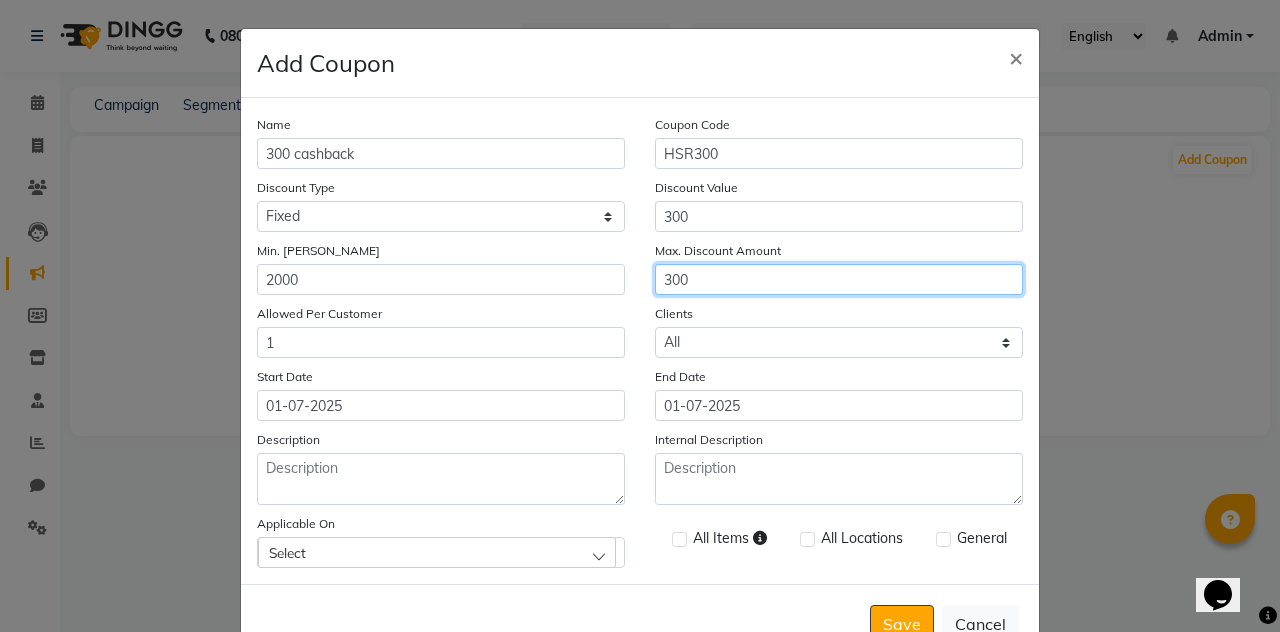 type on "300" 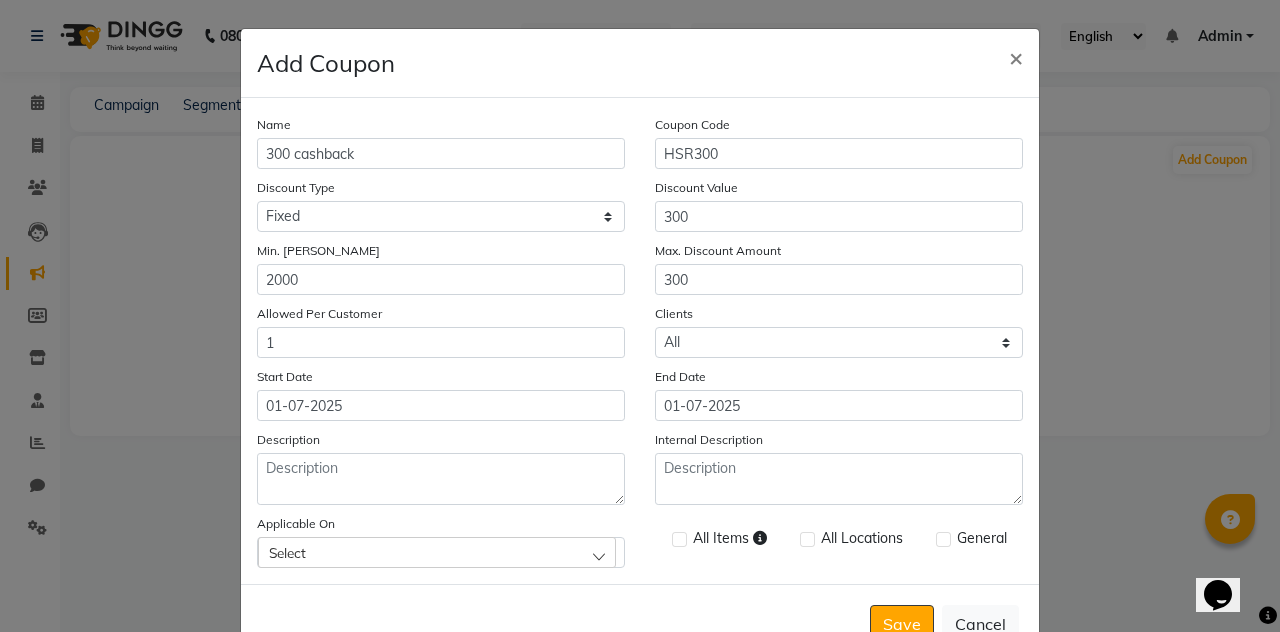 click on "Min. Bill Amount 2000" 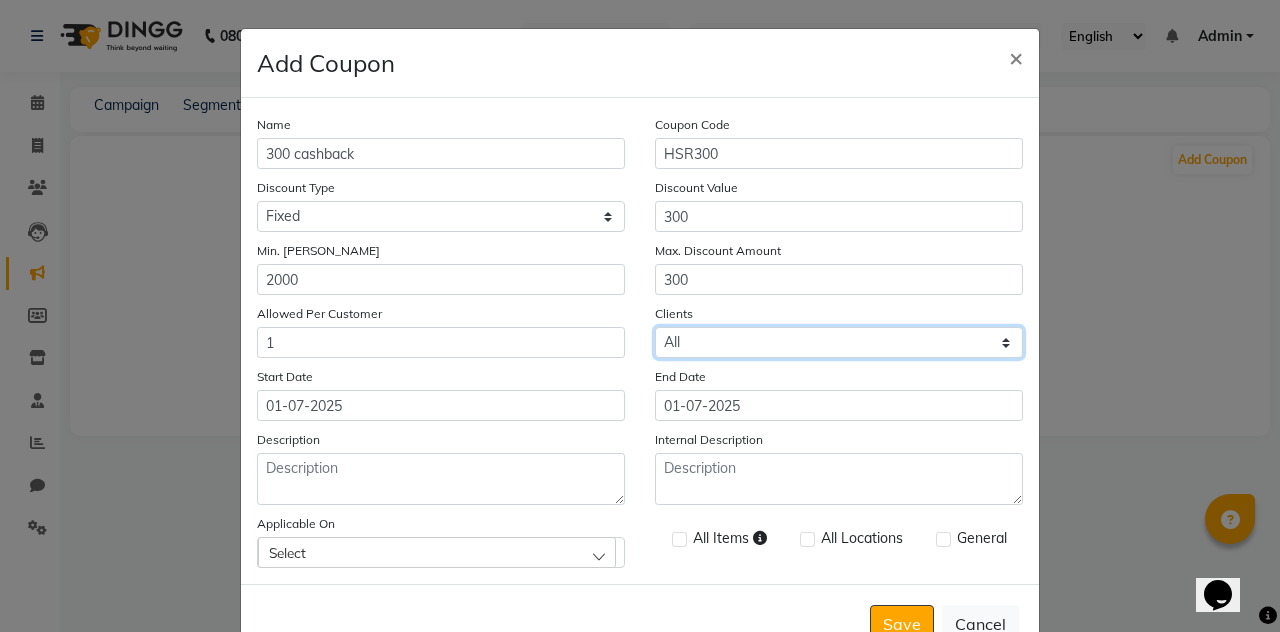 click on "Select All New" at bounding box center (839, 342) 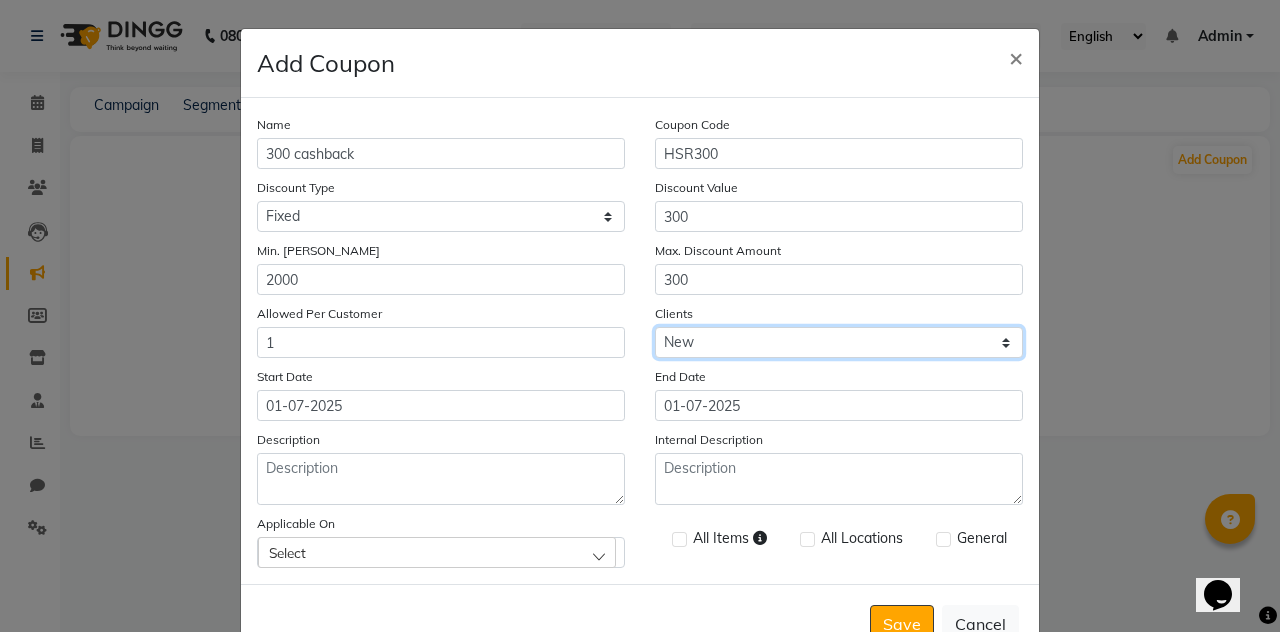 click on "Select All New" at bounding box center [839, 342] 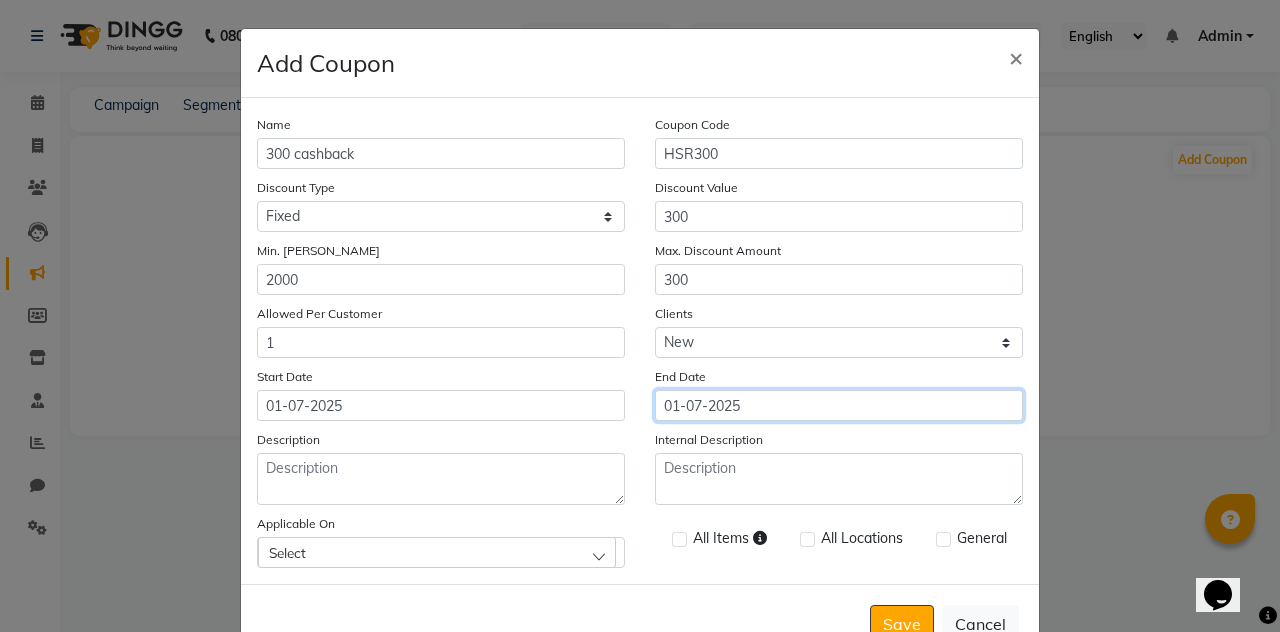 click on "01-07-2025" at bounding box center [839, 405] 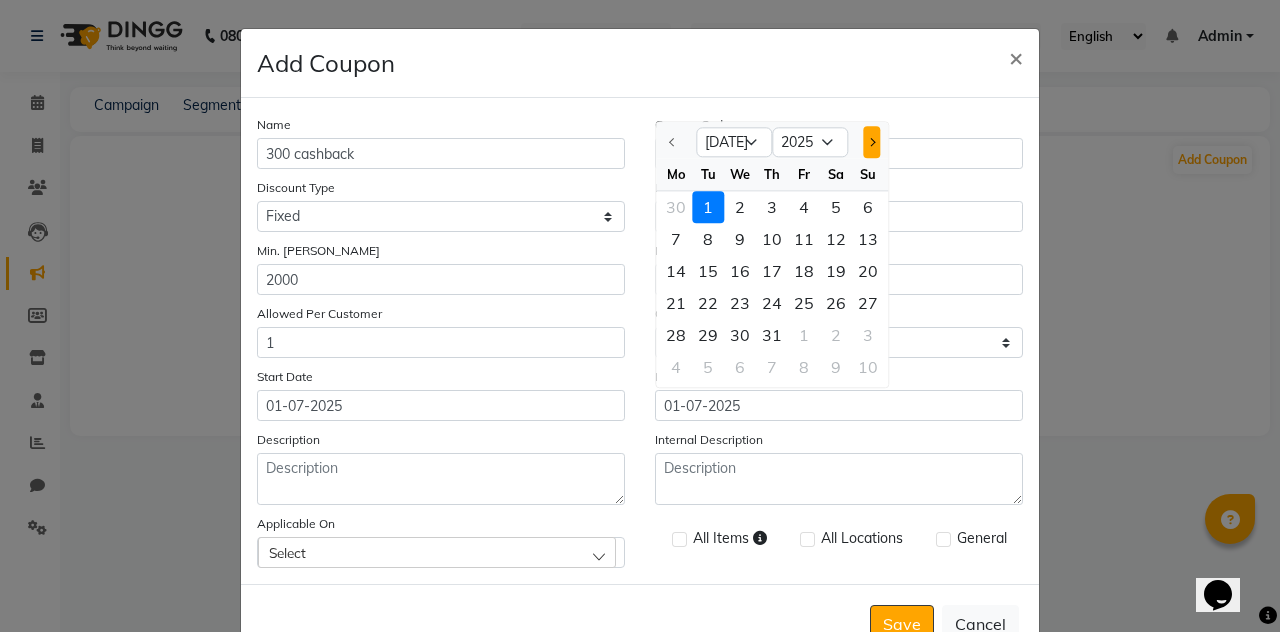 click 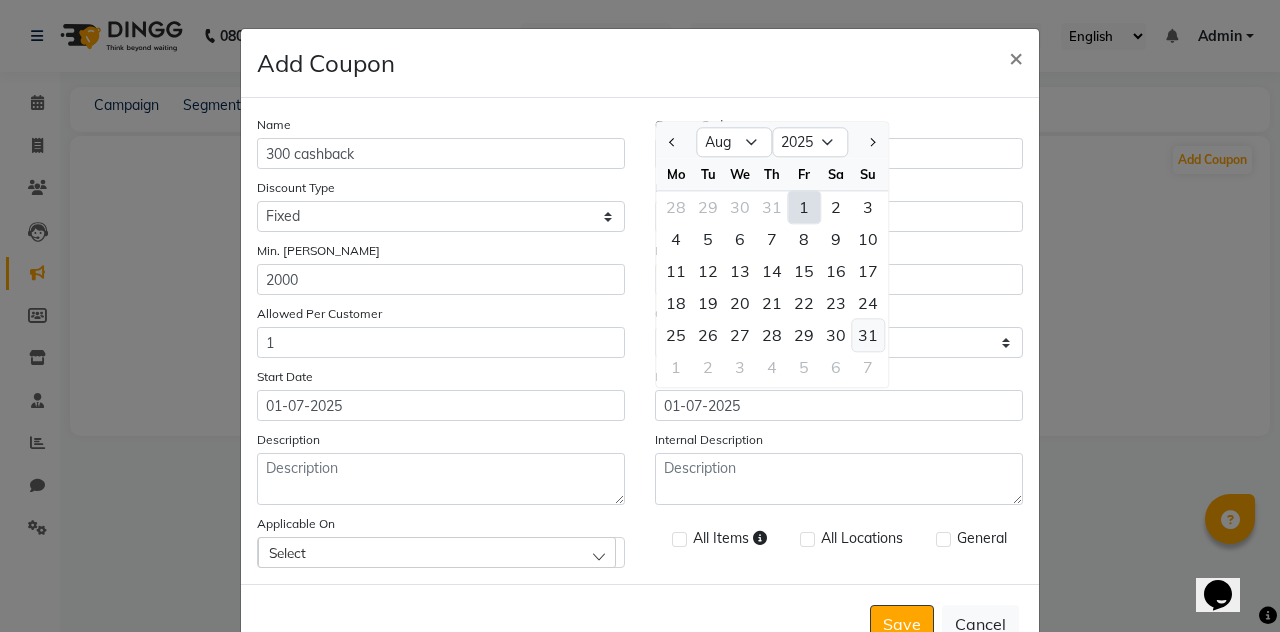 click on "31" 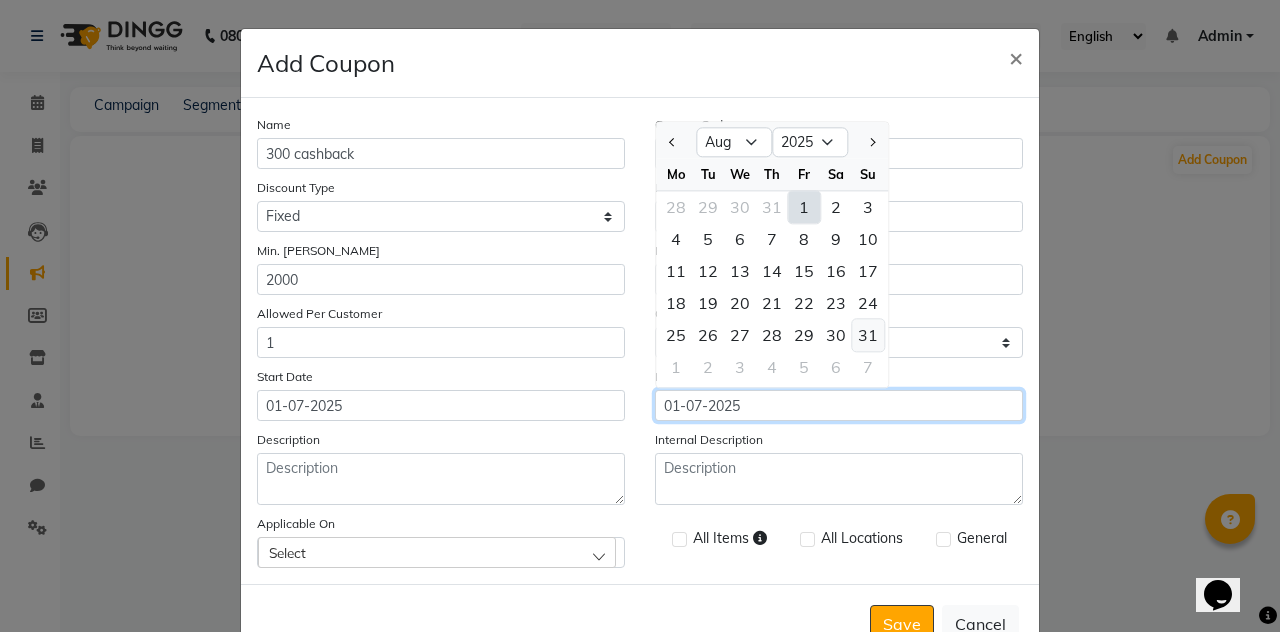 type on "31-08-2025" 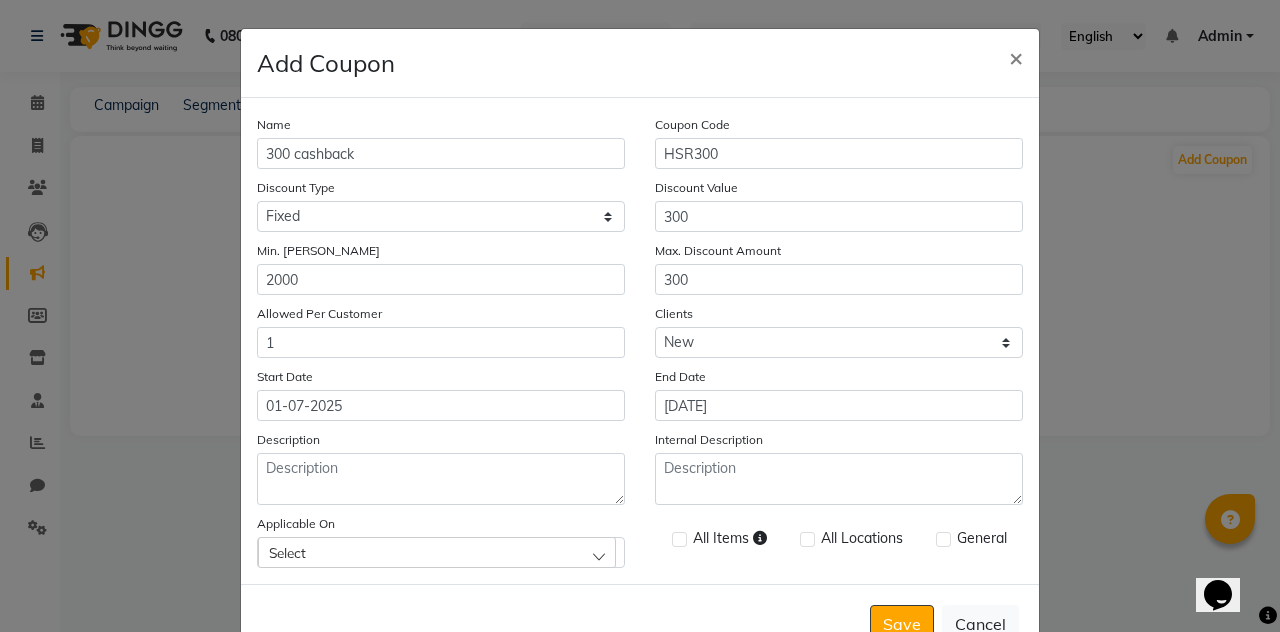 click on "End Date 31-08-2025" 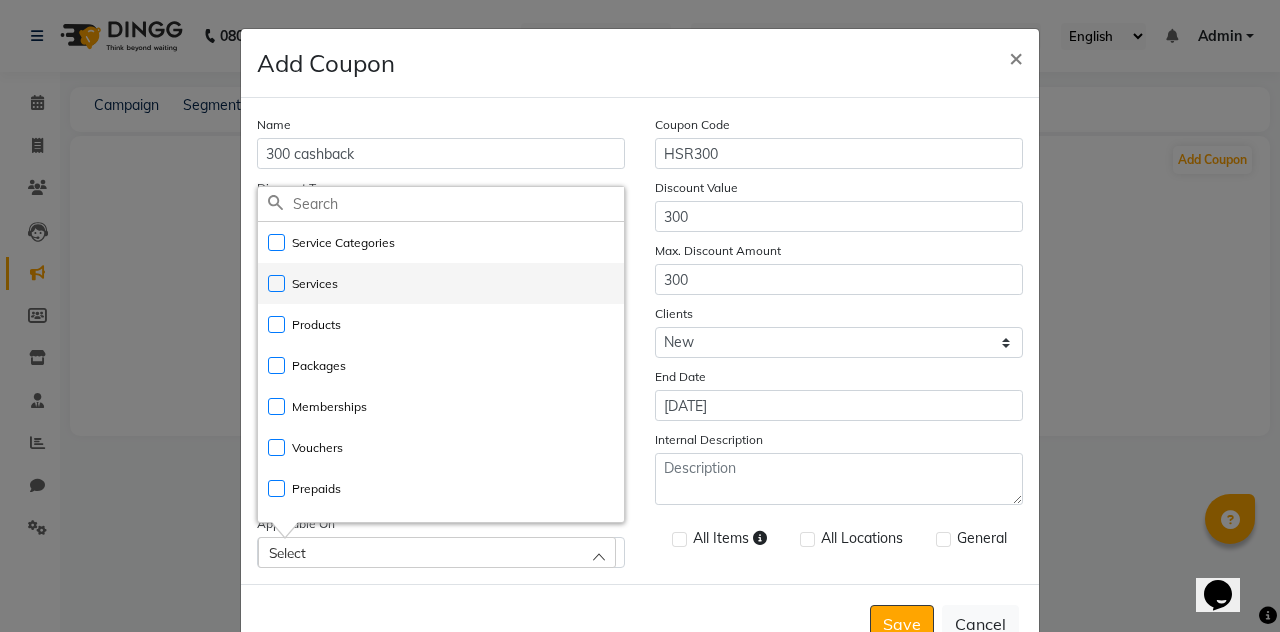 click on "Services" 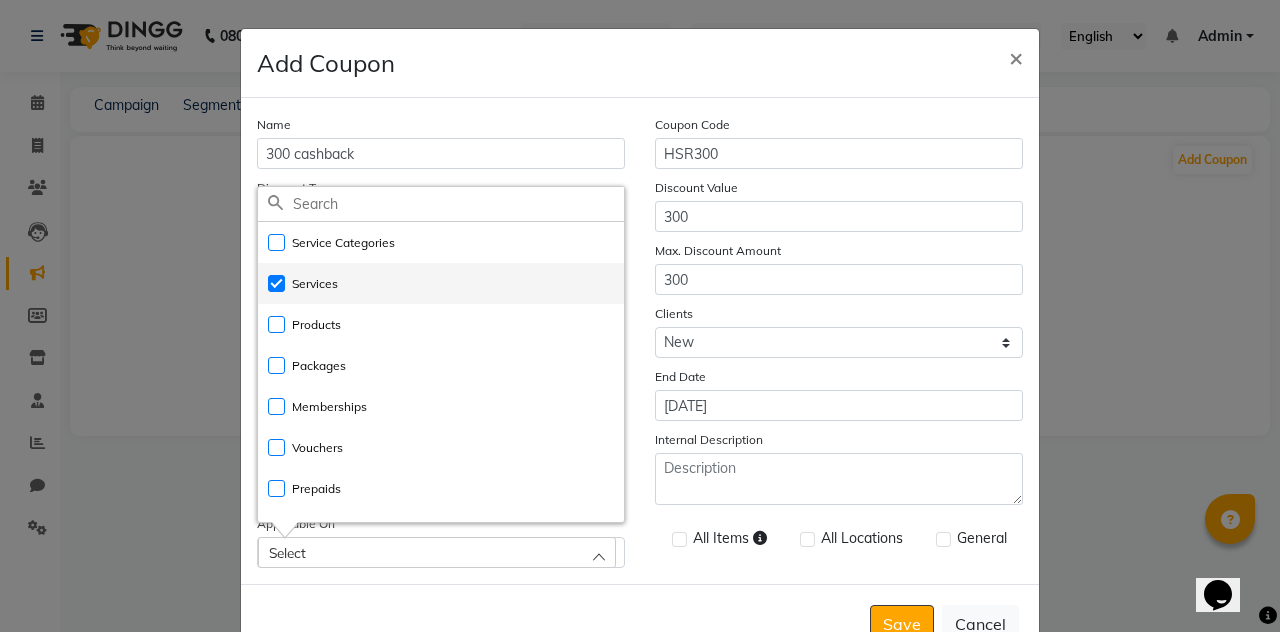 checkbox on "true" 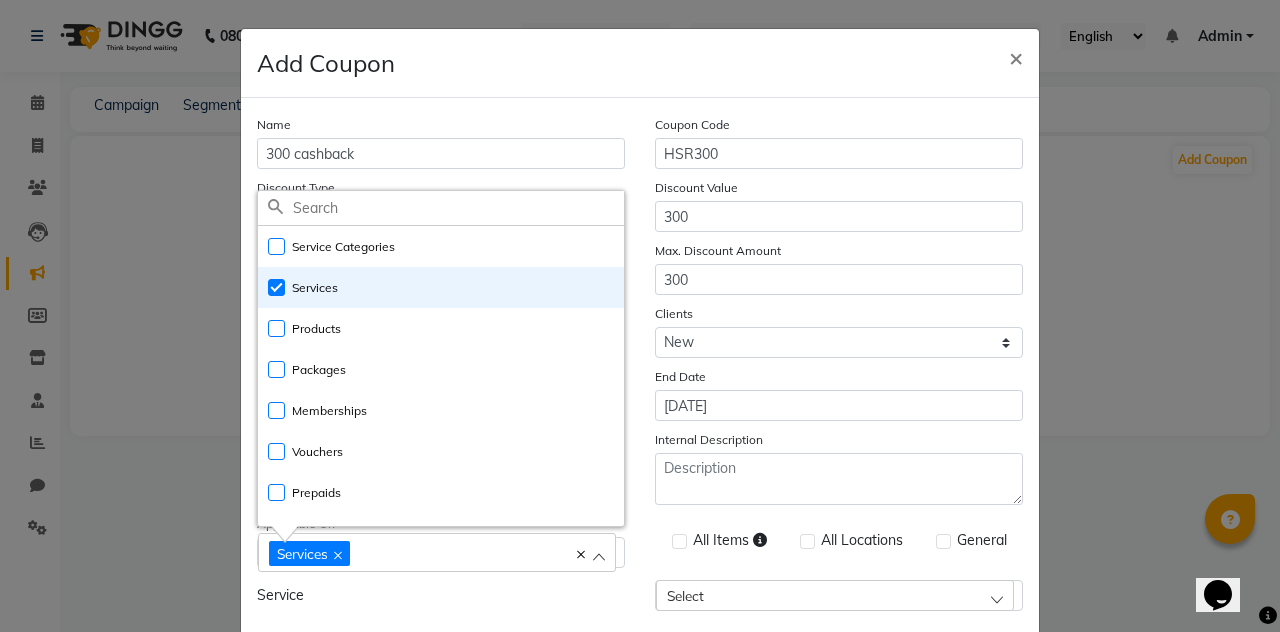 click 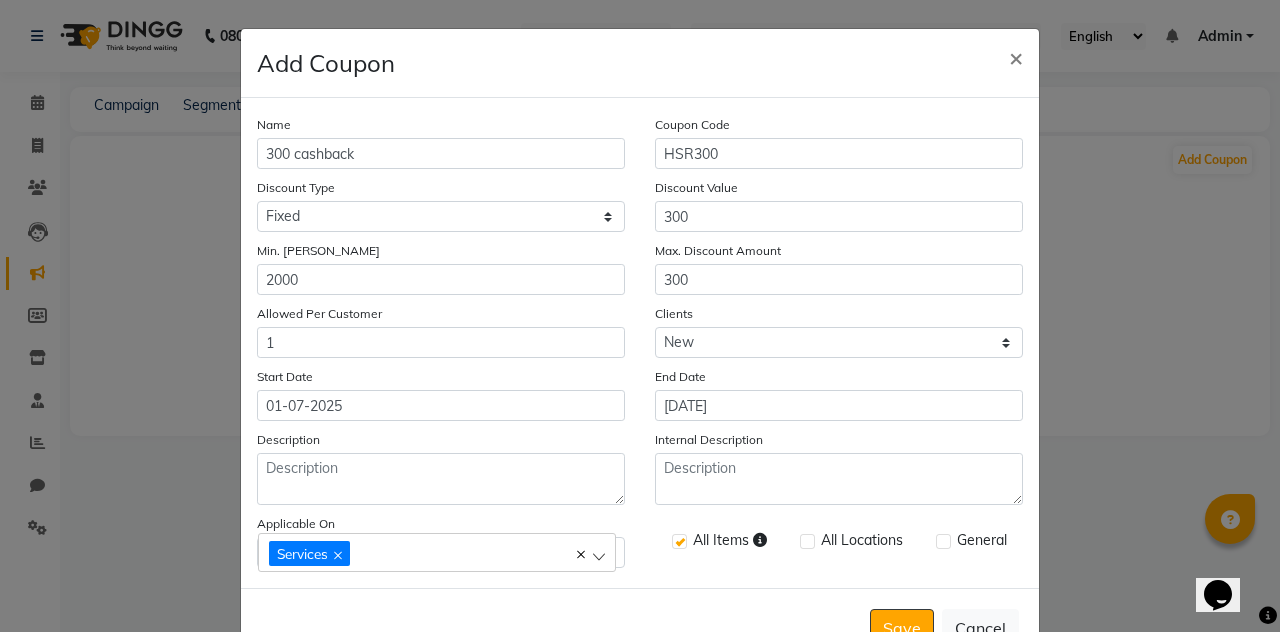 click 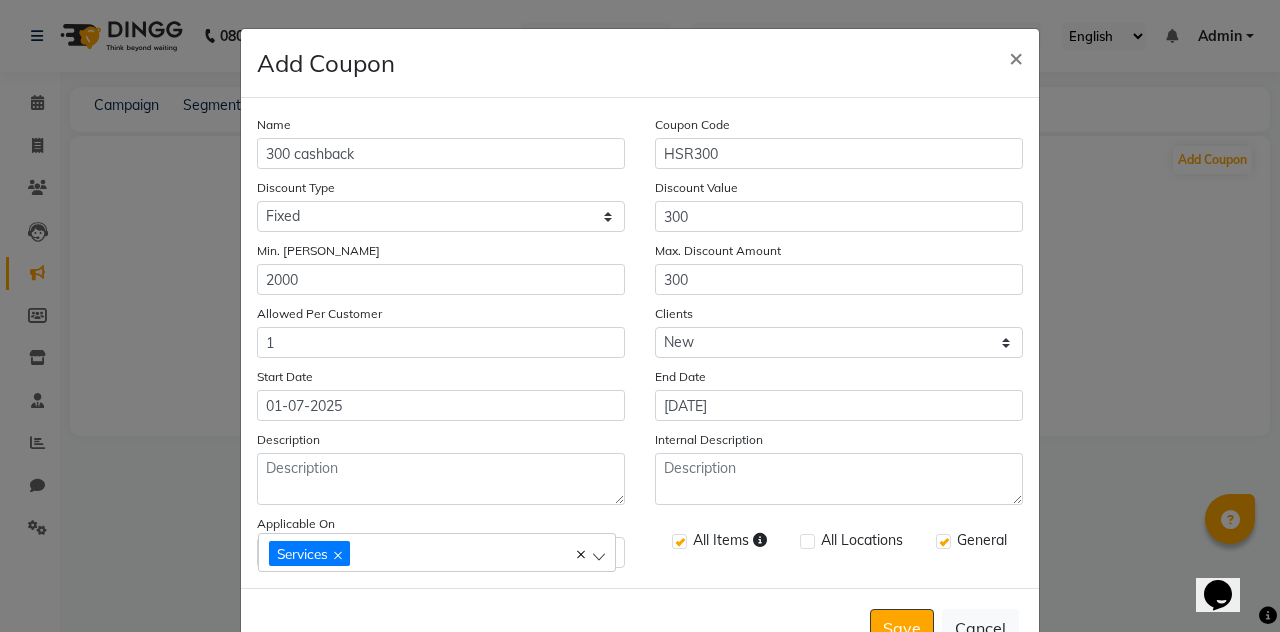 click on "All Items All Locations General" 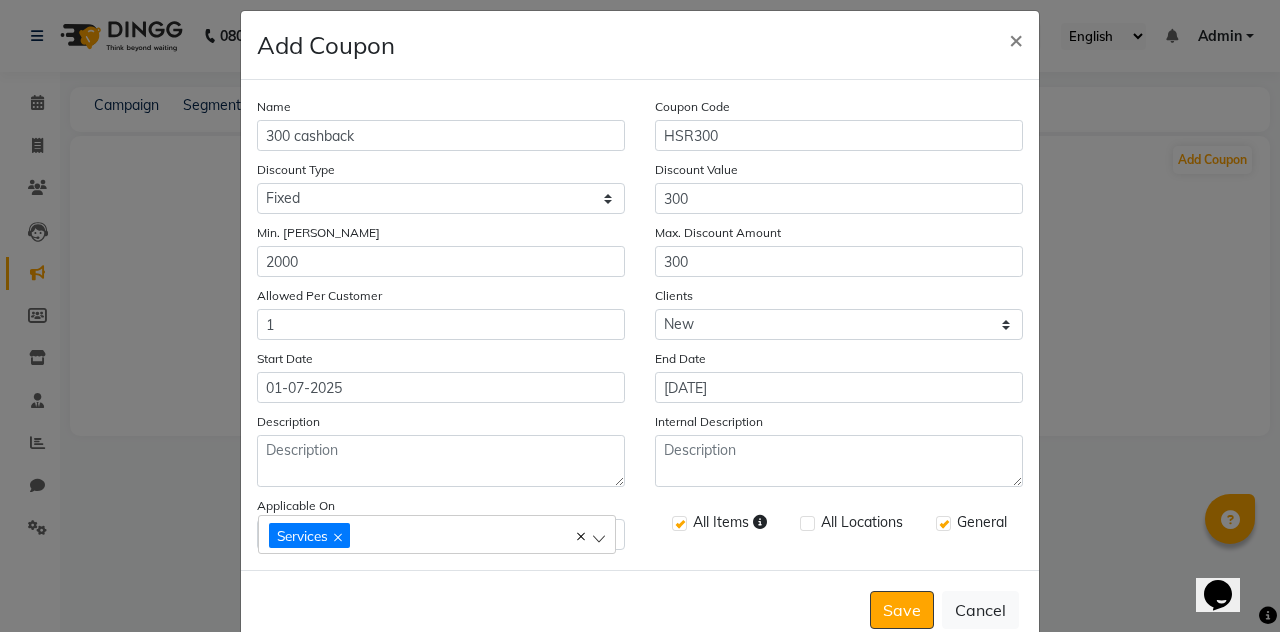 scroll, scrollTop: 20, scrollLeft: 0, axis: vertical 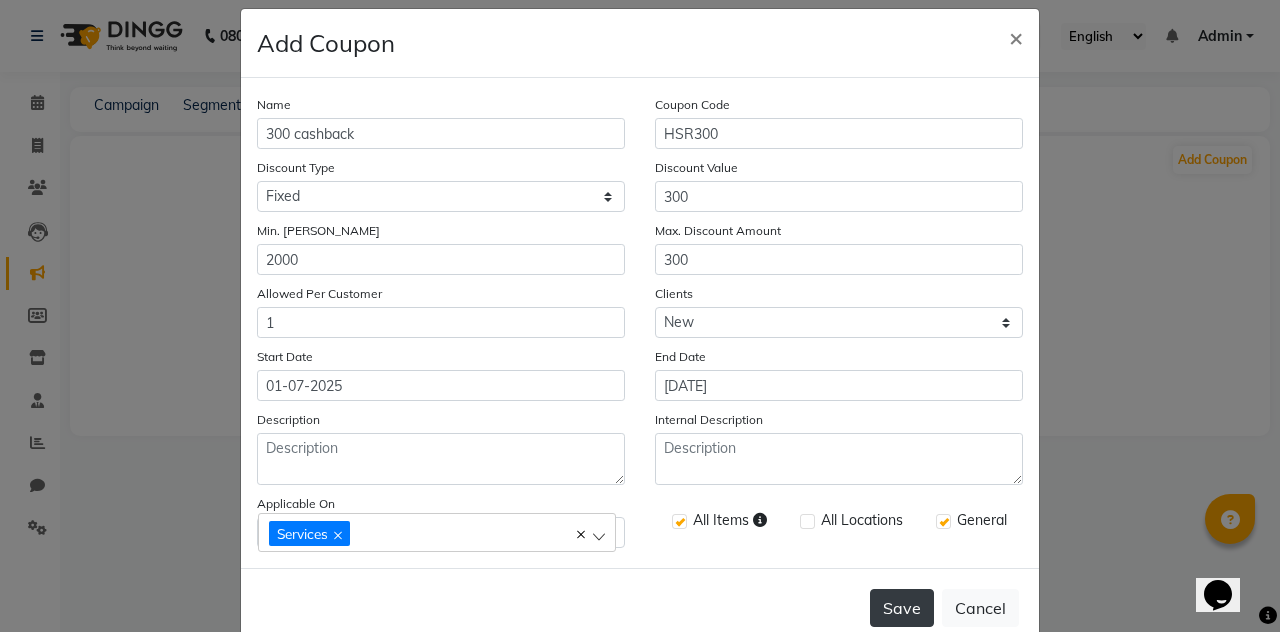 click on "Save" 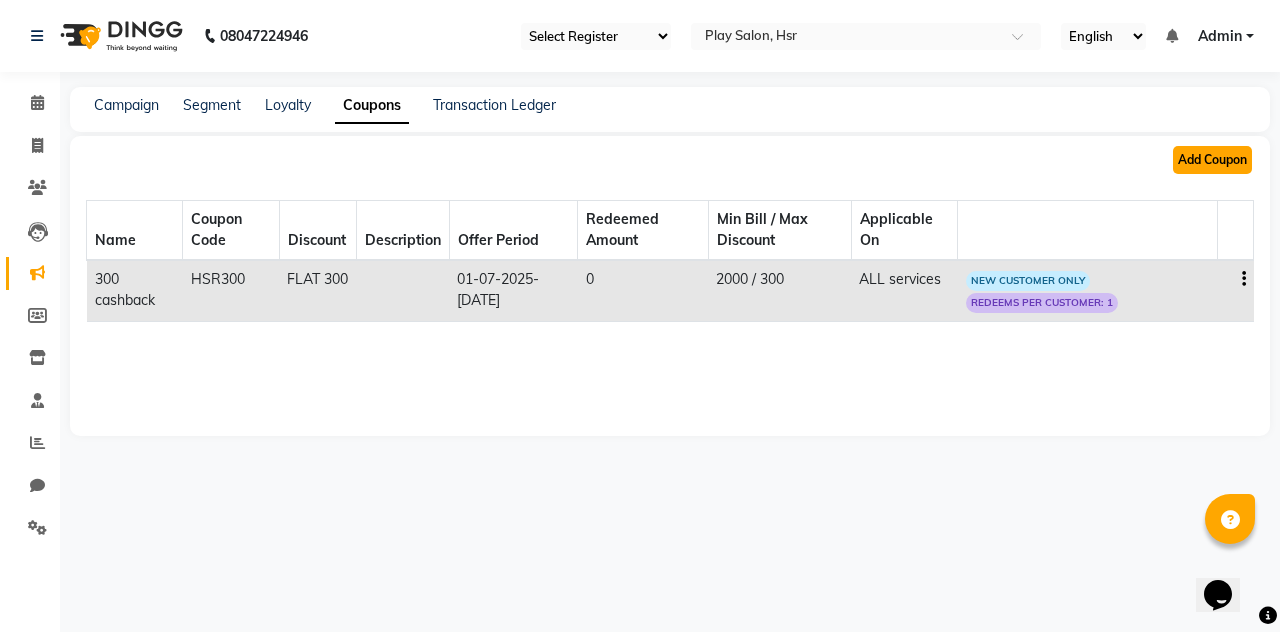 click on "Add Coupon" 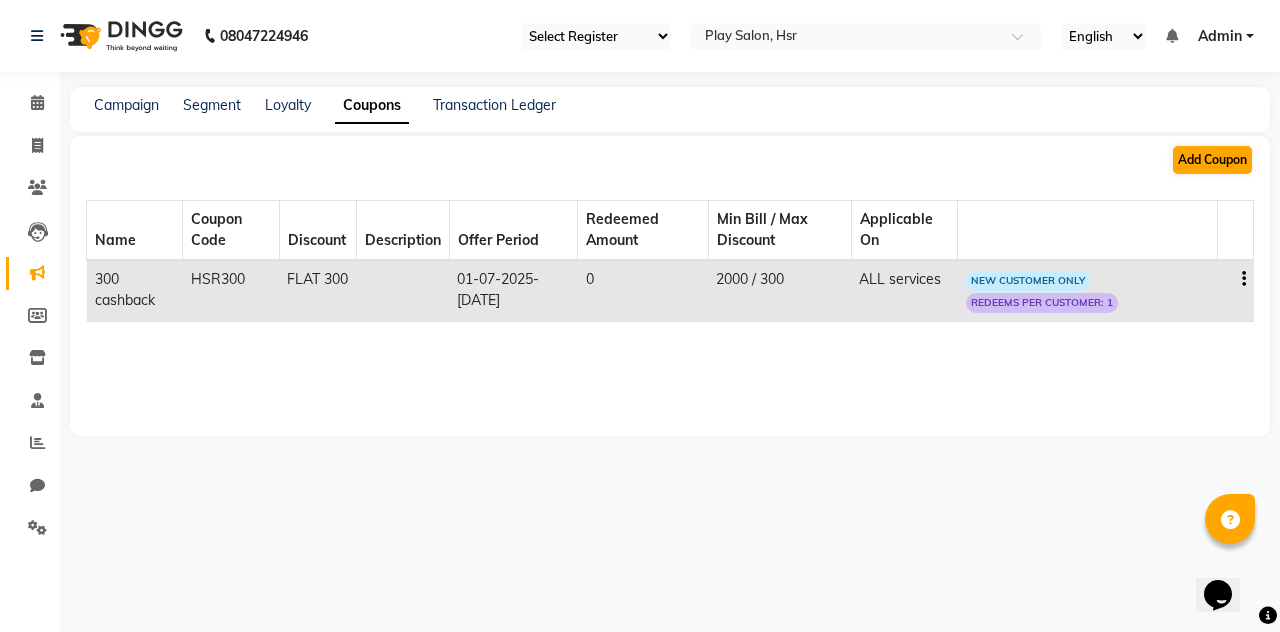 select on "ALL" 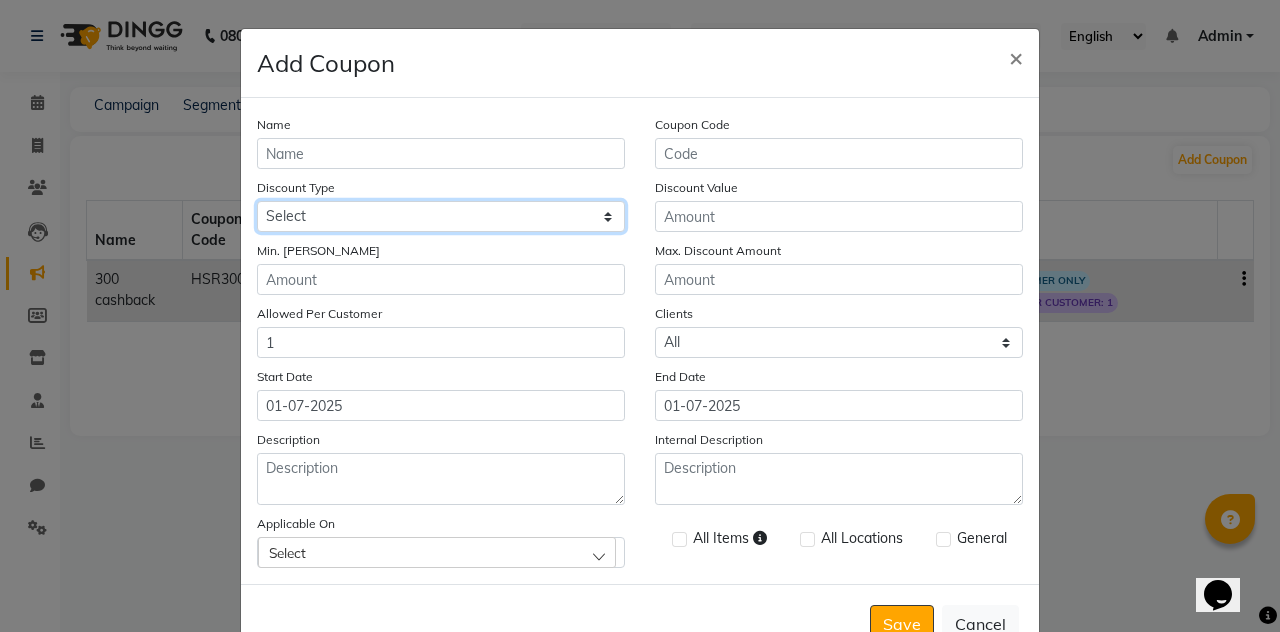 click on "Select Percentage Fixed" at bounding box center (441, 216) 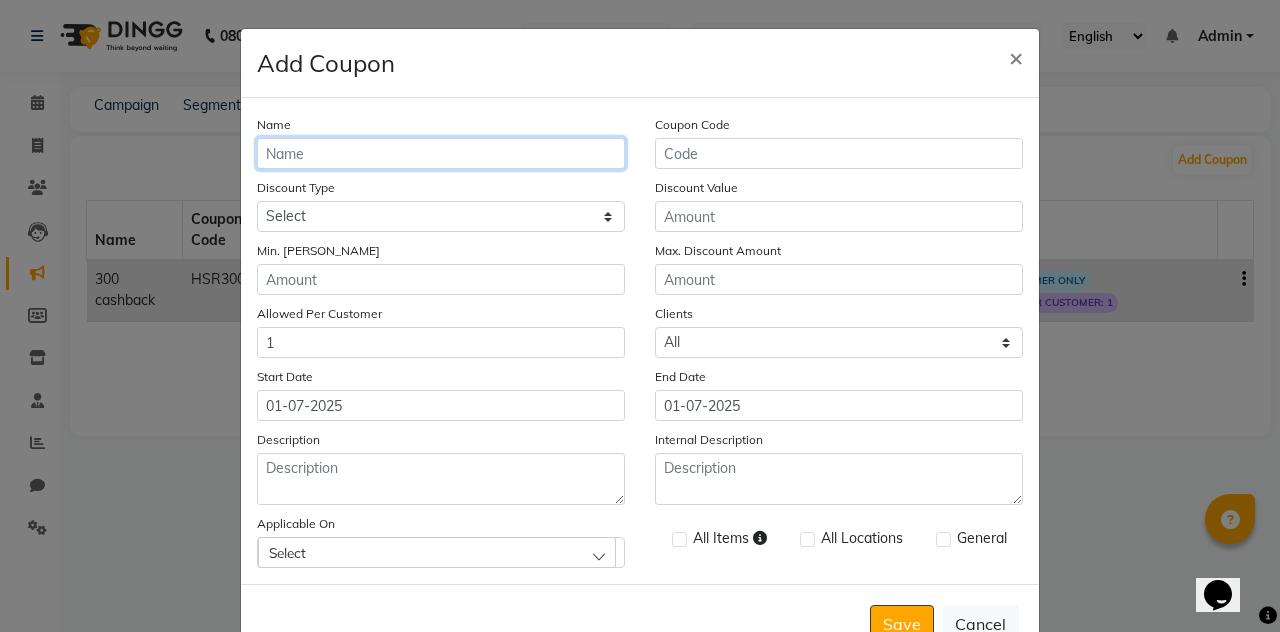 click on "Name" at bounding box center [441, 153] 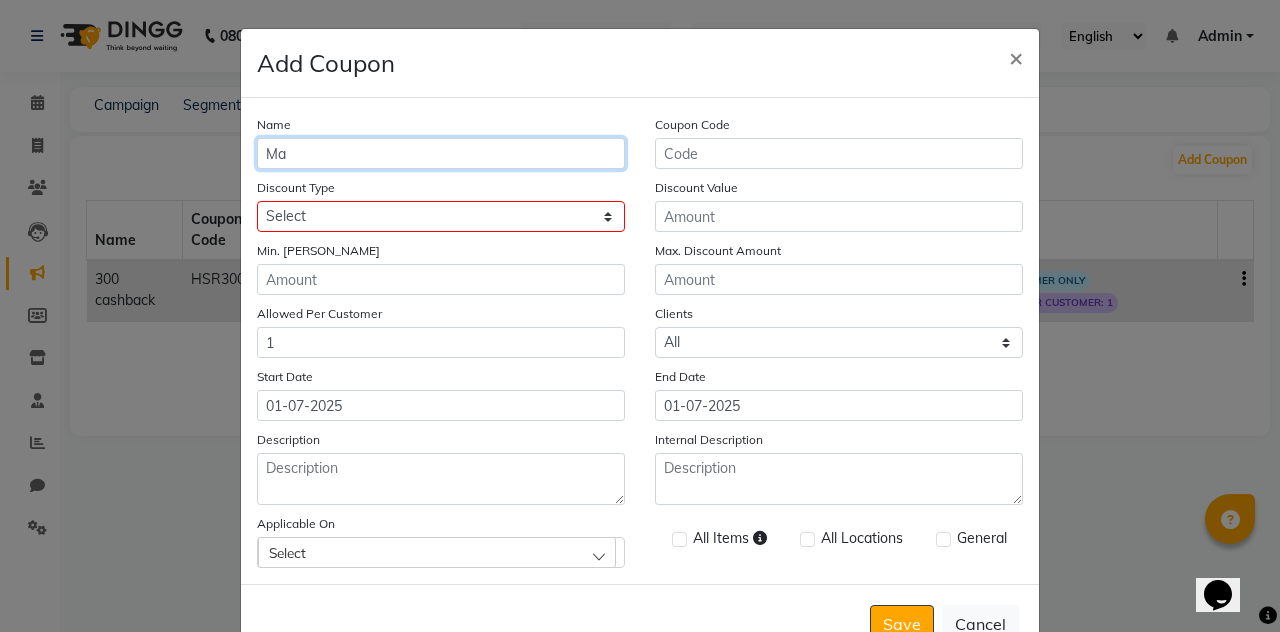 type on "M" 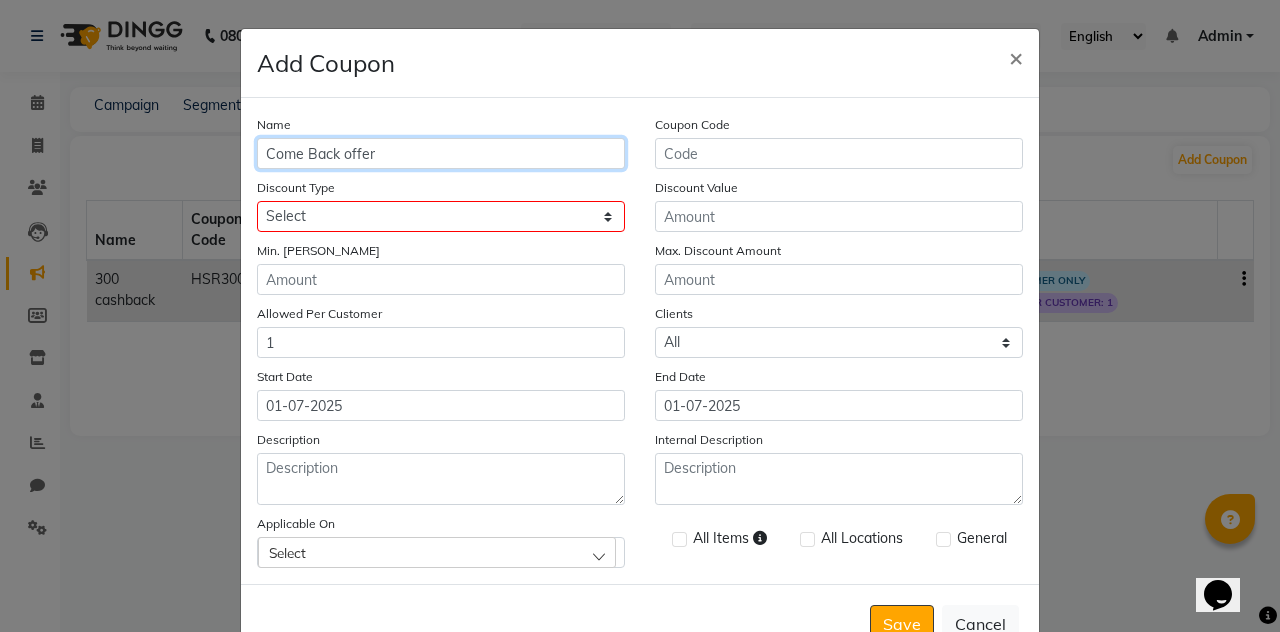 type on "Come Back offer" 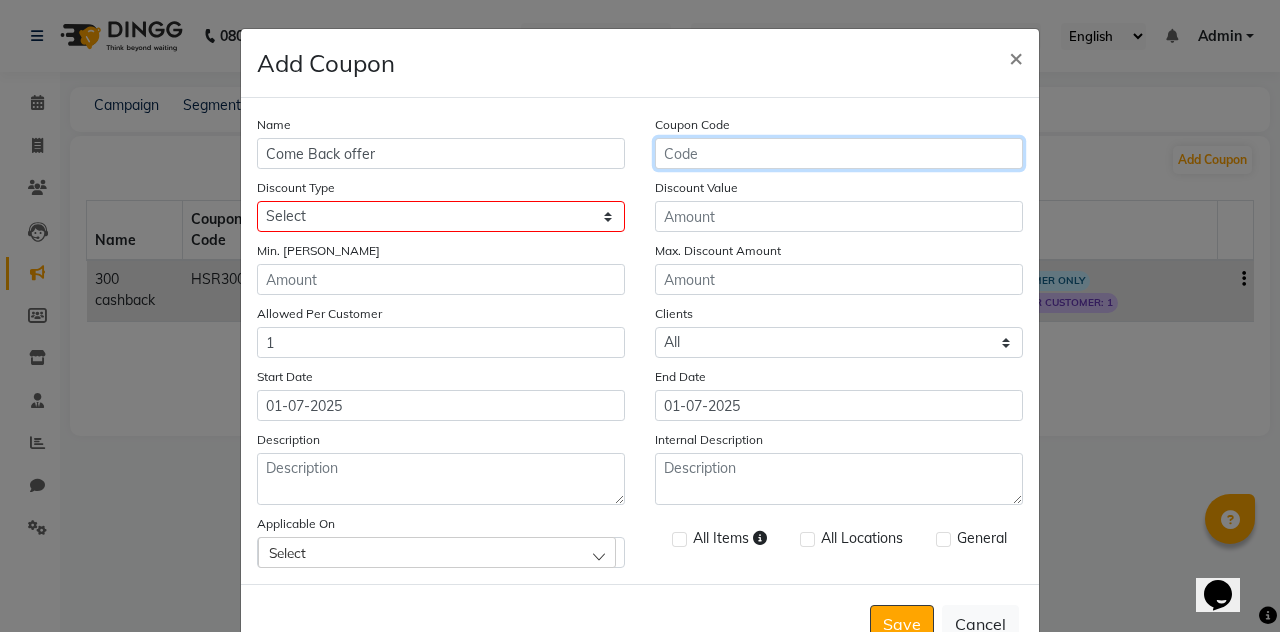 click on "Coupon Code" at bounding box center (839, 153) 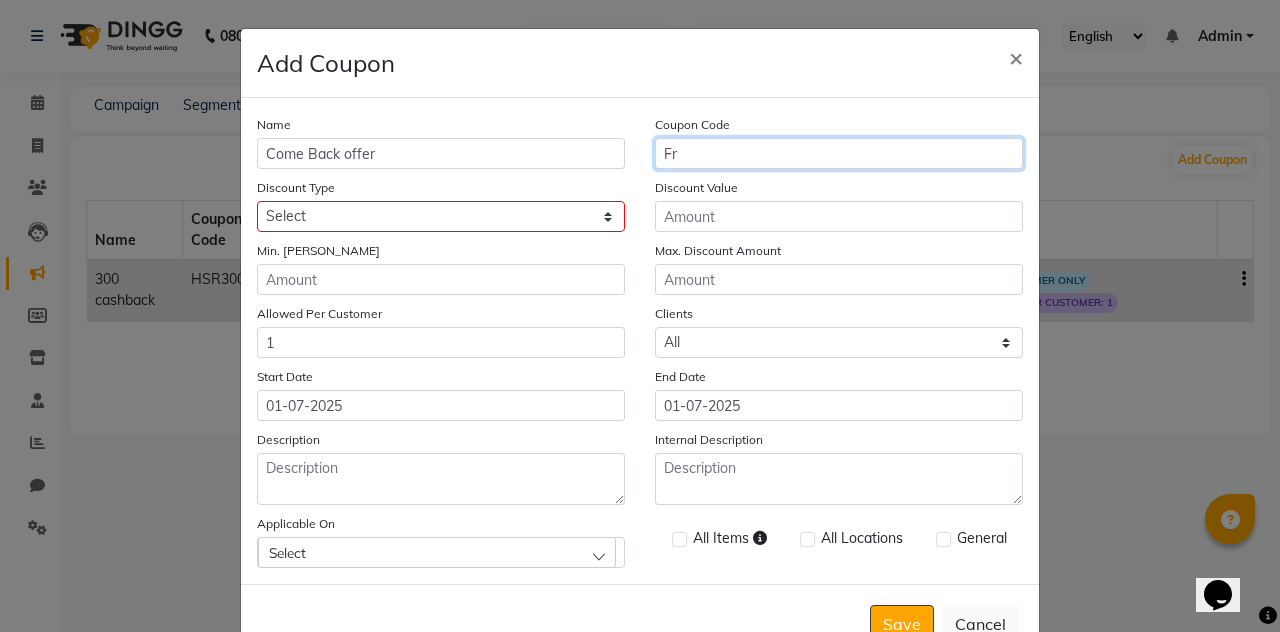 type on "F" 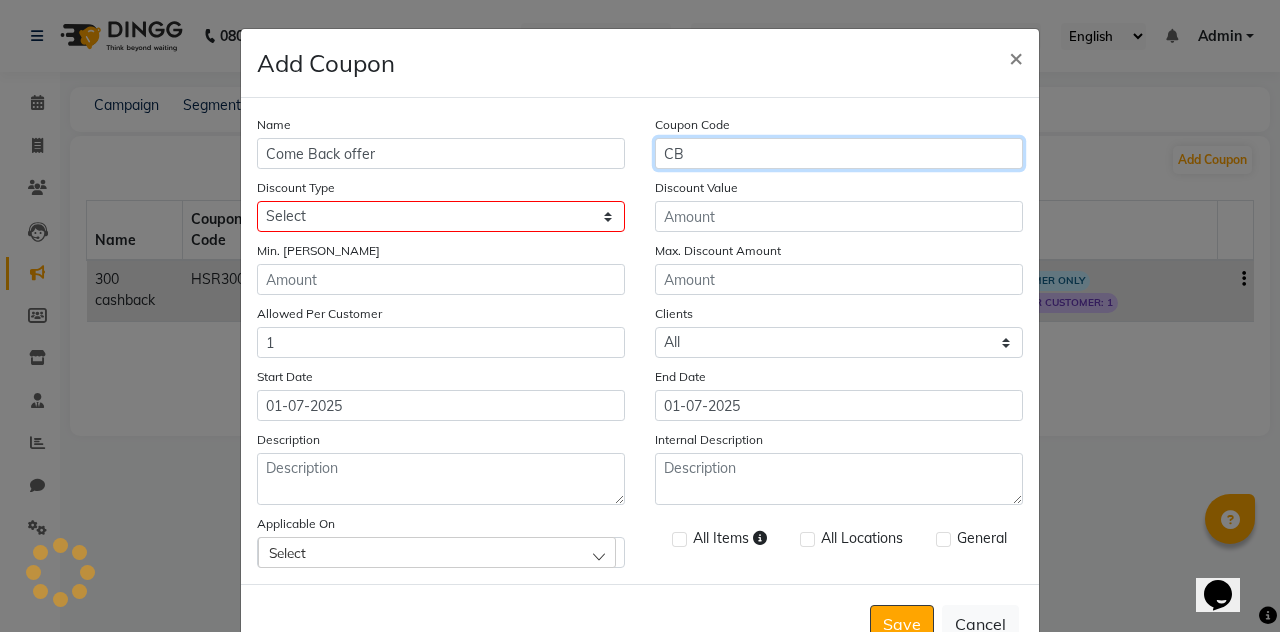 type on "C" 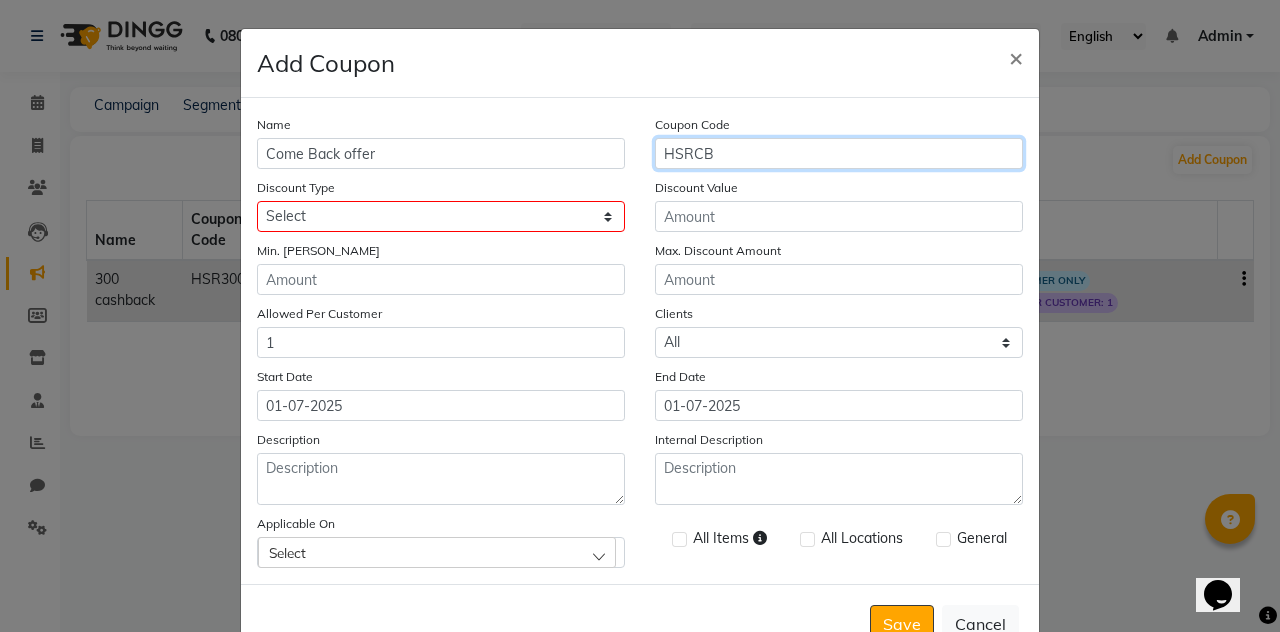 type on "HSRCB" 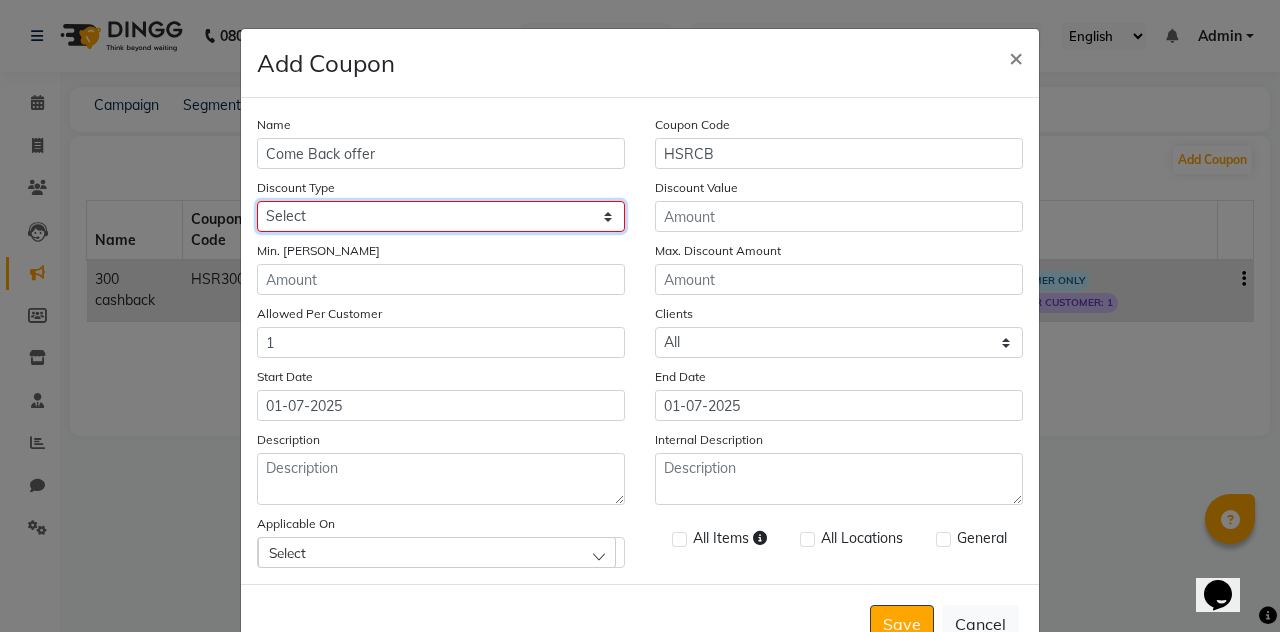 click on "Select Percentage Fixed" at bounding box center (441, 216) 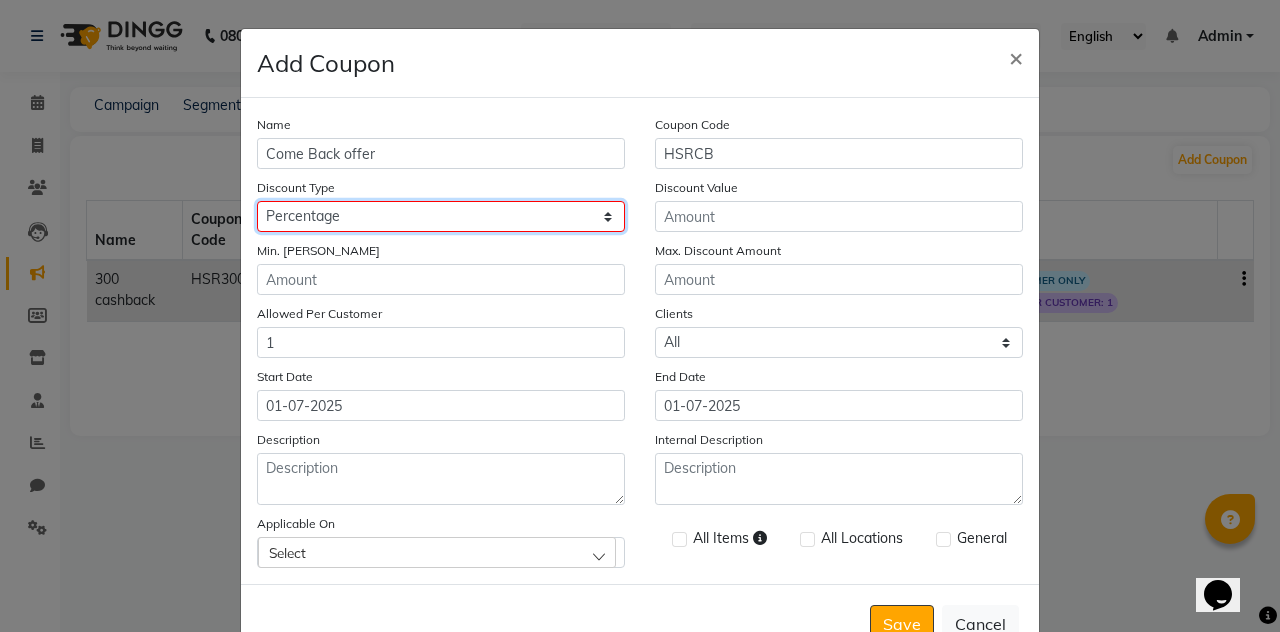 click on "Select Percentage Fixed" at bounding box center (441, 216) 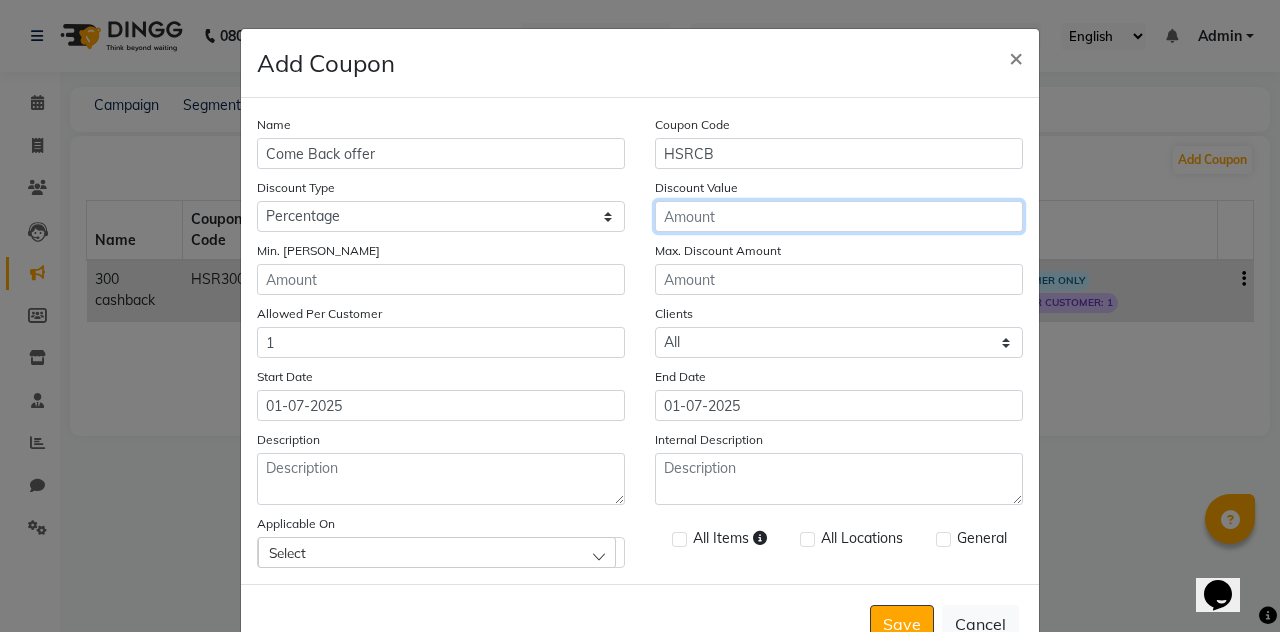 click on "Discount Value" at bounding box center [839, 216] 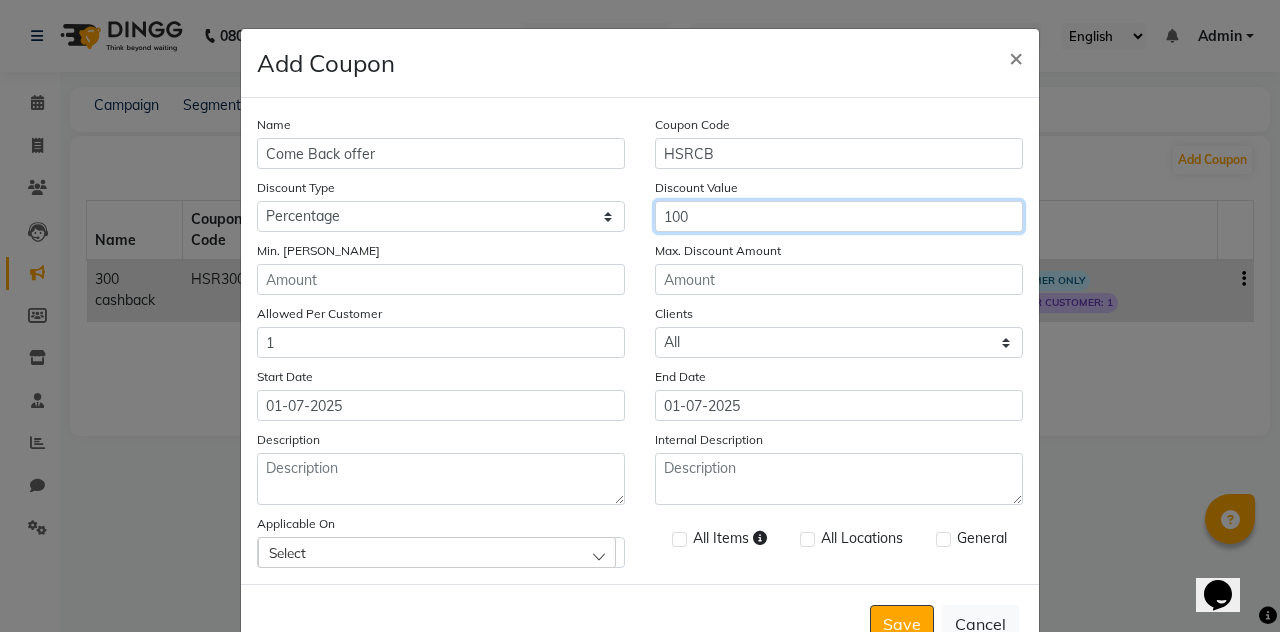 type on "100" 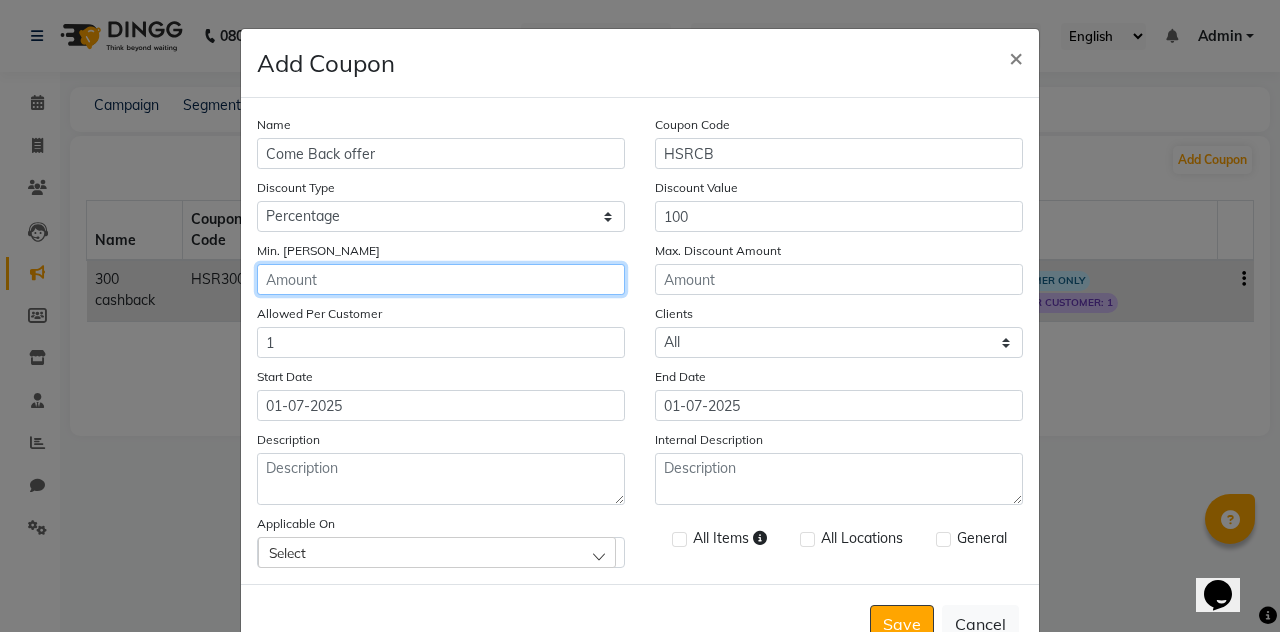 click on "Min. Bill Amount" at bounding box center [441, 279] 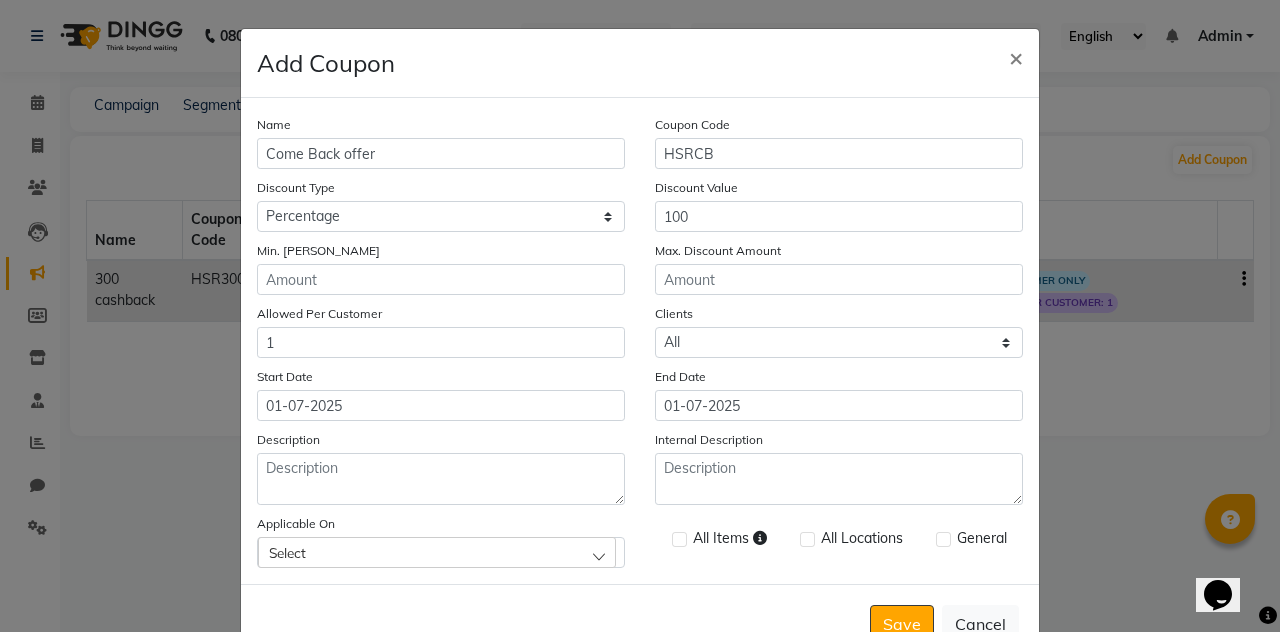 click on "Select" 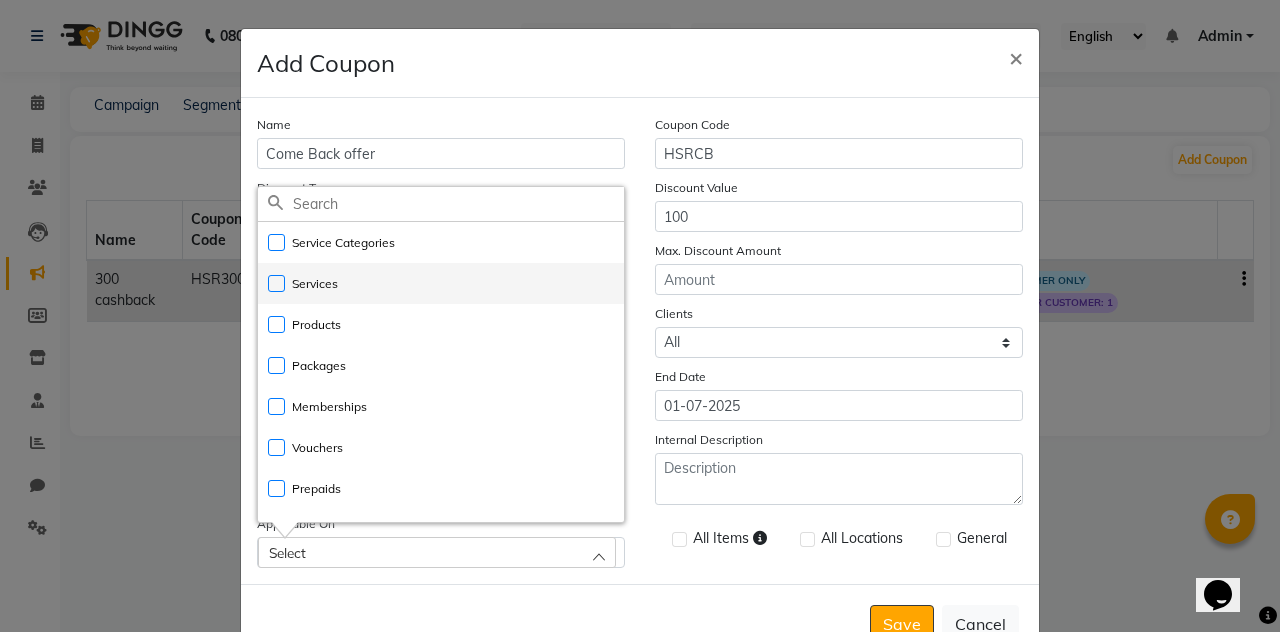 click on "Services" 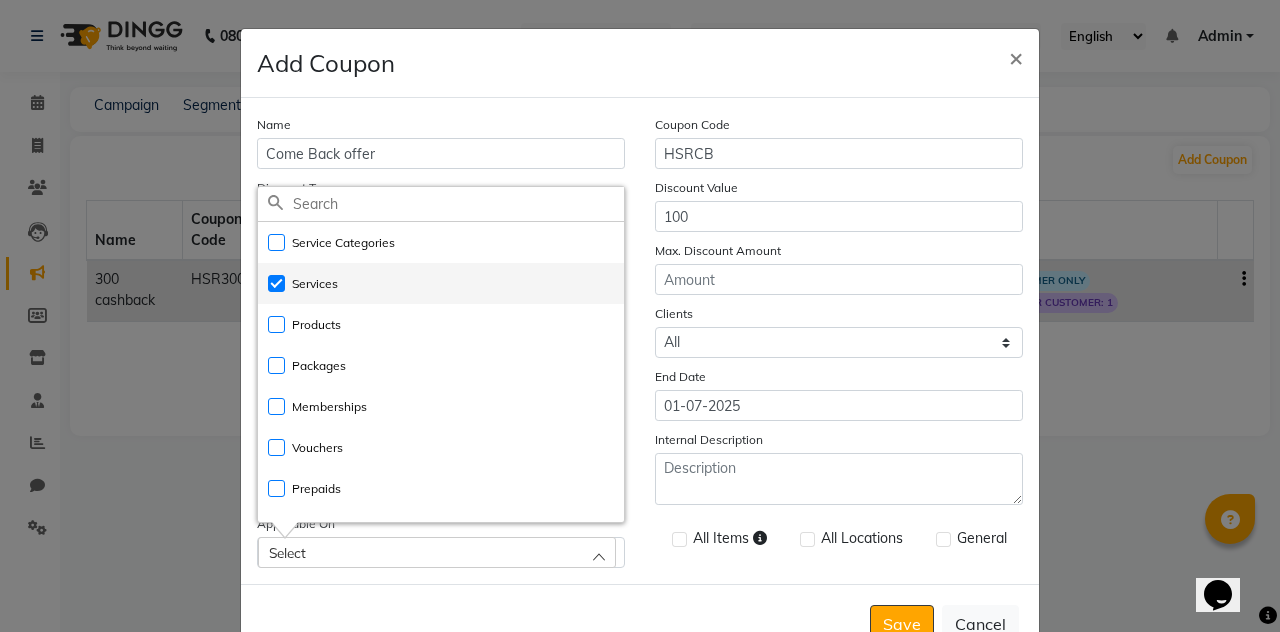 checkbox on "true" 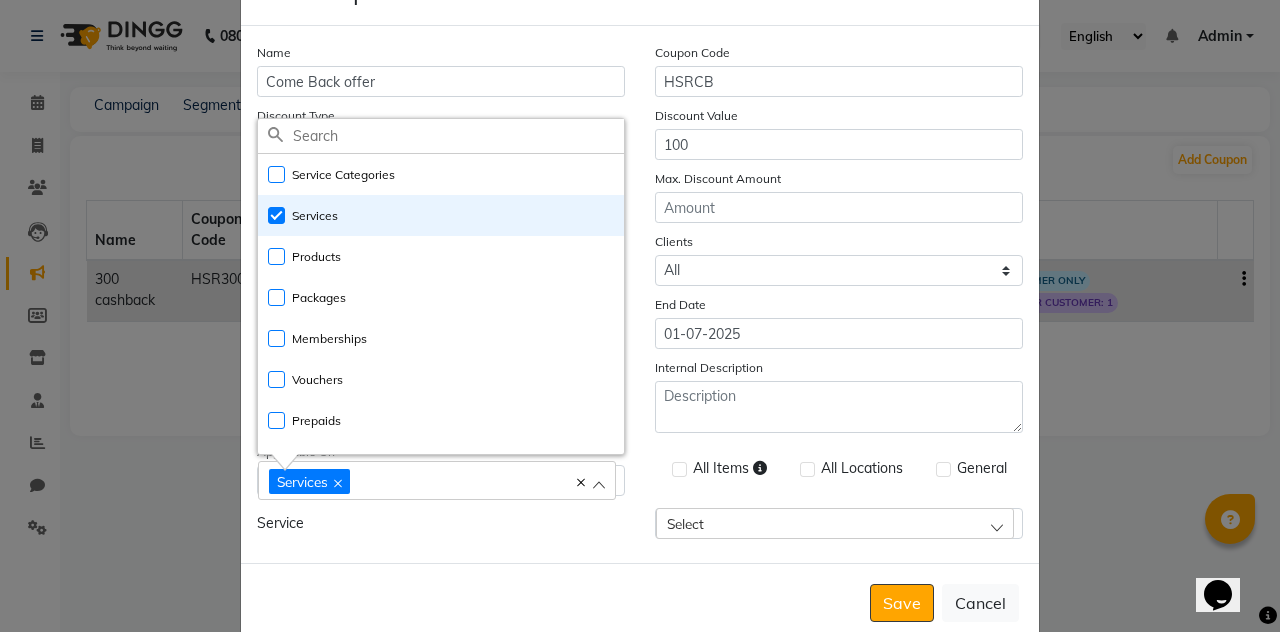 scroll, scrollTop: 73, scrollLeft: 0, axis: vertical 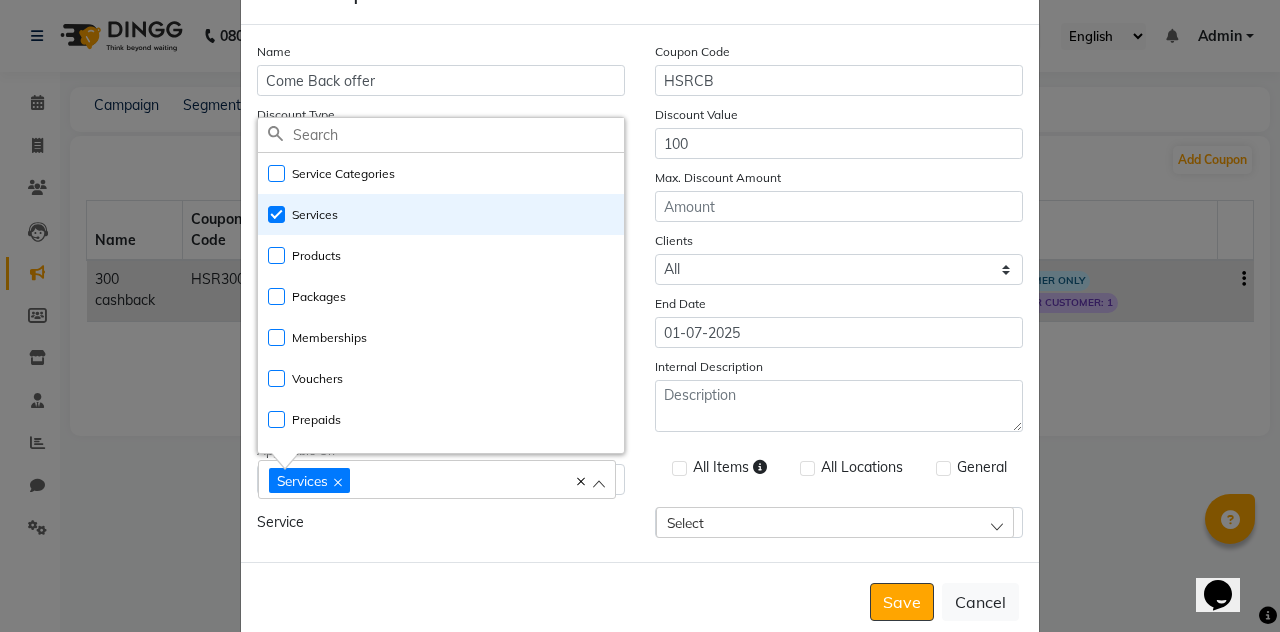 click on "Name Come Back offer Coupon Code HSRCB Discount Type Select Percentage Fixed Discount Value 100 Min. Bill Amount Max. Discount Amount Allowed Per Customer 1 Clients Select All New Start Date 01-07-2025 End Date 01-07-2025 Description Internal Description Applicable On Services Service Categories Services Products Packages Memberships Vouchers Prepaids All Items All Locations General Service Select Select All UnSelect All" 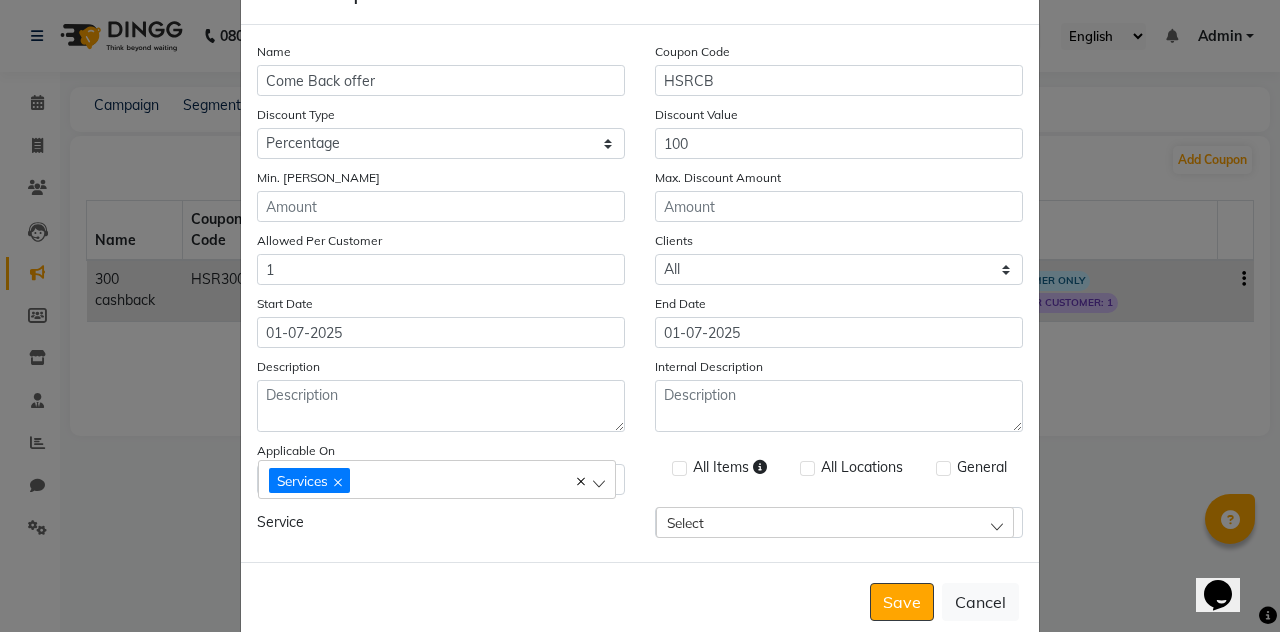 click on "Select" 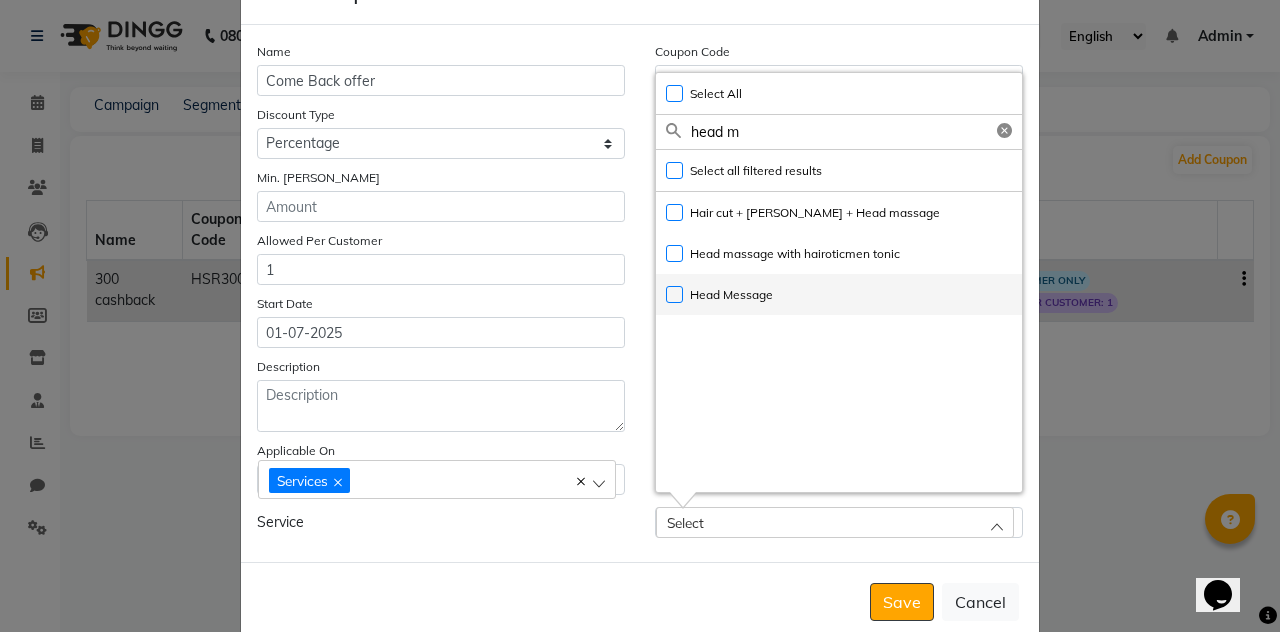 type on "head m" 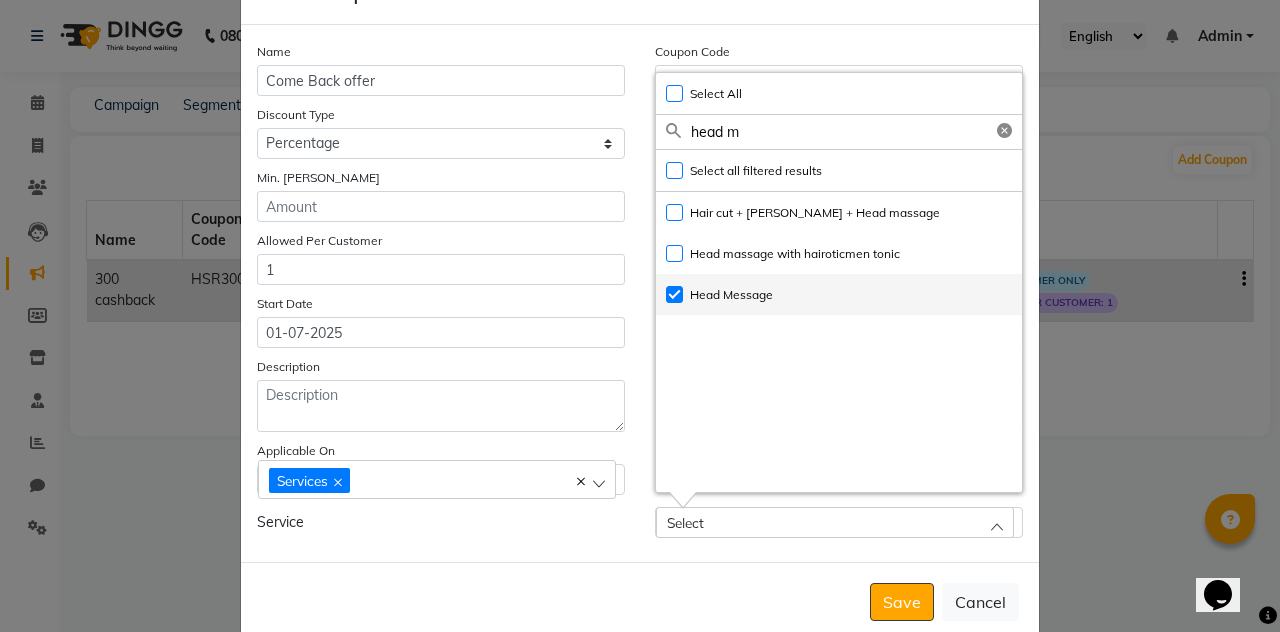 checkbox on "true" 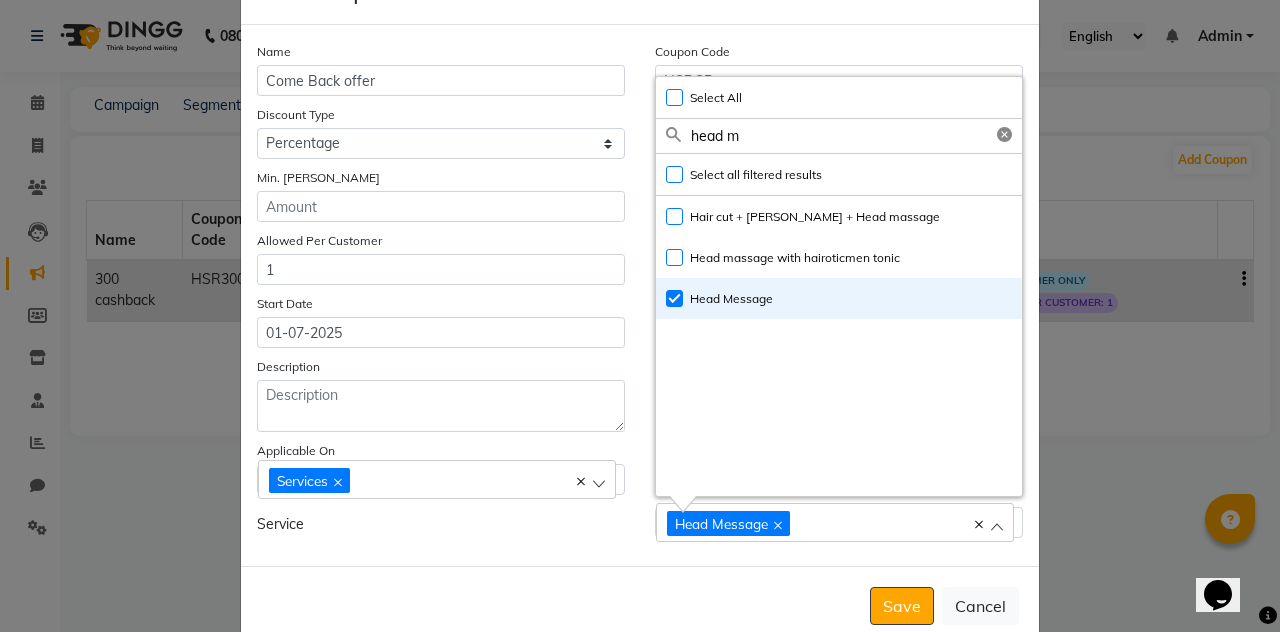 click on "head m" 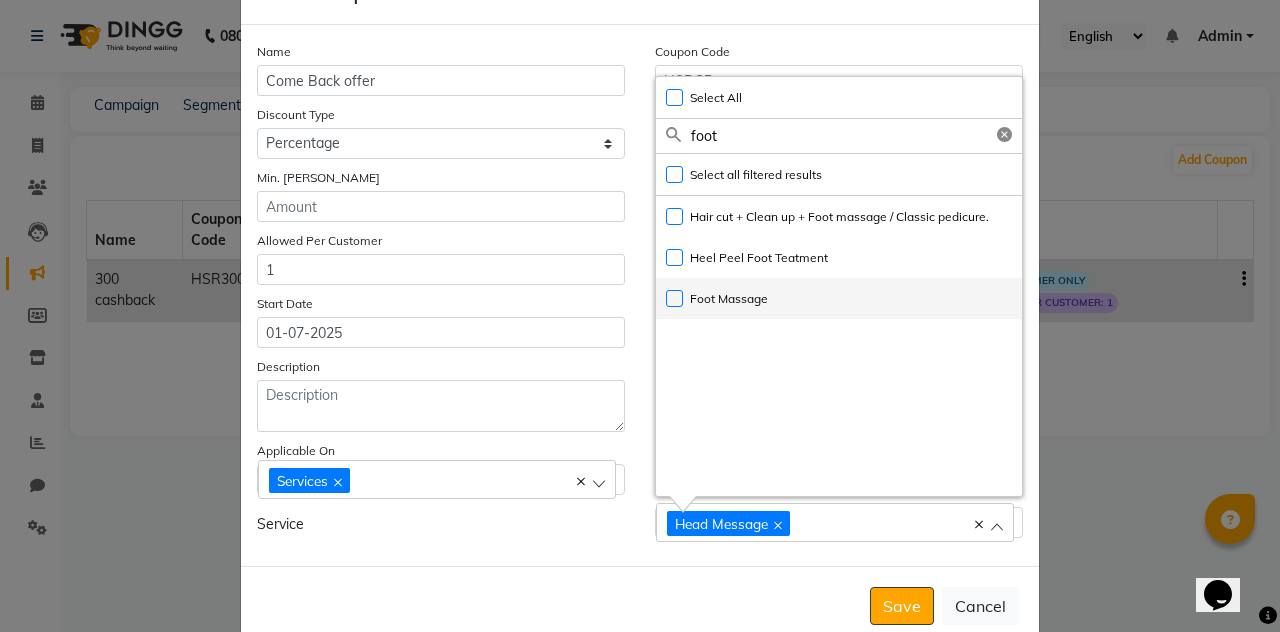 type on "foot" 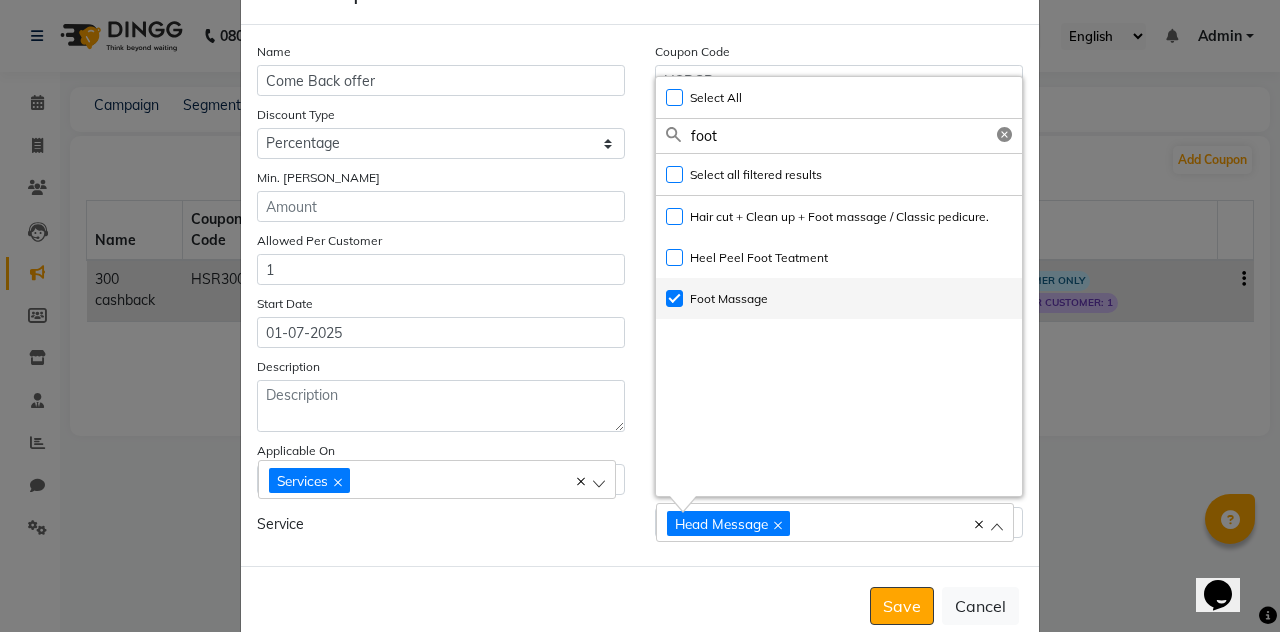 checkbox on "true" 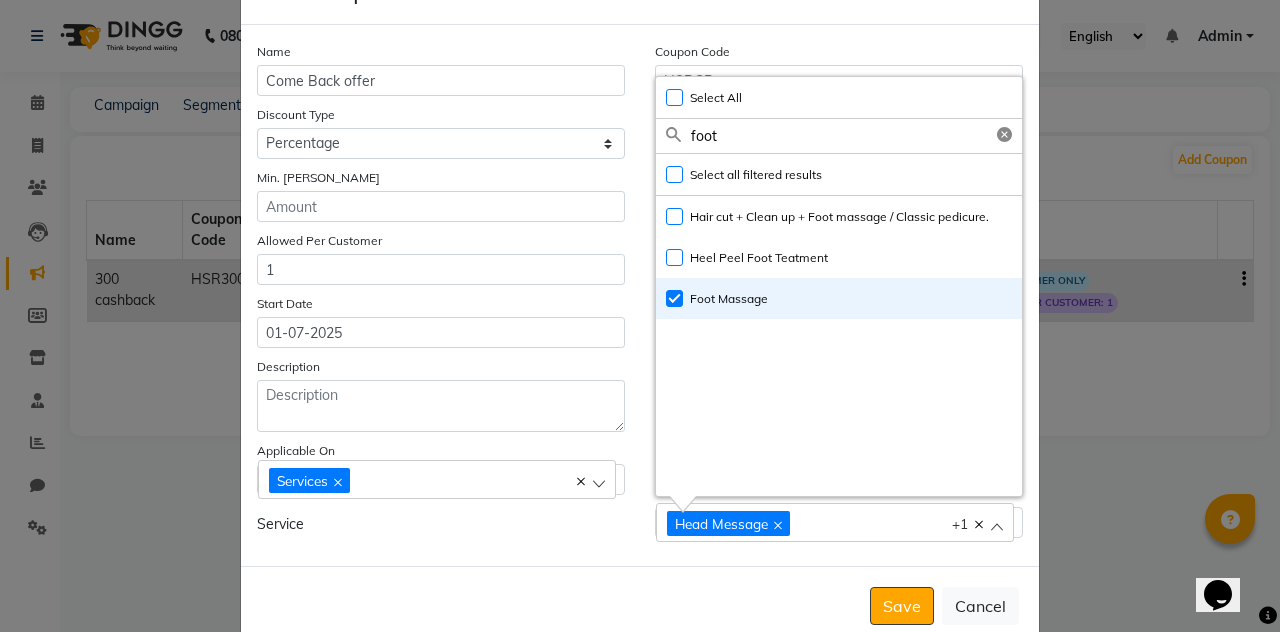 click on "Name Come Back offer Coupon Code HSRCB Discount Type Select Percentage Fixed Discount Value 100 Min. Bill Amount Max. Discount Amount Allowed Per Customer 1 Clients Select All New Start Date 01-07-2025 End Date 01-07-2025 Description Internal Description Applicable On Services Service Categories All Items All Locations General Service Head Message Foot Massage +1 Select All UnSelect All foot Select all filtered results UnSelect all filtered results Hair cut + Clean up + Foot massage / Classic pedicure. Heel Peel Foot Teatment Foot Massage" 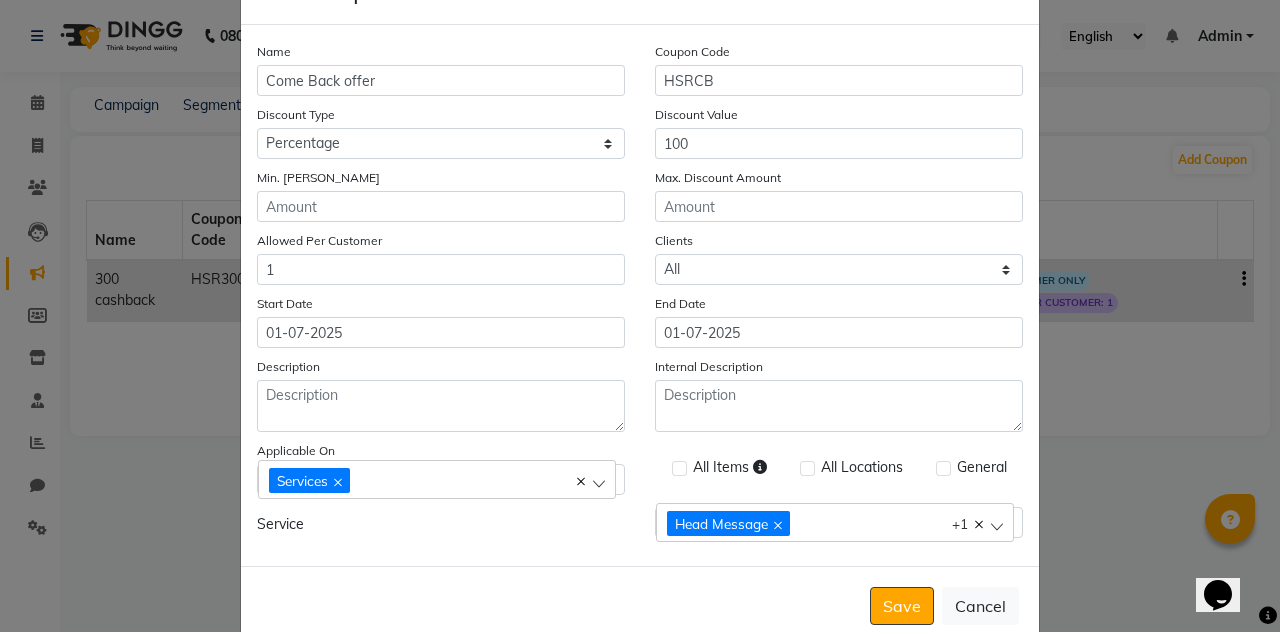 click on "Head Message Foot Massage" 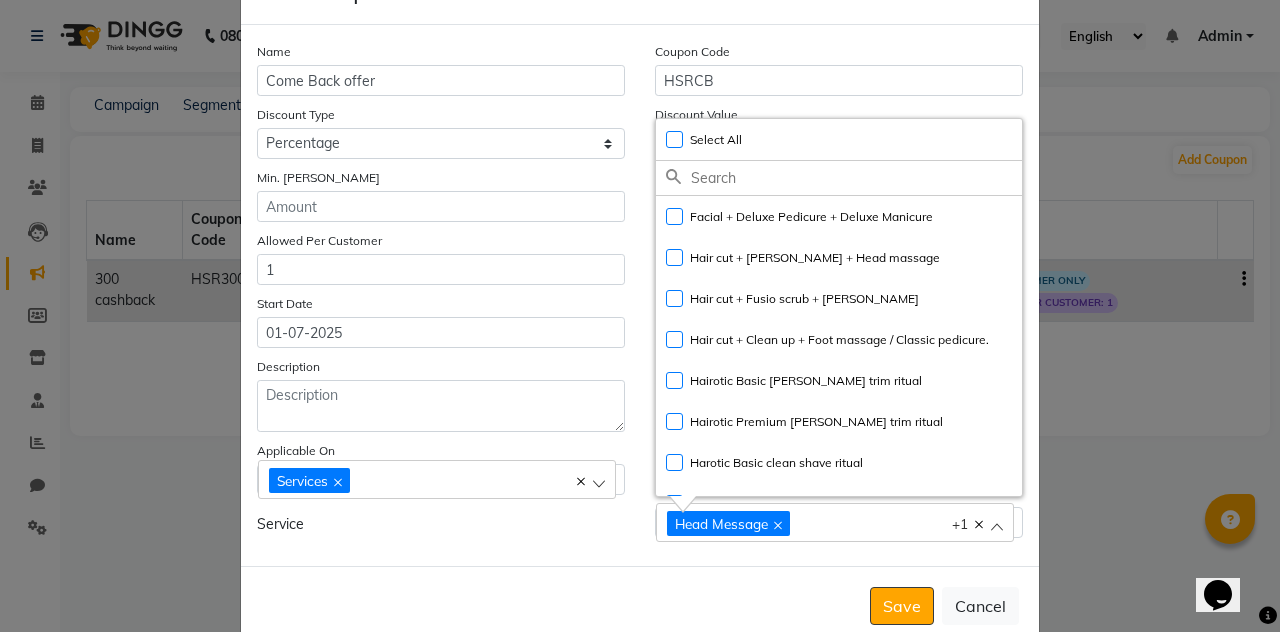 click on "Name Come Back offer Coupon Code HSRCB Discount Type Select Percentage Fixed Discount Value 100 Min. Bill Amount Max. Discount Amount Allowed Per Customer 1 Clients Select All New Start Date 01-07-2025 End Date 01-07-2025 Description Internal Description Applicable On Services Service Categories All Items All Locations General Service Head Message Foot Massage +1 Select All UnSelect All Facial + Deluxe Pedicure + Deluxe Manicure Hair cut + Beard + Head massage Hair cut + Fusio scrub + Beard Hair cut + Clean up + Foot massage / Classic pedicure. Hairotic Basic beard trim ritual Hairotic Premium Beard trim ritual Harotic Basic clean shave ritual Hairotic Clean shave premium ritual" 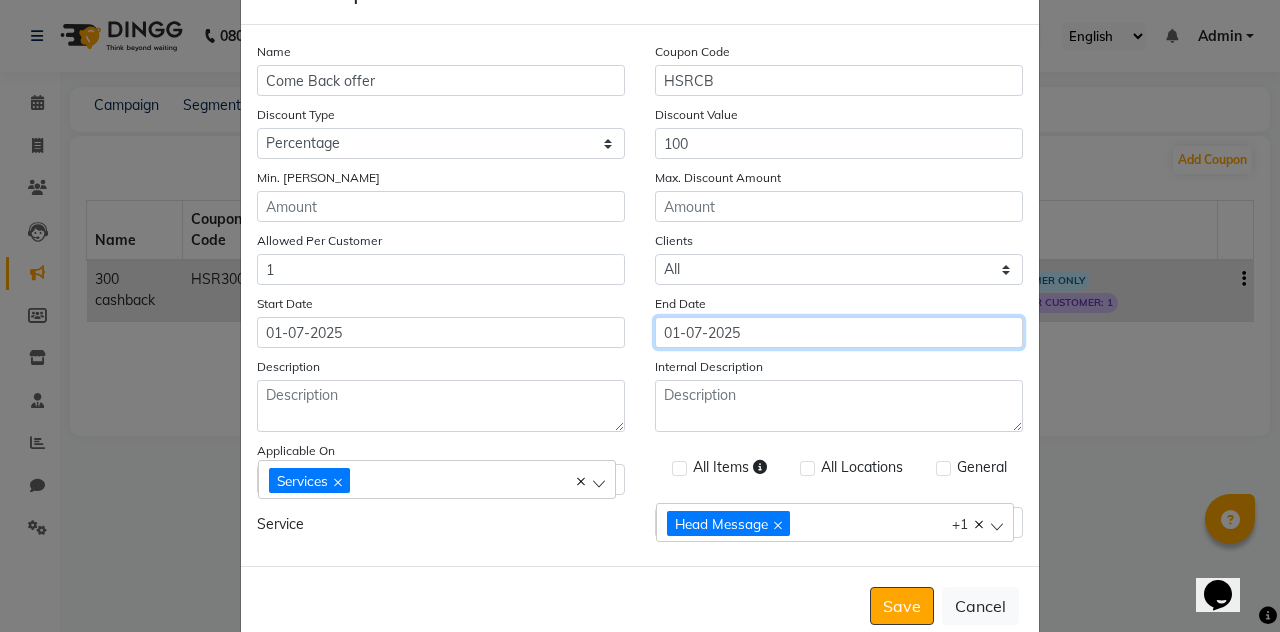 click on "01-07-2025" at bounding box center (839, 332) 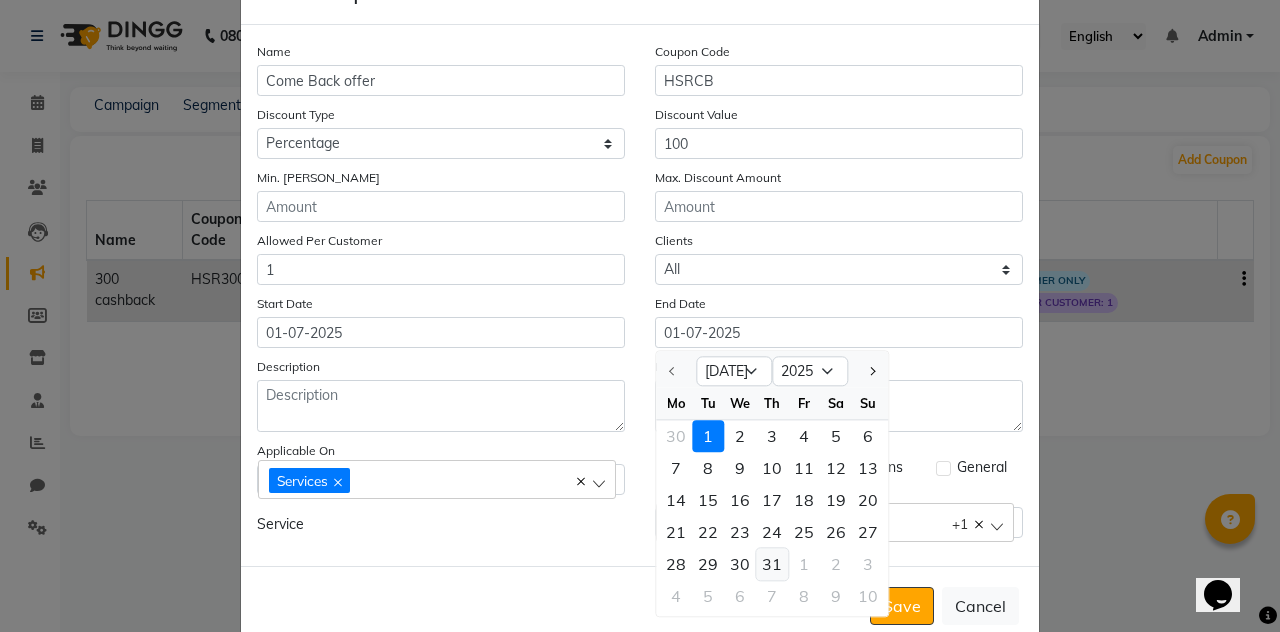 click on "31" 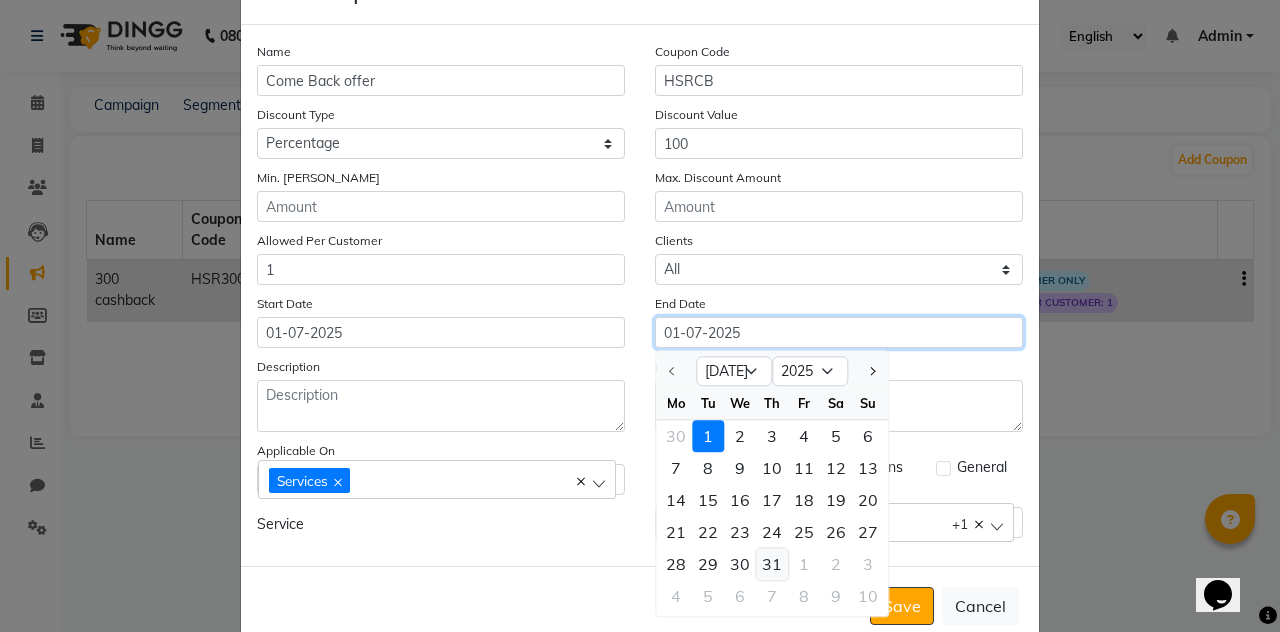 type on "31-07-2025" 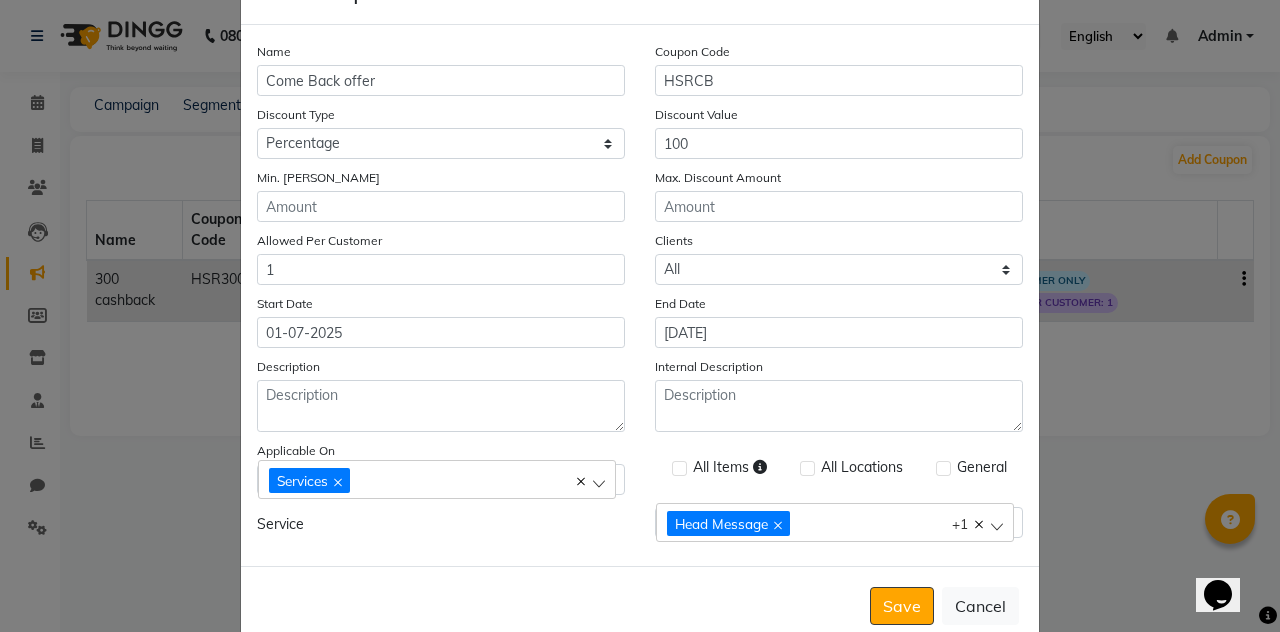 click on "Name Come Back offer Coupon Code HSRCB Discount Type Select Percentage Fixed Discount Value 100 Min. Bill Amount Max. Discount Amount Allowed Per Customer 1 Clients Select All New Start Date 01-07-2025 End Date 31-07-2025 Description Internal Description Applicable On Services Service Categories All Items All Locations General Service Head Message Foot Massage +1 Select All UnSelect All Facial + Deluxe Pedicure + Deluxe Manicure Hair cut + Beard + Head massage Hair cut + Fusio scrub + Beard Hair cut + Clean up + Foot massage / Classic pedicure. Hairotic Basic beard trim ritual Hairotic Premium Beard trim ritual Harotic Basic clean shave ritual Hairotic Clean shave premium ritual" 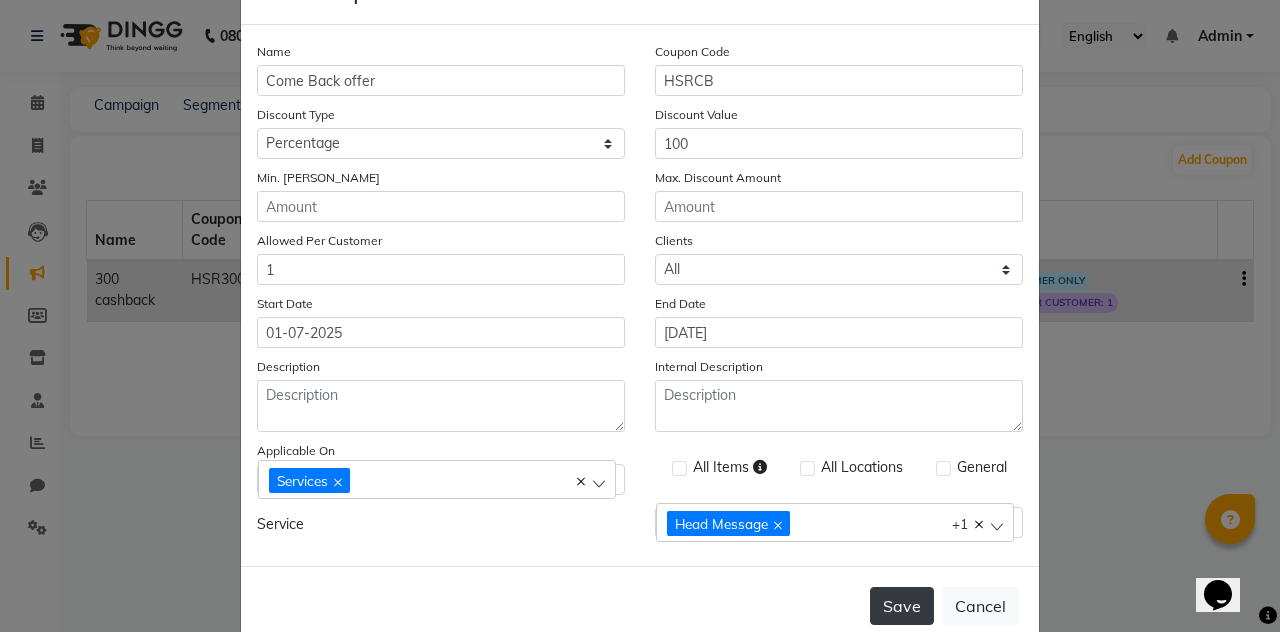 click on "Save" 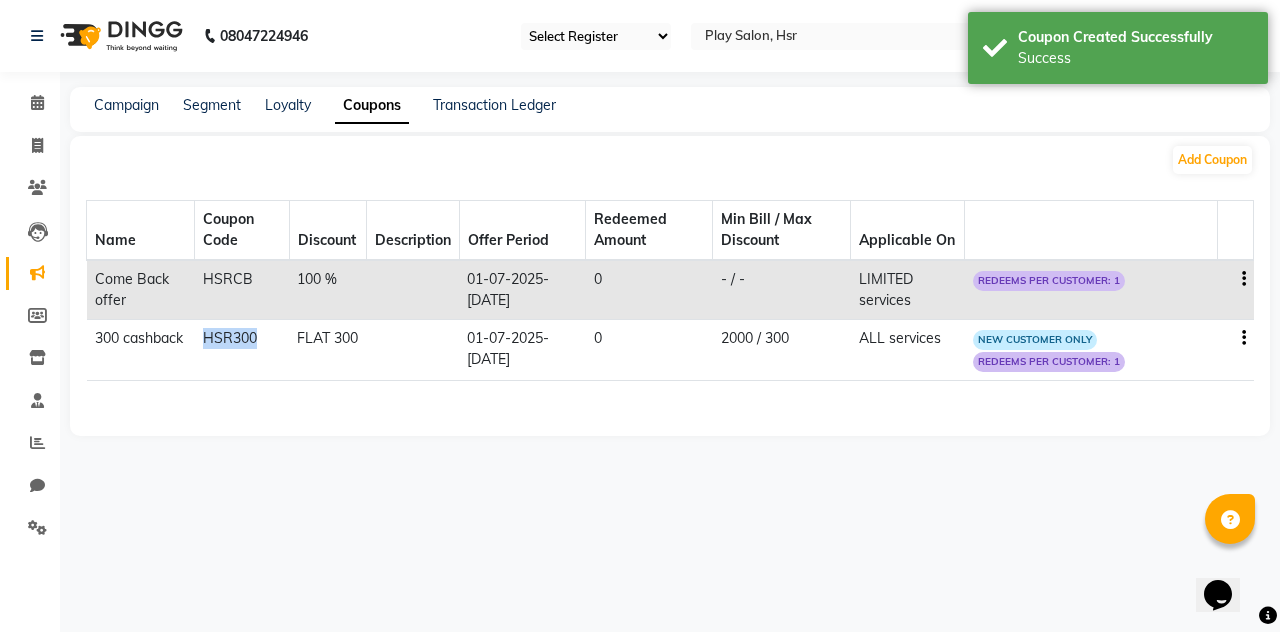 drag, startPoint x: 199, startPoint y: 334, endPoint x: 258, endPoint y: 334, distance: 59 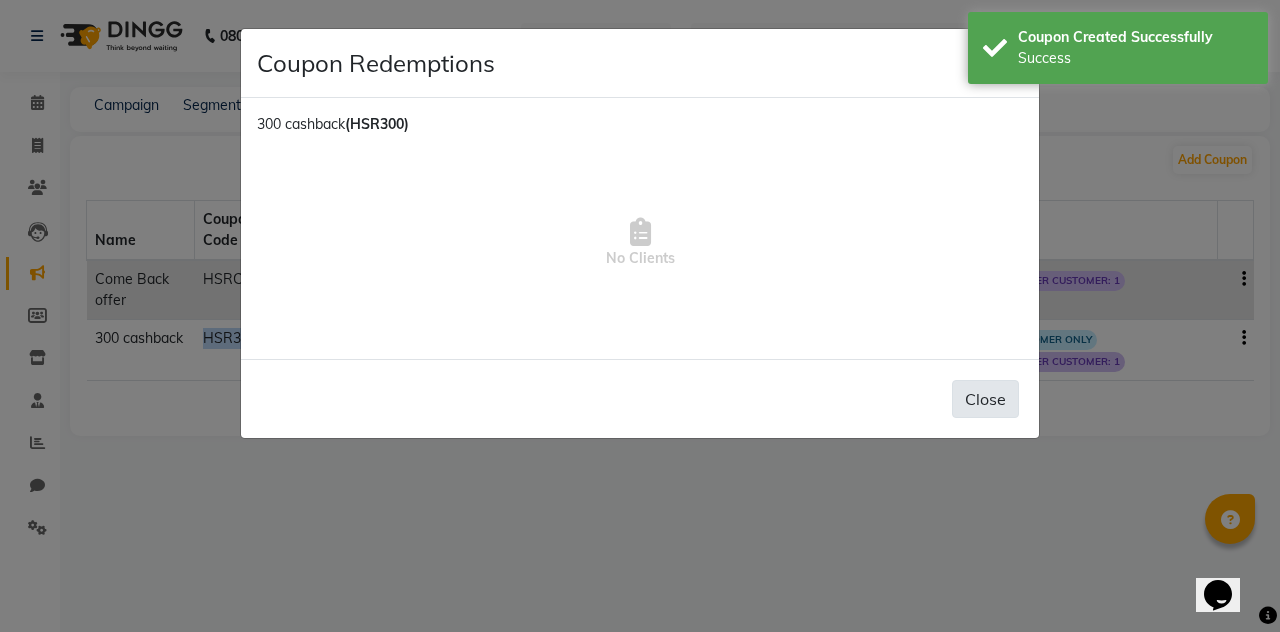 click on "Close" 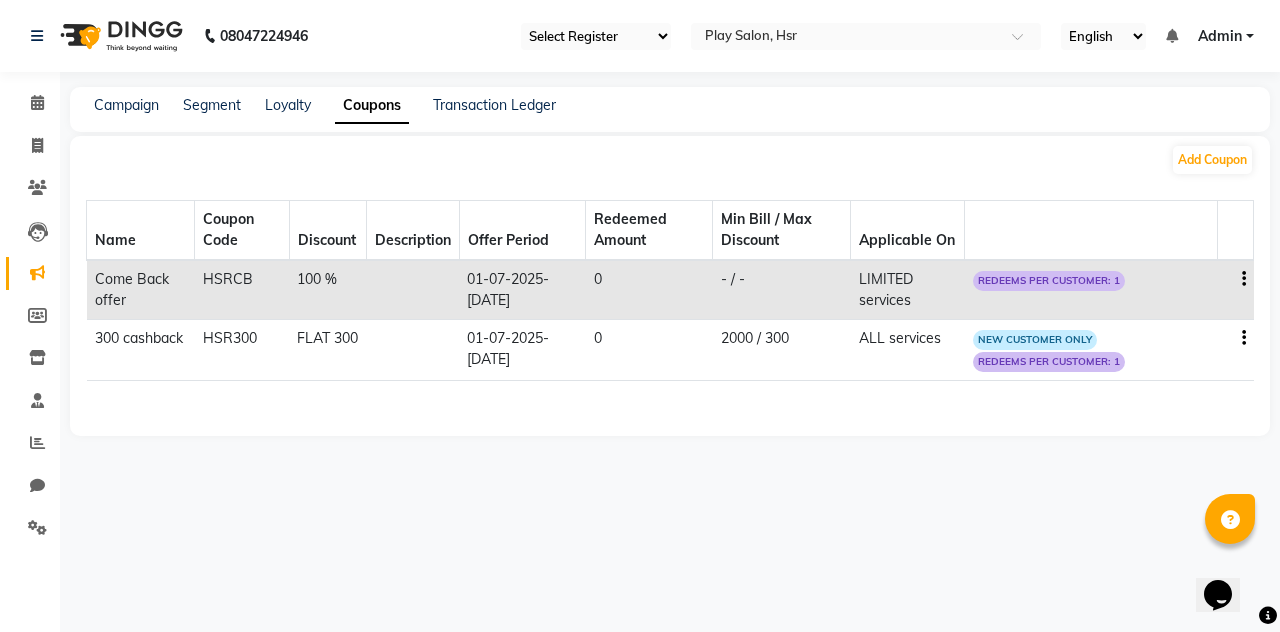 click 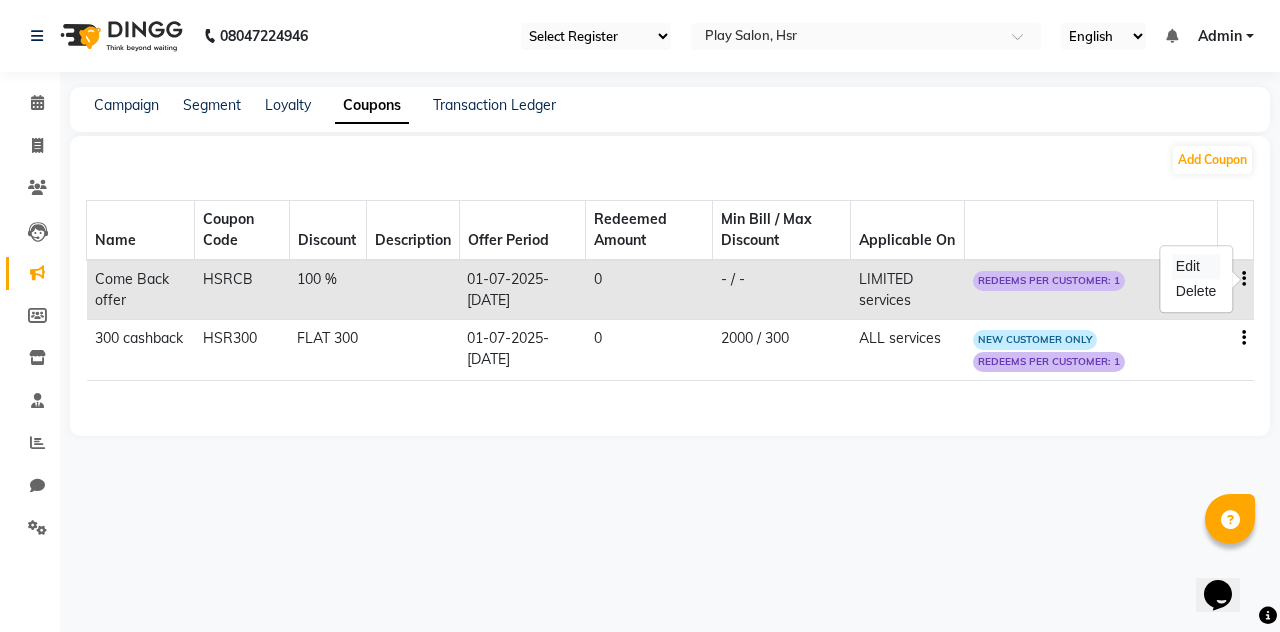 click on "Edit" at bounding box center [1196, 266] 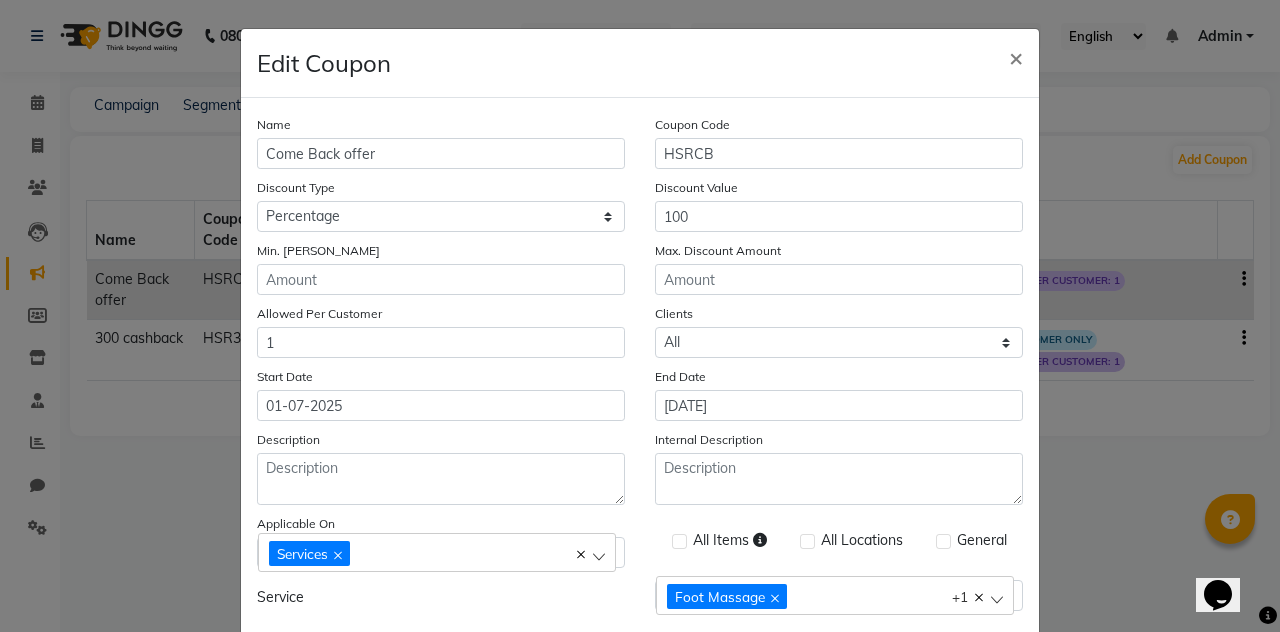 click 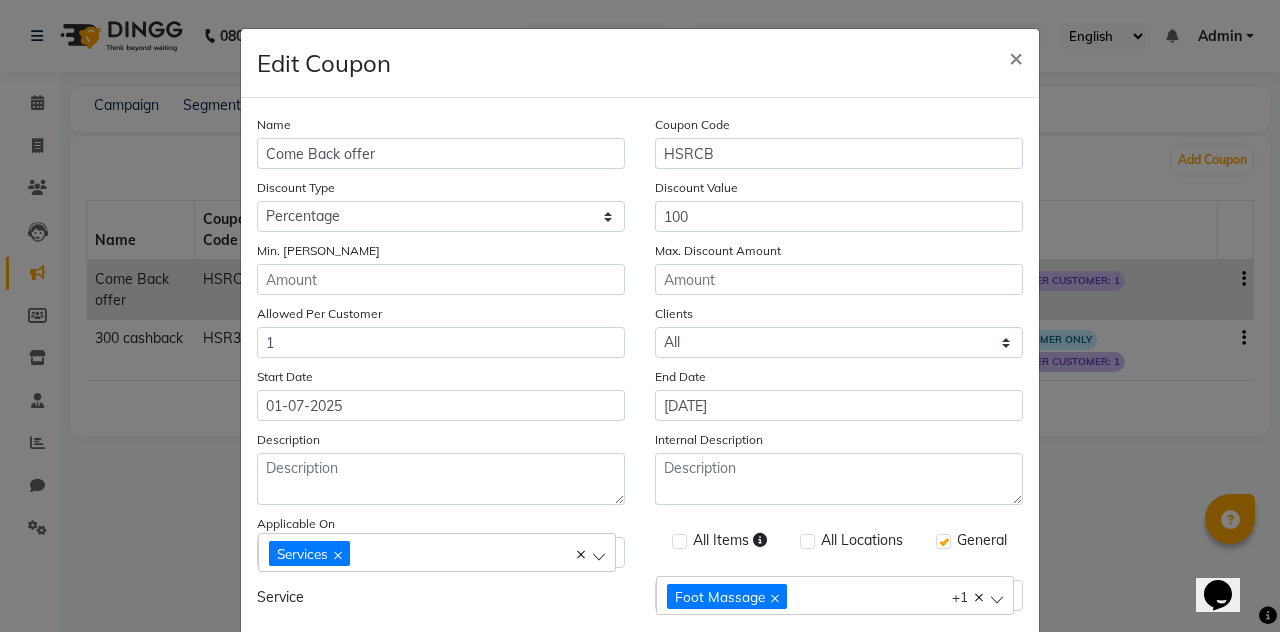 click on "All Items All Locations General" 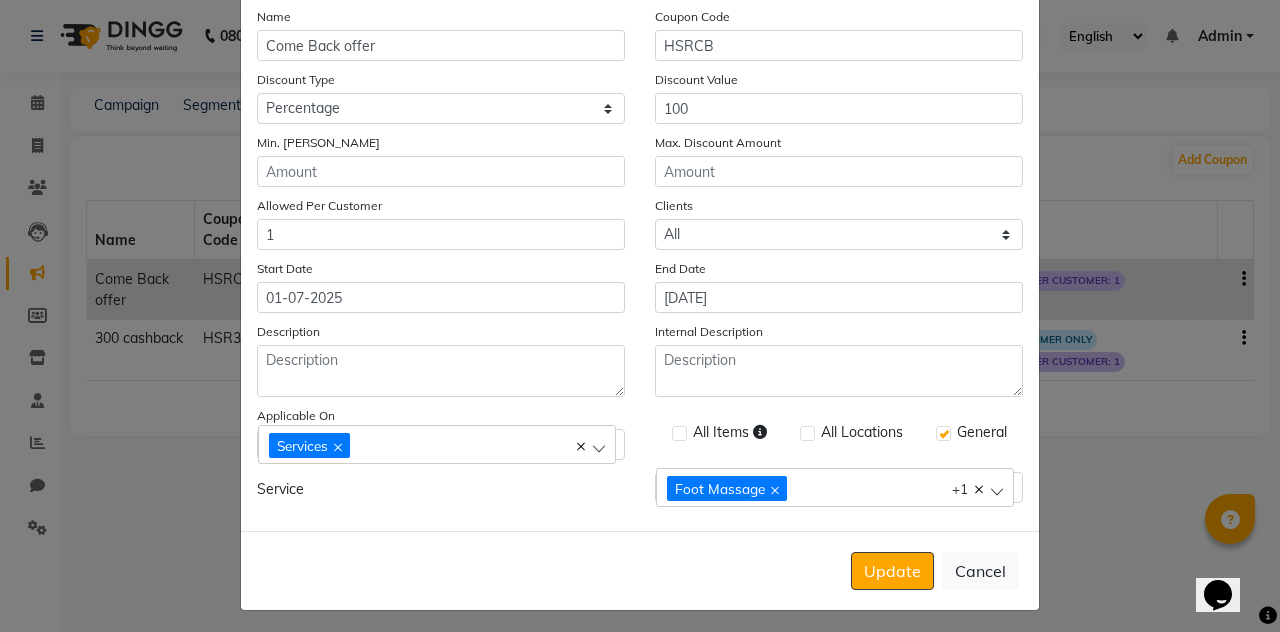 scroll, scrollTop: 112, scrollLeft: 0, axis: vertical 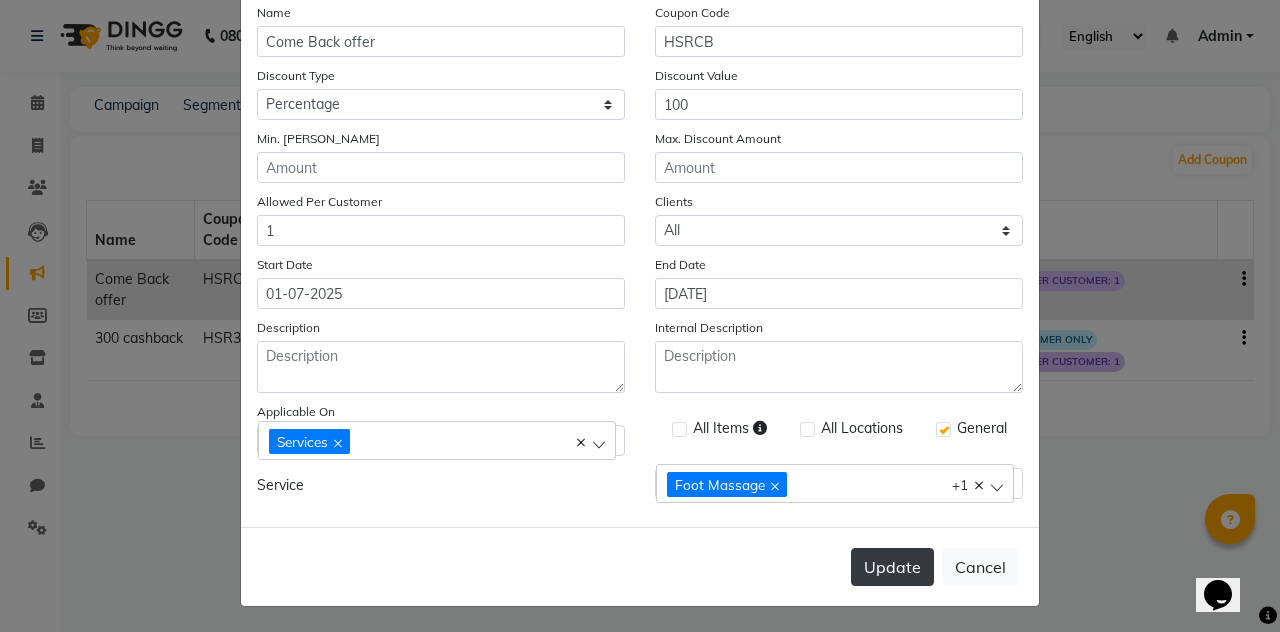 click on "Update" 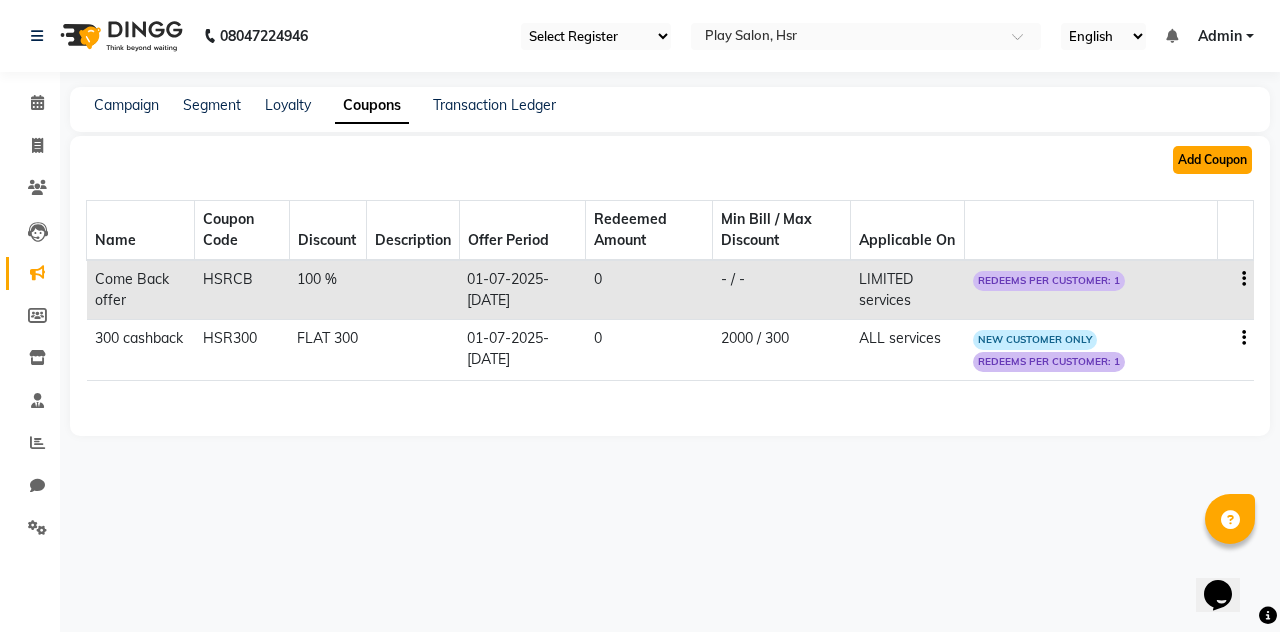 click on "Add Coupon" 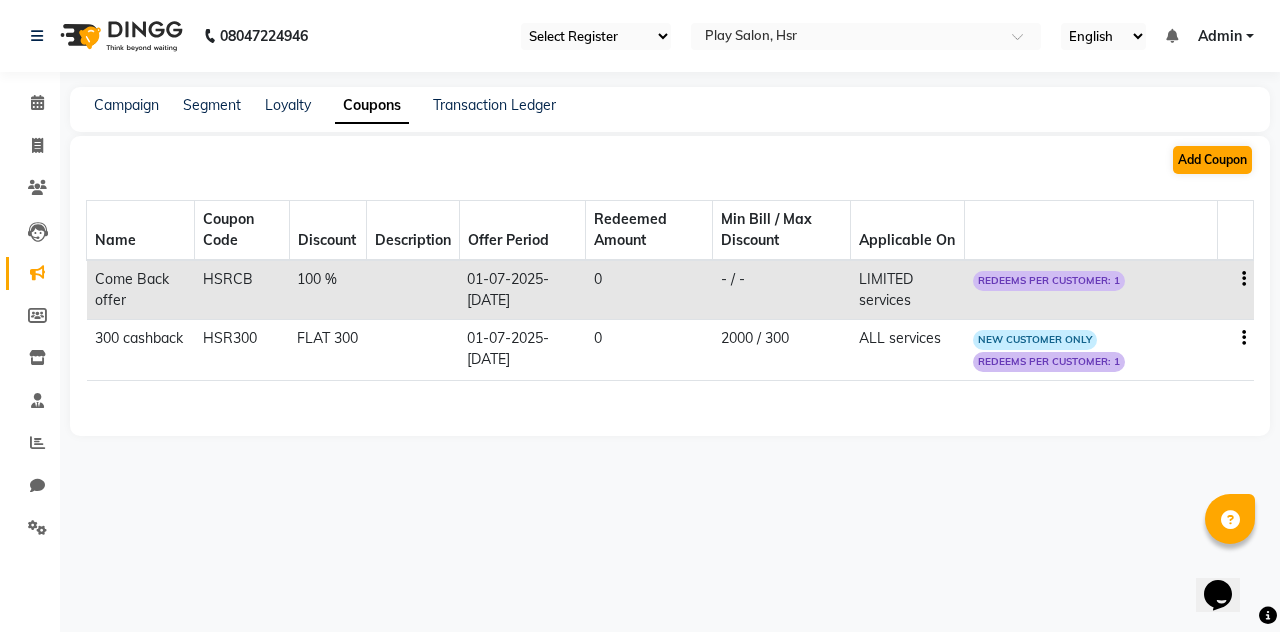 select on "ALL" 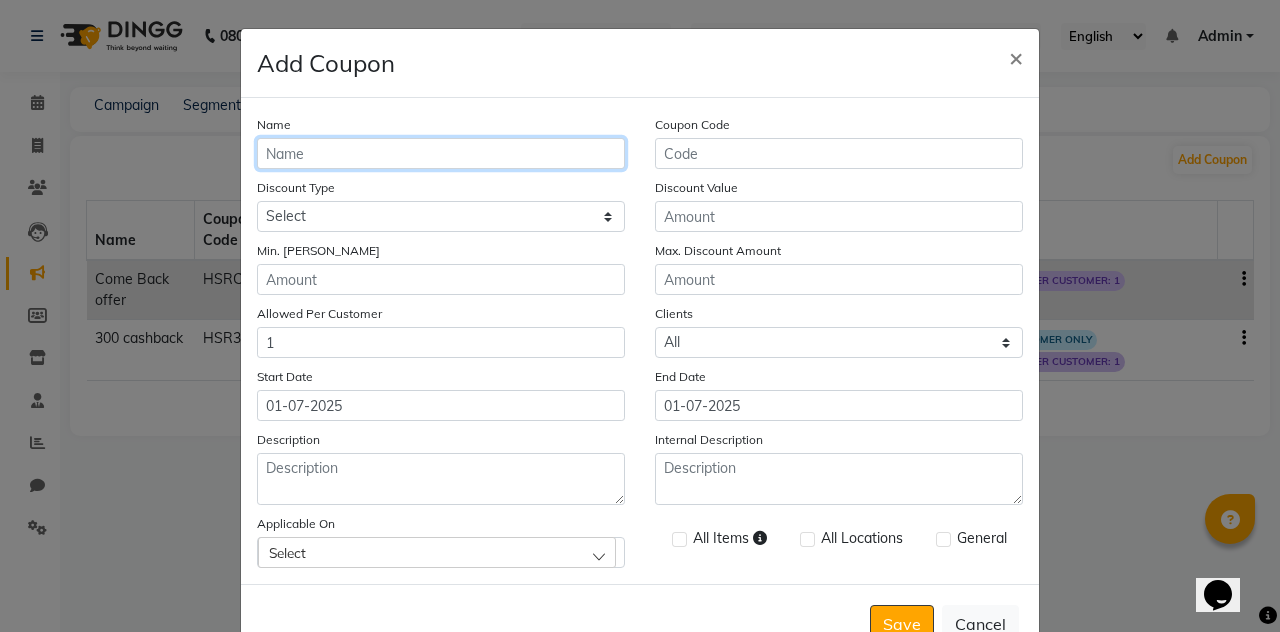 click on "Name" at bounding box center [441, 153] 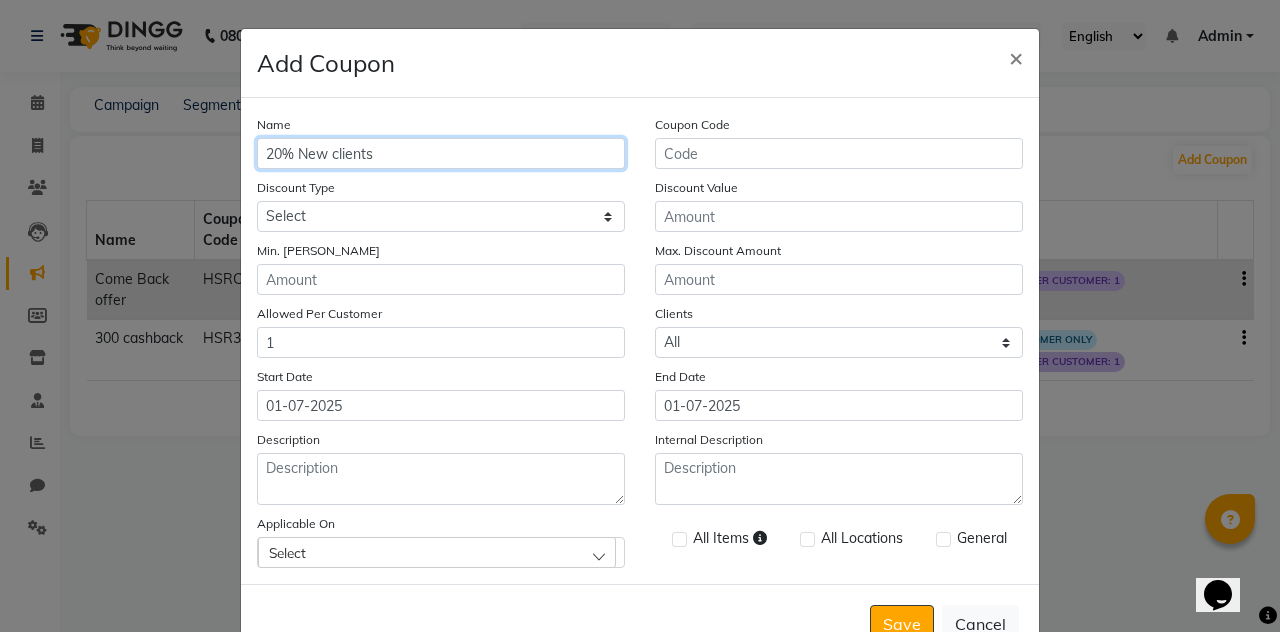 type on "20% New clients" 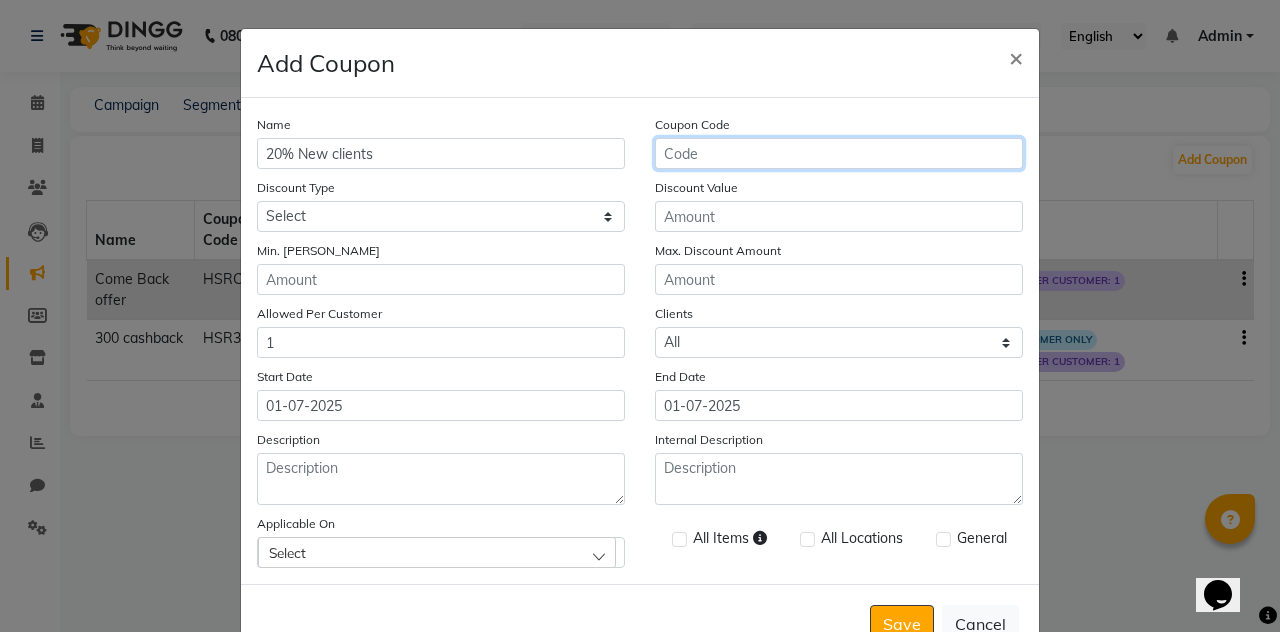 click on "Coupon Code" at bounding box center (839, 153) 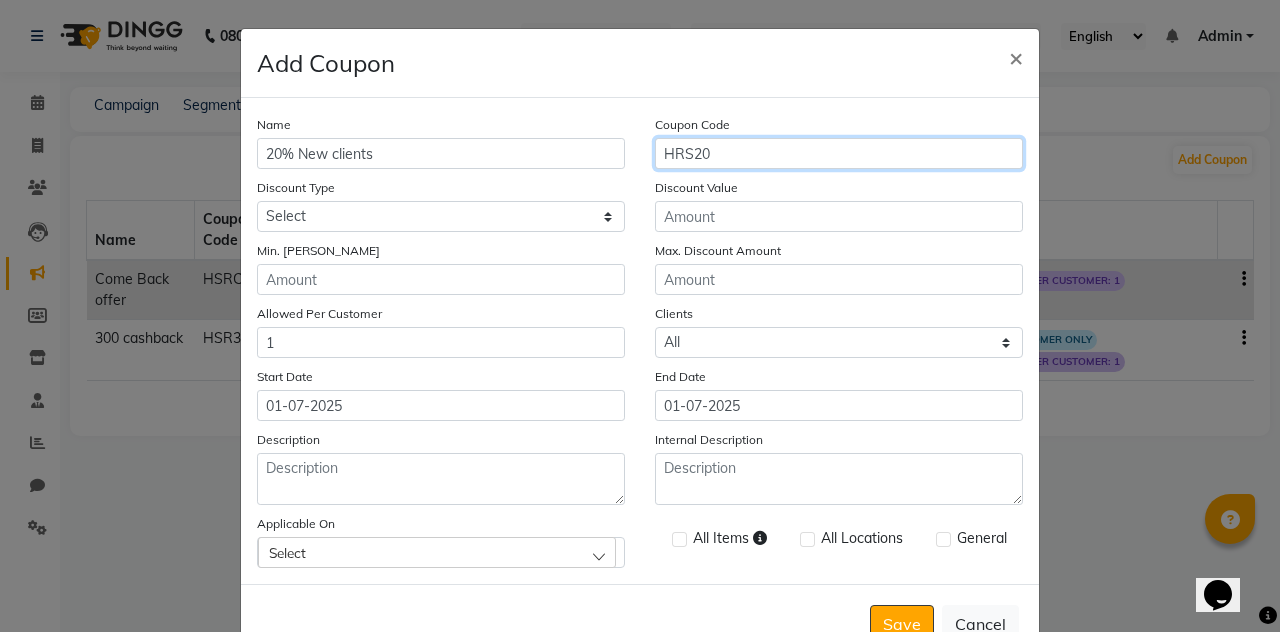 type on "HRS20" 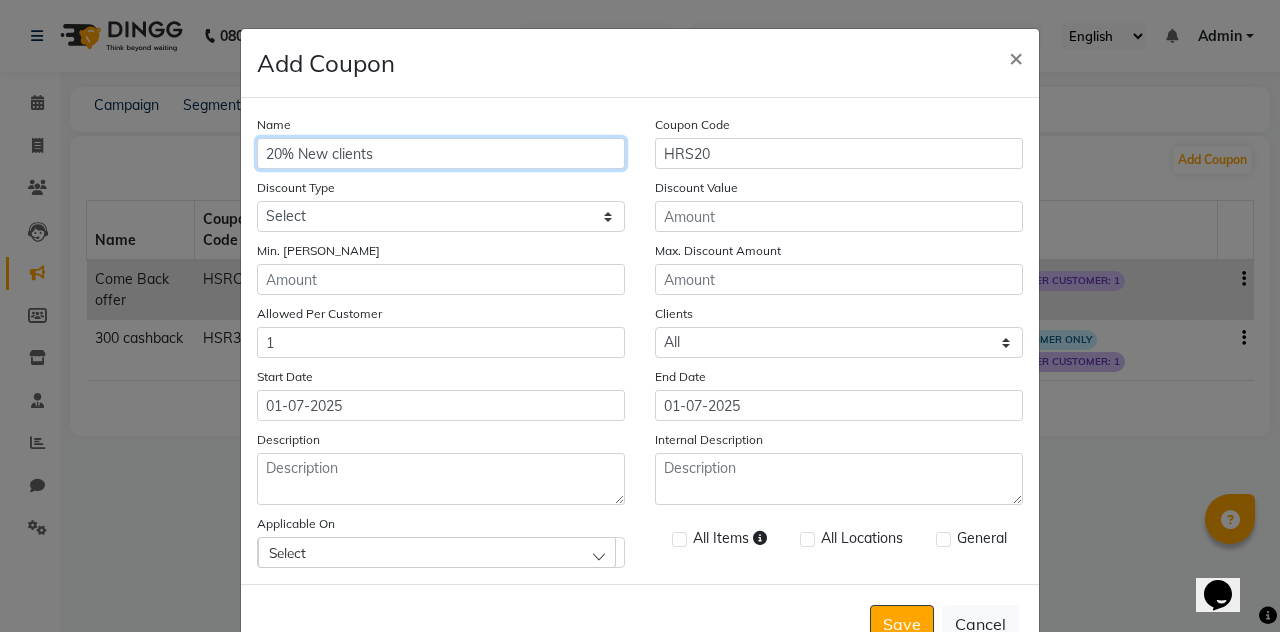 click on "20% New clients" at bounding box center [441, 153] 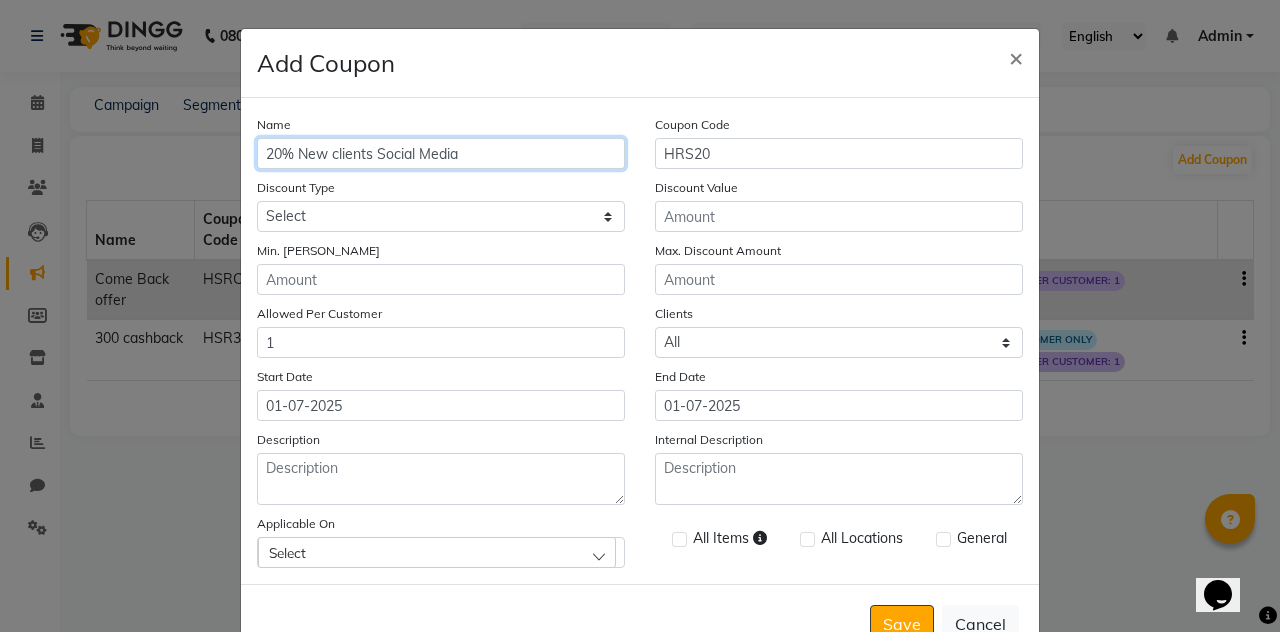 type on "20% New clients Social Media" 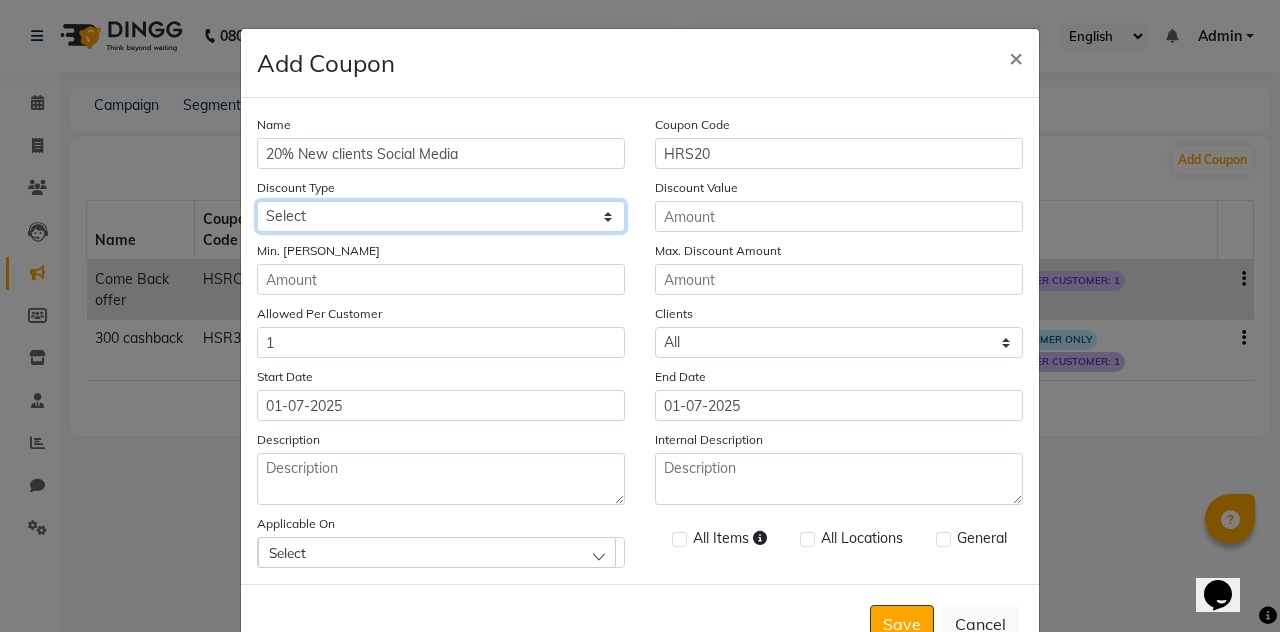 click on "Select Percentage Fixed" at bounding box center [441, 216] 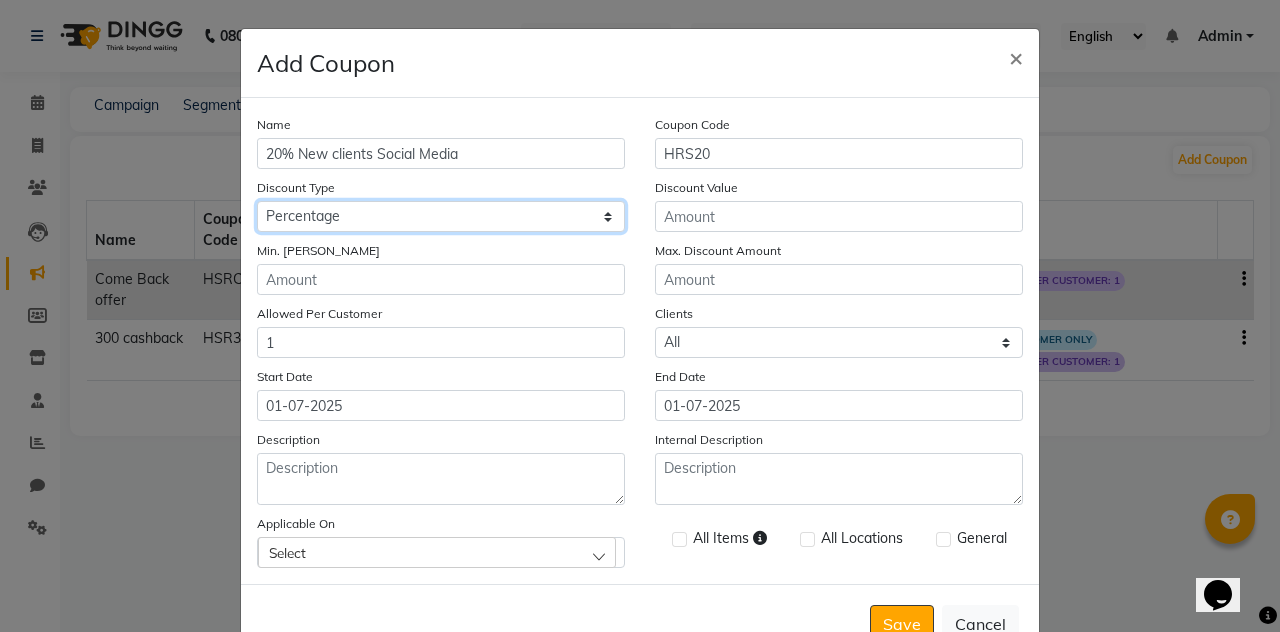 click on "Select Percentage Fixed" at bounding box center (441, 216) 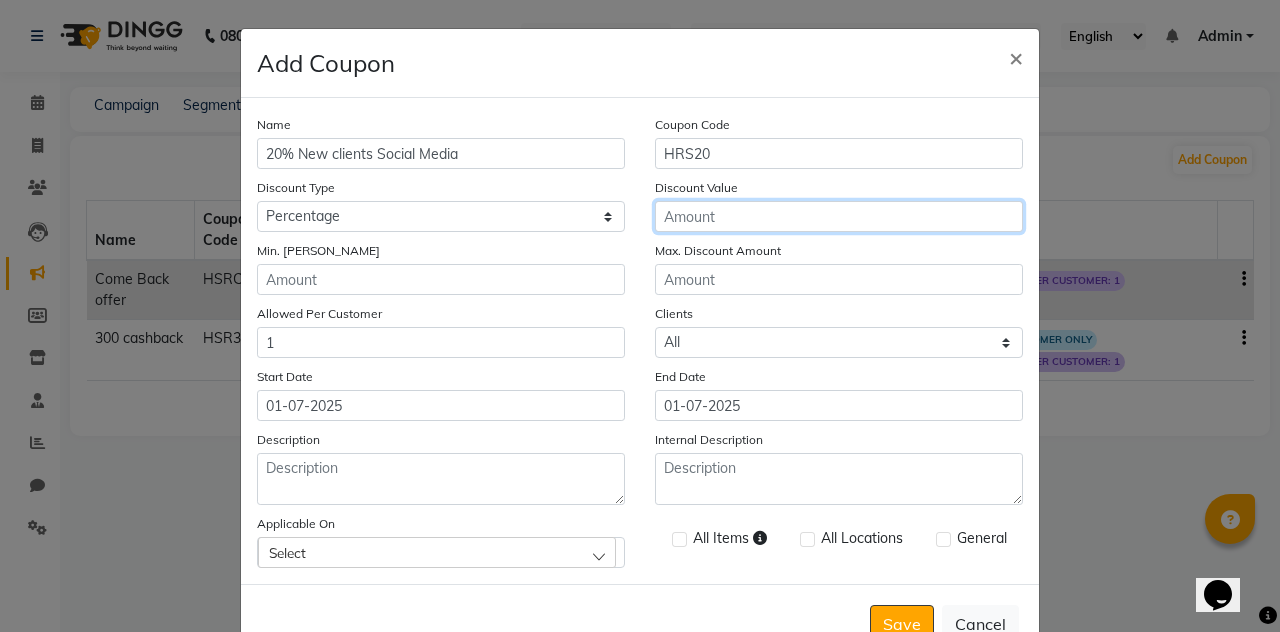 click on "Discount Value" at bounding box center (839, 216) 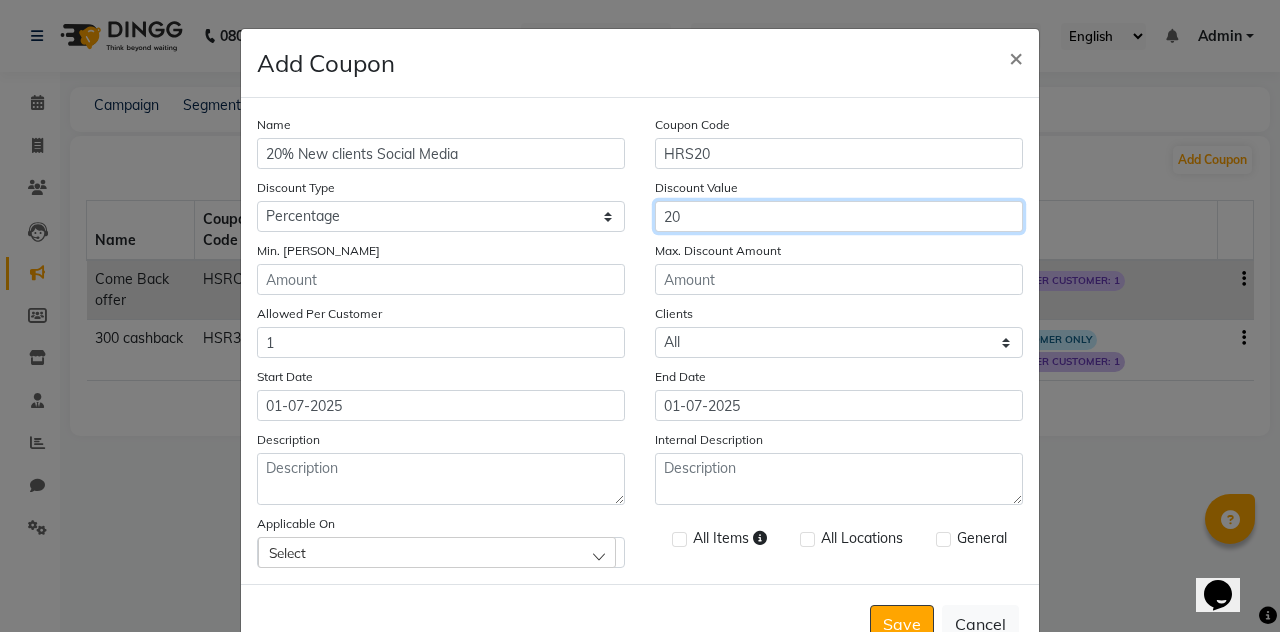 type on "20" 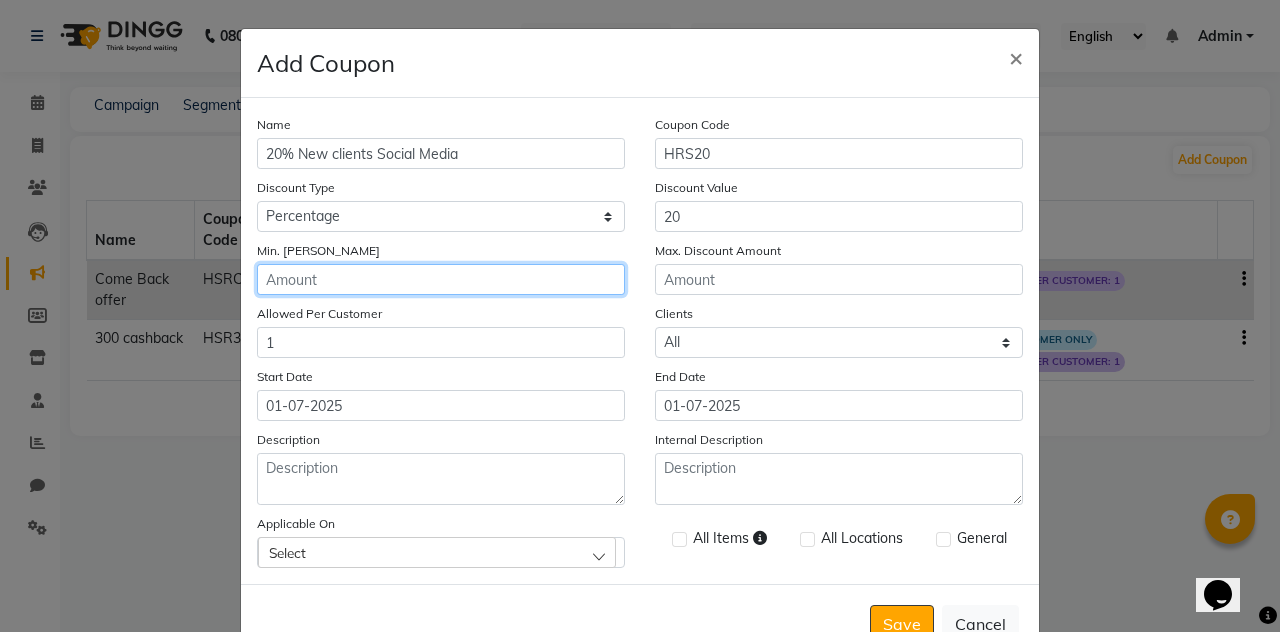 click on "Min. Bill Amount" at bounding box center [441, 279] 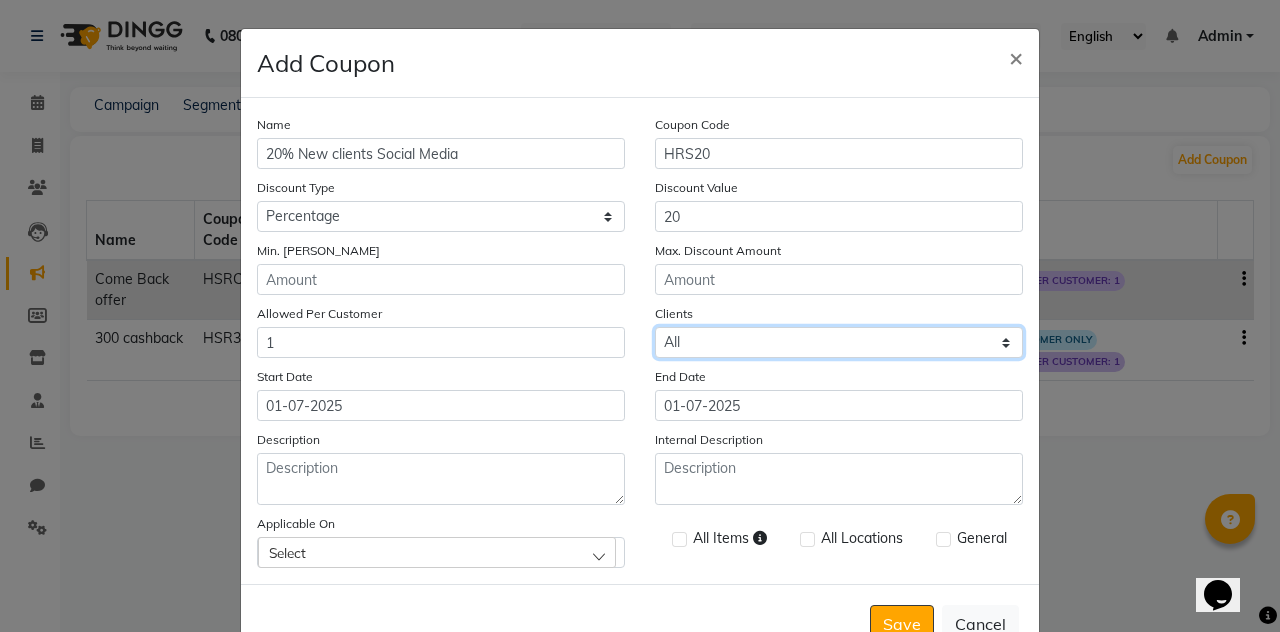 click on "Select All New" at bounding box center (839, 342) 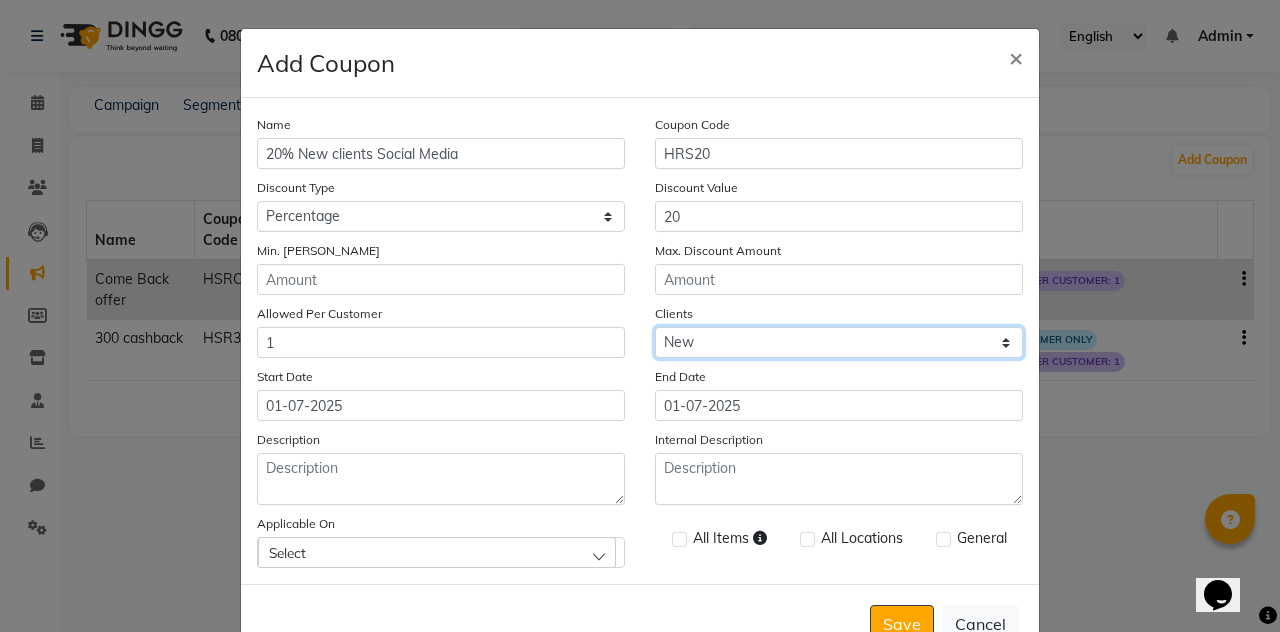 click on "Select All New" at bounding box center (839, 342) 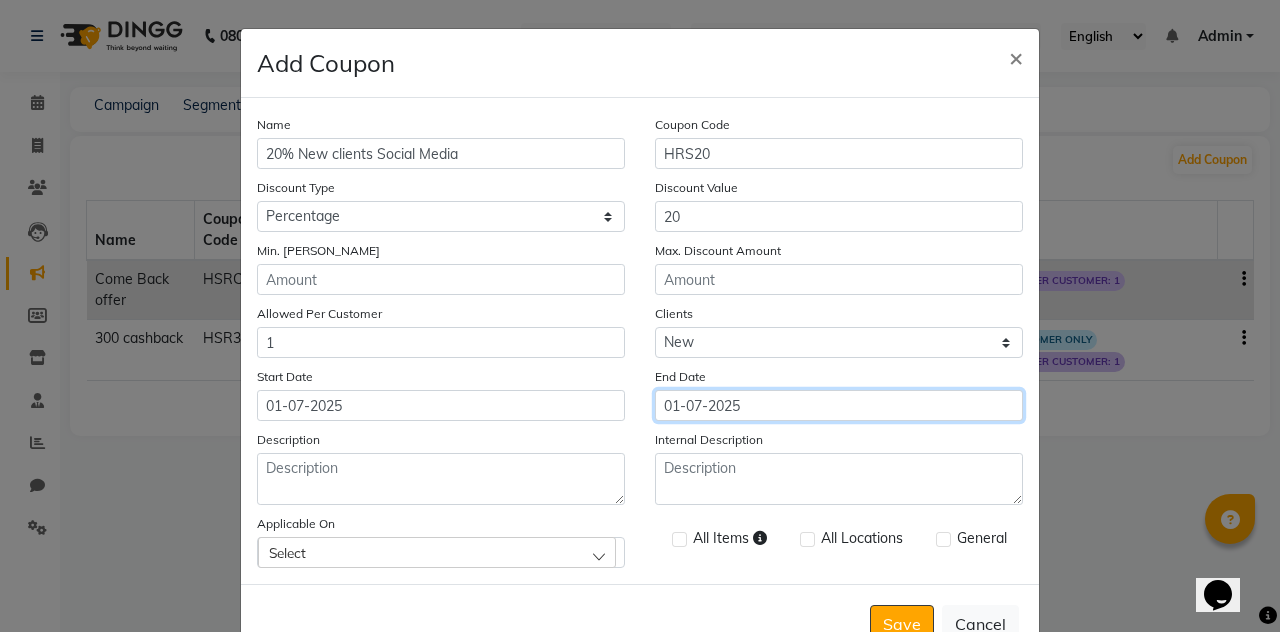 click on "01-07-2025" at bounding box center (839, 405) 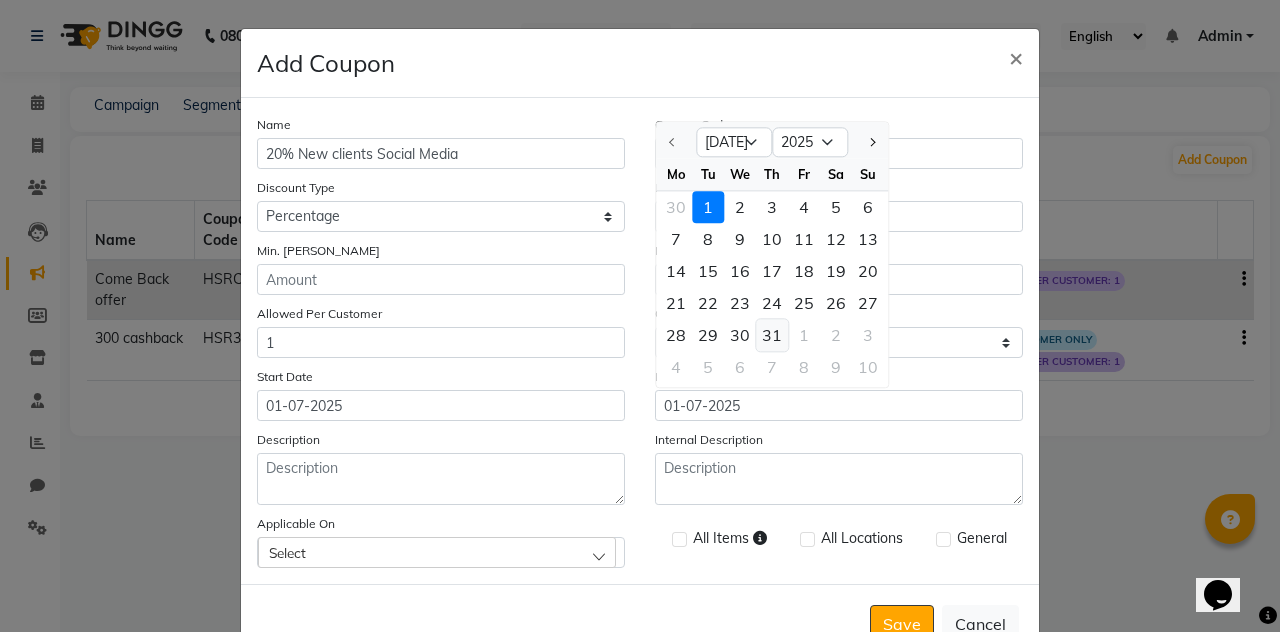 click on "31" 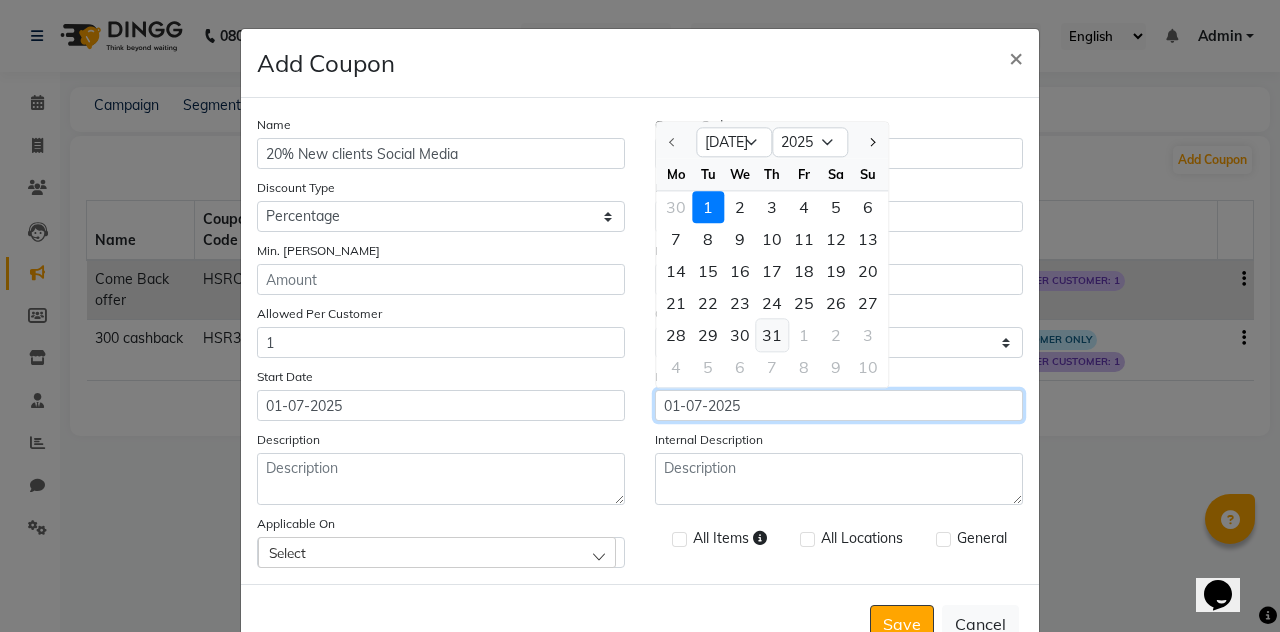 type on "31-07-2025" 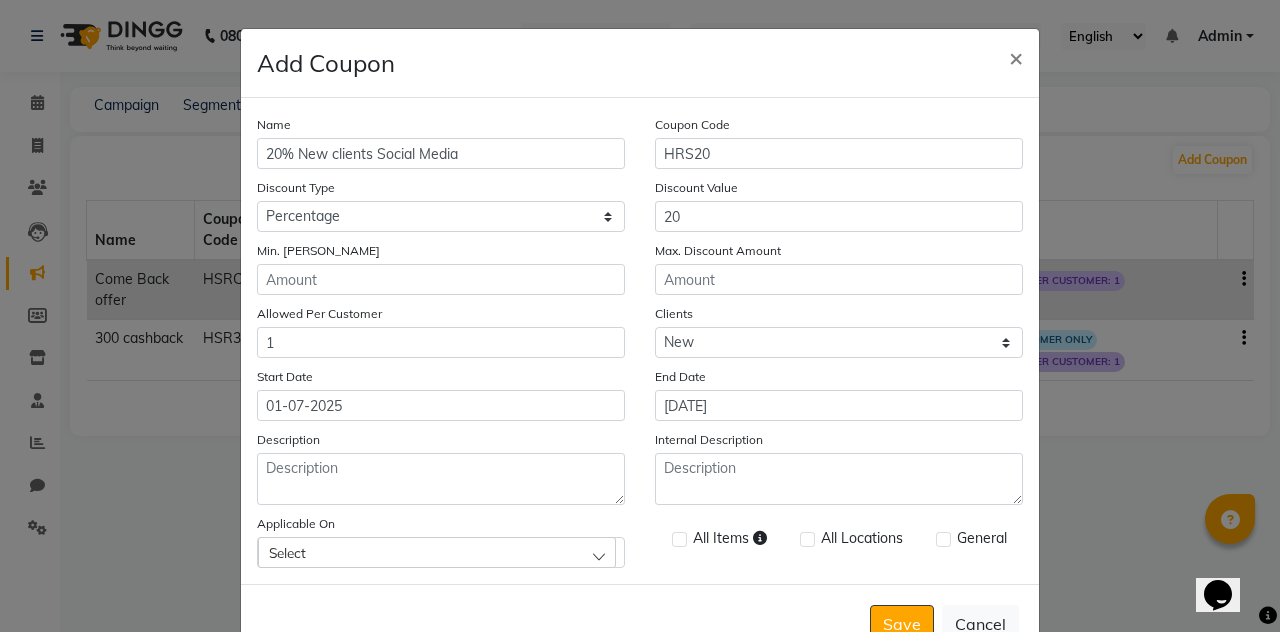 click on "Select" 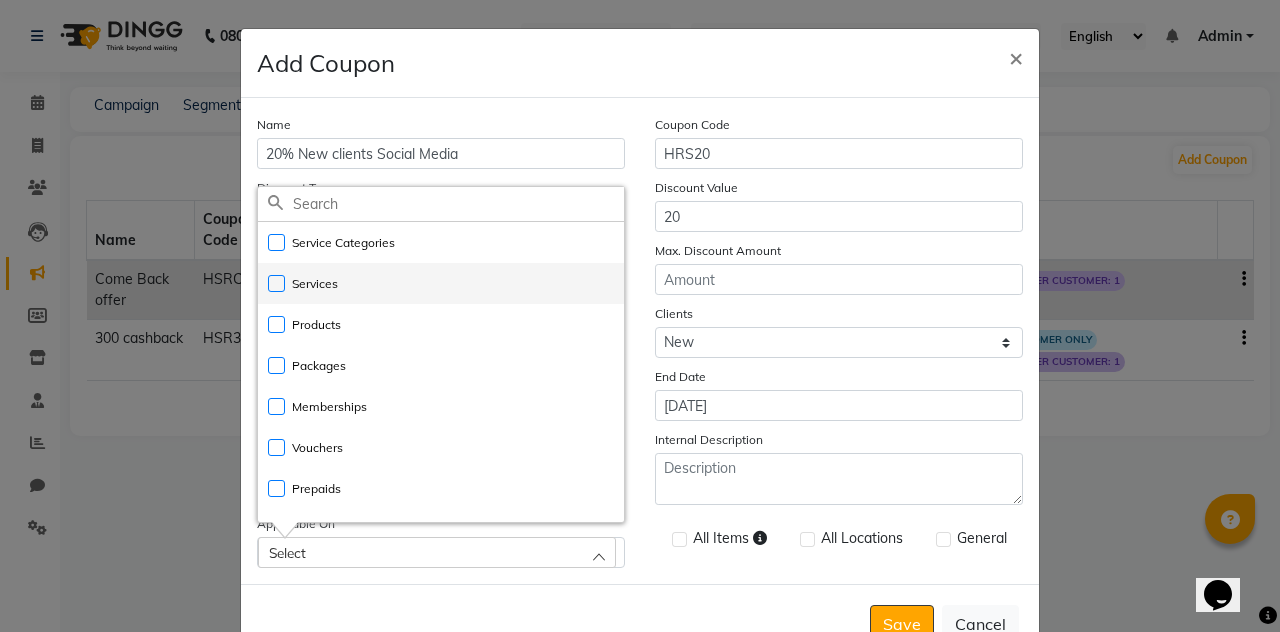 click on "Services" 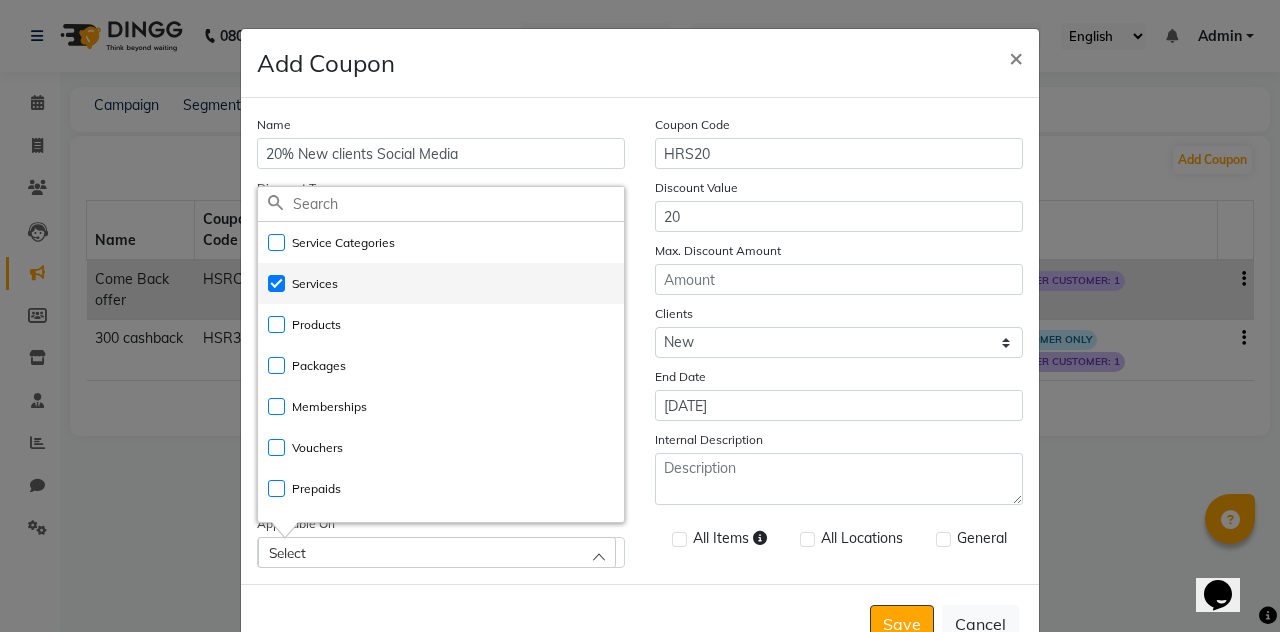 checkbox on "true" 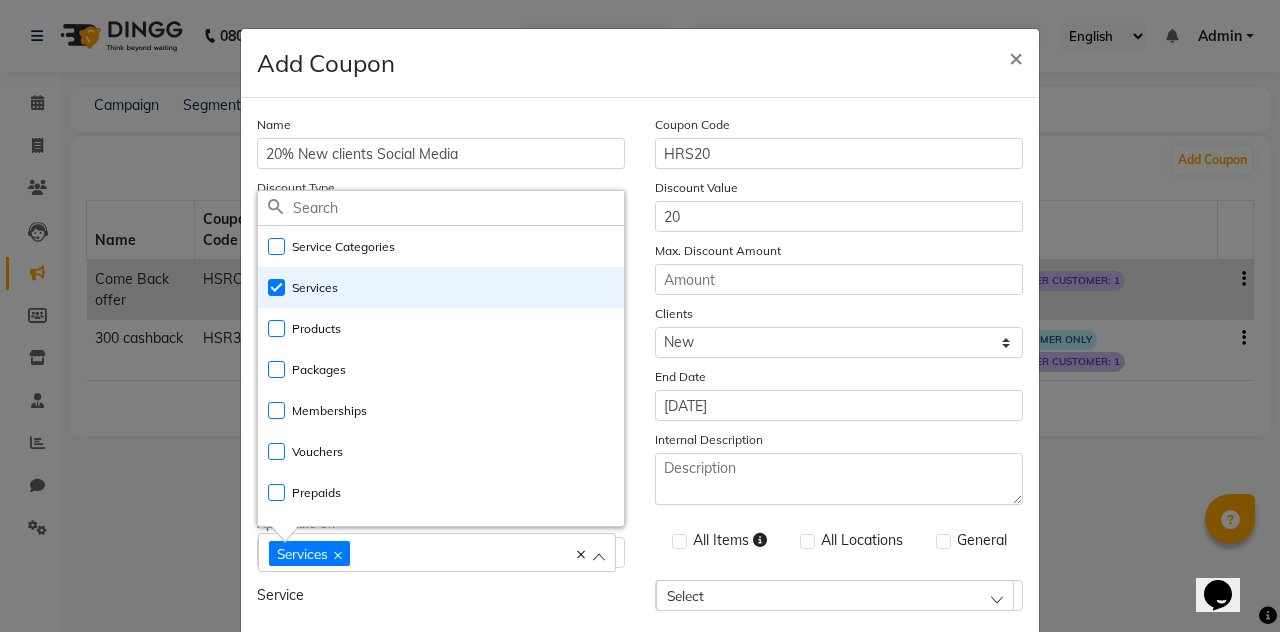 click on "All Items" 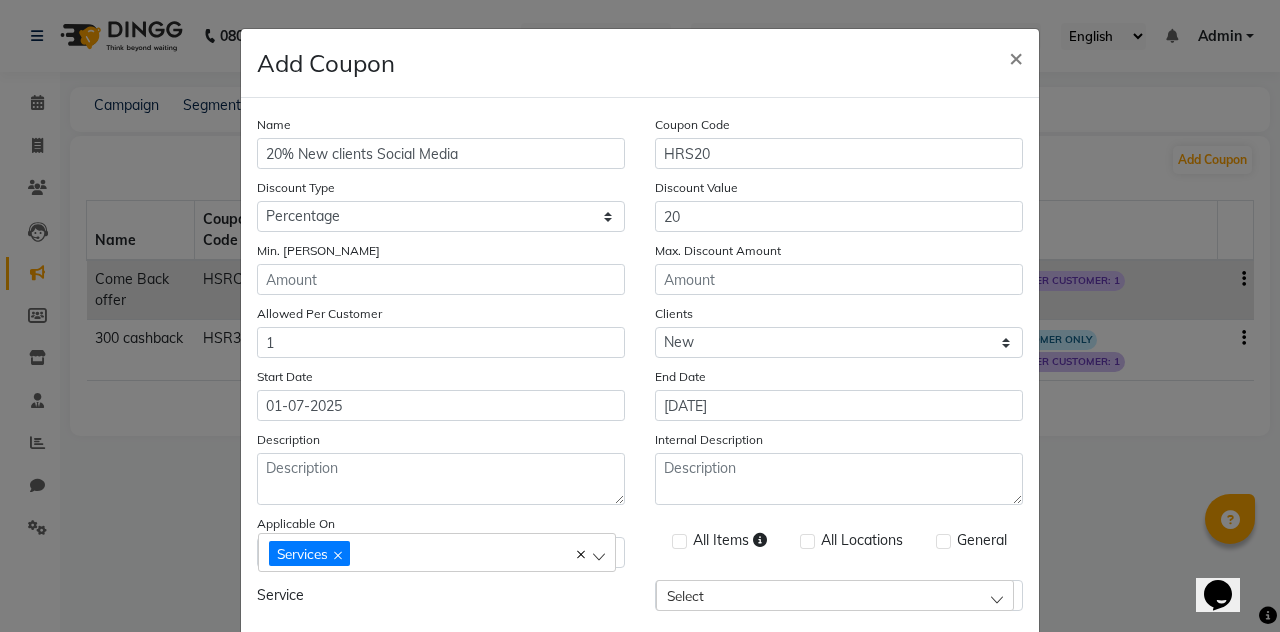 click 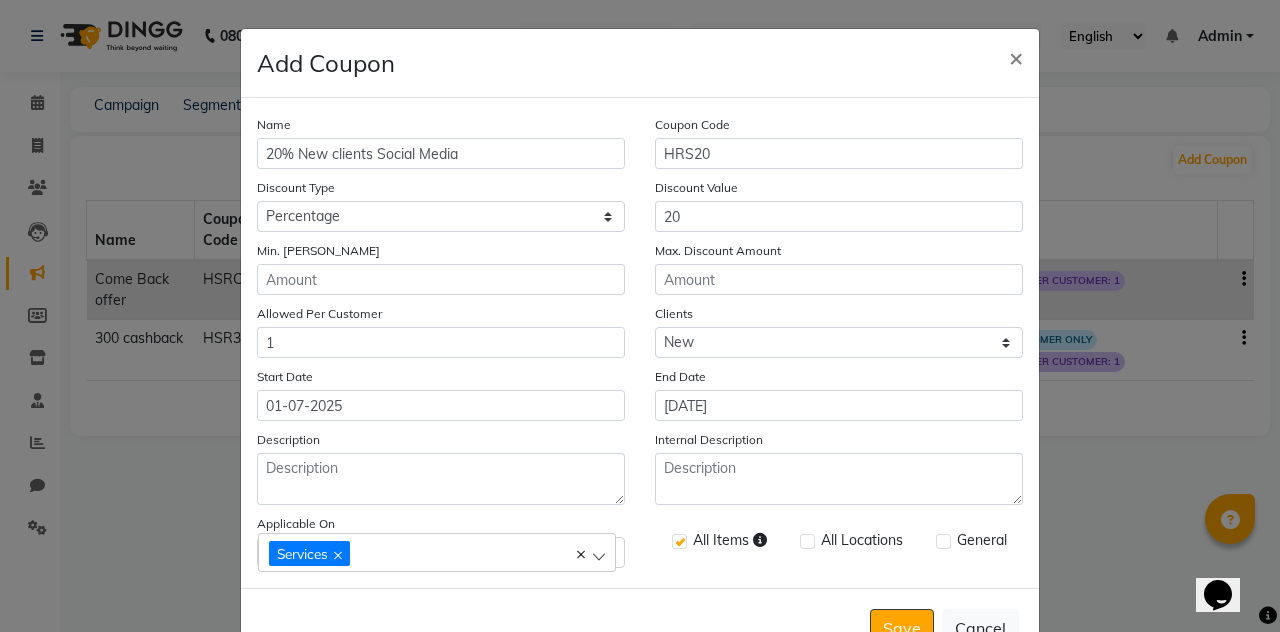 click on "All Items All Locations General" 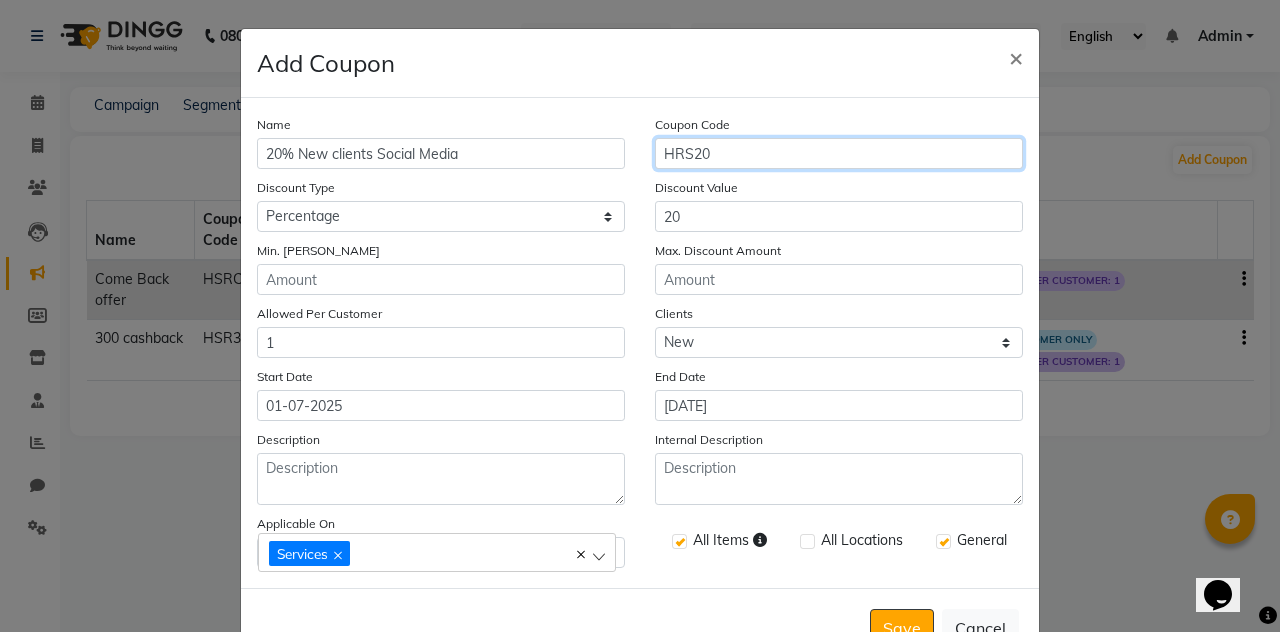 click on "HRS20" at bounding box center (839, 153) 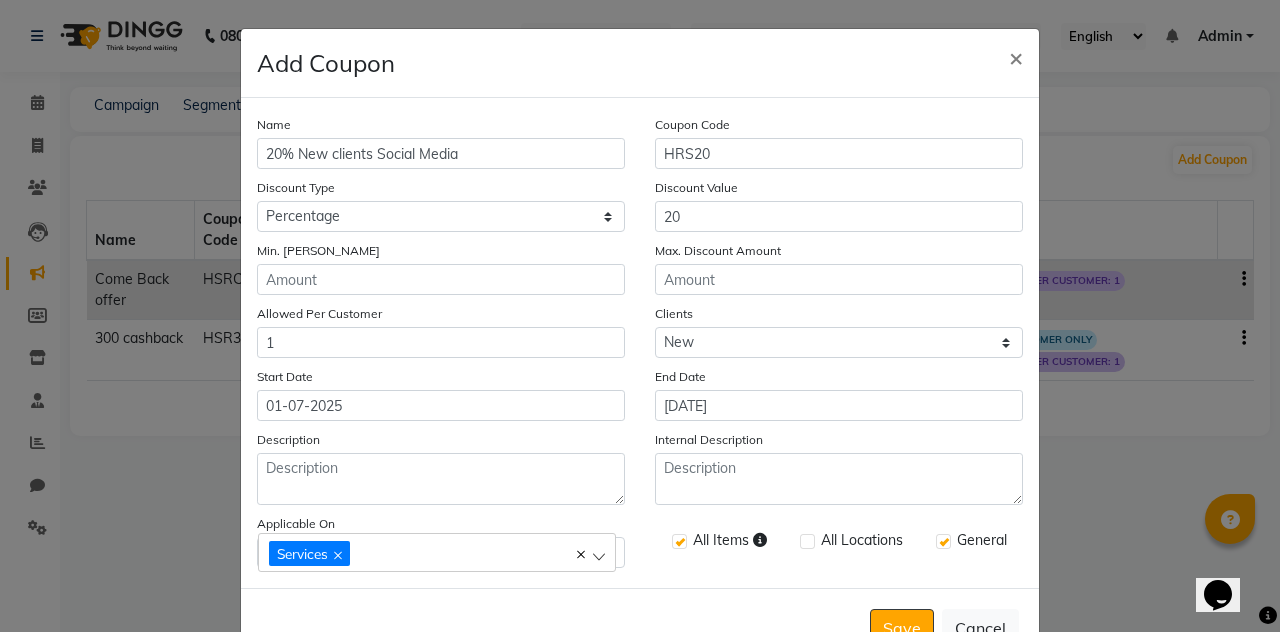 click on "Name 20% New clients Social Media Coupon Code HRS20 Discount Type Select Percentage Fixed Discount Value 20 Min. Bill Amount Max. Discount Amount Allowed Per Customer 1 Clients Select All New Start Date 01-07-2025 End Date 31-07-2025 Description Internal Description Applicable On Services Service Categories All Items All Locations General" 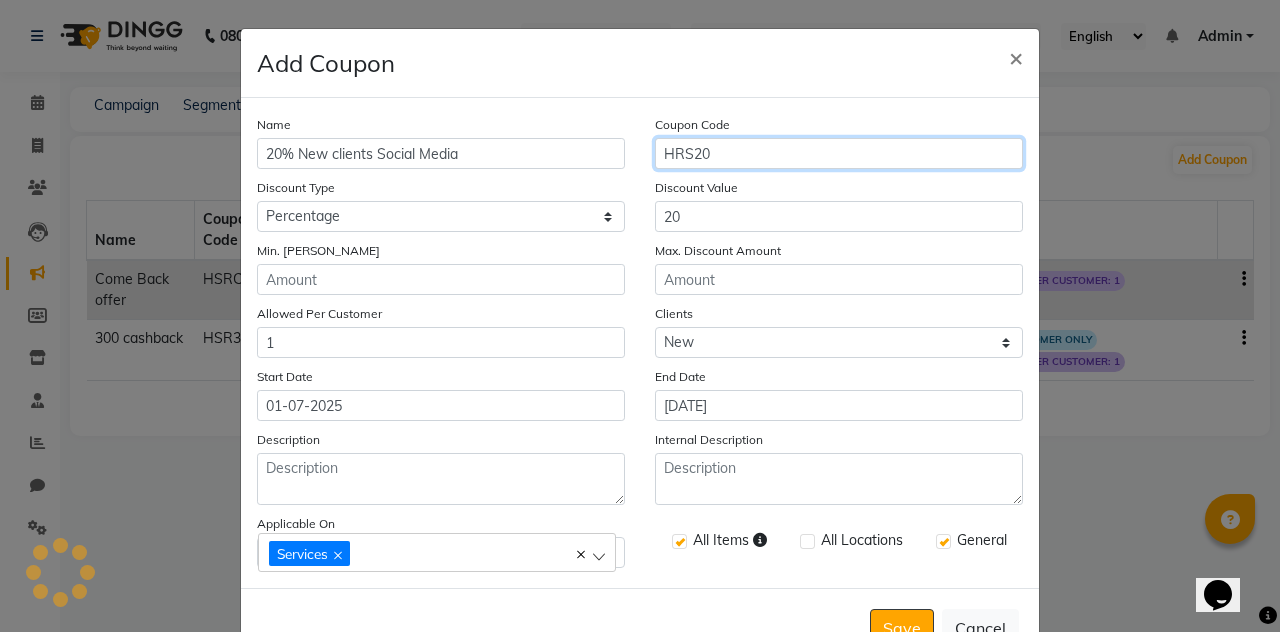 click on "HRS20" at bounding box center [839, 153] 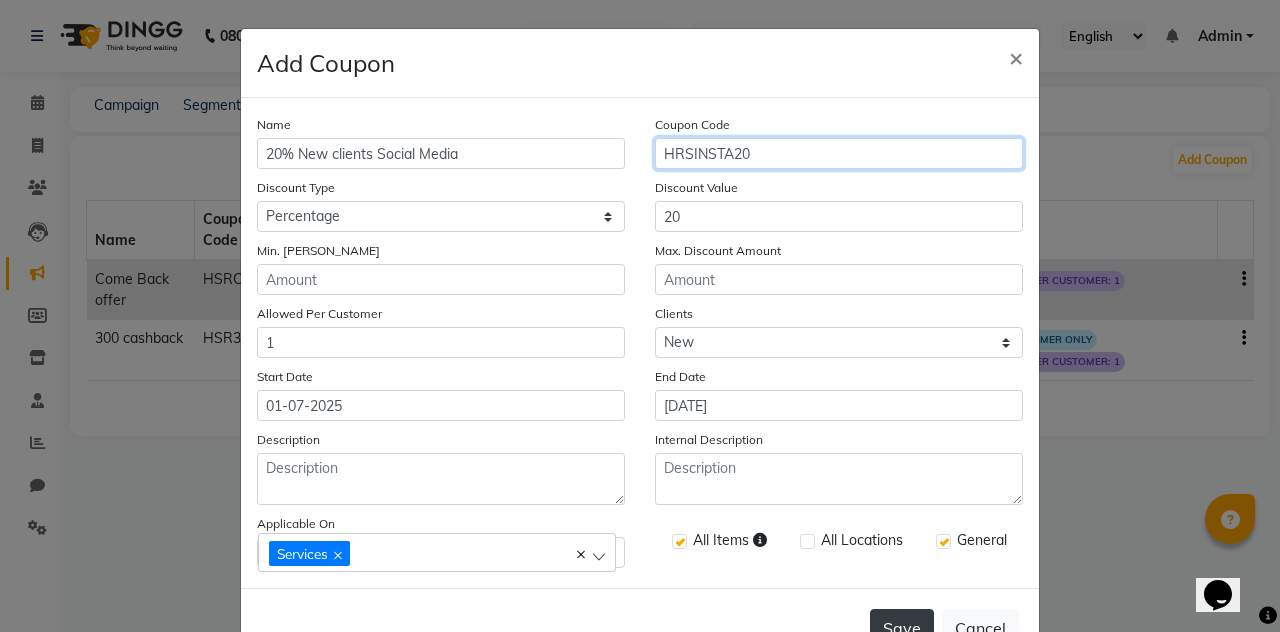 type on "HRSINSTA20" 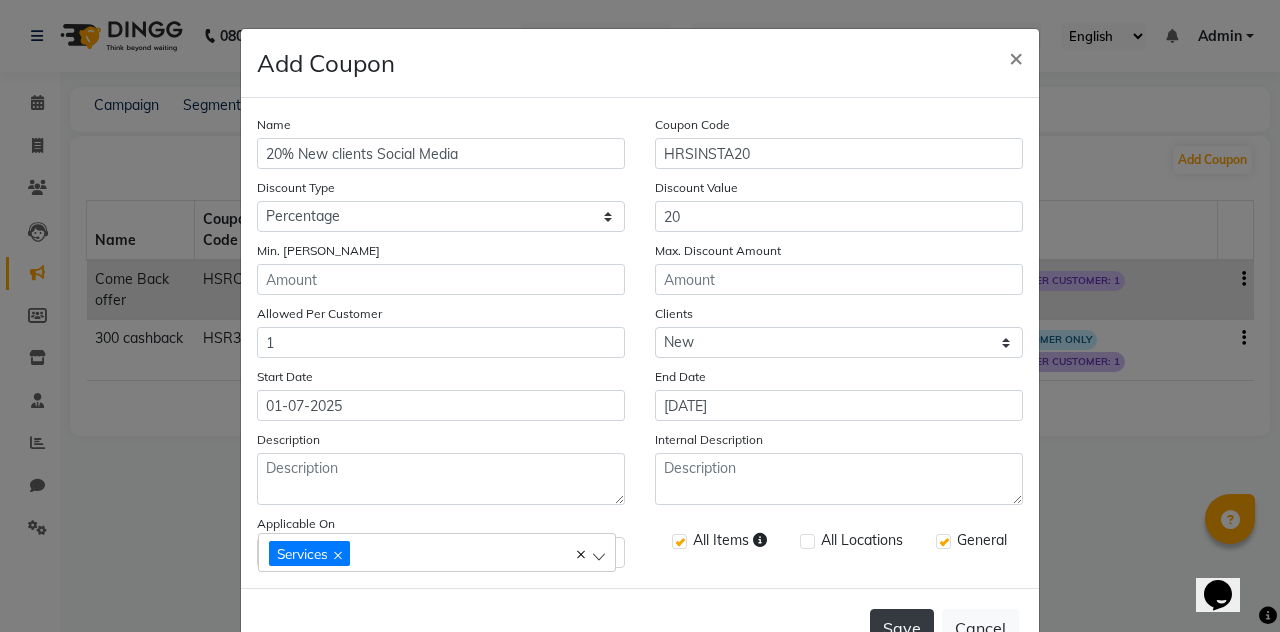 click on "Save" 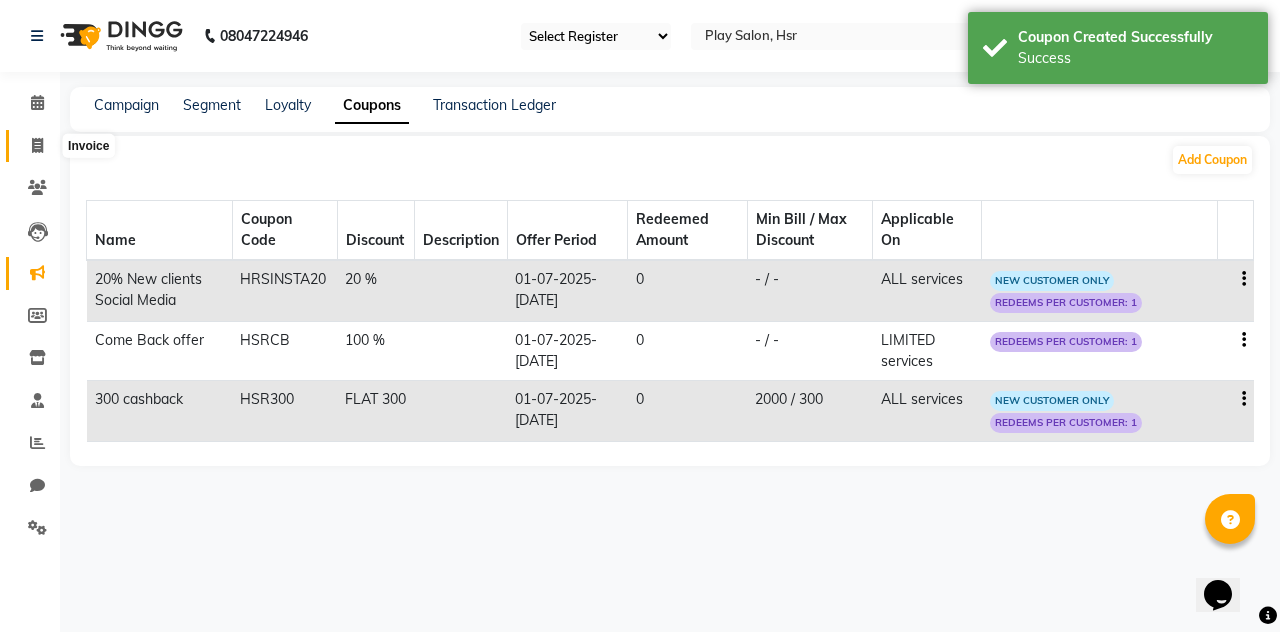 click 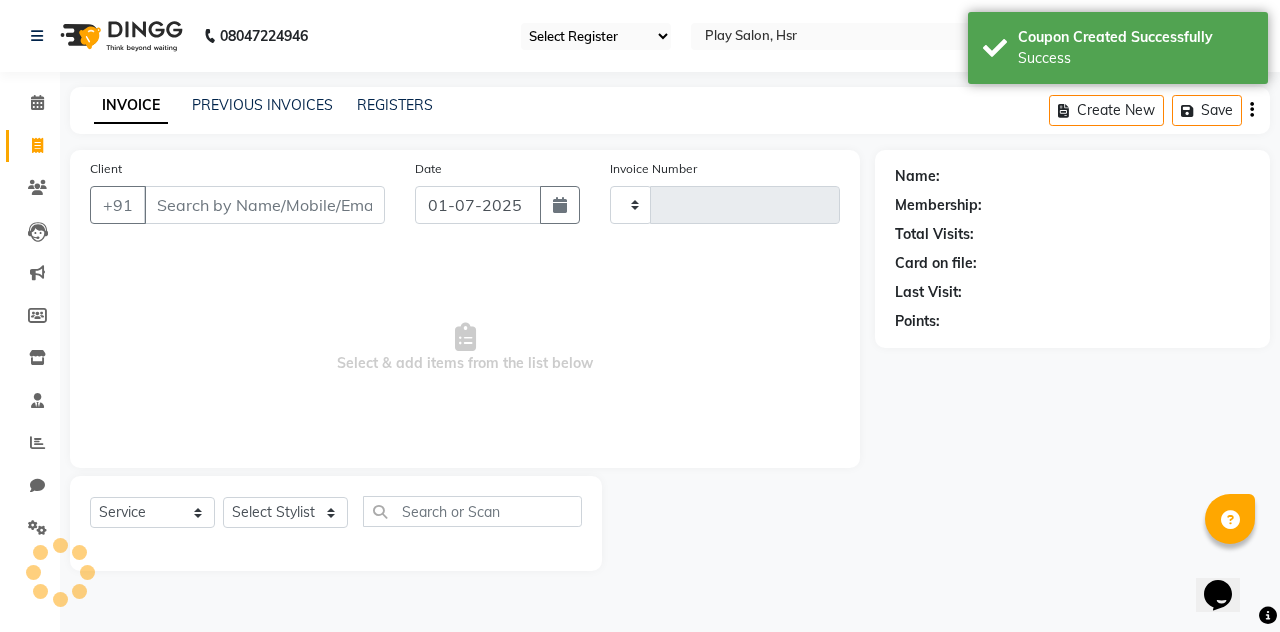 type on "0481" 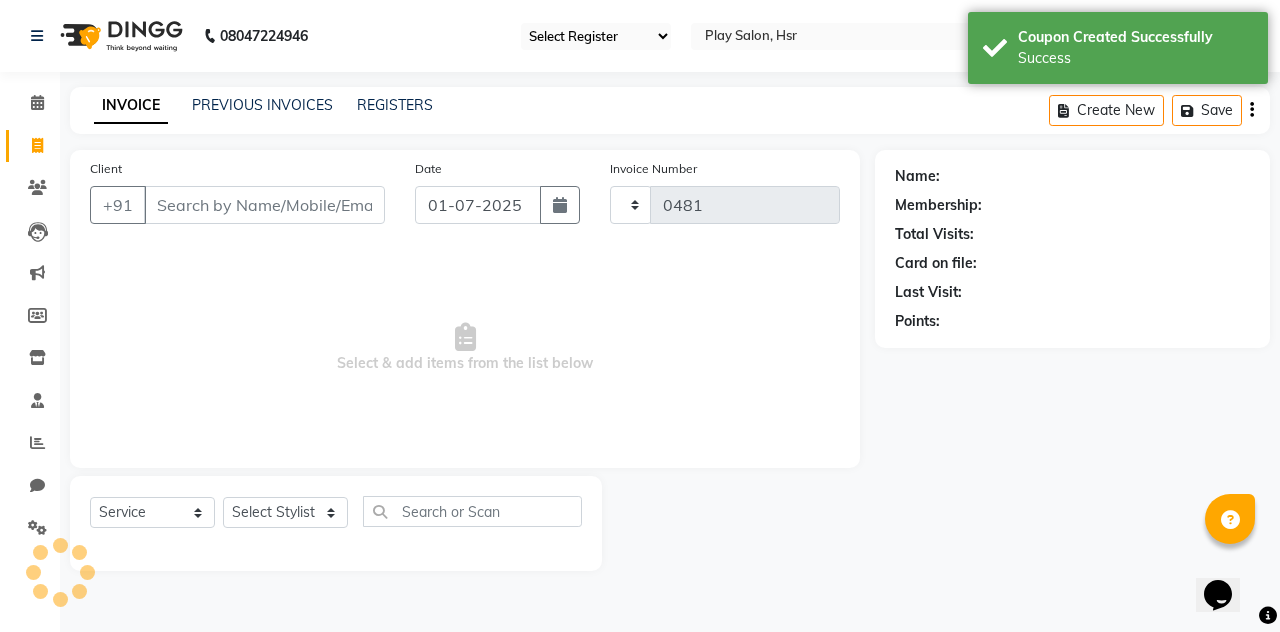 select on "8358" 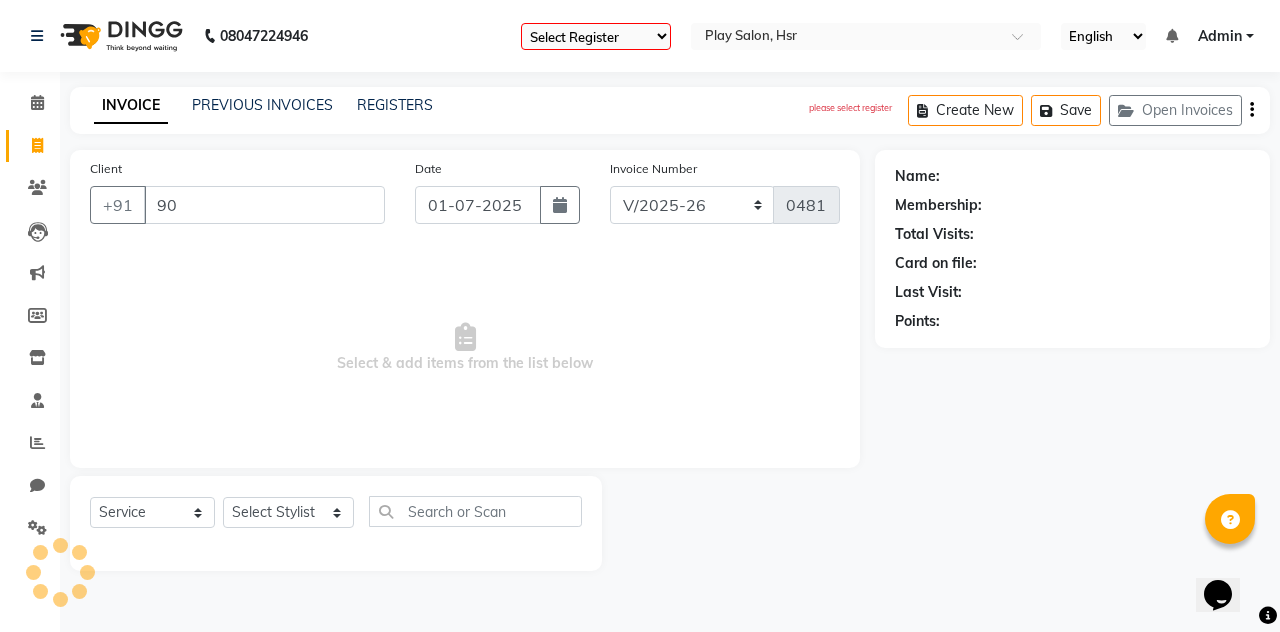 type on "9" 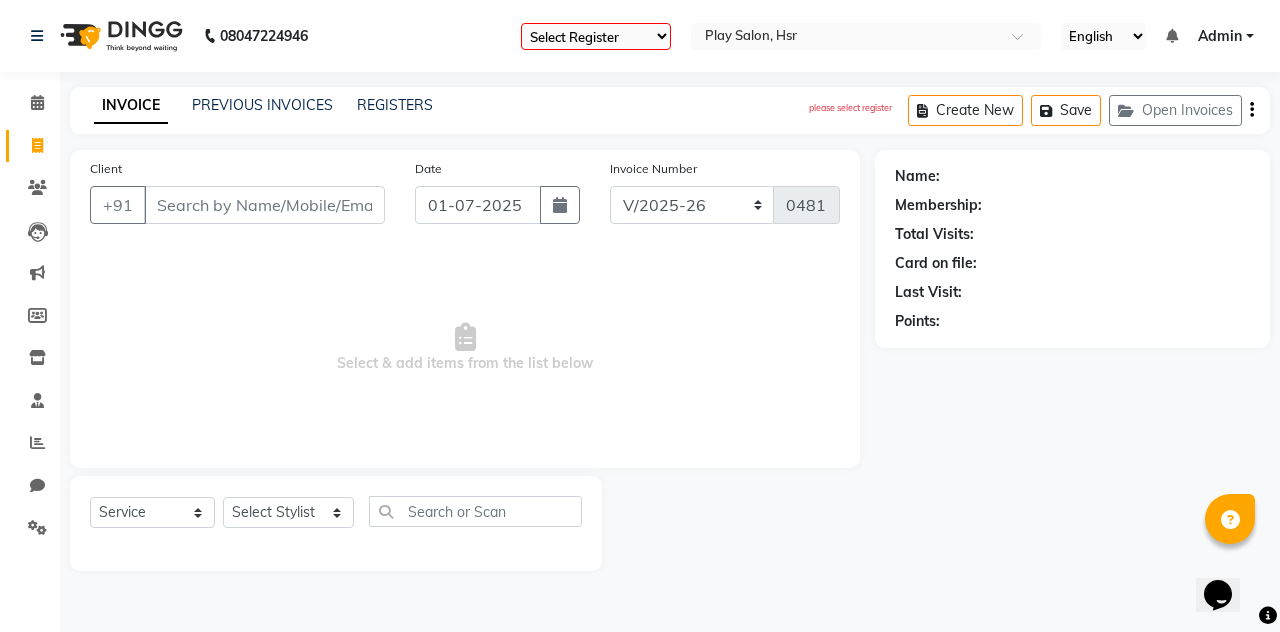 type on "a" 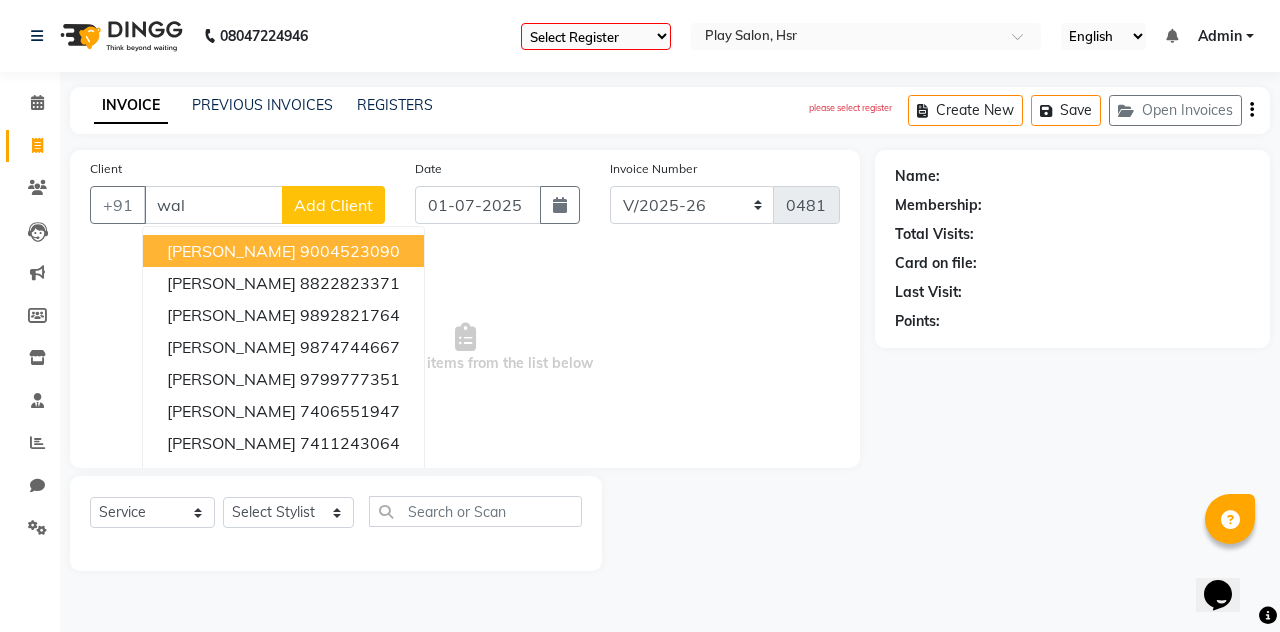 click on "Shraddha Agrawal" at bounding box center (231, 251) 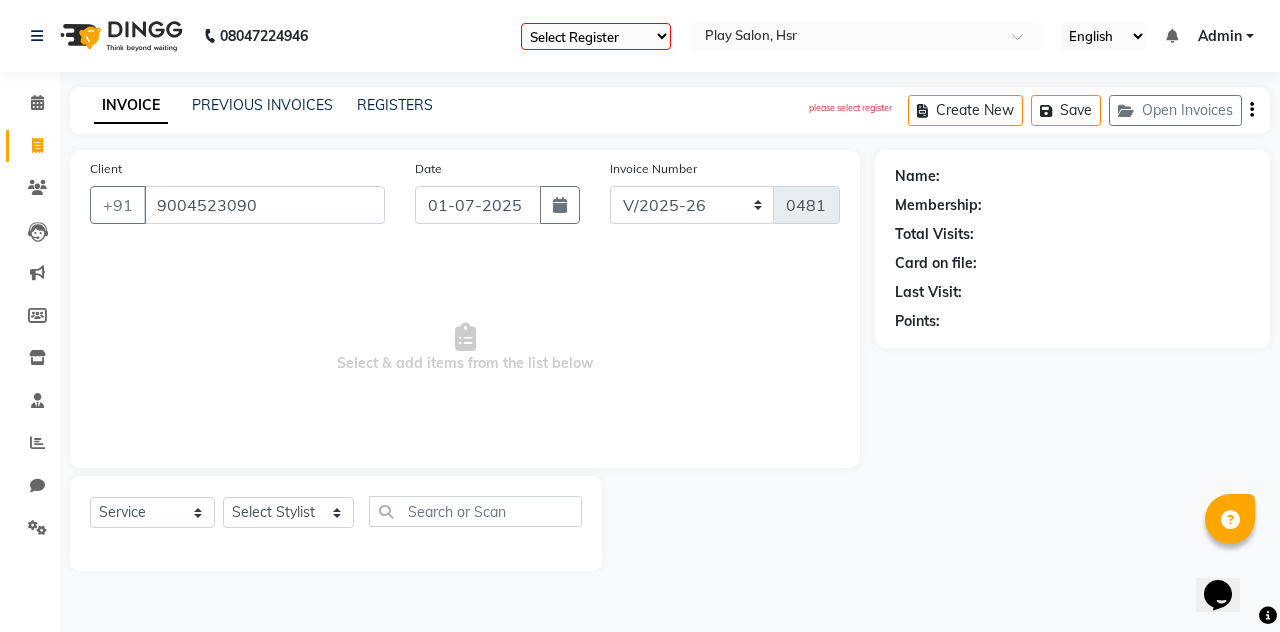 type on "9004523090" 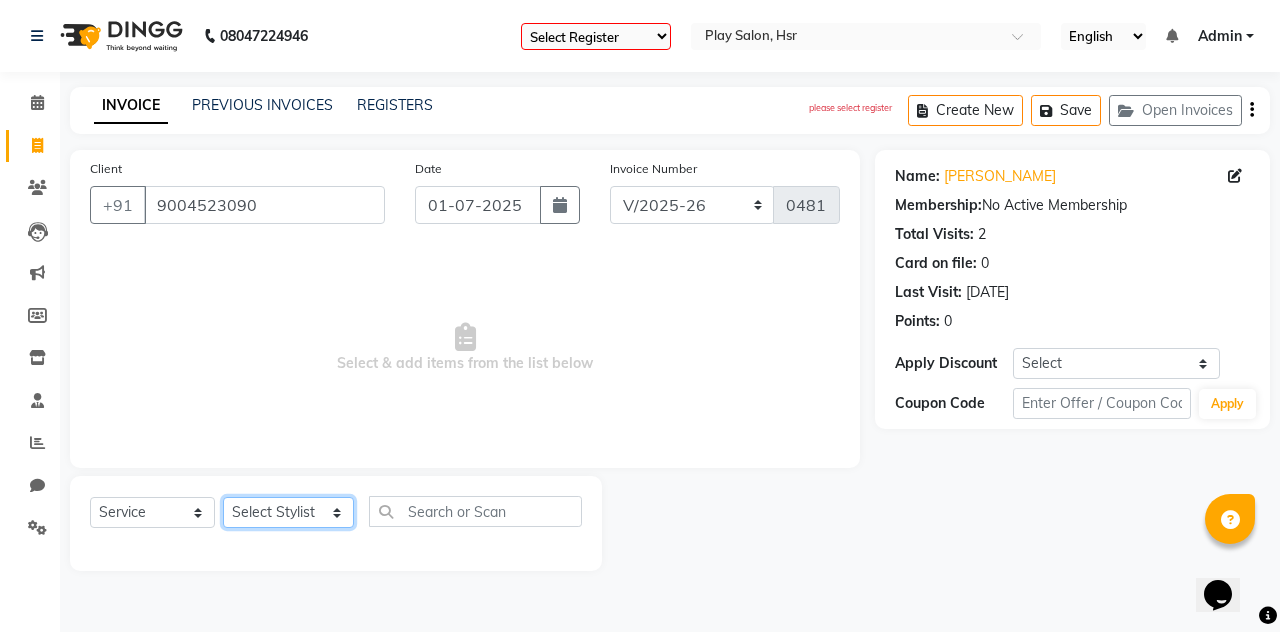click on "Select Stylist Amaan Ali Anjali B Bhagrati C Dipen Subba Divya Thapa Kiran Limbu Play Salon, Hsr Priyanka M Rajani Baraily Rinjula riju Sujata Tamang Sunita Gurung" 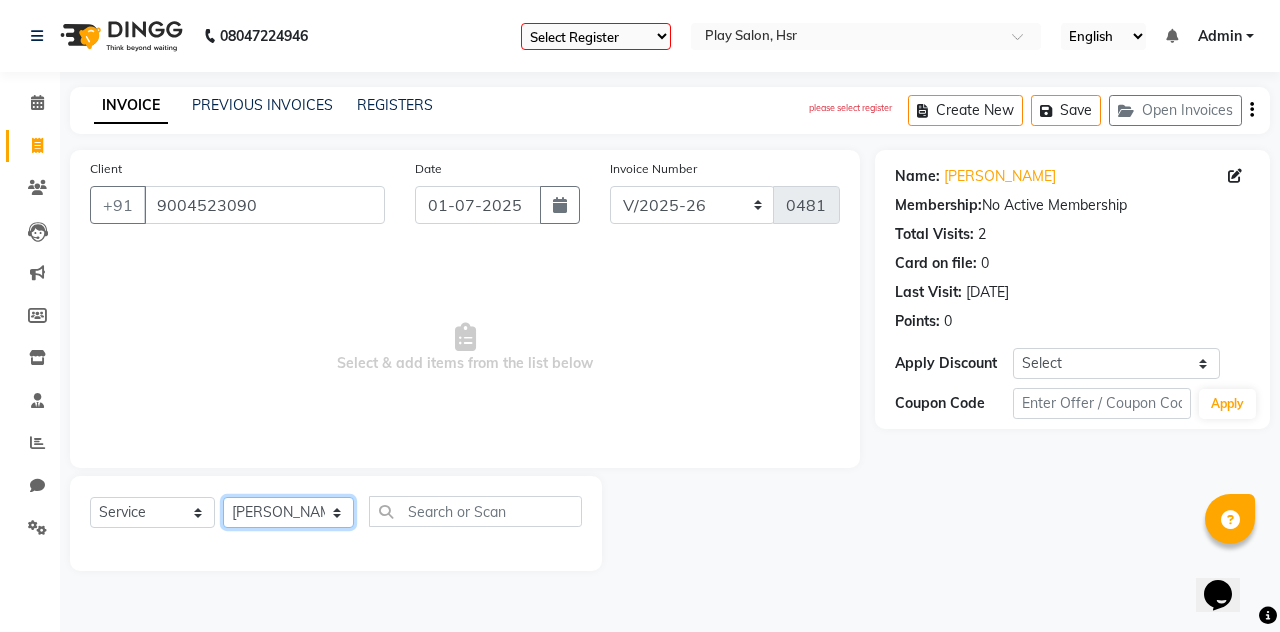 click on "Select Stylist Amaan Ali Anjali B Bhagrati C Dipen Subba Divya Thapa Kiran Limbu Play Salon, Hsr Priyanka M Rajani Baraily Rinjula riju Sujata Tamang Sunita Gurung" 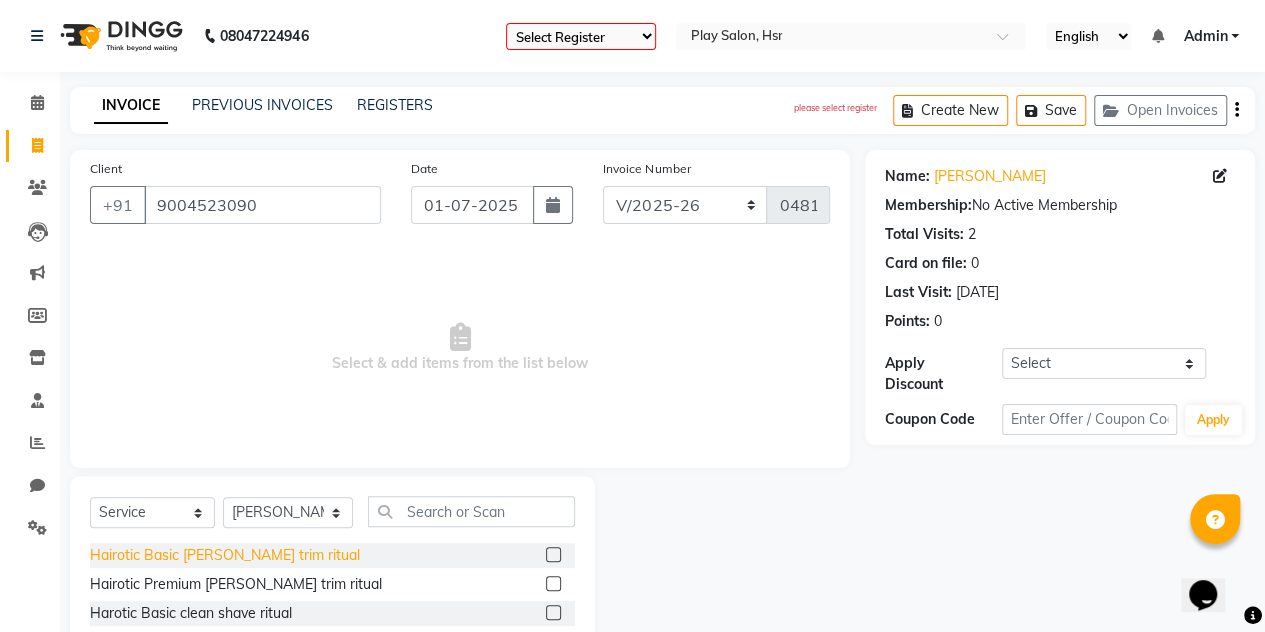 click on "Hairotic Basic beard trim ritual" 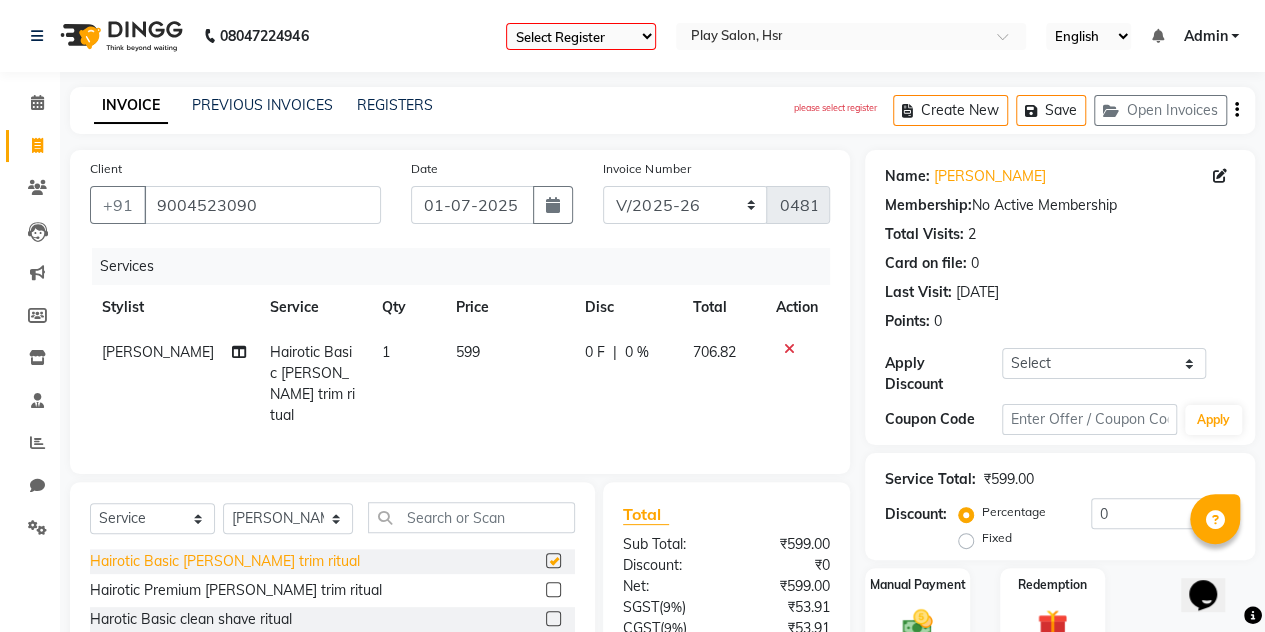 checkbox on "false" 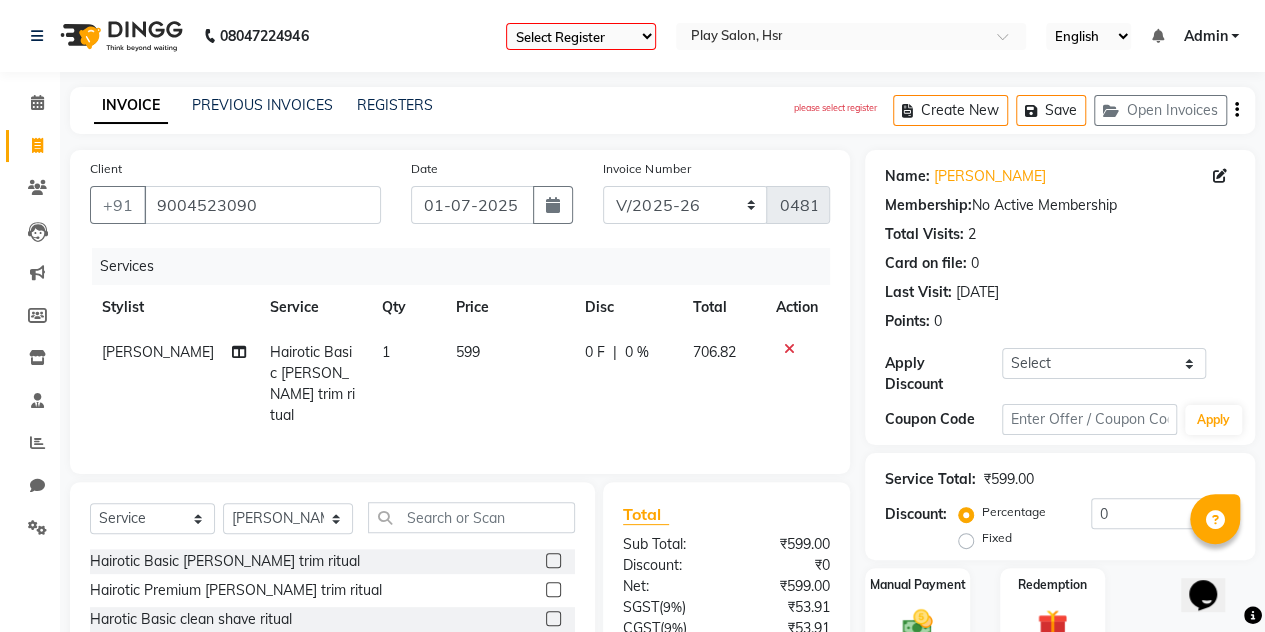 click on "Name: Shraddha Agrawal Membership:  No Active Membership  Total Visits:  2 Card on file:  0 Last Visit:   12-03-2025 Points:   0  Apply Discount Select Coupon → 20% New Clients Social Media Coupon → Come Back Offer Coupon → 300 Cashback Coupon Code Apply" 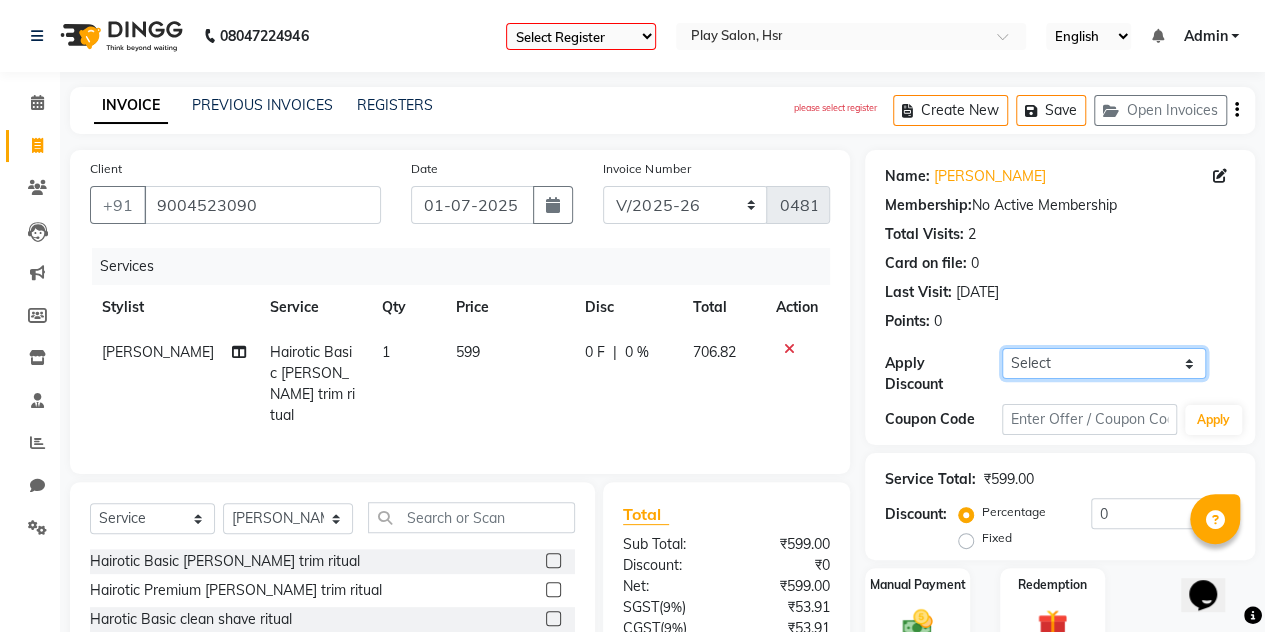 click on "Select Coupon → 20% New Clients Social Media Coupon → Come Back Offer Coupon → 300 Cashback" 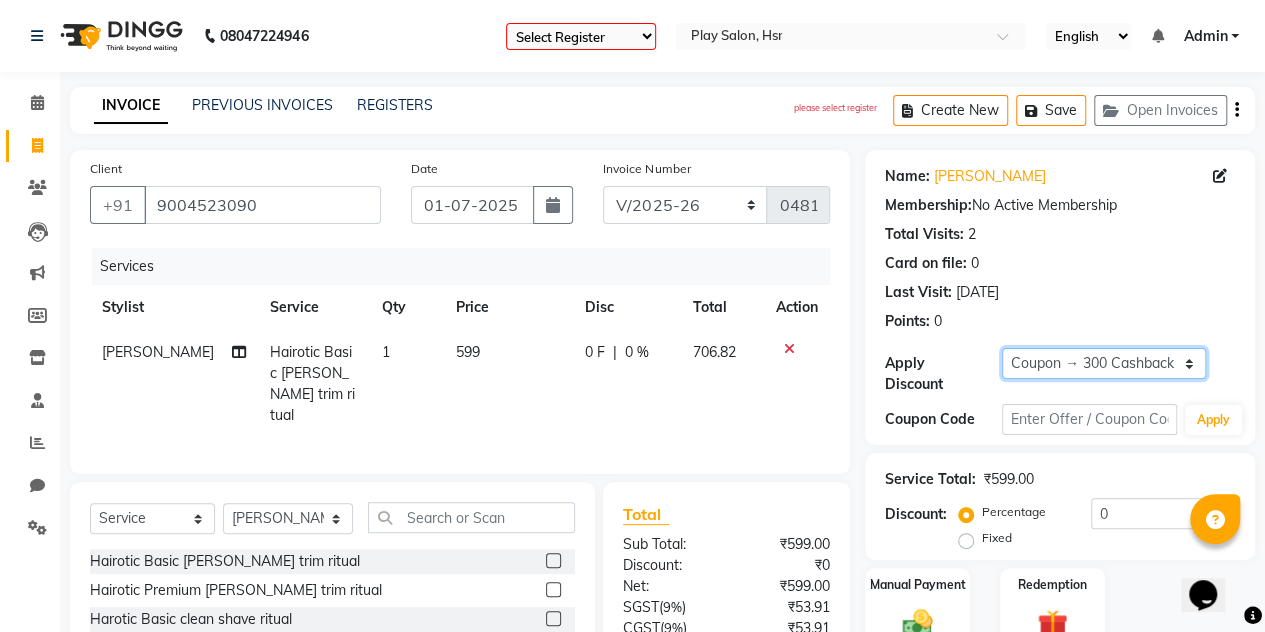 click on "Select Coupon → 20% New Clients Social Media Coupon → Come Back Offer Coupon → 300 Cashback" 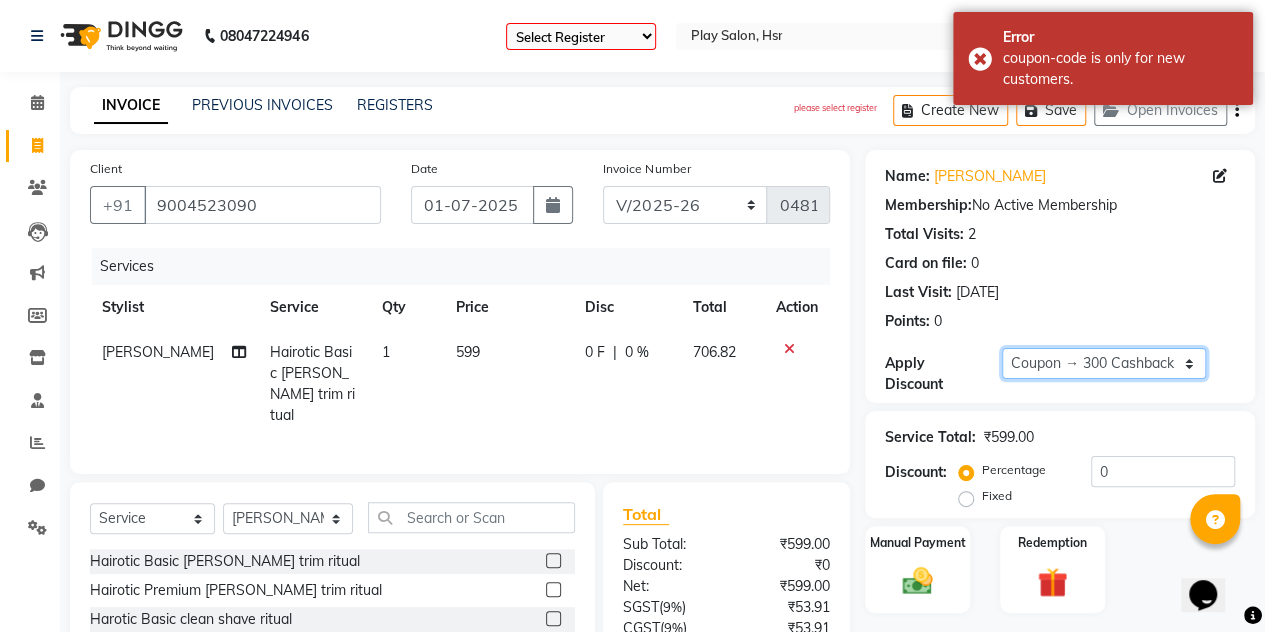 click on "Select Coupon → 20% New Clients Social Media Coupon → Come Back Offer Coupon → 300 Cashback" 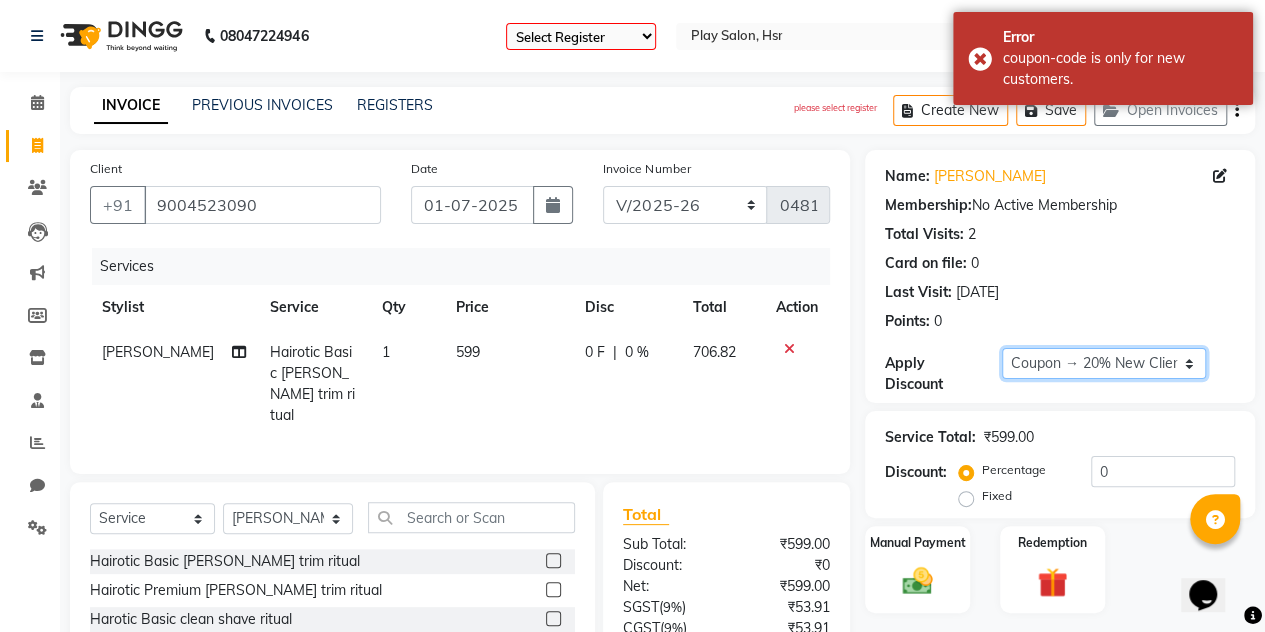 click on "Select Coupon → 20% New Clients Social Media Coupon → Come Back Offer Coupon → 300 Cashback" 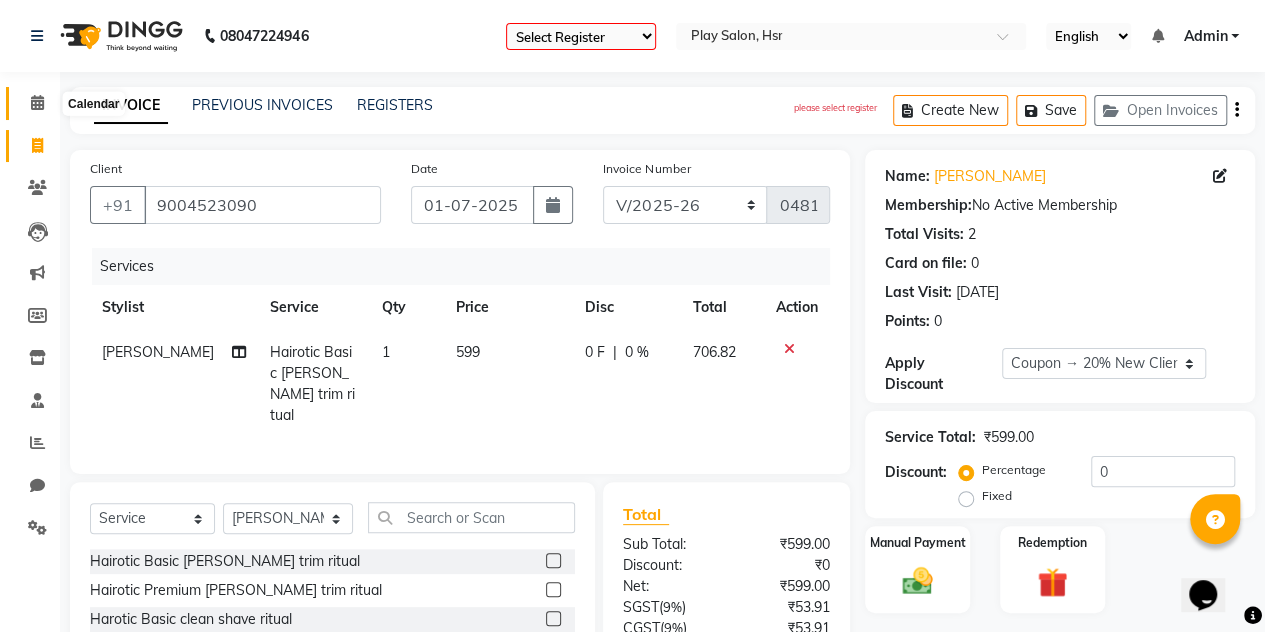 click 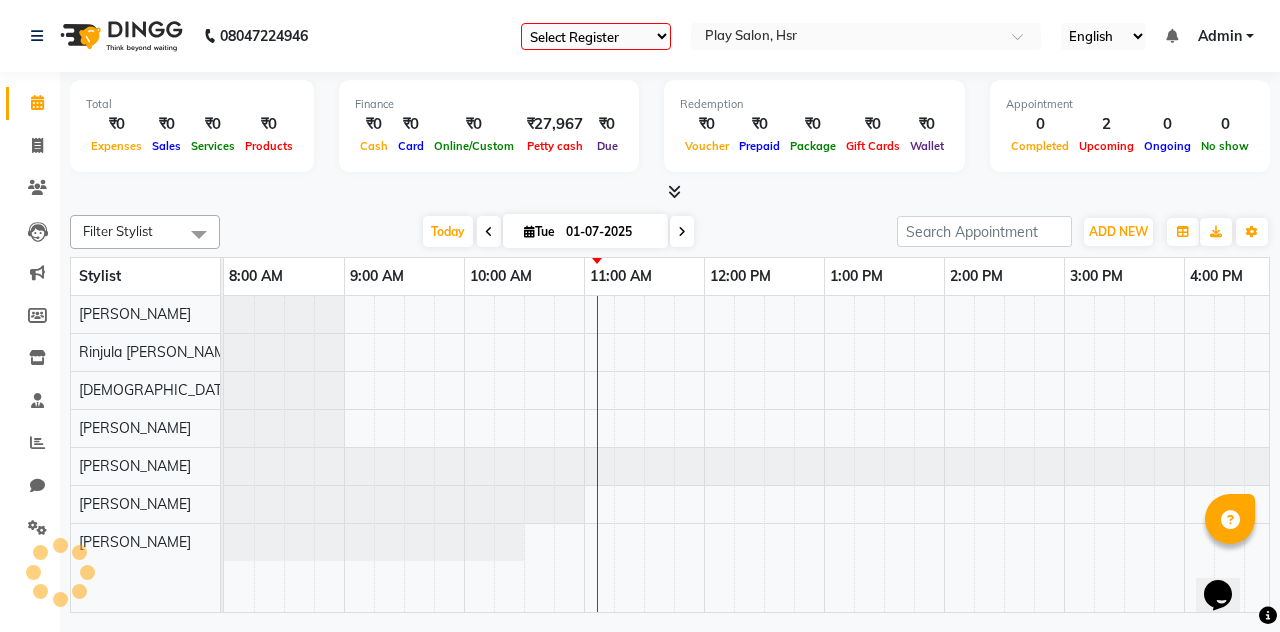 scroll, scrollTop: 0, scrollLeft: 361, axis: horizontal 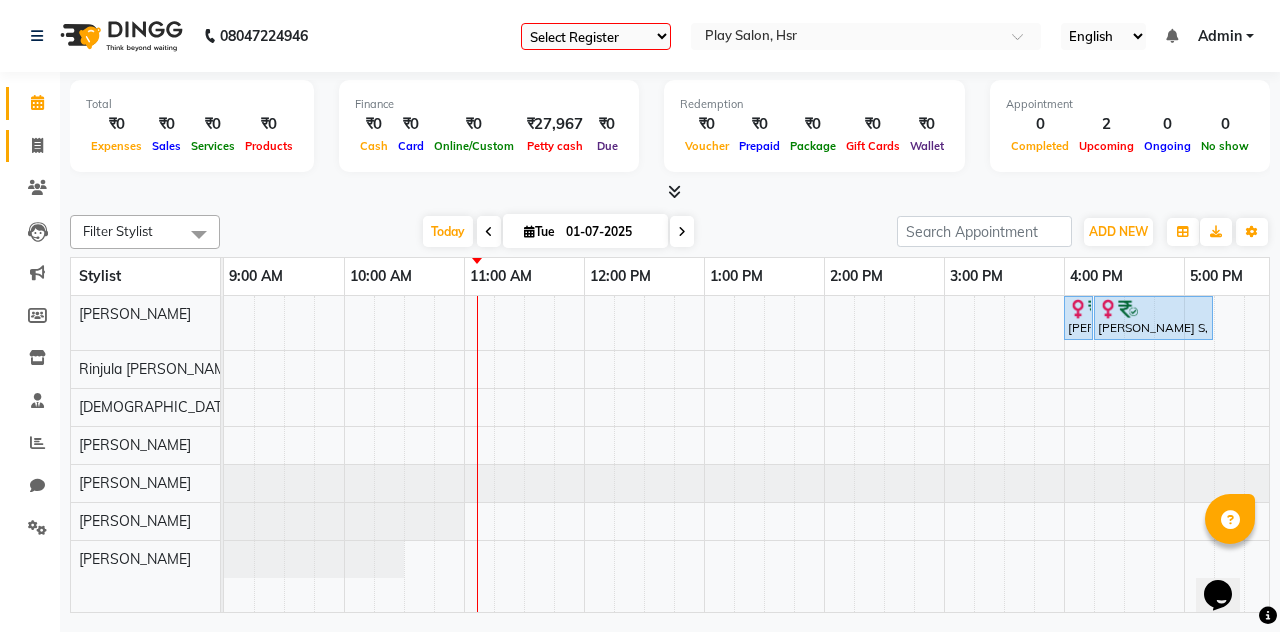 click 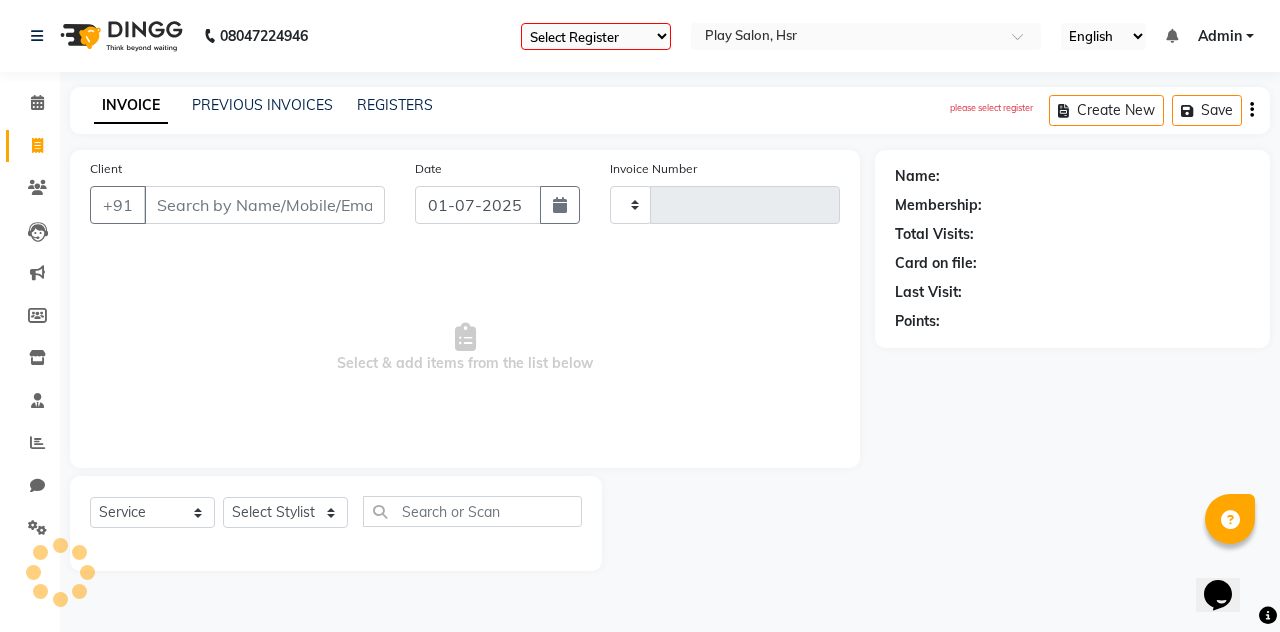 type on "0481" 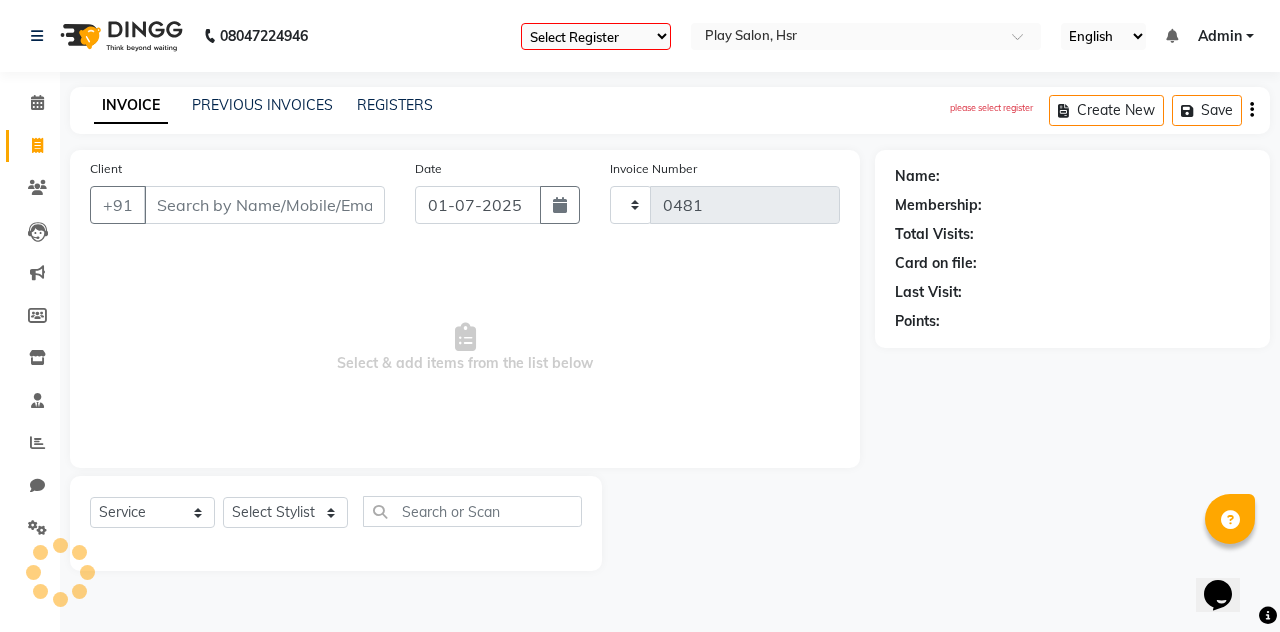 select on "8358" 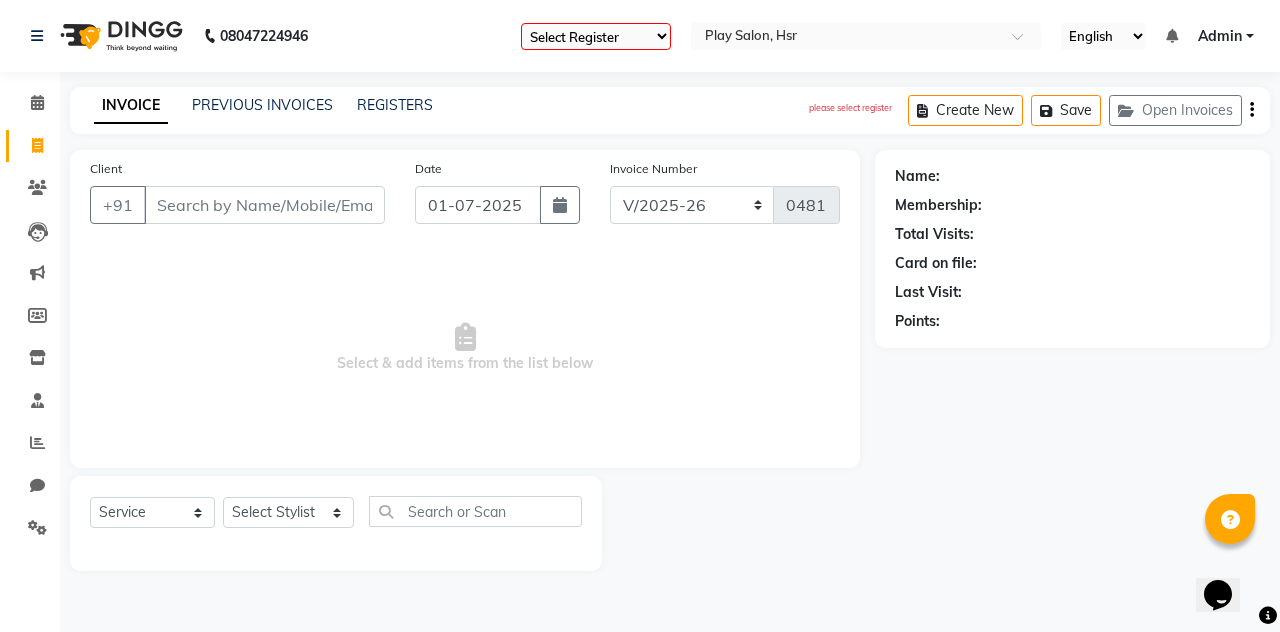 type on "w" 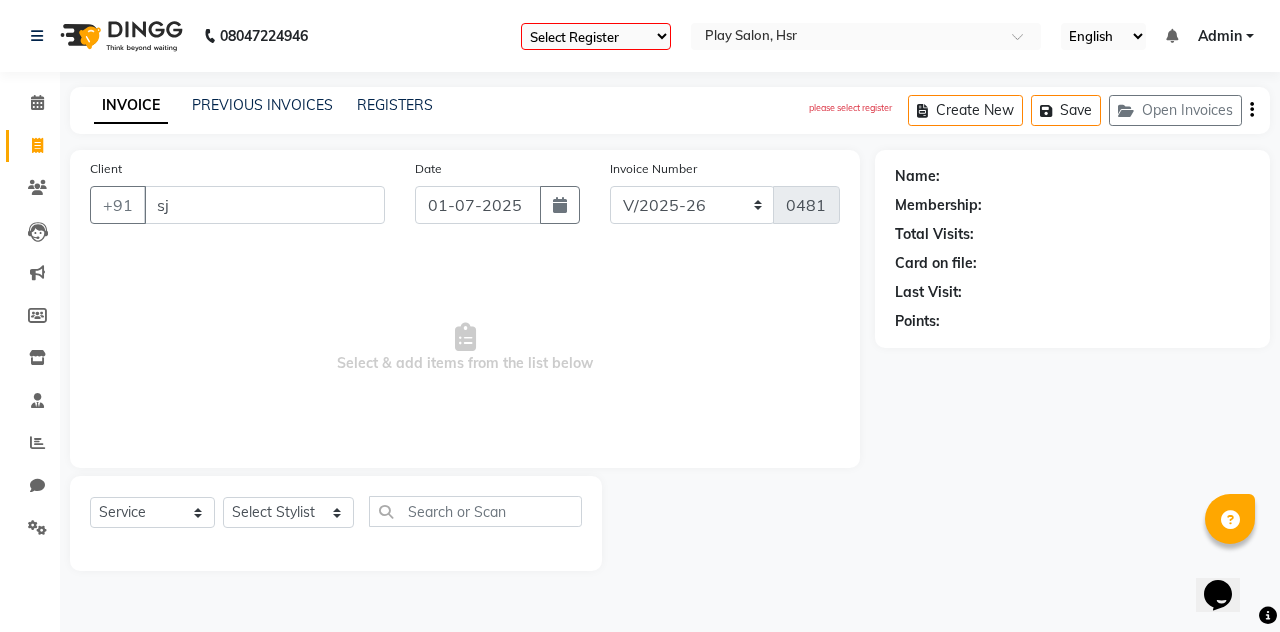 type on "s" 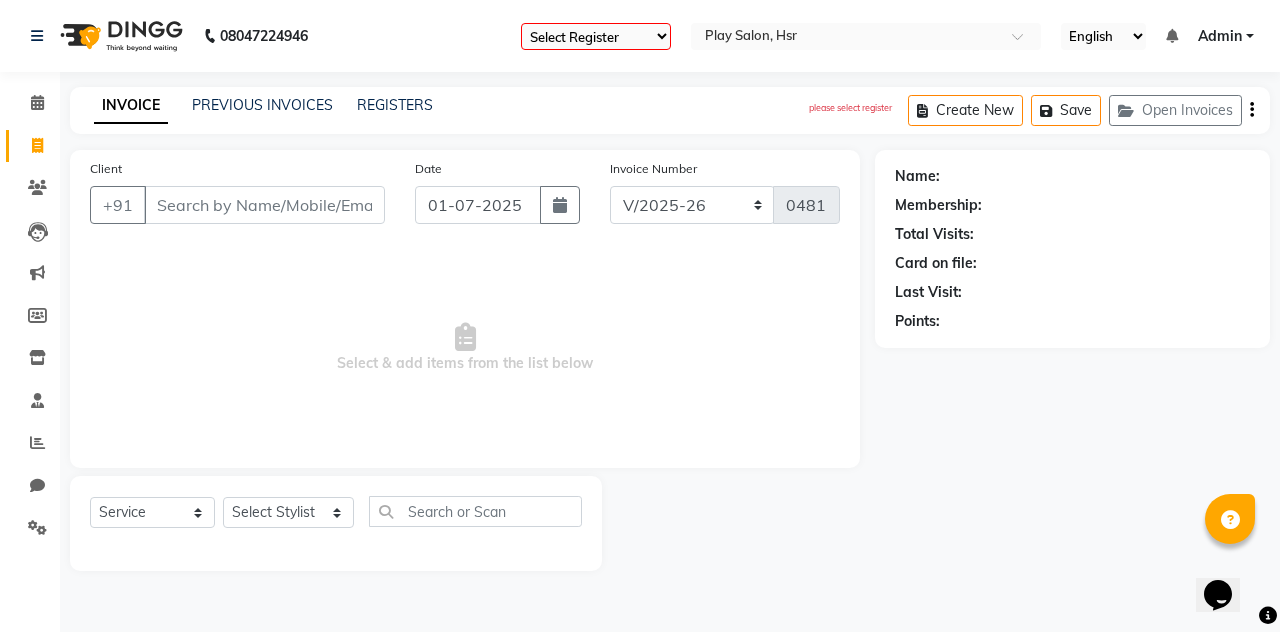 type on "s" 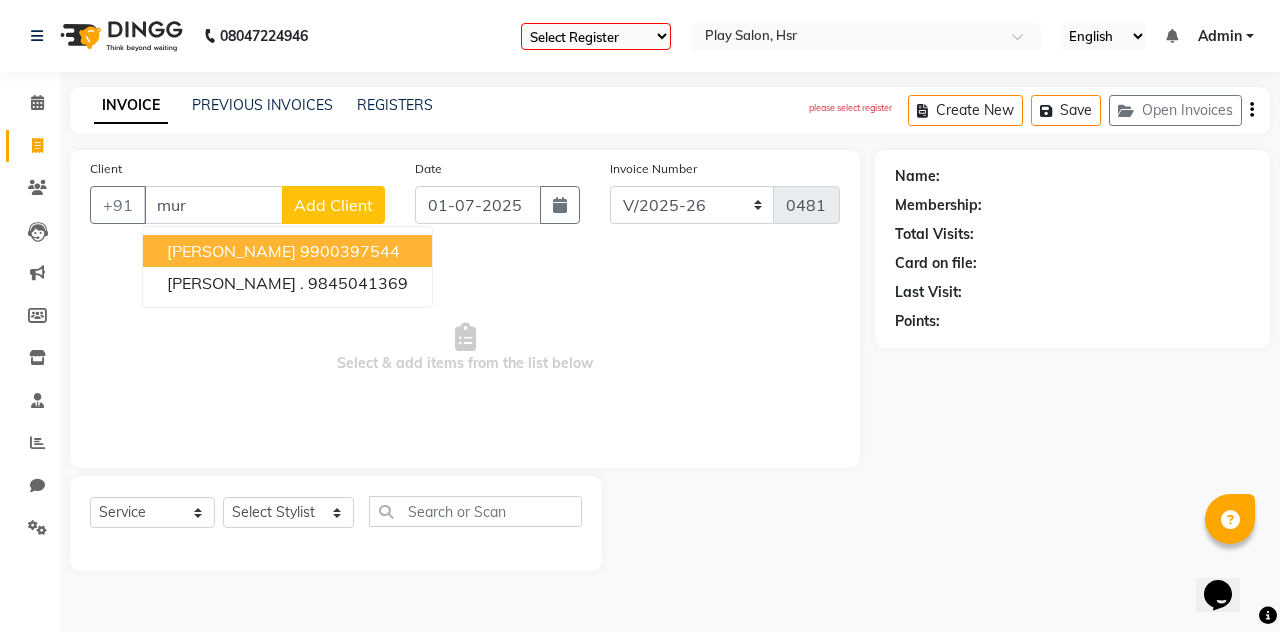 click on "Murali Krishna" at bounding box center [231, 251] 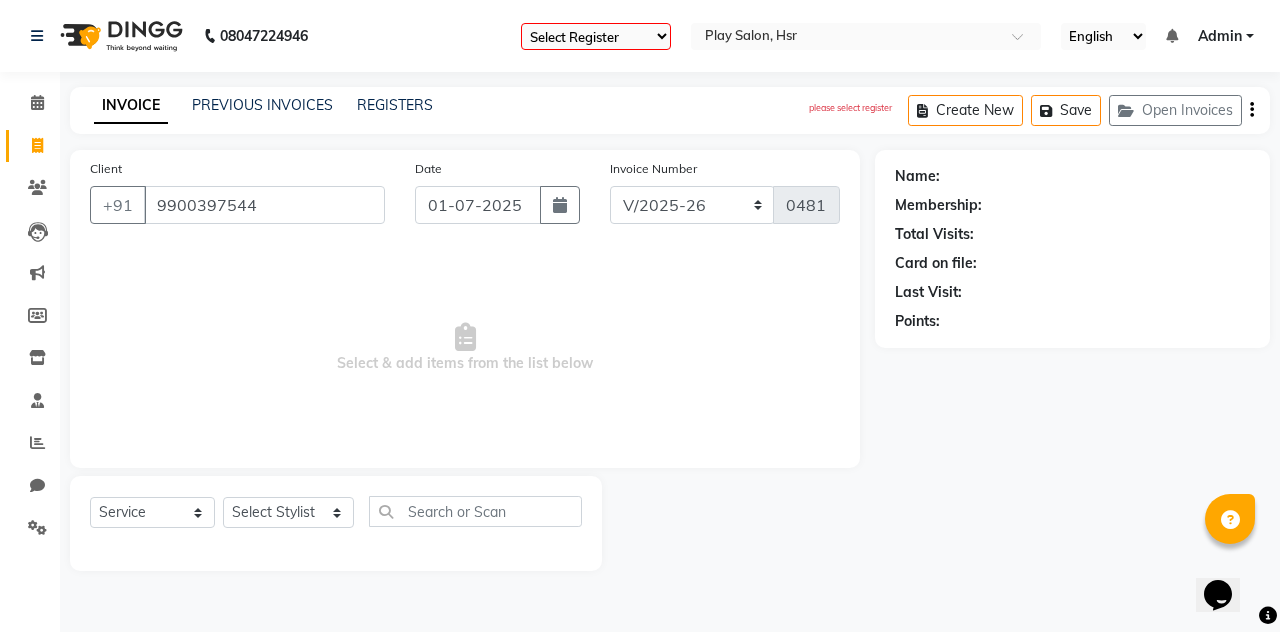 type on "9900397544" 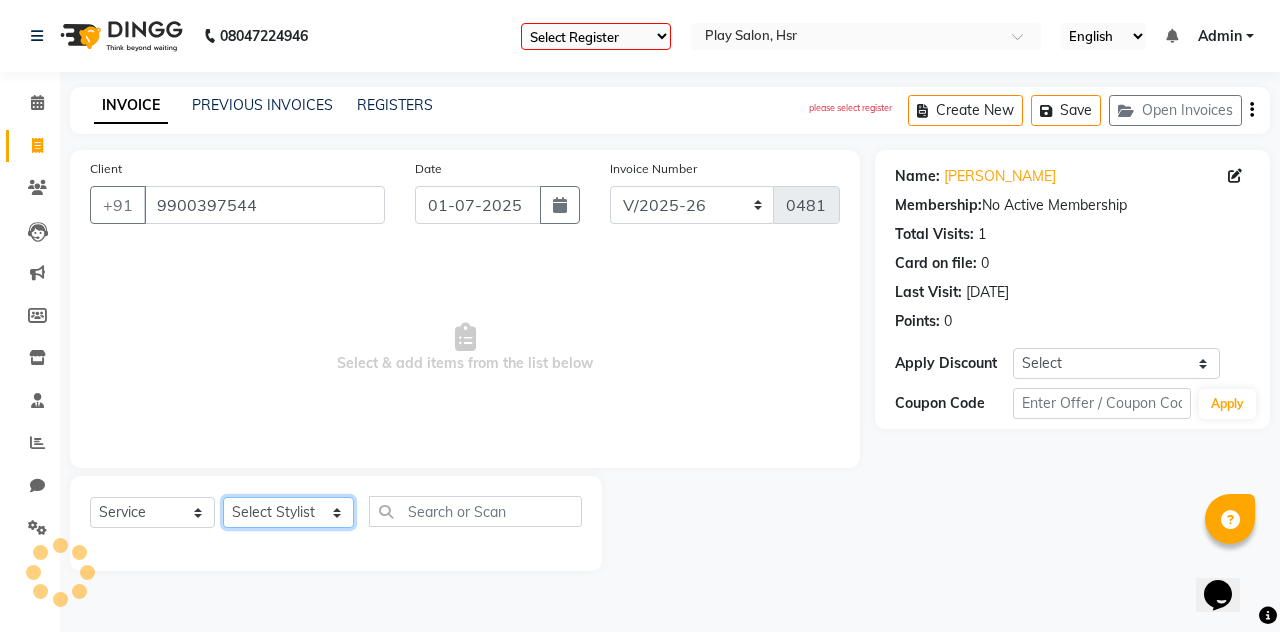 click on "Select Stylist Amaan Ali Anjali B Bhagrati C Dipen Subba Divya Thapa Kiran Limbu Play Salon, Hsr Priyanka M Rajani Baraily Rinjula riju Sujata Tamang Sunita Gurung" 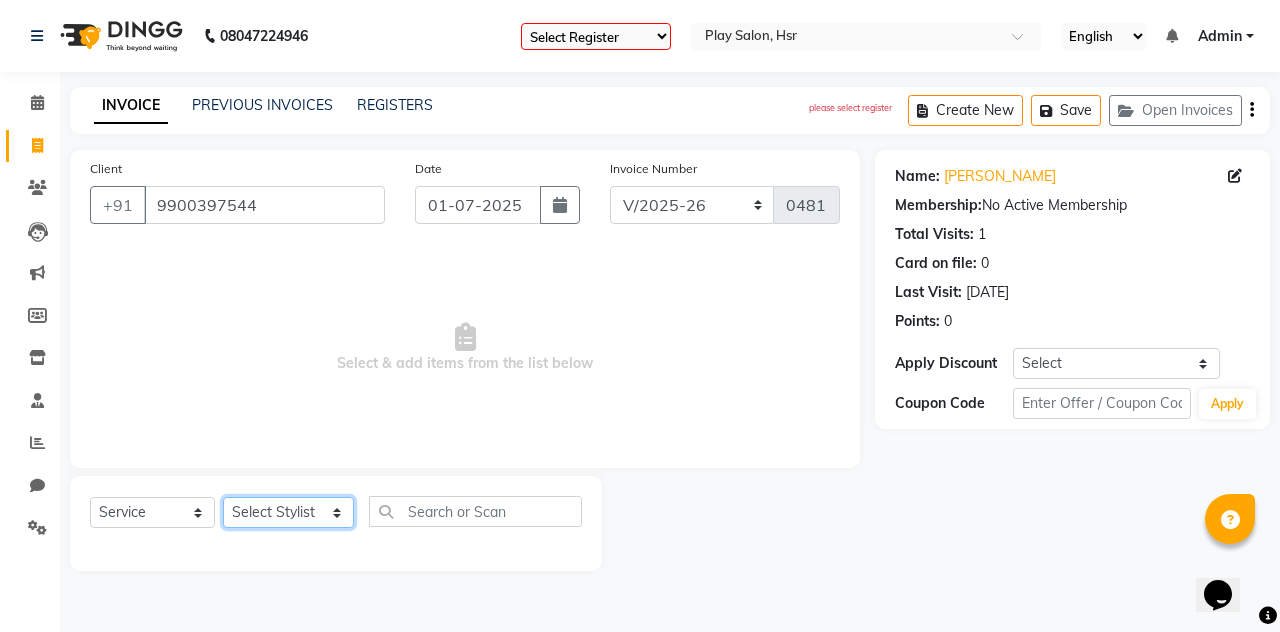 select on "82076" 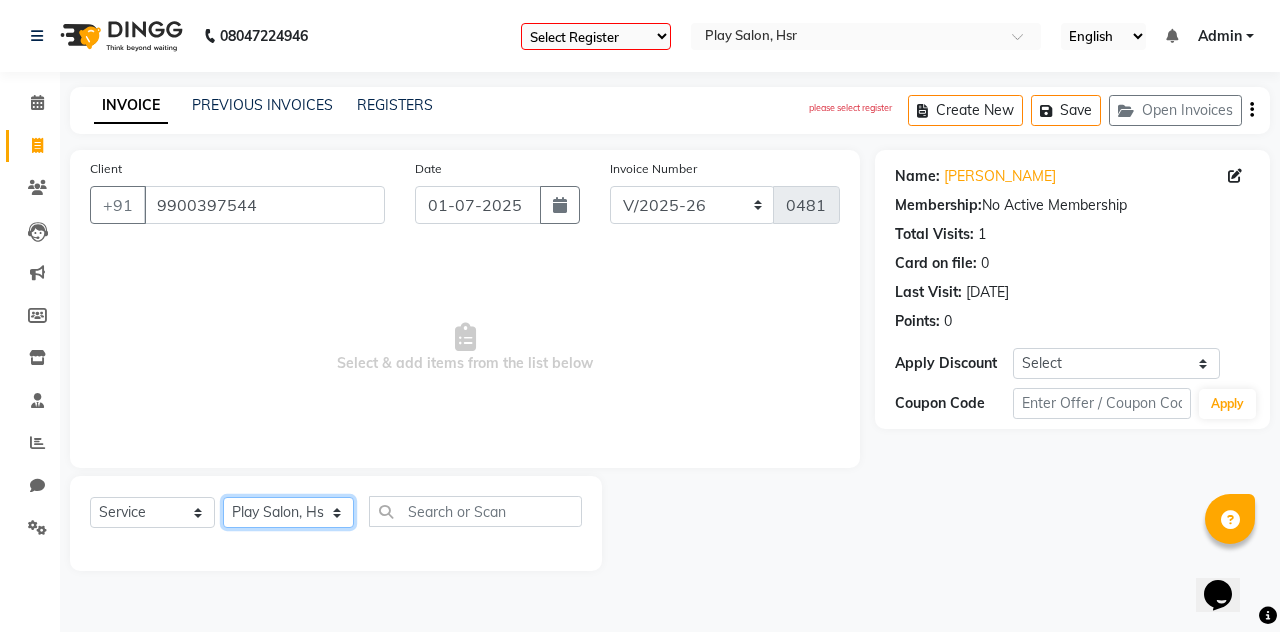 click on "Select Stylist Amaan Ali Anjali B Bhagrati C Dipen Subba Divya Thapa Kiran Limbu Play Salon, Hsr Priyanka M Rajani Baraily Rinjula riju Sujata Tamang Sunita Gurung" 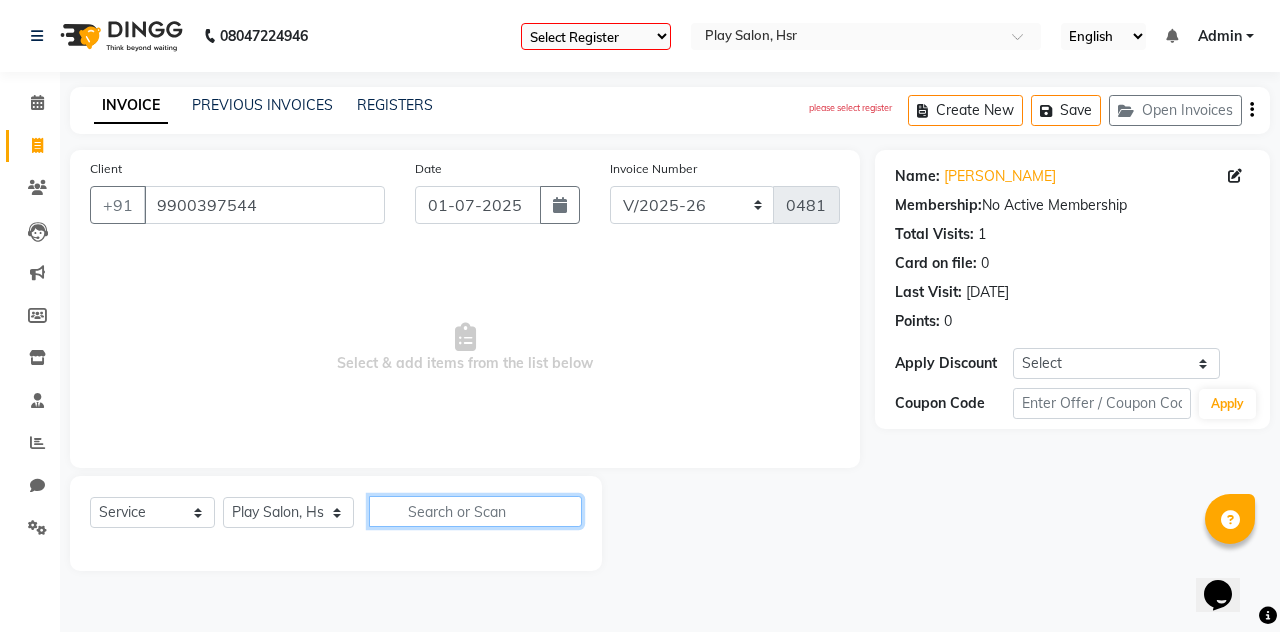 click 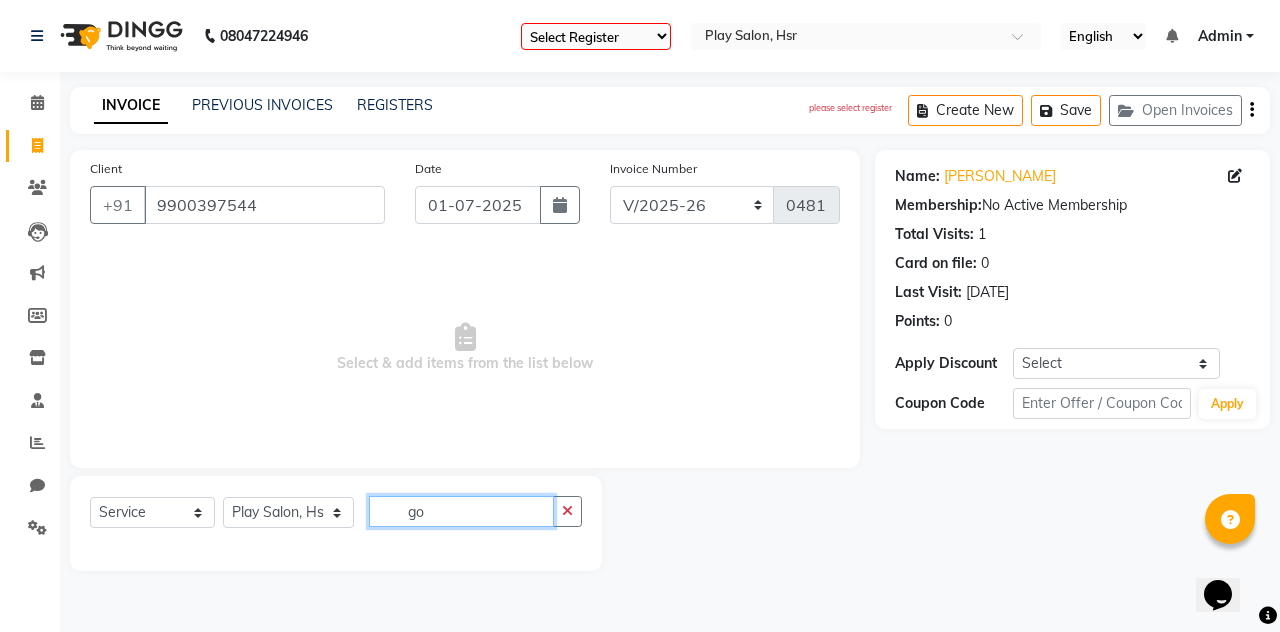 type on "g" 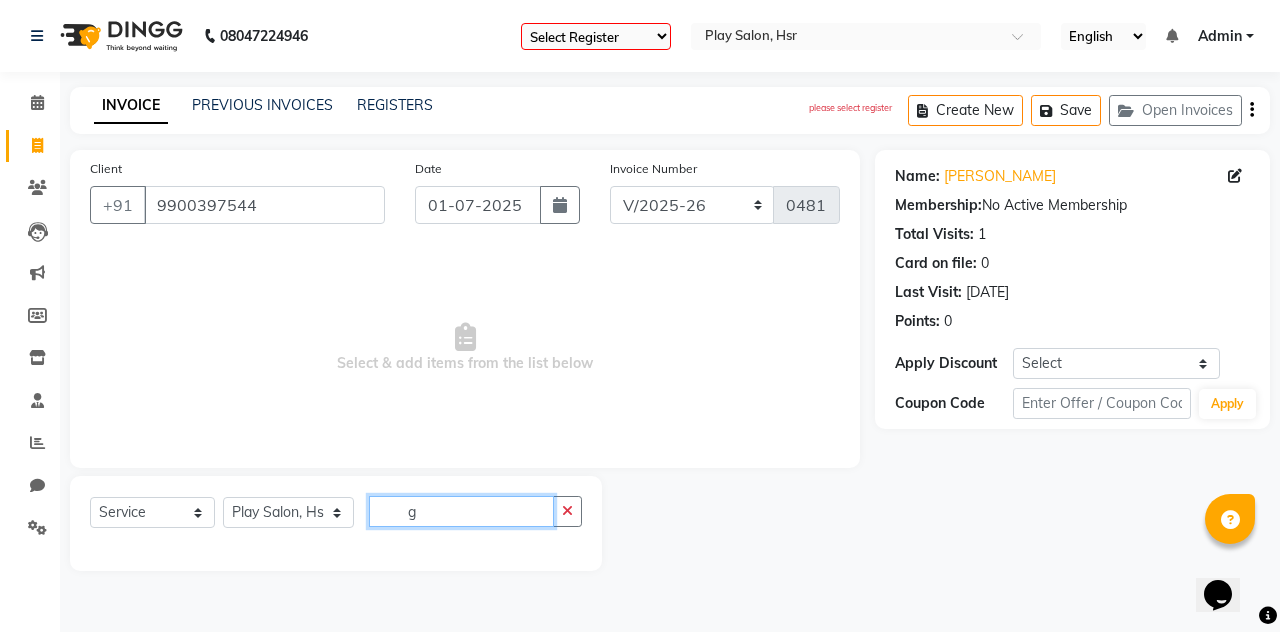 type 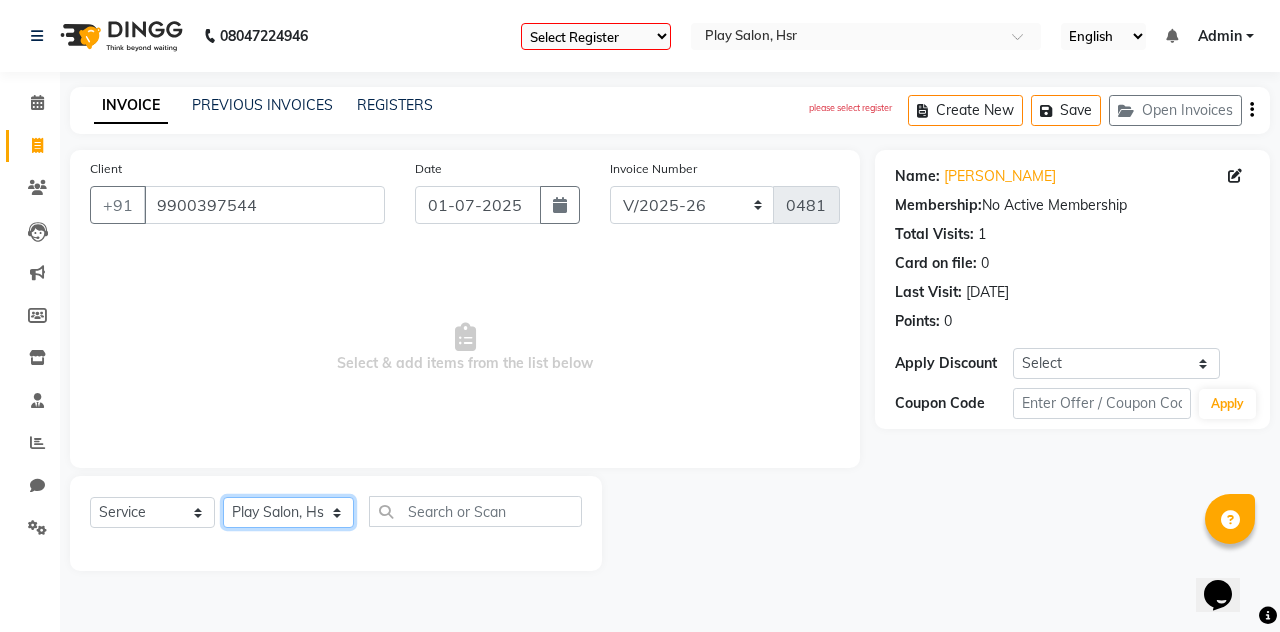 click on "Select Stylist Amaan Ali Anjali B Bhagrati C Dipen Subba Divya Thapa Kiran Limbu Play Salon, Hsr Priyanka M Rajani Baraily Rinjula riju Sujata Tamang Sunita Gurung" 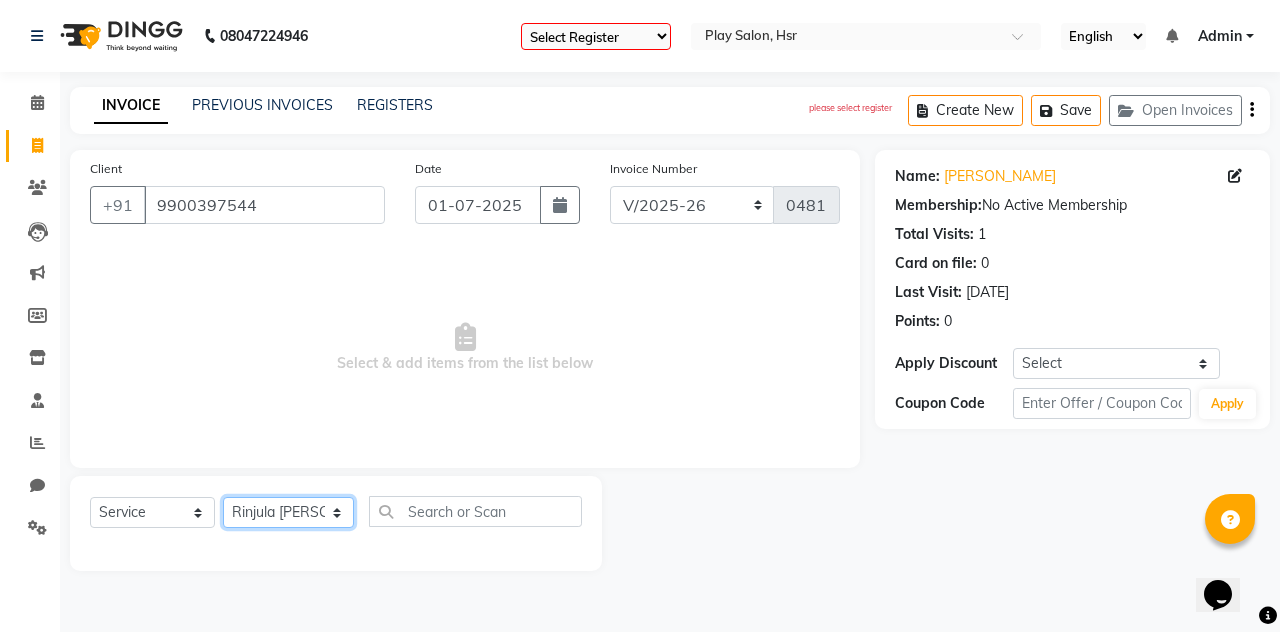 click on "Select Stylist Amaan Ali Anjali B Bhagrati C Dipen Subba Divya Thapa Kiran Limbu Play Salon, Hsr Priyanka M Rajani Baraily Rinjula riju Sujata Tamang Sunita Gurung" 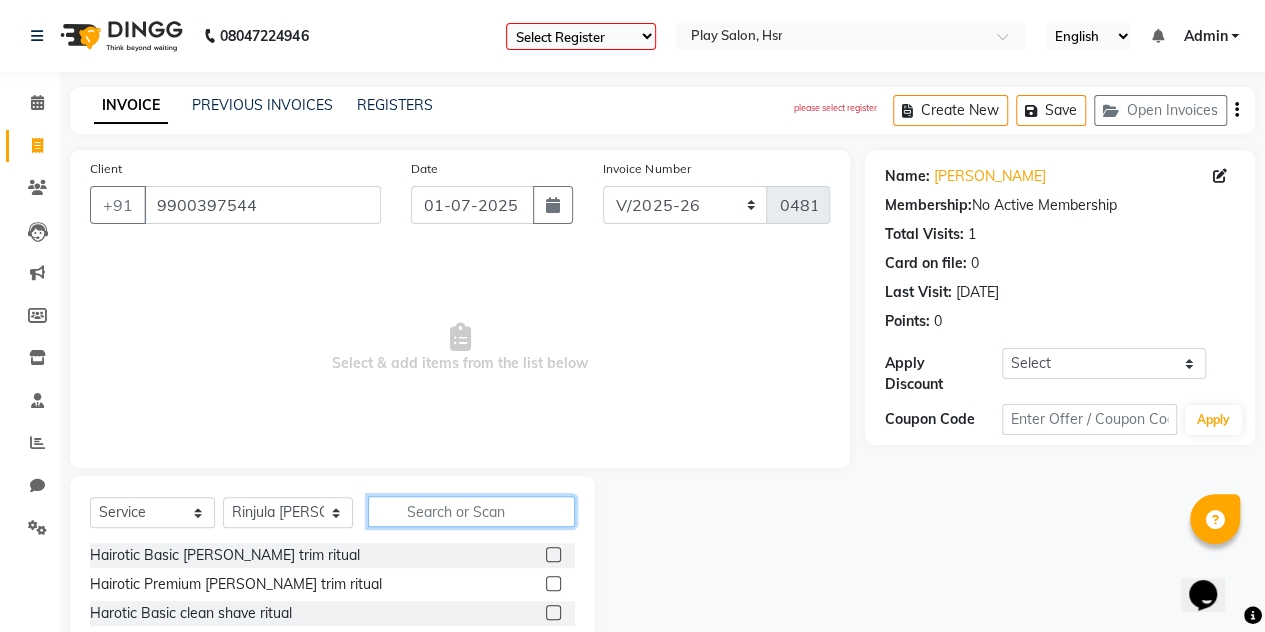 click 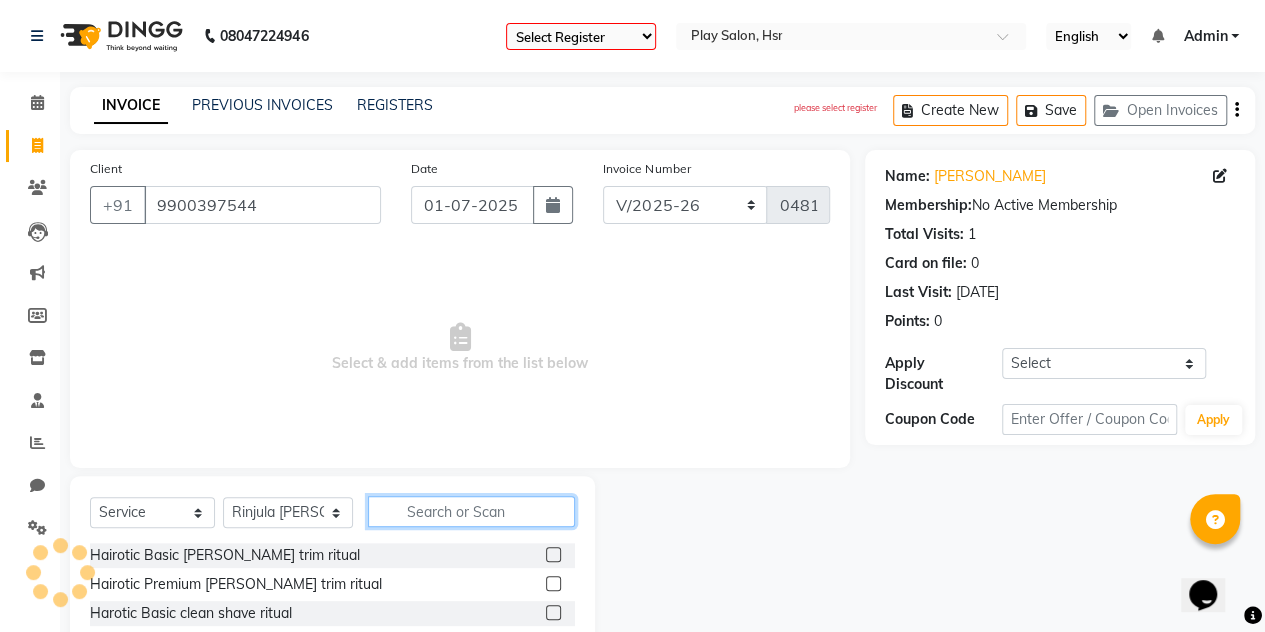 type on "g" 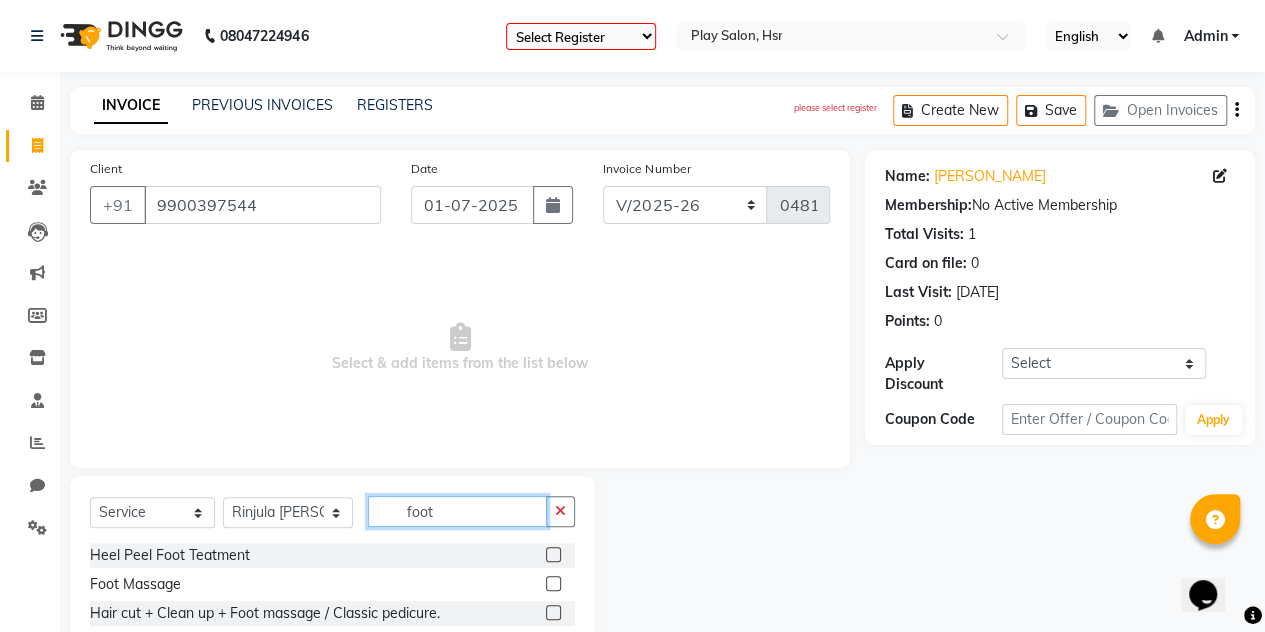 type on "foot" 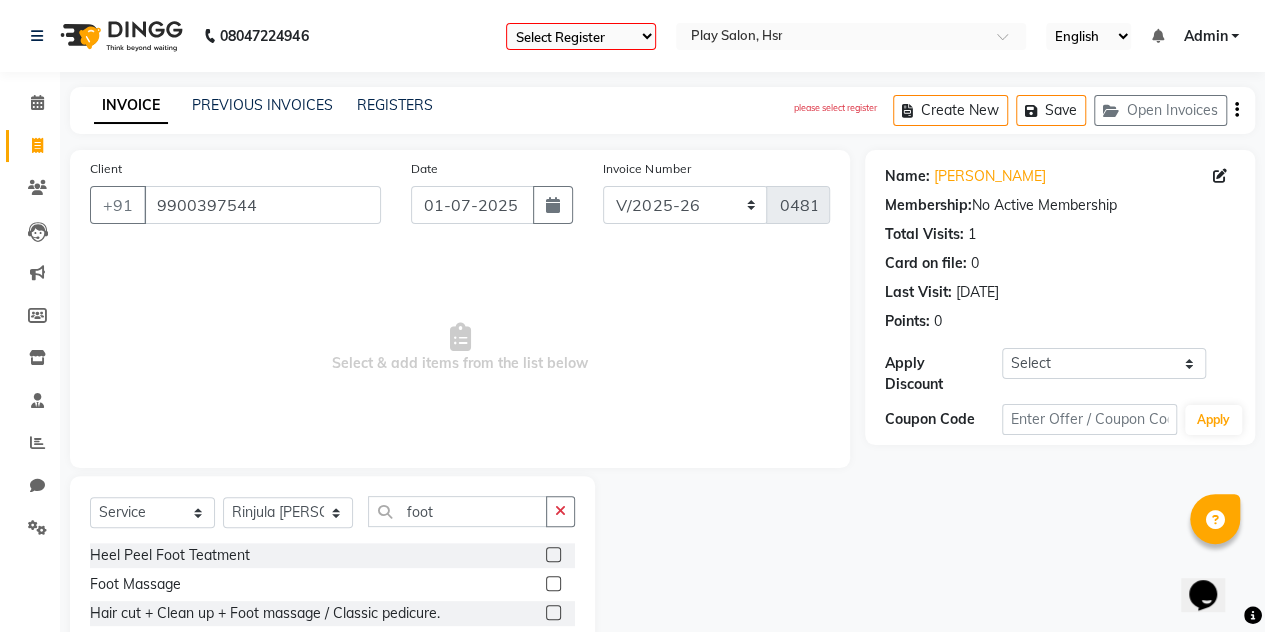 click on "Foot Massage" 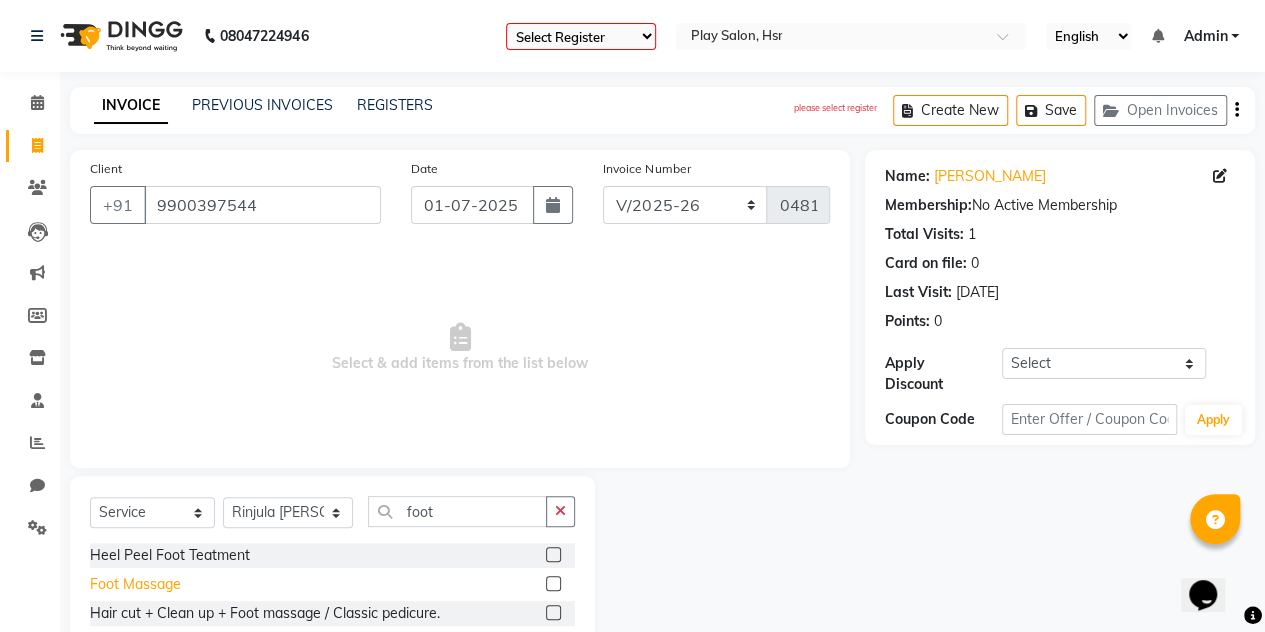 click on "Foot Massage" 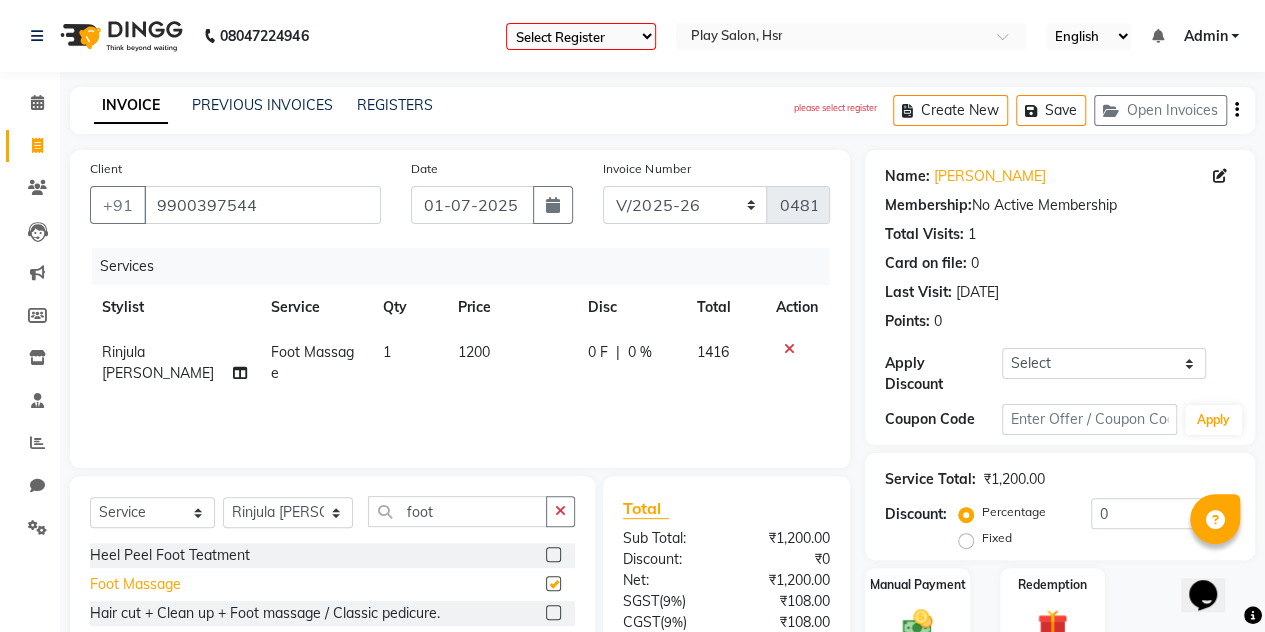 checkbox on "false" 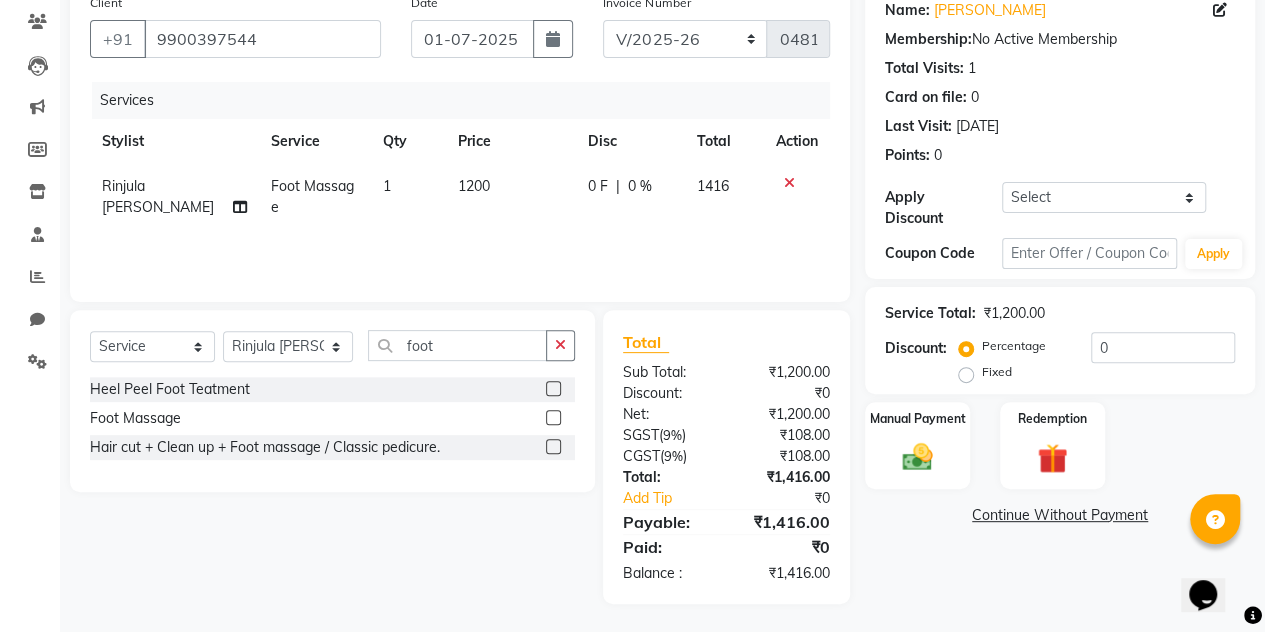 scroll, scrollTop: 166, scrollLeft: 0, axis: vertical 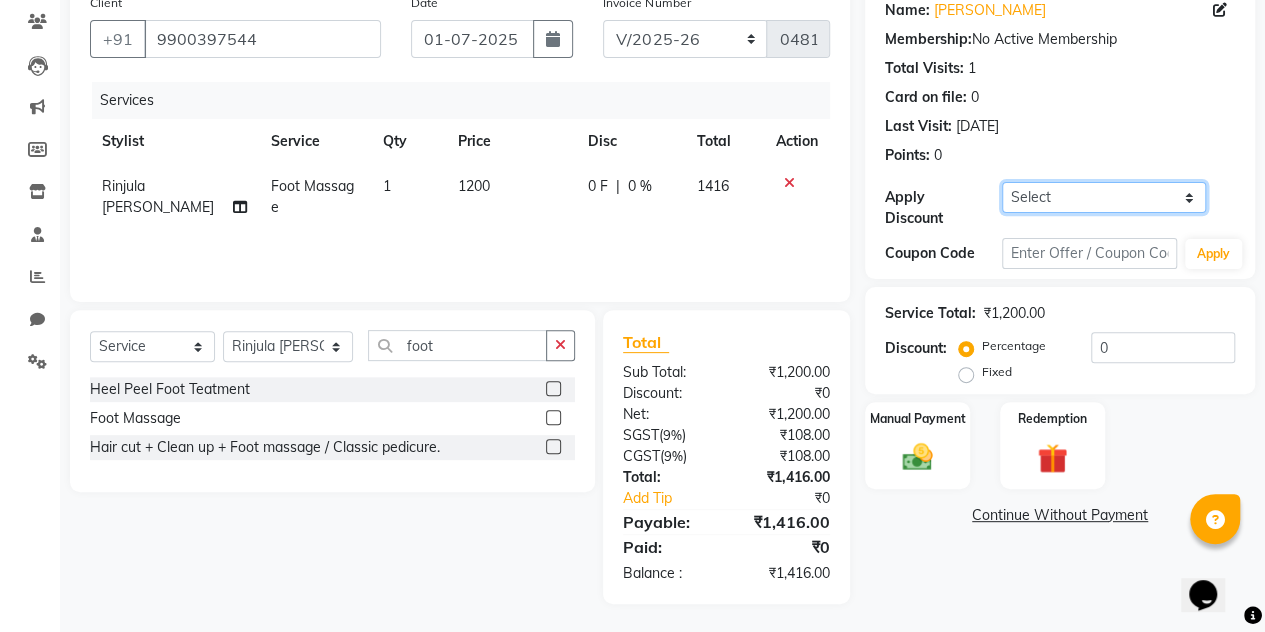 click on "Select Coupon → 20% New Clients Social Media Coupon → Come Back Offer Coupon → 300 Cashback" 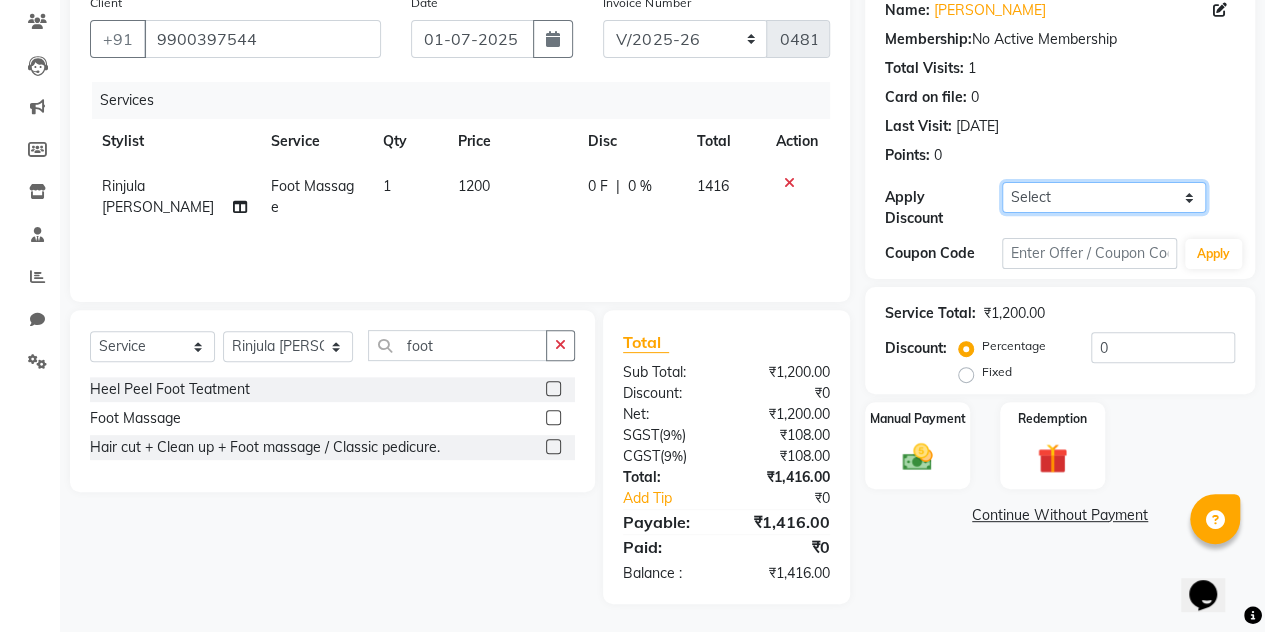 select on "2: Object" 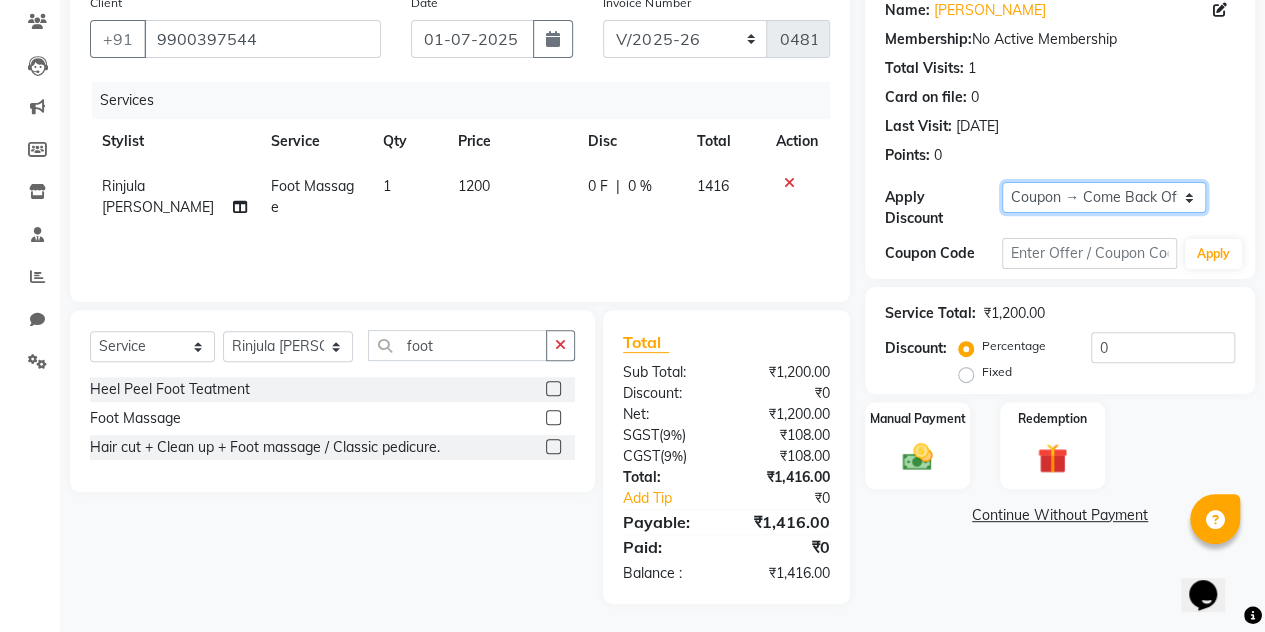 click on "Select Coupon → 20% New Clients Social Media Coupon → Come Back Offer Coupon → 300 Cashback" 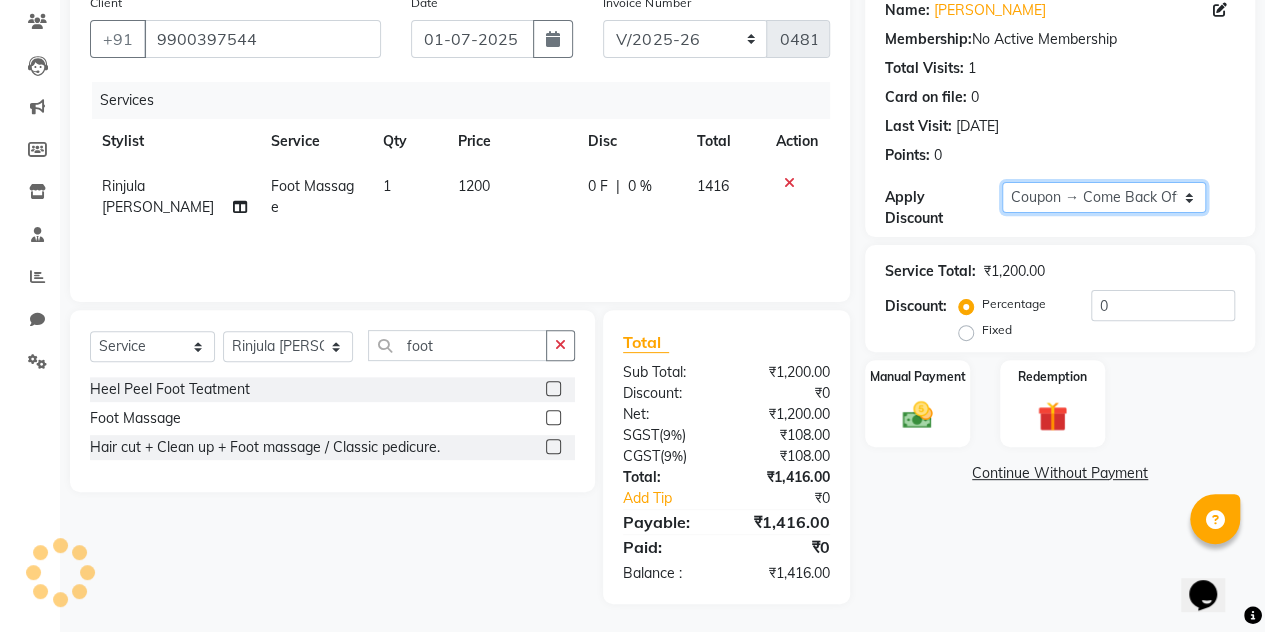 type on "100" 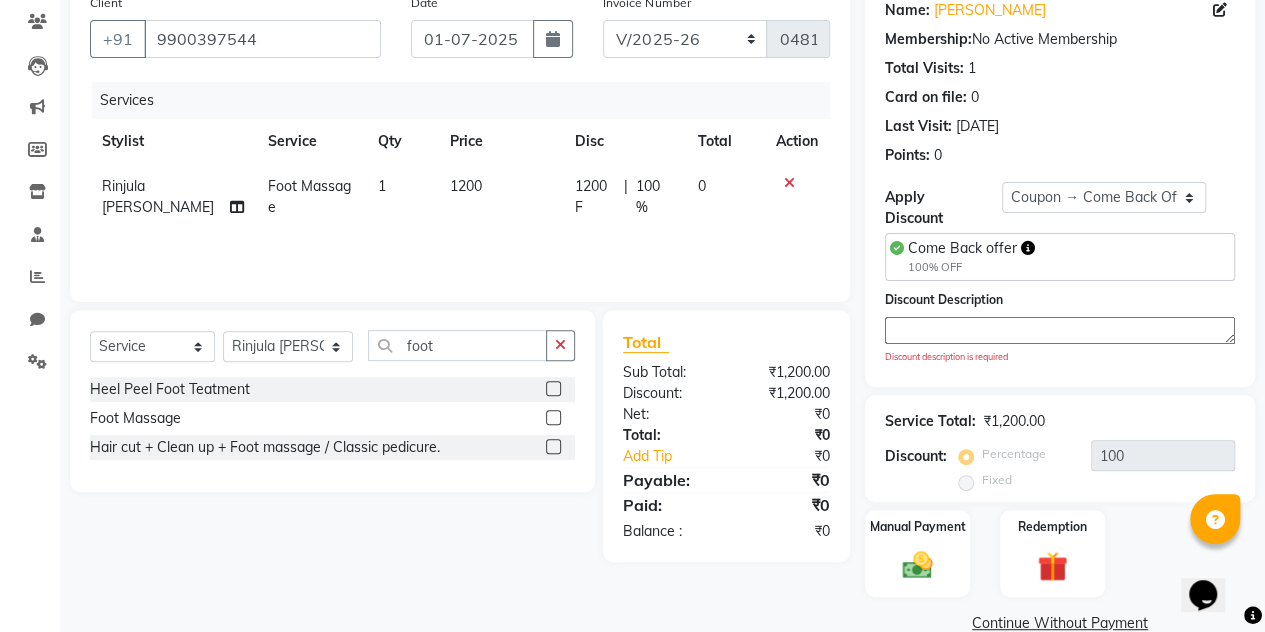 click 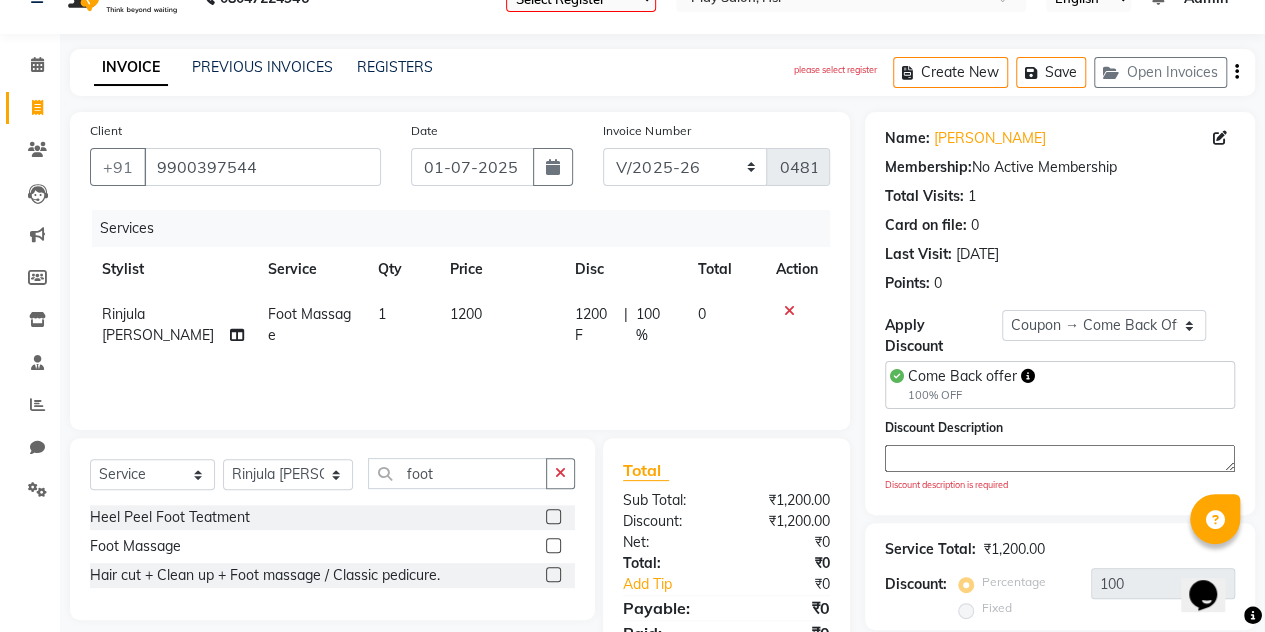 scroll, scrollTop: 36, scrollLeft: 0, axis: vertical 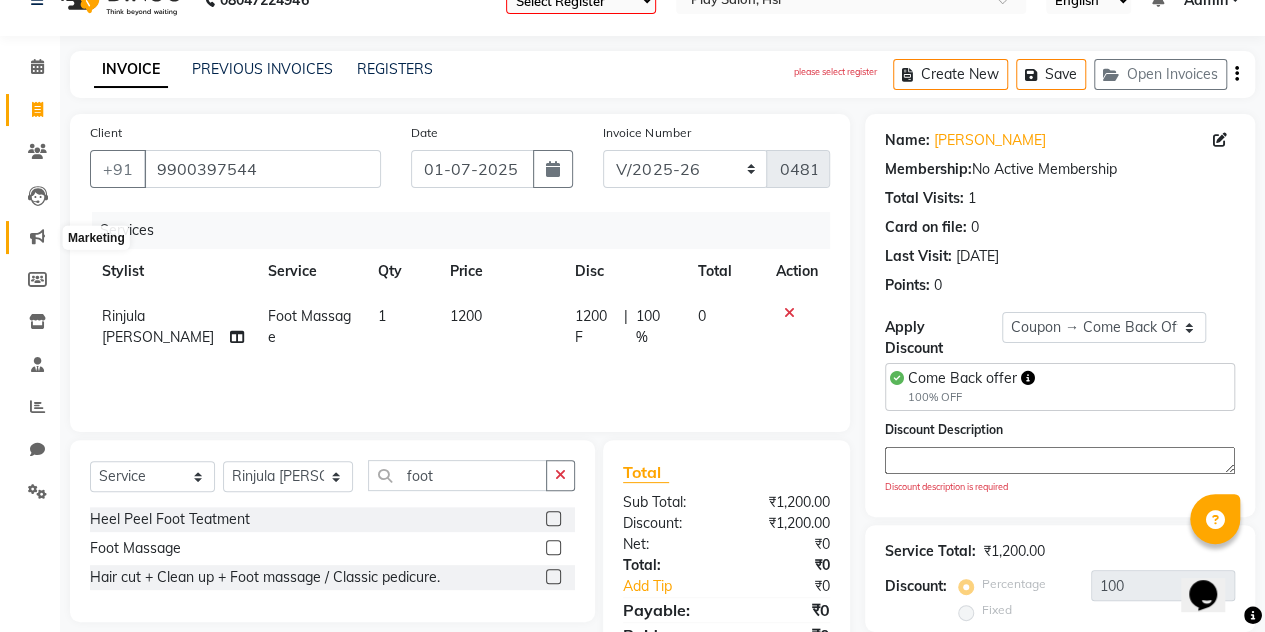 click 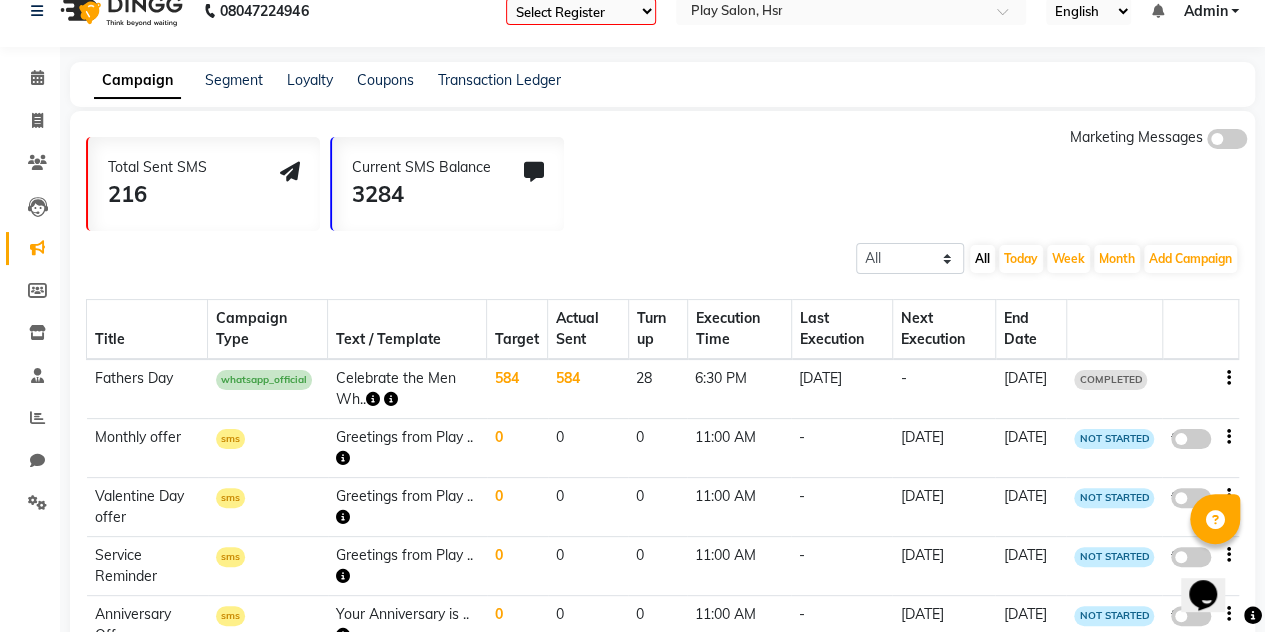 scroll, scrollTop: 36, scrollLeft: 0, axis: vertical 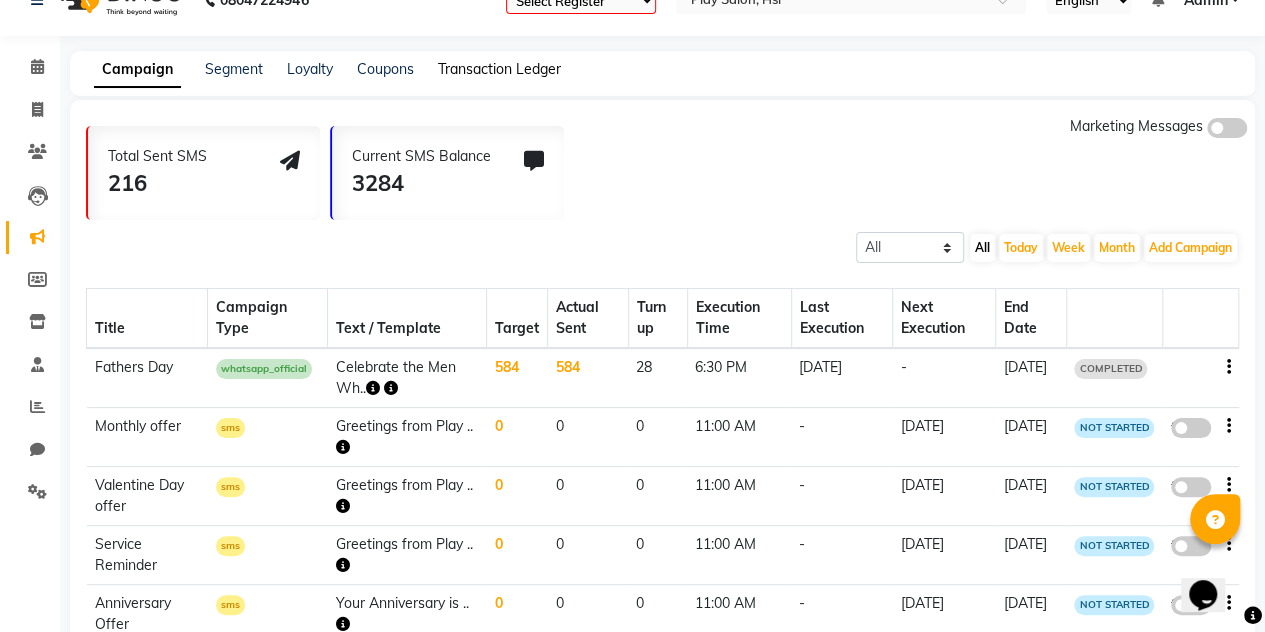 click on "Transaction Ledger" 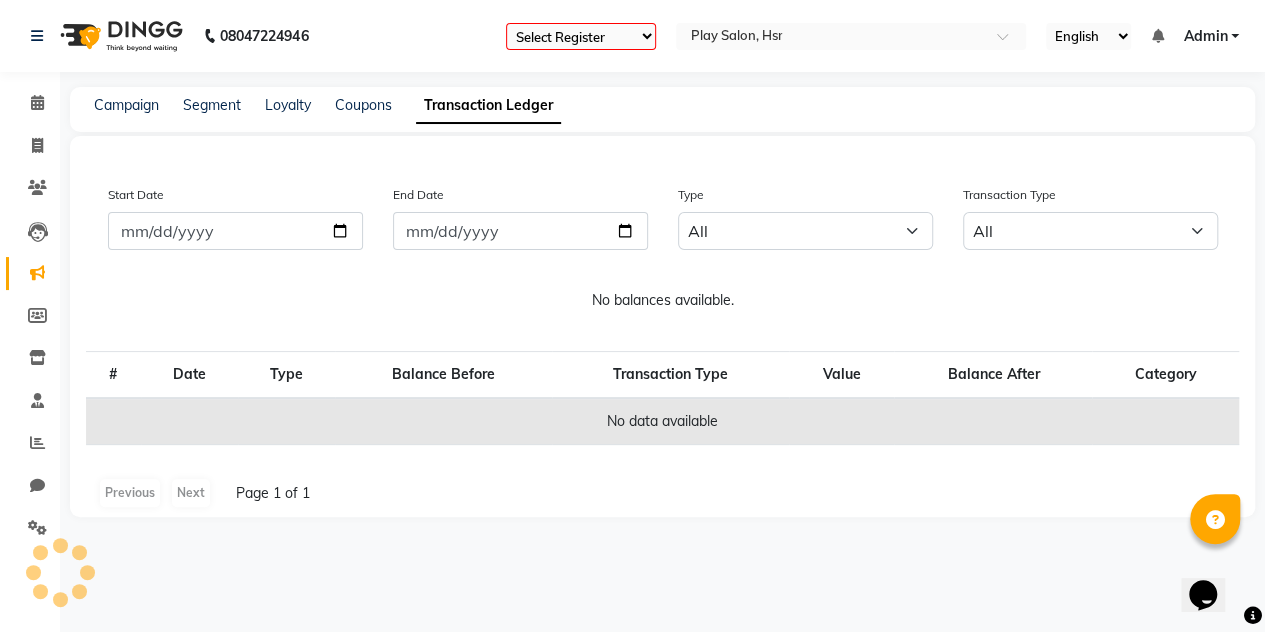 scroll, scrollTop: 0, scrollLeft: 0, axis: both 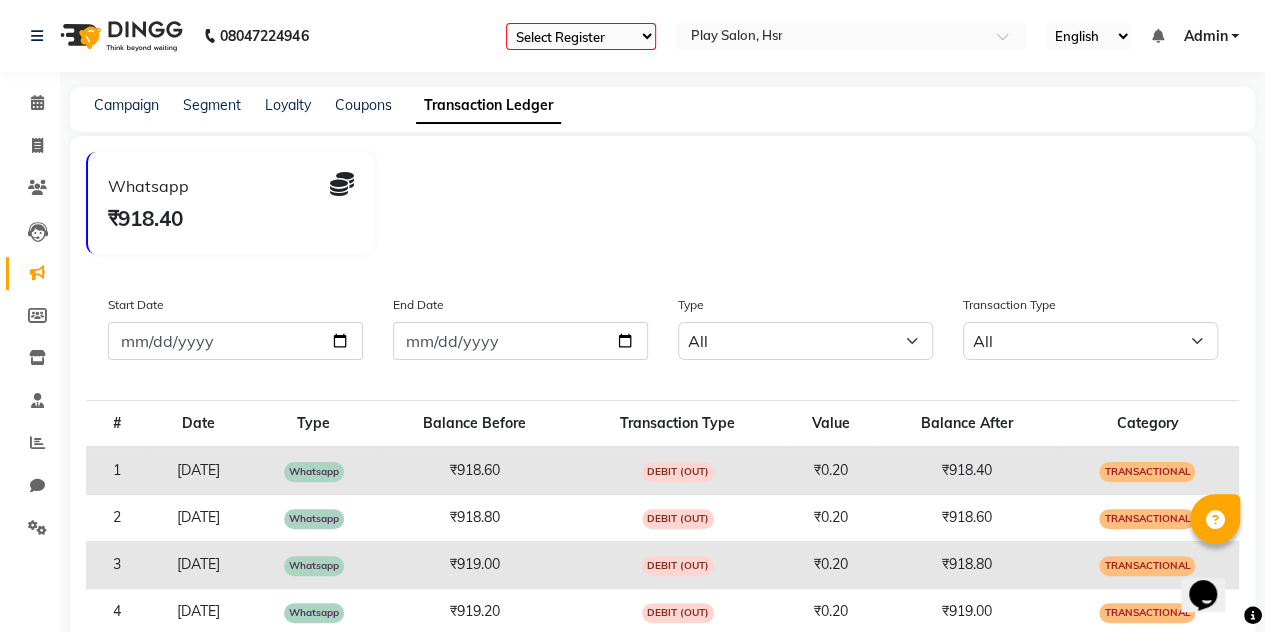 click on "Campaign" 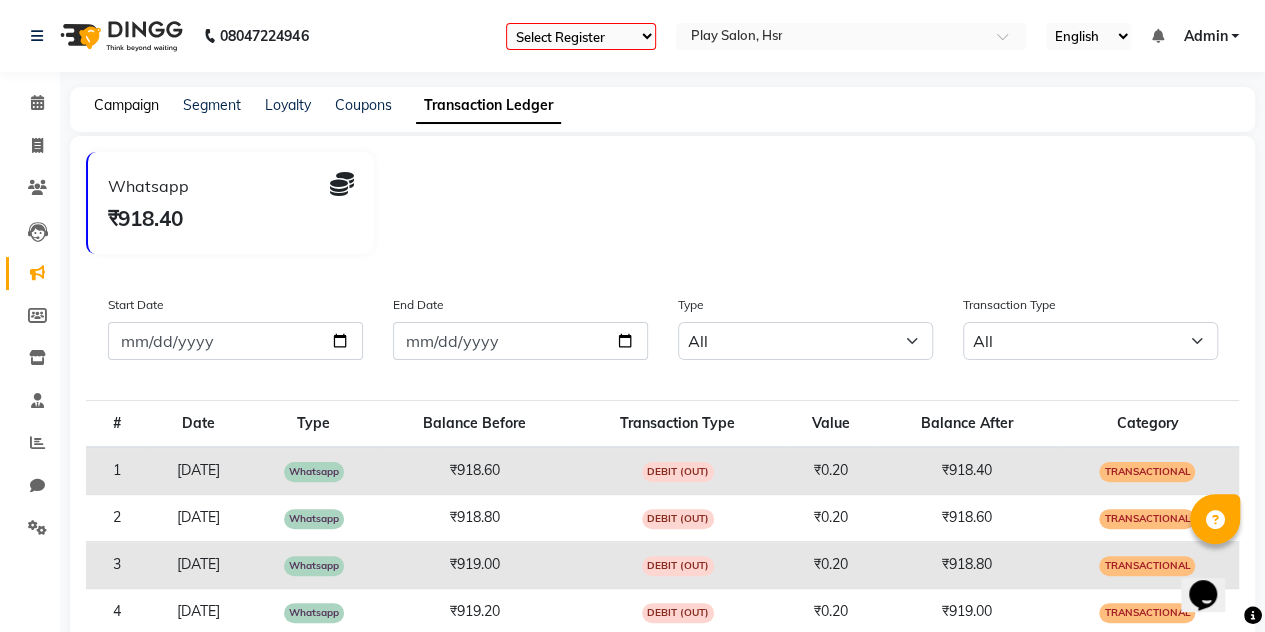 click on "Campaign" 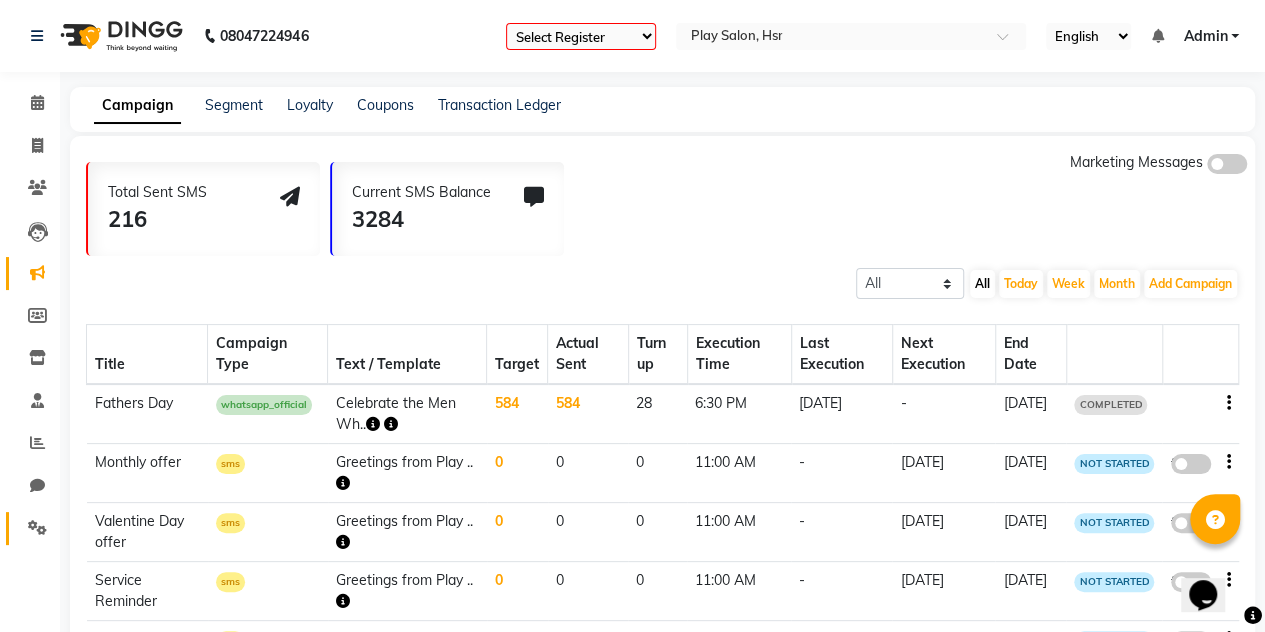 click 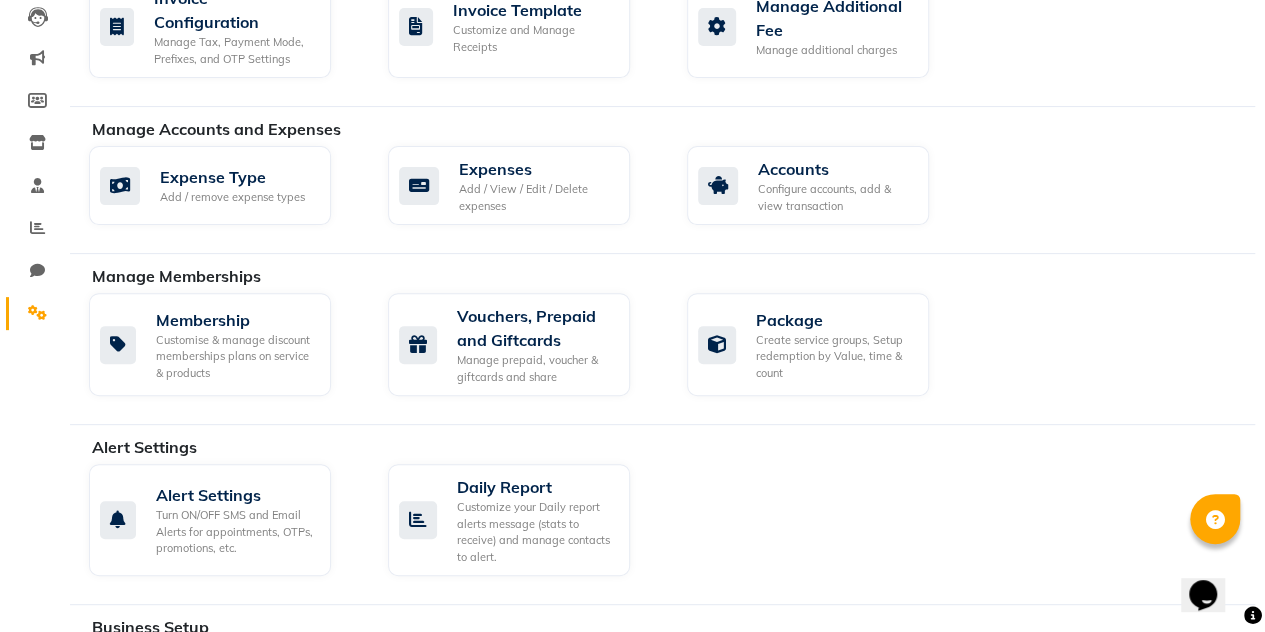 scroll, scrollTop: 1156, scrollLeft: 0, axis: vertical 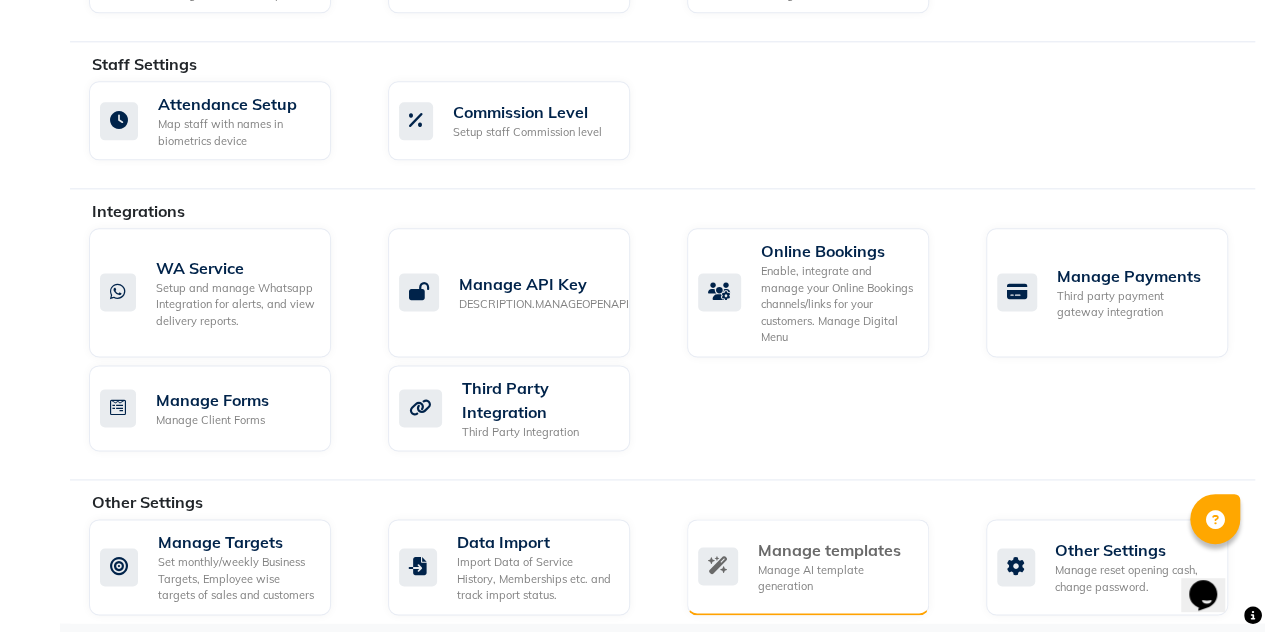 click on "Manage AI template generation" 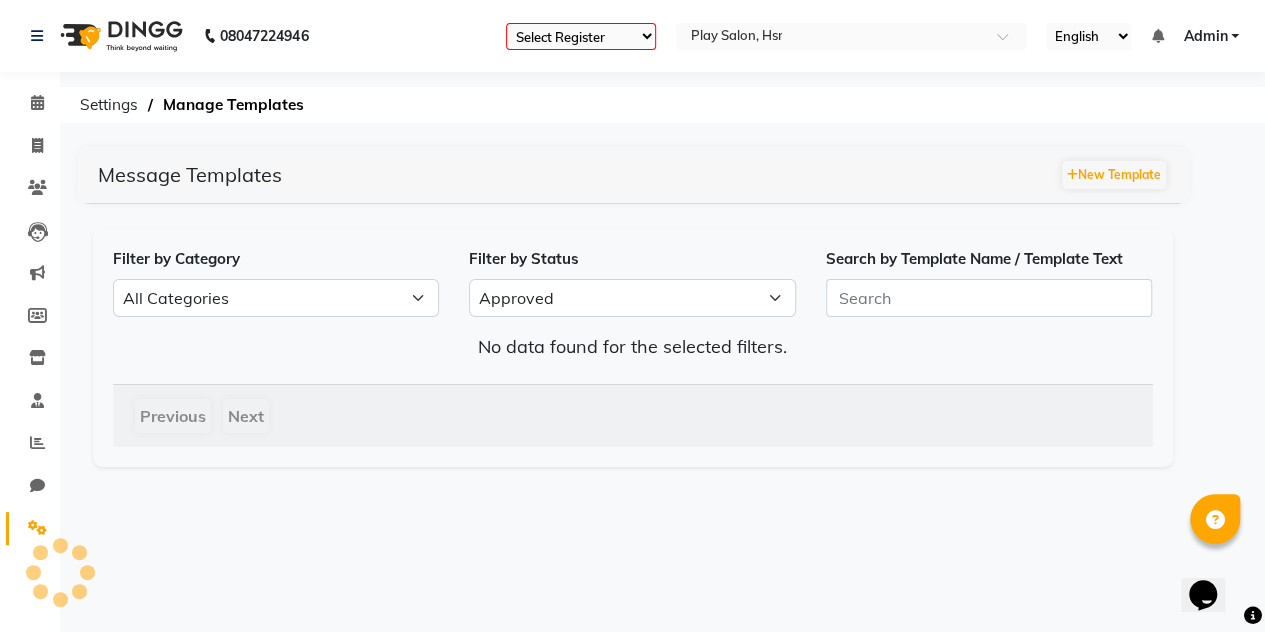 scroll, scrollTop: 0, scrollLeft: 0, axis: both 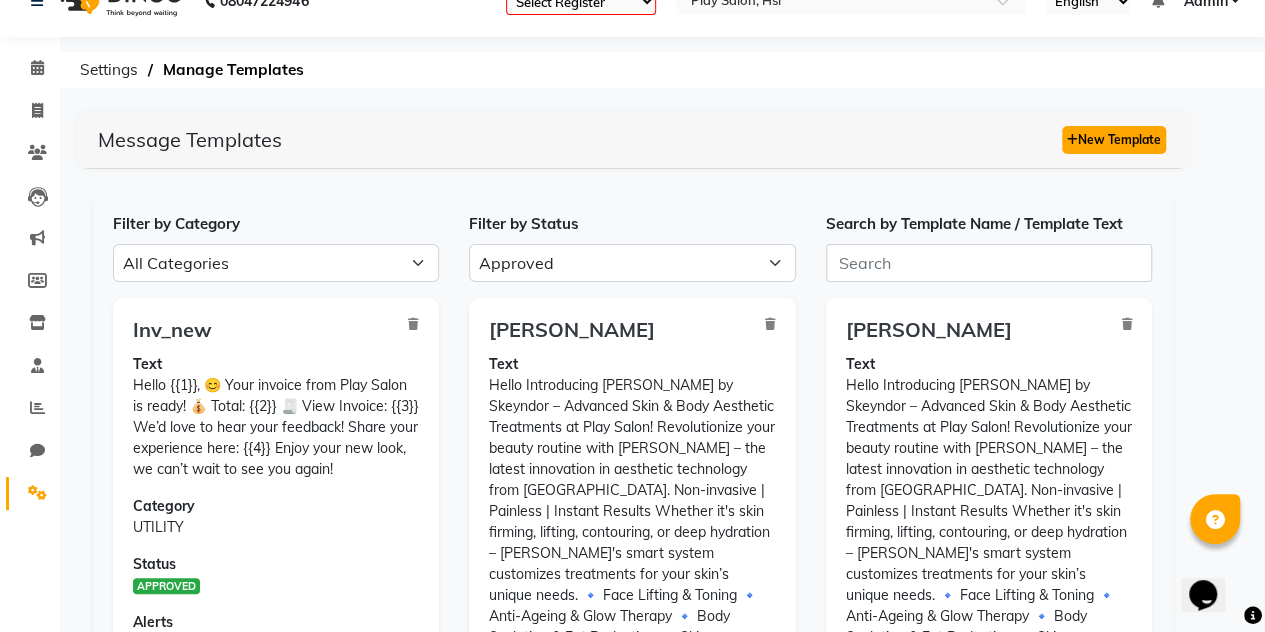 click on "New Template" 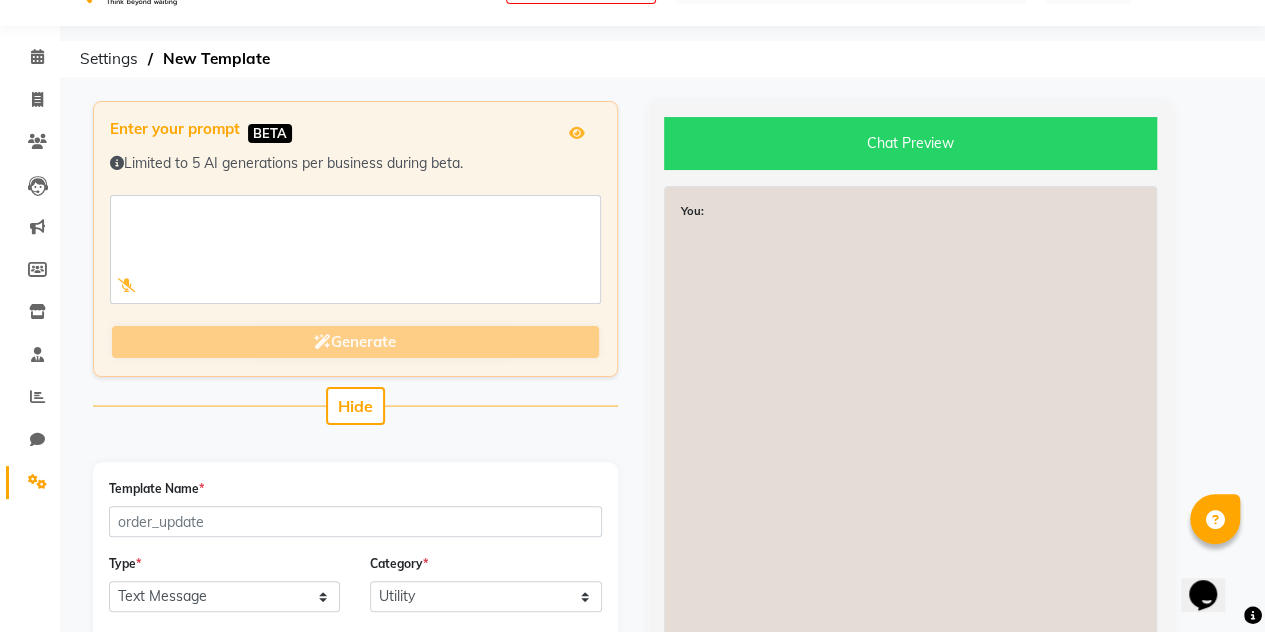 scroll, scrollTop: 68, scrollLeft: 0, axis: vertical 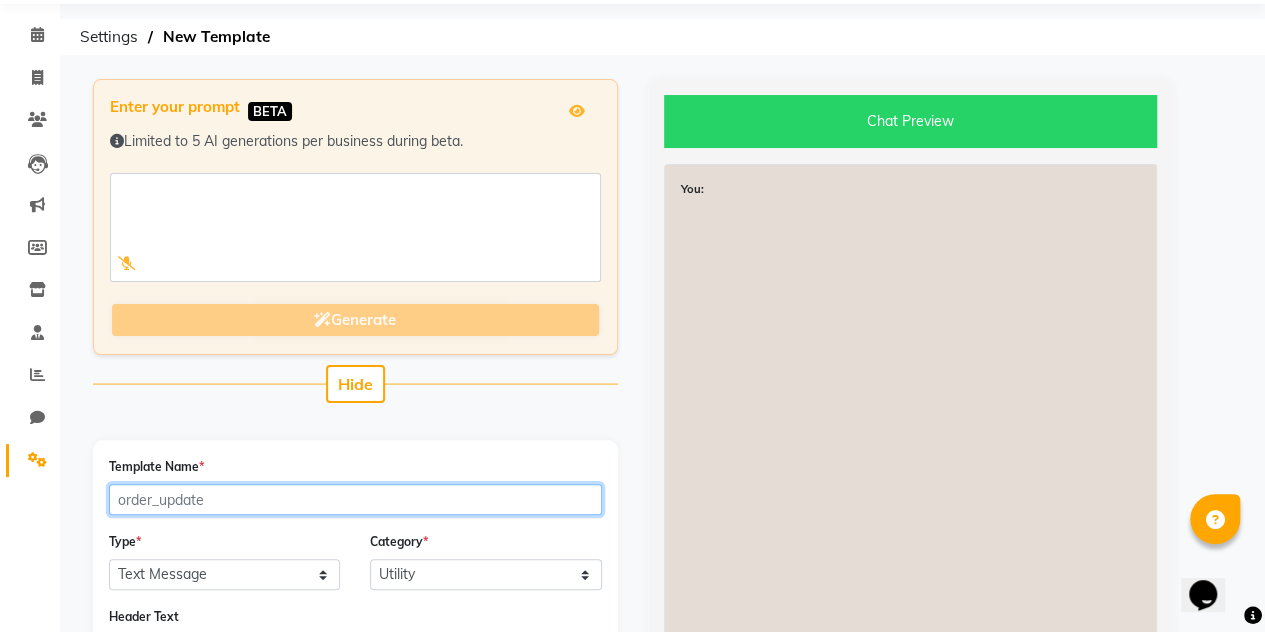 click on "Template Name  *" at bounding box center [355, 499] 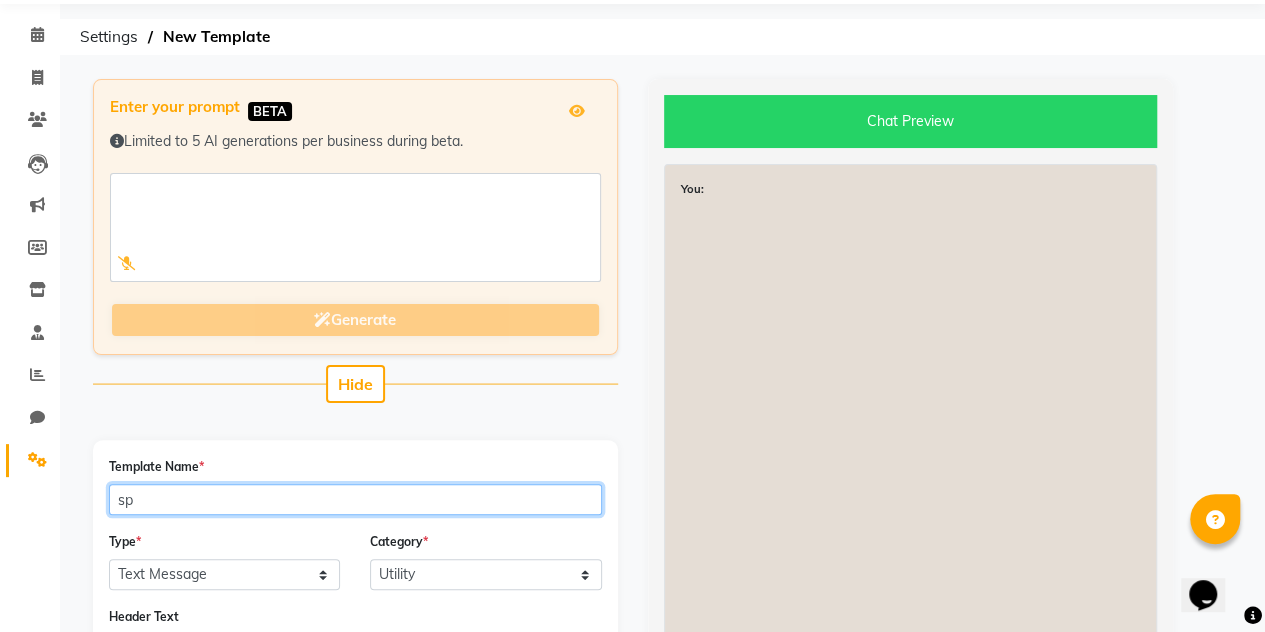 type on "s" 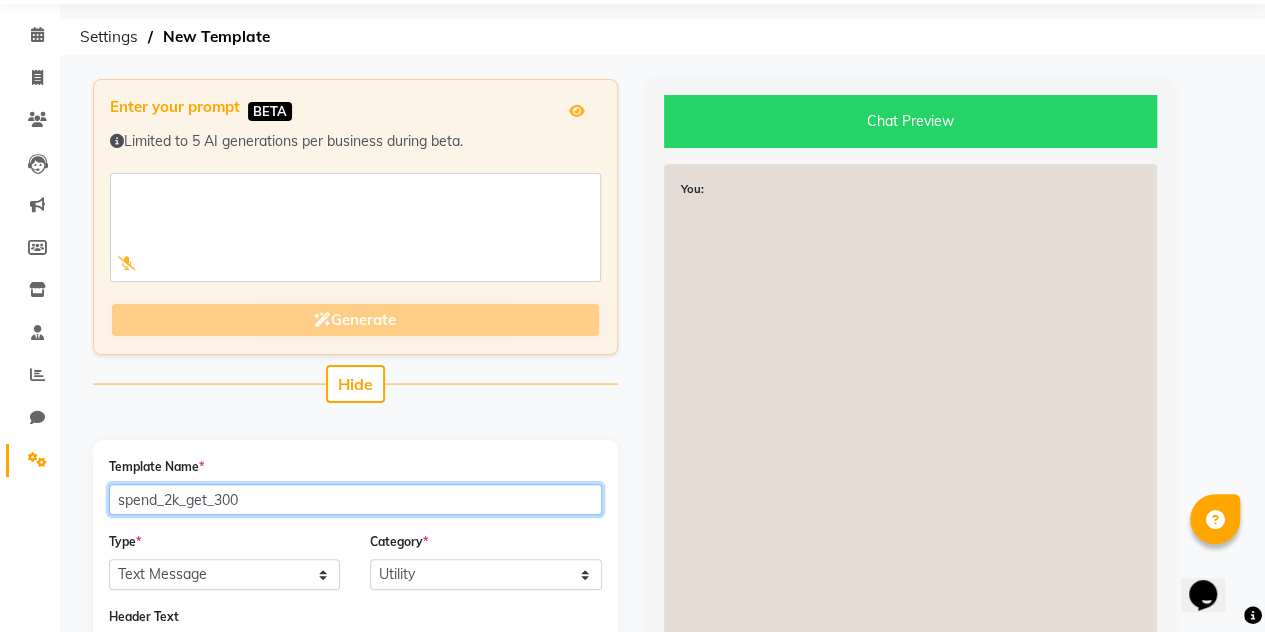type on "spend_2k_get_300" 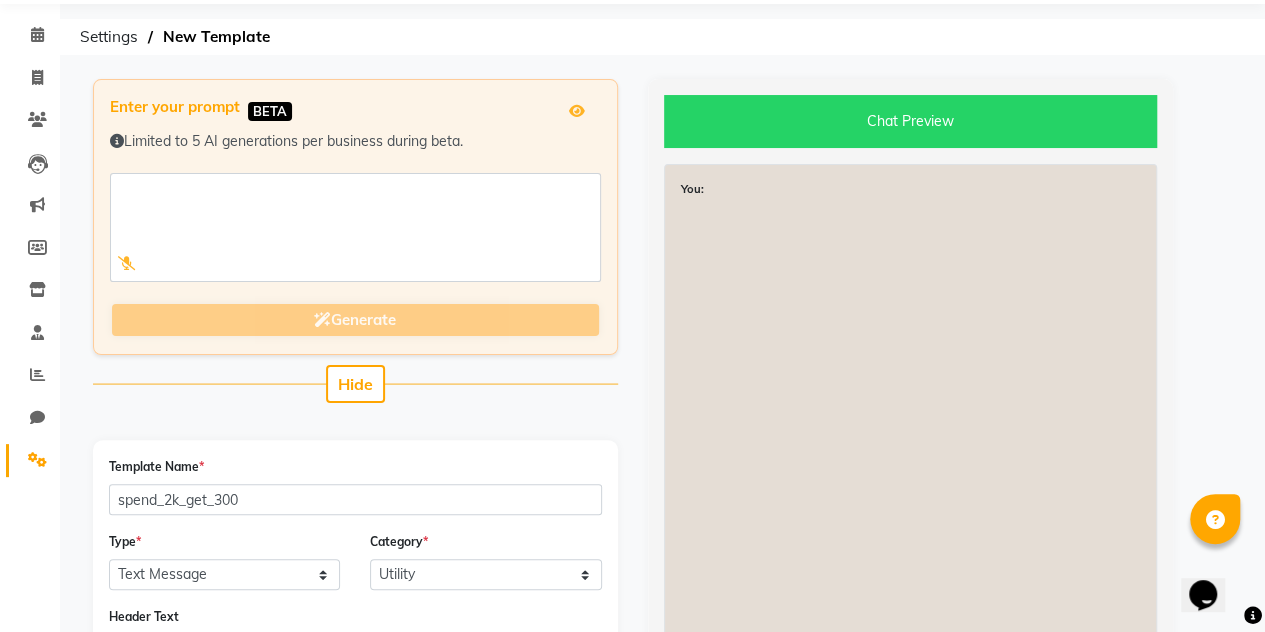 click on "Template Name  * spend_2k_get_300  Type  * Text Message Image with Text  Category  * Utility Marketing Header Text  Message  * Variables  Add Variable  Footer Text (Optional) Buttons  Add Button   Reset  Cancel  Create Template" 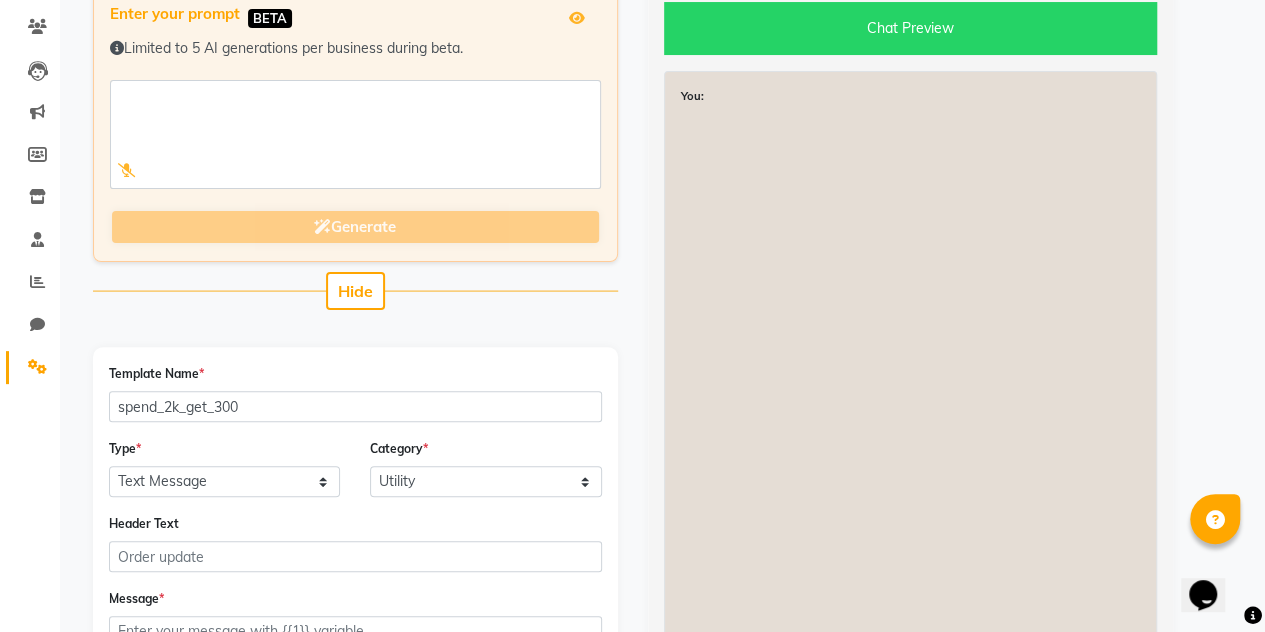scroll, scrollTop: 162, scrollLeft: 0, axis: vertical 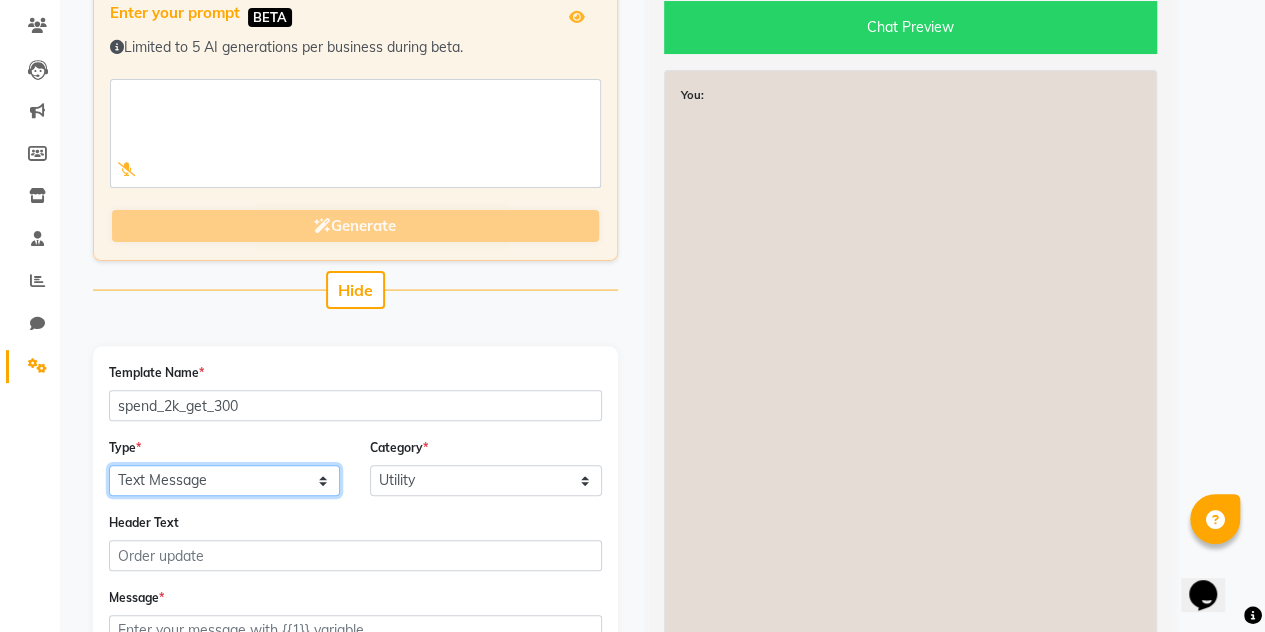 click on "Text Message Image with Text" 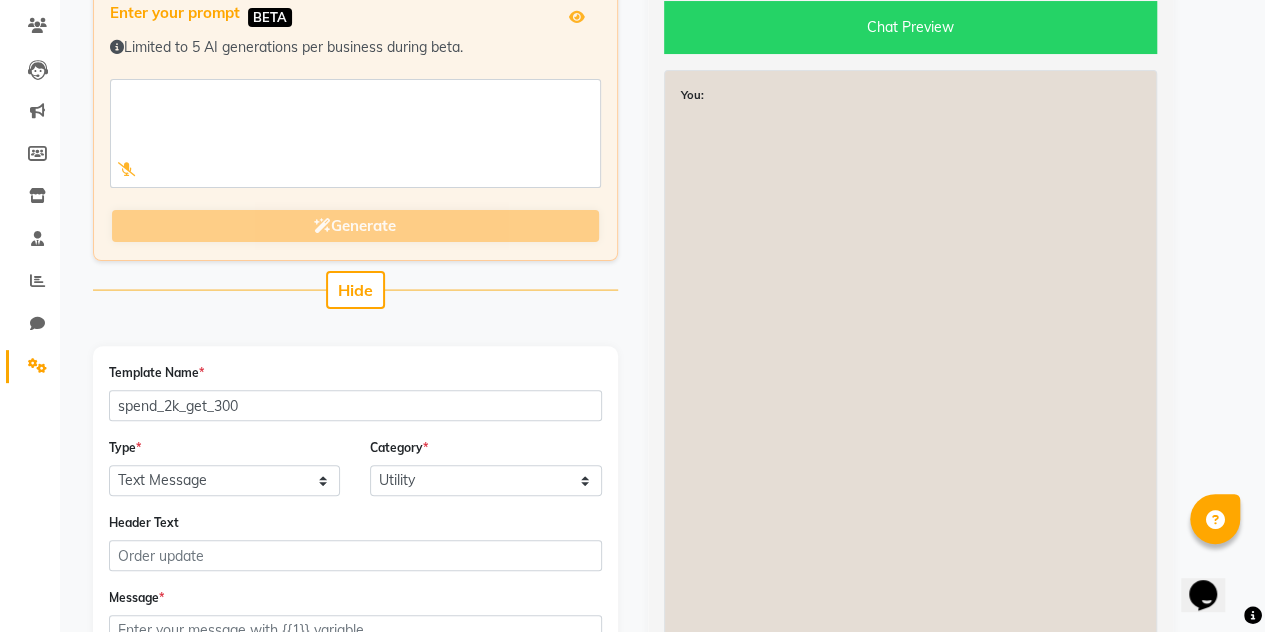 click on "Type  * Text Message Image with Text  Category  * Utility Marketing" 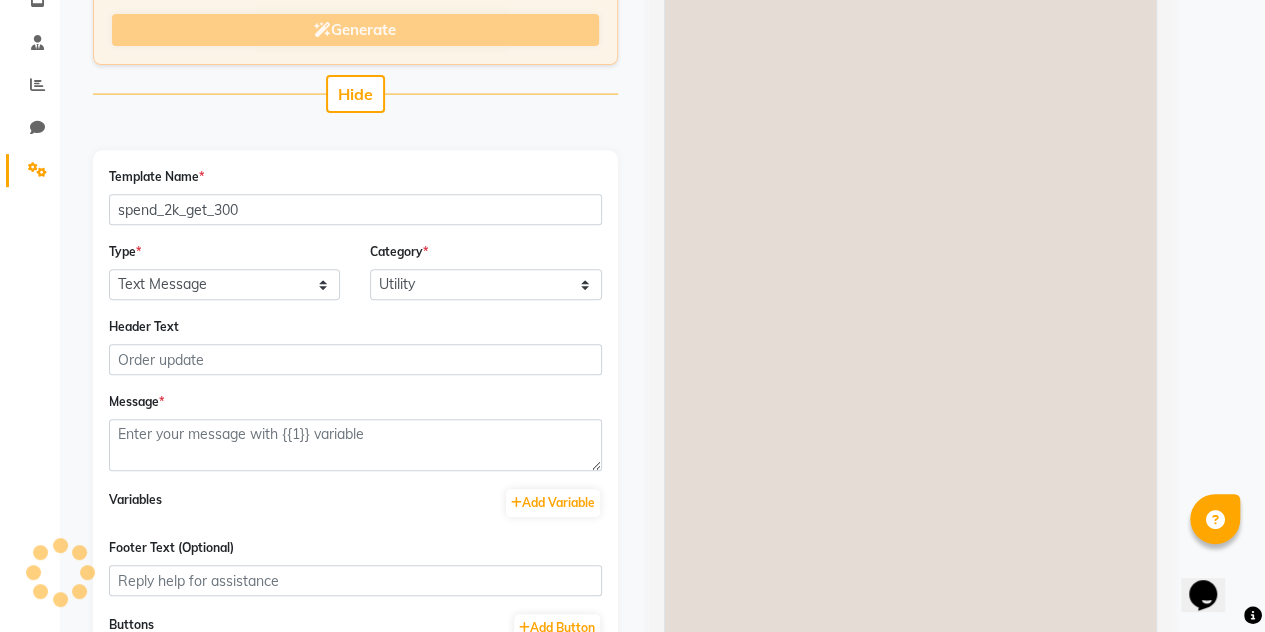 scroll, scrollTop: 374, scrollLeft: 0, axis: vertical 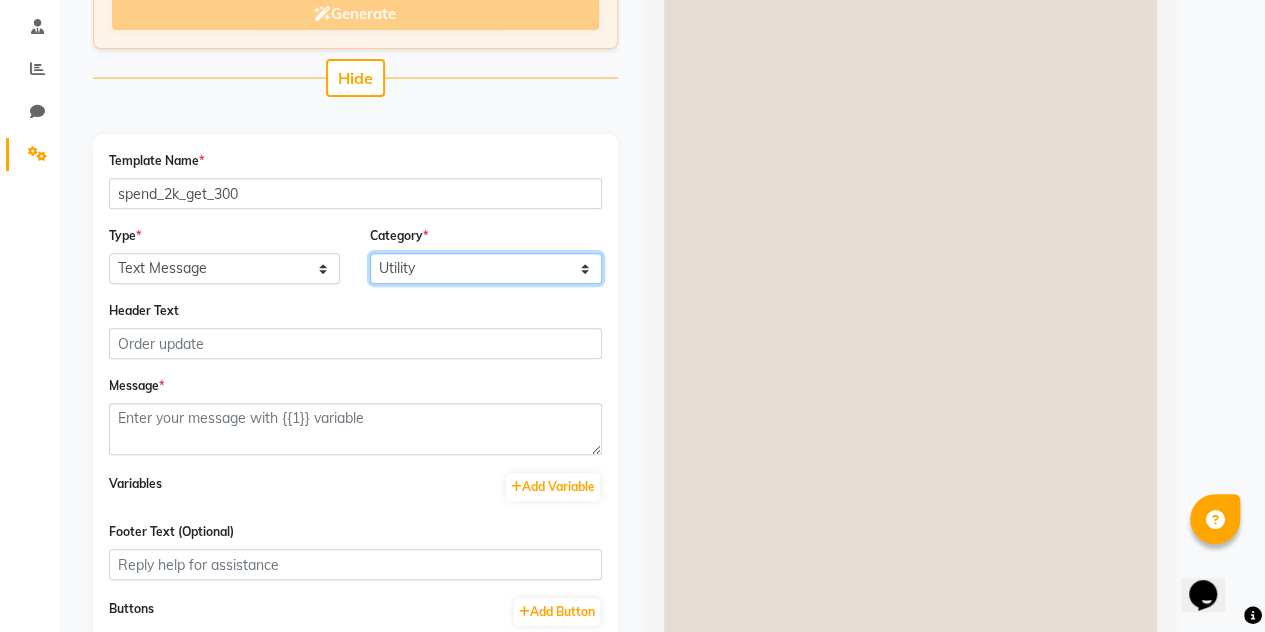 click on "Utility Marketing" 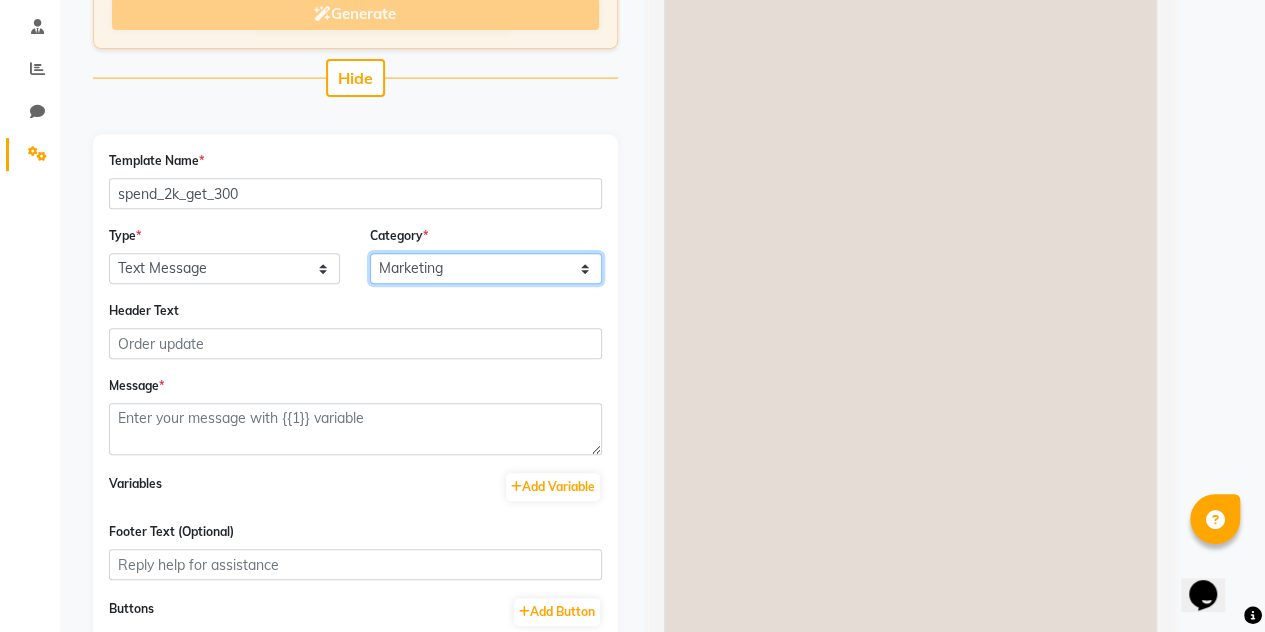 click on "Utility Marketing" 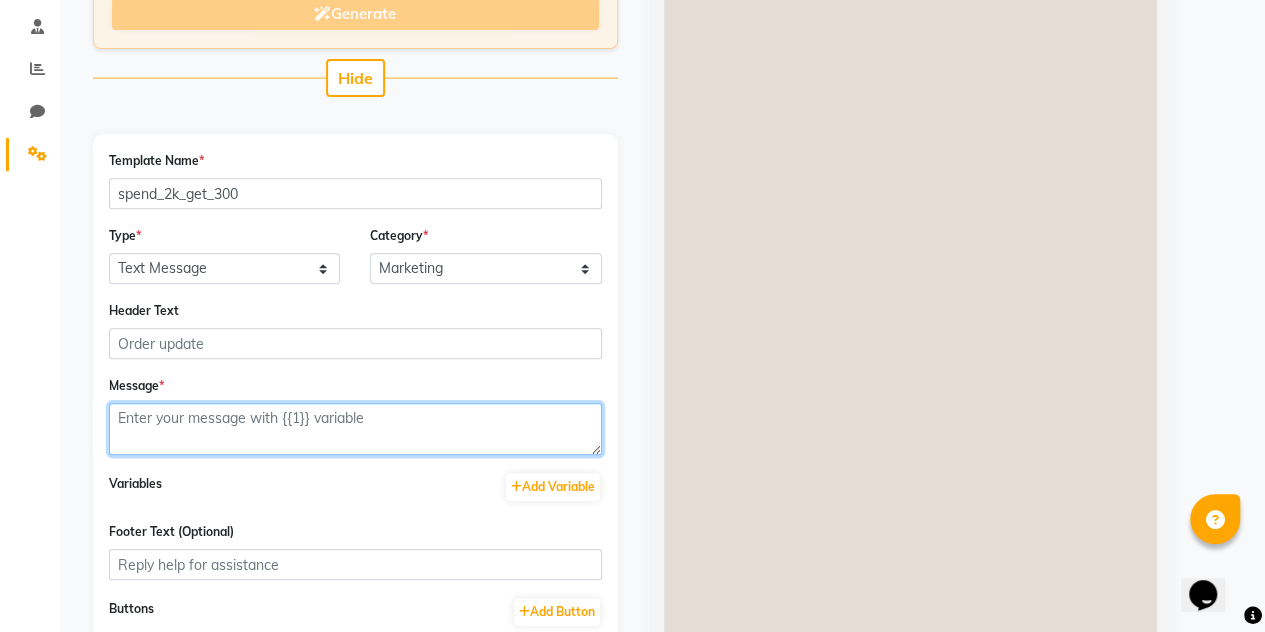 click at bounding box center (355, 429) 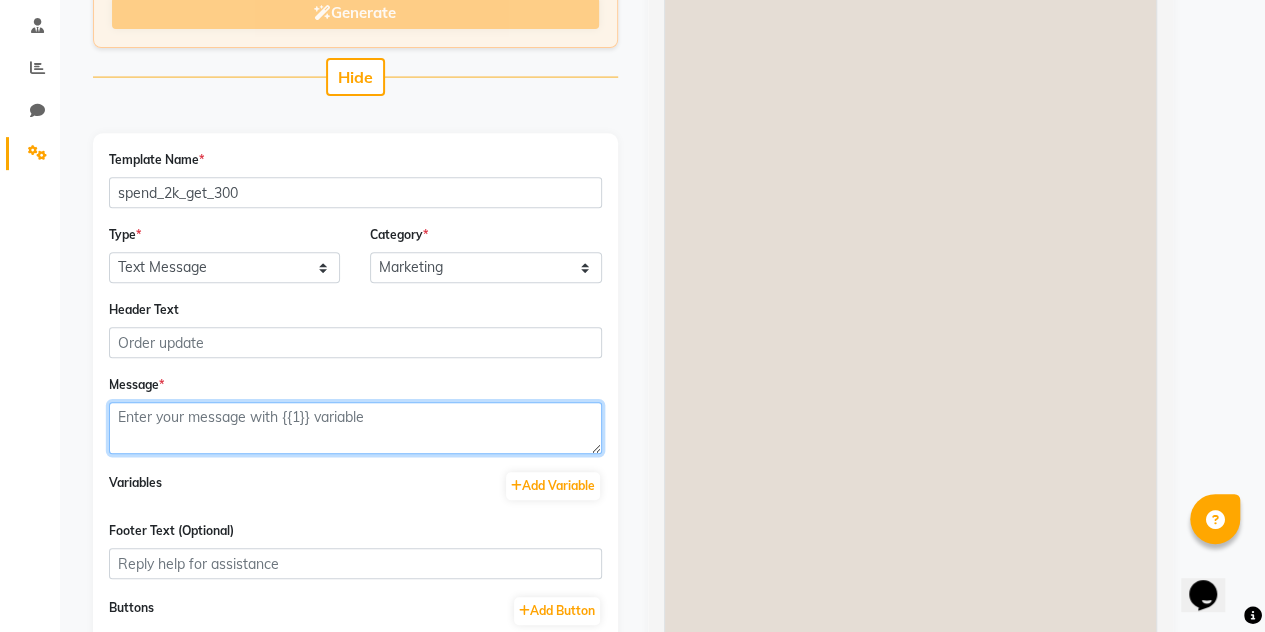 paste on "🎉 Welcome Offer for New Clients! 🎉
Spend ₹2000 or more on your first visit and get ₹300 OFF on your next visit! ✨
✅ Valid till 31st July 2025
✅ Only at Play Salon, HSR Outlet
Don’t miss out on this exclusive treat – because you deserve the best! 💖
Book your appointment now! 📲" 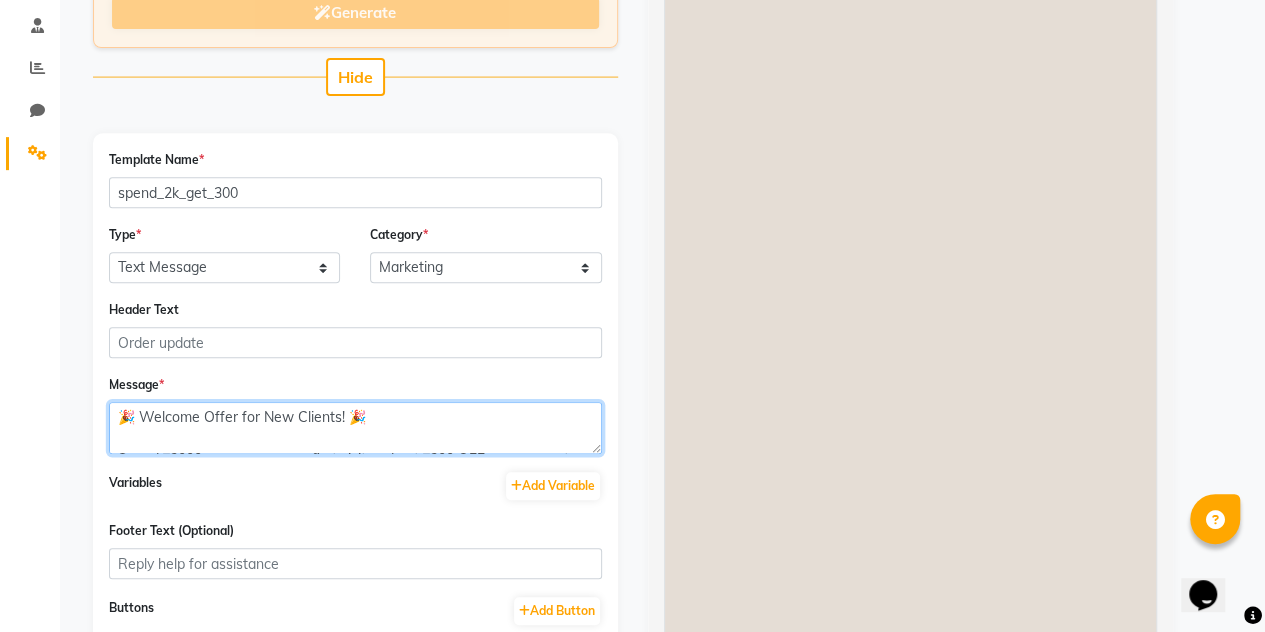 scroll, scrollTop: 204, scrollLeft: 0, axis: vertical 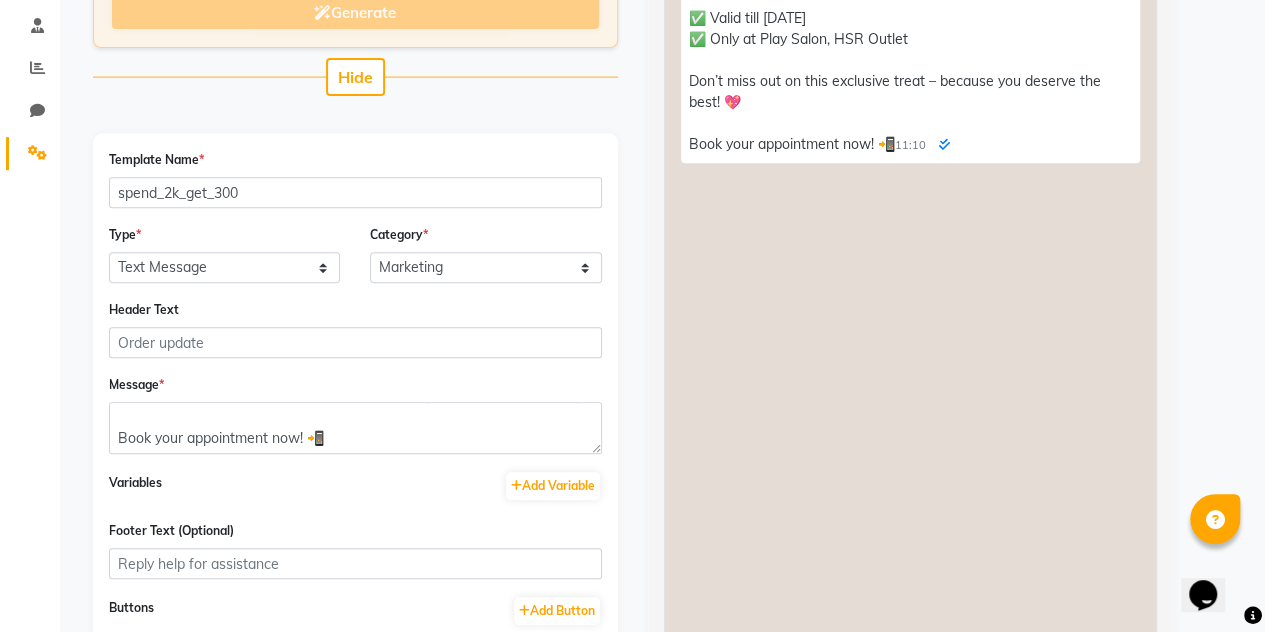 click on "Template Name  * spend_2k_get_300" 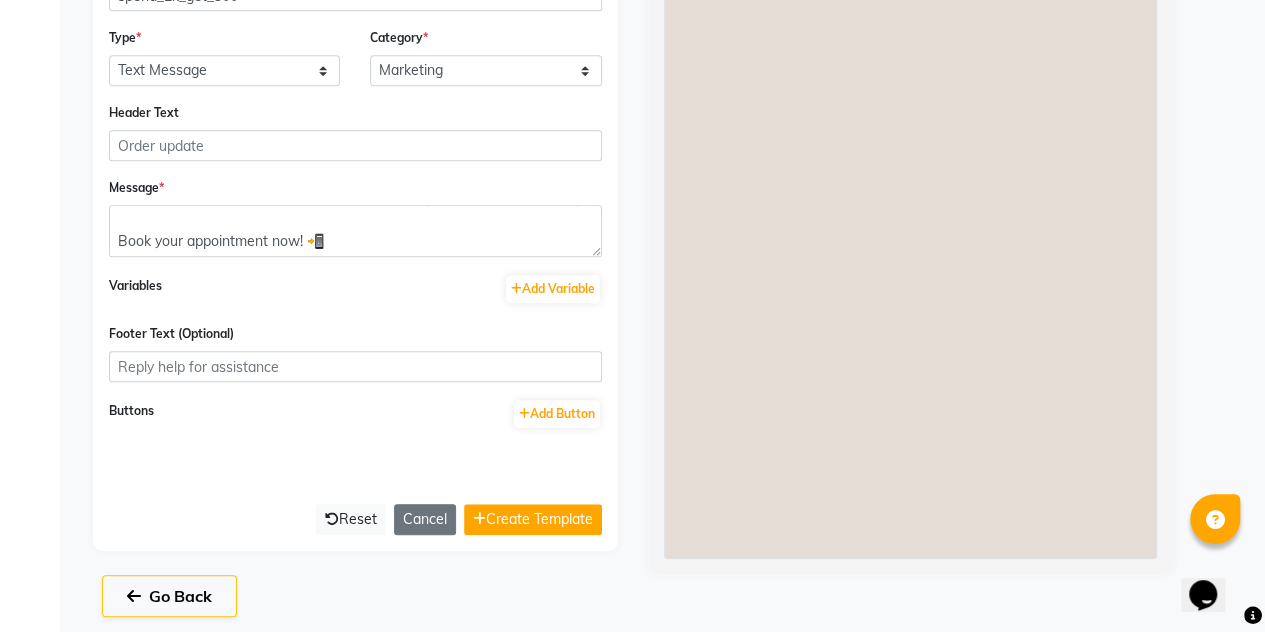 scroll, scrollTop: 578, scrollLeft: 0, axis: vertical 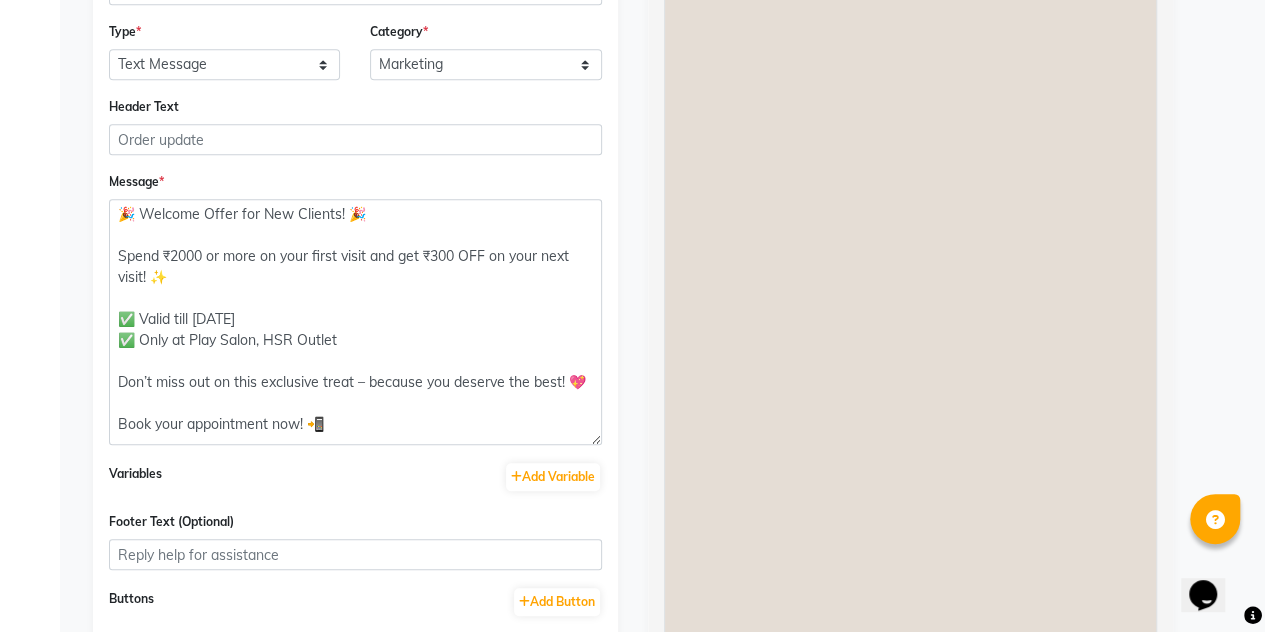 drag, startPoint x: 596, startPoint y: 242, endPoint x: 595, endPoint y: 443, distance: 201.00249 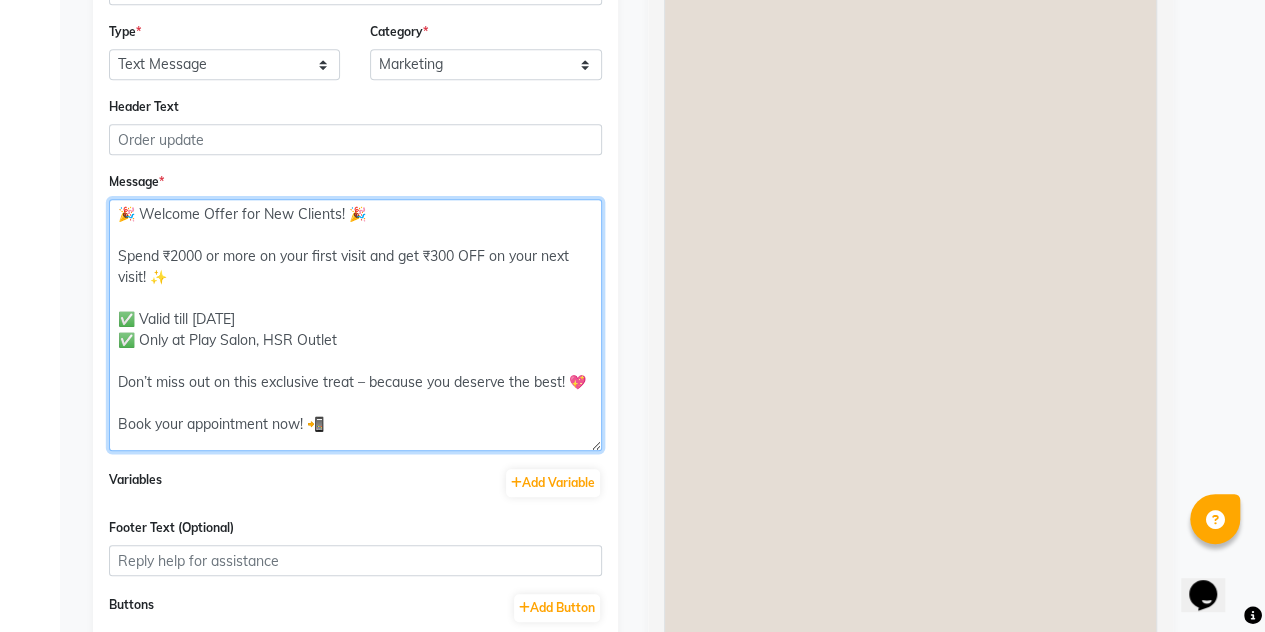 click on "🎉 Welcome Offer for New Clients! 🎉
Spend ₹2000 or more on your first visit and get ₹300 OFF on your next visit! ✨
✅ Valid till 31st July 2025
✅ Only at Play Salon, HSR Outlet
Don’t miss out on this exclusive treat – because you deserve the best! 💖
Book your appointment now! 📲" at bounding box center (355, 325) 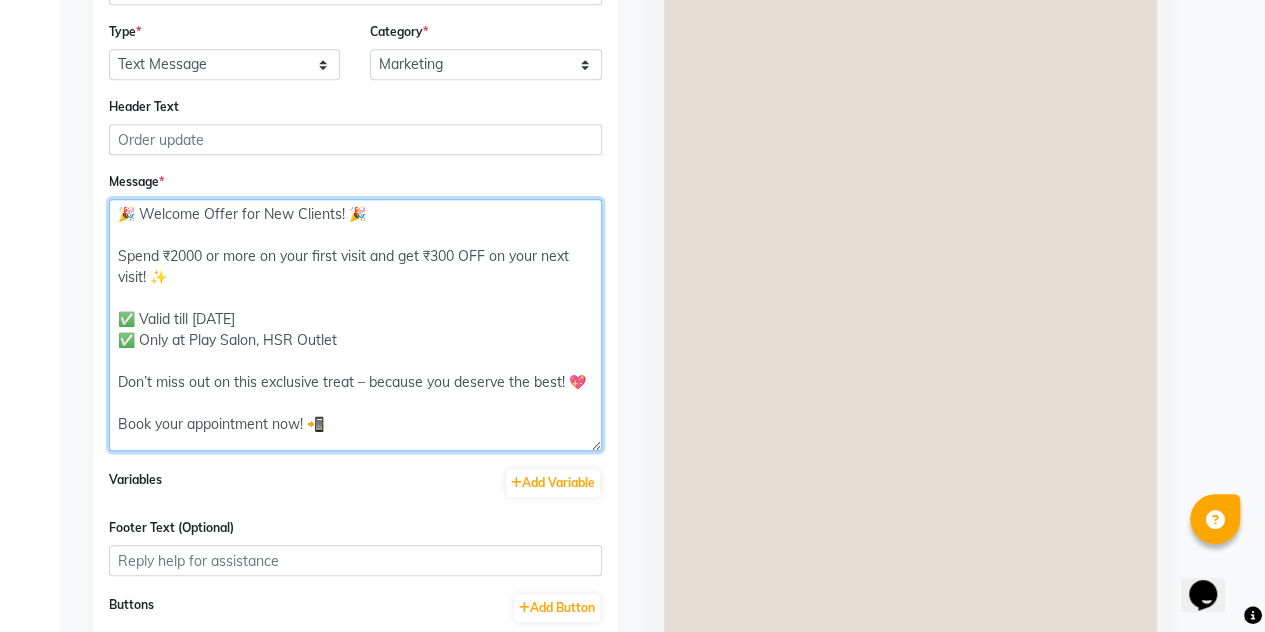 click on "🎉 Welcome Offer for New Clients! 🎉
Spend ₹2000 or more on your first visit and get ₹300 OFF on your next visit! ✨
✅ Valid till 31st July 2025
✅ Only at Play Salon, HSR Outlet
Don’t miss out on this exclusive treat – because you deserve the best! 💖
Book your appointment now! 📲" at bounding box center (355, 325) 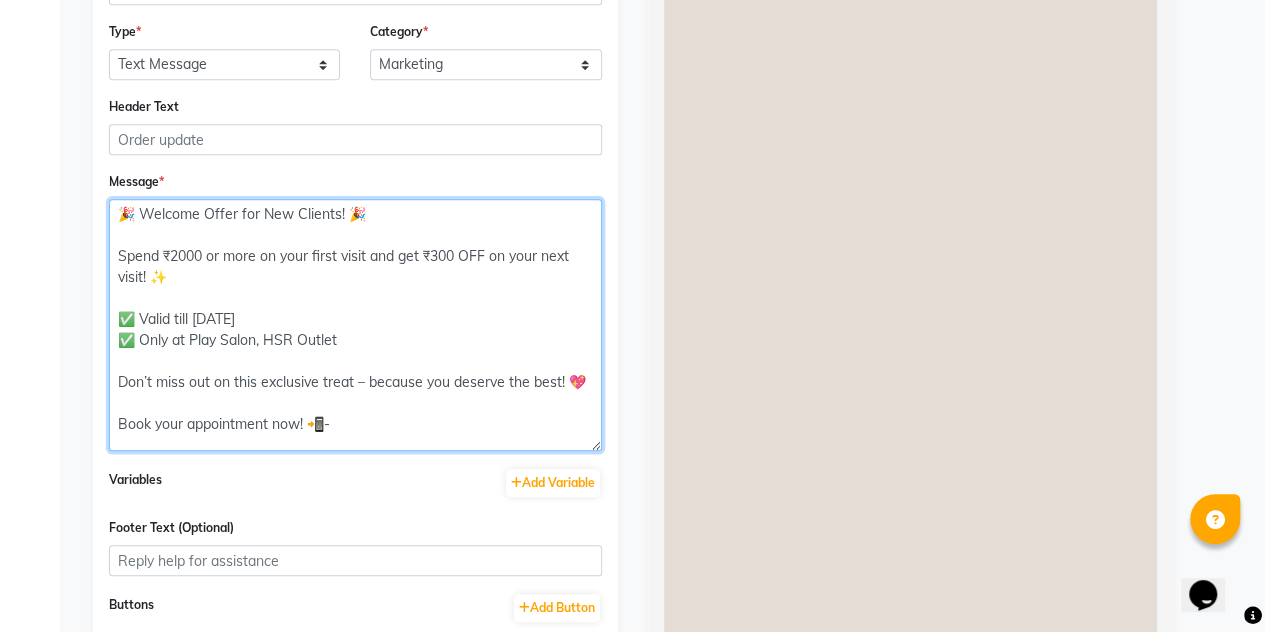 click on "🎉 Welcome Offer for New Clients! 🎉
Spend ₹2000 or more on your first visit and get ₹300 OFF on your next visit! ✨
✅ Valid till 31st July 2025
✅ Only at Play Salon, HSR Outlet
Don’t miss out on this exclusive treat – because you deserve the best! 💖
Book your appointment now! 📲-" at bounding box center (355, 325) 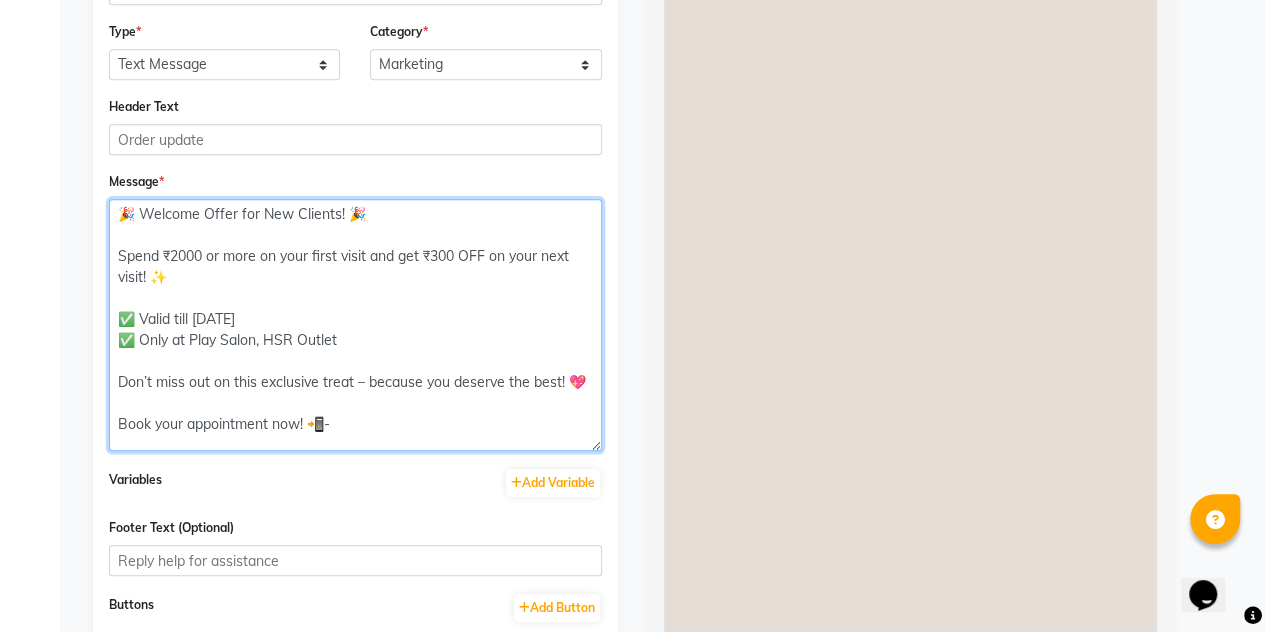 click on "🎉 Welcome Offer for New Clients! 🎉
Spend ₹2000 or more on your first visit and get ₹300 OFF on your next visit! ✨
✅ Valid till 31st July 2025
✅ Only at Play Salon, HSR Outlet
Don’t miss out on this exclusive treat – because you deserve the best! 💖
Book your appointment now! 📲-" at bounding box center (355, 325) 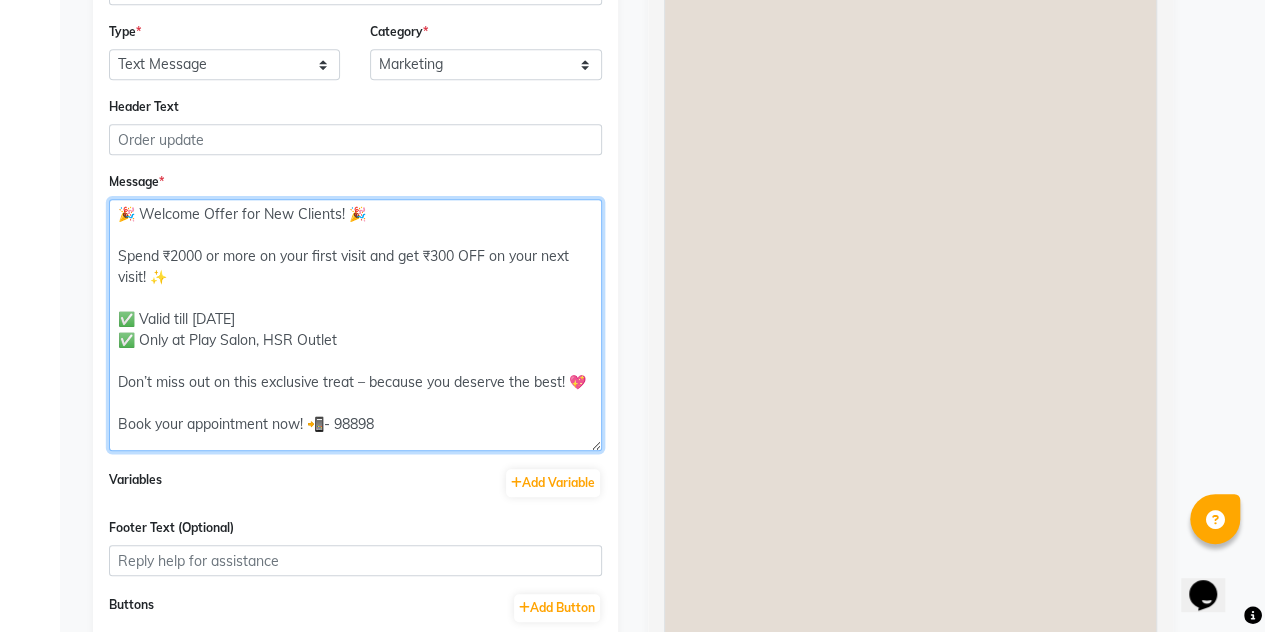 type on "🎉 Welcome Offer for New Clients! 🎉
Spend ₹2000 or more on your first visit and get ₹300 OFF on your next visit! ✨
✅ Valid till 31st July 2025
✅ Only at Play Salon, HSR Outlet
Don’t miss out on this exclusive treat – because you deserve the best! 💖
Book your appointment now! 📲- 98898" 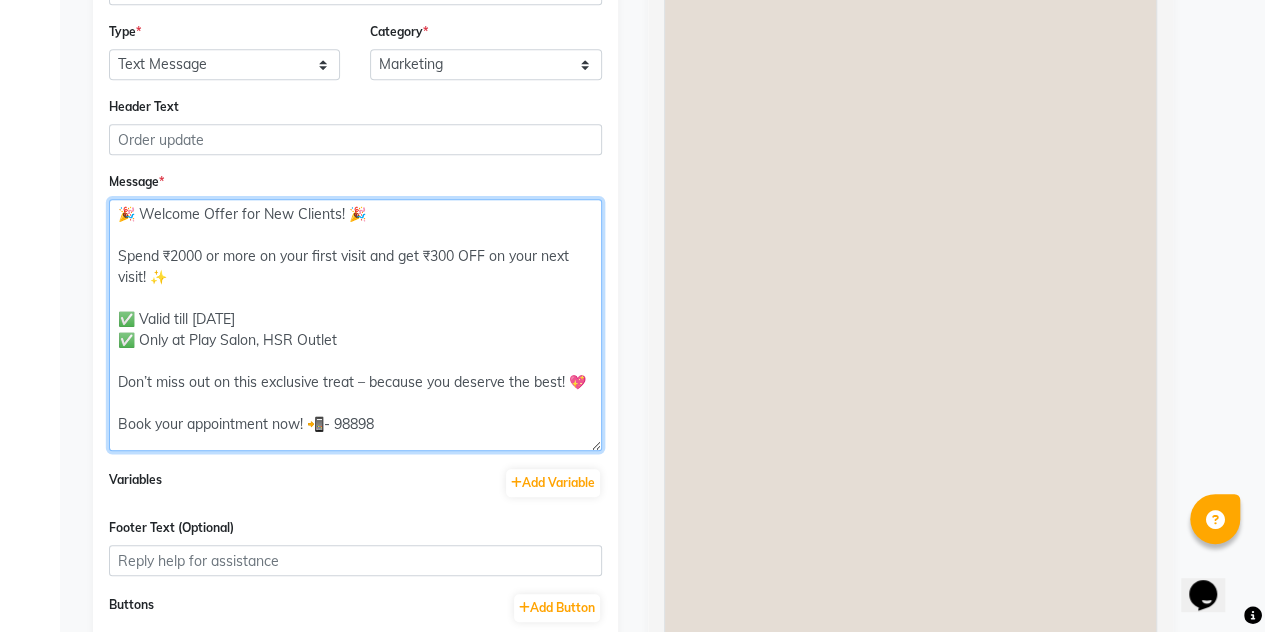click on "🎉 Welcome Offer for New Clients! 🎉
Spend ₹2000 or more on your first visit and get ₹300 OFF on your next visit! ✨
✅ Valid till 31st July 2025
✅ Only at Play Salon, HSR Outlet
Don’t miss out on this exclusive treat – because you deserve the best! 💖
Book your appointment now! 📲- 98898" at bounding box center (355, 325) 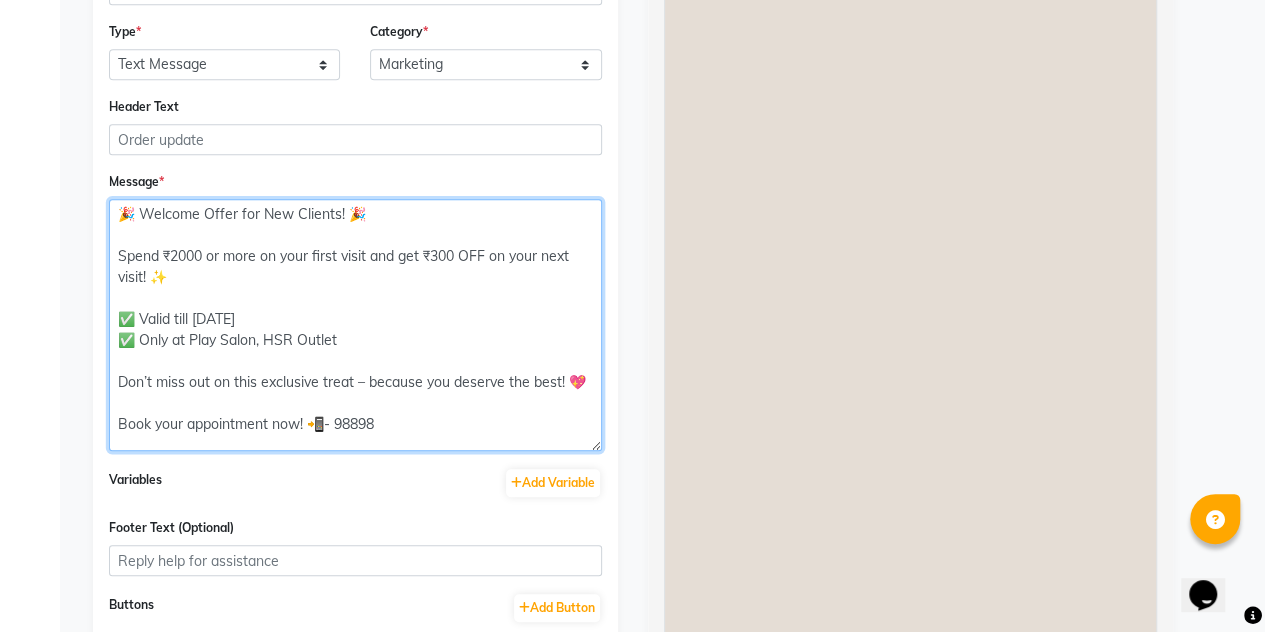 scroll, scrollTop: 0, scrollLeft: 0, axis: both 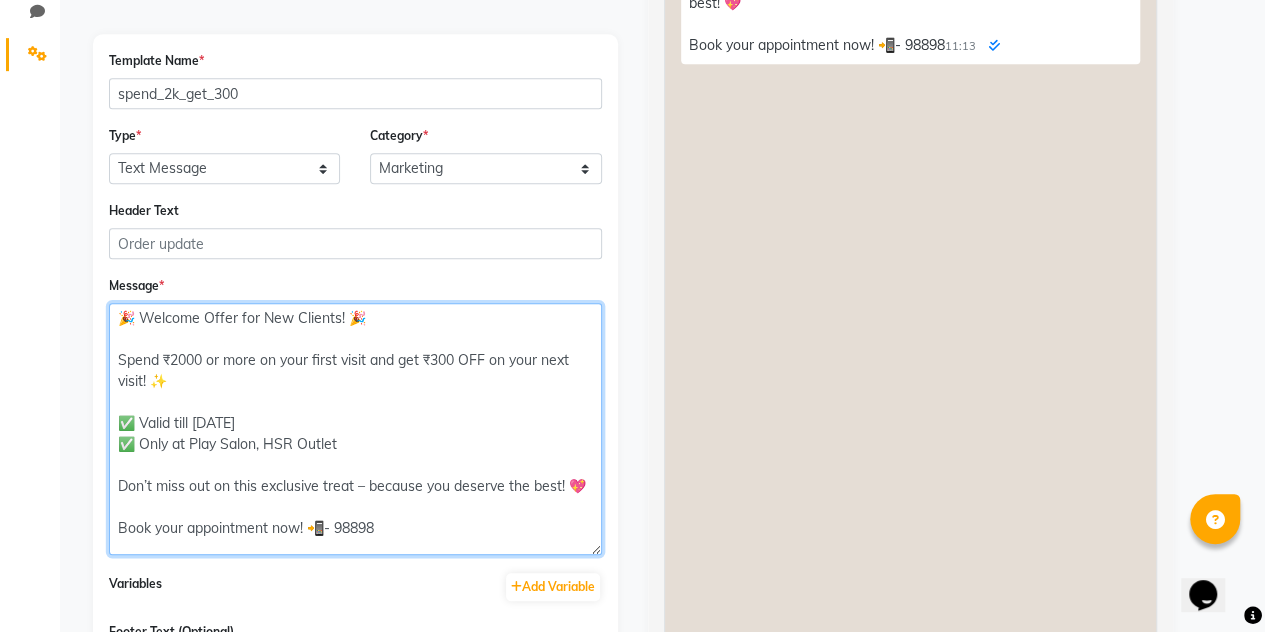 drag, startPoint x: 453, startPoint y: 545, endPoint x: 100, endPoint y: 303, distance: 427.98715 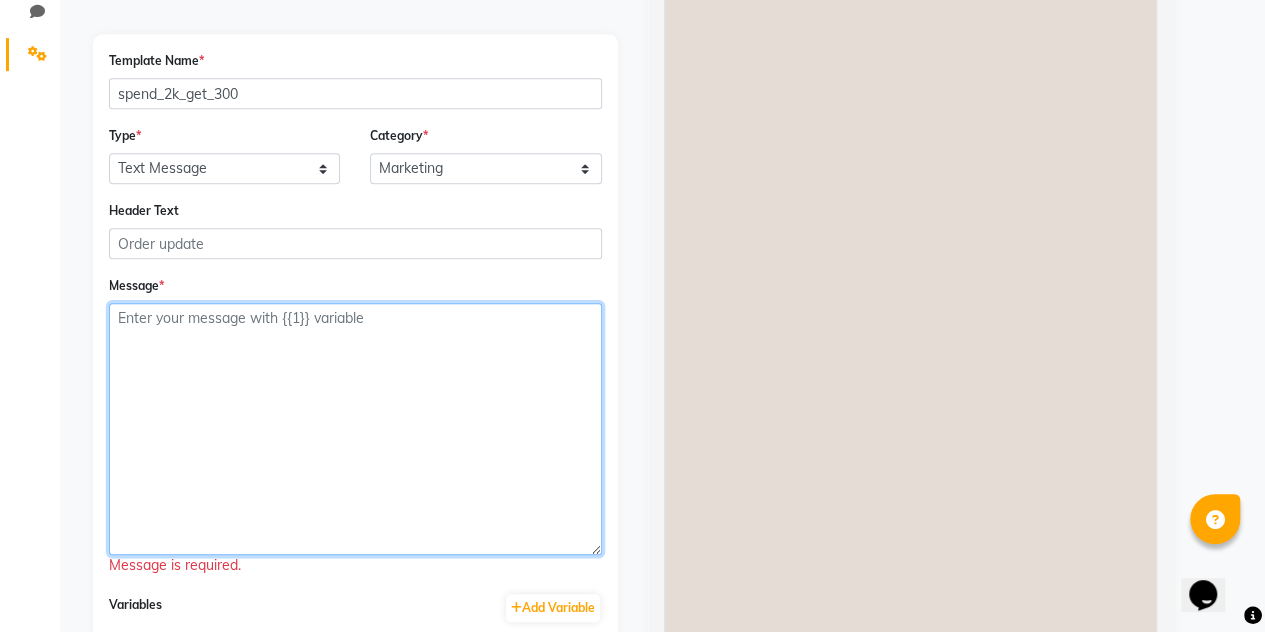 paste on "🎂 Happy Birthday, Gorgeous! 🎉
To celebrate your special day, we’re gifting you a complimentary Blow-dry OR Deluxe Pedicure – our little treat to make you feel fabulous! 💖✨
✅ Only at Play Salon, HSR Outlet
Come indulge and let us pamper you today! 🎁
Book your birthday treat now! 📲" 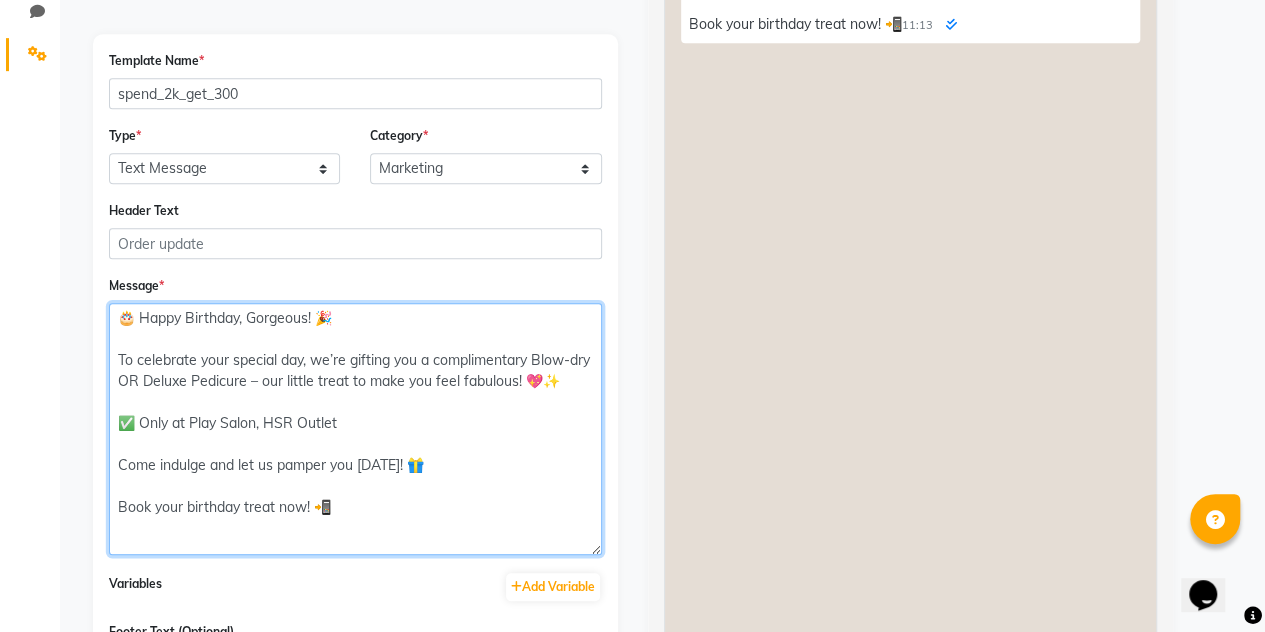 click on "🎂 Happy Birthday, Gorgeous! 🎉
To celebrate your special day, we’re gifting you a complimentary Blow-dry OR Deluxe Pedicure – our little treat to make you feel fabulous! 💖✨
✅ Only at Play Salon, HSR Outlet
Come indulge and let us pamper you today! 🎁
Book your birthday treat now! 📲" at bounding box center [355, 429] 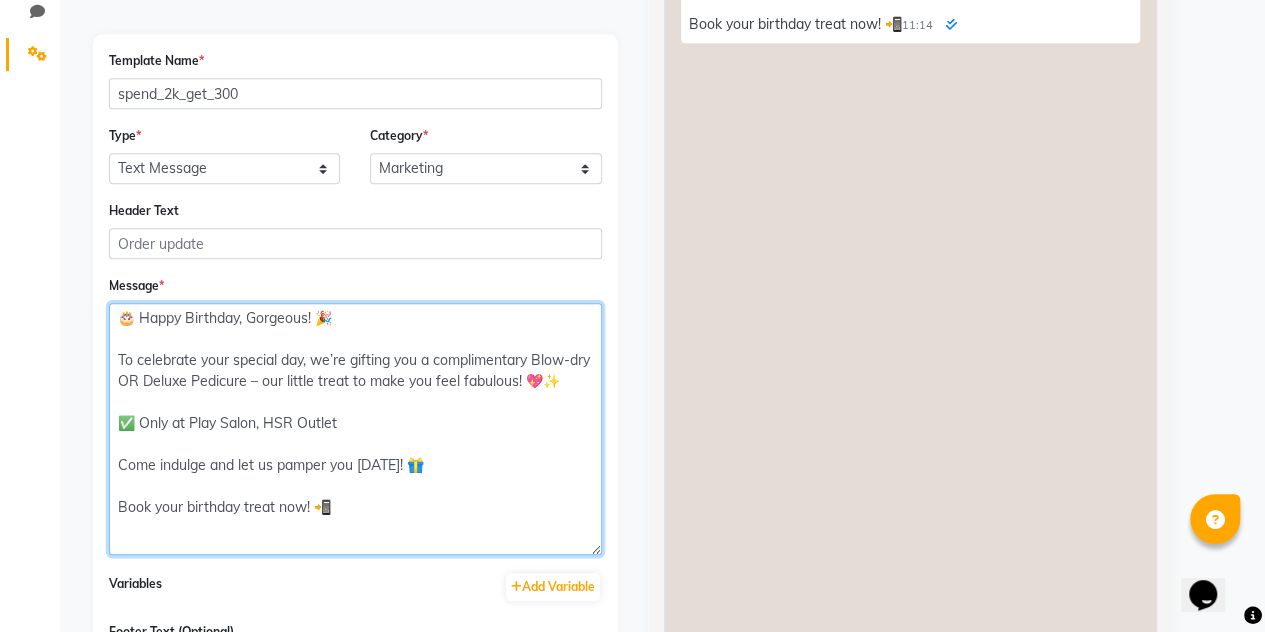 click on "🎂 Happy Birthday, Gorgeous! 🎉
To celebrate your special day, we’re gifting you a complimentary Blow-dry OR Deluxe Pedicure – our little treat to make you feel fabulous! 💖✨
✅ Only at Play Salon, HSR Outlet
Come indulge and let us pamper you today! 🎁
Book your birthday treat now! 📲" at bounding box center (355, 429) 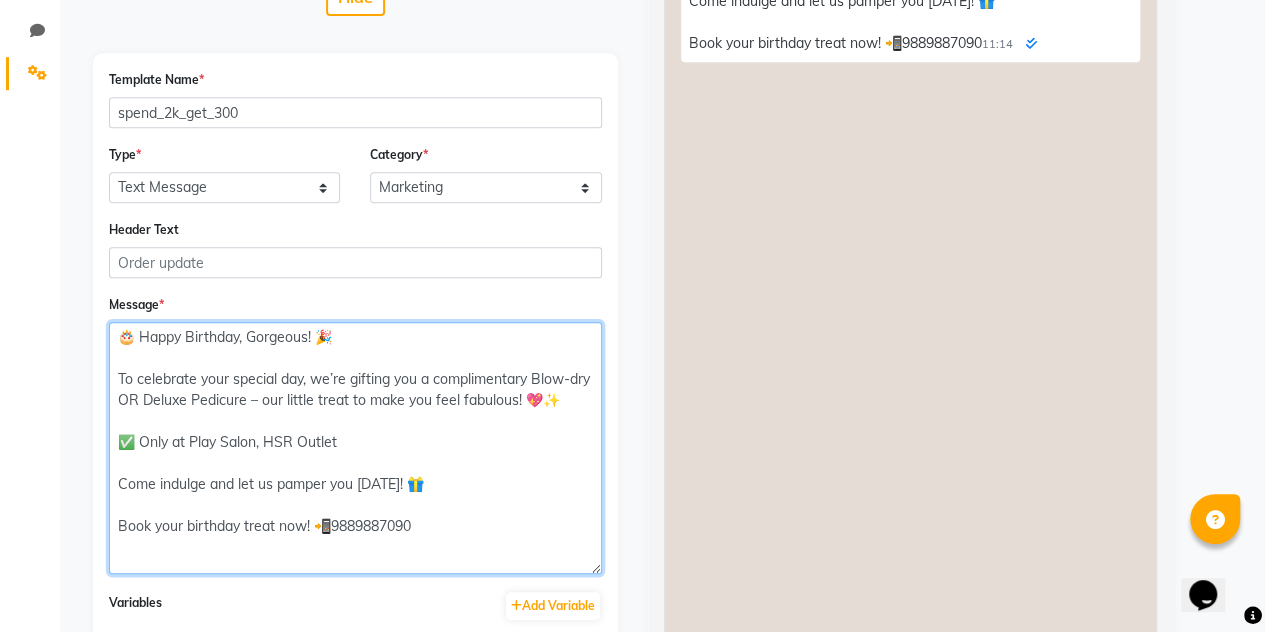 scroll, scrollTop: 453, scrollLeft: 0, axis: vertical 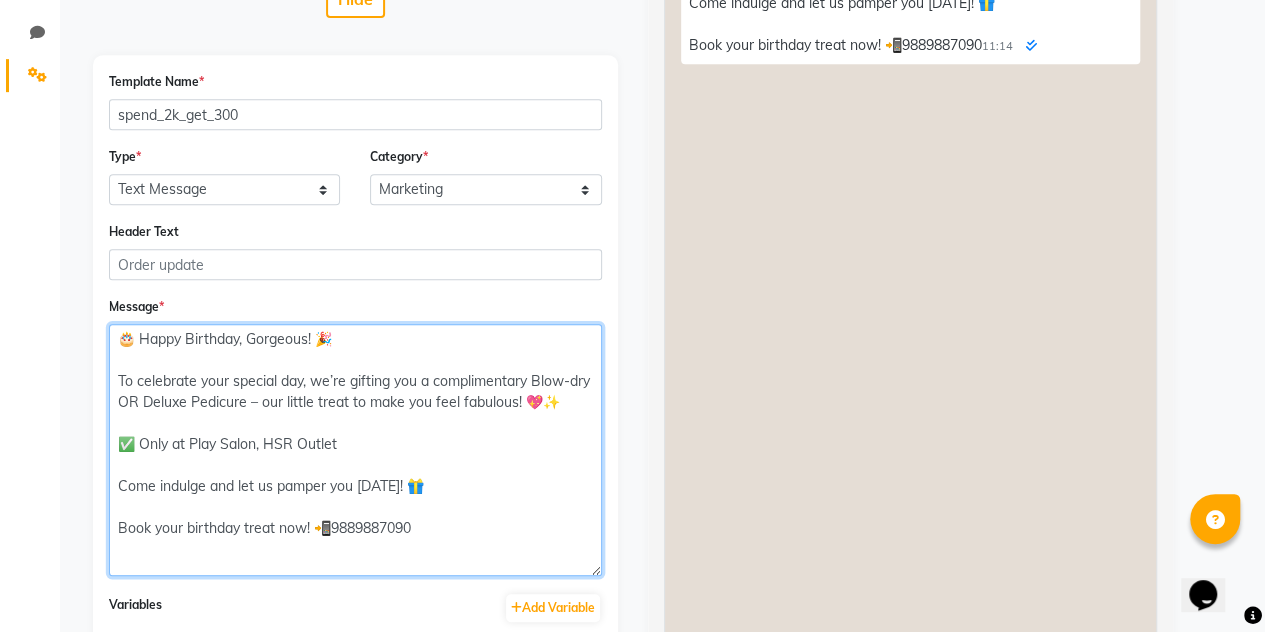 type on "🎂 Happy Birthday, Gorgeous! 🎉
To celebrate your special day, we’re gifting you a complimentary Blow-dry OR Deluxe Pedicure – our little treat to make you feel fabulous! 💖✨
✅ Only at Play Salon, HSR Outlet
Come indulge and let us pamper you today! 🎁
Book your birthday treat now! 📲9889887090" 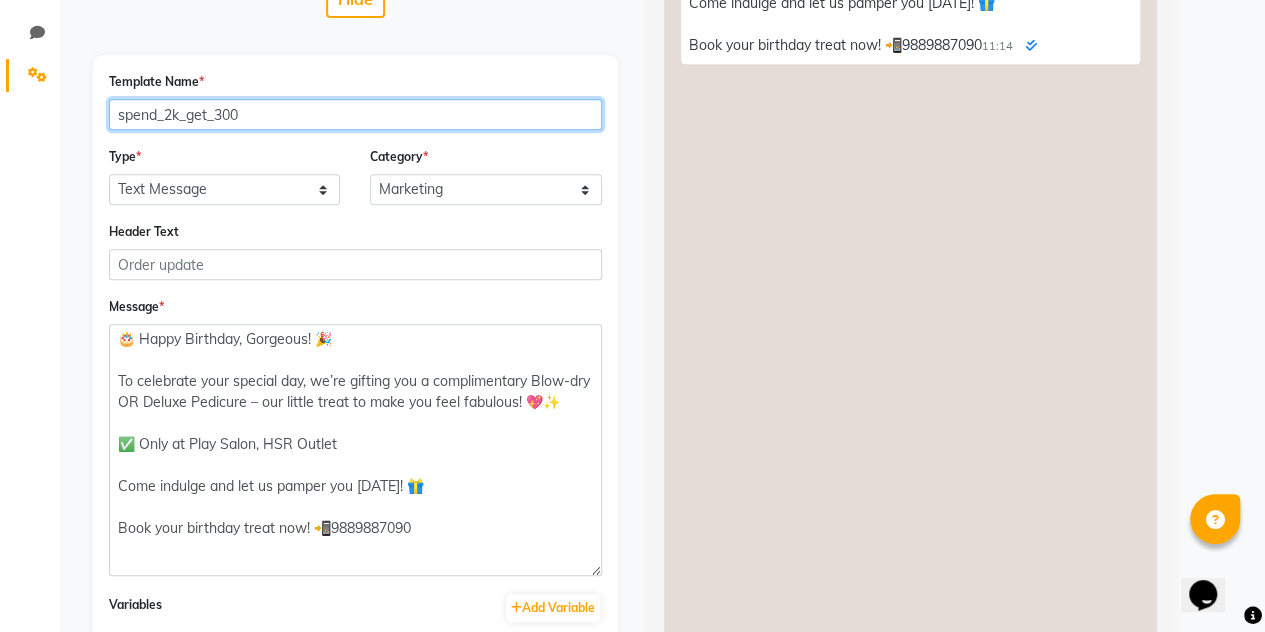 drag, startPoint x: 264, startPoint y: 112, endPoint x: 36, endPoint y: 111, distance: 228.0022 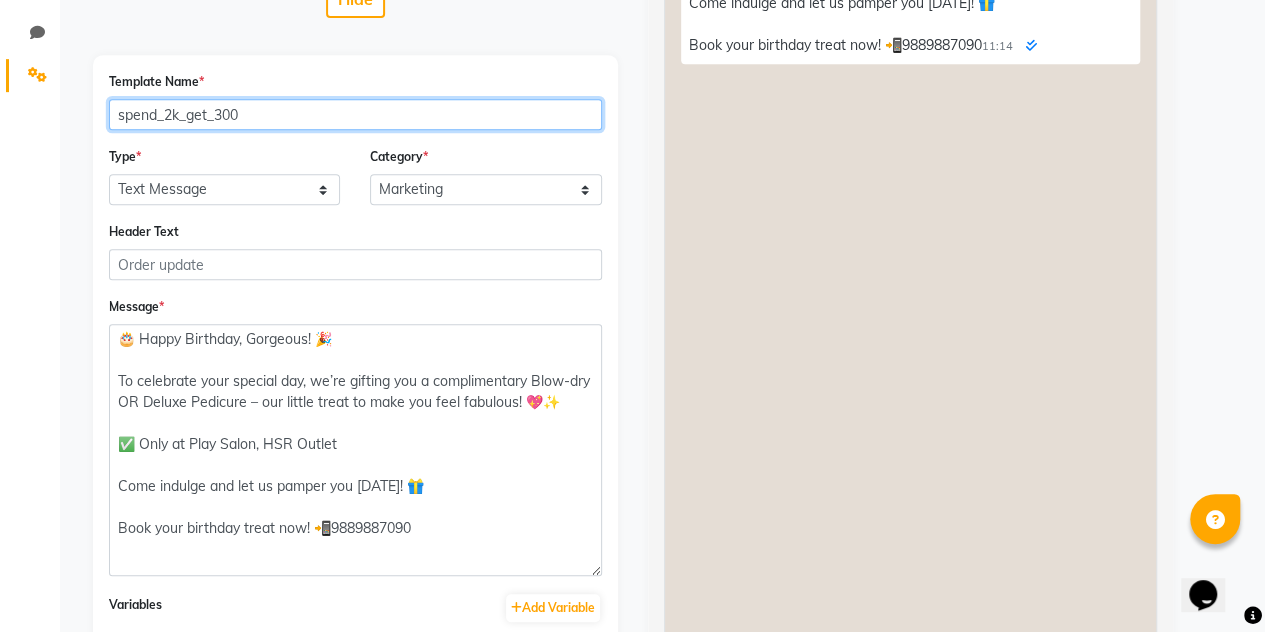 click on "08047224946 Select Register Play Salon Select Location × Play Salon, Hsr English ENGLISH Español العربية मराठी हिंदी ગુજરાતી தமிழ் 中文 Notifications nothing to show Admin Manage Profile Change Password Sign out  Version:3.14.0  ☀ Play salon, 77 East ☀ Play Salon, Sarjapur ☀ Play Salon, Mantri mall ☀ Play Salon HO, Bangalore  ☀ Play Salon, Phoenix mall ☀ Play Salon, MOA ☀ Play Salon, HSR ☀ Play Salon, Nexus Whitefield ☀ shea spa, Madhava nagar  Calendar  Invoice  Clients  Leads   Marketing  Members  Inventory  Staff  Reports  Chat  Settings Completed InProgress Upcoming Dropped Tentative Check-In Confirm Bookings Generate Report Segments Page Builder Settings  New Template  Enter your prompt BETA  Limited to 5 AI generations per business during beta.            Generate Hide  Template Name  * spend_2k_get_300  Type  * Text Message Image with Text  Category  * Utility Marketing Header Text  Message  * Variables  Add Variable  Buttons" 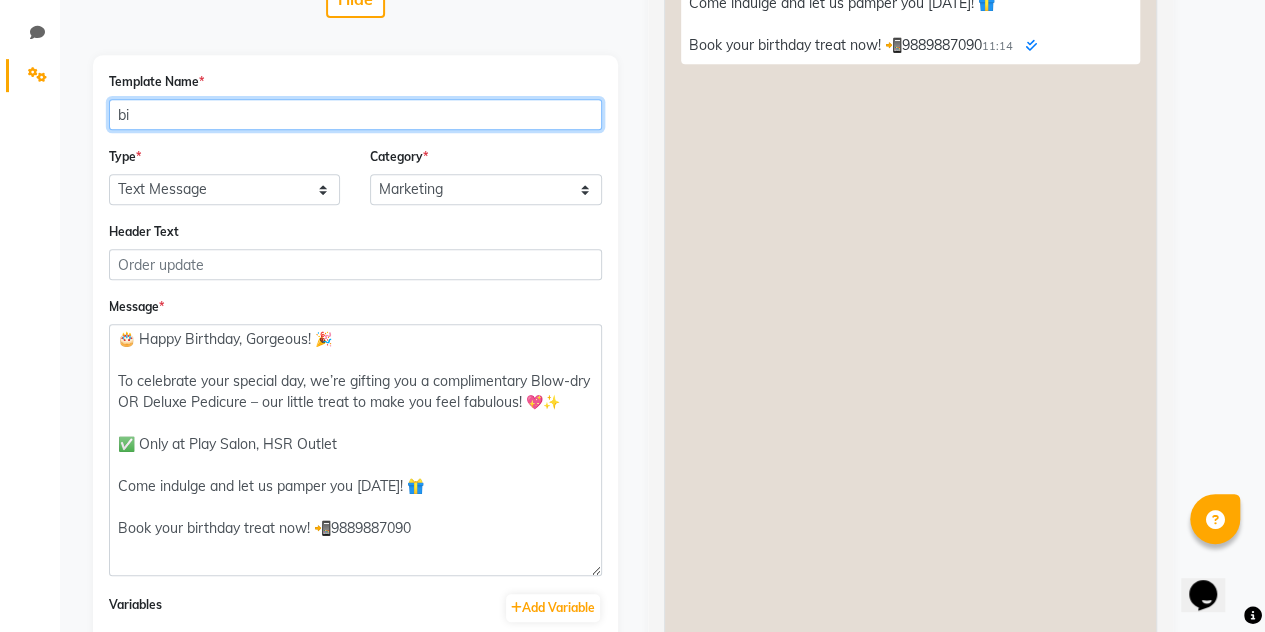 type on "b" 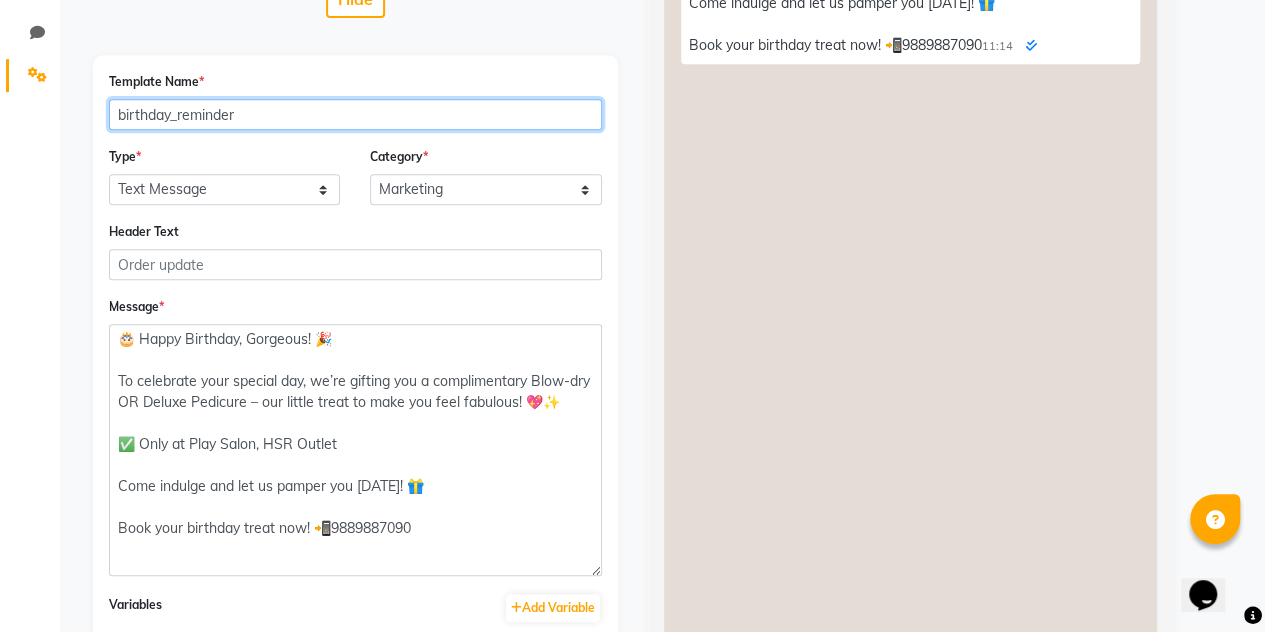 type on "birthday_reminder" 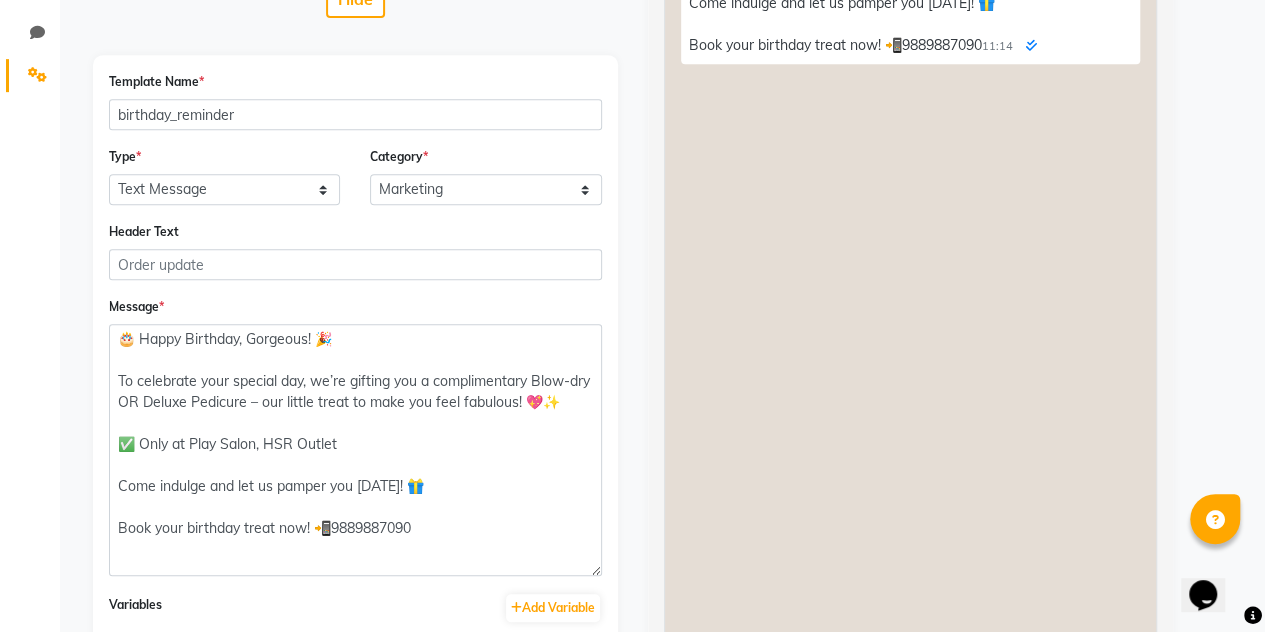 click on "Message  * 🎂 Happy Birthday, Gorgeous! 🎉
To celebrate your special day, we’re gifting you a complimentary Blow-dry OR Deluxe Pedicure – our little treat to make you feel fabulous! 💖✨
✅ Only at Play Salon, HSR Outlet
Come indulge and let us pamper you today! 🎁
Book your birthday treat now! 📲9889887090" 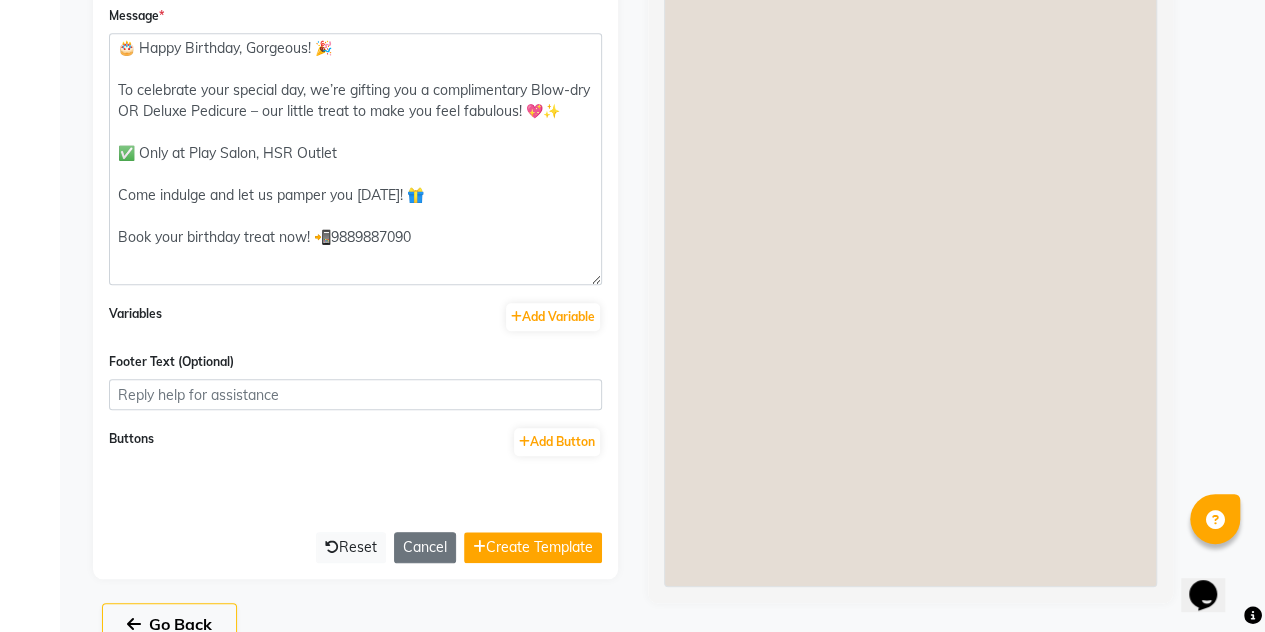 scroll, scrollTop: 752, scrollLeft: 0, axis: vertical 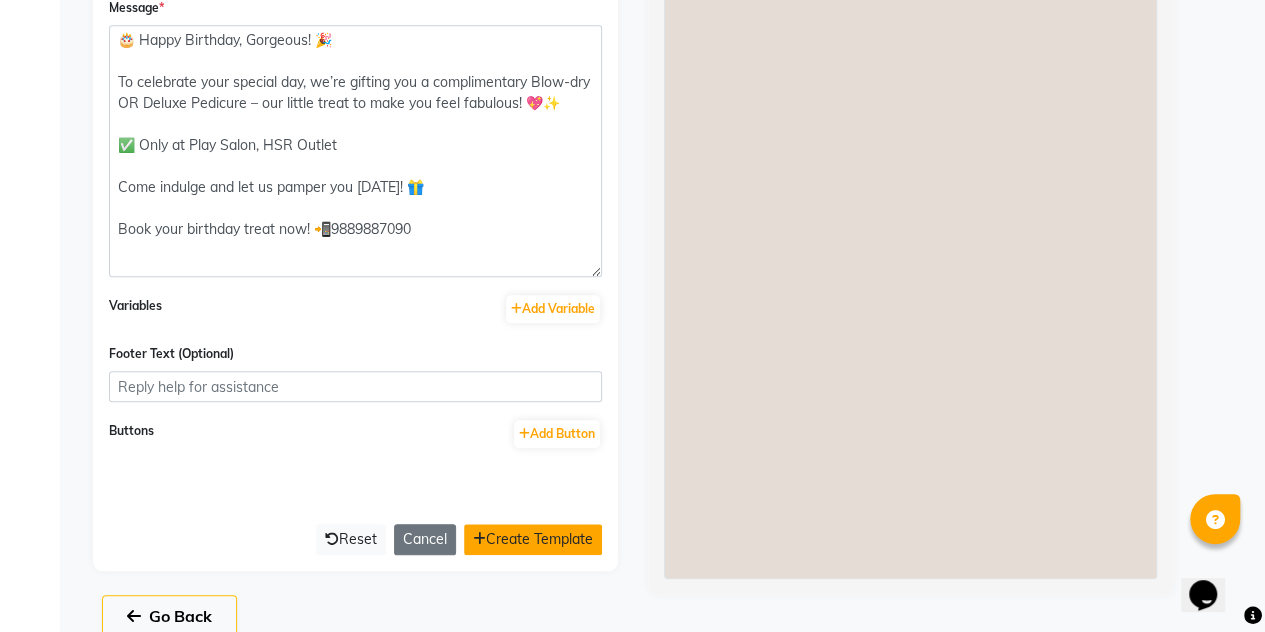 click on "Create Template" 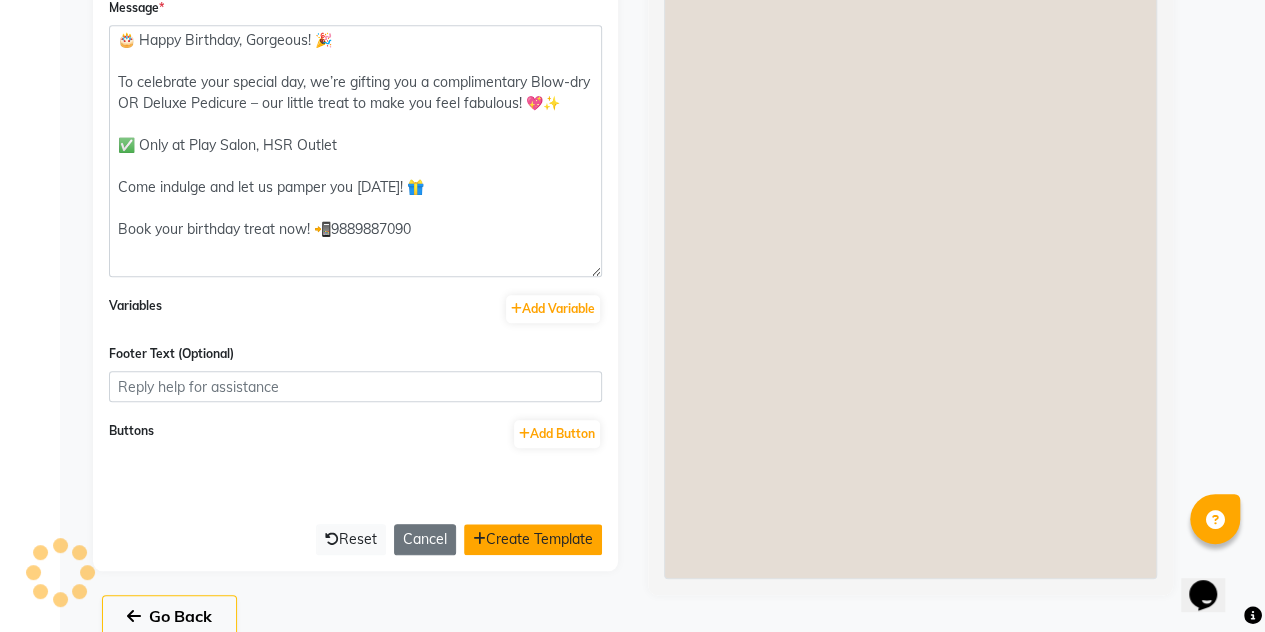scroll, scrollTop: 0, scrollLeft: 0, axis: both 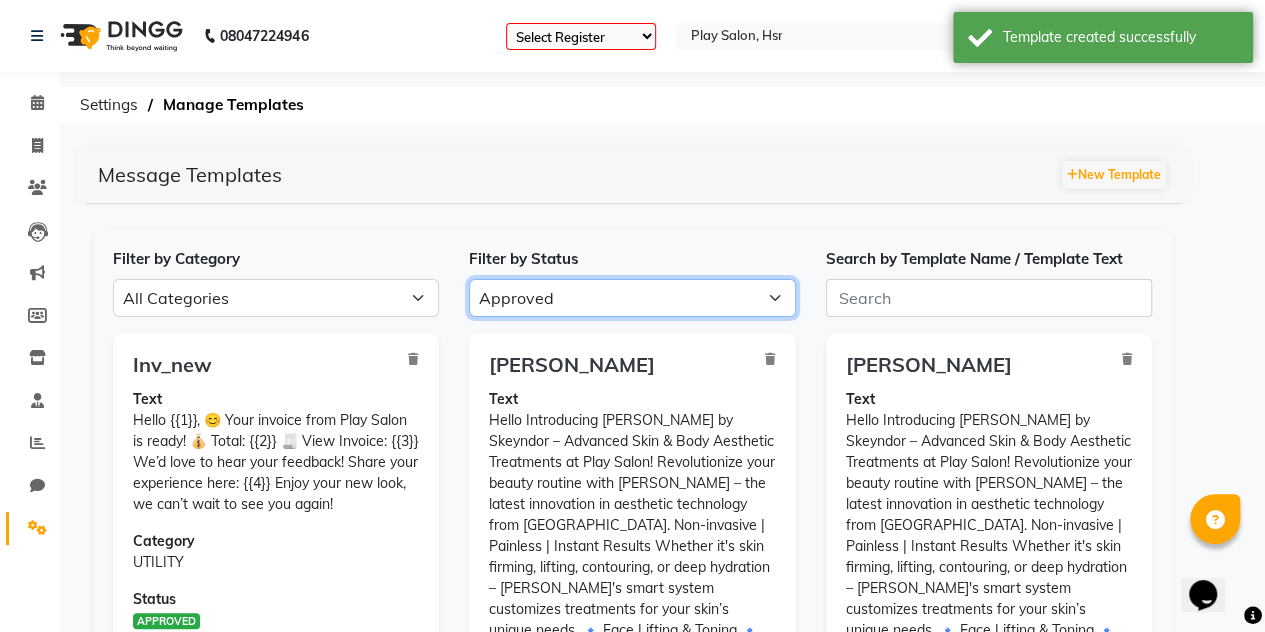 click on "All Approved Rejected Failed Pending" at bounding box center (632, 298) 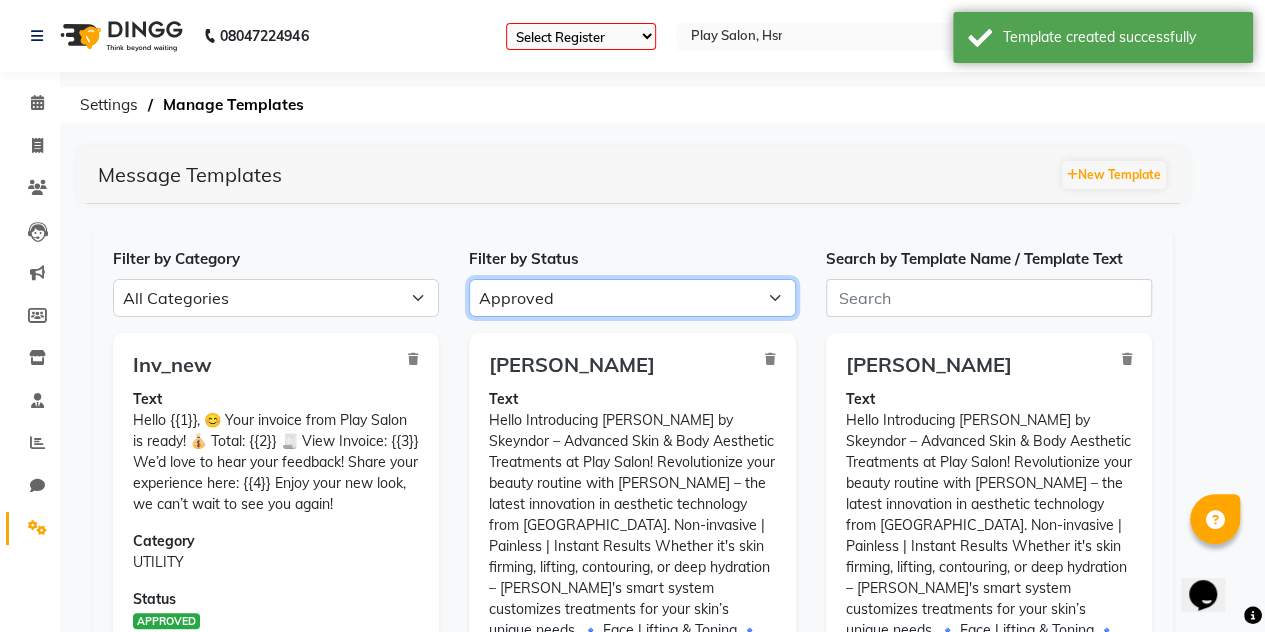 select on "PENDING" 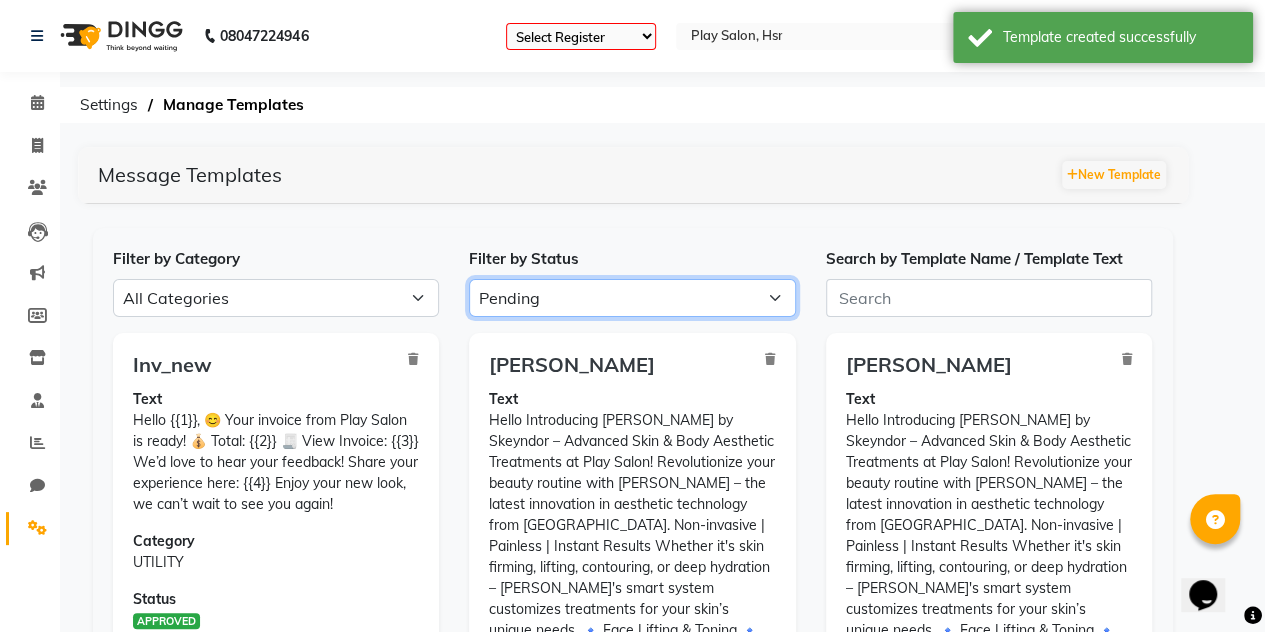 click on "All Approved Rejected Failed Pending" at bounding box center (632, 298) 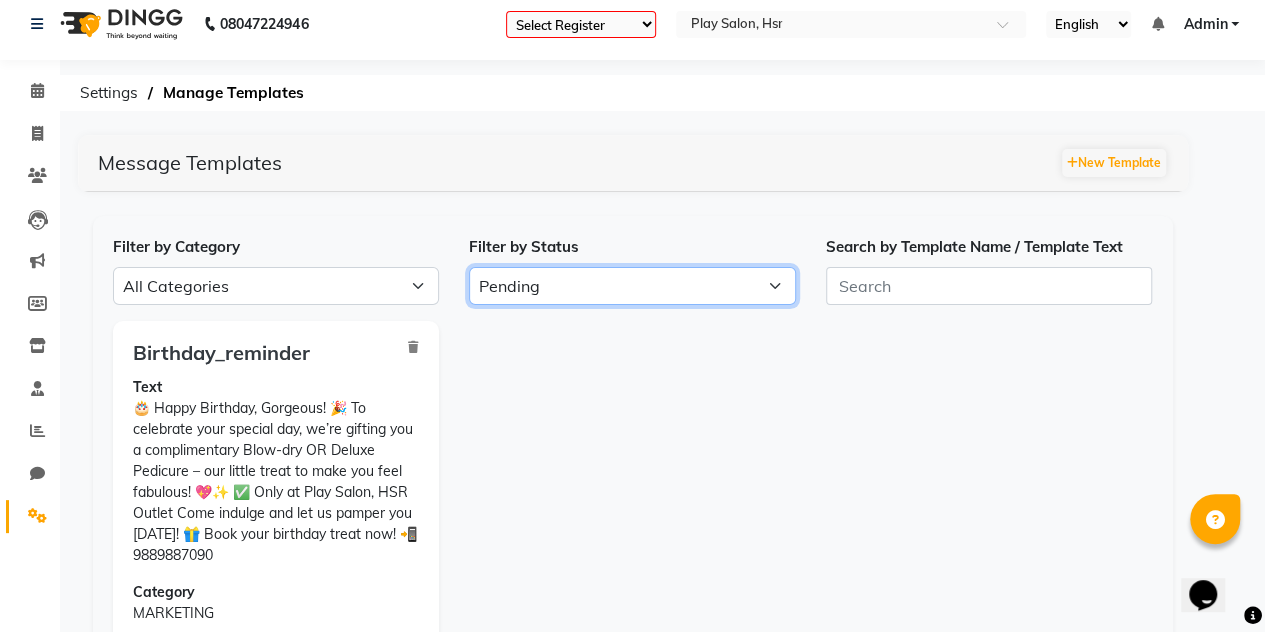 scroll, scrollTop: 0, scrollLeft: 0, axis: both 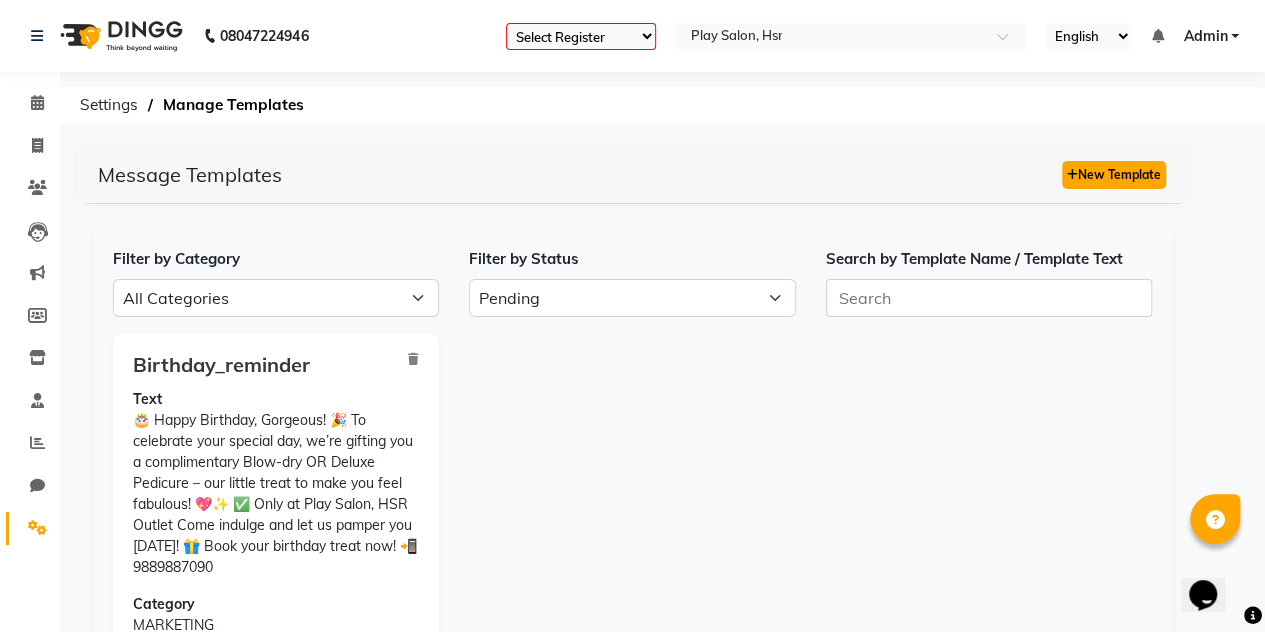 click on "New Template" 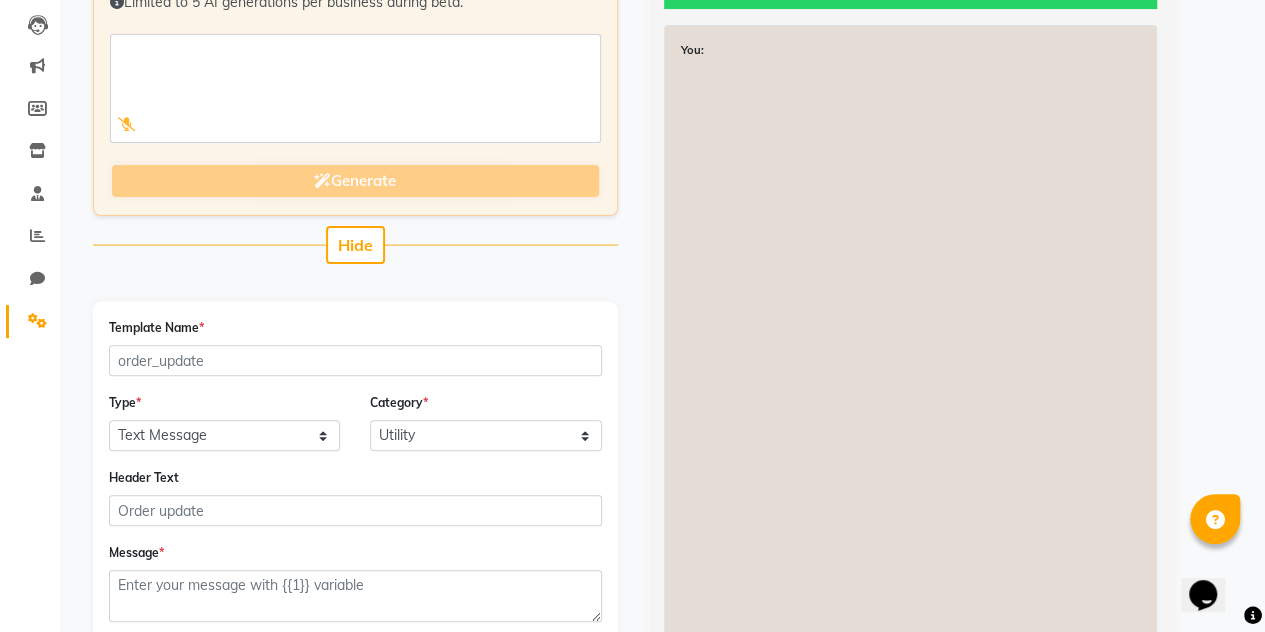 scroll, scrollTop: 578, scrollLeft: 0, axis: vertical 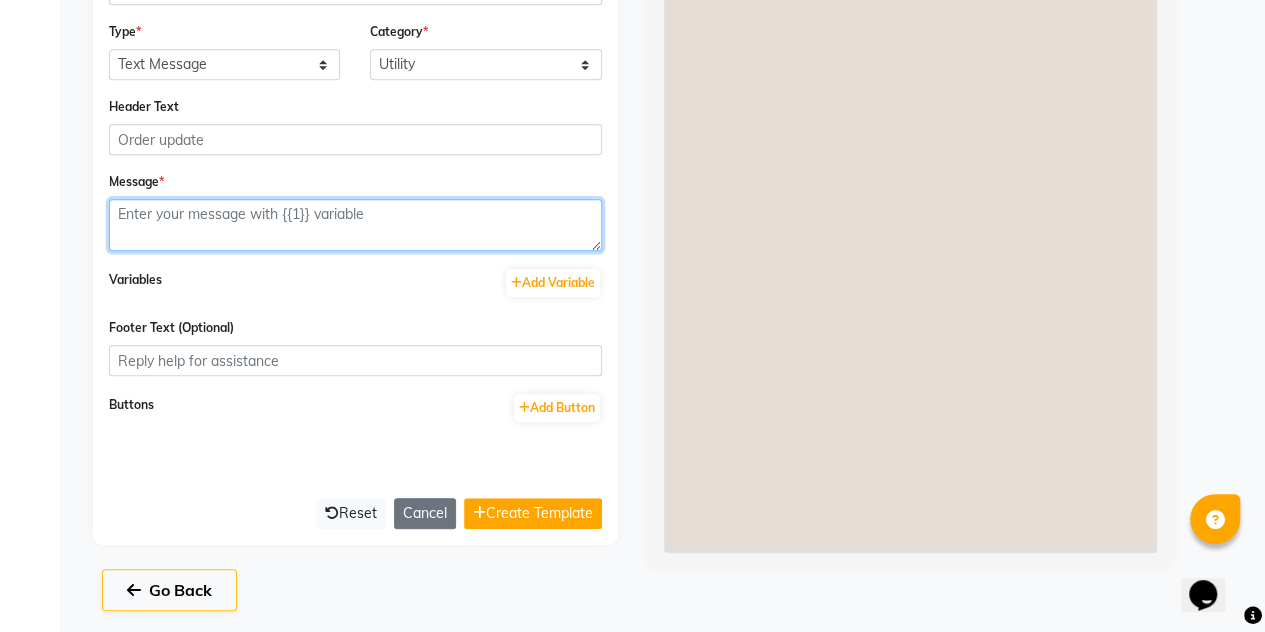 click at bounding box center (355, 225) 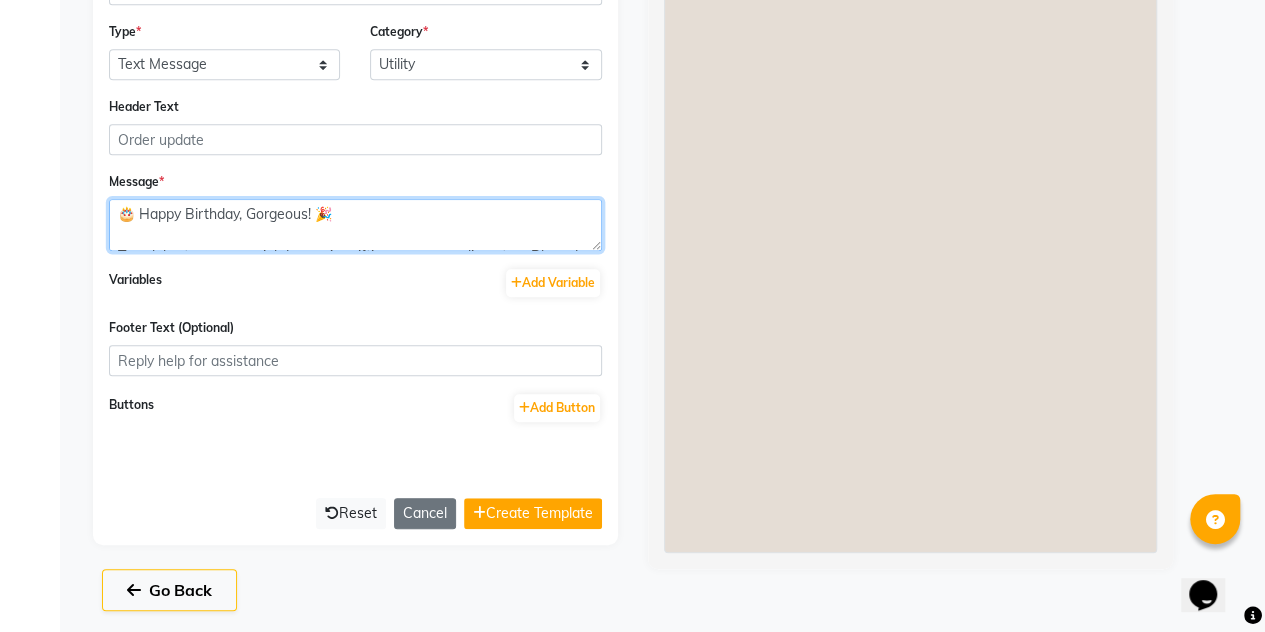 scroll, scrollTop: 183, scrollLeft: 0, axis: vertical 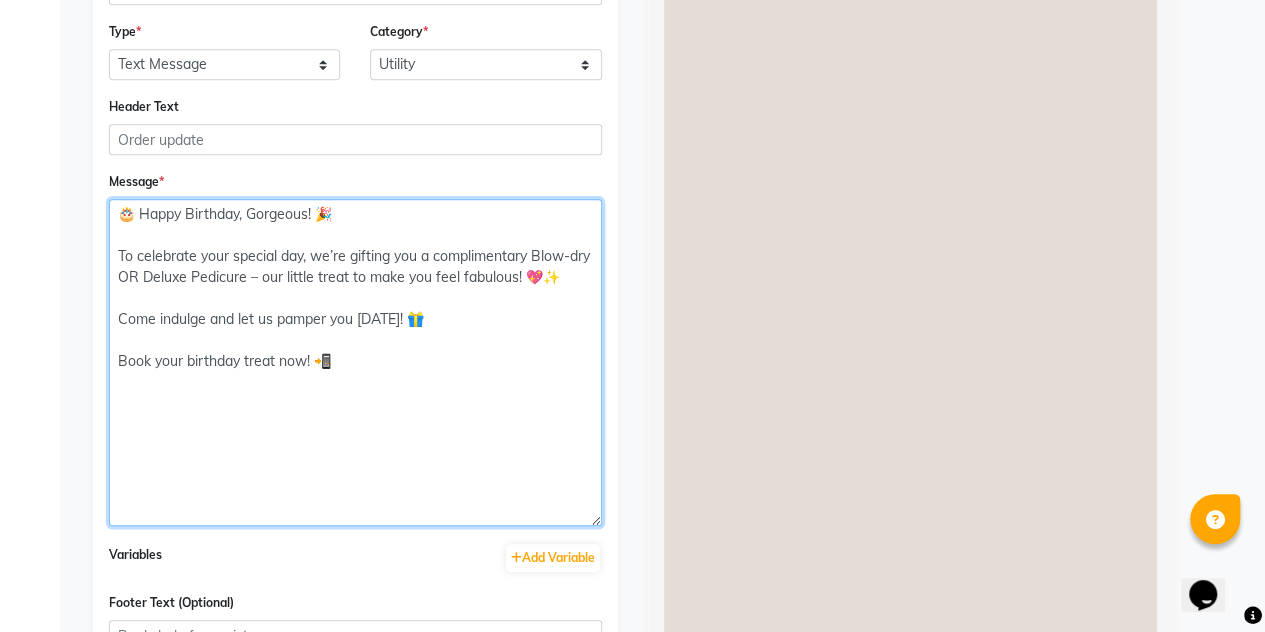 drag, startPoint x: 590, startPoint y: 239, endPoint x: 589, endPoint y: 534, distance: 295.0017 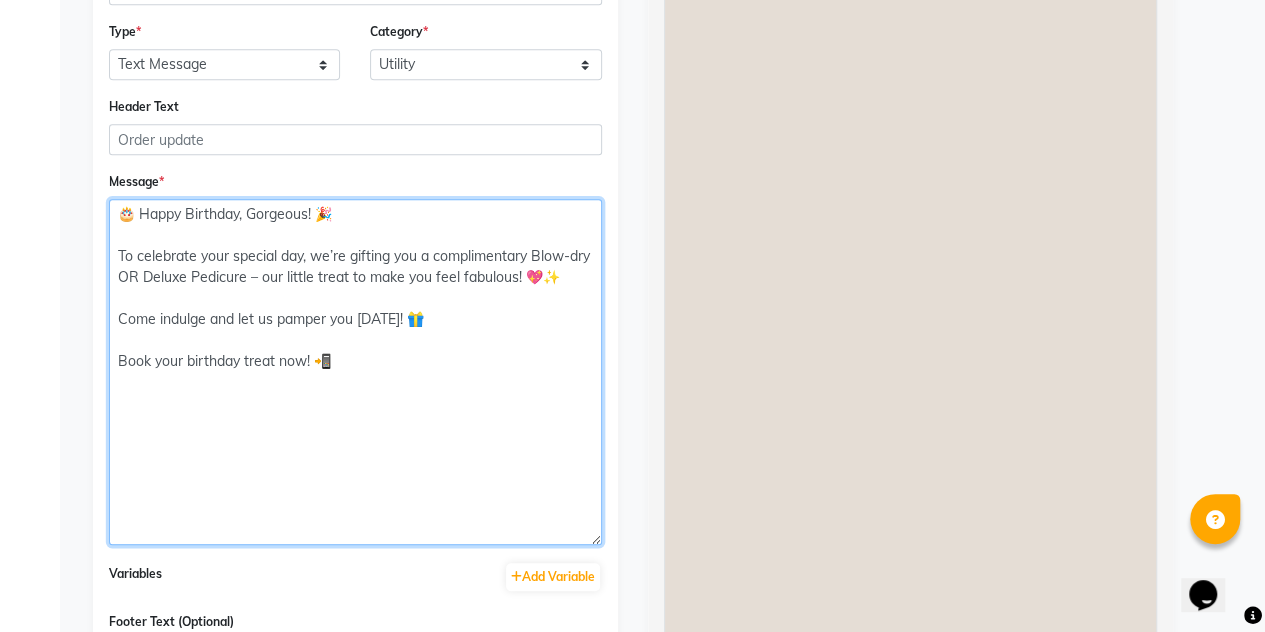 click on "🎂 Happy Birthday, Gorgeous! 🎉
To celebrate your special day, we’re gifting you a complimentary Blow-dry OR Deluxe Pedicure – our little treat to make you feel fabulous! 💖✨
Come indulge and let us pamper you today! 🎁
Book your birthday treat now! 📲" at bounding box center (355, 372) 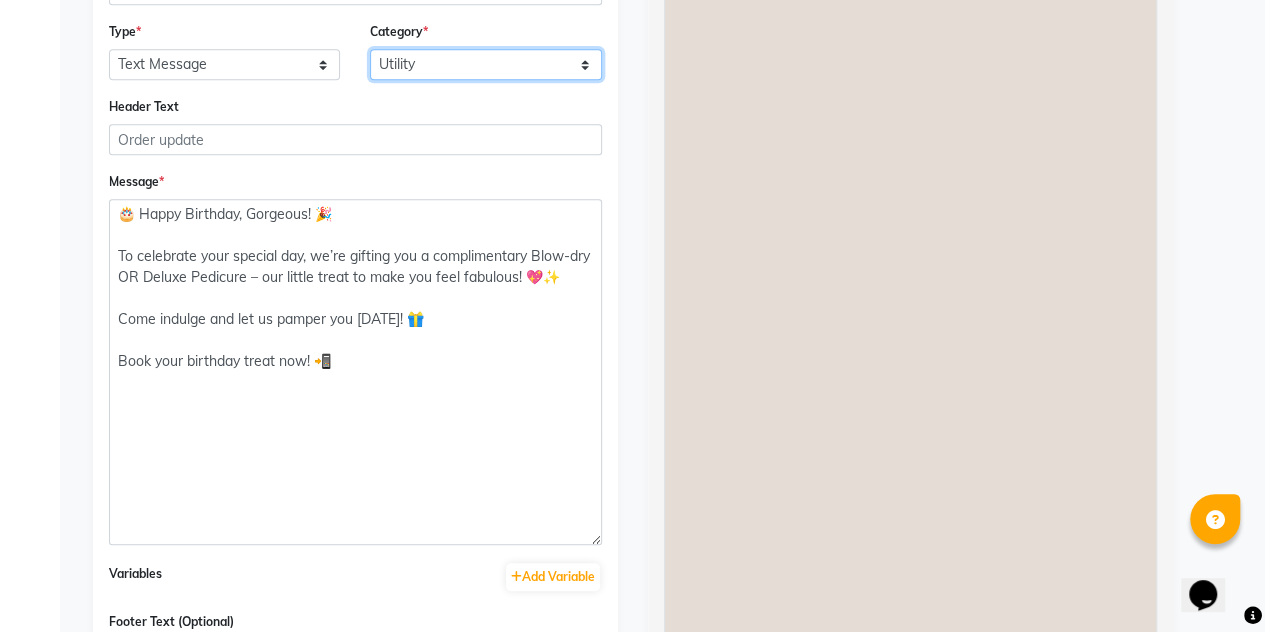 click on "Utility Marketing" 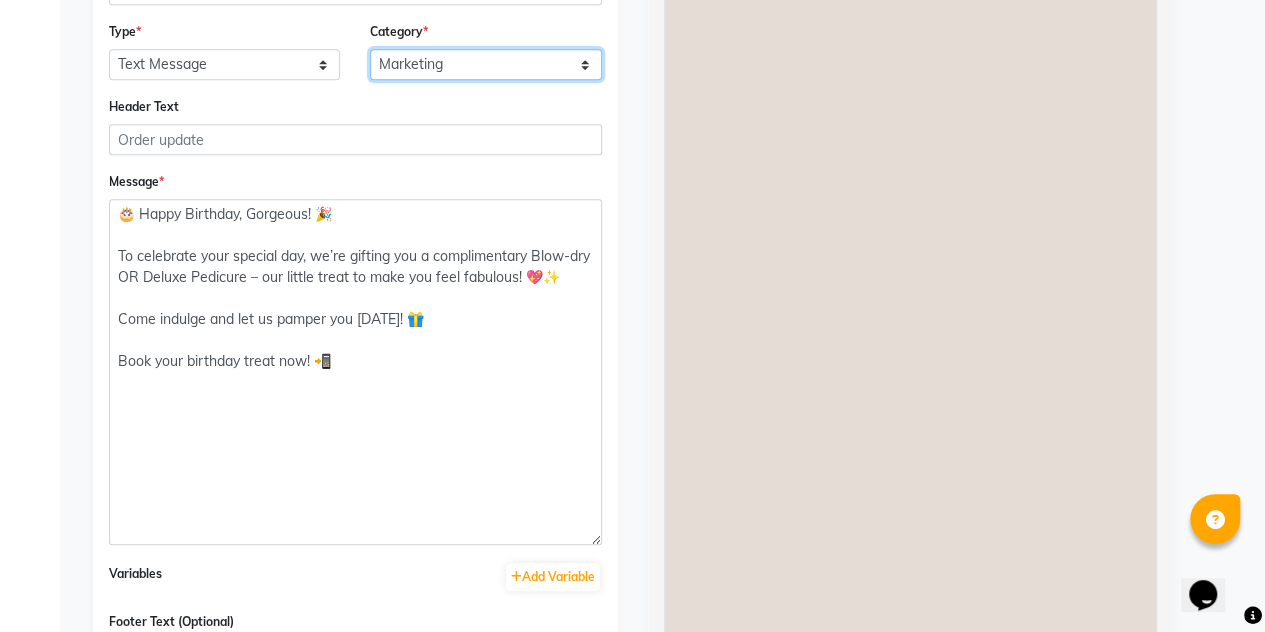click on "Utility Marketing" 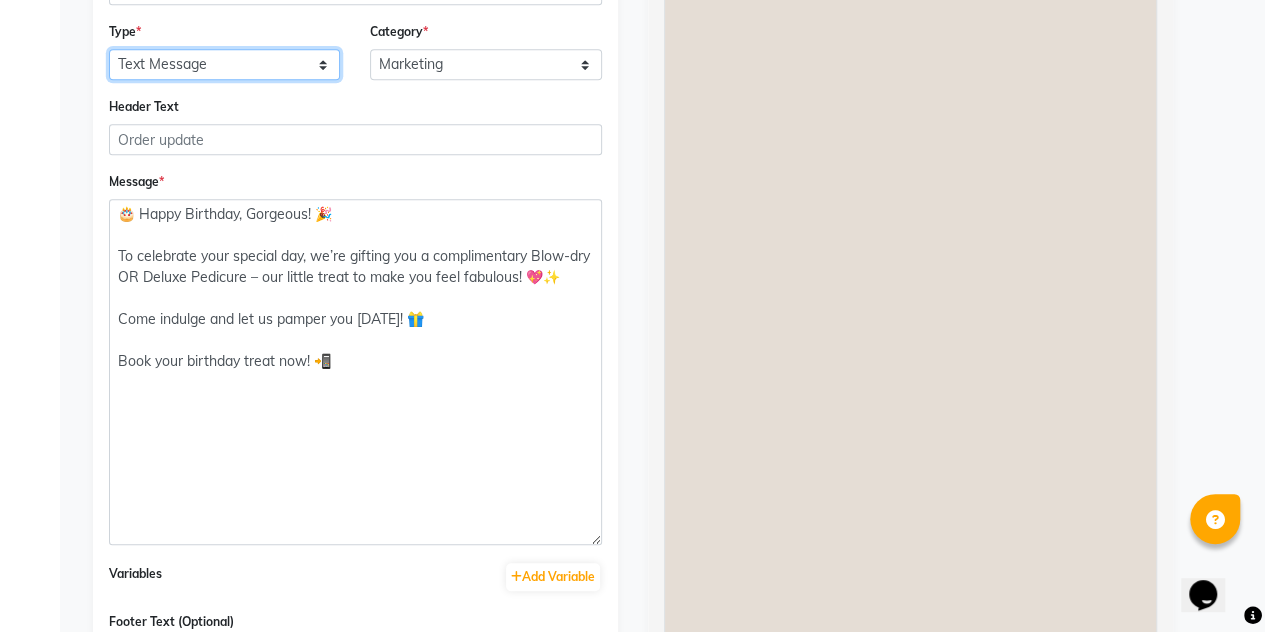 click on "Text Message Image with Text" 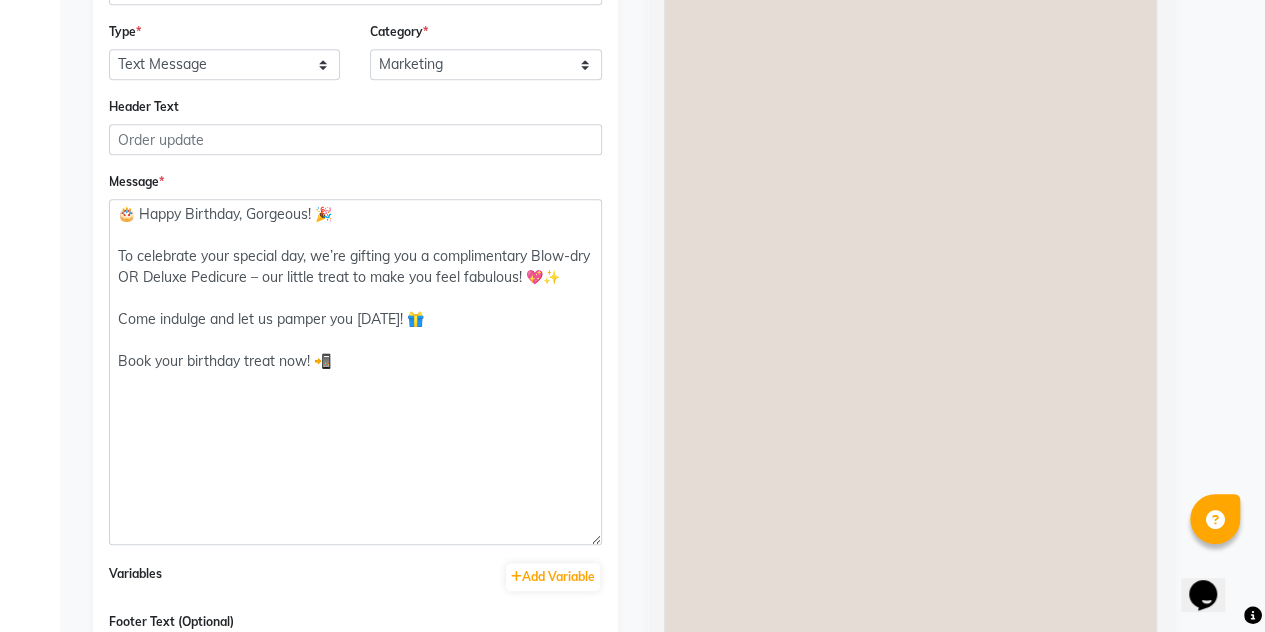 click on "Type  * Text Message Image with Text  Category  * Utility Marketing" 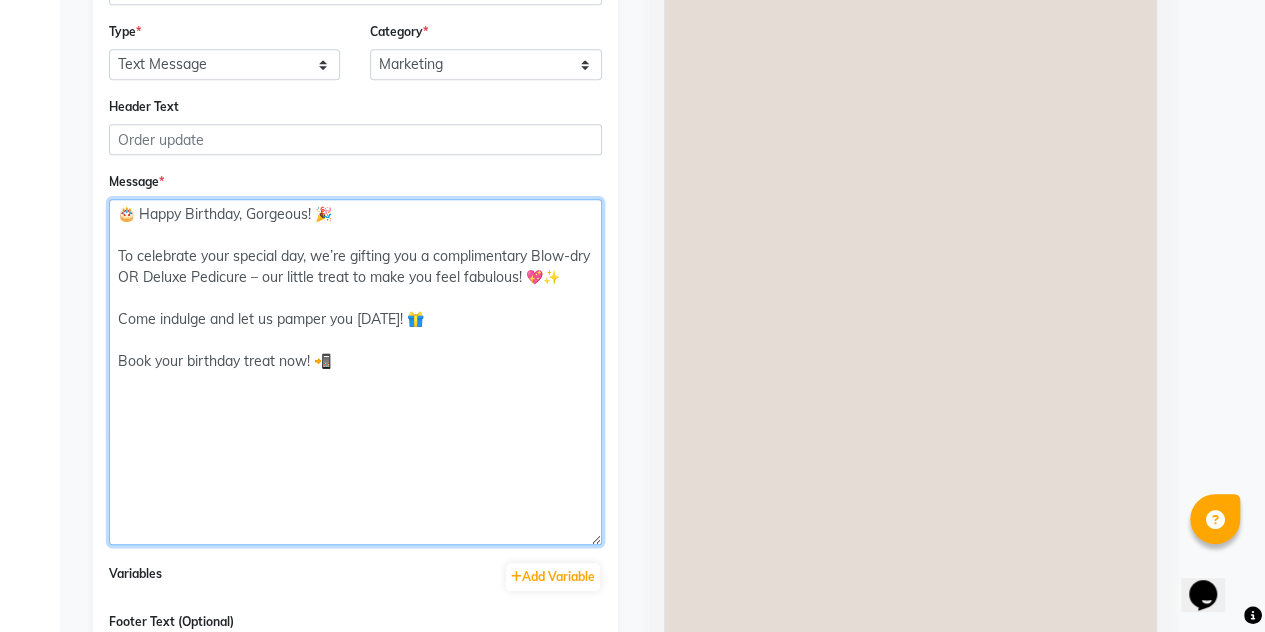 click on "🎂 Happy Birthday, Gorgeous! 🎉
To celebrate your special day, we’re gifting you a complimentary Blow-dry OR Deluxe Pedicure – our little treat to make you feel fabulous! 💖✨
Come indulge and let us pamper you today! 🎁
Book your birthday treat now! 📲" at bounding box center [355, 372] 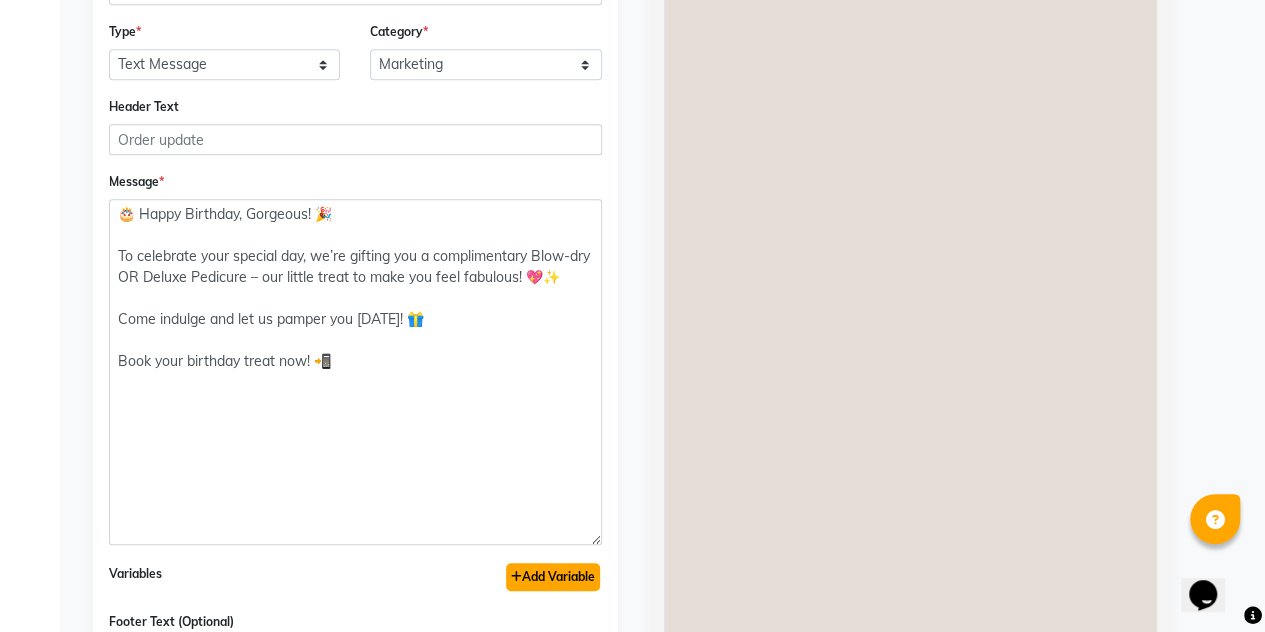 click on "Add Variable" 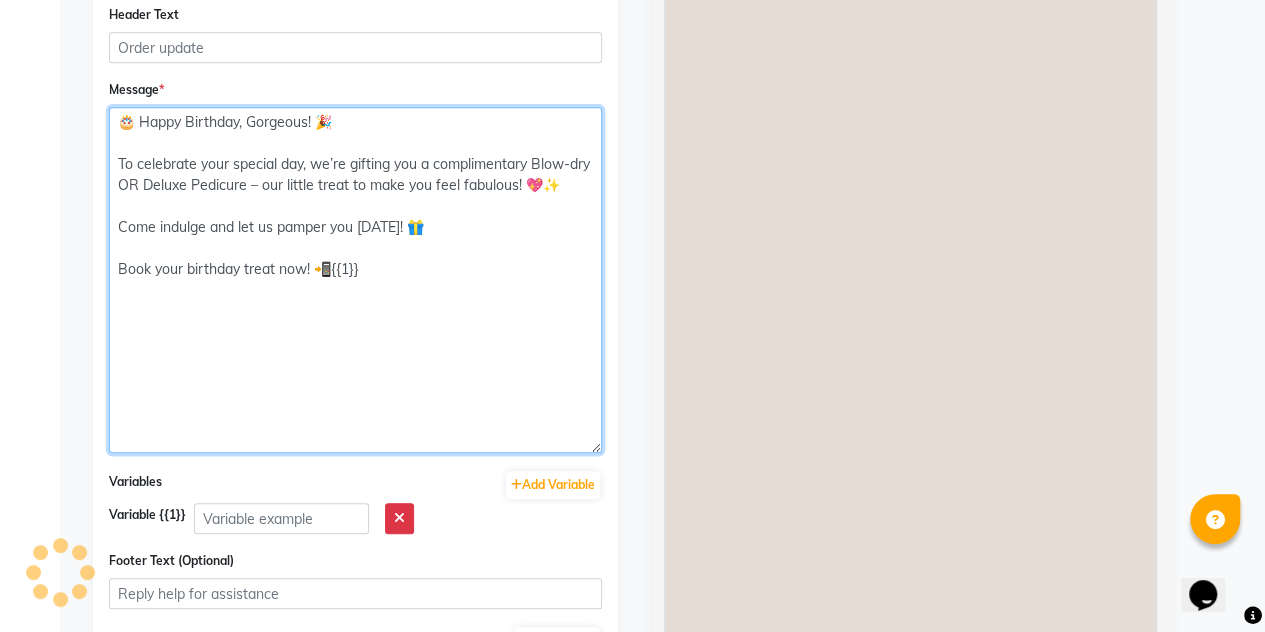scroll, scrollTop: 672, scrollLeft: 0, axis: vertical 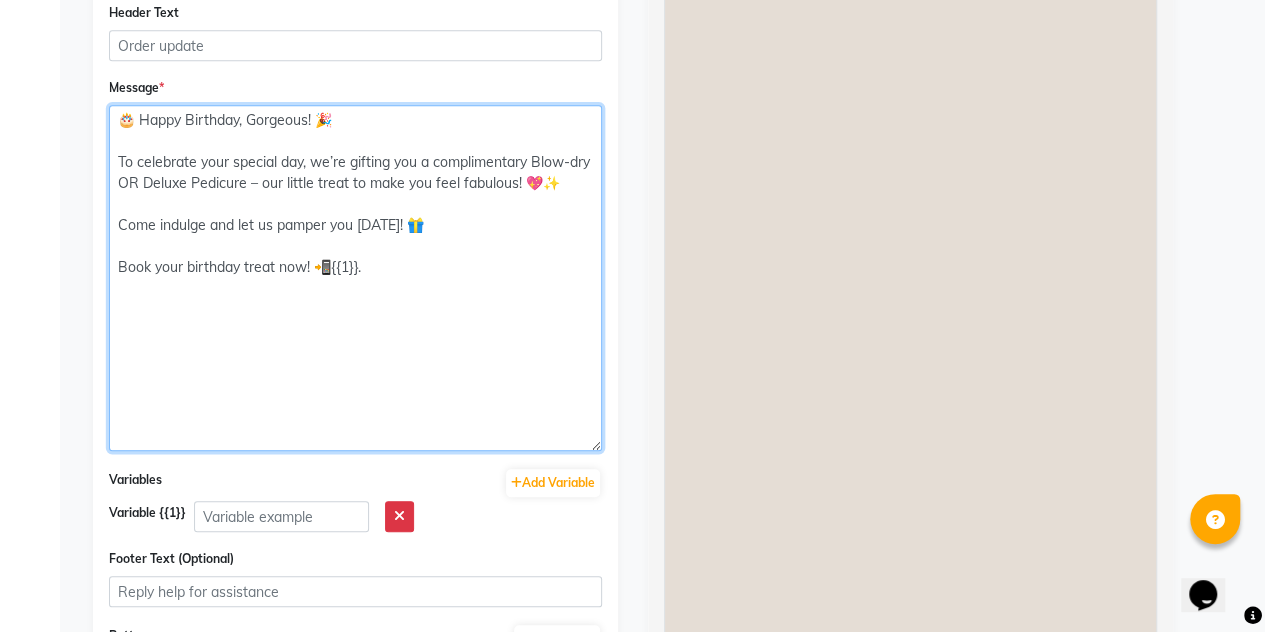 type on "🎂 Happy Birthday, Gorgeous! 🎉
To celebrate your special day, we’re gifting you a complimentary Blow-dry OR Deluxe Pedicure – our little treat to make you feel fabulous! 💖✨
Come indulge and let us pamper you today! 🎁
Book your birthday treat now! 📲{{1}}." 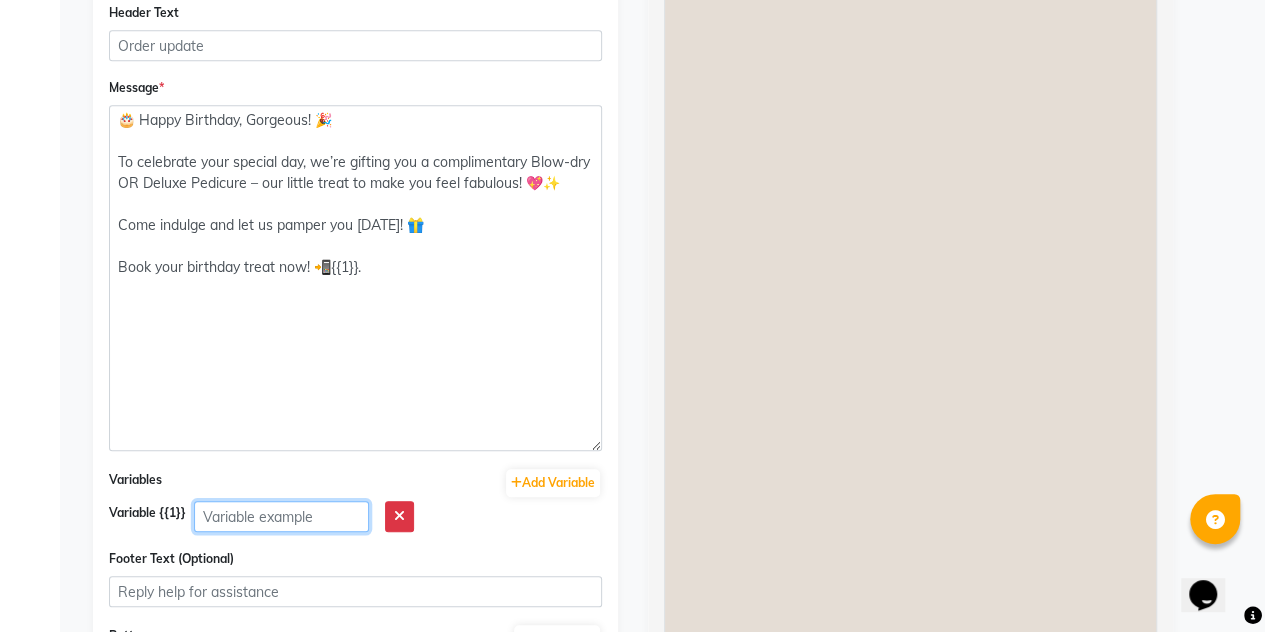 click 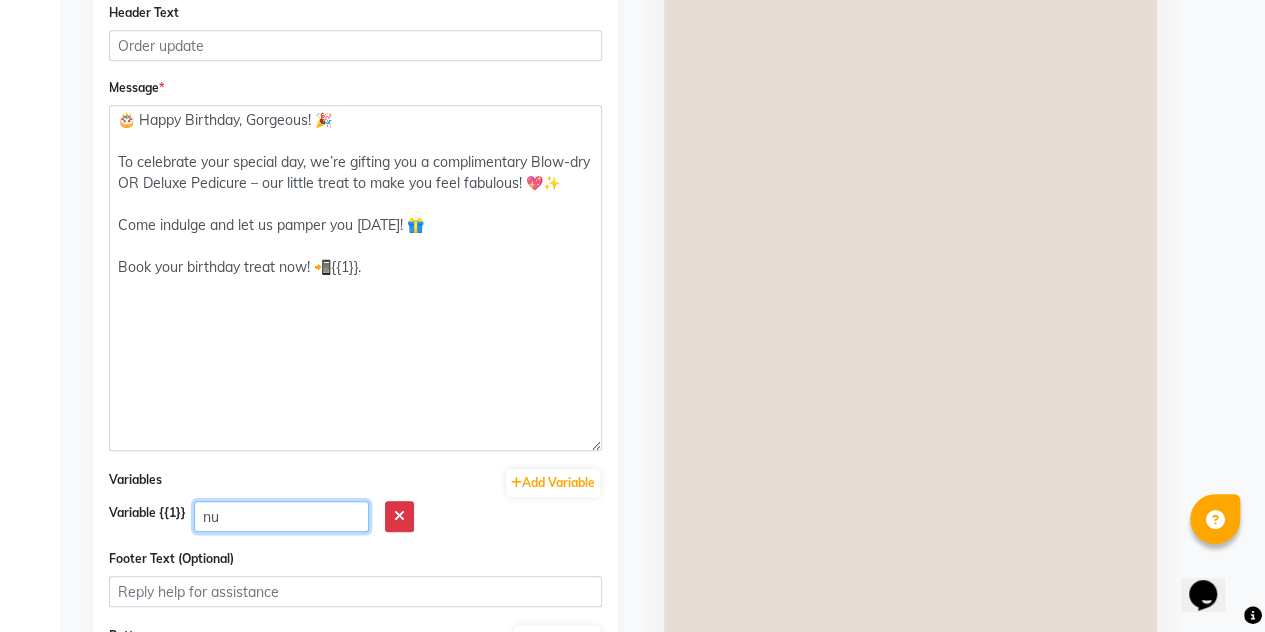 type on "n" 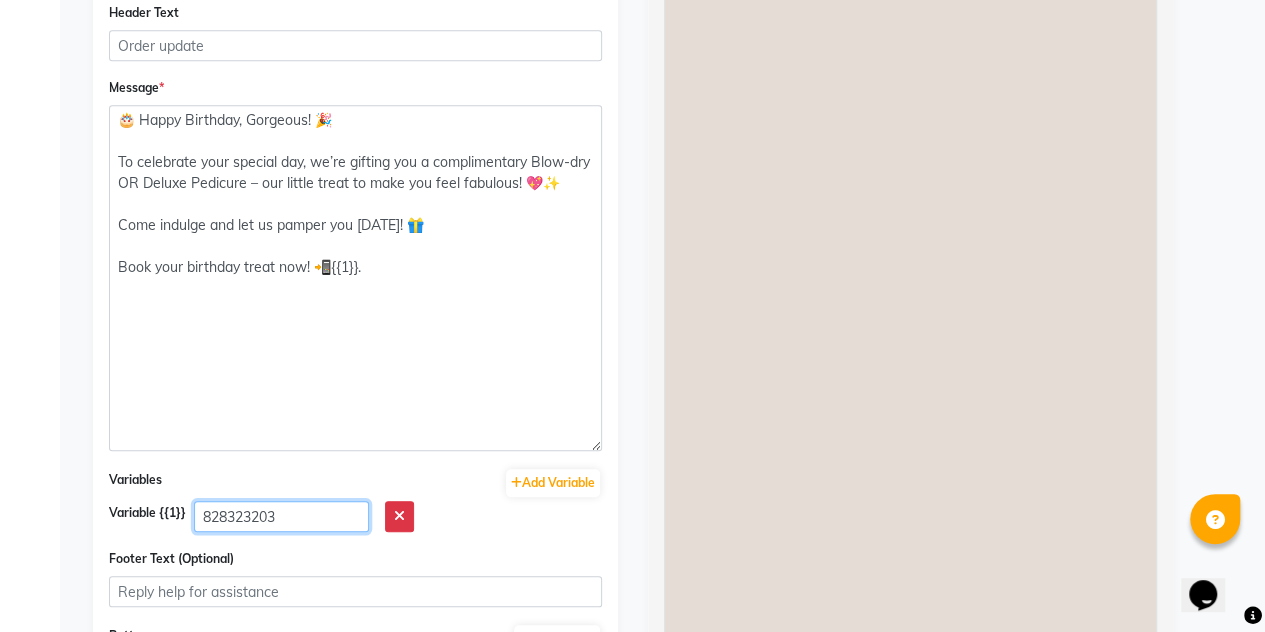 type on "828323203" 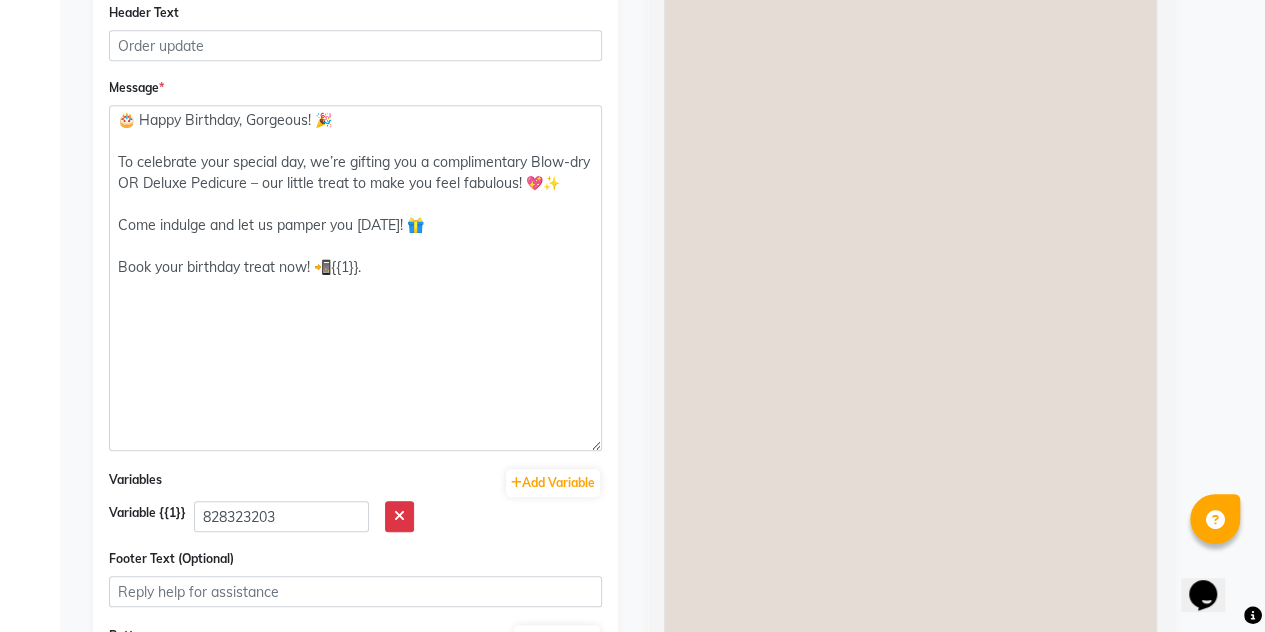 click on "Footer Text (Optional)" 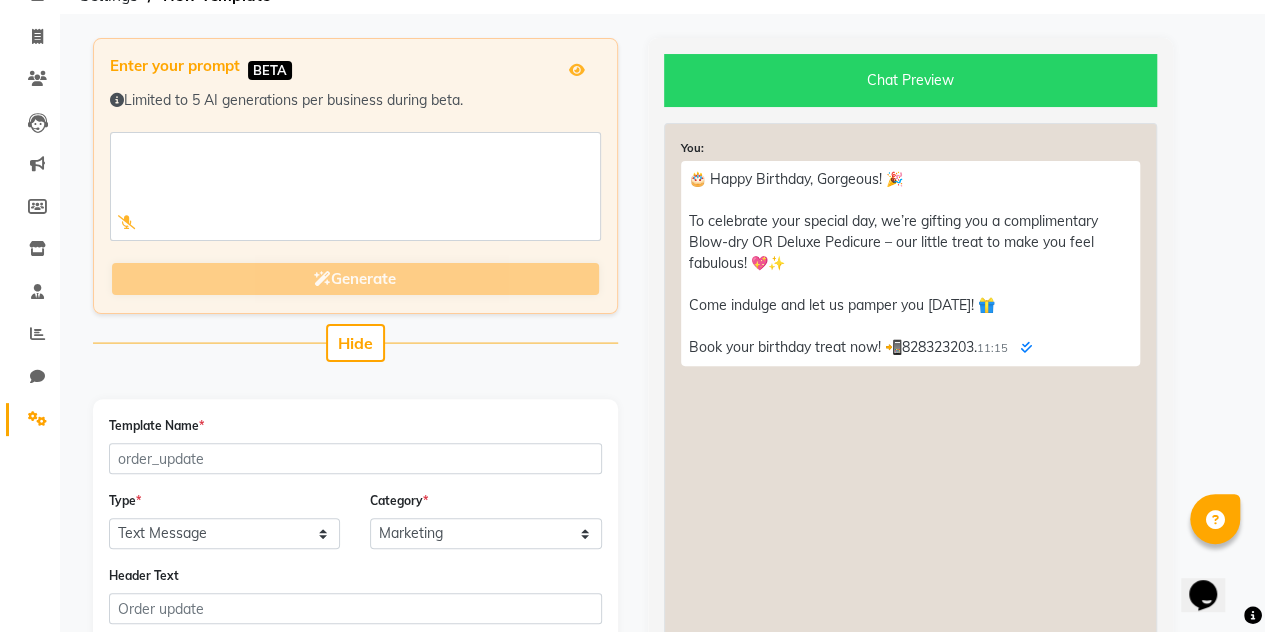 scroll, scrollTop: 121, scrollLeft: 0, axis: vertical 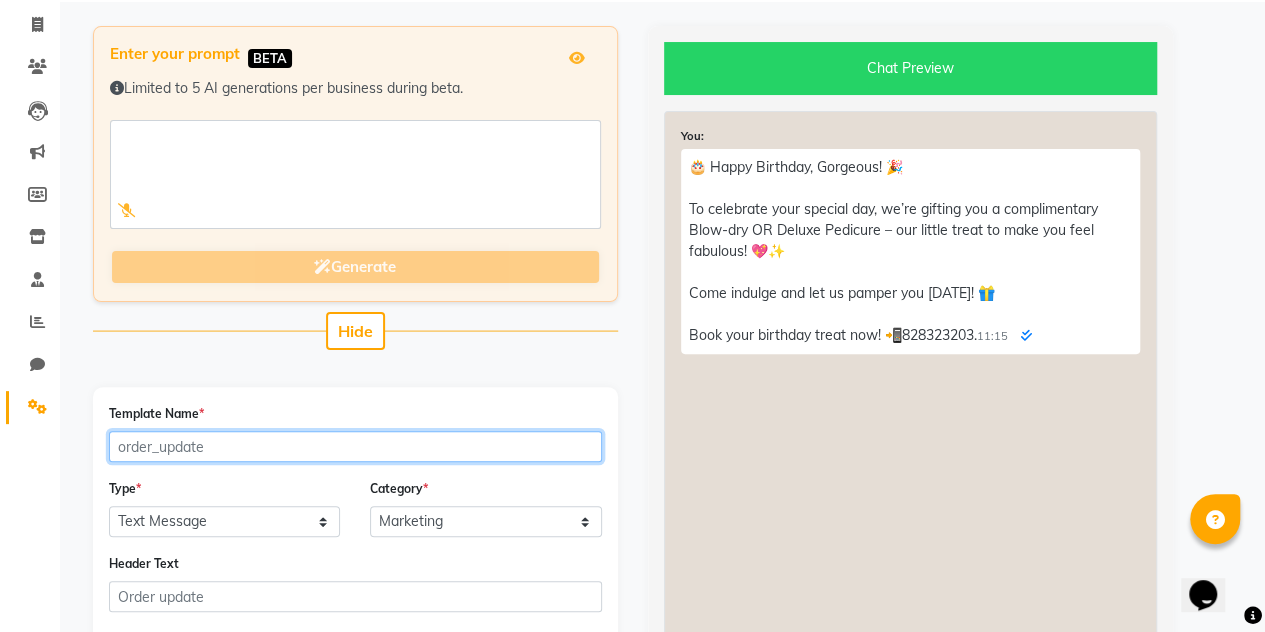 click on "Template Name  *" at bounding box center [355, 446] 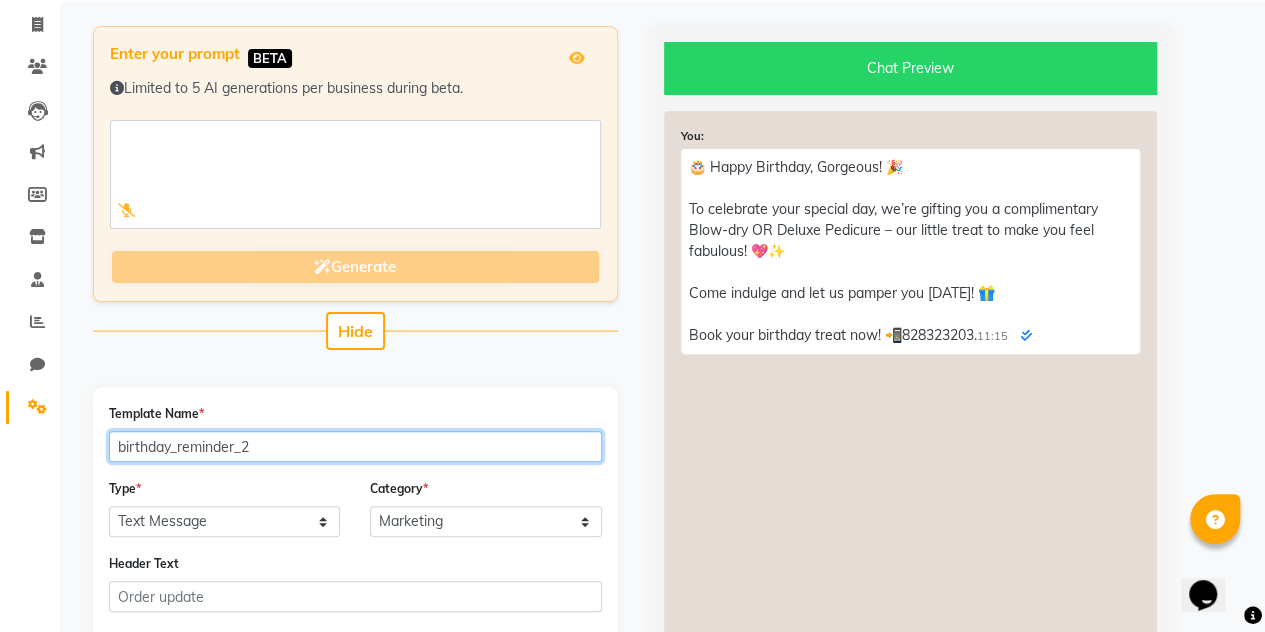 type on "birthday_reminder_2" 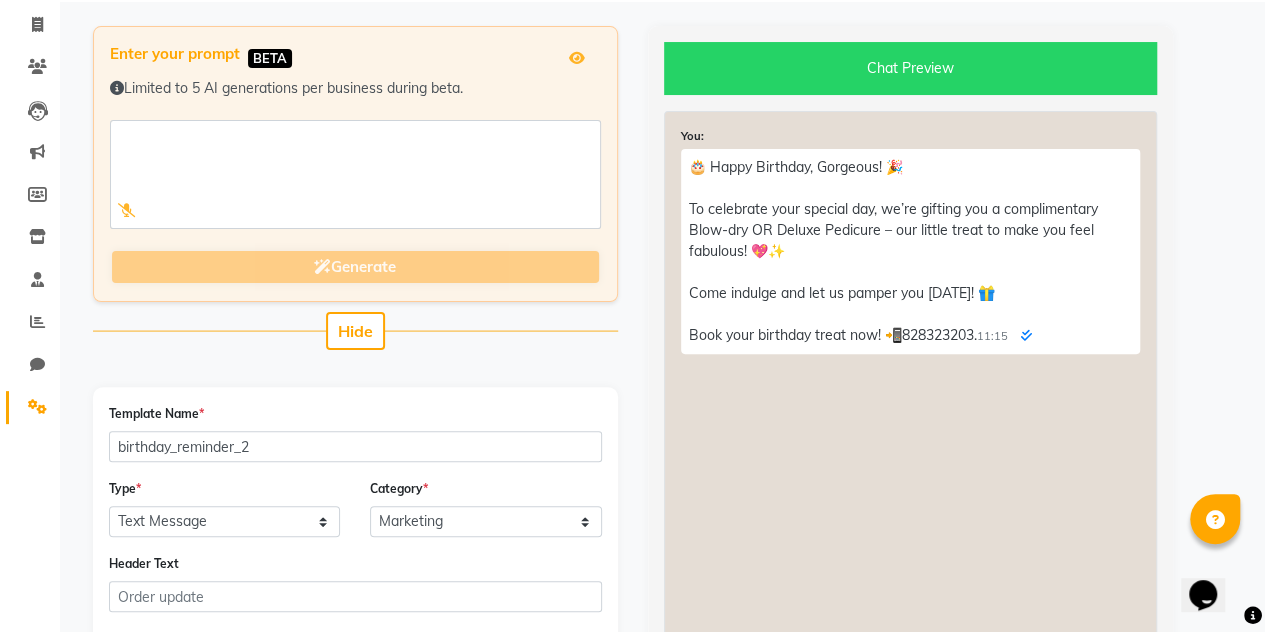 click on "Template Name  * birthday_reminder_2  Type  * Text Message Image with Text  Category  * Utility Marketing Header Text  Message  * 🎂 Happy Birthday, Gorgeous! 🎉
To celebrate your special day, we’re gifting you a complimentary Blow-dry OR Deluxe Pedicure – our little treat to make you feel fabulous! 💖✨
Come indulge and let us pamper you today! 🎁
Book your birthday treat now! 📲{{1}}. Variables  Add Variable  Variable {{1}} 828323203 Footer Text (Optional) Buttons  Add Button   Reset  Cancel  Create Template" 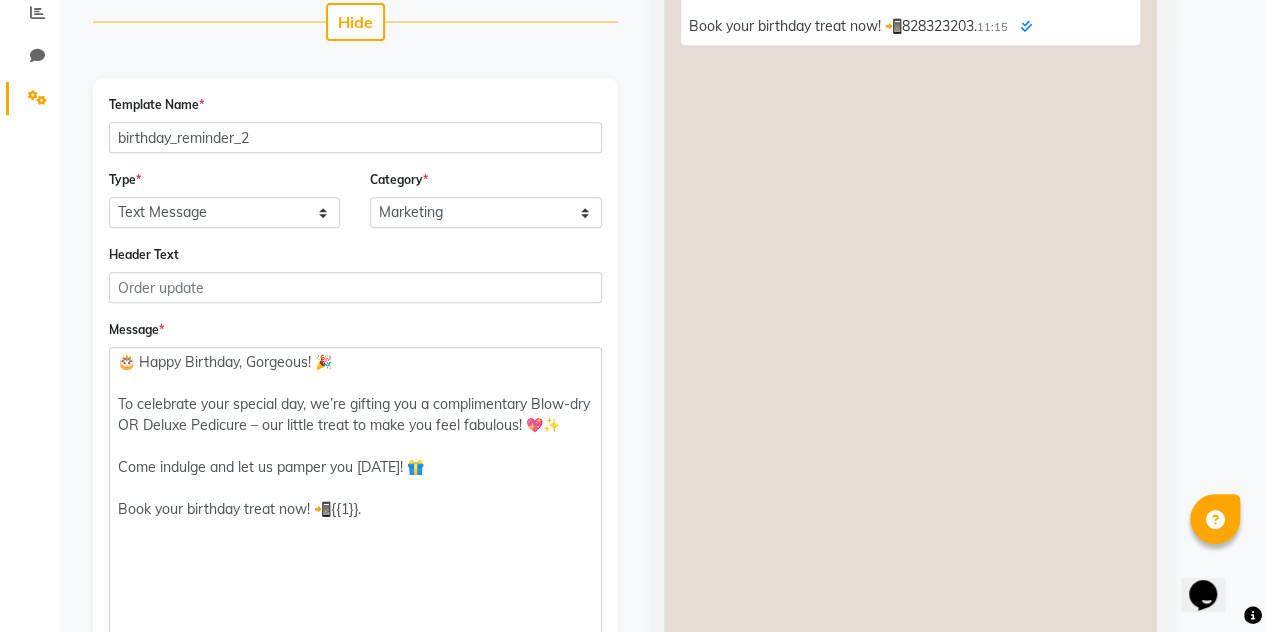 scroll, scrollTop: 431, scrollLeft: 0, axis: vertical 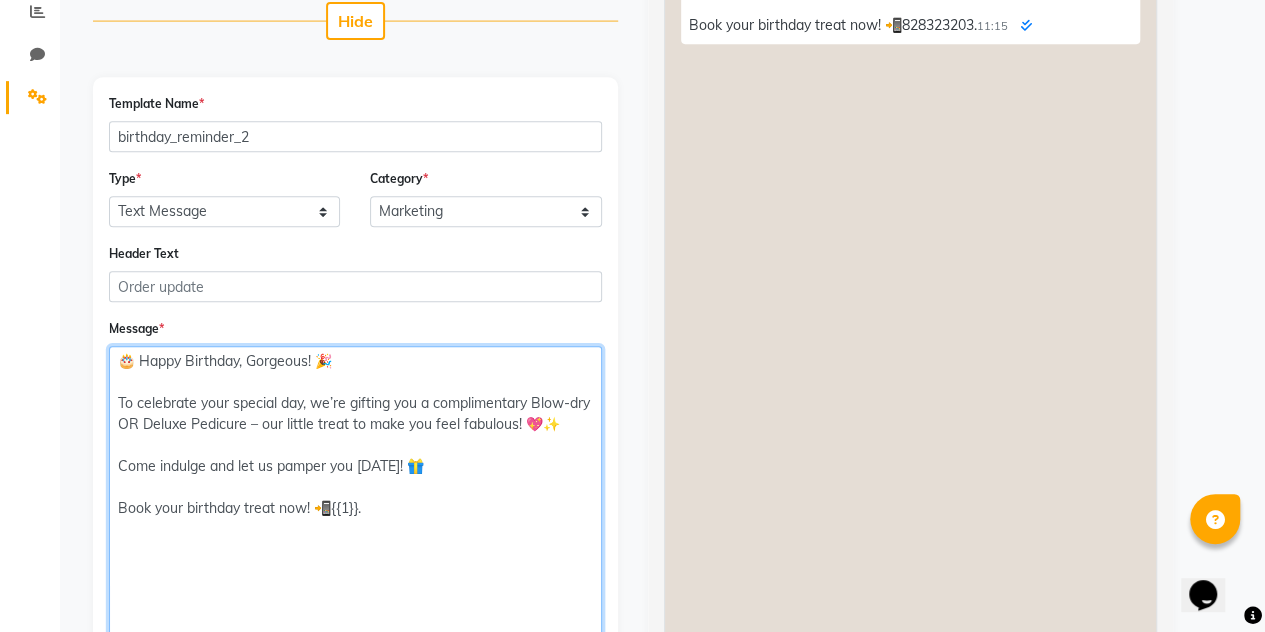 click on "🎂 Happy Birthday, Gorgeous! 🎉
To celebrate your special day, we’re gifting you a complimentary Blow-dry OR Deluxe Pedicure – our little treat to make you feel fabulous! 💖✨
Come indulge and let us pamper you today! 🎁
Book your birthday treat now! 📲{{1}}." at bounding box center [355, 519] 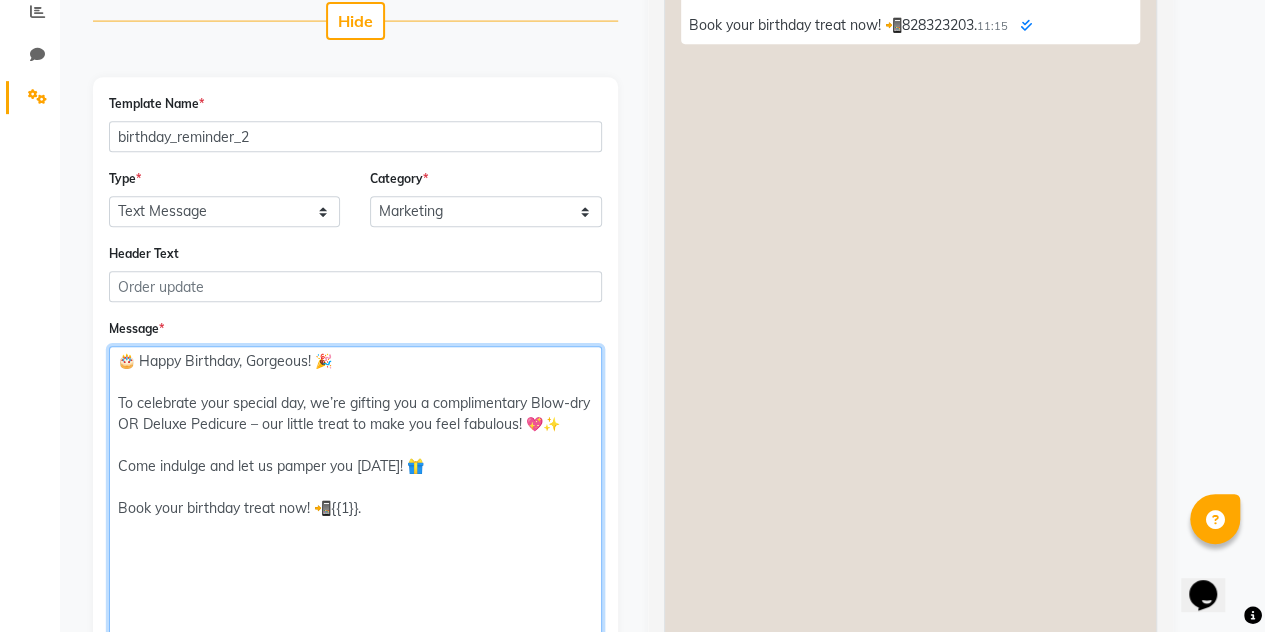 click on "🎂 Happy Birthday, Gorgeous! 🎉
To celebrate your special day, we’re gifting you a complimentary Blow-dry OR Deluxe Pedicure – our little treat to make you feel fabulous! 💖✨
Come indulge and let us pamper you today! 🎁
Book your birthday treat now! 📲{{1}}." at bounding box center (355, 519) 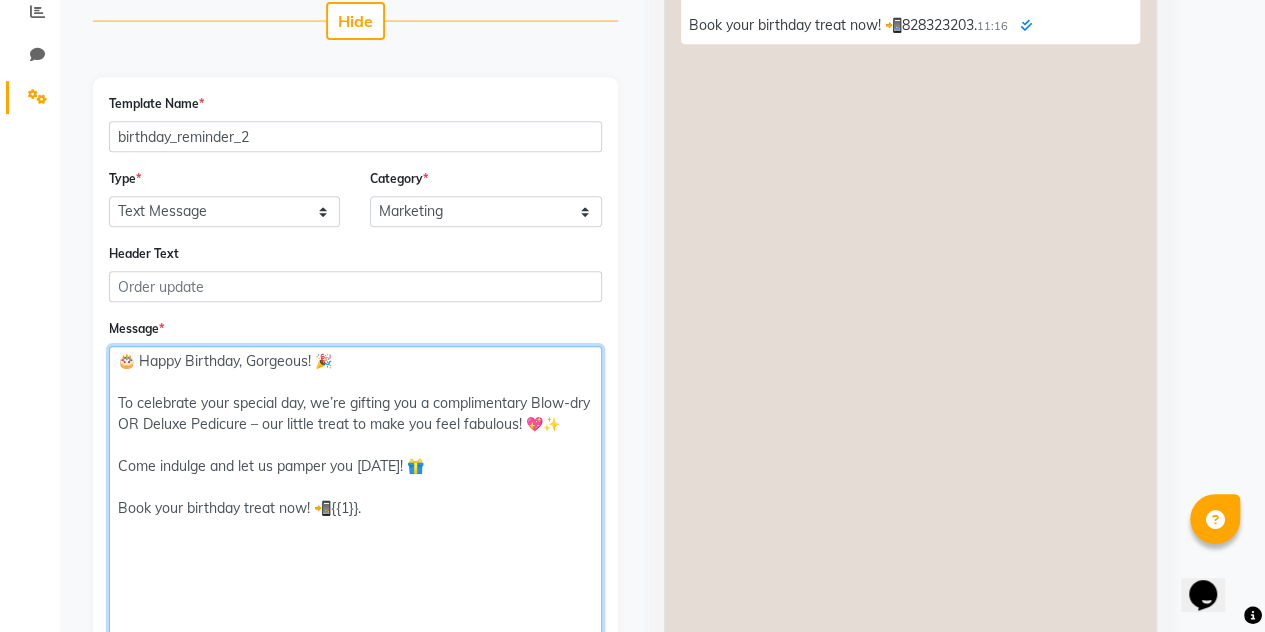 click on "🎂 Happy Birthday, Gorgeous! 🎉
To celebrate your special day, we’re gifting you a complimentary Blow-dry OR Deluxe Pedicure – our little treat to make you feel fabulous! 💖✨
Come indulge and let us pamper you today! 🎁
Book your birthday treat now! 📲{{1}}." at bounding box center [355, 519] 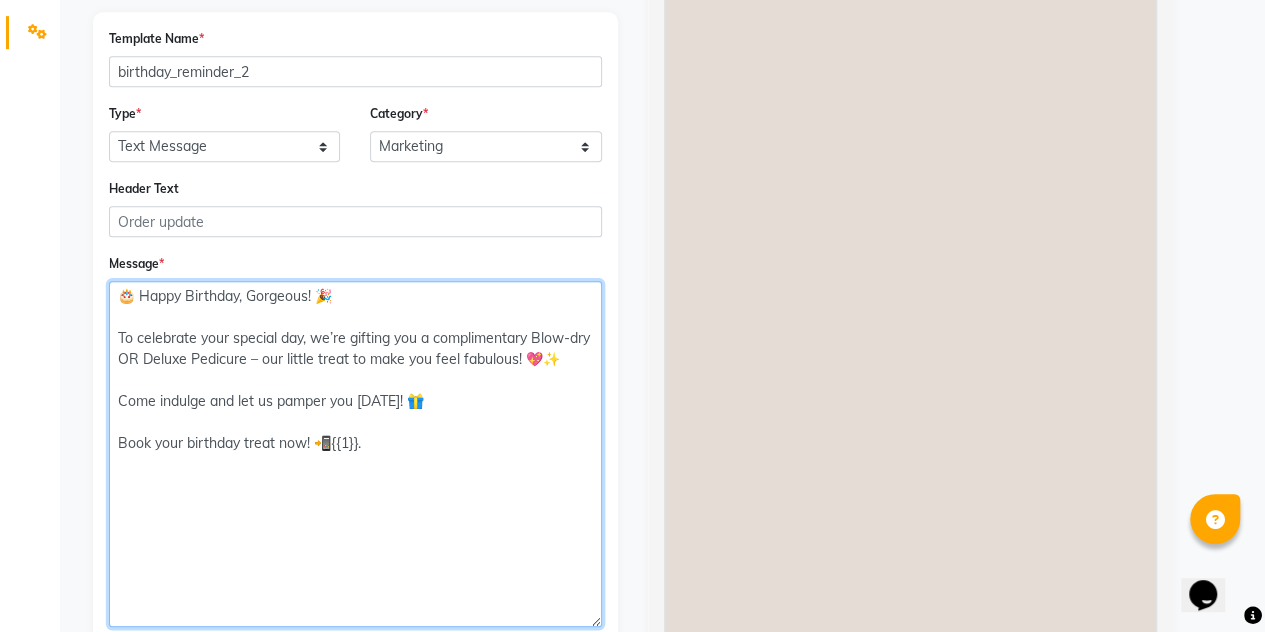 scroll, scrollTop: 507, scrollLeft: 0, axis: vertical 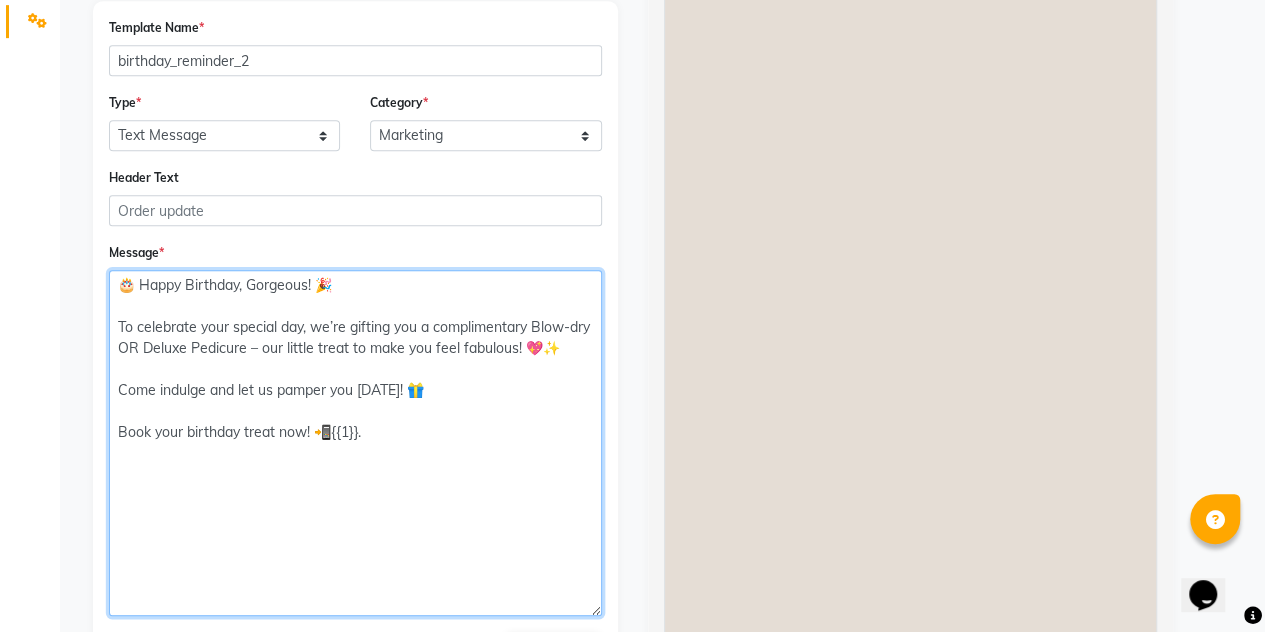click on "🎂 Happy Birthday, Gorgeous! 🎉
To celebrate your special day, we’re gifting you a complimentary Blow-dry OR Deluxe Pedicure – our little treat to make you feel fabulous! 💖✨
Come indulge and let us pamper you today! 🎁
Book your birthday treat now! 📲{{1}}." at bounding box center (355, 443) 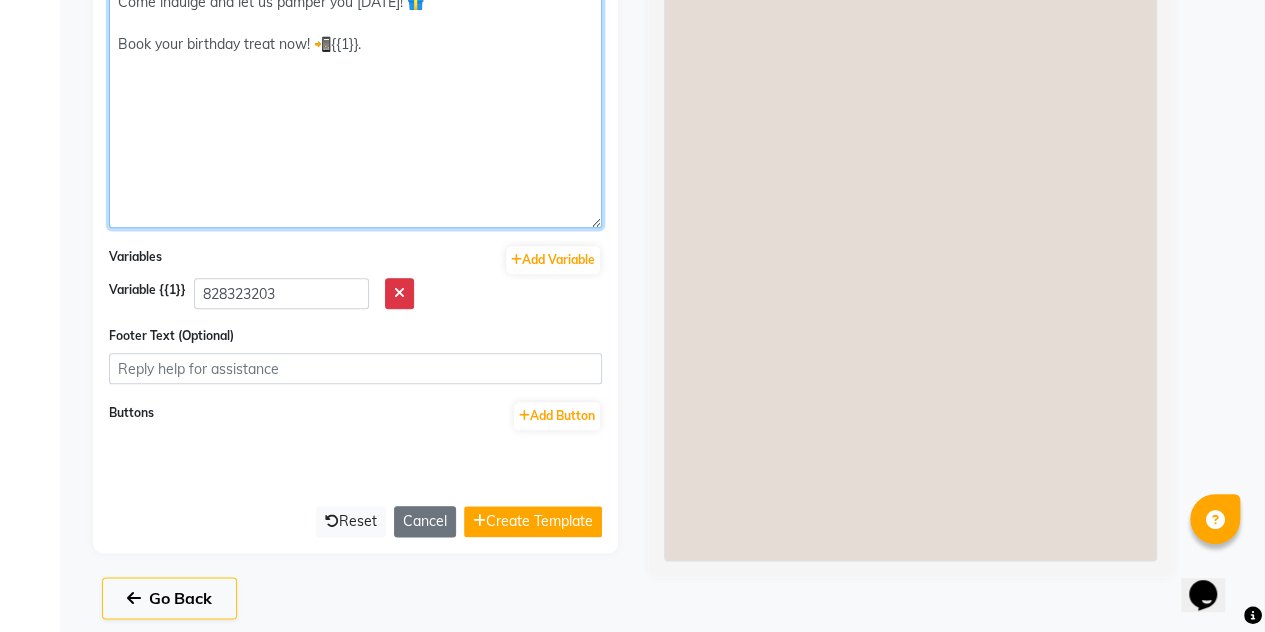 scroll, scrollTop: 903, scrollLeft: 0, axis: vertical 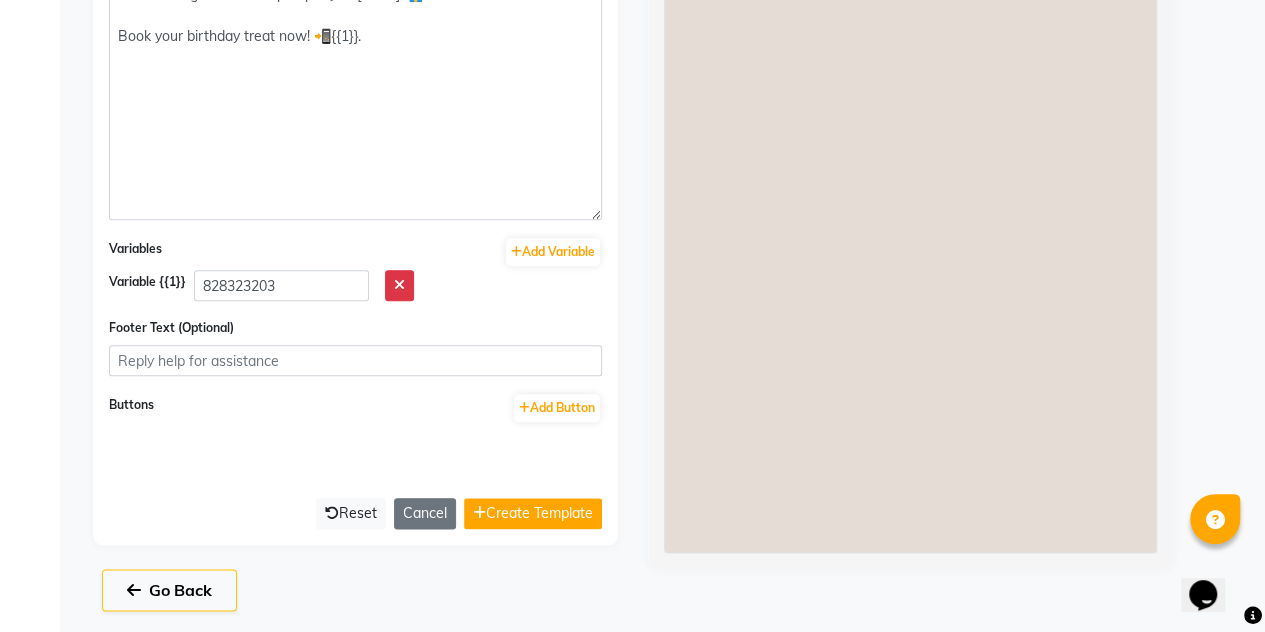 click 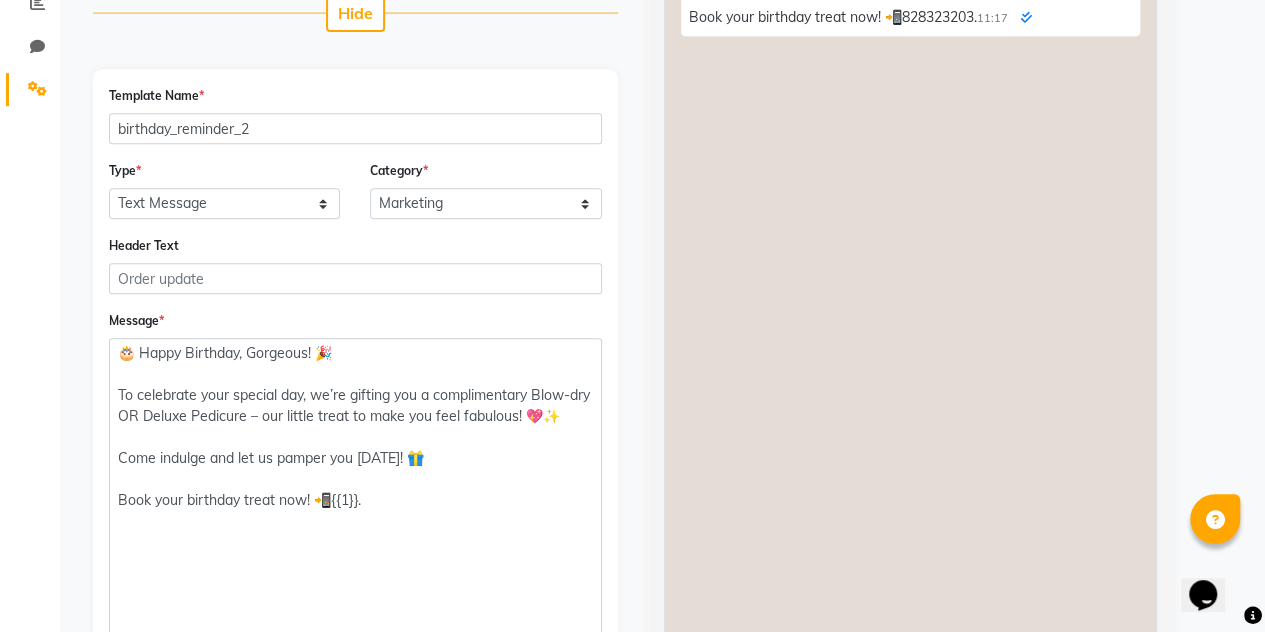 scroll, scrollTop: 449, scrollLeft: 0, axis: vertical 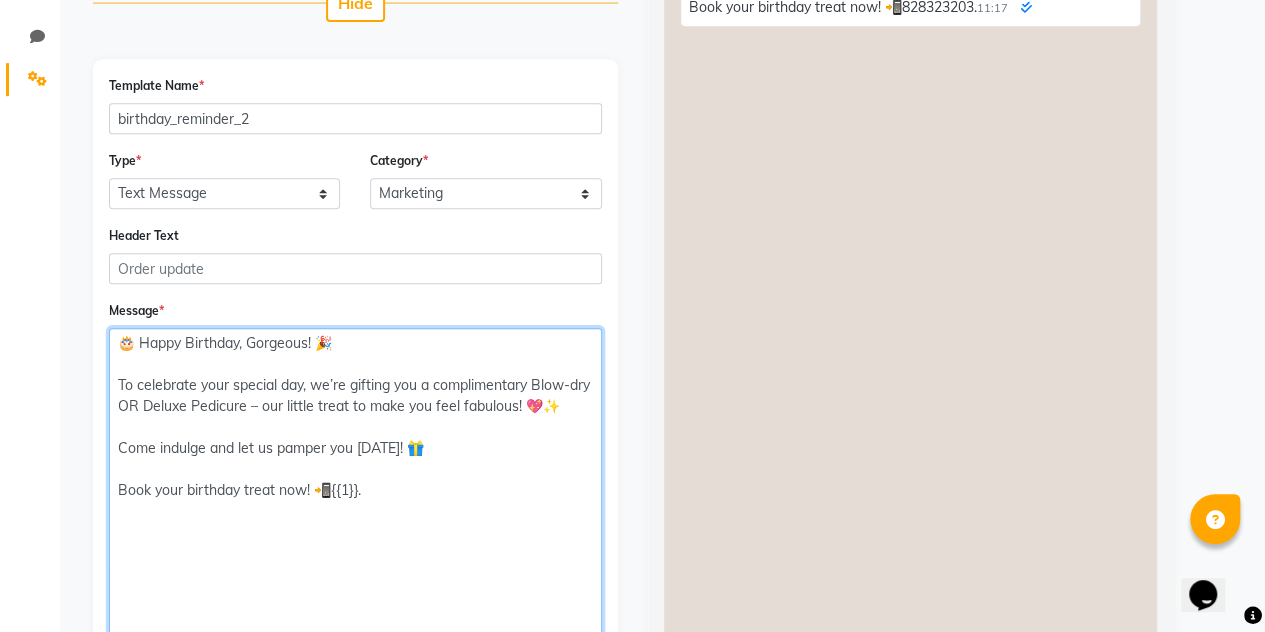 click on "🎂 Happy Birthday, Gorgeous! 🎉
To celebrate your special day, we’re gifting you a complimentary Blow-dry OR Deluxe Pedicure – our little treat to make you feel fabulous! 💖✨
Come indulge and let us pamper you today! 🎁
Book your birthday treat now! 📲{{1}}." at bounding box center (355, 501) 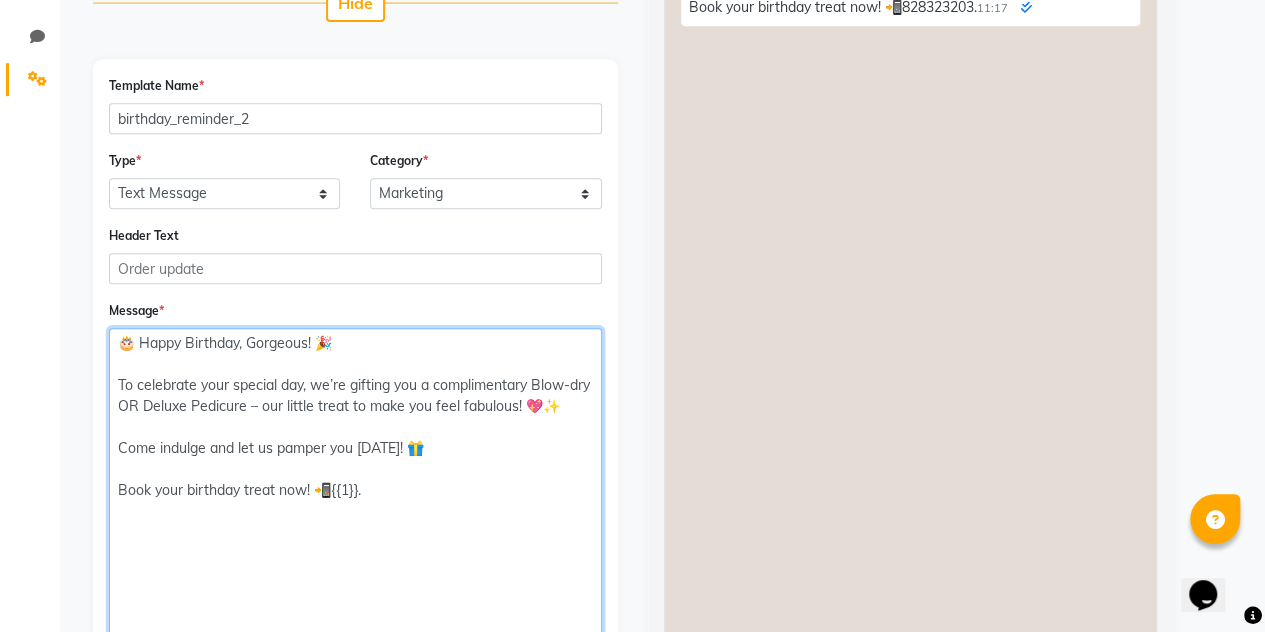 click on "🎂 Happy Birthday, Gorgeous! 🎉
To celebrate your special day, we’re gifting you a complimentary Blow-dry OR Deluxe Pedicure – our little treat to make you feel fabulous! 💖✨
Come indulge and let us pamper you today! 🎁
Book your birthday treat now! 📲{{1}}." at bounding box center [355, 501] 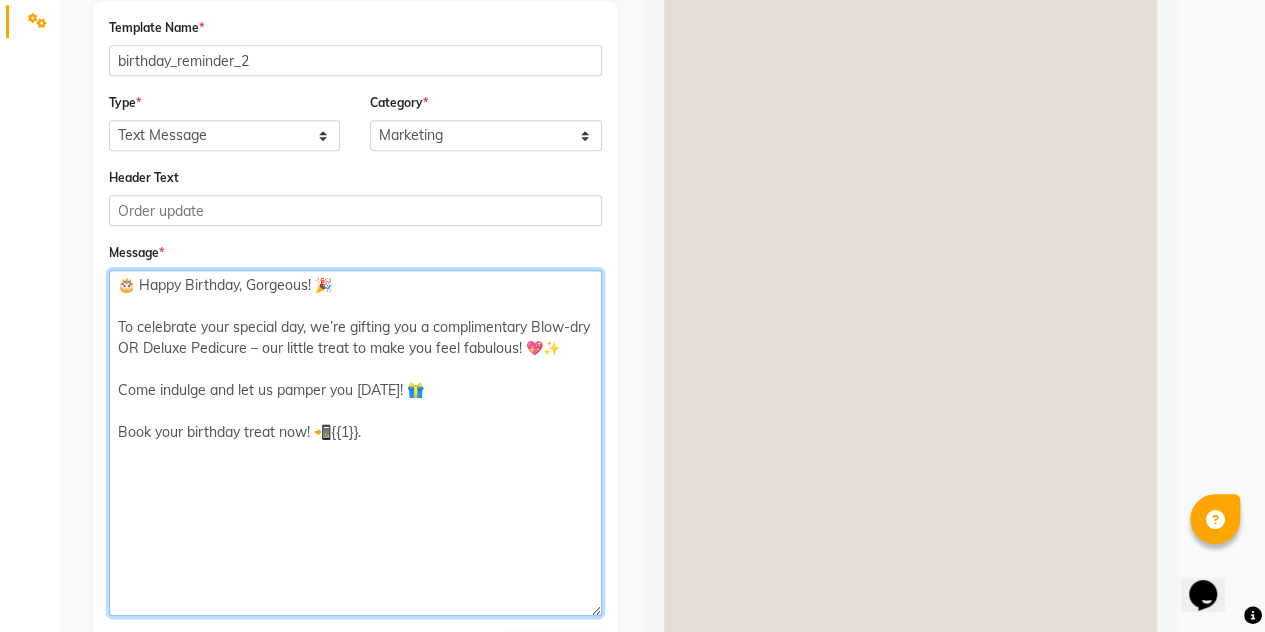 scroll, scrollTop: 526, scrollLeft: 0, axis: vertical 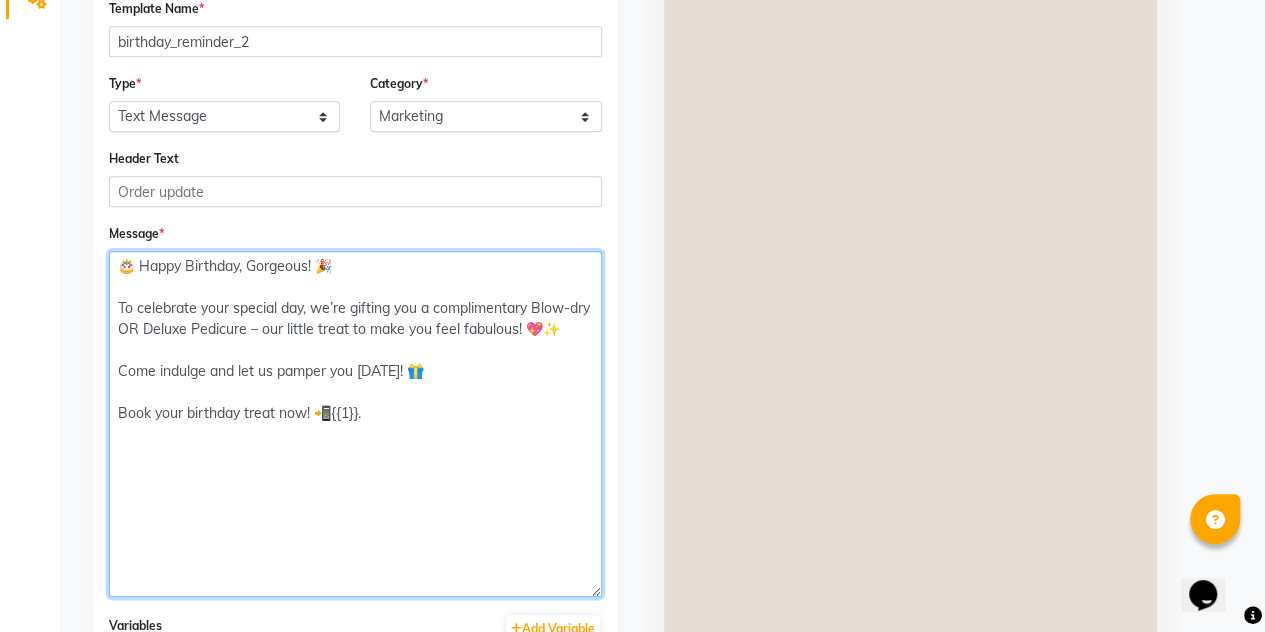 click on "🎂 Happy Birthday, Gorgeous! 🎉
To celebrate your special day, we’re gifting you a complimentary Blow-dry OR Deluxe Pedicure – our little treat to make you feel fabulous! 💖✨
Come indulge and let us pamper you today! 🎁
Book your birthday treat now! 📲{{1}}." at bounding box center [355, 424] 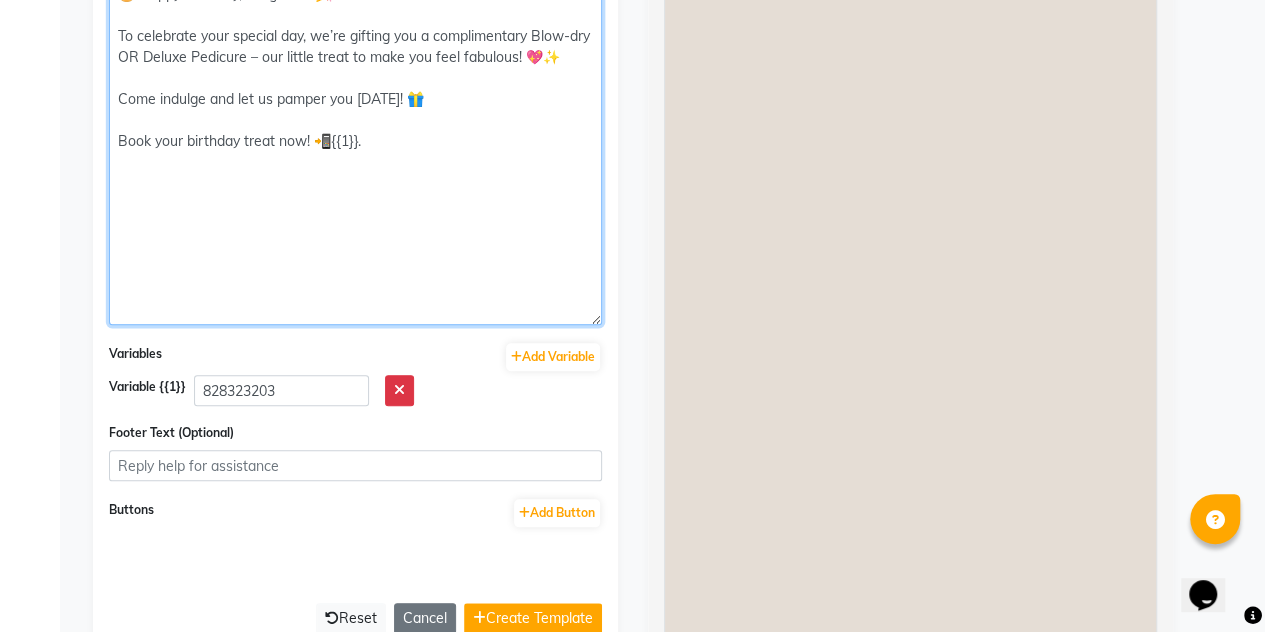 scroll, scrollTop: 903, scrollLeft: 0, axis: vertical 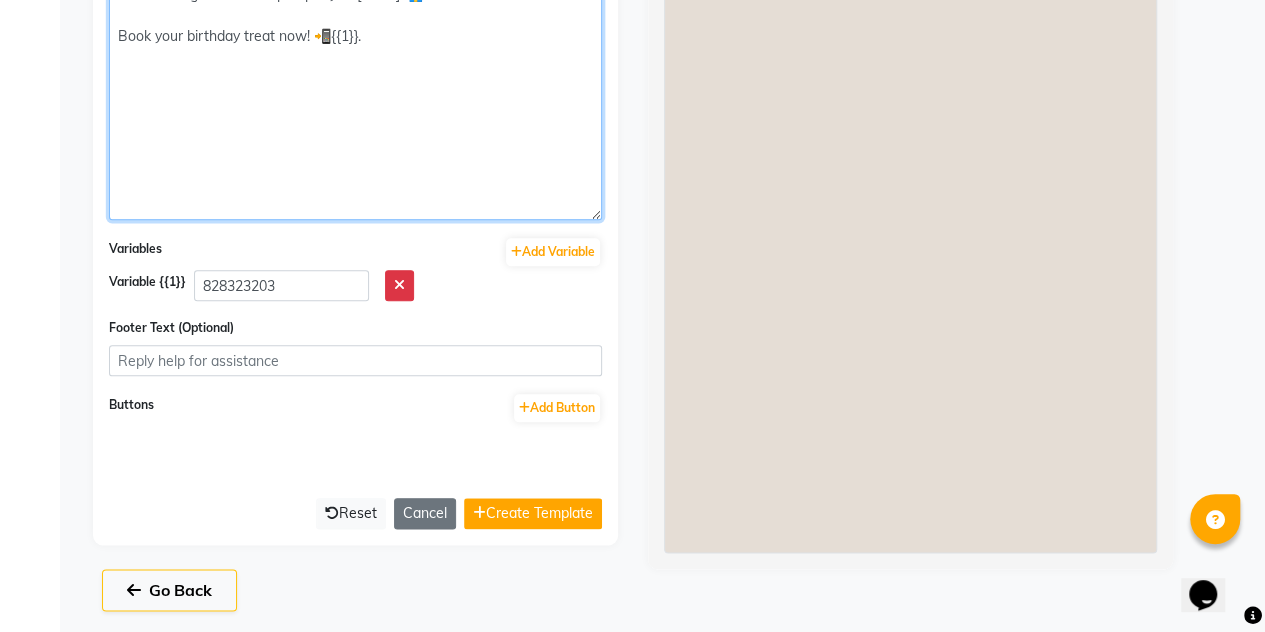 click on "🎂 Happy Birthday, Gorgeous! 🎉
To celebrate your special day, we’re gifting you a complimentary Blow-dry OR Deluxe Pedicure – our little treat to make you feel fabulous! 💖✨
Come indulge and let us pamper you today! 🎁
Book your birthday treat now! 📲{{1}}." at bounding box center [355, 47] 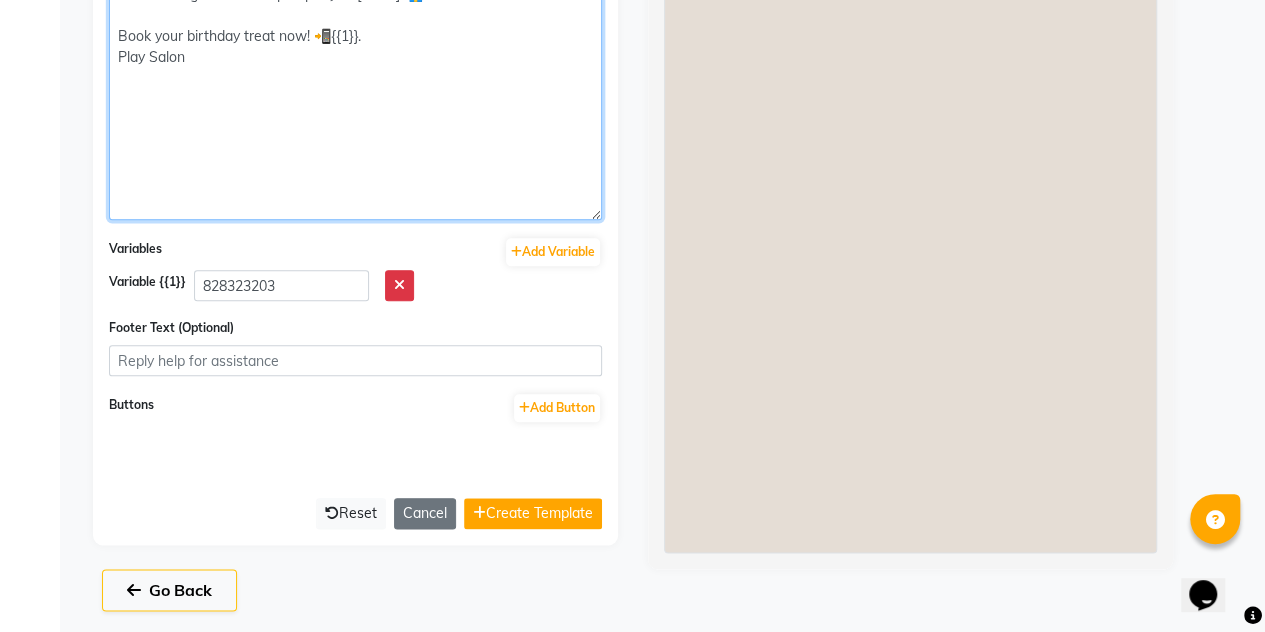 click on "🎂 Happy Birthday, Gorgeous! 🎉
To celebrate your special day, we’re gifting you a complimentary Blow-dry OR Deluxe Pedicure – our little treat to make you feel fabulous! 💖✨
Come indulge and let us pamper you today! 🎁
Book your birthday treat now! 📲{{1}}.
Play Salon" at bounding box center [355, 47] 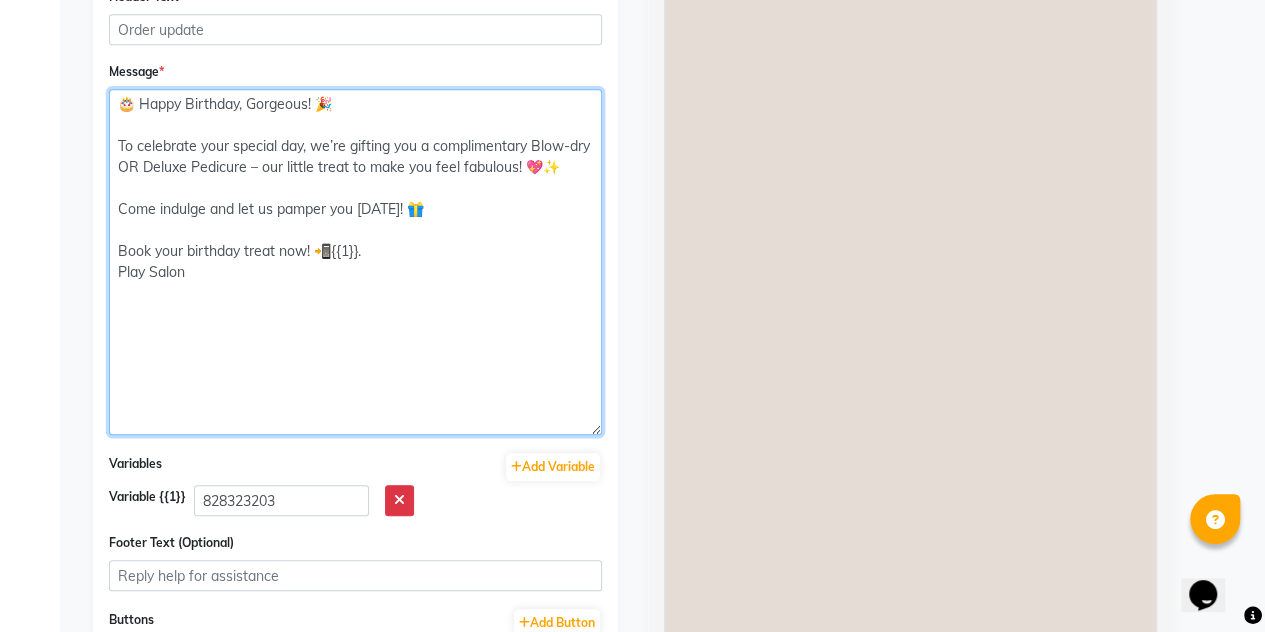 scroll, scrollTop: 676, scrollLeft: 0, axis: vertical 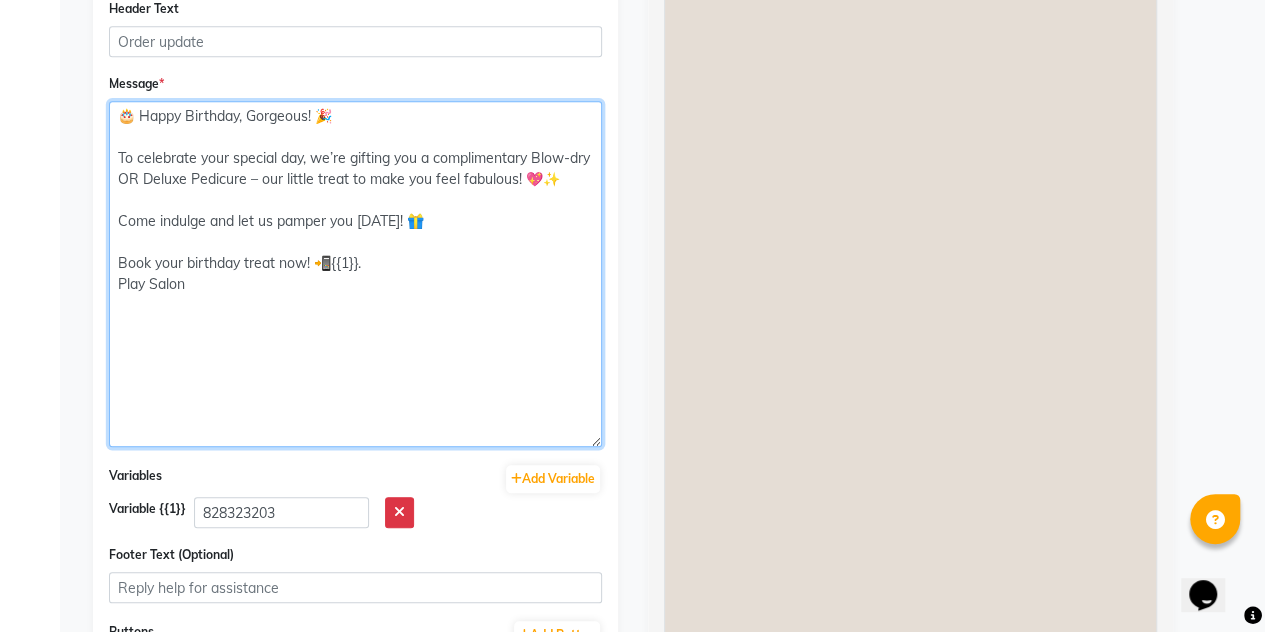 click on "🎂 Happy Birthday, Gorgeous! 🎉
To celebrate your special day, we’re gifting you a complimentary Blow-dry OR Deluxe Pedicure – our little treat to make you feel fabulous! 💖✨
Come indulge and let us pamper you today! 🎁
Book your birthday treat now! 📲{{1}}.
Play Salon" at bounding box center [355, 274] 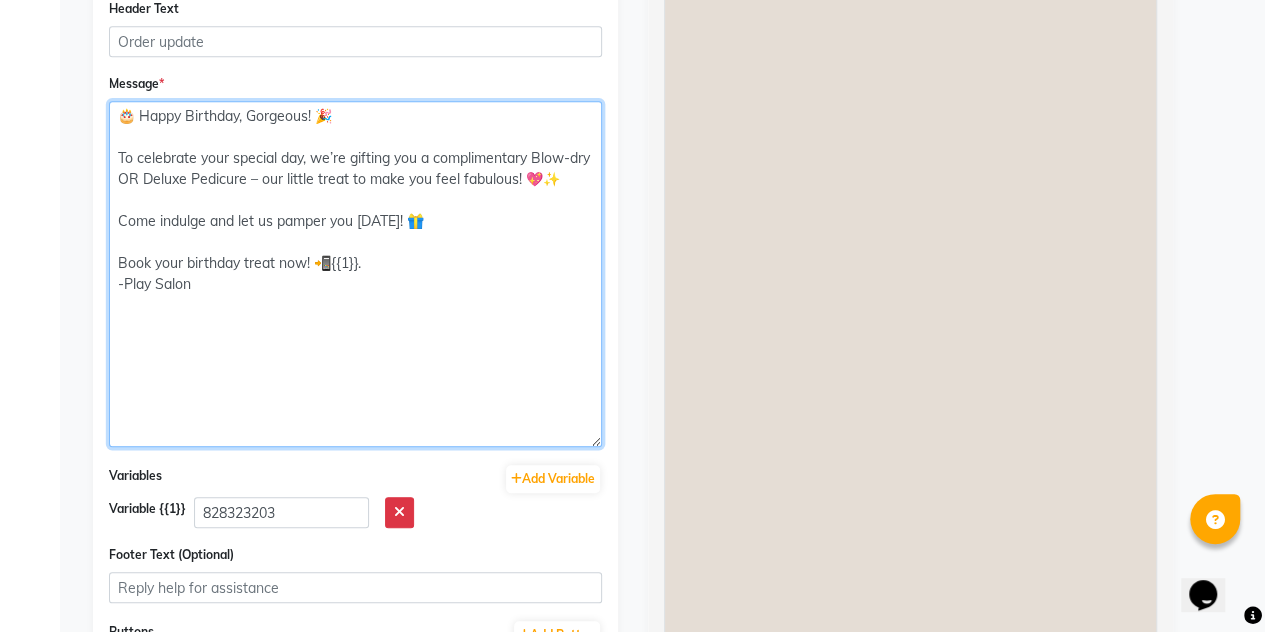 click on "🎂 Happy Birthday, Gorgeous! 🎉
To celebrate your special day, we’re gifting you a complimentary Blow-dry OR Deluxe Pedicure – our little treat to make you feel fabulous! 💖✨
Come indulge and let us pamper you today! 🎁
Book your birthday treat now! 📲{{1}}.
-Play Salon" at bounding box center (355, 274) 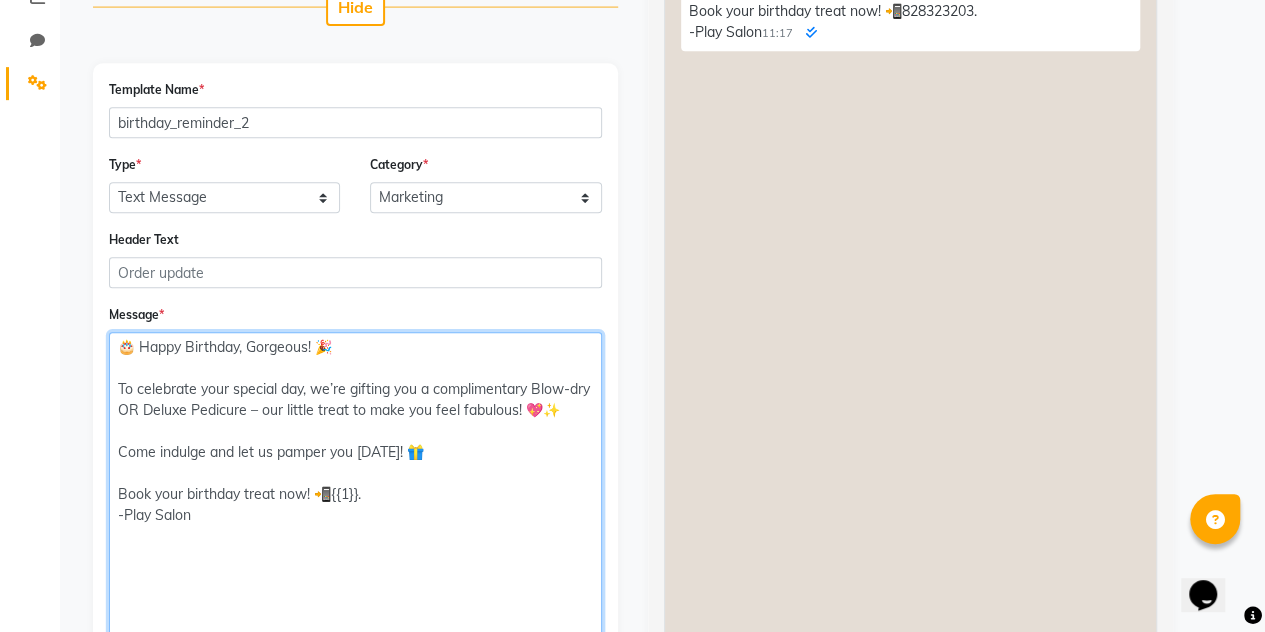 scroll, scrollTop: 903, scrollLeft: 0, axis: vertical 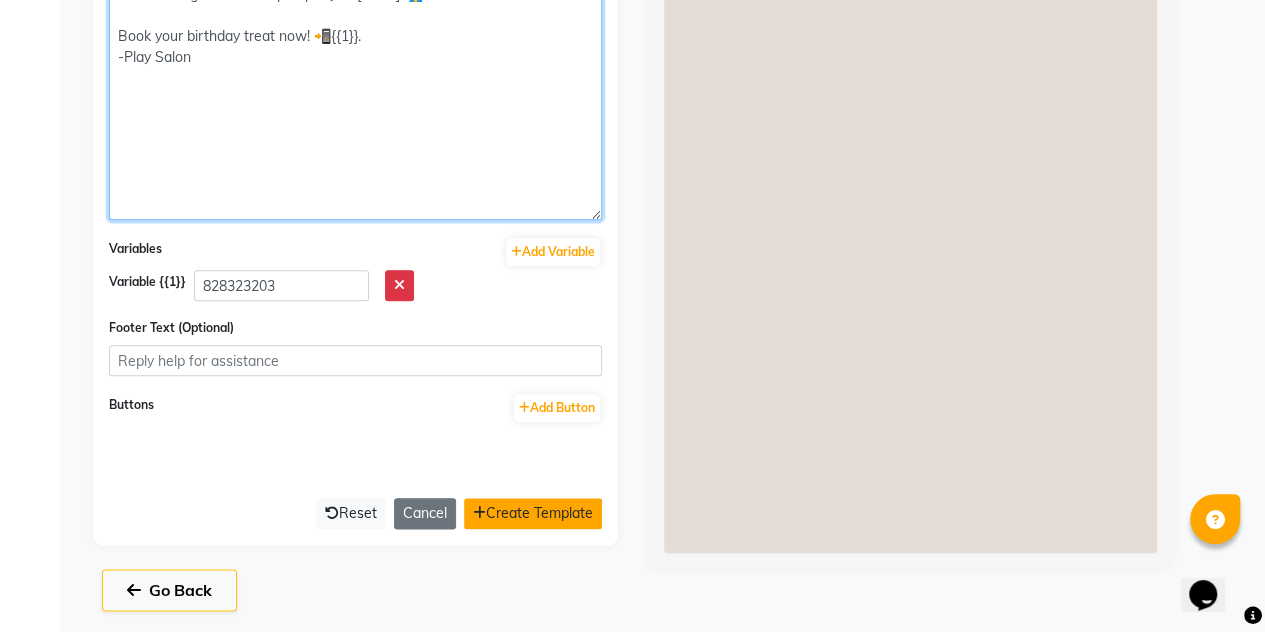 type on "🎂 Happy Birthday, Gorgeous! 🎉
To celebrate your special day, we’re gifting you a complimentary Blow-dry OR Deluxe Pedicure – our little treat to make you feel fabulous! 💖✨
Come indulge and let us pamper you today! 🎁
Book your birthday treat now! 📲{{1}}.
-Play Salon" 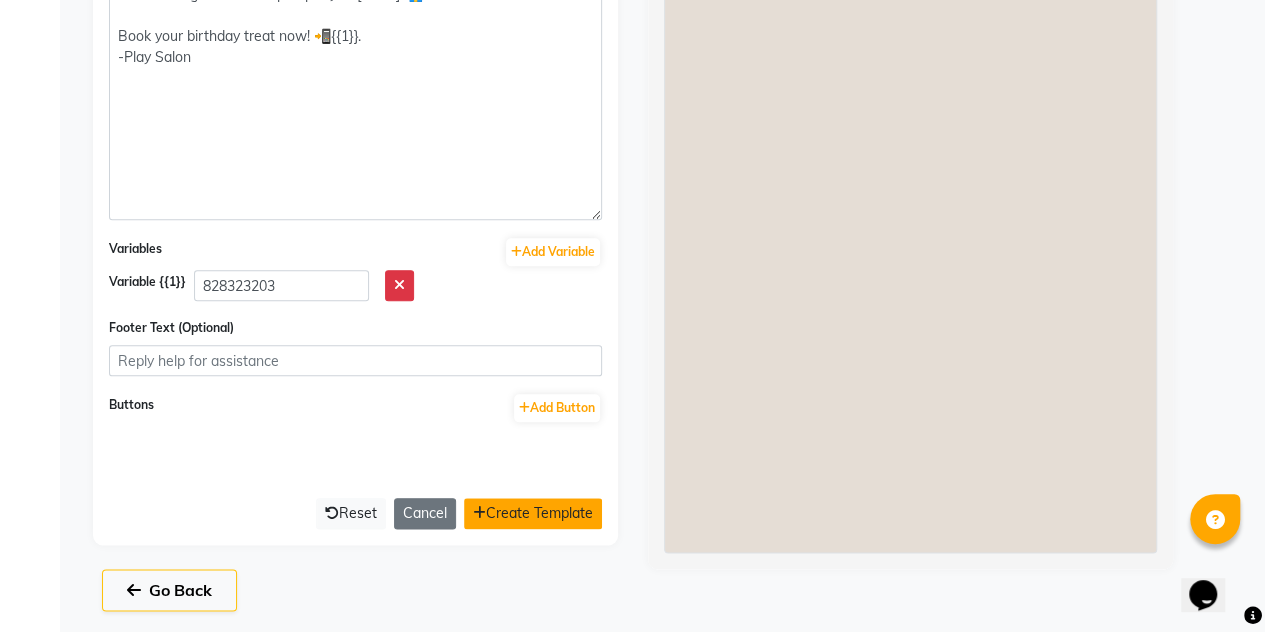 click on "Create Template" 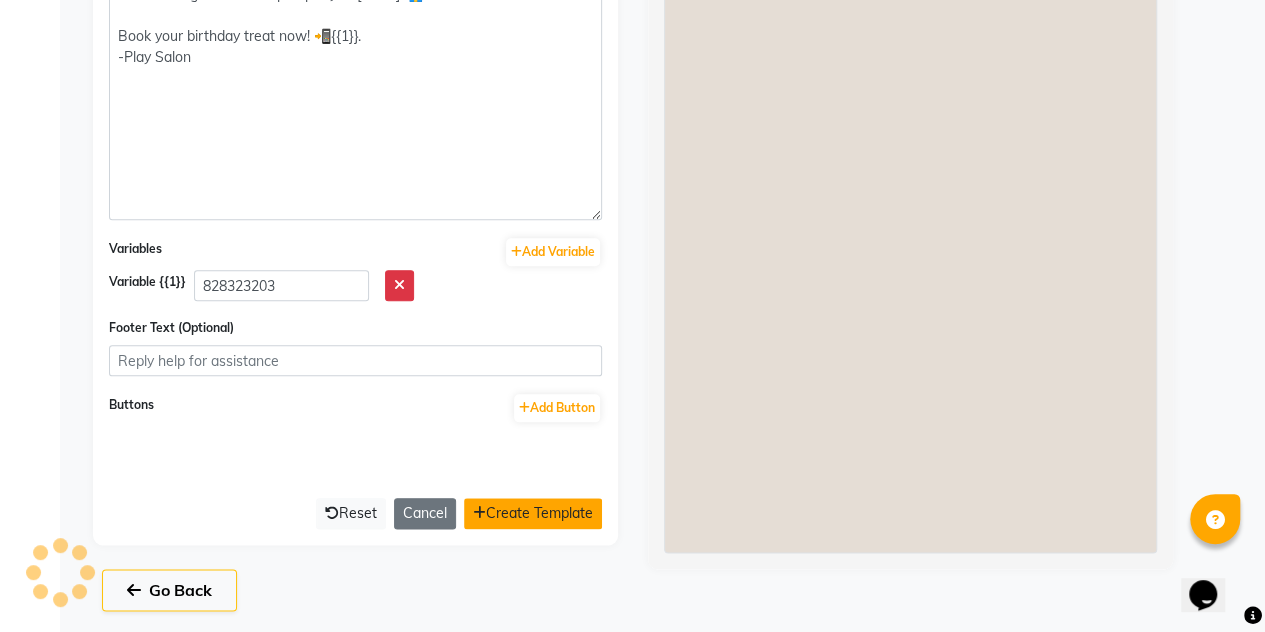 scroll, scrollTop: 0, scrollLeft: 0, axis: both 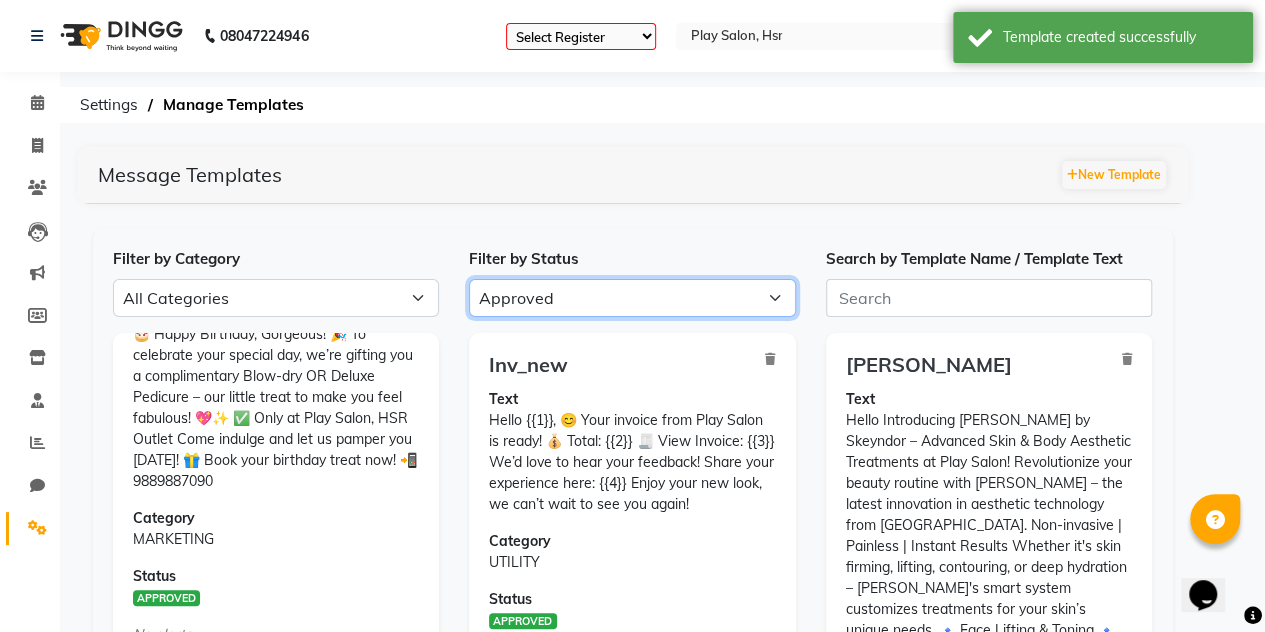 click on "All Approved Rejected Failed Pending" at bounding box center [632, 298] 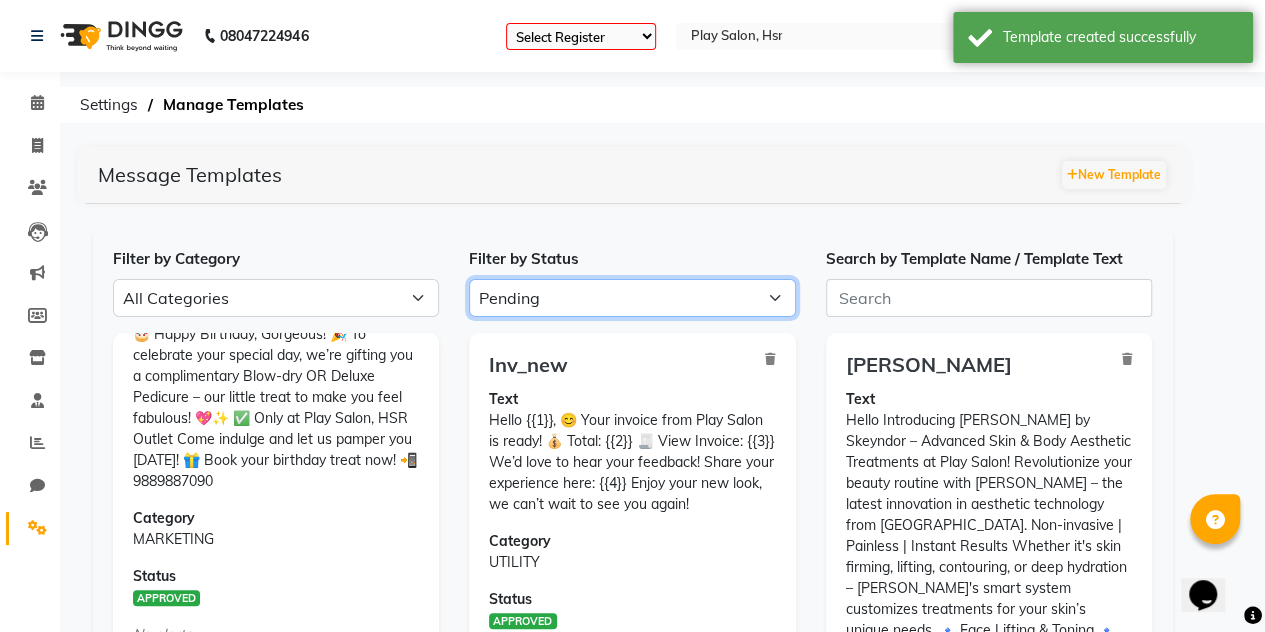 click on "All Approved Rejected Failed Pending" at bounding box center (632, 298) 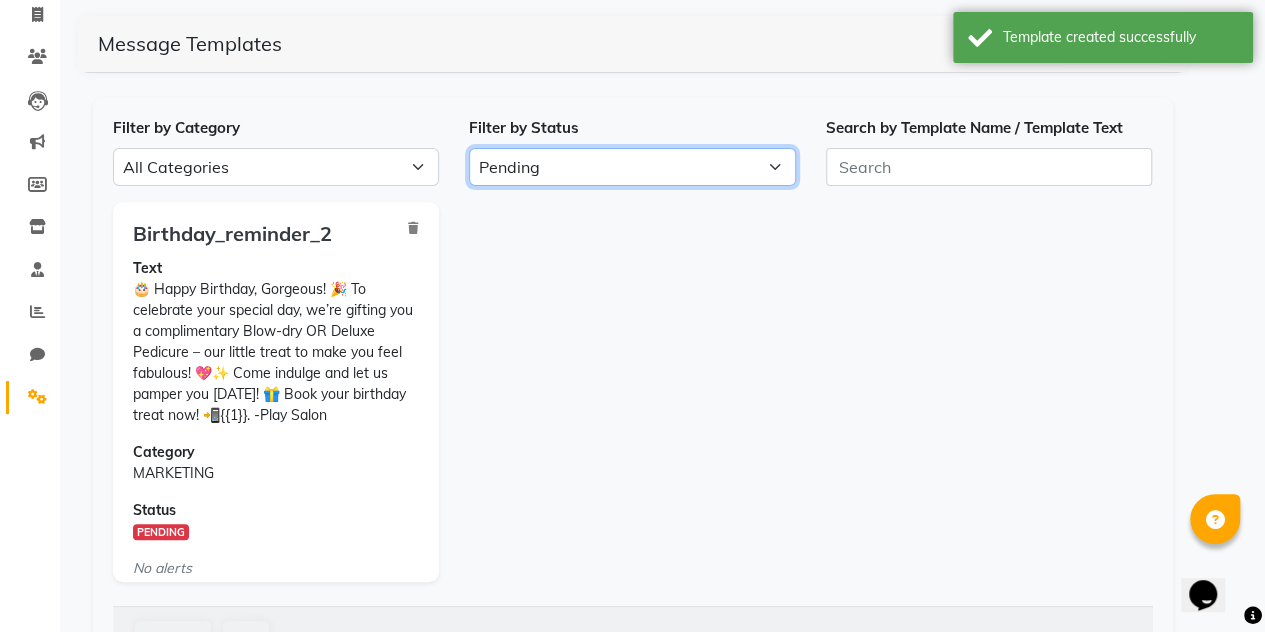 scroll, scrollTop: 186, scrollLeft: 0, axis: vertical 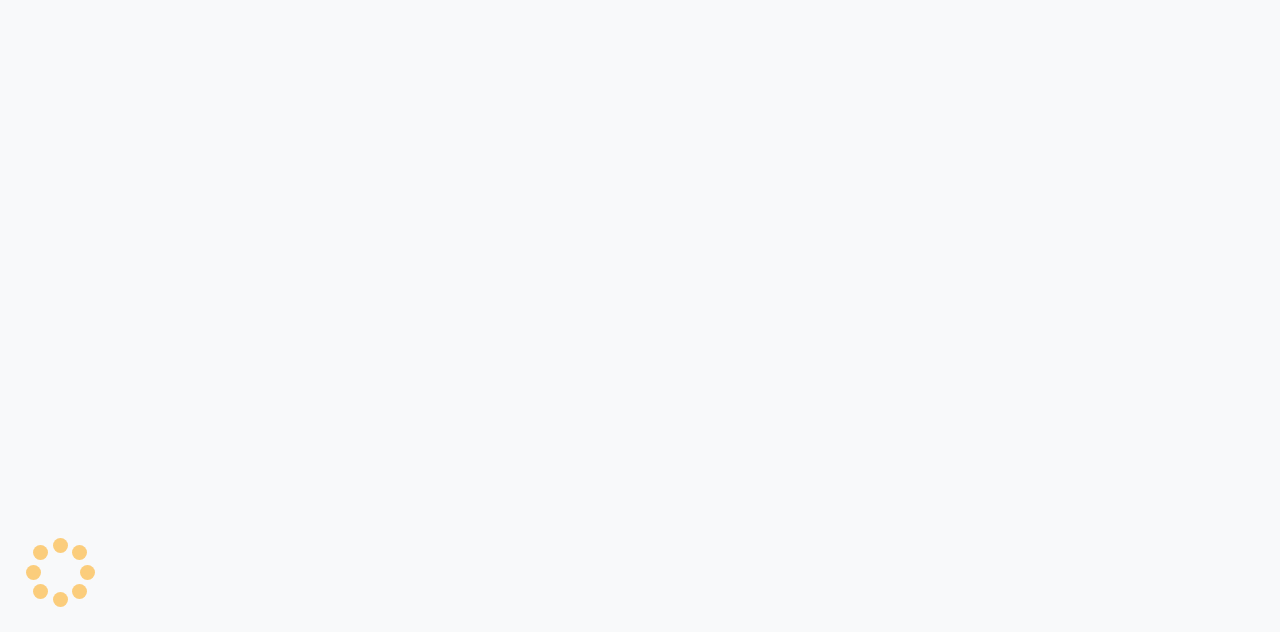 select on "APPROVED" 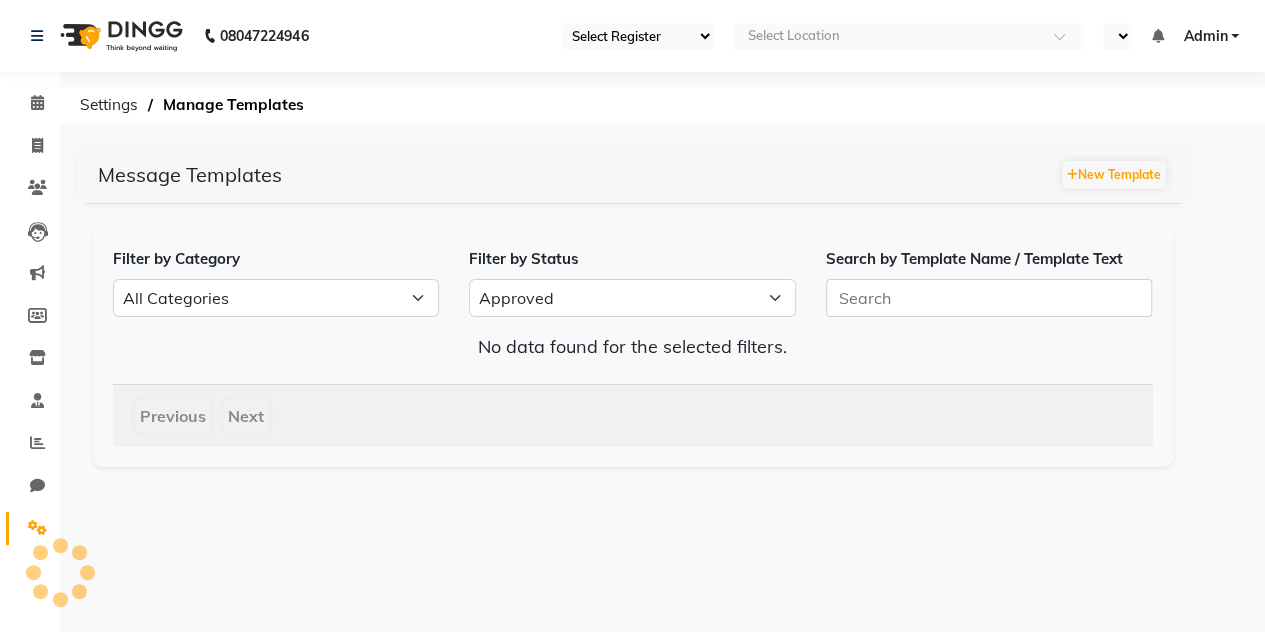 select on "en" 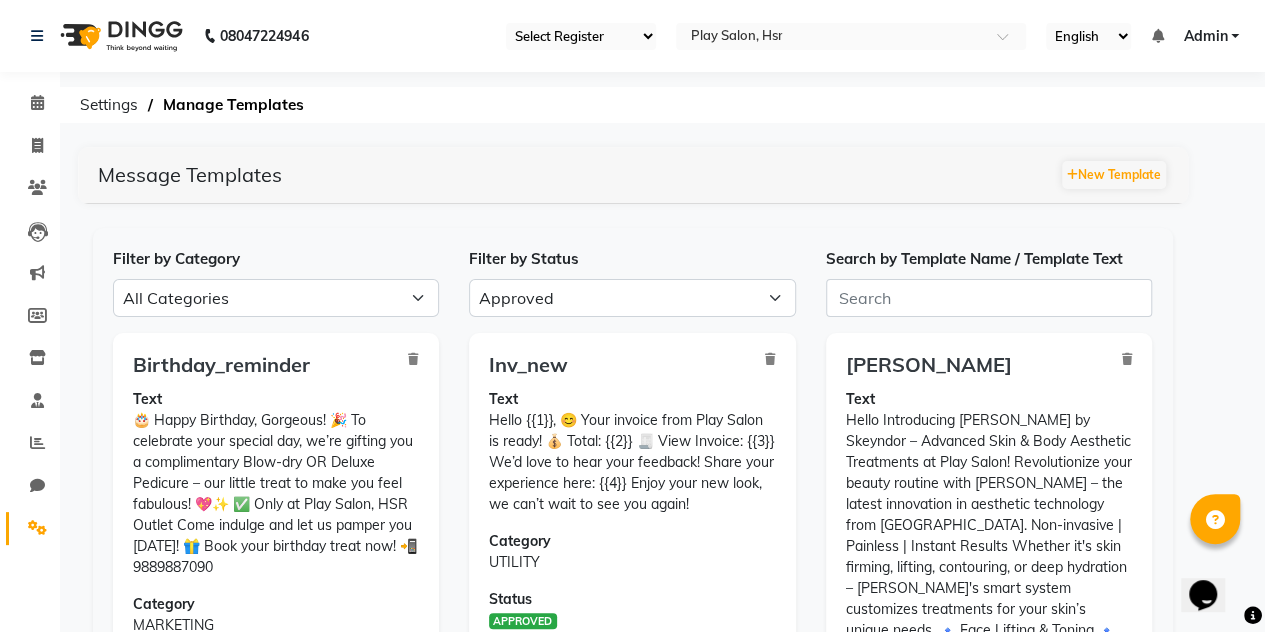 scroll, scrollTop: 0, scrollLeft: 0, axis: both 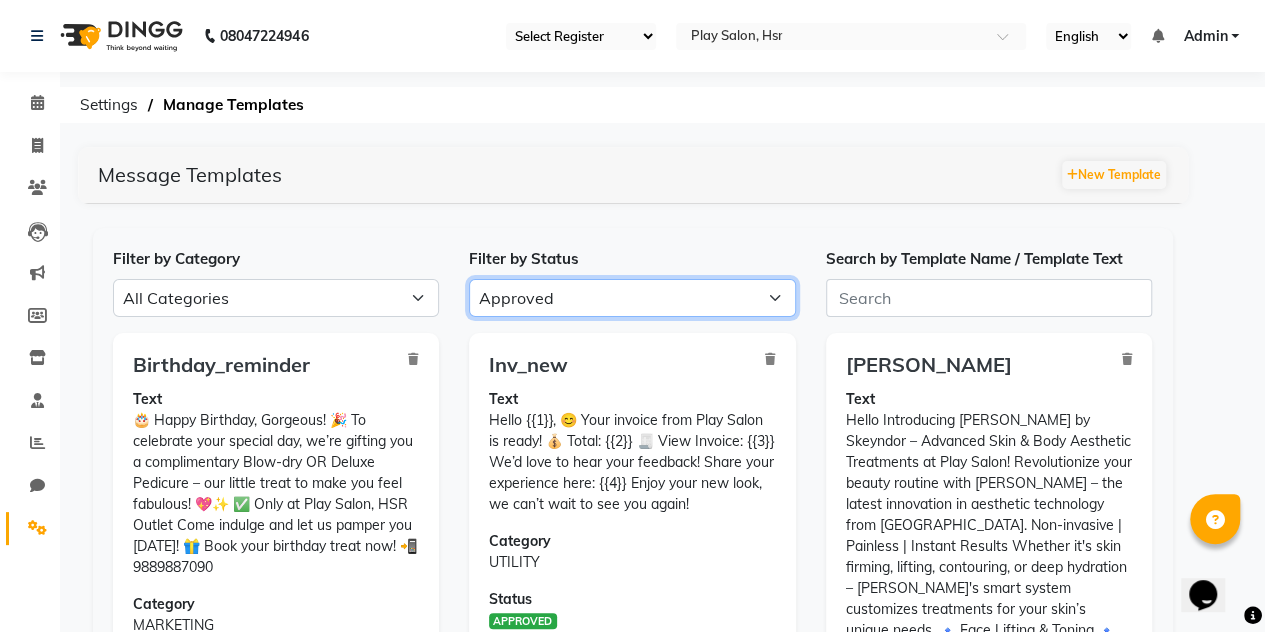 click on "All Approved Rejected Failed Pending" at bounding box center (632, 298) 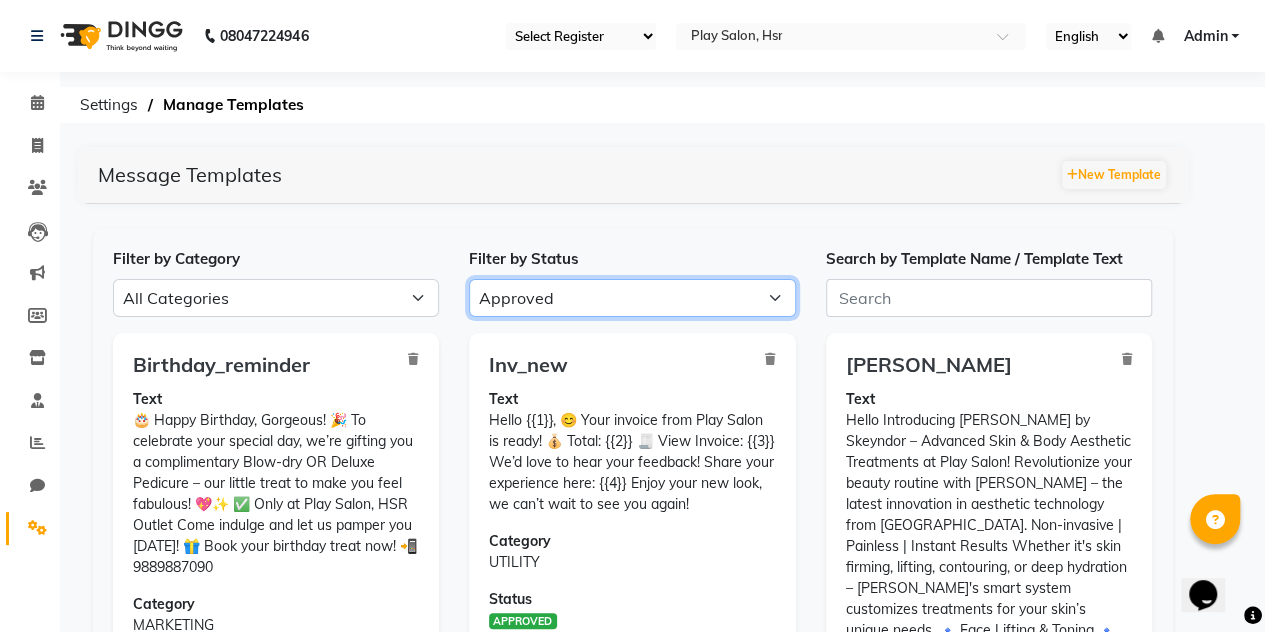 select on "PENDING" 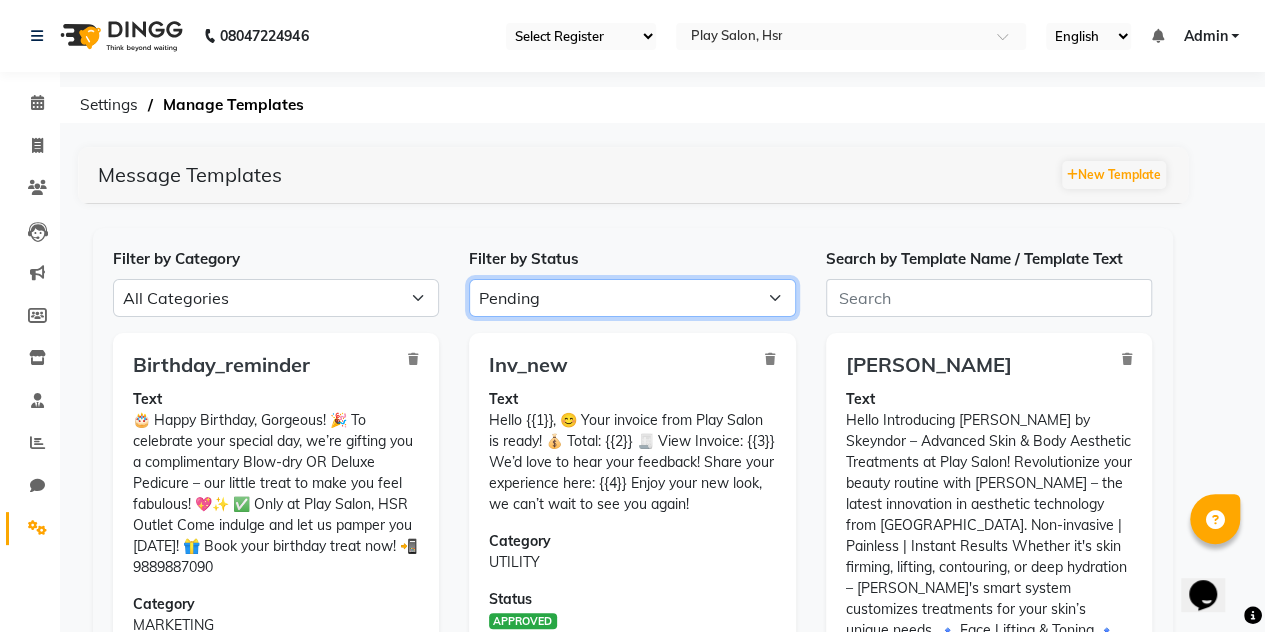 click on "All Approved Rejected Failed Pending" at bounding box center (632, 298) 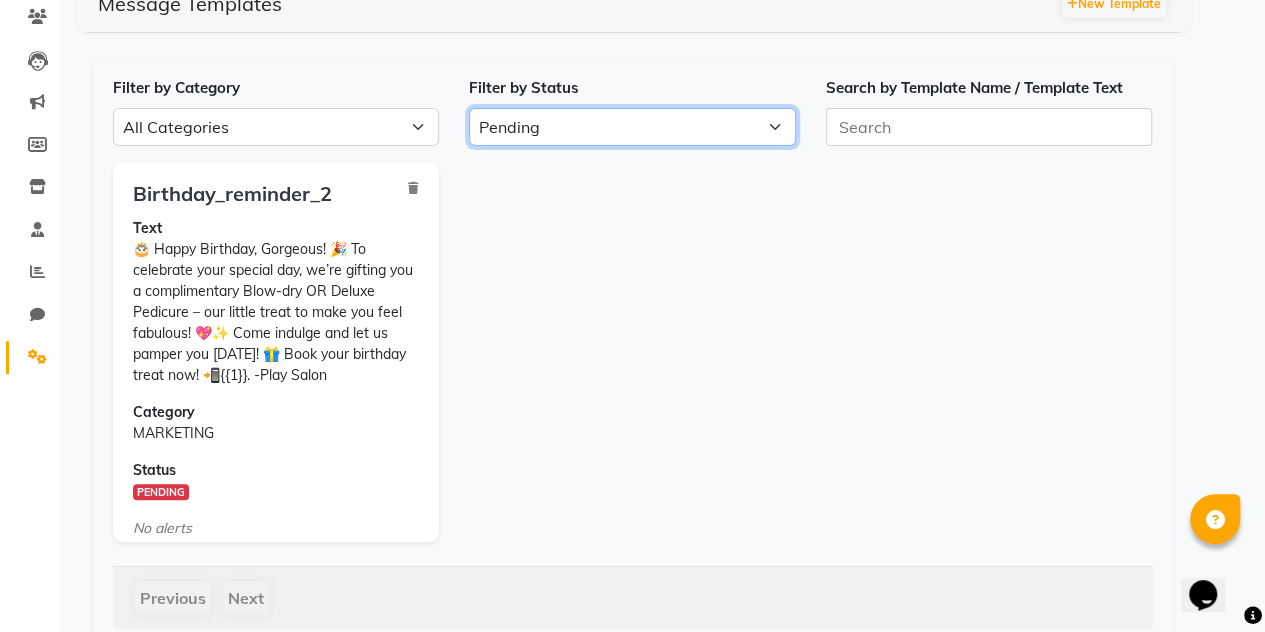 scroll, scrollTop: 174, scrollLeft: 0, axis: vertical 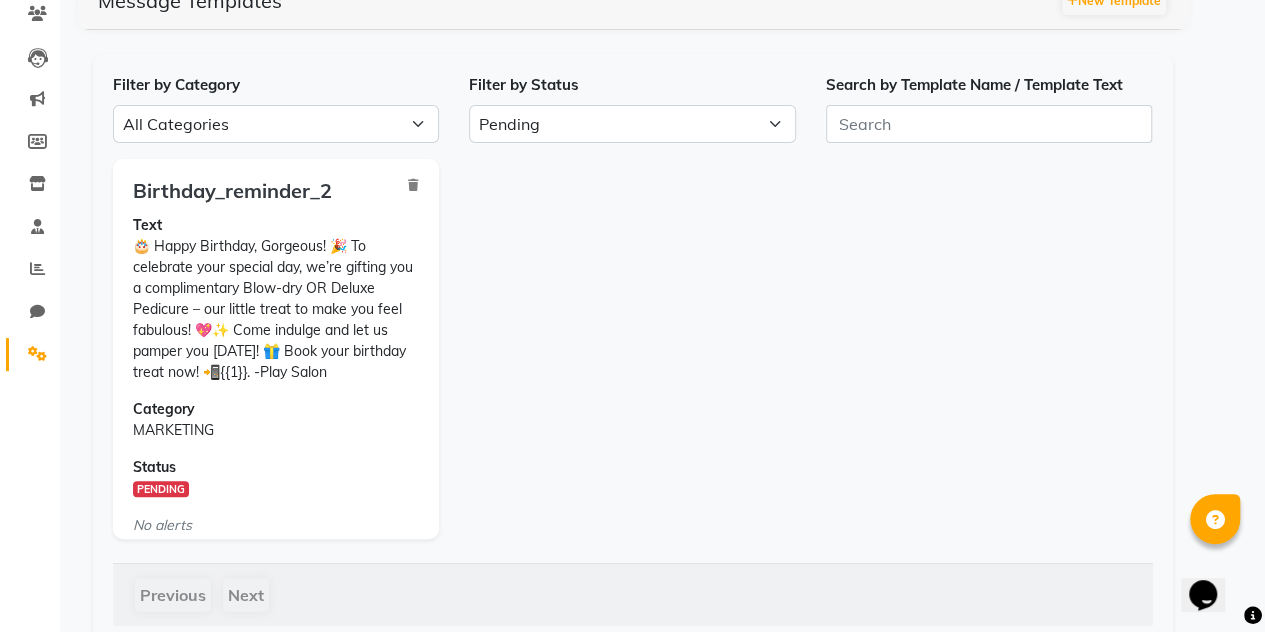 click on "Status  PENDING" 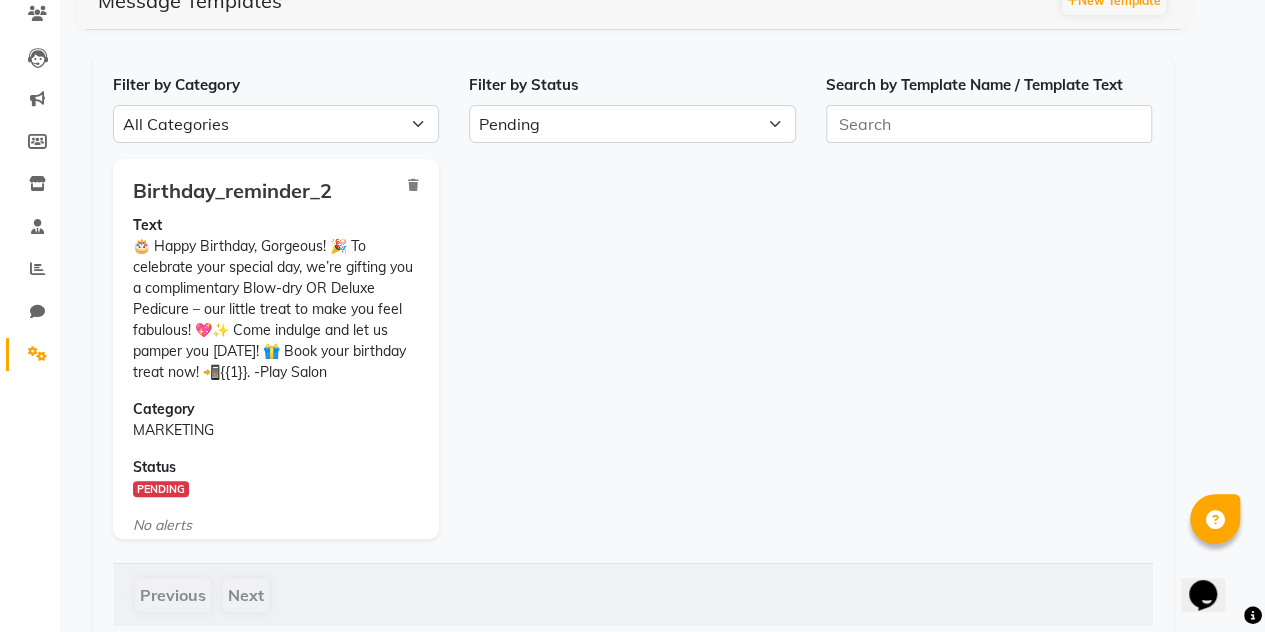click on "Birthday_reminder_2" 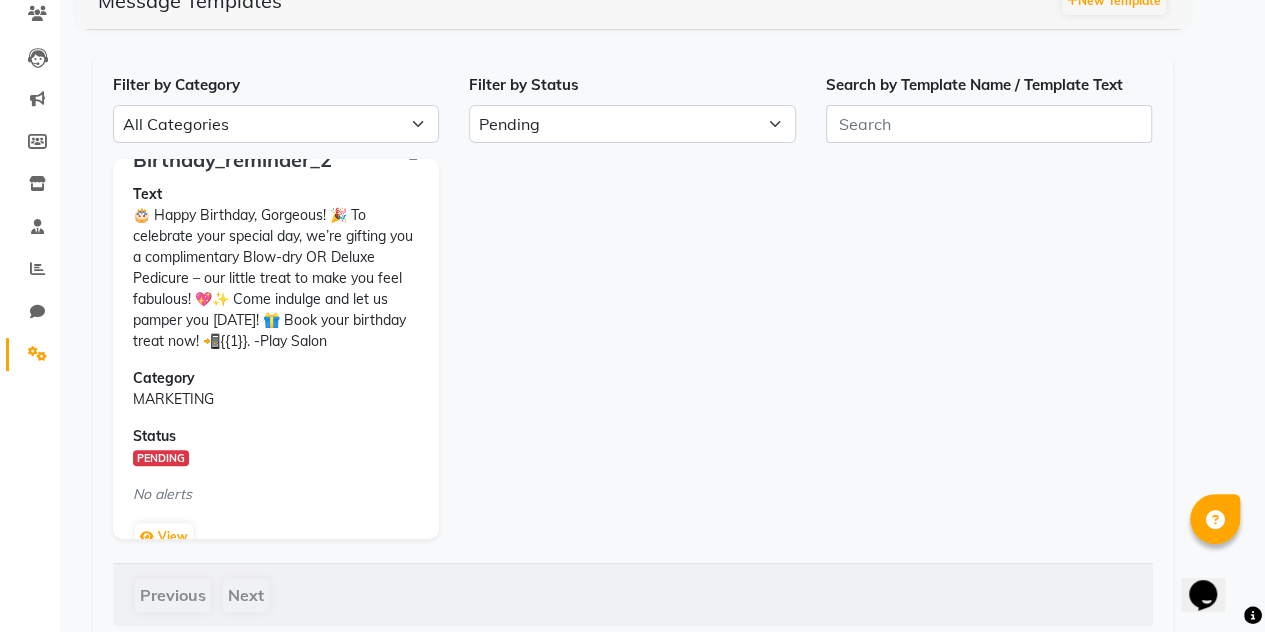 scroll, scrollTop: 86, scrollLeft: 0, axis: vertical 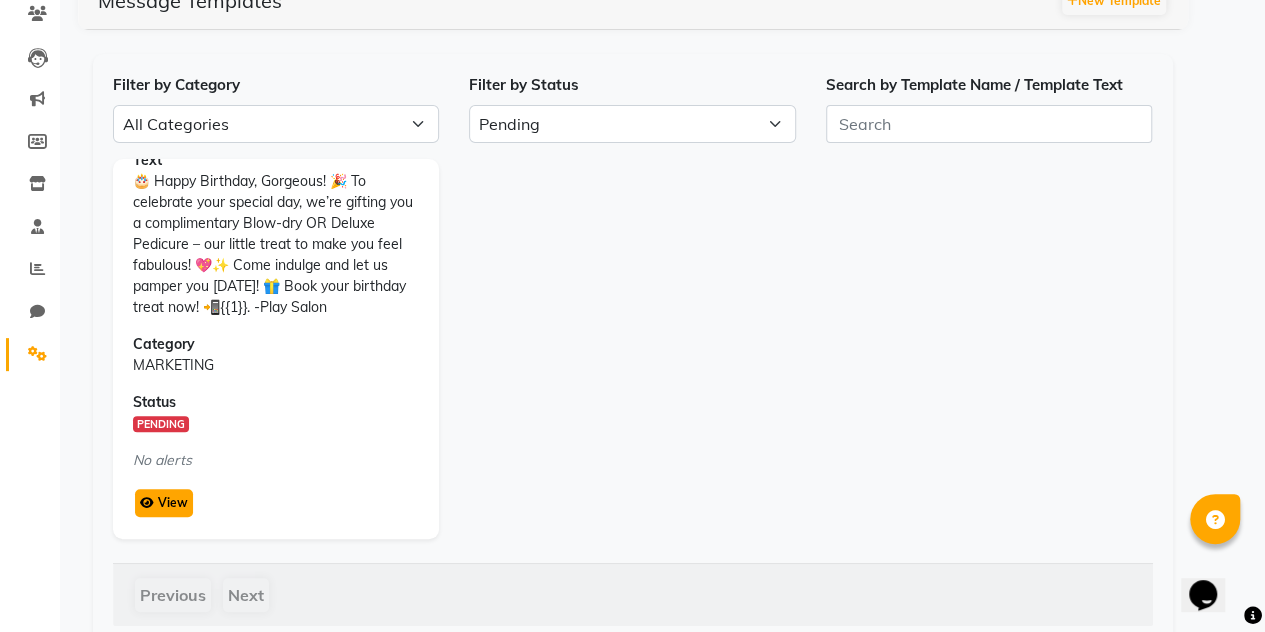 click on "View" 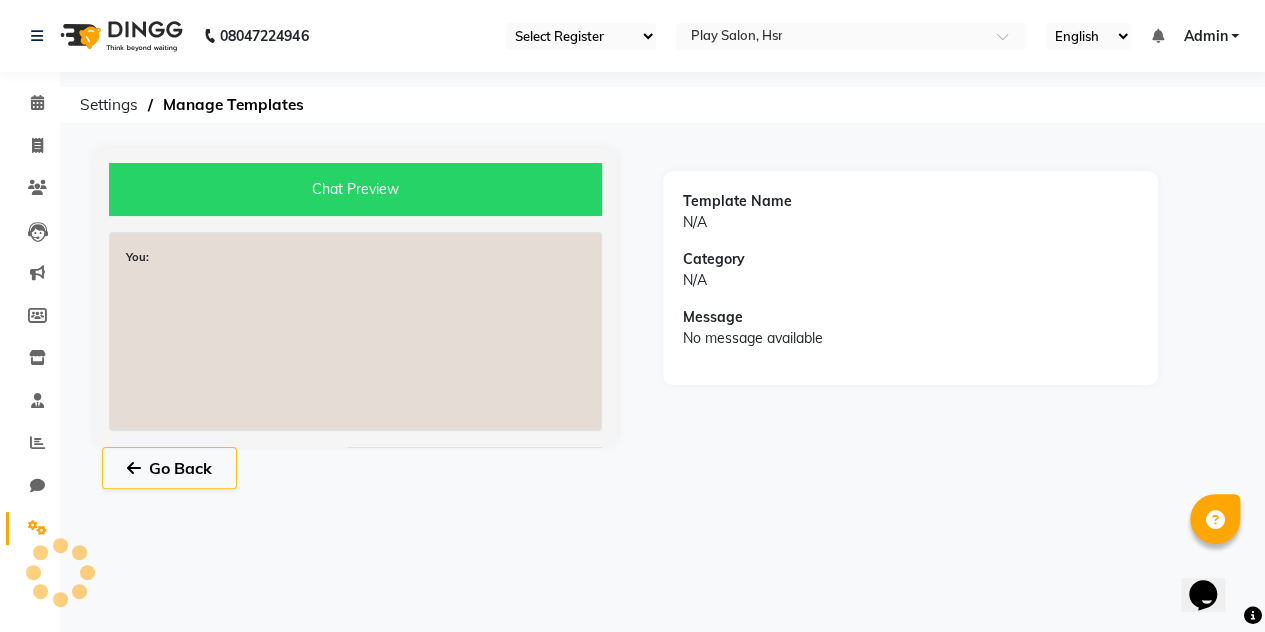 scroll, scrollTop: 0, scrollLeft: 0, axis: both 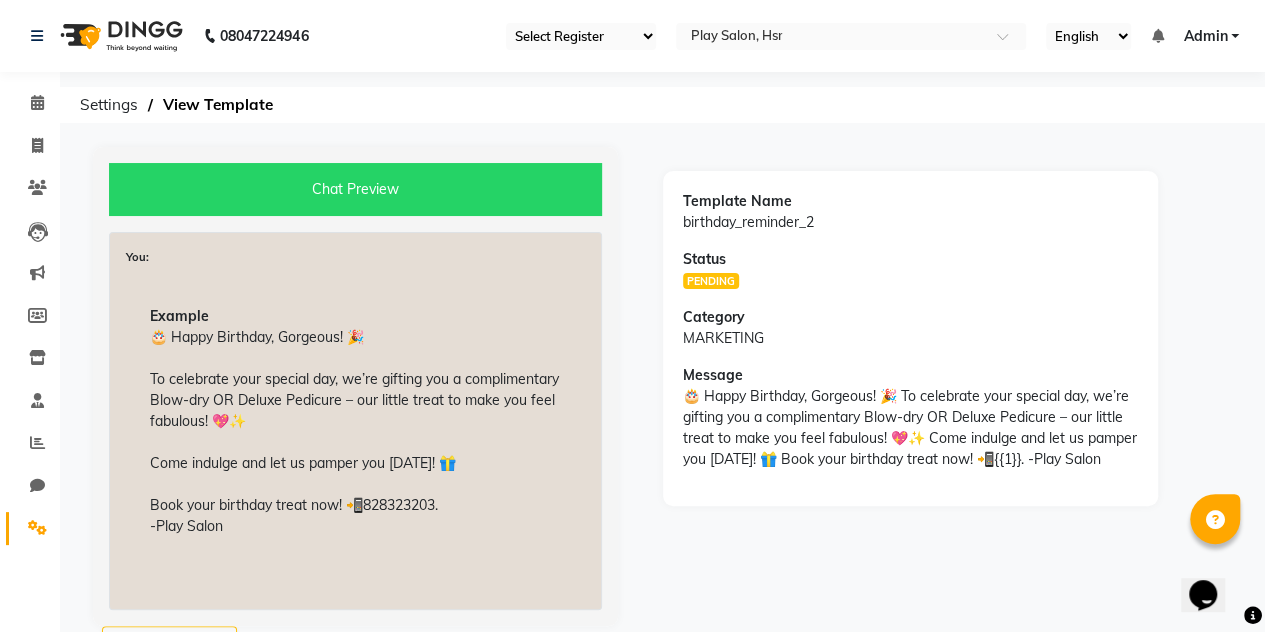 click on "Marketing" 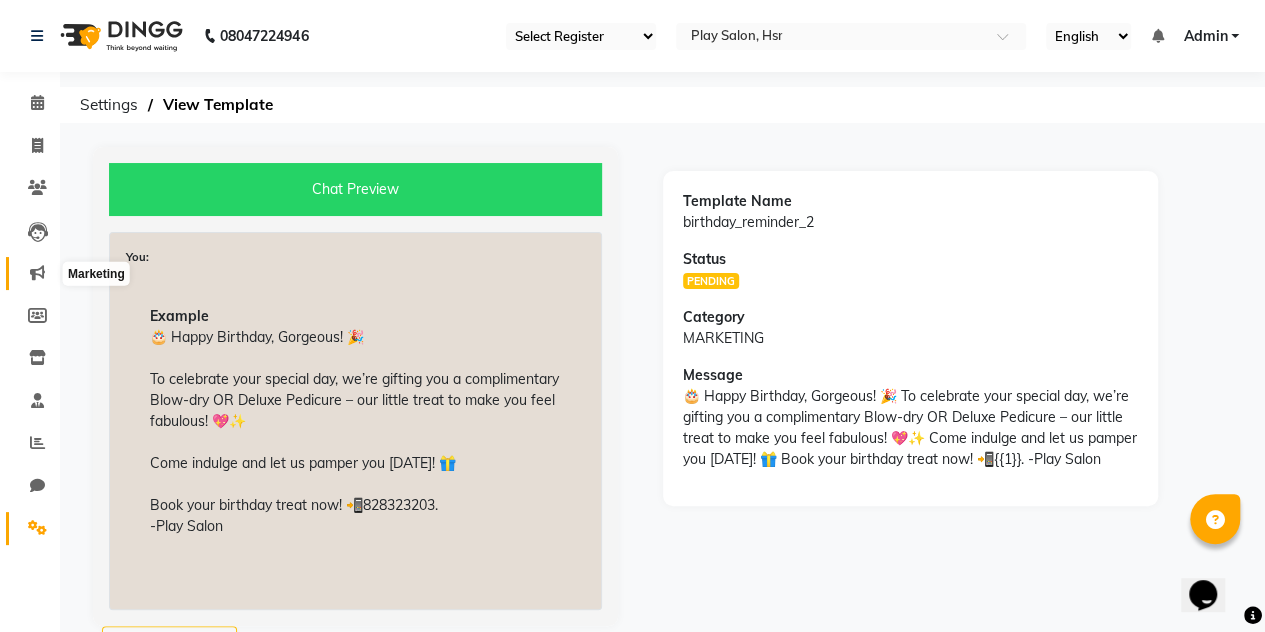 click 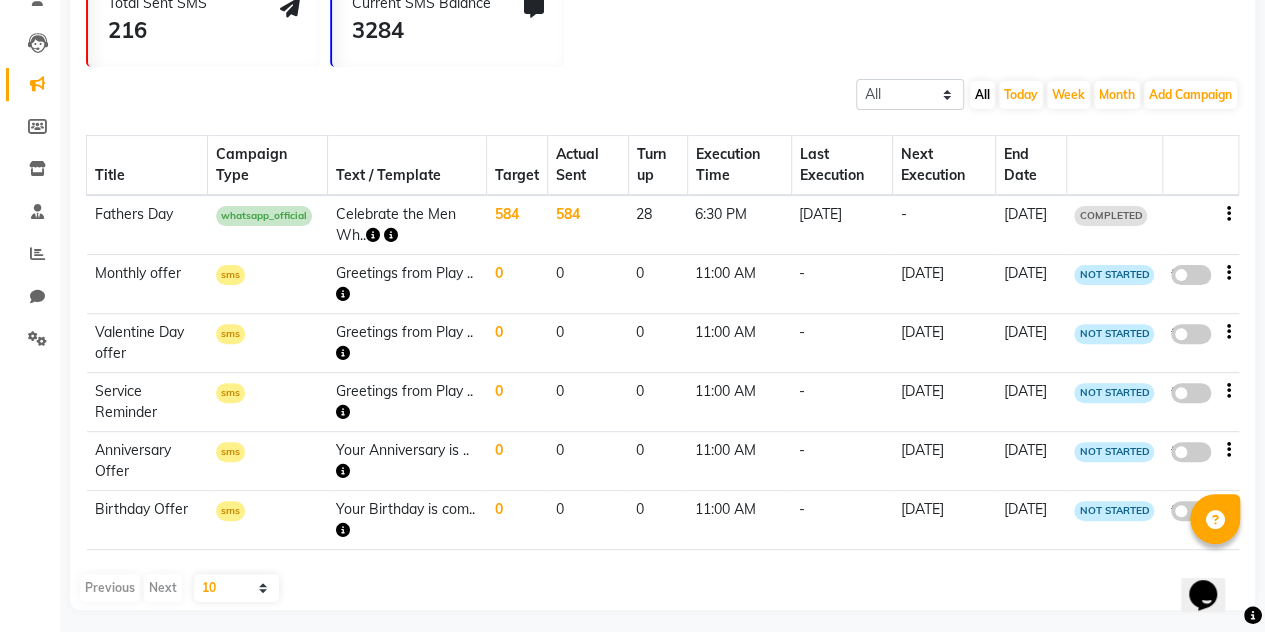 scroll, scrollTop: 194, scrollLeft: 0, axis: vertical 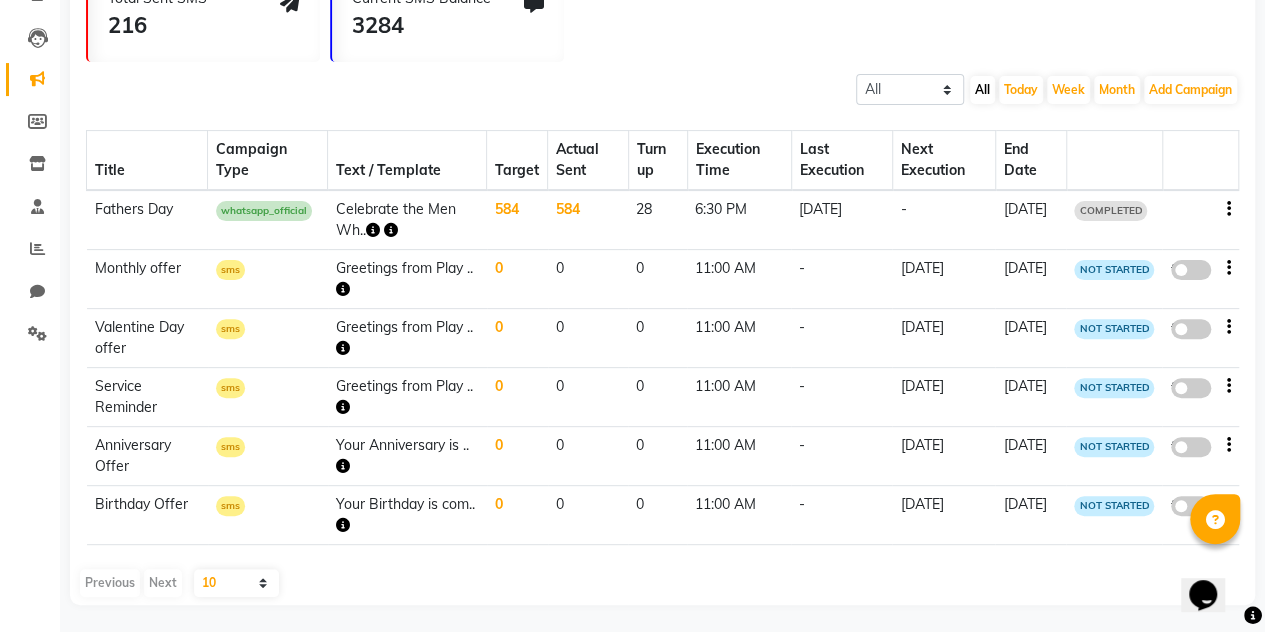 click 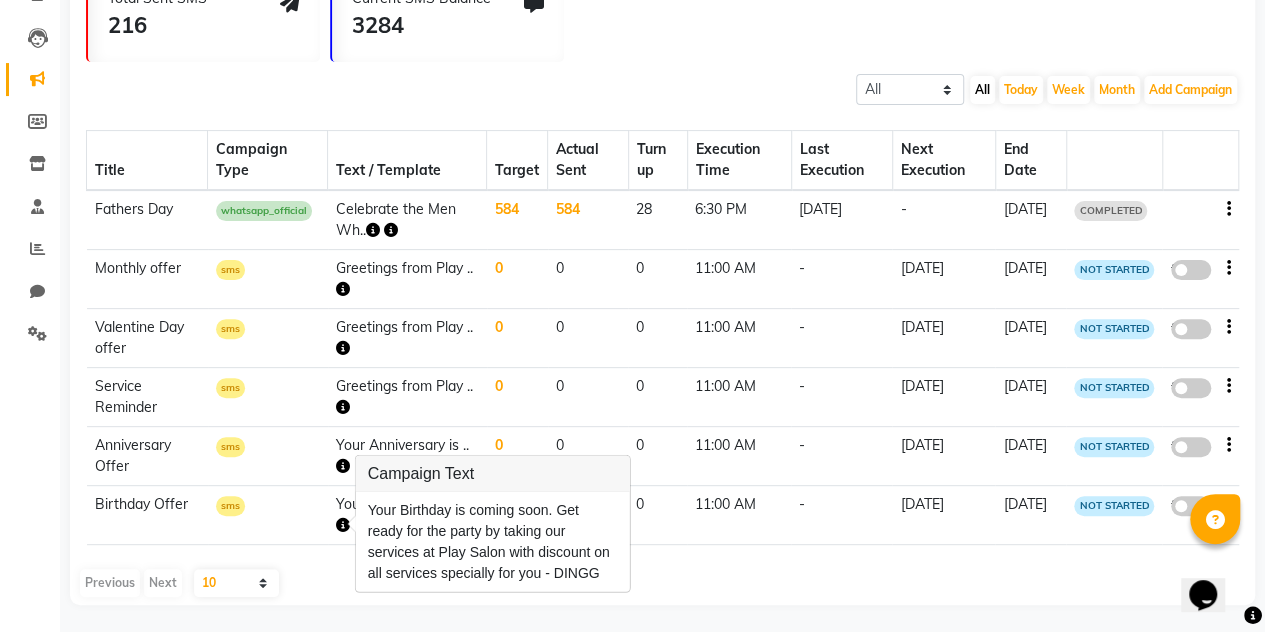 click on "All Scheduled Completed All [DATE] Week Month  Add Campaign  SMS Campaign Email Campaign WhatsApp (Direct) WhatsApp (Official API)" 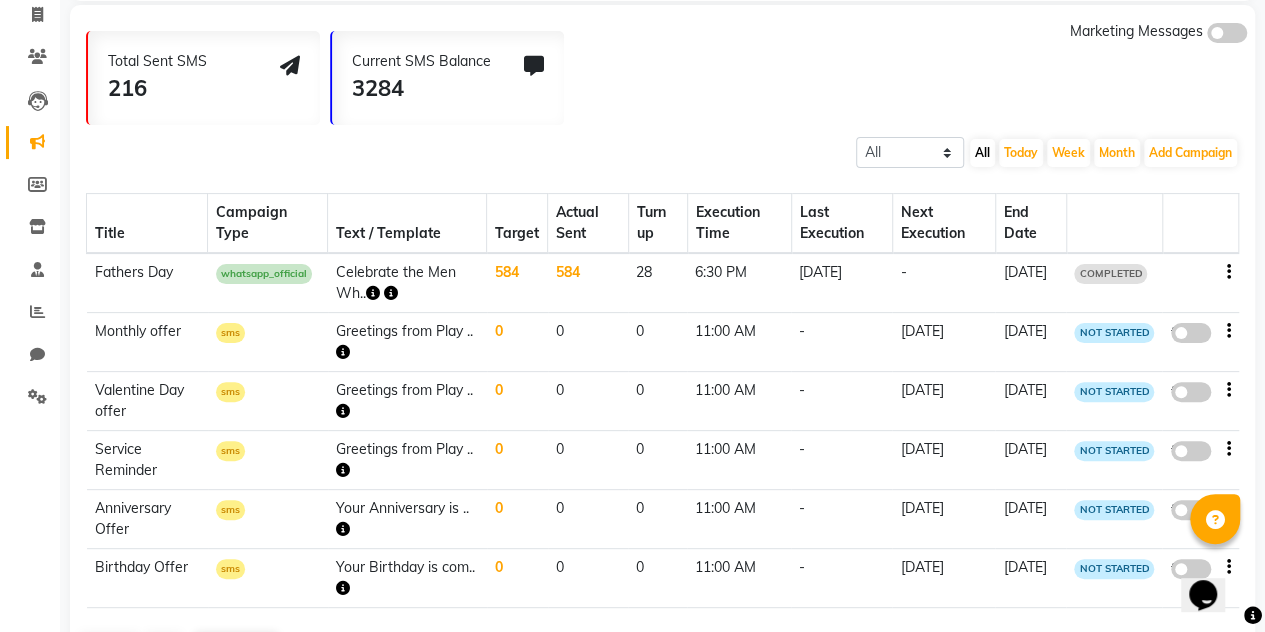 scroll, scrollTop: 0, scrollLeft: 0, axis: both 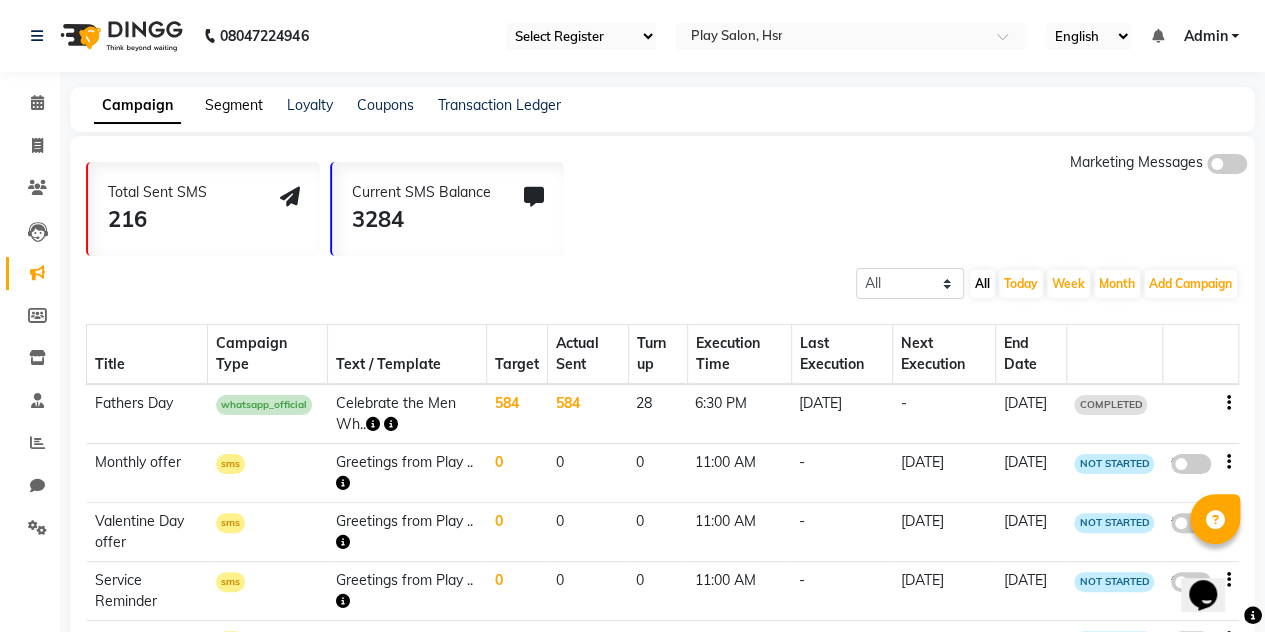 click on "Segment" 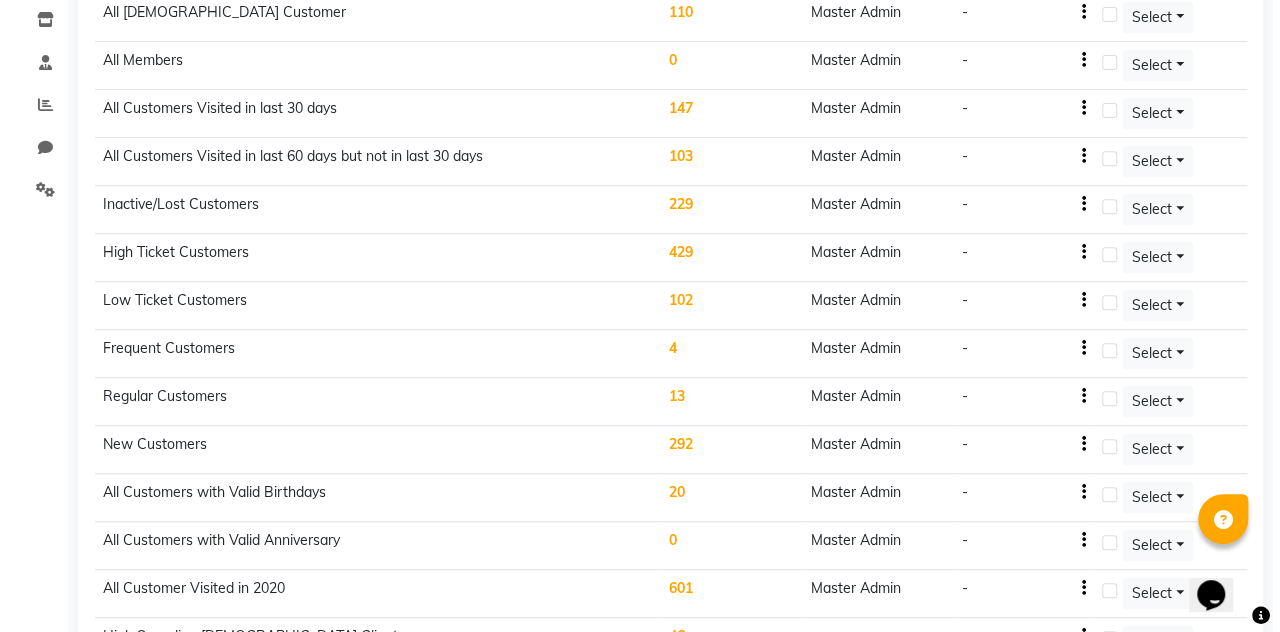 scroll, scrollTop: 332, scrollLeft: 0, axis: vertical 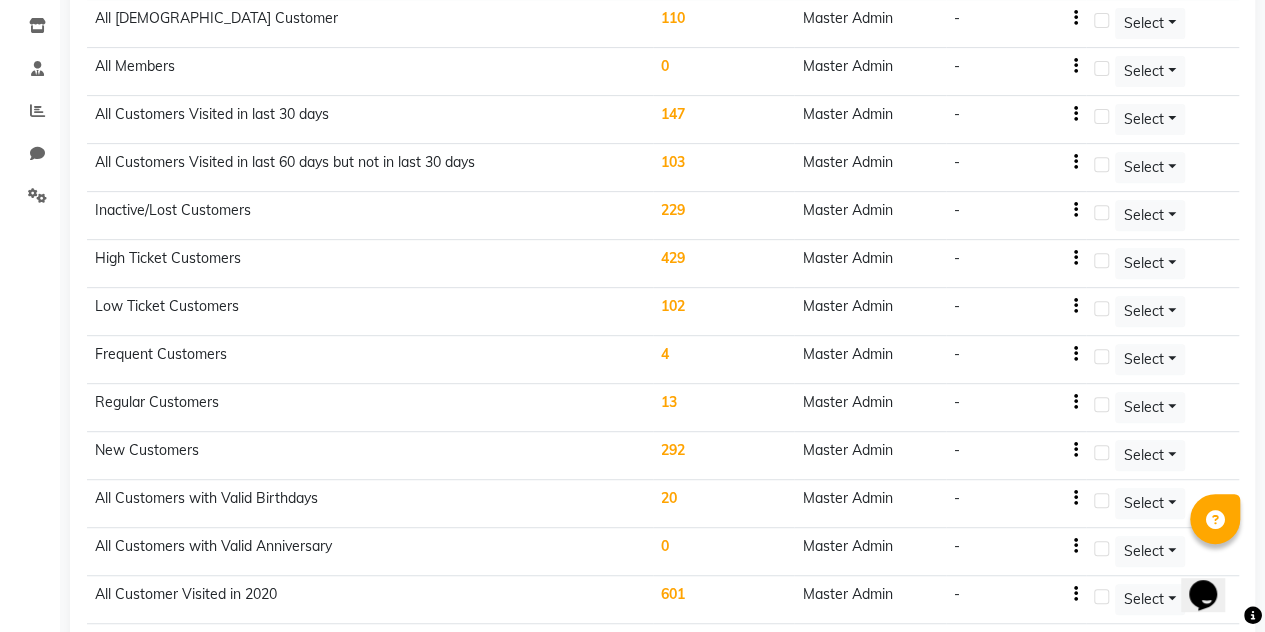 click 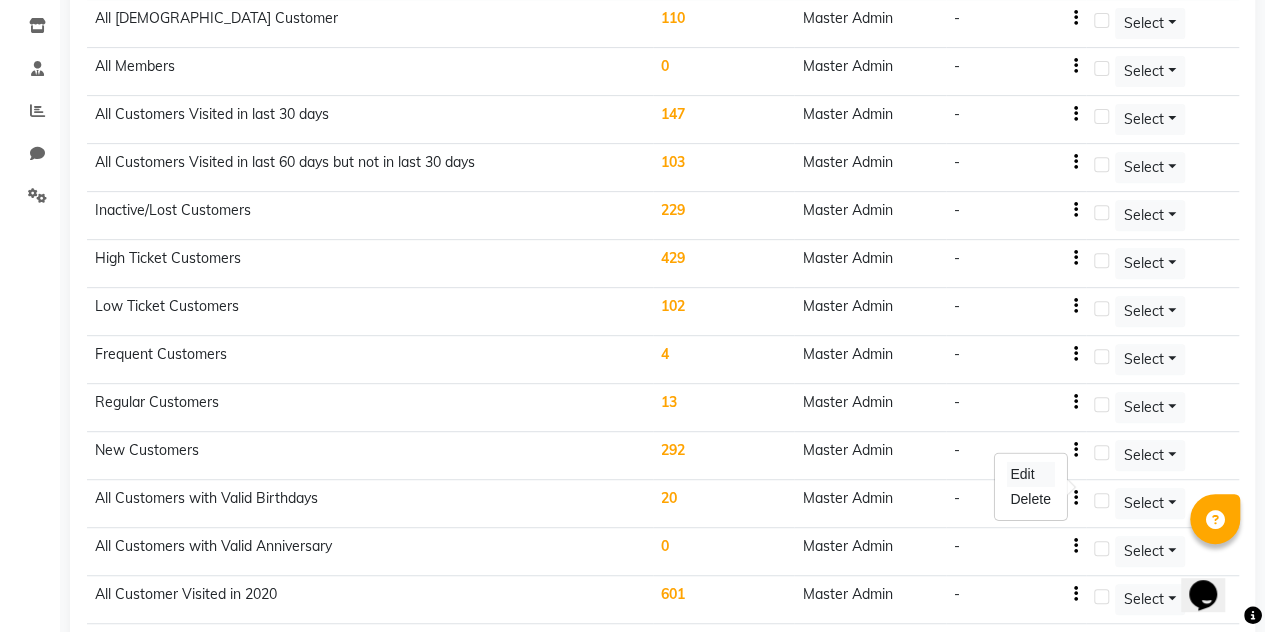 click on "Edit" at bounding box center [1030, 474] 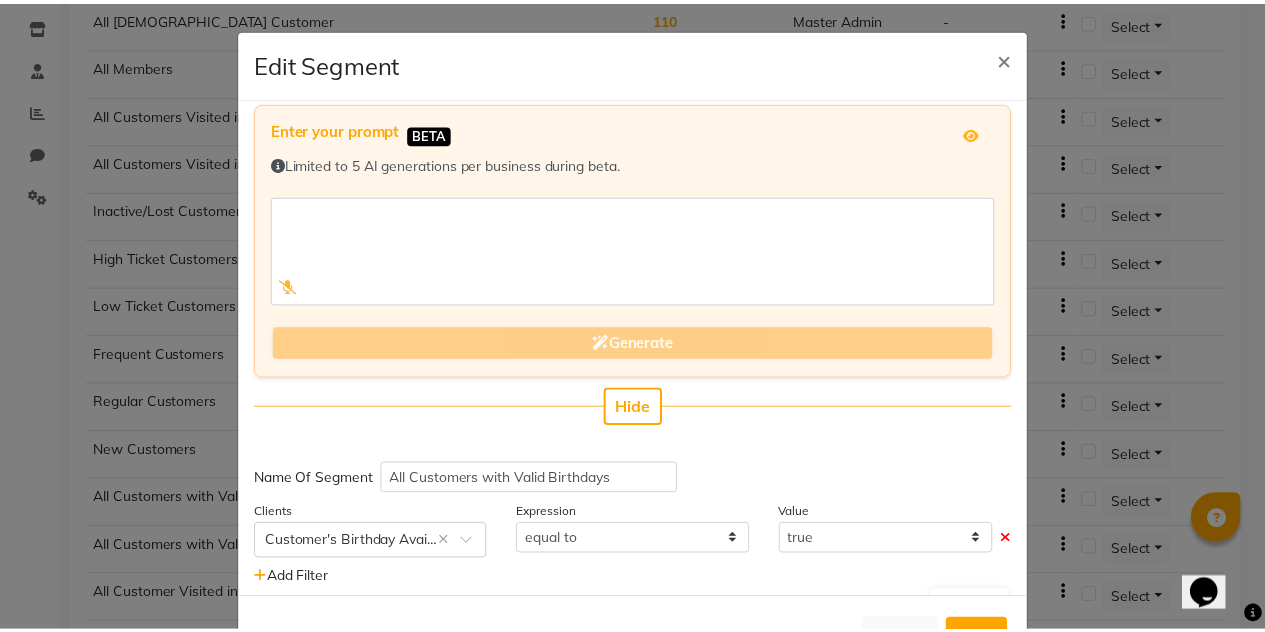 scroll, scrollTop: 0, scrollLeft: 0, axis: both 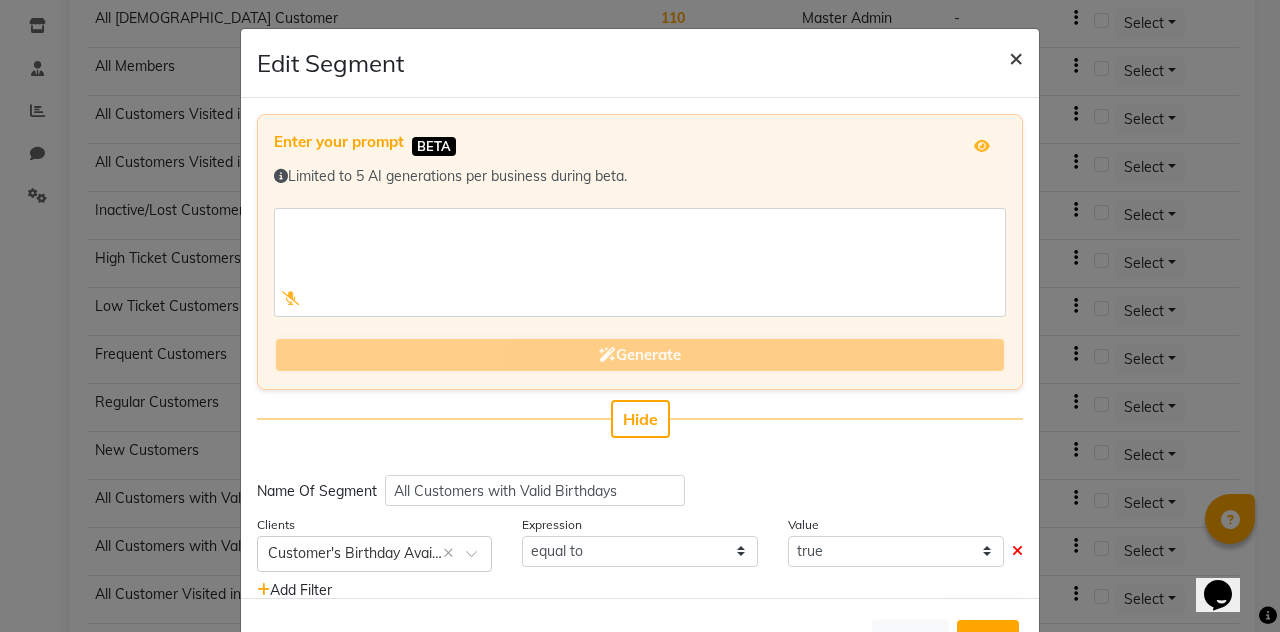 click on "×" 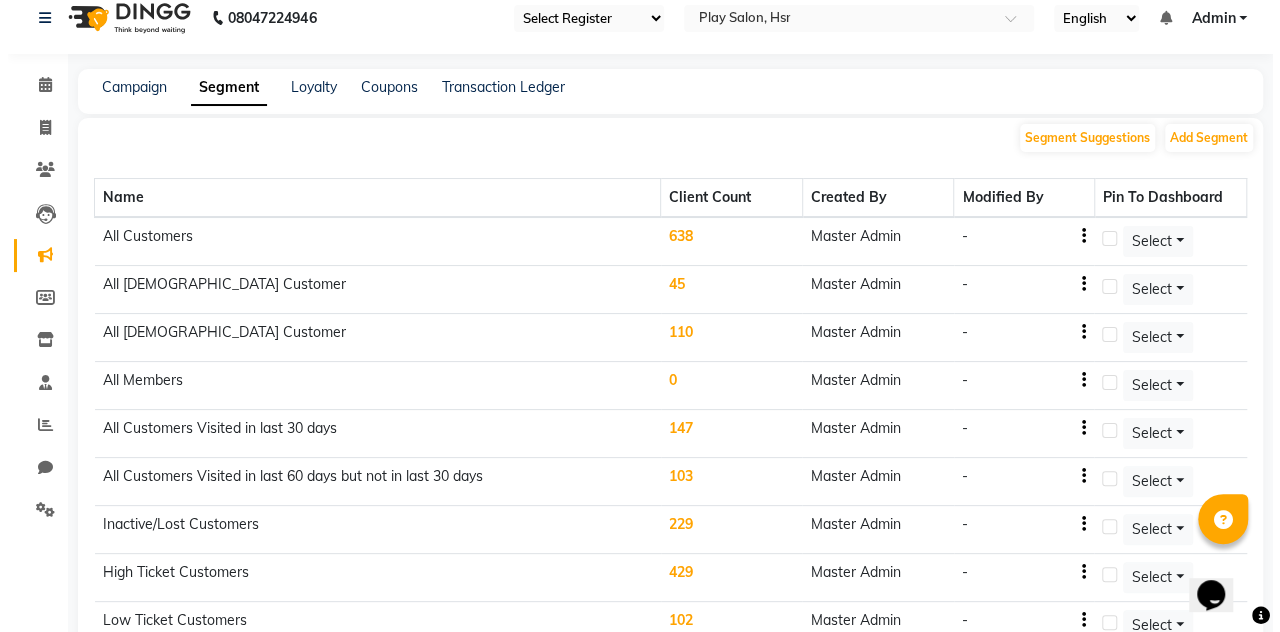 scroll, scrollTop: 0, scrollLeft: 0, axis: both 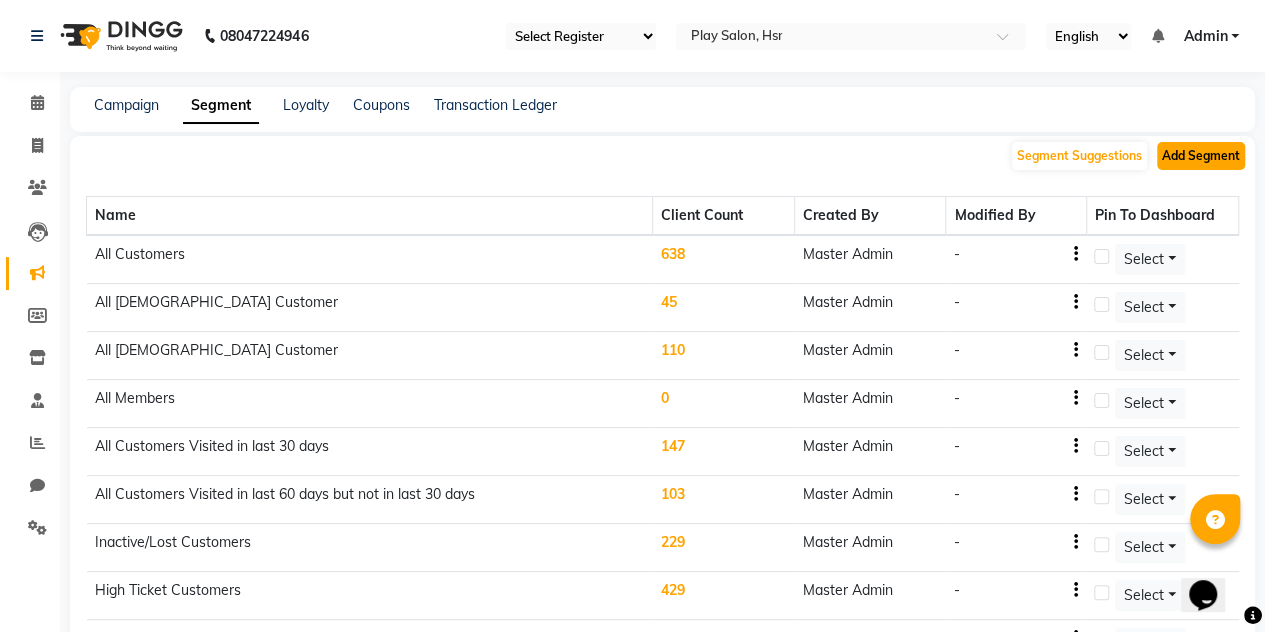 click on "Add Segment" 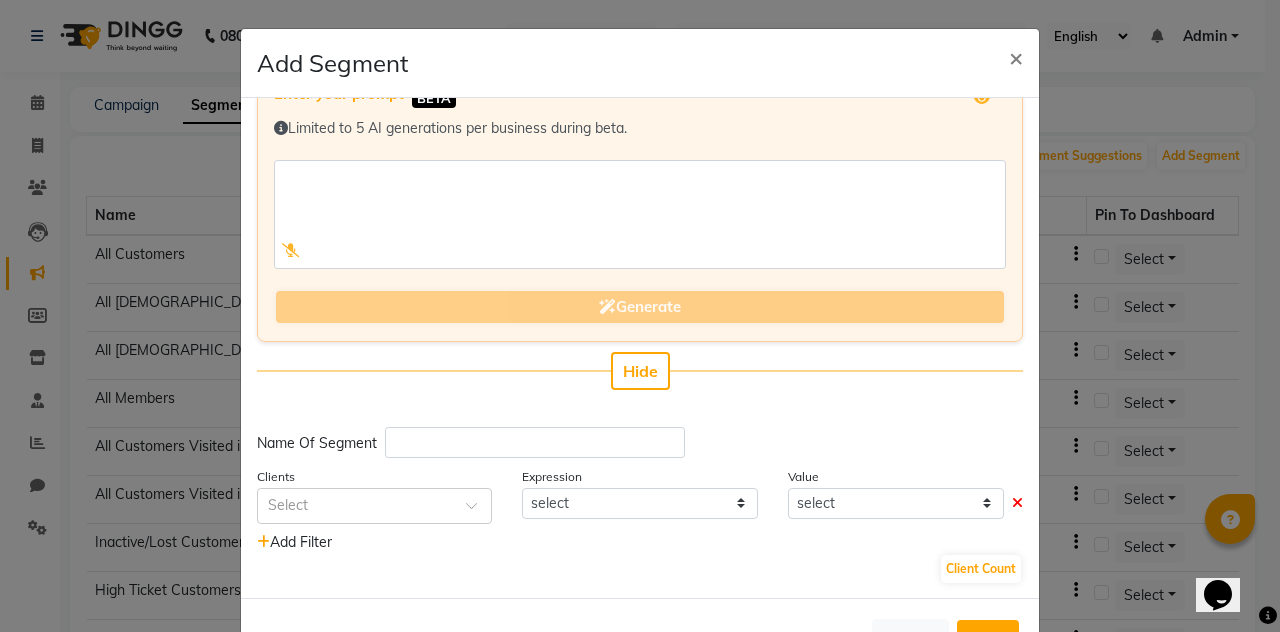 scroll, scrollTop: 49, scrollLeft: 0, axis: vertical 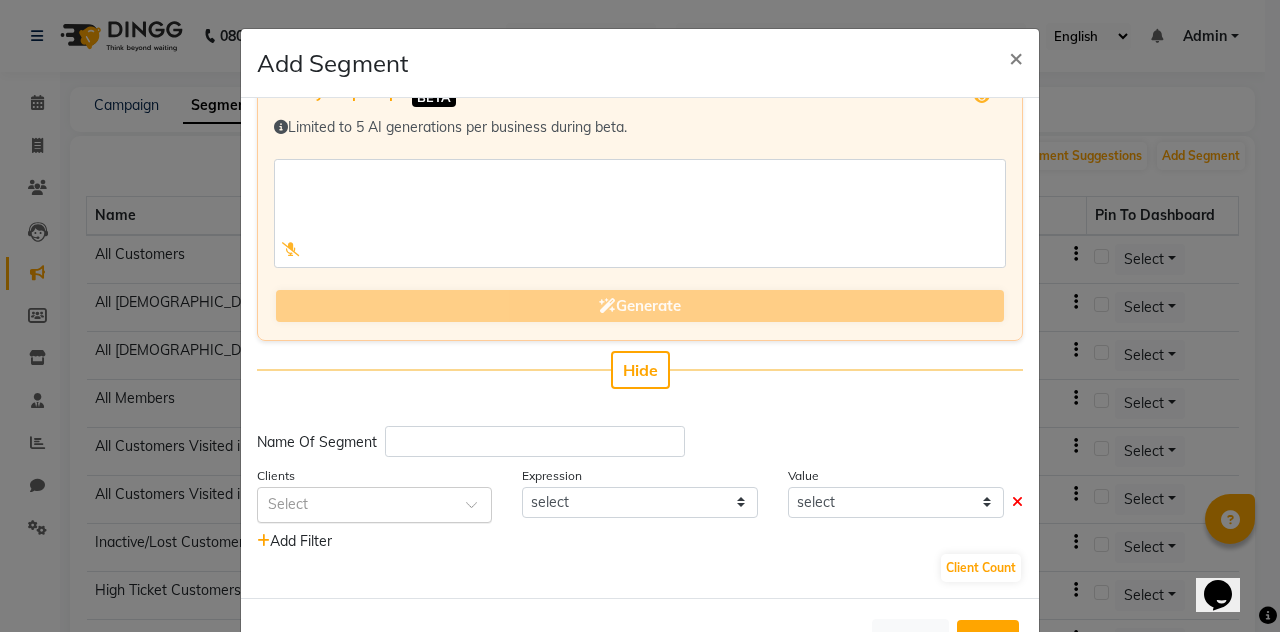 click 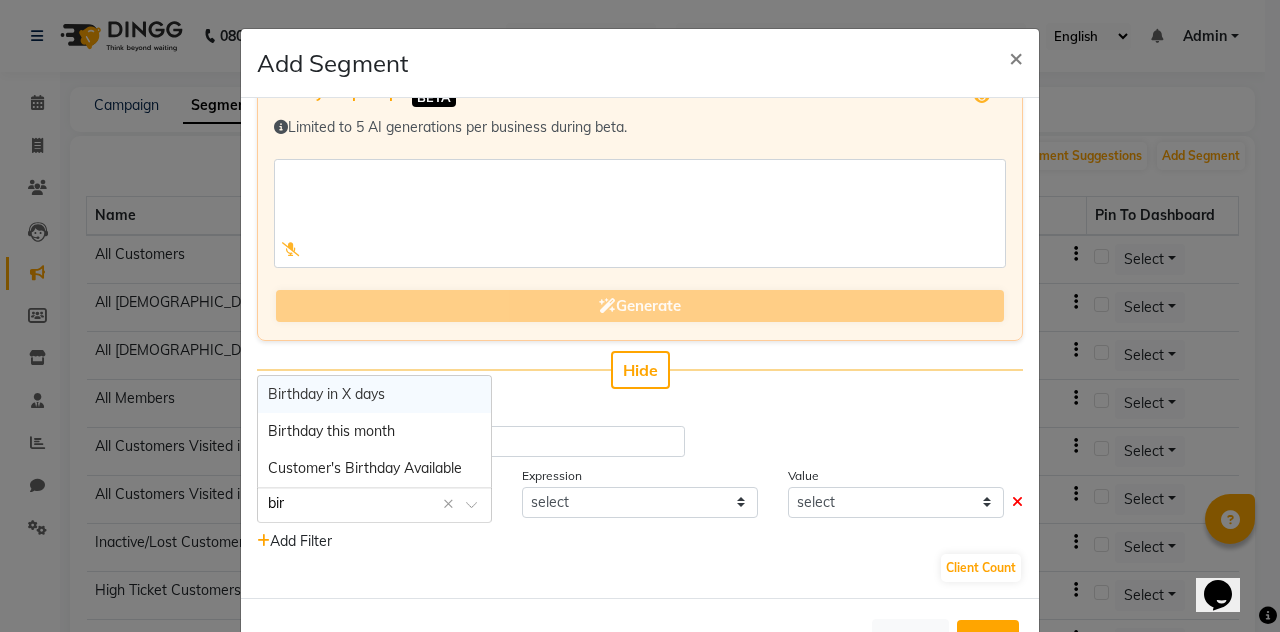 type on "birt" 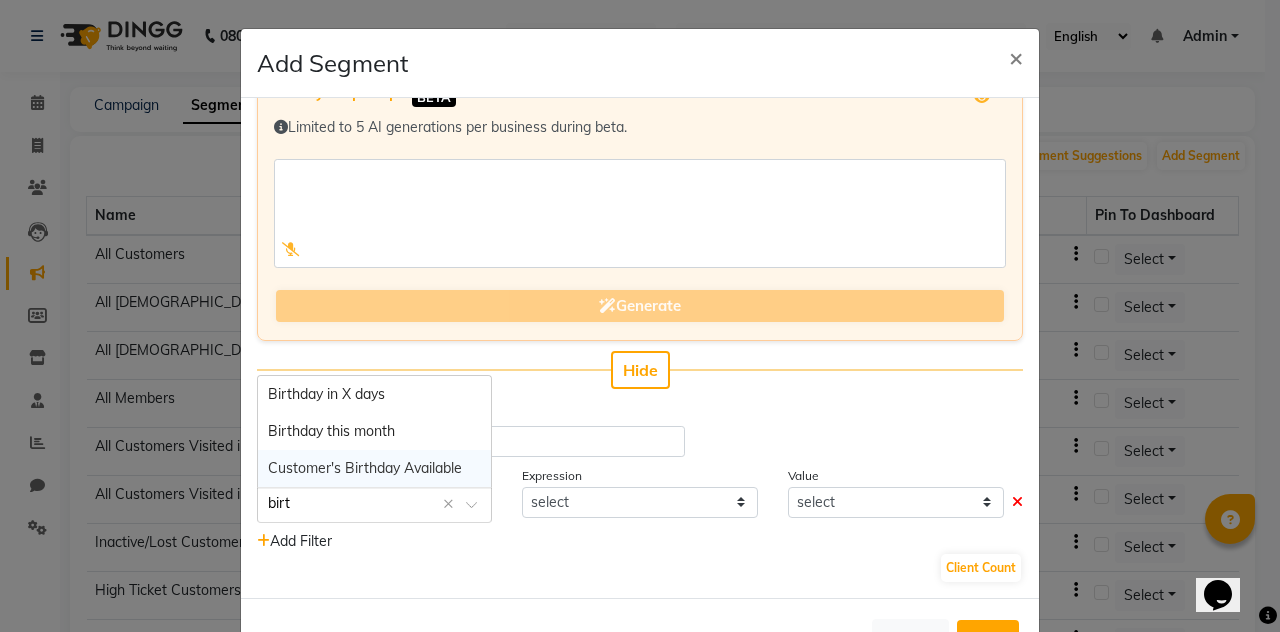 click on "Customer's Birthday Available" at bounding box center (365, 468) 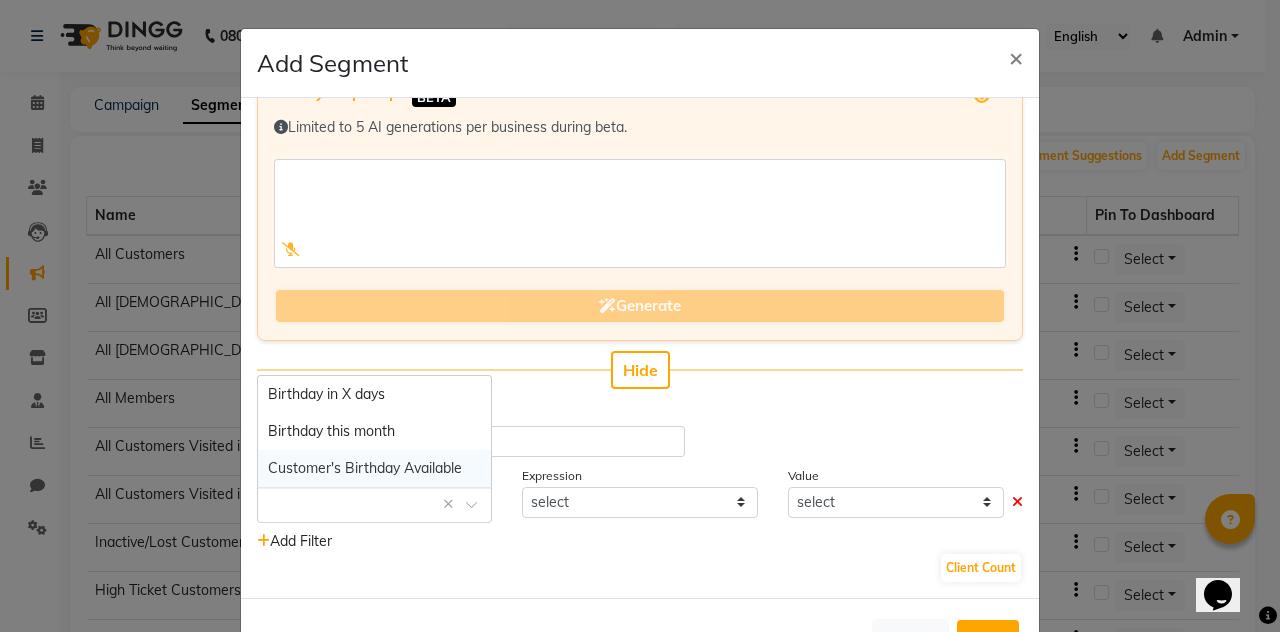select on "=" 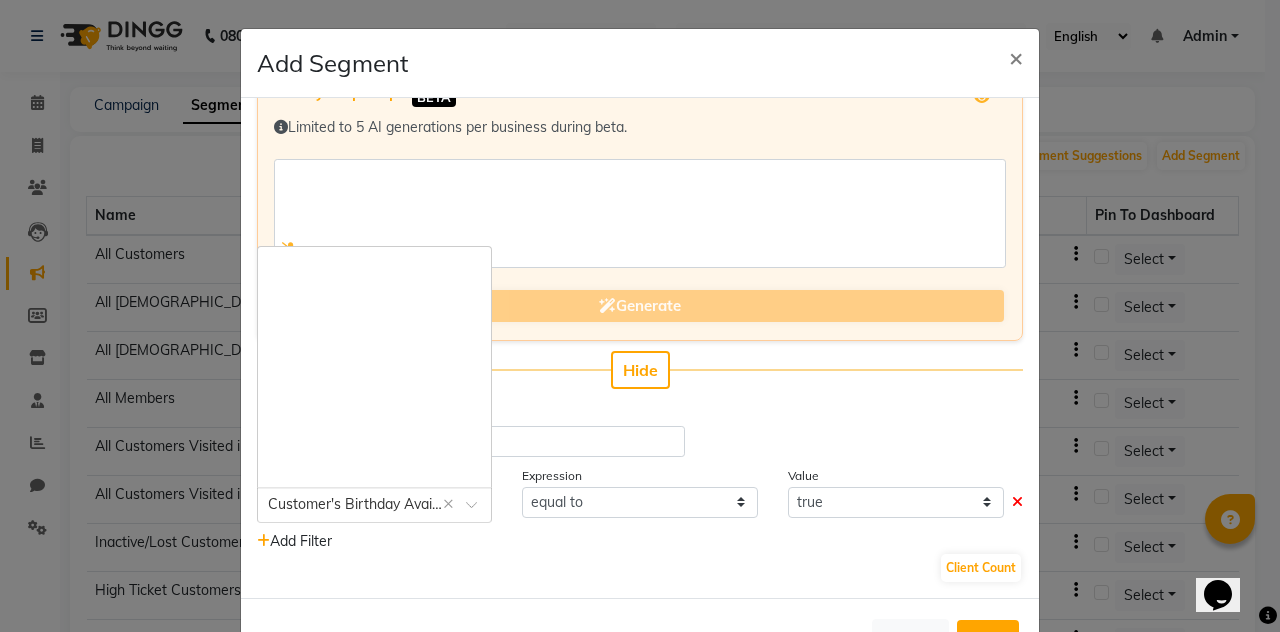 click 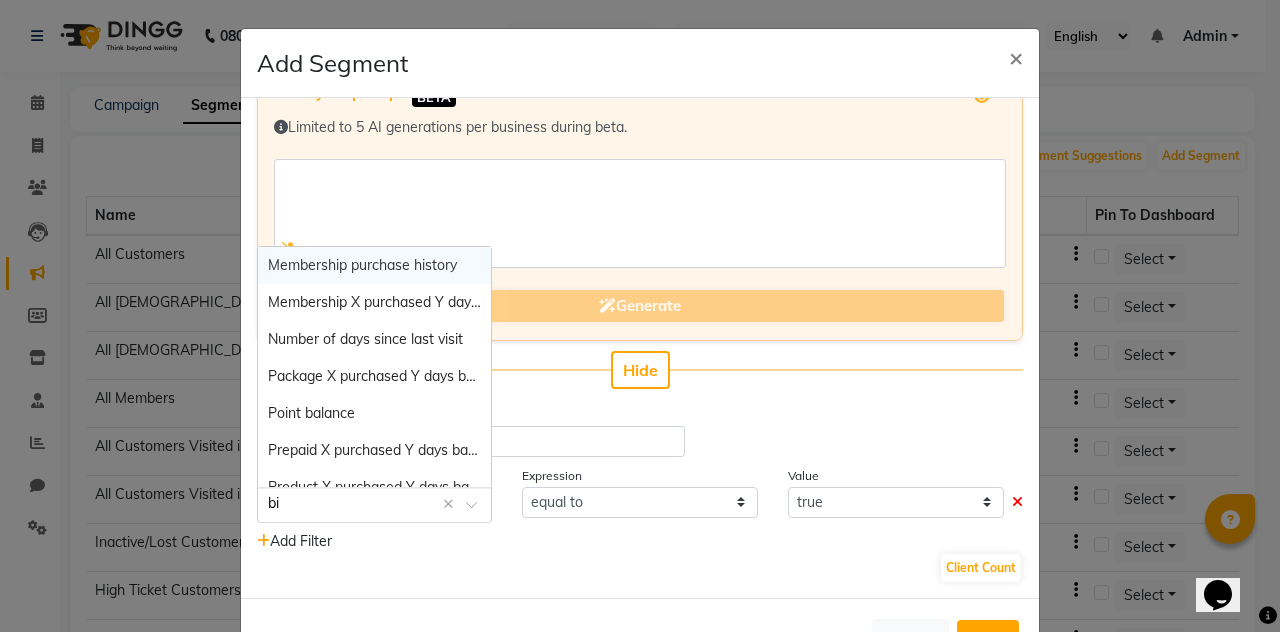 scroll, scrollTop: 0, scrollLeft: 0, axis: both 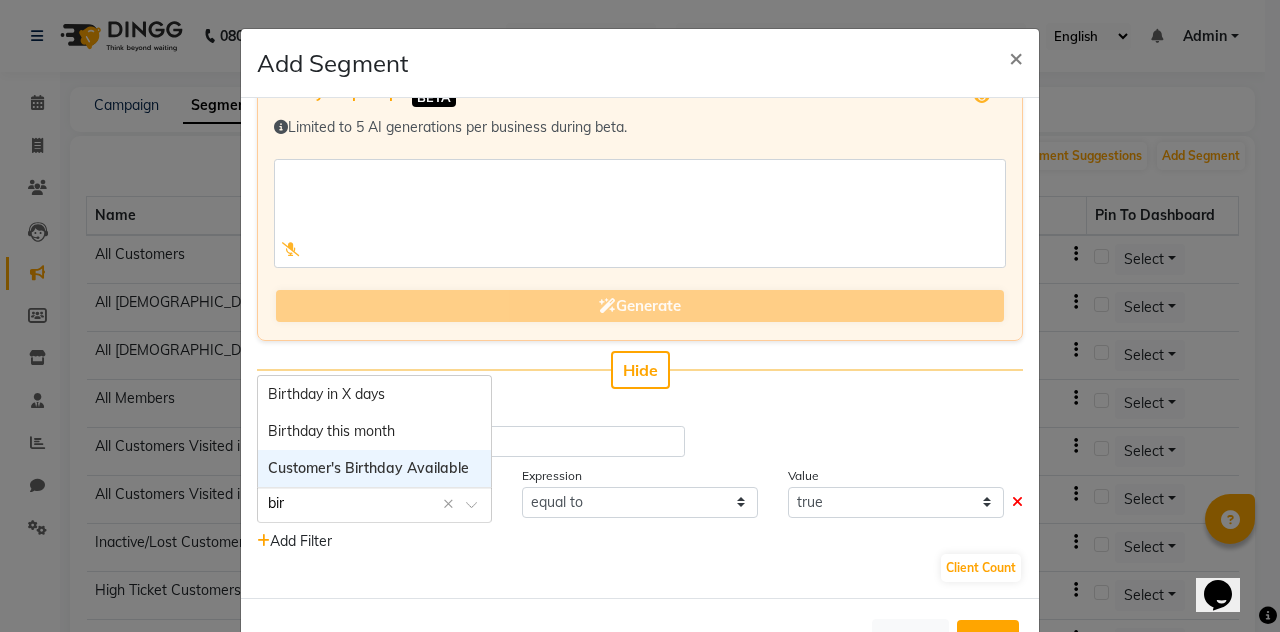type on "birt" 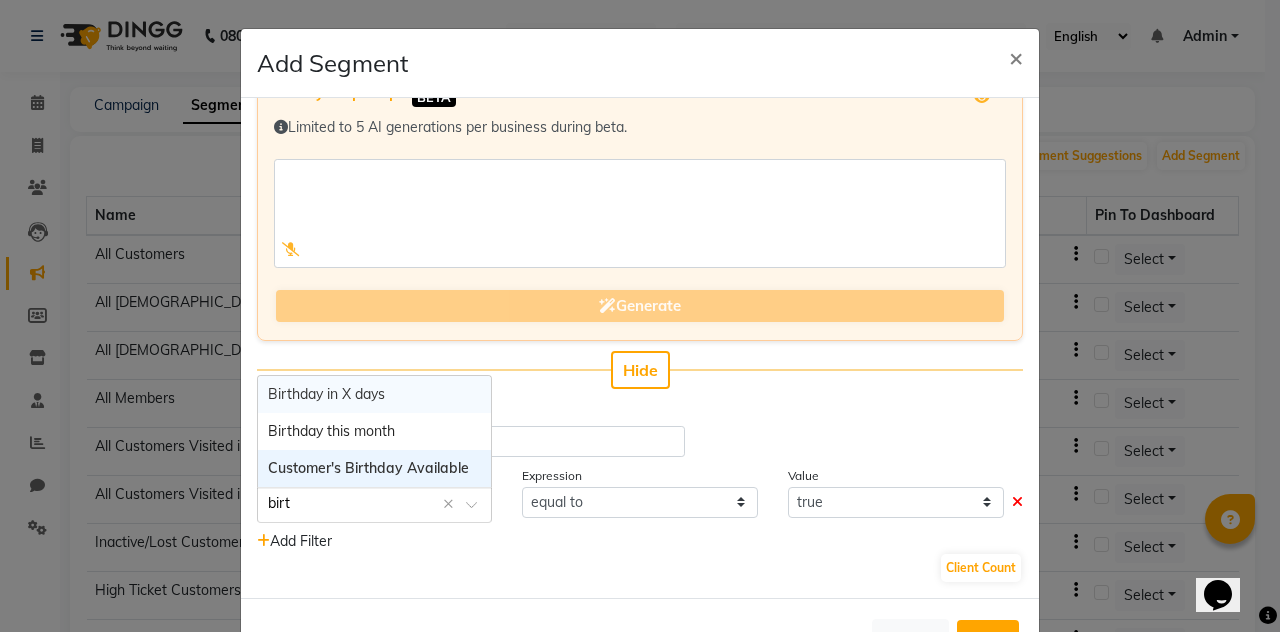click on "Birthday in X days" at bounding box center [326, 394] 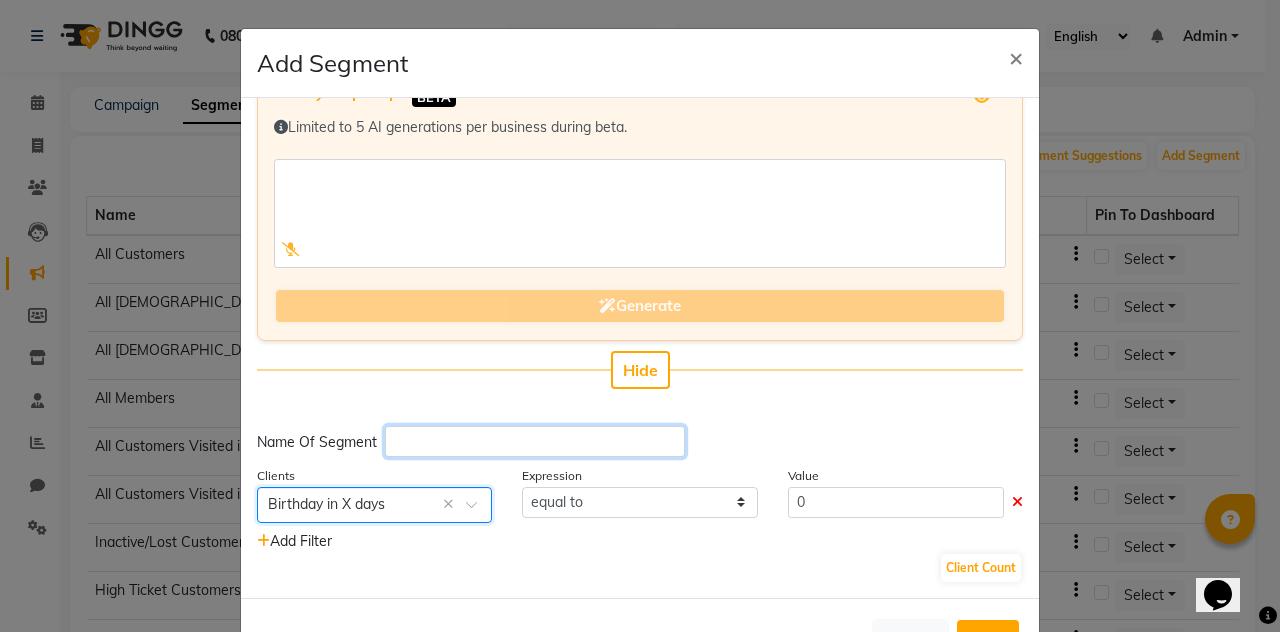 click 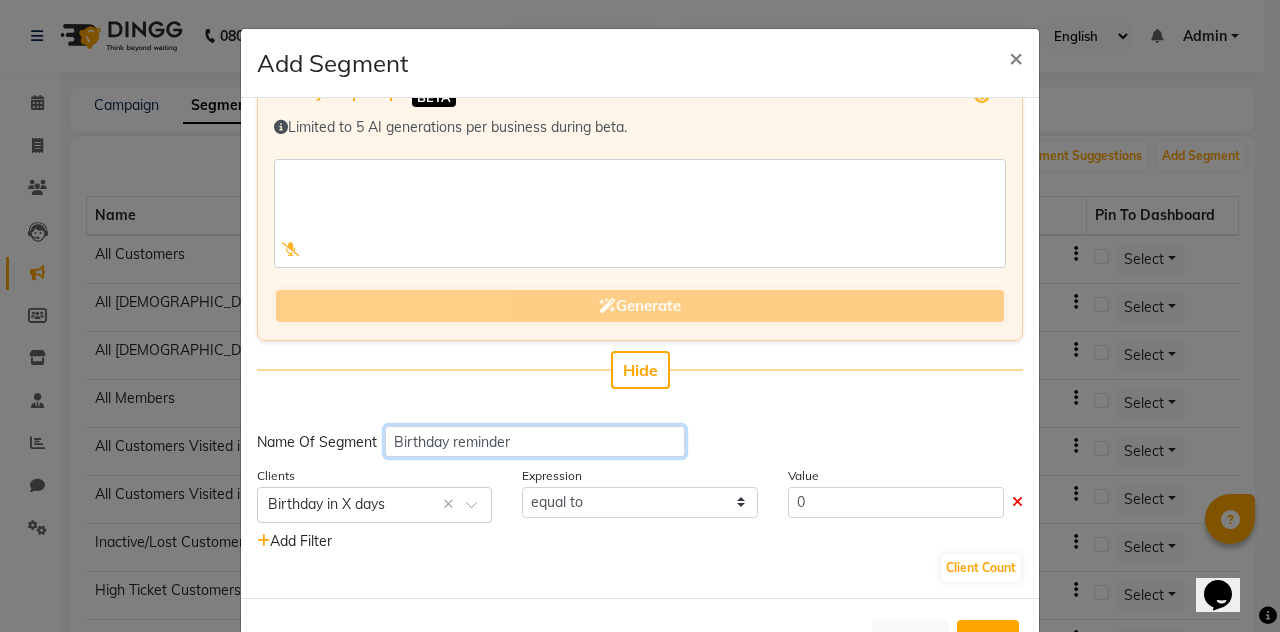 type on "Birthday reminder" 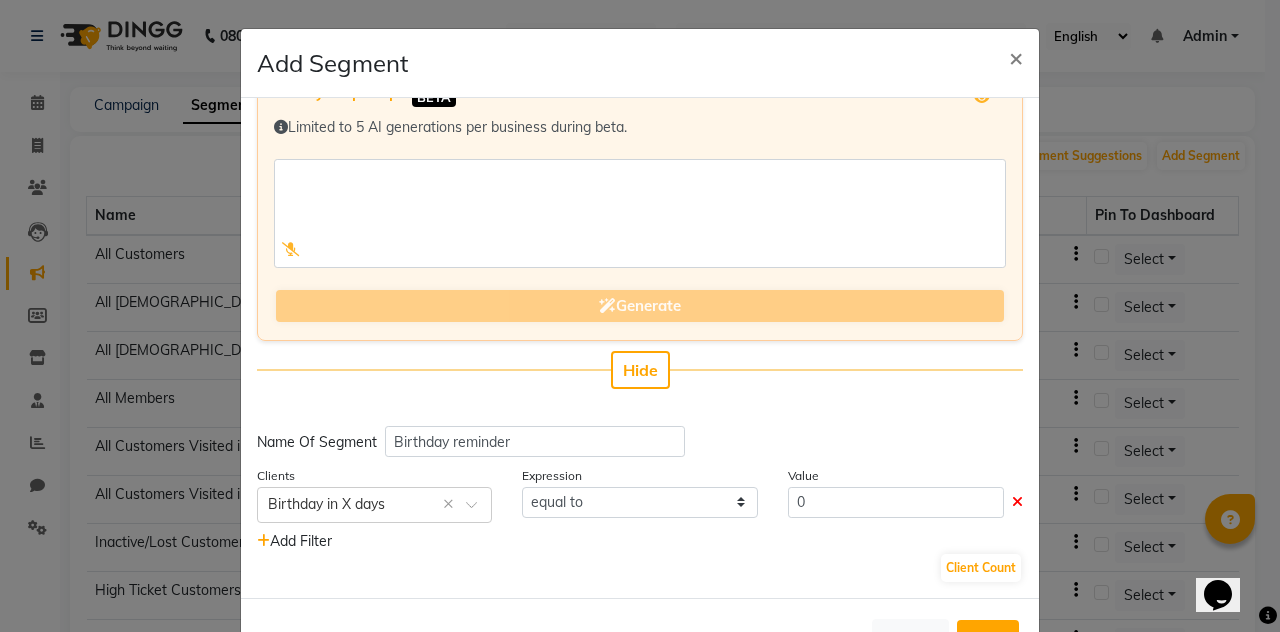 click on "Add Filter" 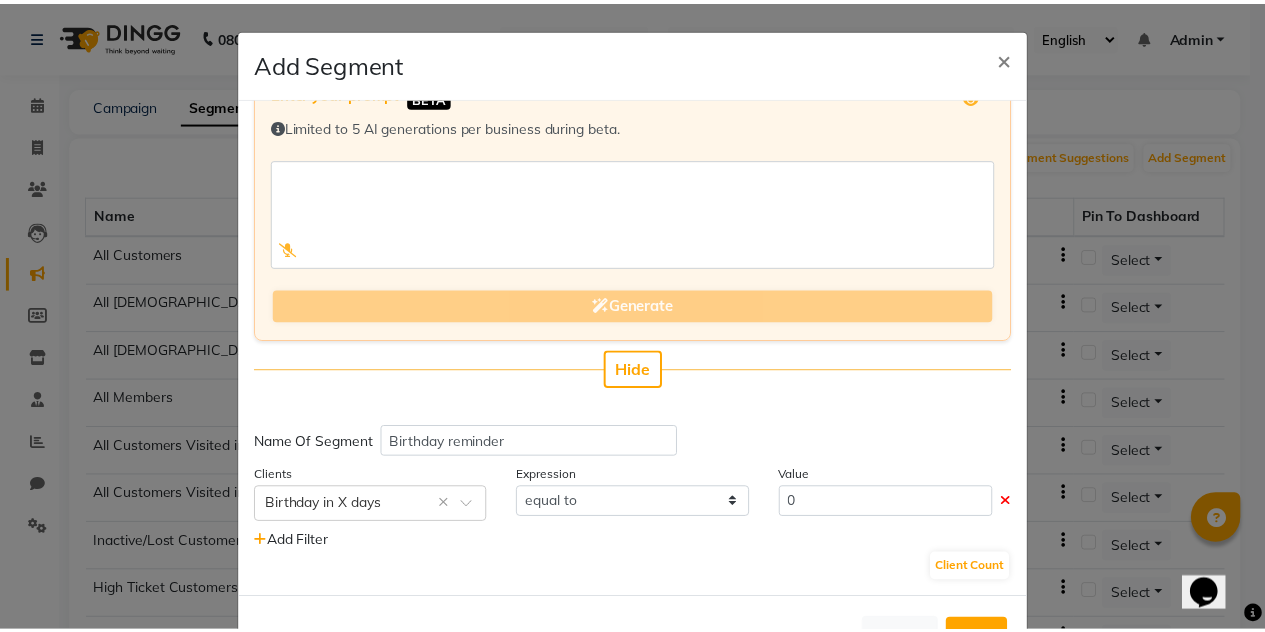 scroll, scrollTop: 48, scrollLeft: 0, axis: vertical 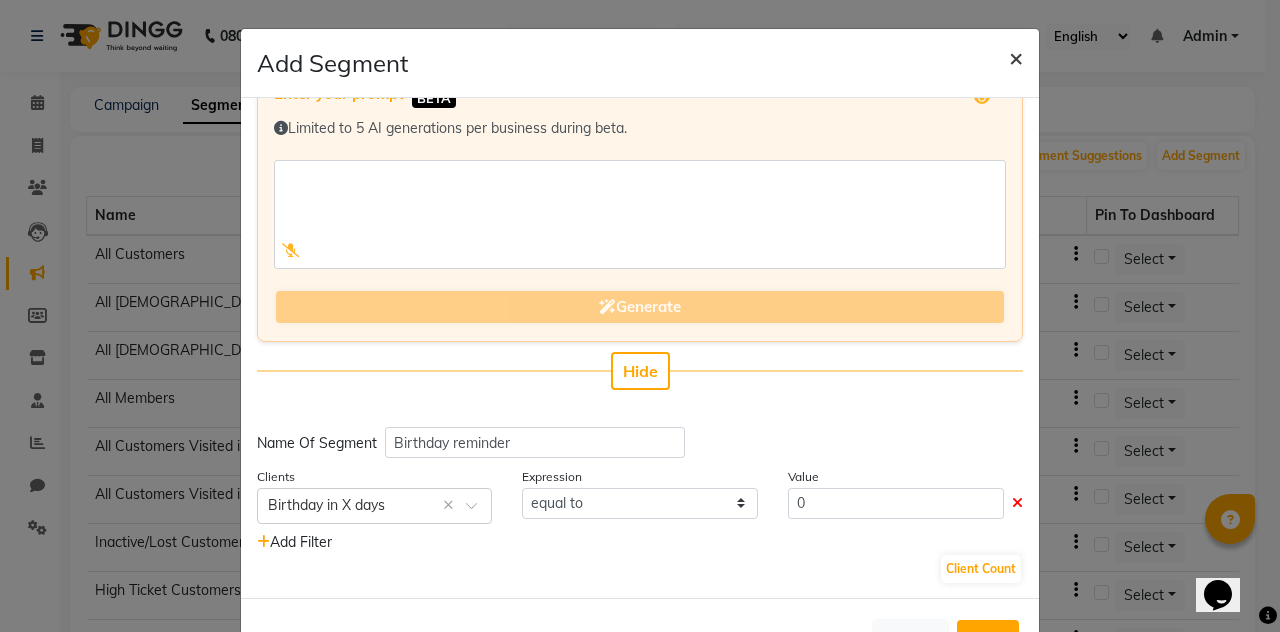 click on "×" 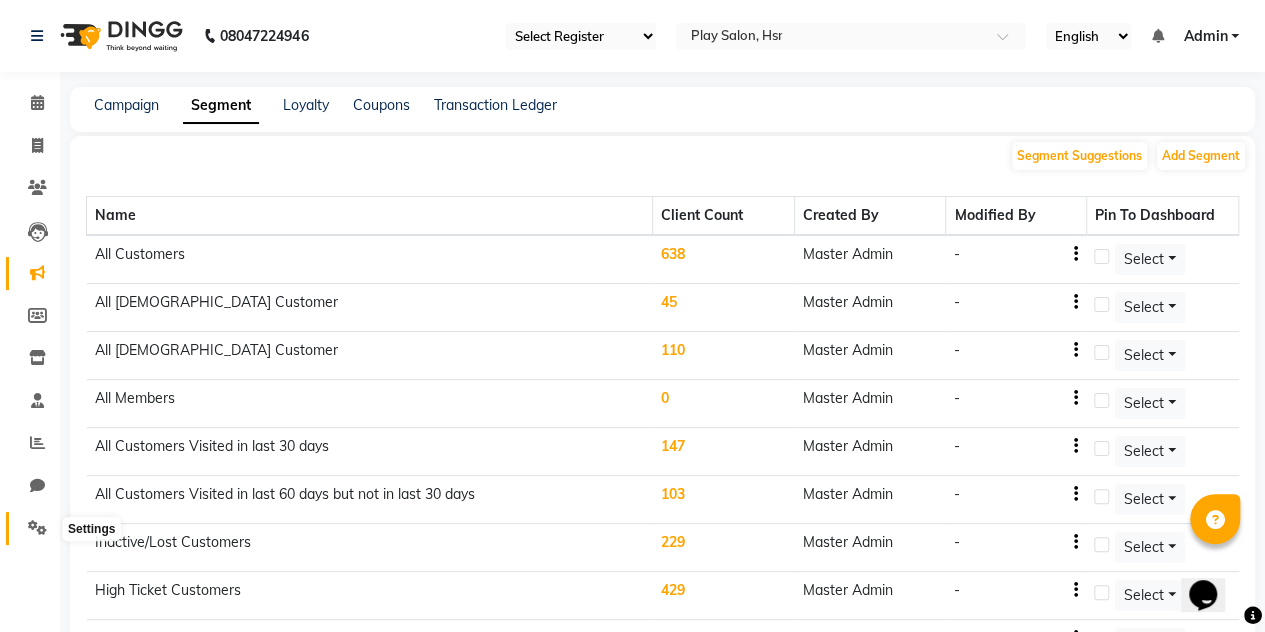 click 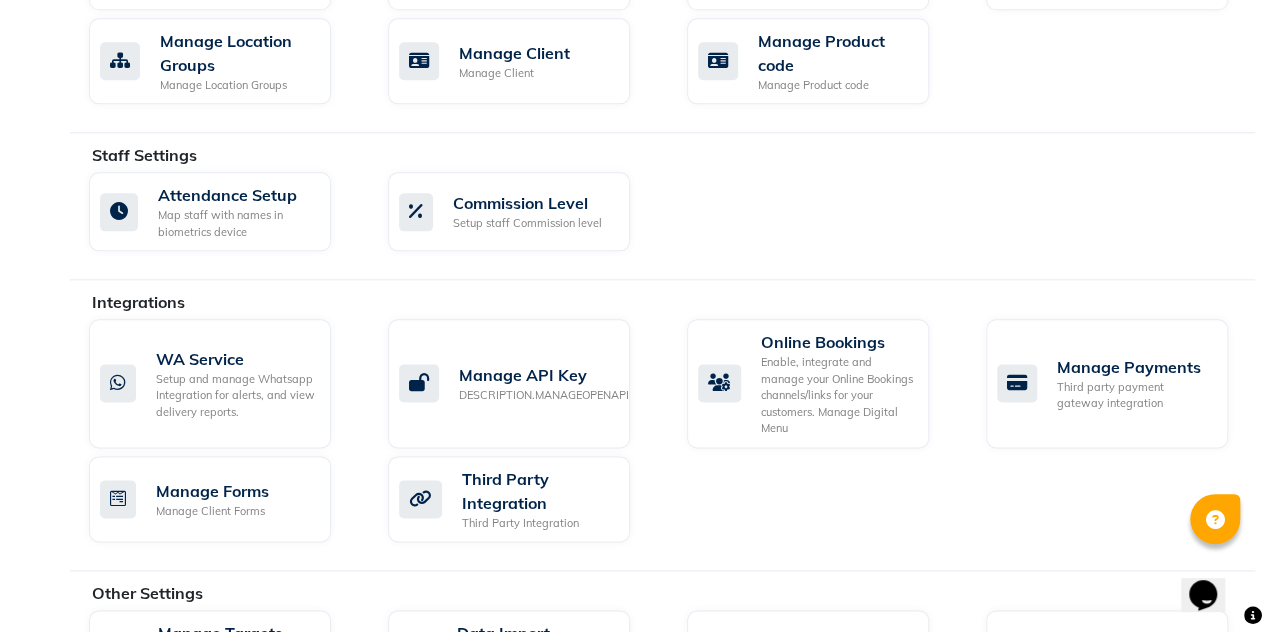 scroll, scrollTop: 1156, scrollLeft: 0, axis: vertical 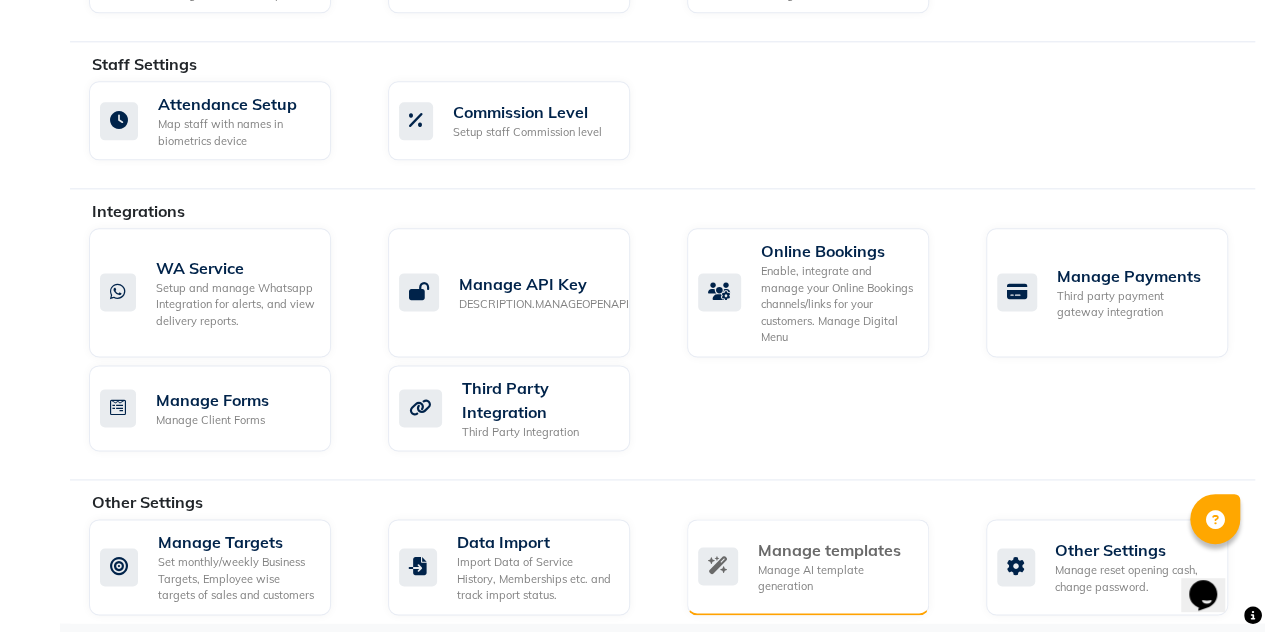 click on "Manage templates" 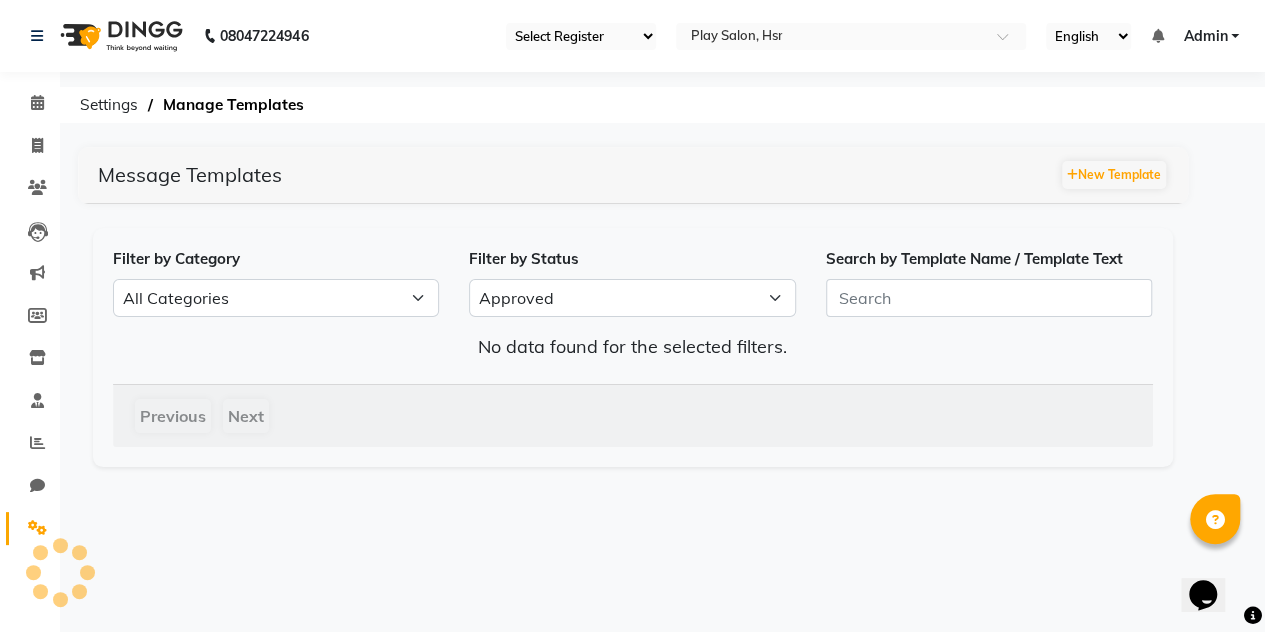 scroll, scrollTop: 0, scrollLeft: 0, axis: both 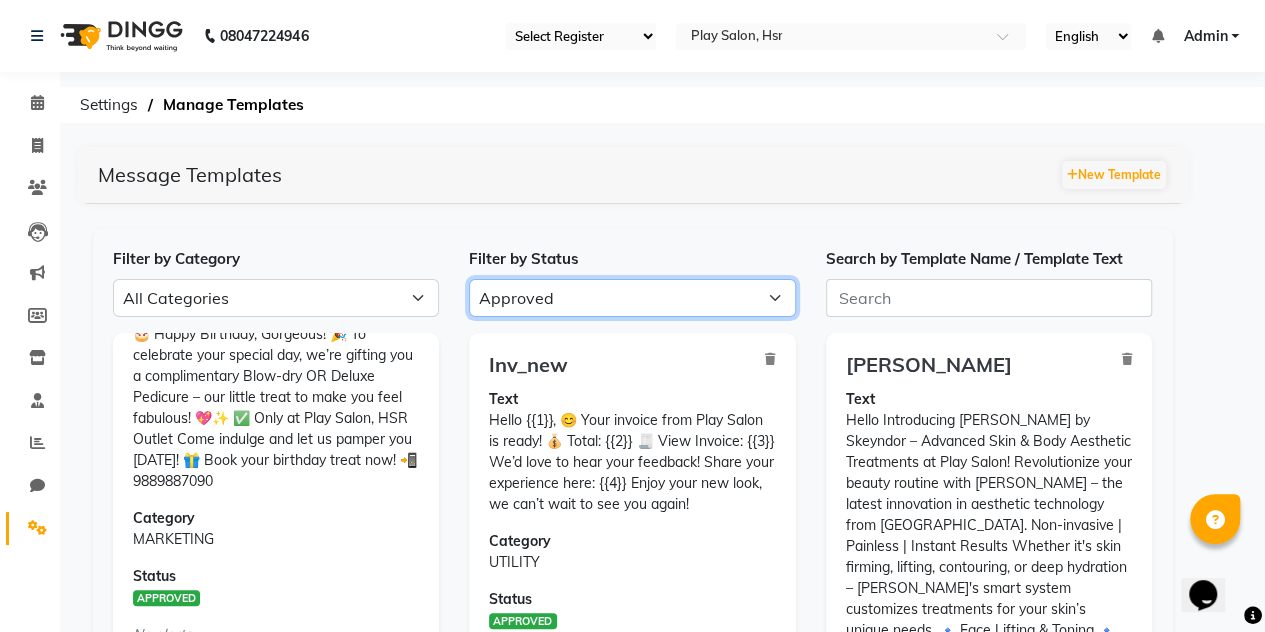 click on "All Approved Rejected Failed Pending" at bounding box center [632, 298] 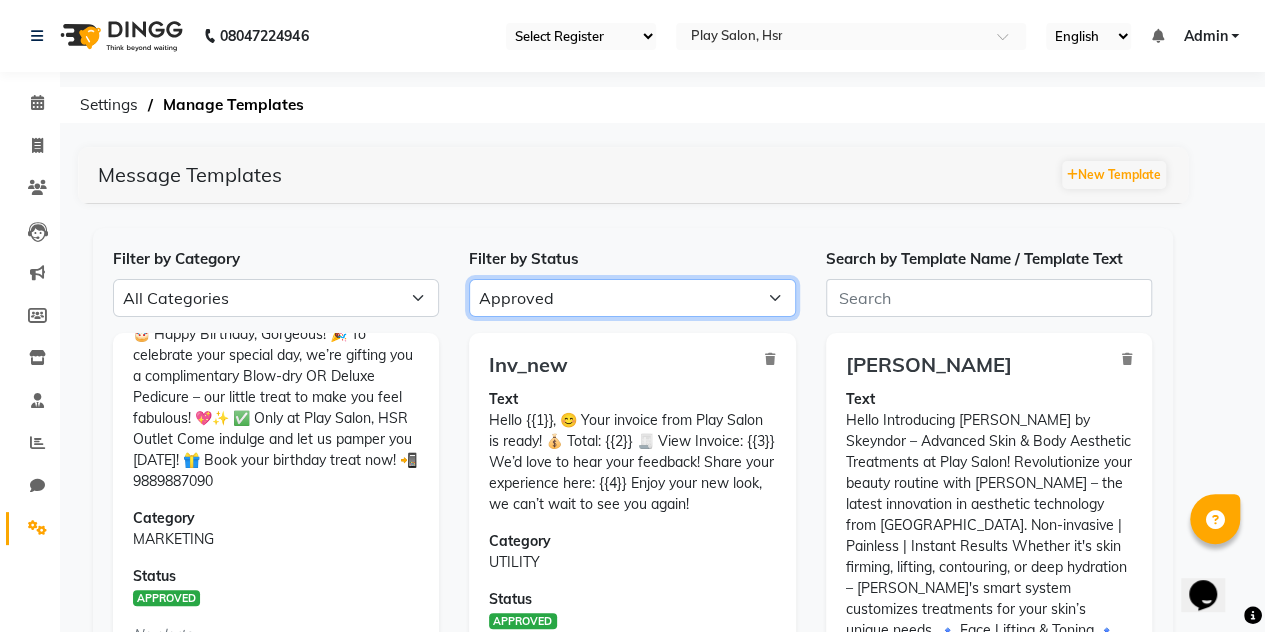 select on "PENDING" 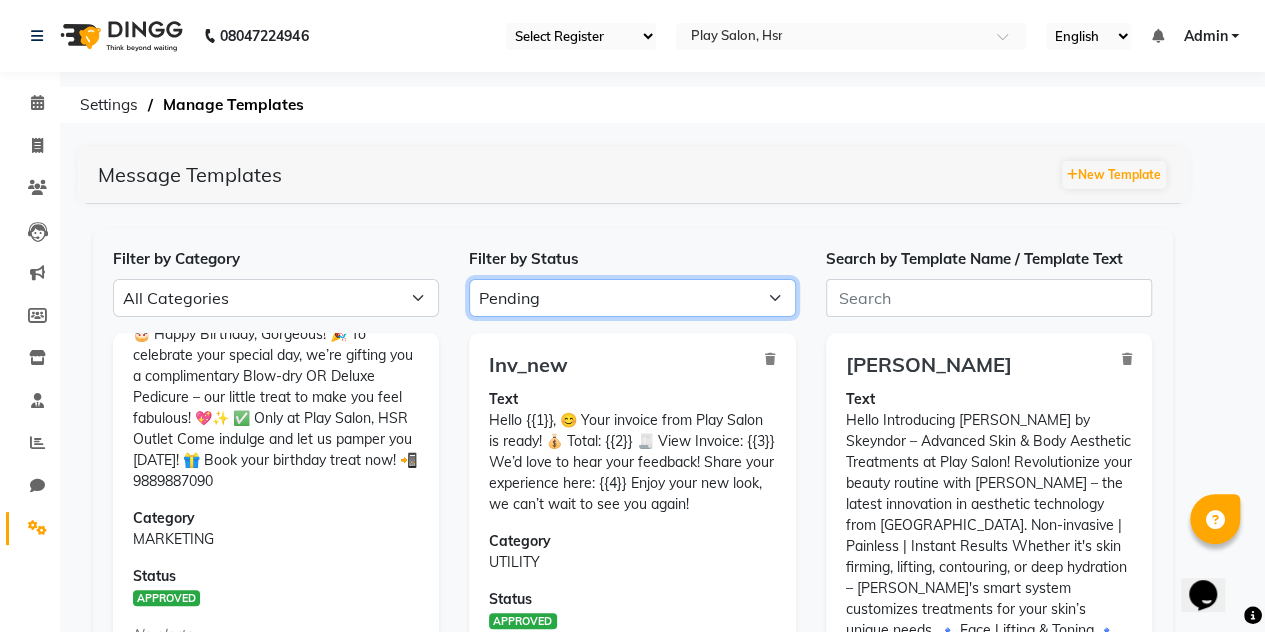 click on "All Approved Rejected Failed Pending" at bounding box center [632, 298] 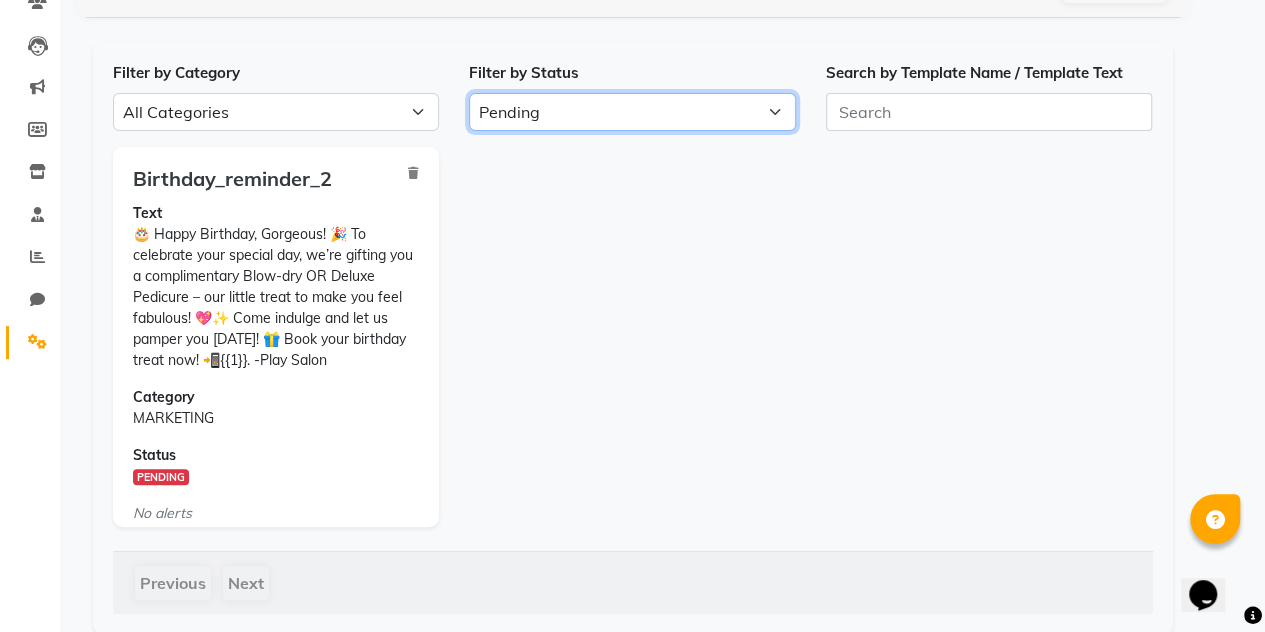 scroll, scrollTop: 186, scrollLeft: 0, axis: vertical 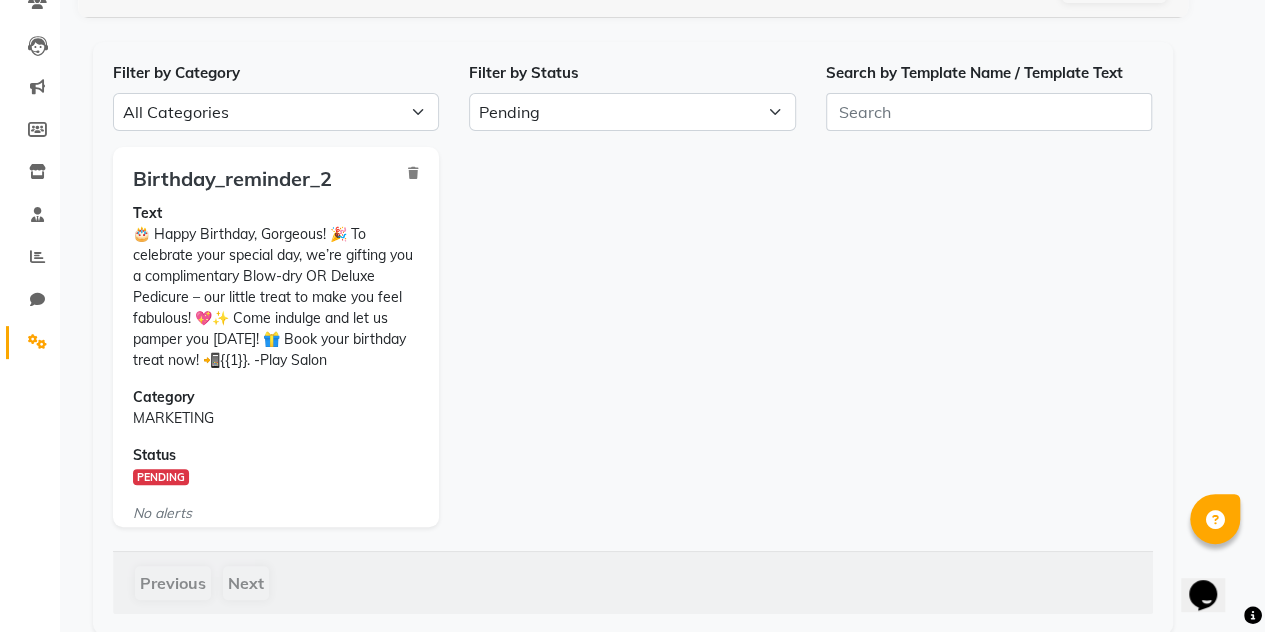 click on "Text 🎂 Happy Birthday, Gorgeous! 🎉
To celebrate your special day, we’re gifting you a complimentary Blow-dry OR Deluxe Pedicure – our little treat to make you feel fabulous! 💖✨
Come indulge and let us pamper you today! 🎁
Book your birthday treat now! 📲{{1}}.
-Play Salon" 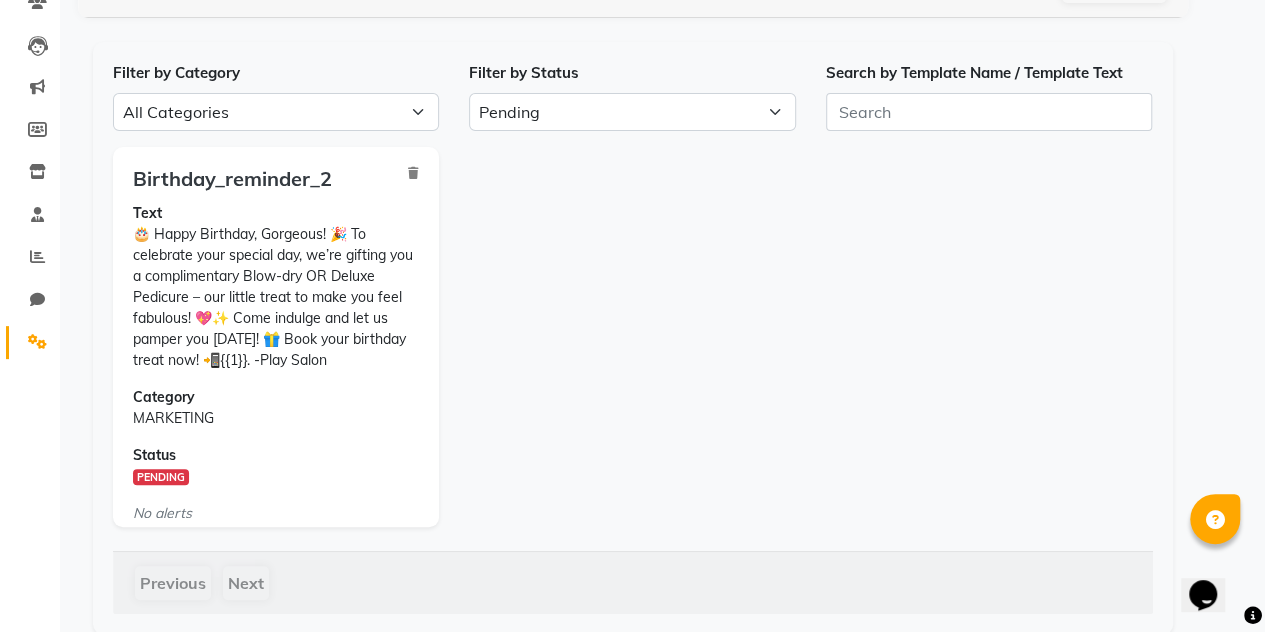click on "Status" 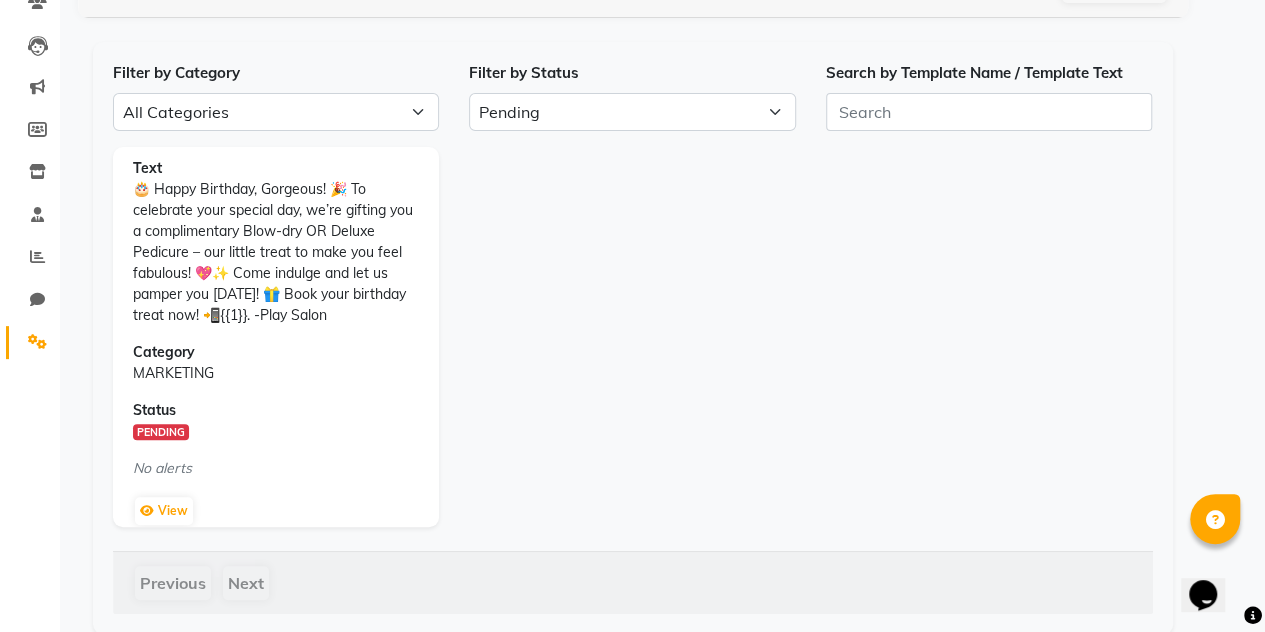 scroll, scrollTop: 86, scrollLeft: 0, axis: vertical 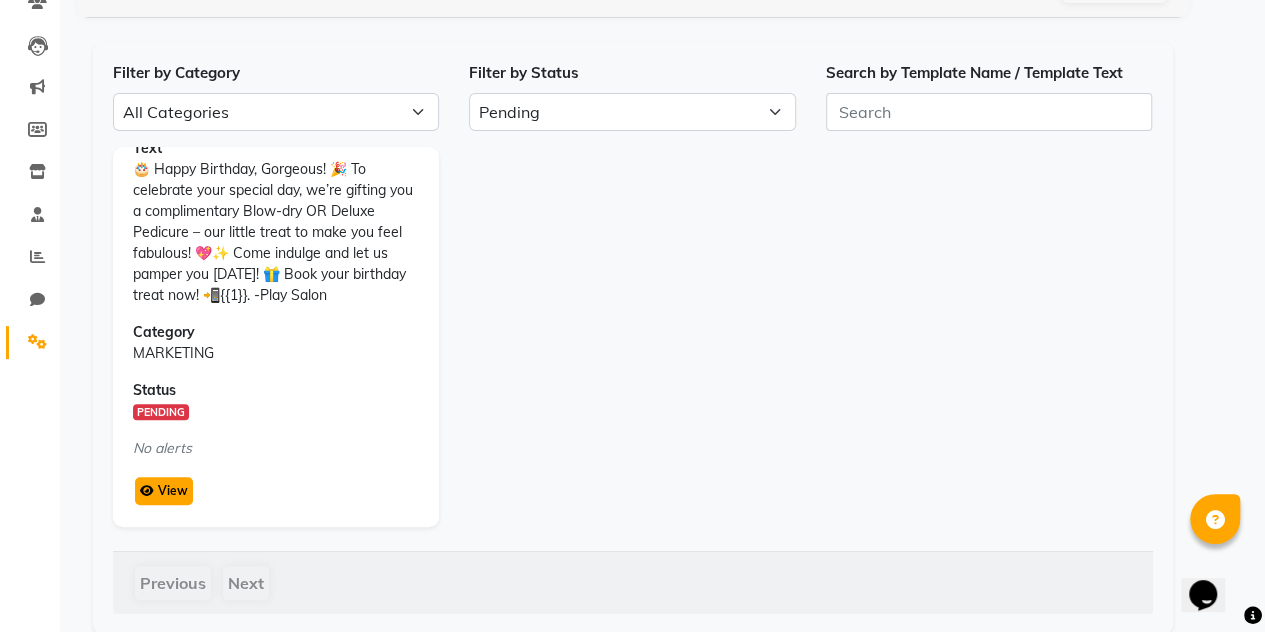 click on "View" 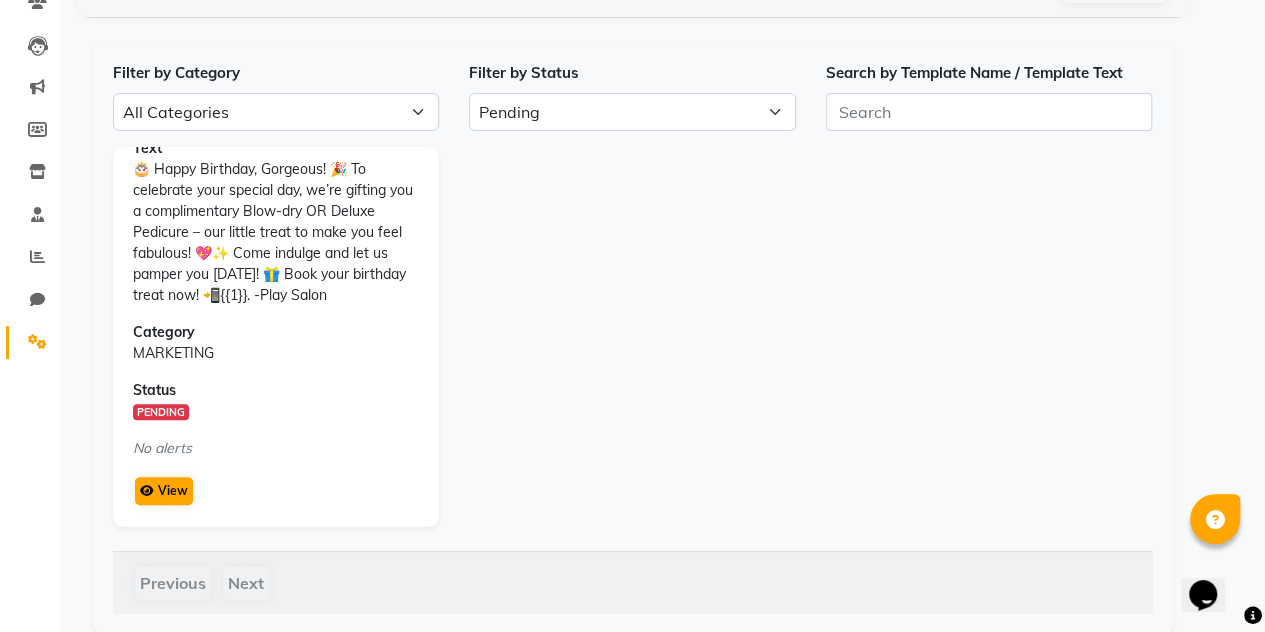 scroll, scrollTop: 0, scrollLeft: 0, axis: both 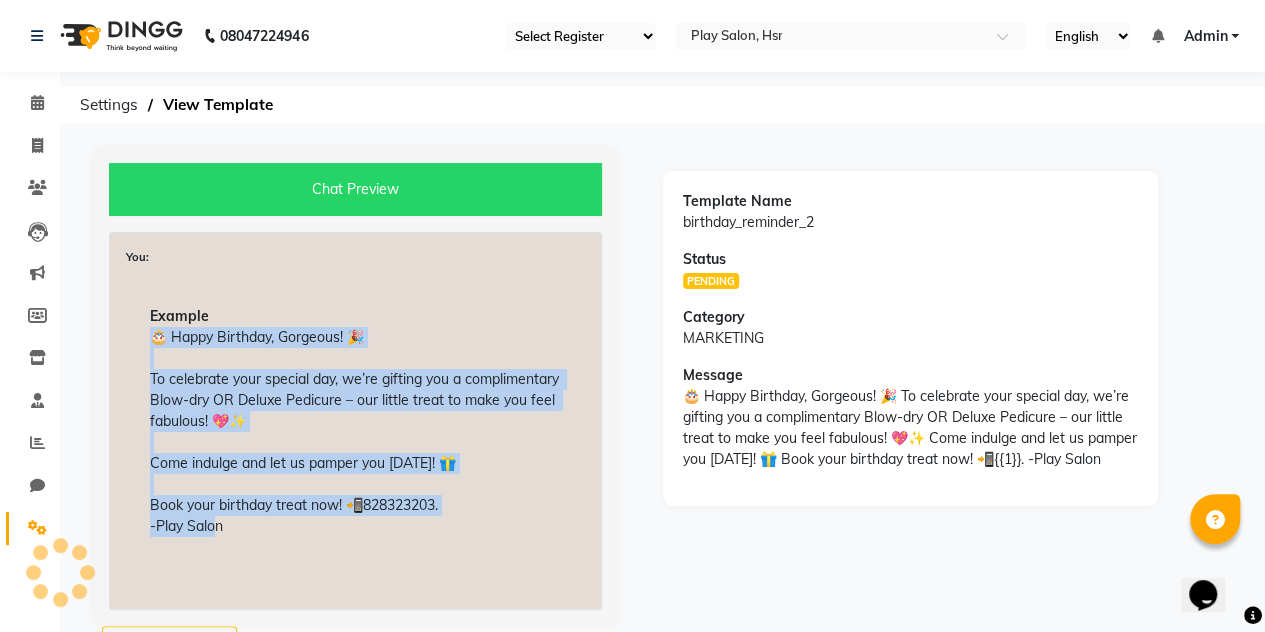 drag, startPoint x: 150, startPoint y: 333, endPoint x: 332, endPoint y: 520, distance: 260.94635 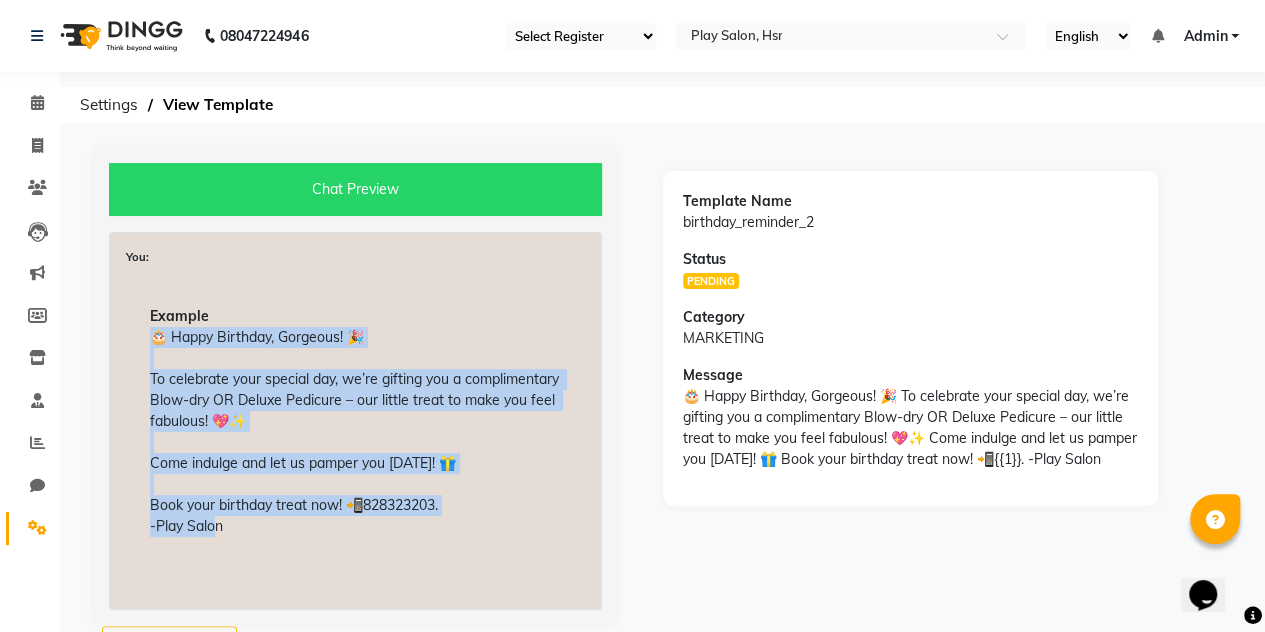 copy on "🎂 Happy Birthday, Gorgeous! 🎉
To celebrate your special day, we’re gifting you a complimentary Blow-dry OR Deluxe Pedicure – our little treat to make you feel fabulous! 💖✨
Come indulge and let us pamper you today! 🎁
Book your birthday treat now! 📲828323203.
-Play Salon" 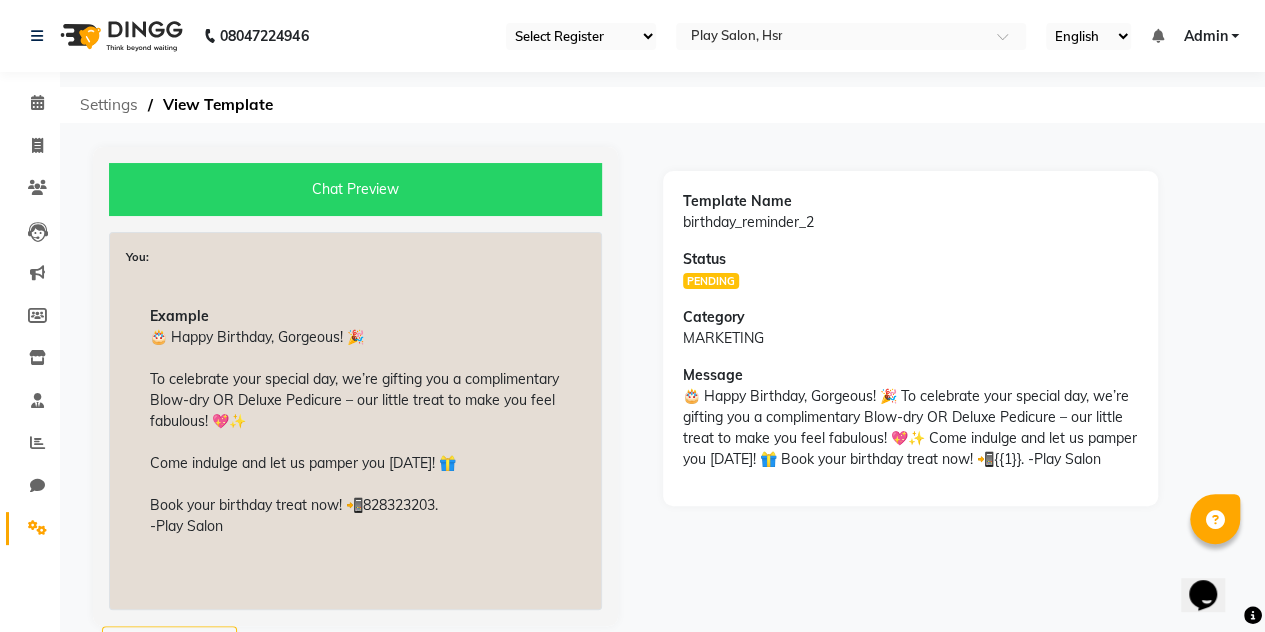 click on "Settings" 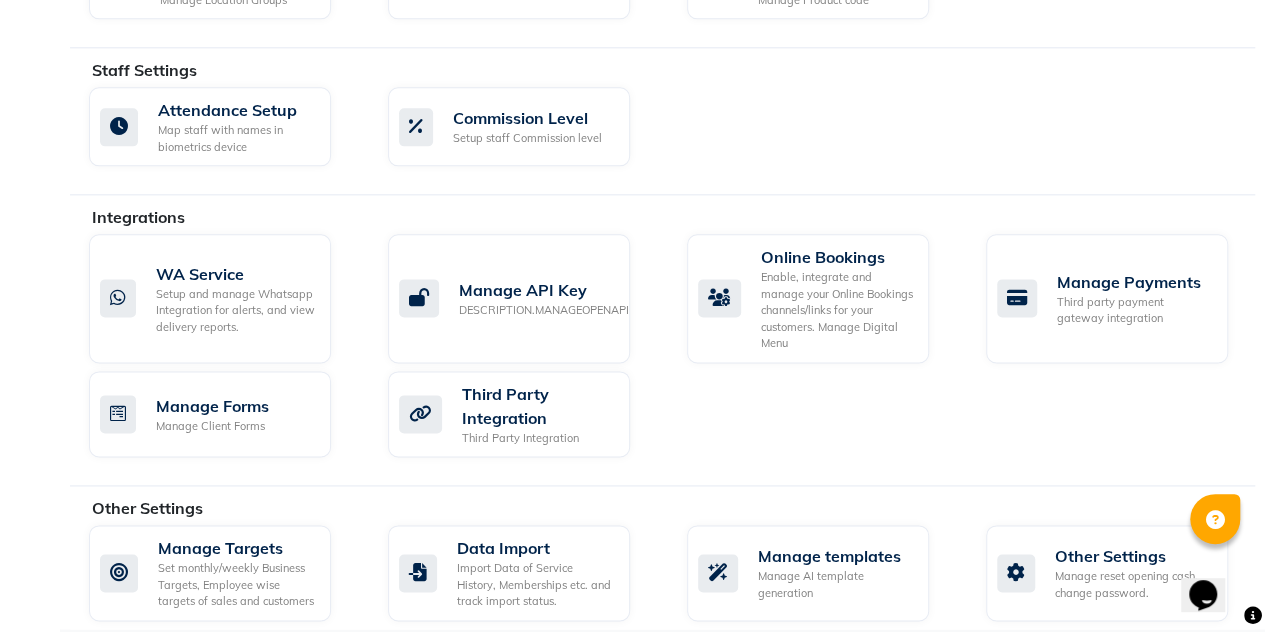 scroll, scrollTop: 1156, scrollLeft: 0, axis: vertical 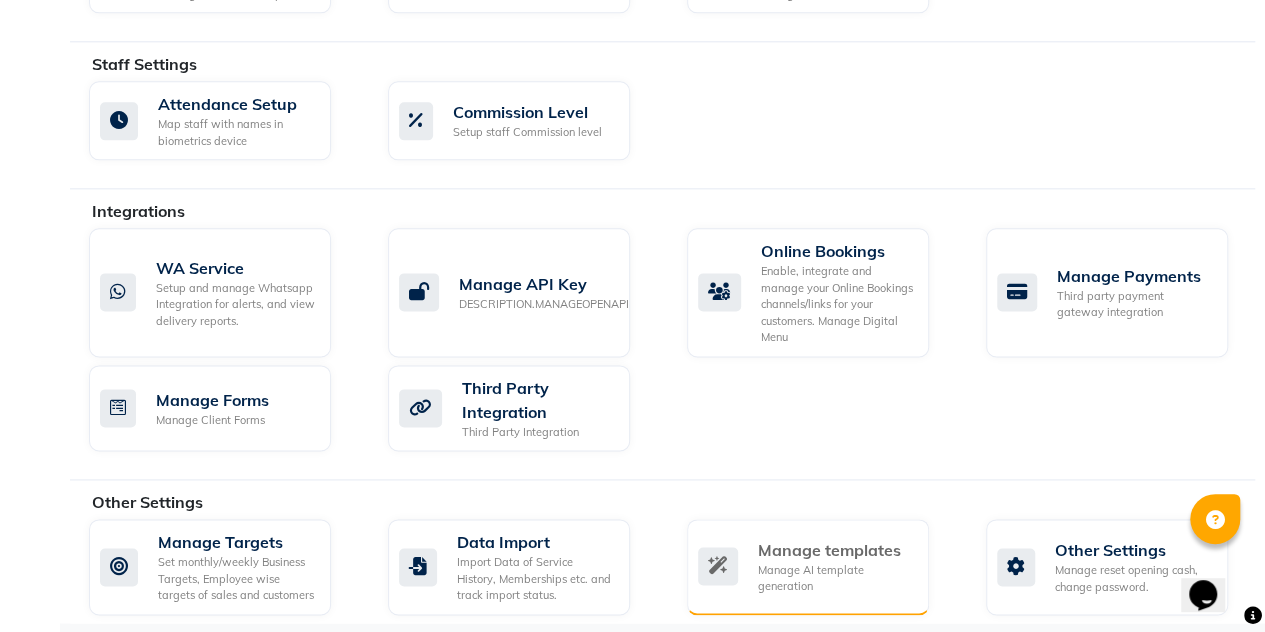 click on "Manage AI template generation" 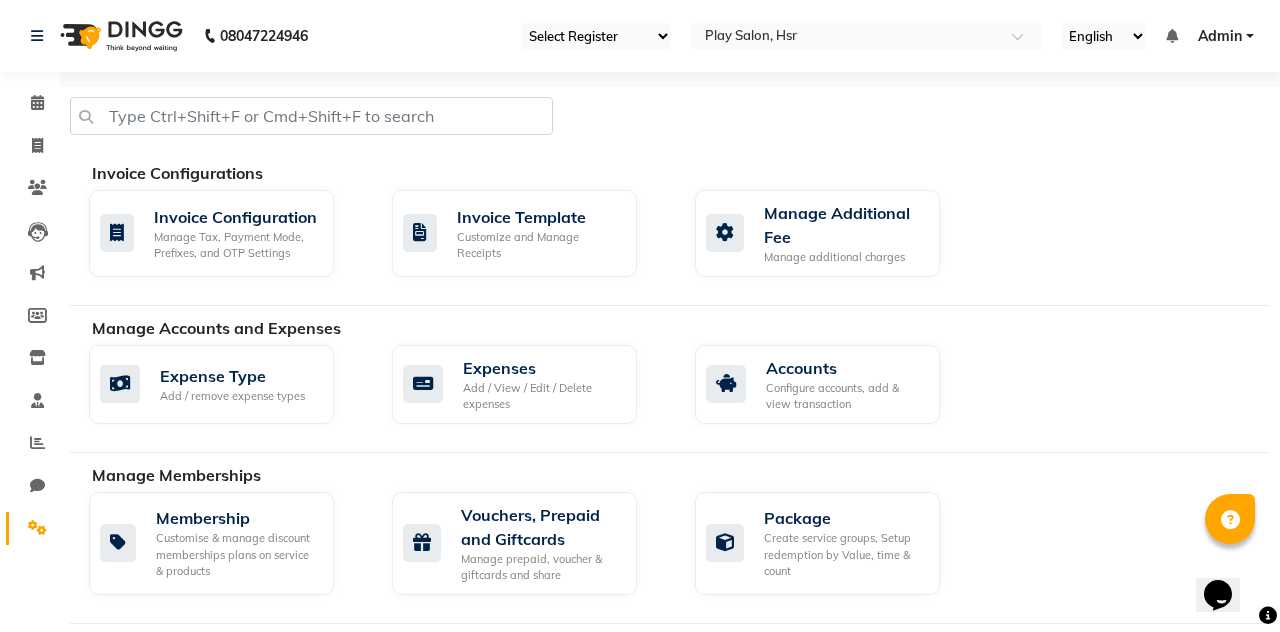 select on "APPROVED" 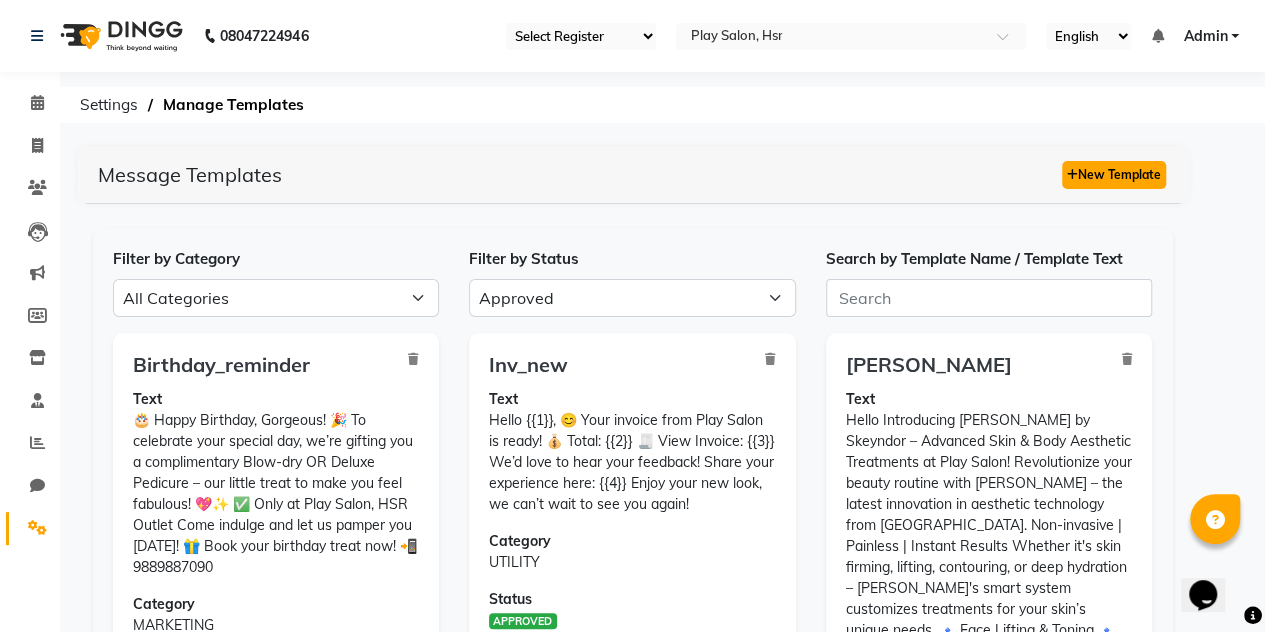 click on "New Template" 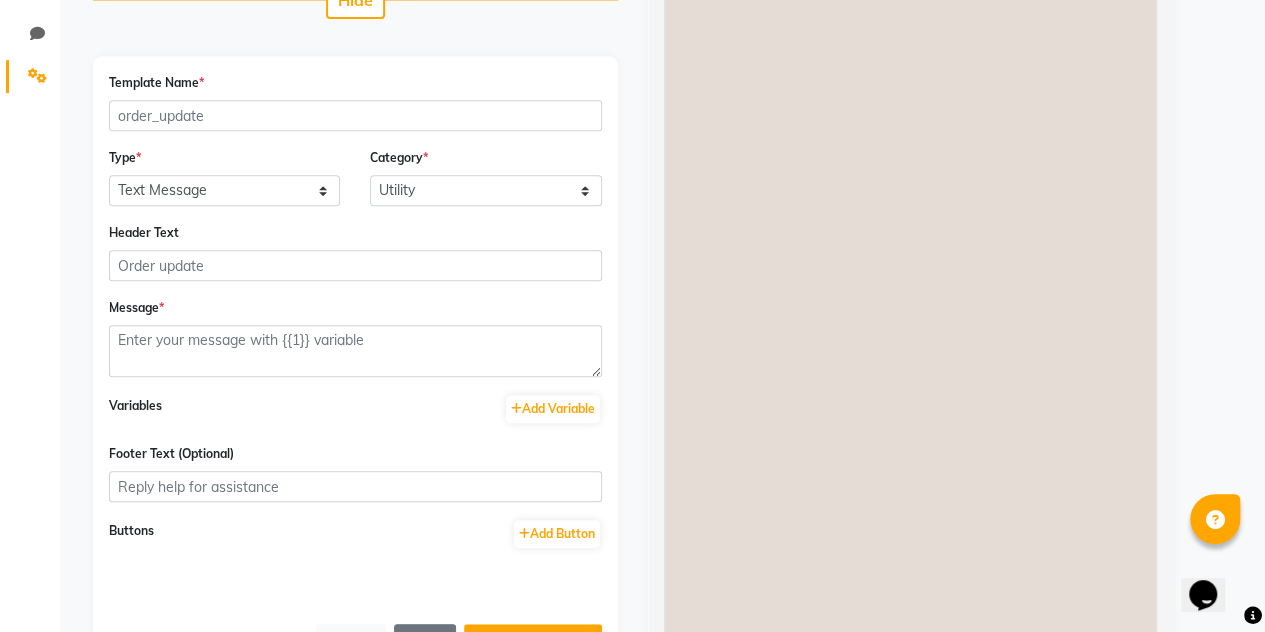 scroll, scrollTop: 453, scrollLeft: 0, axis: vertical 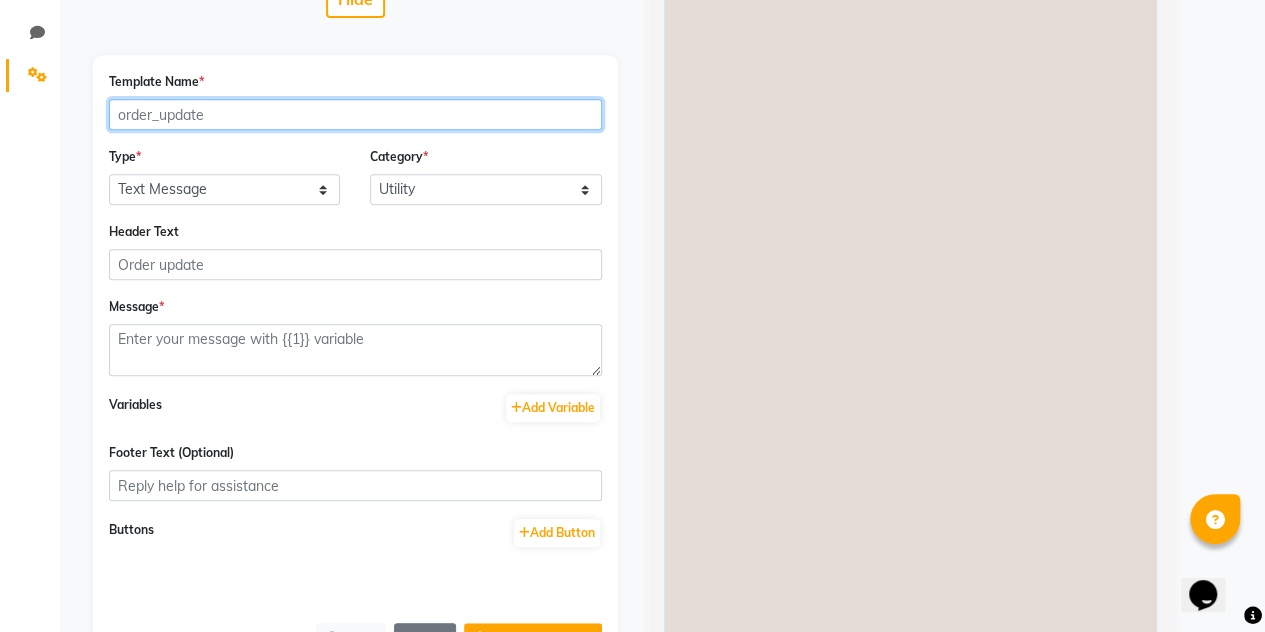 click on "Template Name  *" at bounding box center [355, 114] 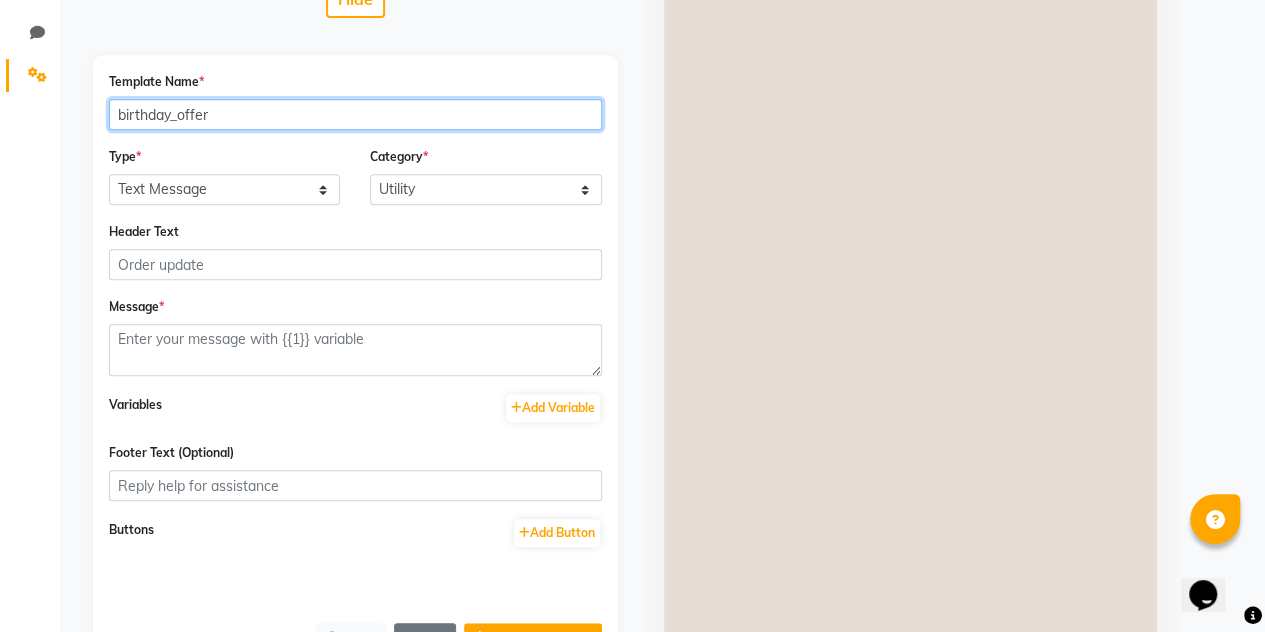type on "birthday_offer" 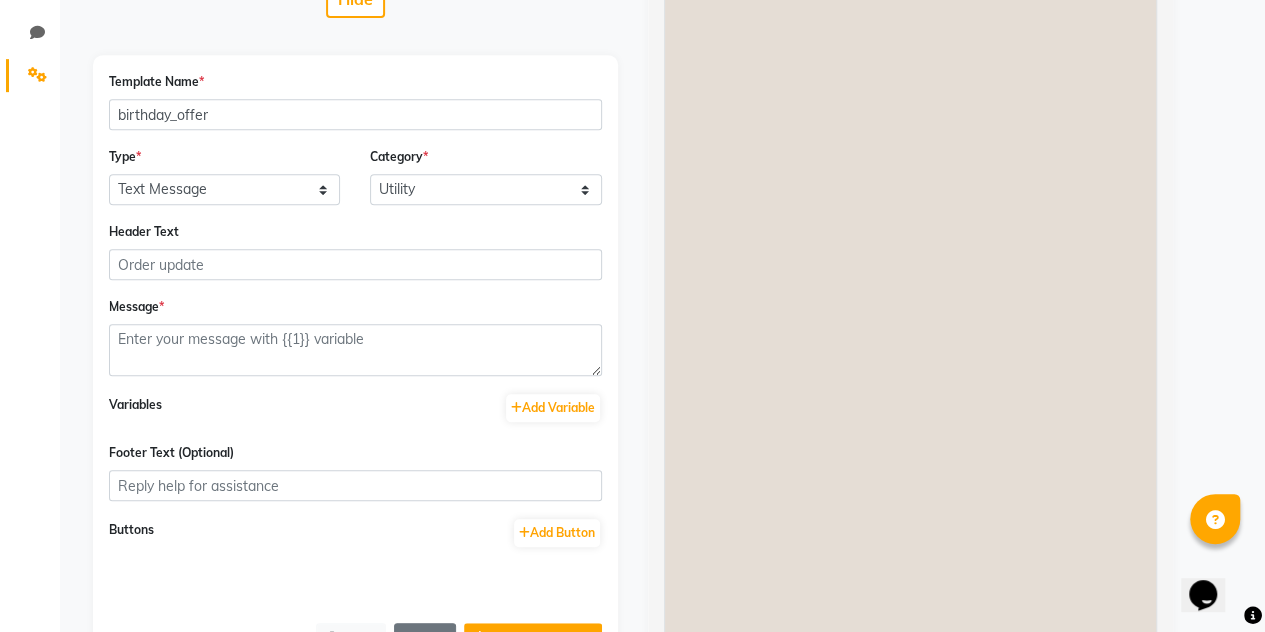click on "Message  *" 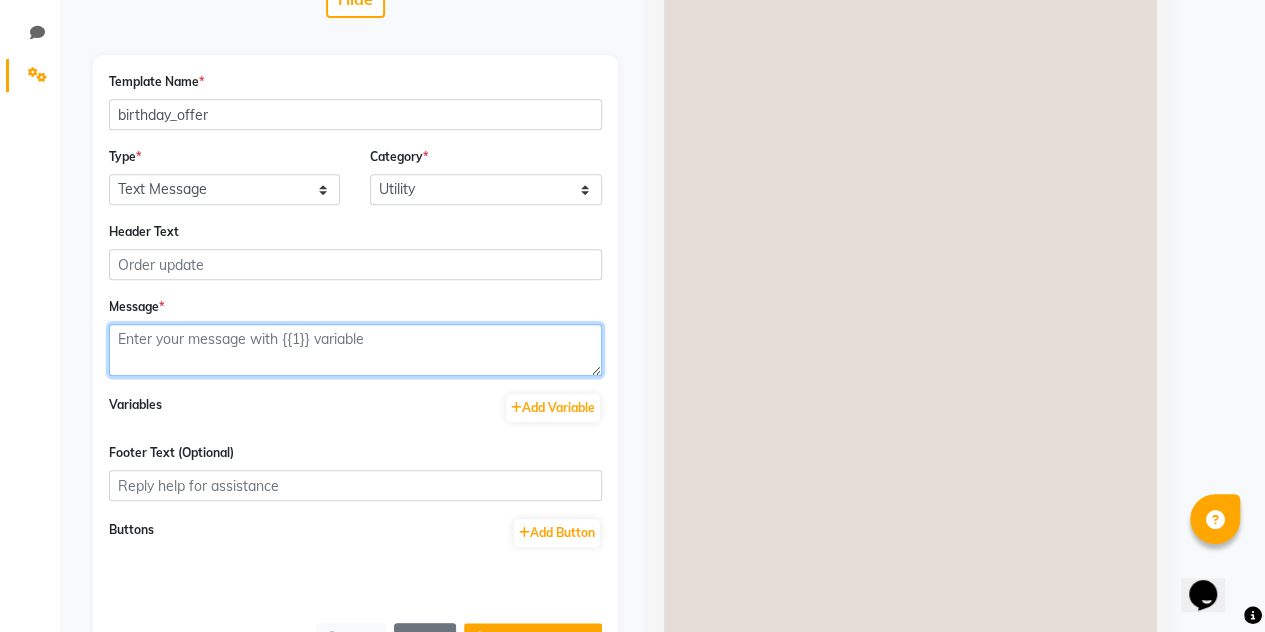 click at bounding box center [355, 350] 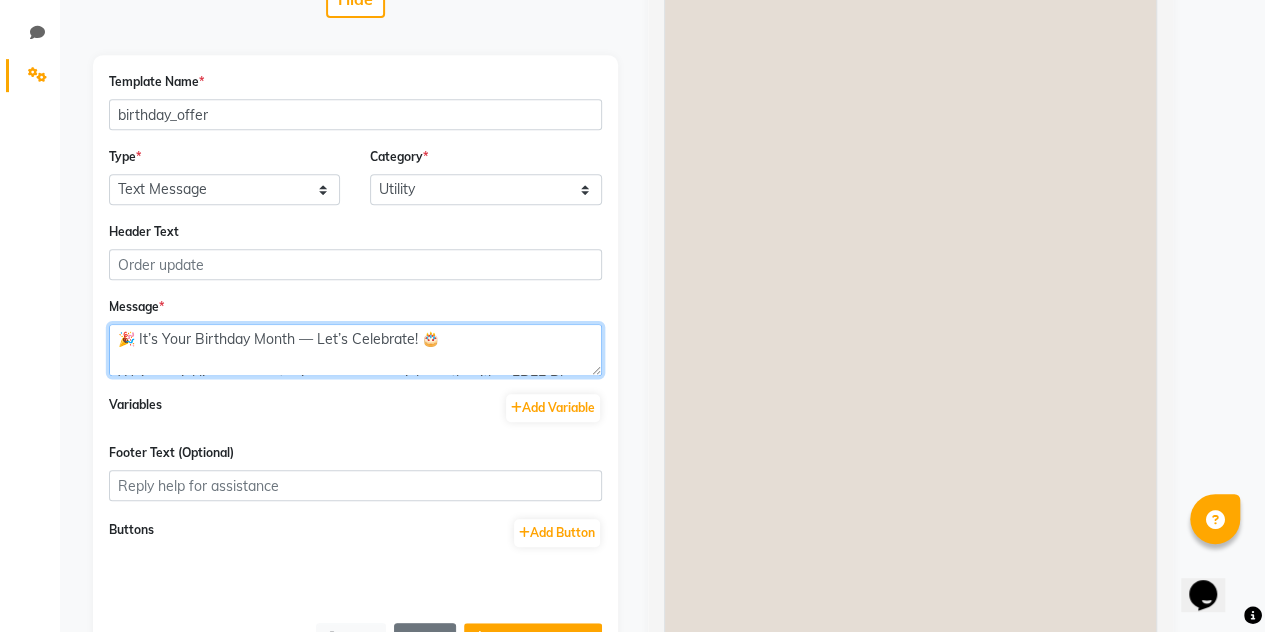 scroll, scrollTop: 204, scrollLeft: 0, axis: vertical 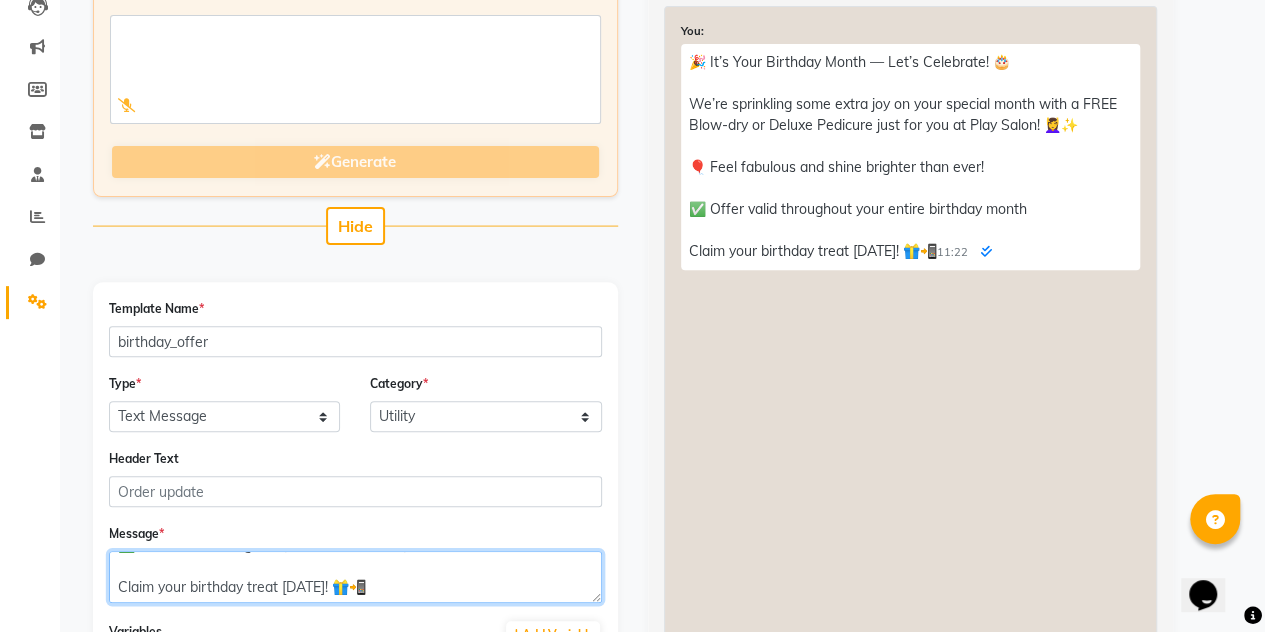 click on "🎉 It’s Your Birthday Month — Let’s Celebrate! 🎂
We’re sprinkling some extra joy on your special month with a FREE Blow-dry or Deluxe Pedicure just for you at Play Salon! 💆‍♀️✨
🎈 Feel fabulous and shine brighter than ever!
✅ Offer valid throughout your entire birthday month
Claim your birthday treat today! 🎁📲" at bounding box center [355, 577] 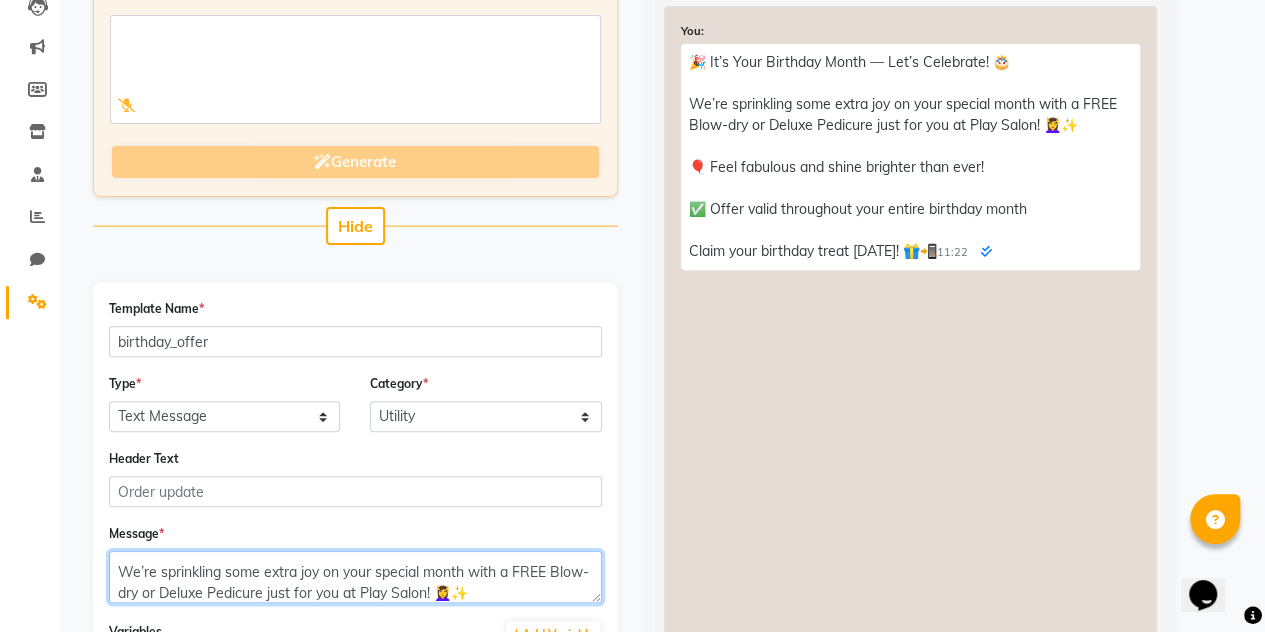 scroll, scrollTop: 33, scrollLeft: 0, axis: vertical 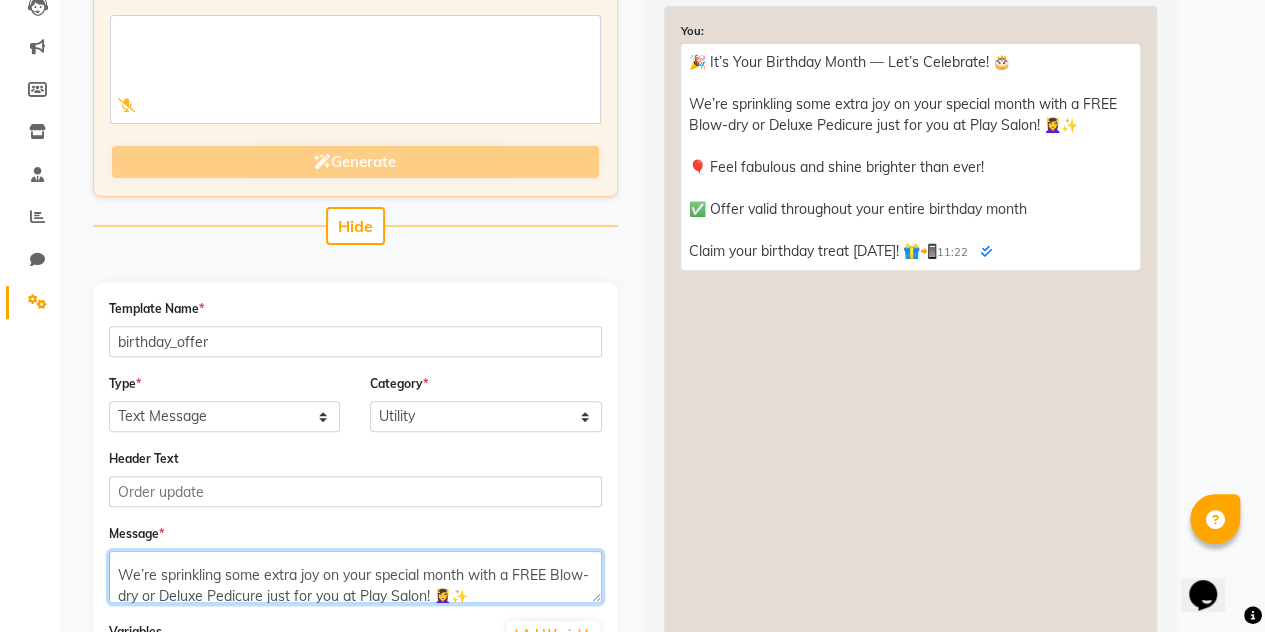 click on "🎉 It’s Your Birthday Month — Let’s Celebrate! 🎂
We’re sprinkling some extra joy on your special month with a FREE Blow-dry or Deluxe Pedicure just for you at Play Salon! 💆‍♀️✨
🎈 Feel fabulous and shine brighter than ever!
✅ Offer valid throughout your entire birthday month
Claim your birthday treat today! 🎁📲" at bounding box center (355, 577) 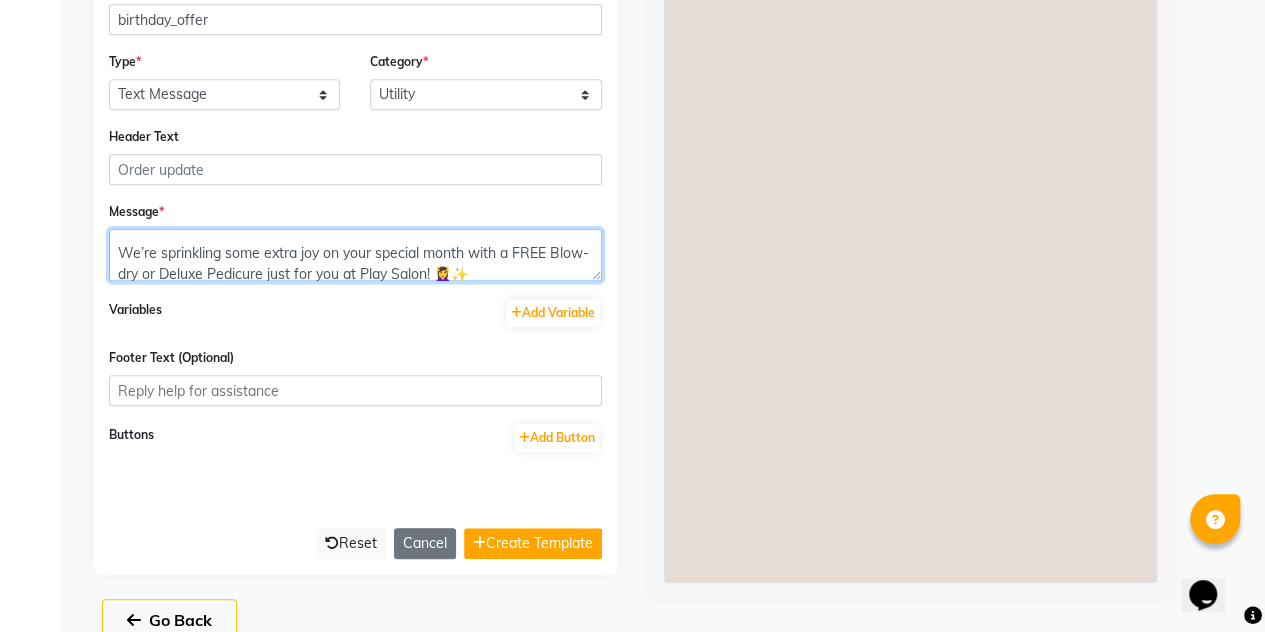 scroll, scrollTop: 578, scrollLeft: 0, axis: vertical 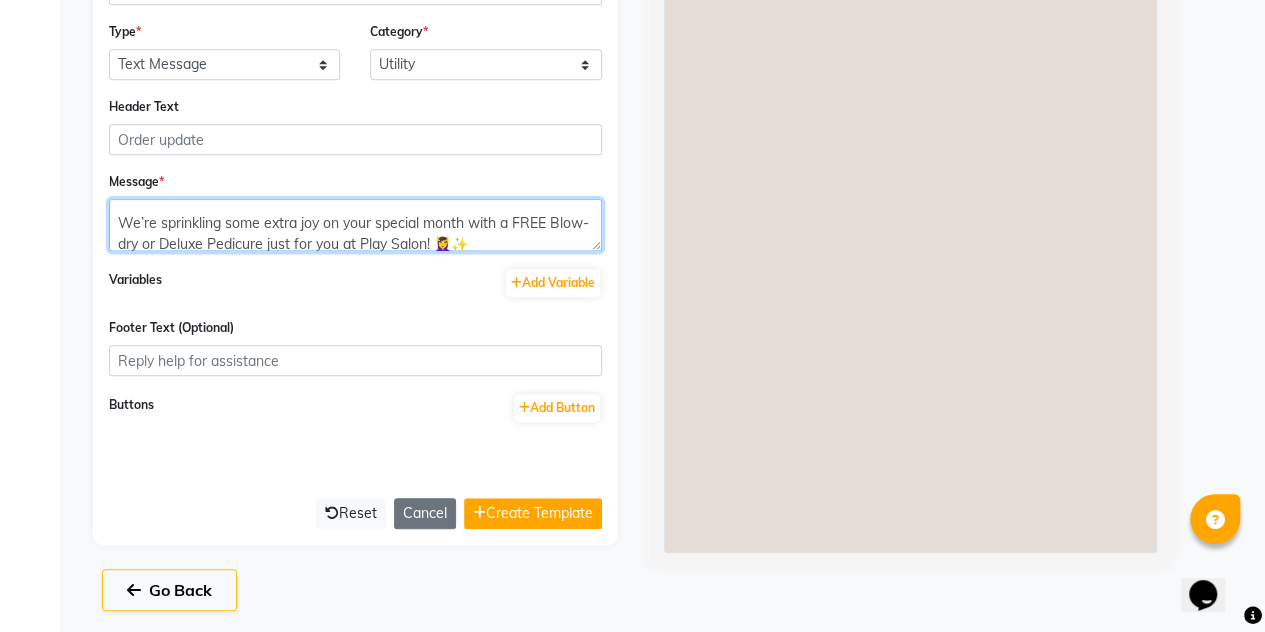 drag, startPoint x: 595, startPoint y: 242, endPoint x: 595, endPoint y: 413, distance: 171 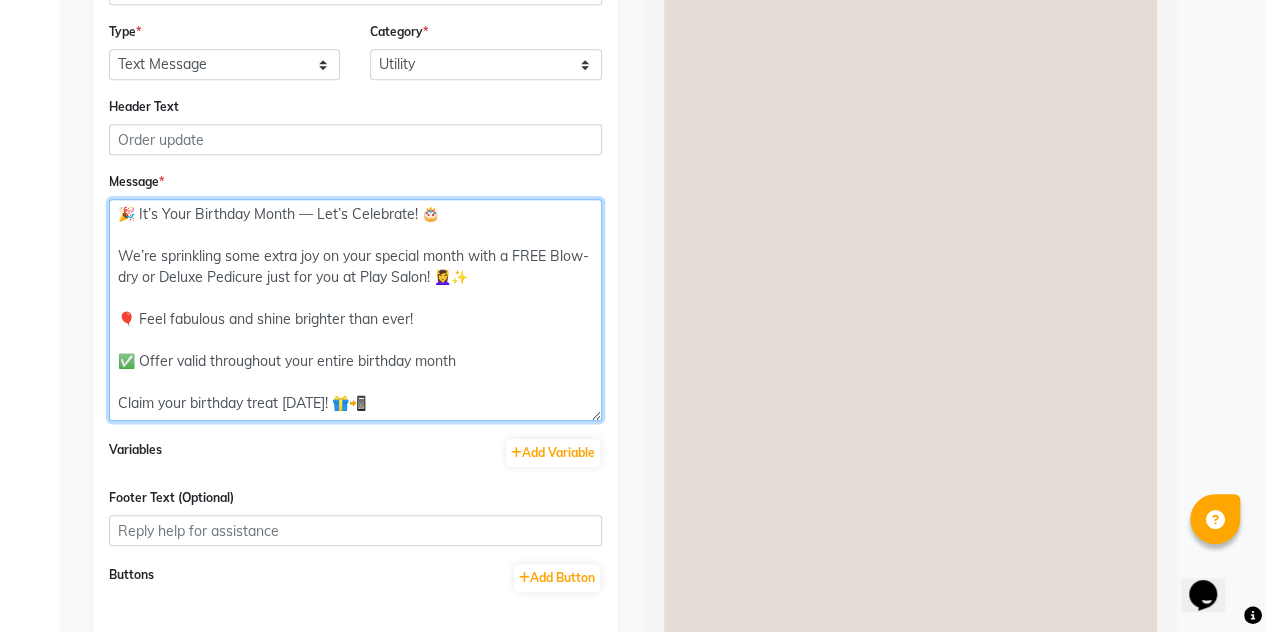 drag, startPoint x: 407, startPoint y: 356, endPoint x: 18, endPoint y: 215, distance: 413.76562 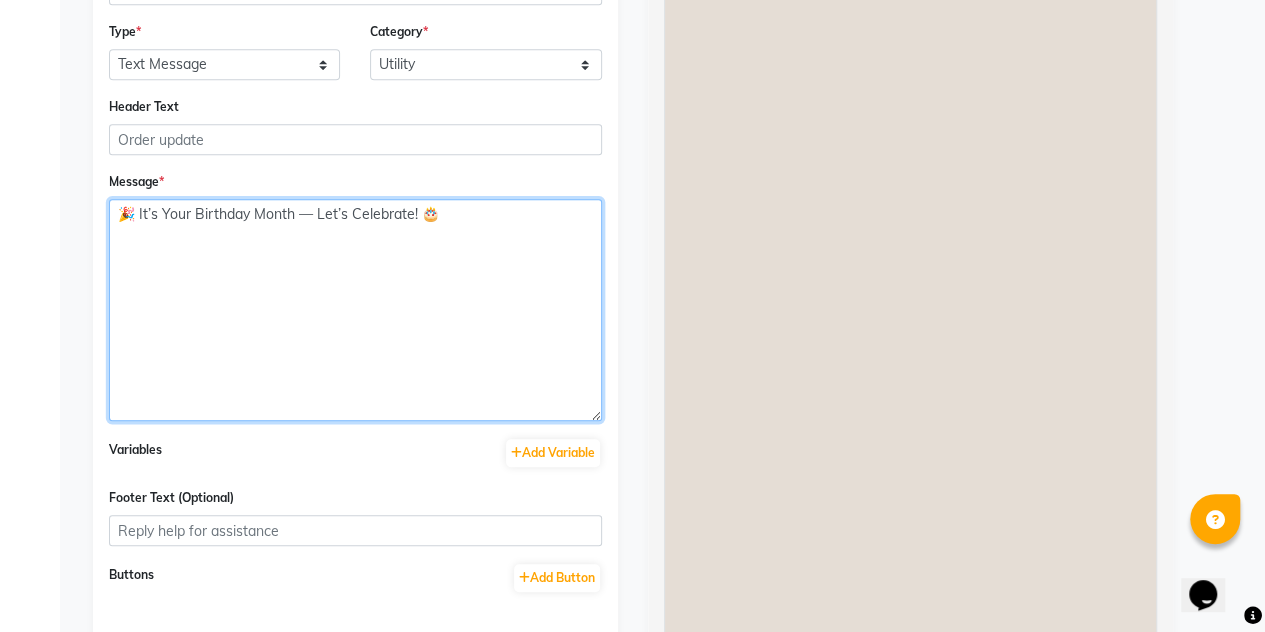 scroll, scrollTop: 0, scrollLeft: 0, axis: both 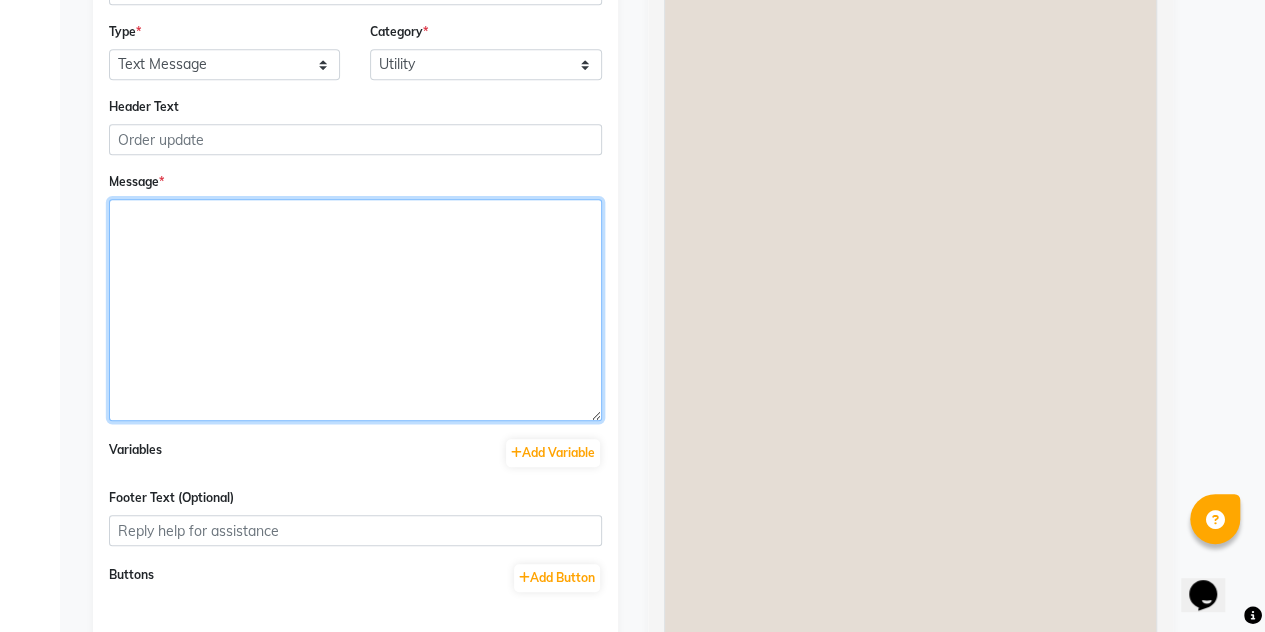 paste on "🎉 It’s Your Birthday Month — Let’s Celebrate! 🎂
We’re sprinkling some extra joy on your special month with a complimentary Blow-dry or Deluxe Pedicure just for you at Play Salon! 💆‍♀️✨
🎈 Feel fabulous and shine brighter than ever!
✅ Offer valid throughout your entire birthday month
Claim your birthday treat today! 🎁📲" 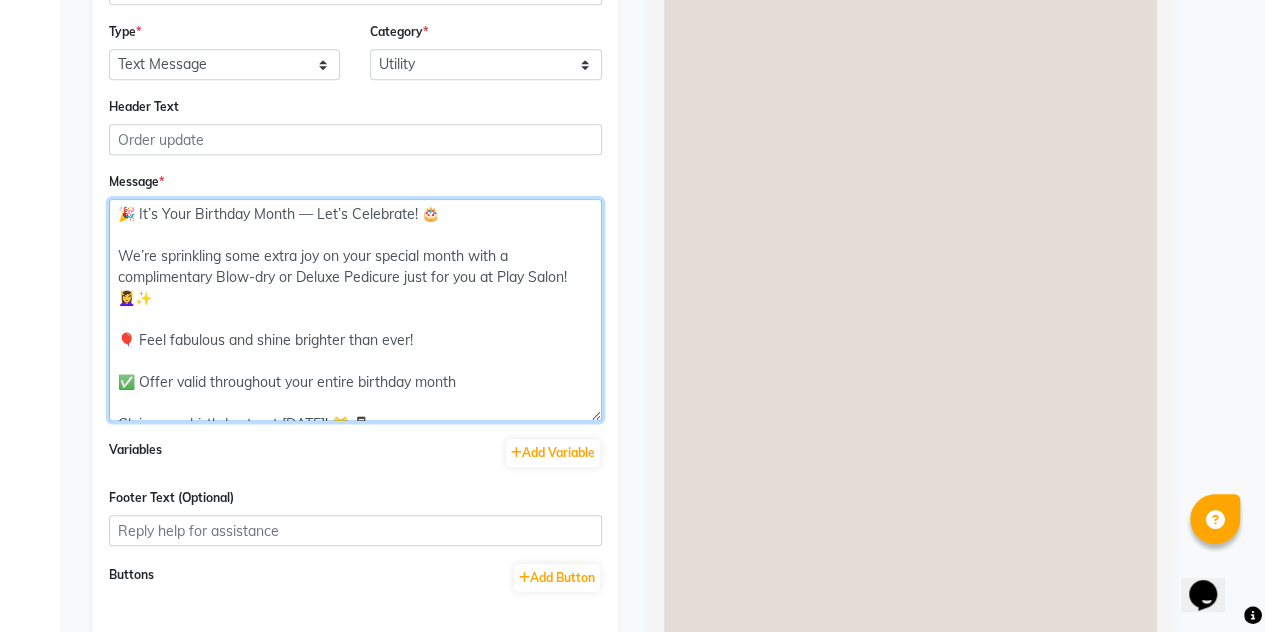 scroll, scrollTop: 0, scrollLeft: 0, axis: both 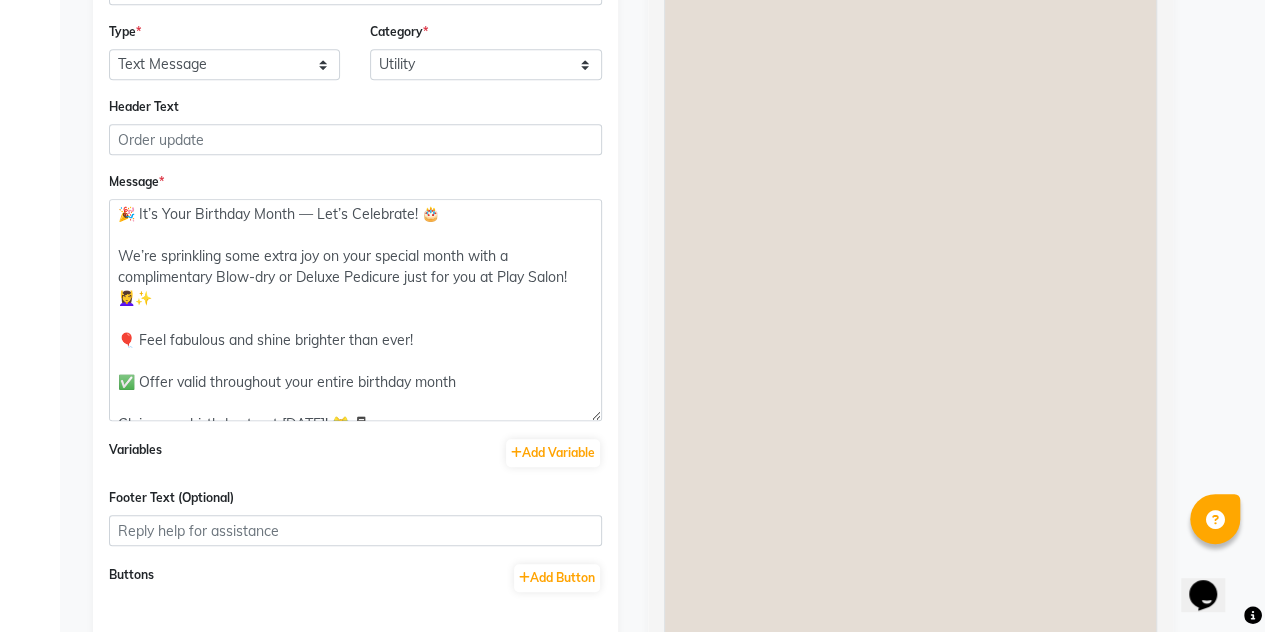 click on "You:  🎉 It’s Your Birthday Month — Let’s Celebrate! 🎂
We’re sprinkling some extra joy on your special month with a complimentary Blow-dry or Deluxe Pedicure just for you at Play Salon! 💆‍♀️✨
🎈 Feel fabulous and shine brighter than ever!
✅ Offer valid throughout your entire birthday month
Claim your birthday treat today! 🎁📲
11:23" 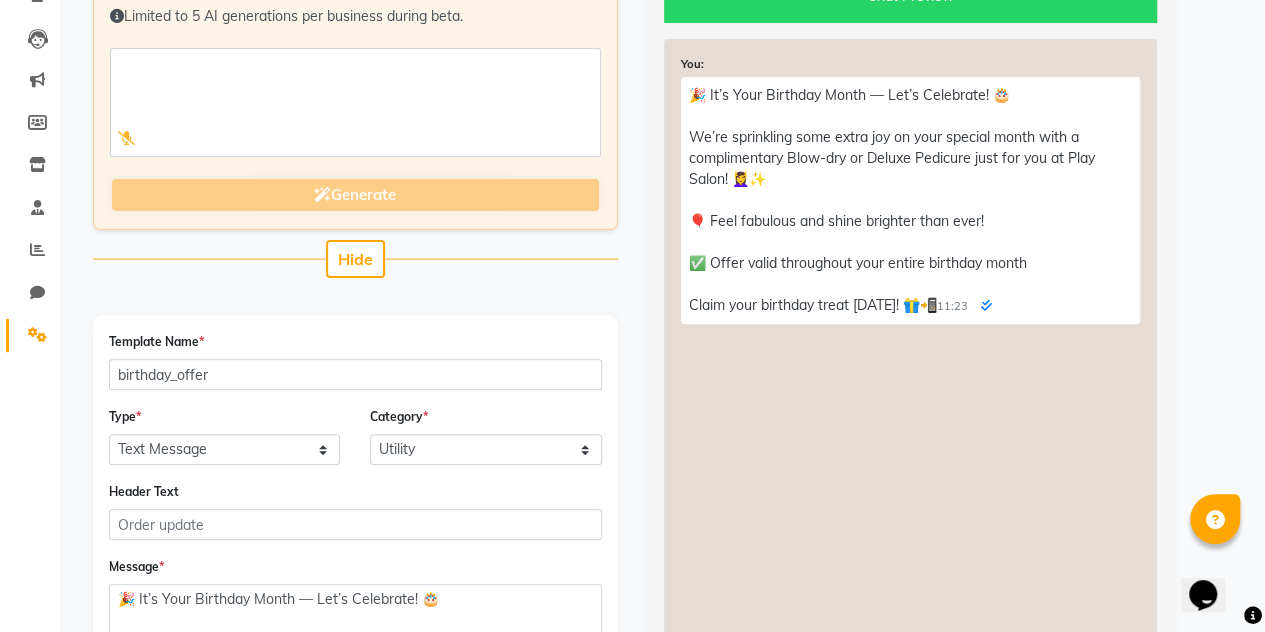 scroll, scrollTop: 0, scrollLeft: 0, axis: both 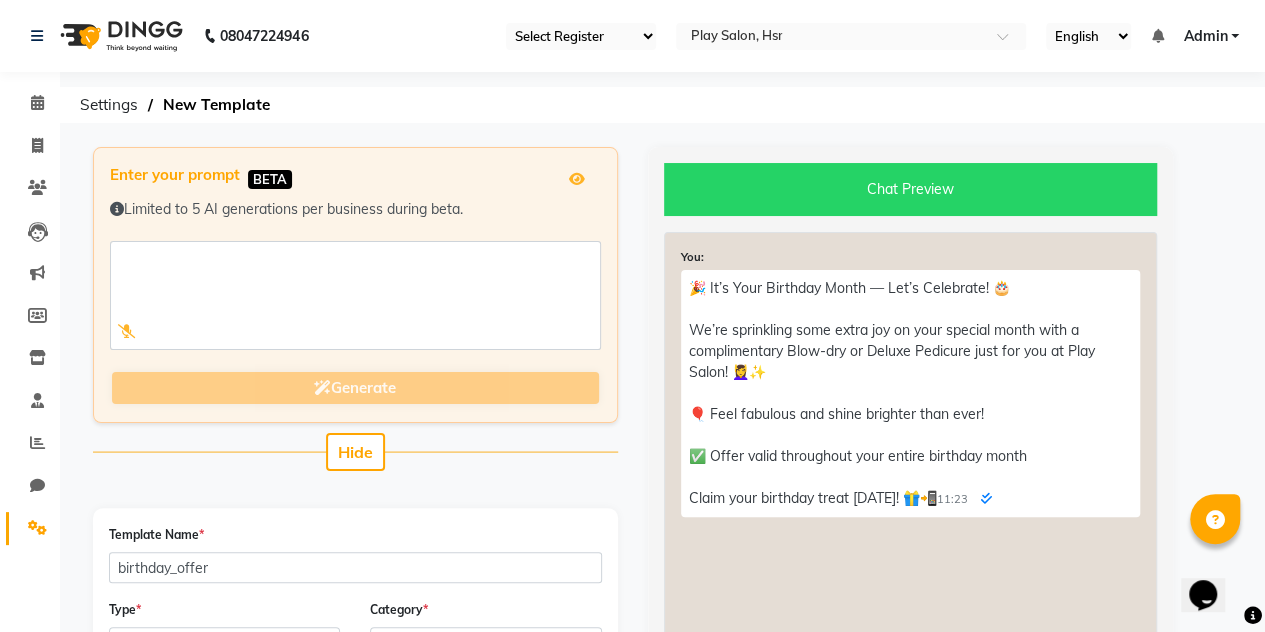 click on "You:  🎉 It’s Your Birthday Month — Let’s Celebrate! 🎂
We’re sprinkling some extra joy on your special month with a complimentary Blow-dry or Deluxe Pedicure just for you at Play Salon! 💆‍♀️✨
🎈 Feel fabulous and shine brighter than ever!
✅ Offer valid throughout your entire birthday month
Claim your birthday treat today! 🎁📲
11:23" 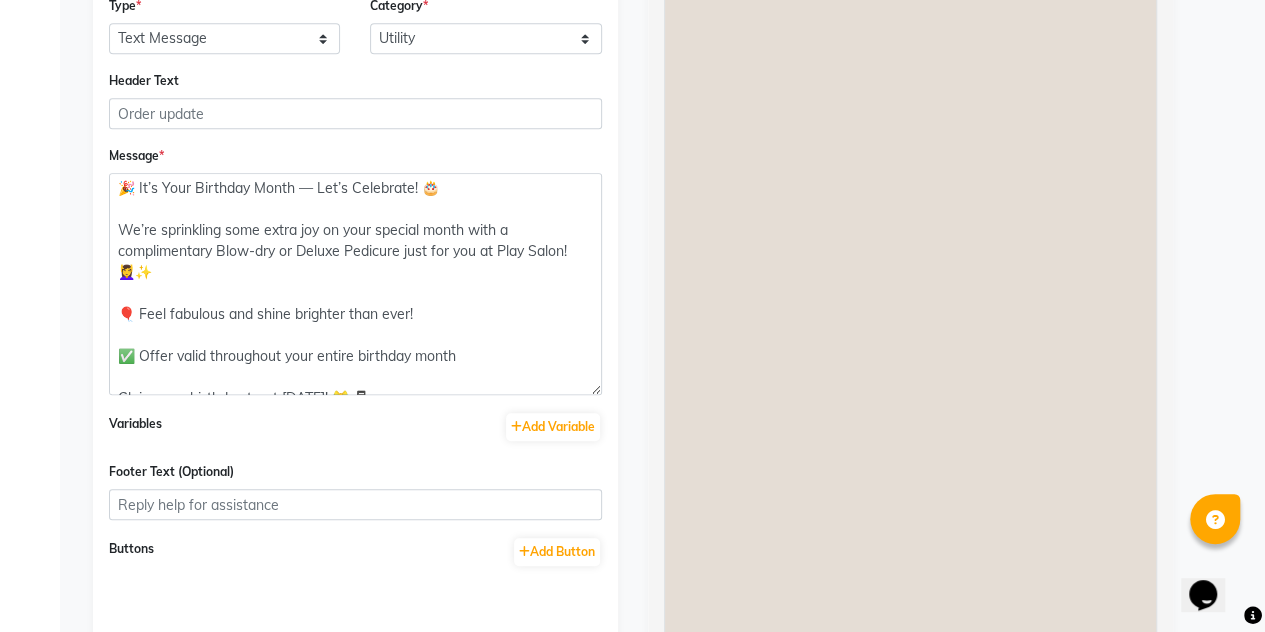 scroll, scrollTop: 607, scrollLeft: 0, axis: vertical 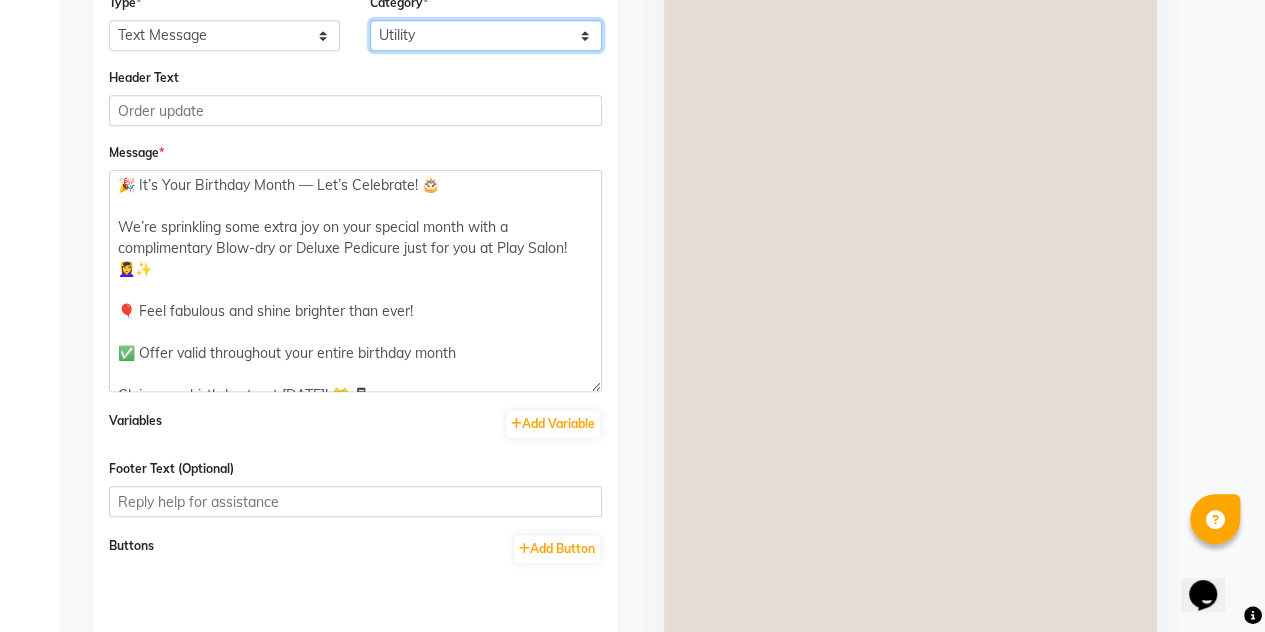 click on "Utility Marketing" 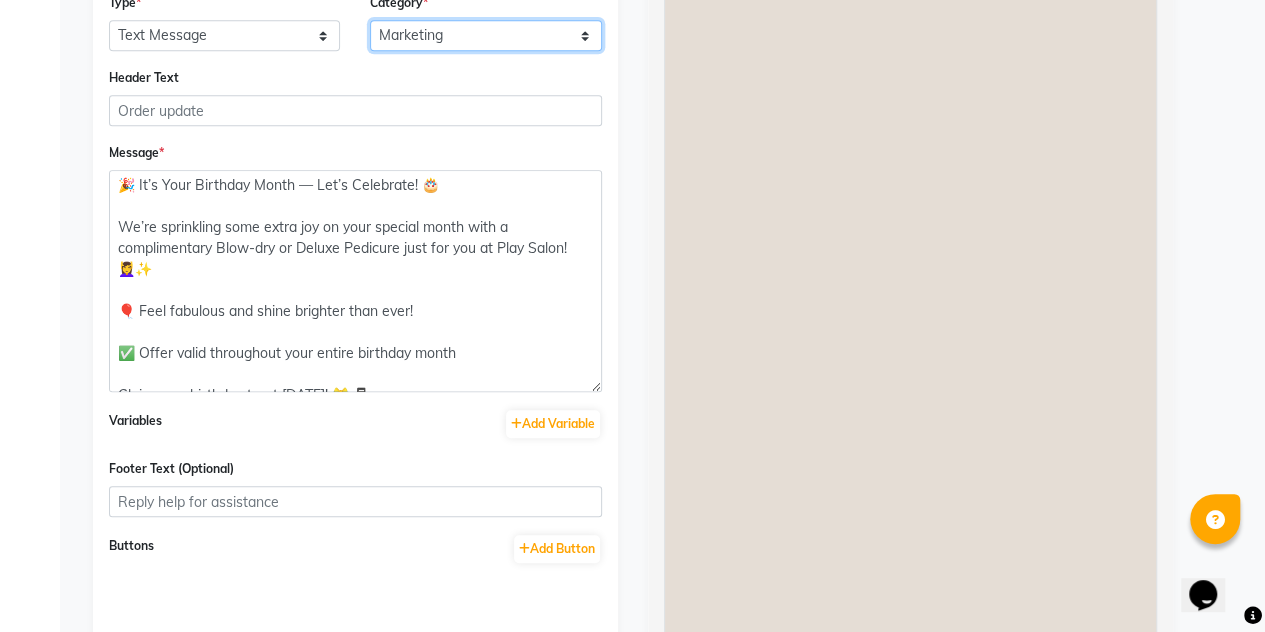 click on "Utility Marketing" 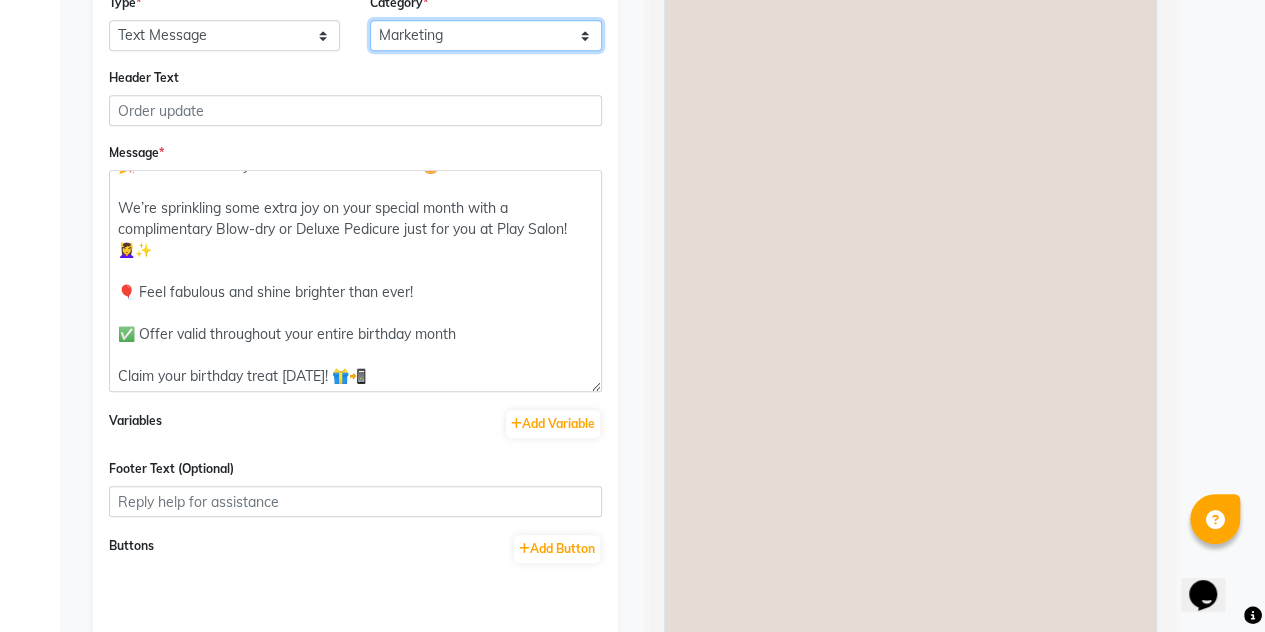 scroll, scrollTop: 60, scrollLeft: 0, axis: vertical 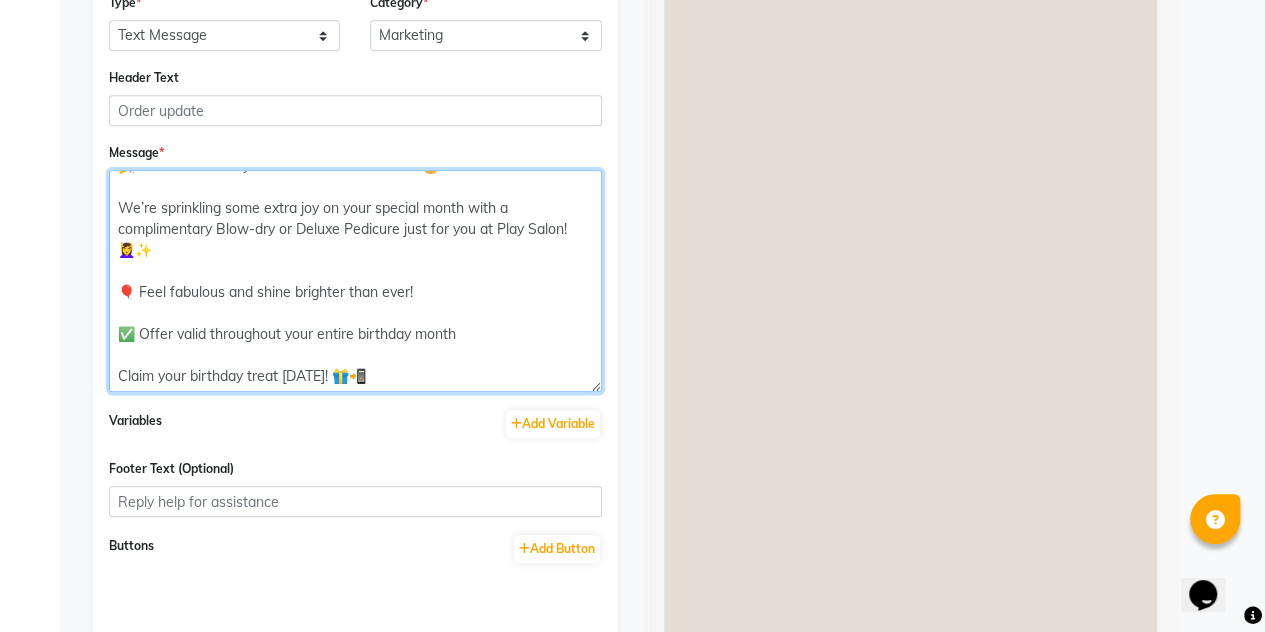 click on "🎉 It’s Your Birthday Month — Let’s Celebrate! 🎂
We’re sprinkling some extra joy on your special month with a complimentary Blow-dry or Deluxe Pedicure just for you at Play Salon! 💆‍♀️✨
🎈 Feel fabulous and shine brighter than ever!
✅ Offer valid throughout your entire birthday month
Claim your birthday treat today! 🎁📲" at bounding box center (355, 281) 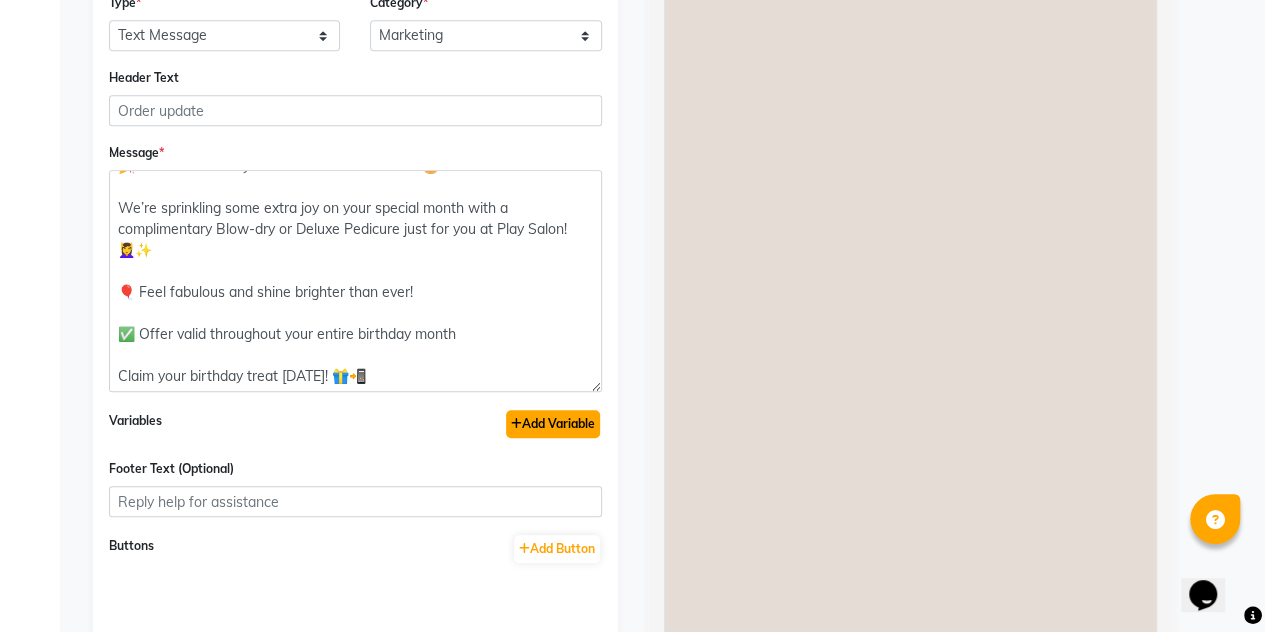 click on "Add Variable" 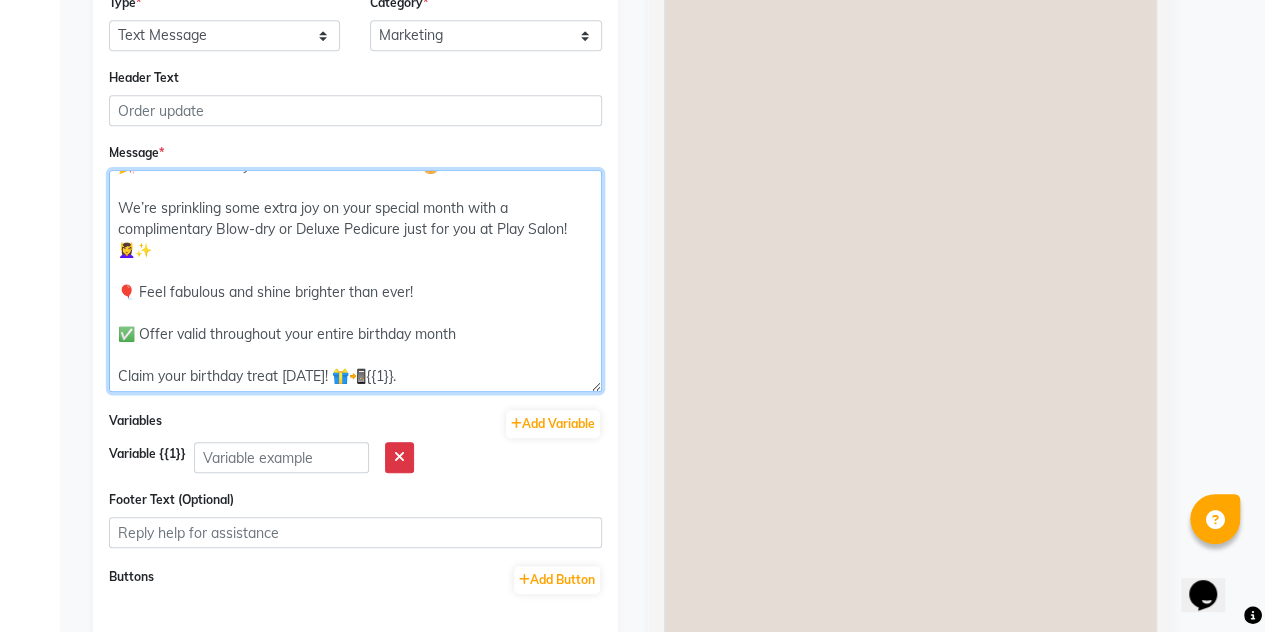 type on "🎉 It’s Your Birthday Month — Let’s Celebrate! 🎂
We’re sprinkling some extra joy on your special month with a complimentary Blow-dry or Deluxe Pedicure just for you at Play Salon! 💆‍♀️✨
🎈 Feel fabulous and shine brighter than ever!
✅ Offer valid throughout your entire birthday month
Claim your birthday treat today! 🎁📲{{1}}." 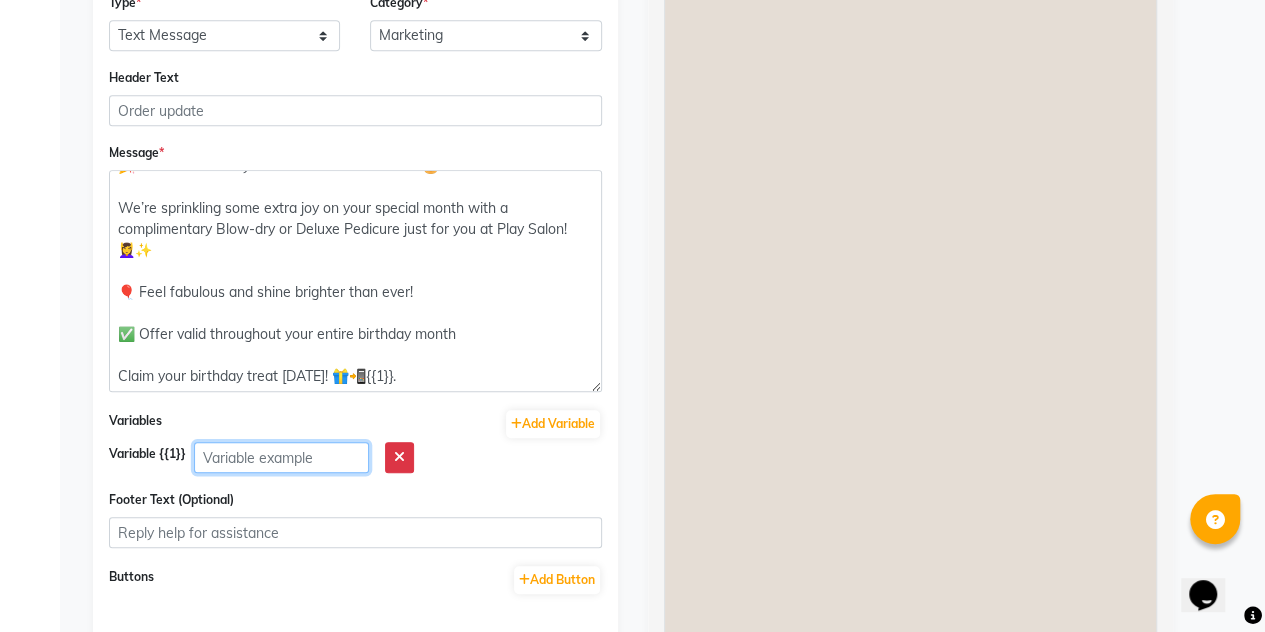 click 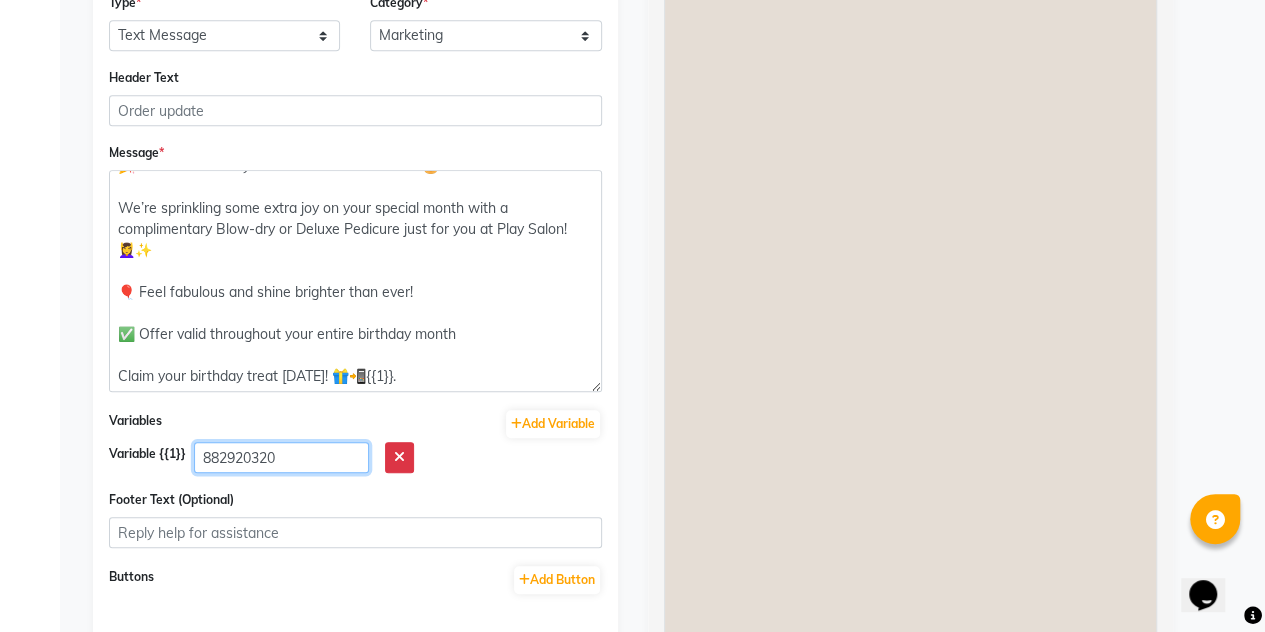 type on "882920320" 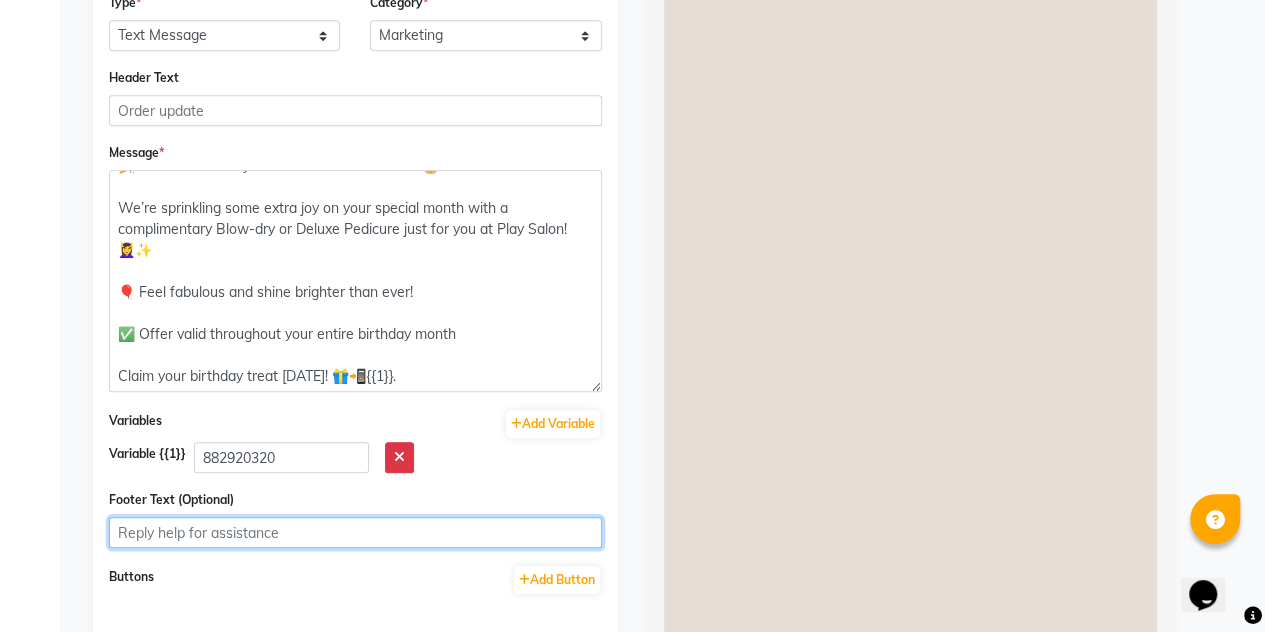 click on "Footer Text (Optional)" at bounding box center (355, 532) 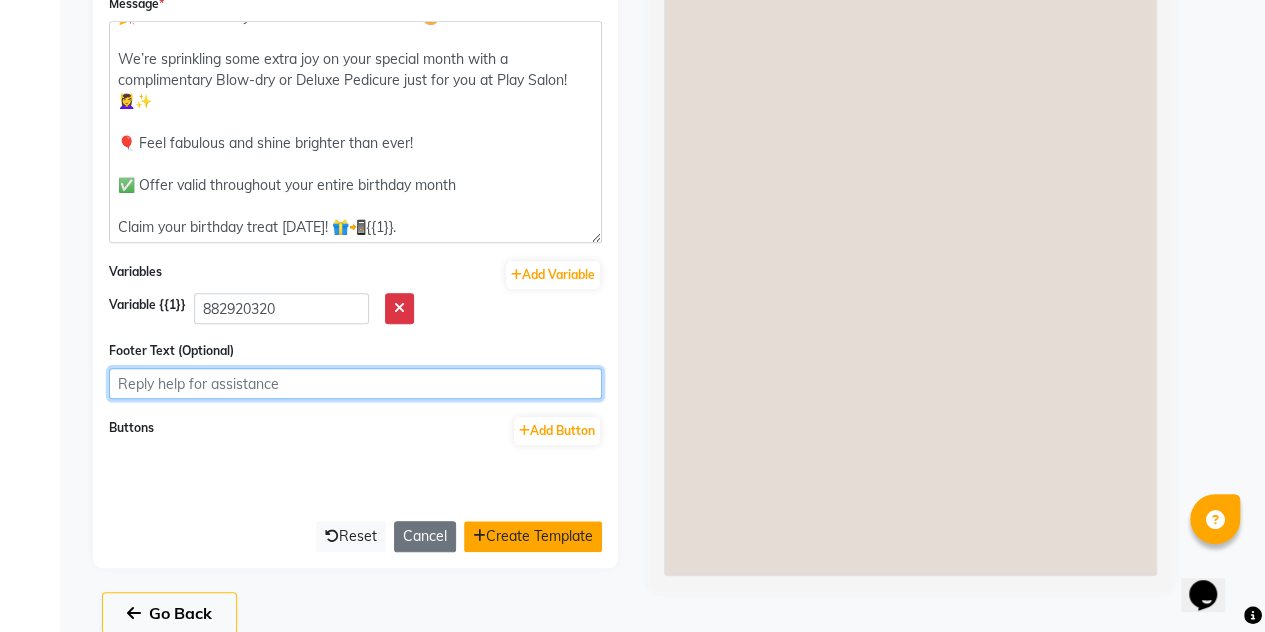 scroll, scrollTop: 758, scrollLeft: 0, axis: vertical 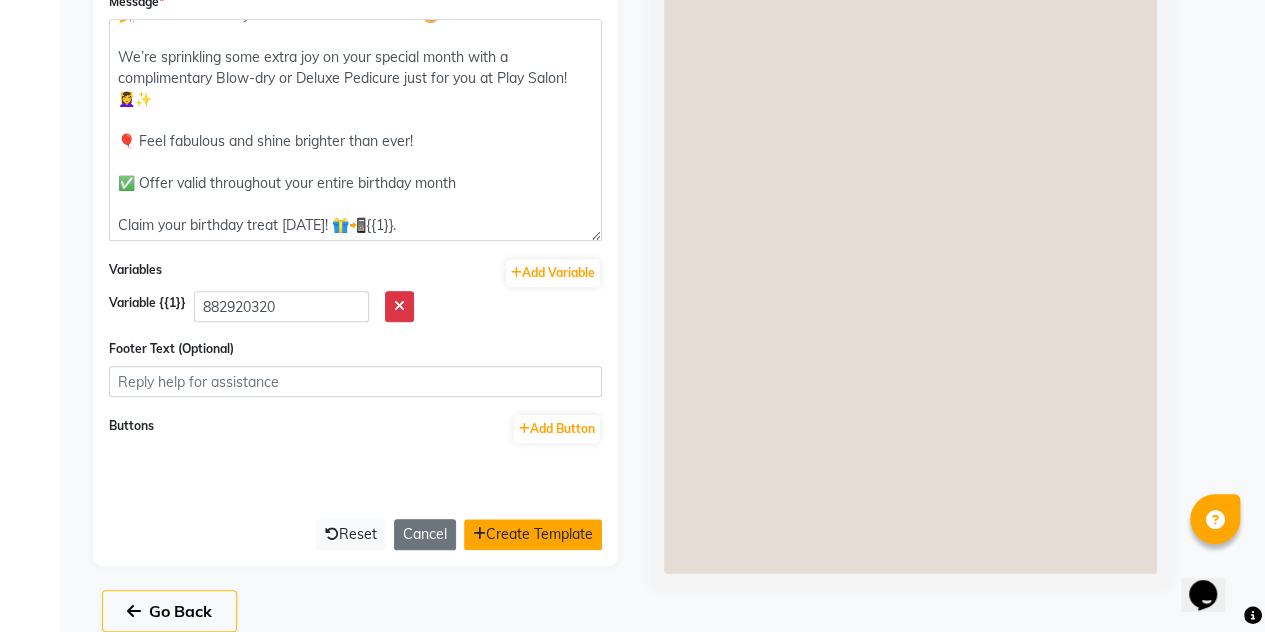 click on "Create Template" 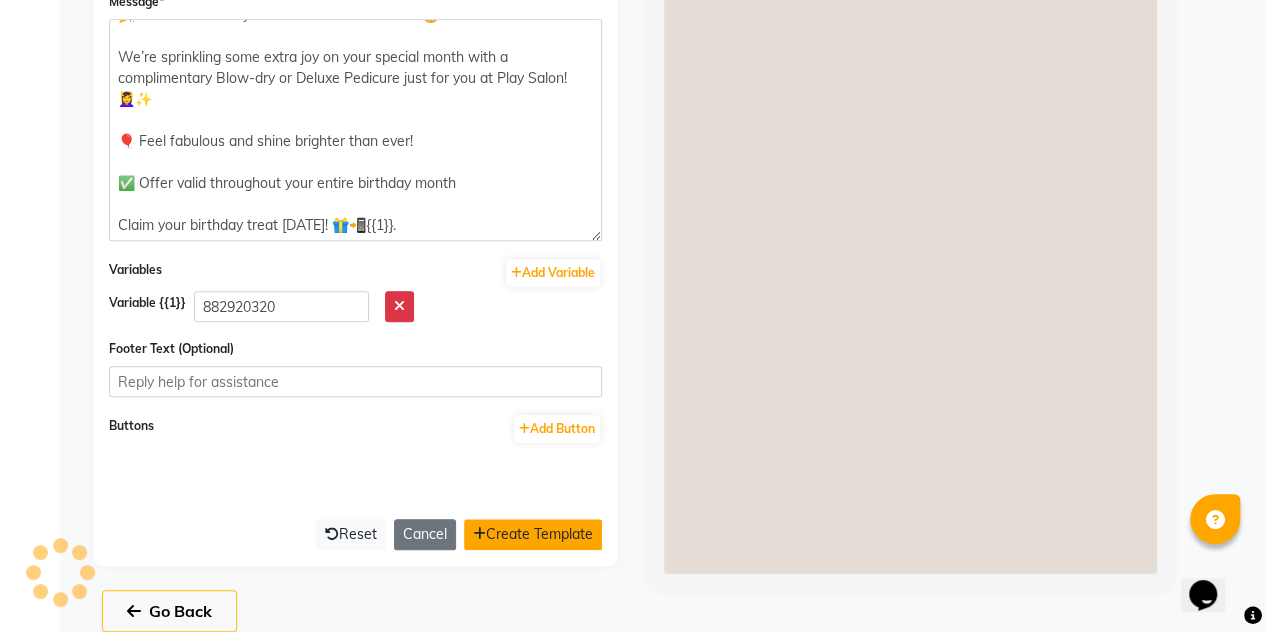 select on "APPROVED" 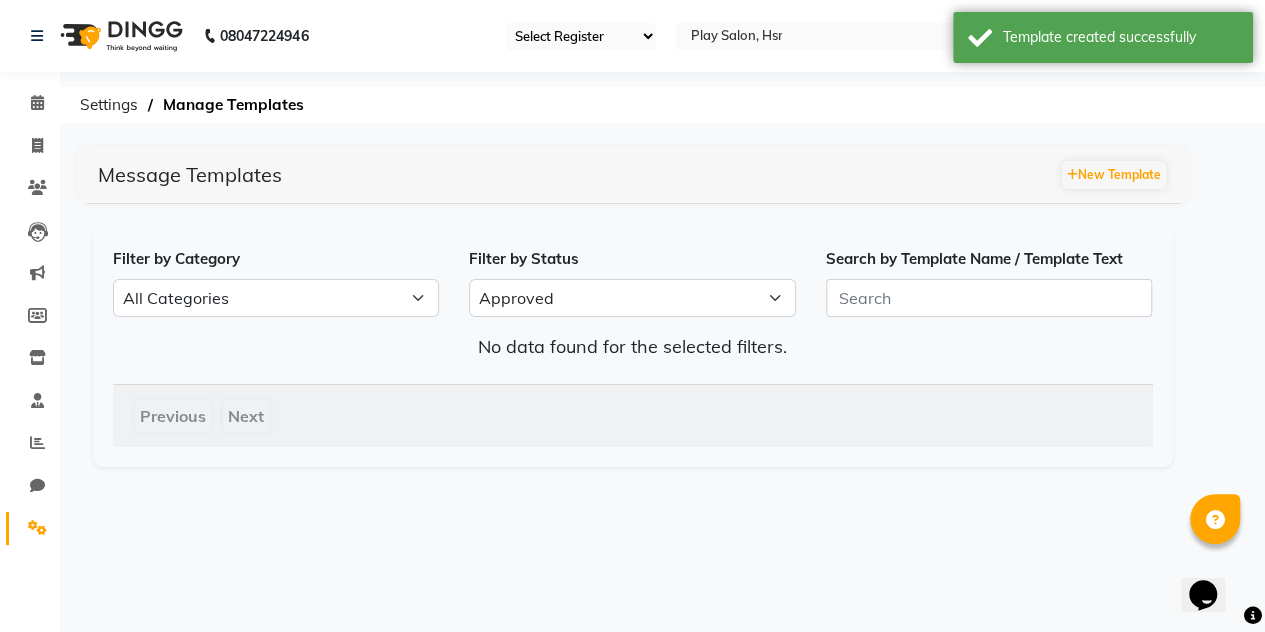 scroll, scrollTop: 0, scrollLeft: 0, axis: both 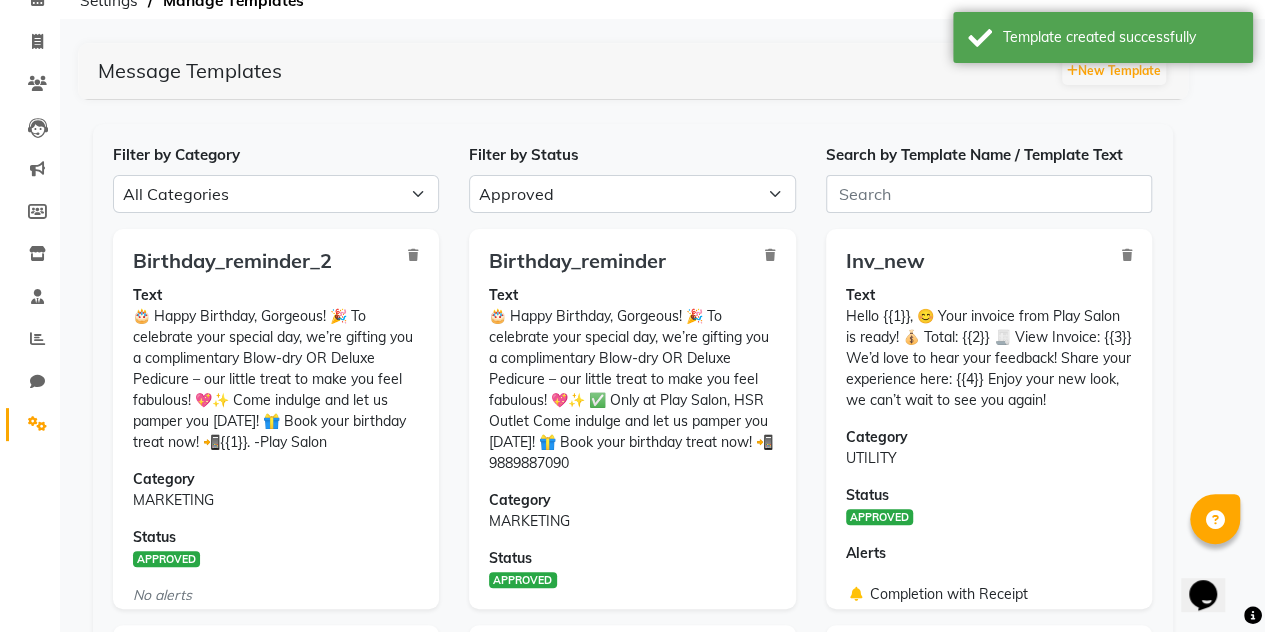 click on "Filter by Status All Approved Rejected Failed Pending" 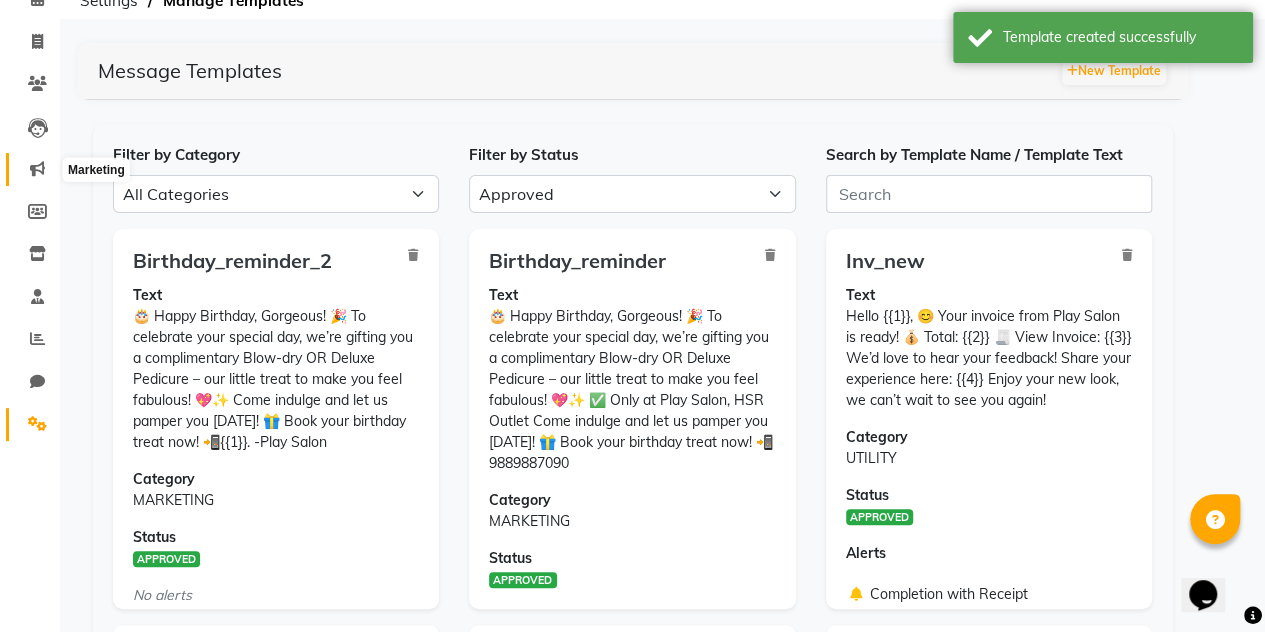 click 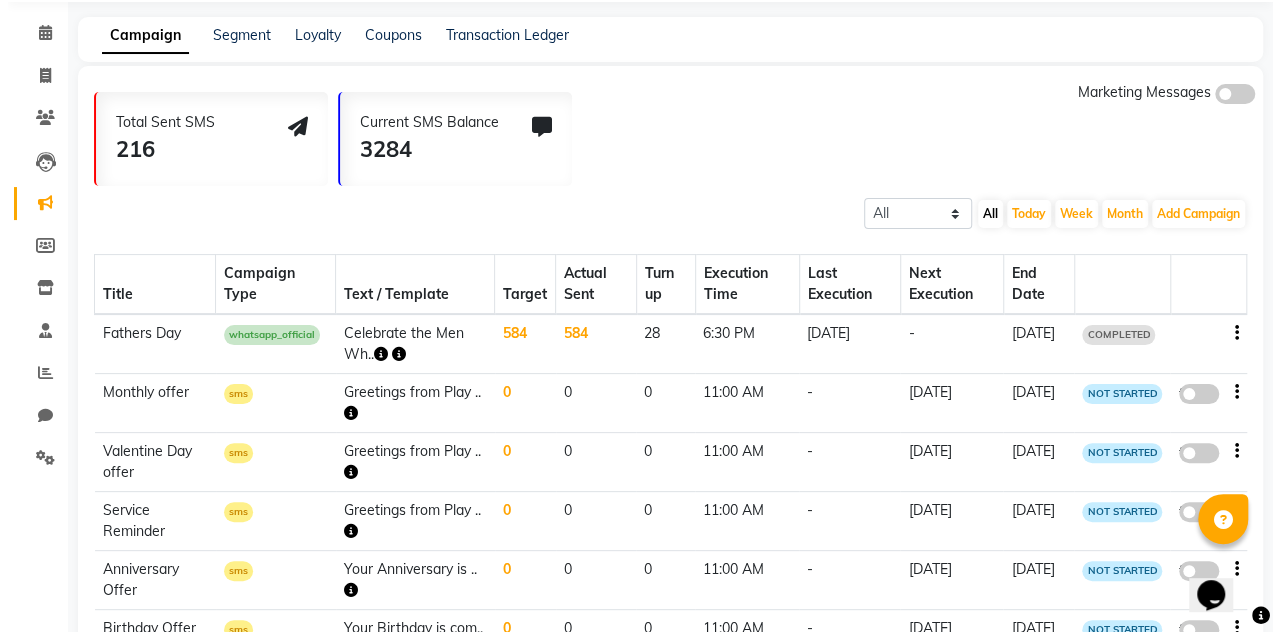 scroll, scrollTop: 0, scrollLeft: 0, axis: both 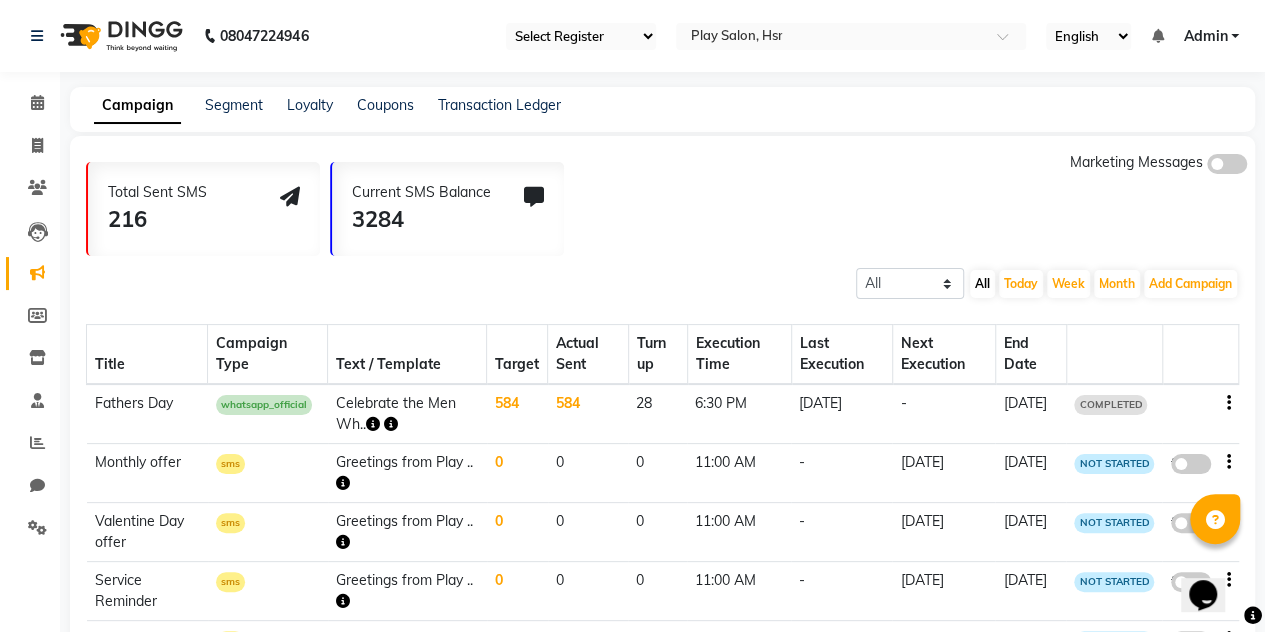 click on "Campaign Segment Loyalty Coupons Transaction Ledger" 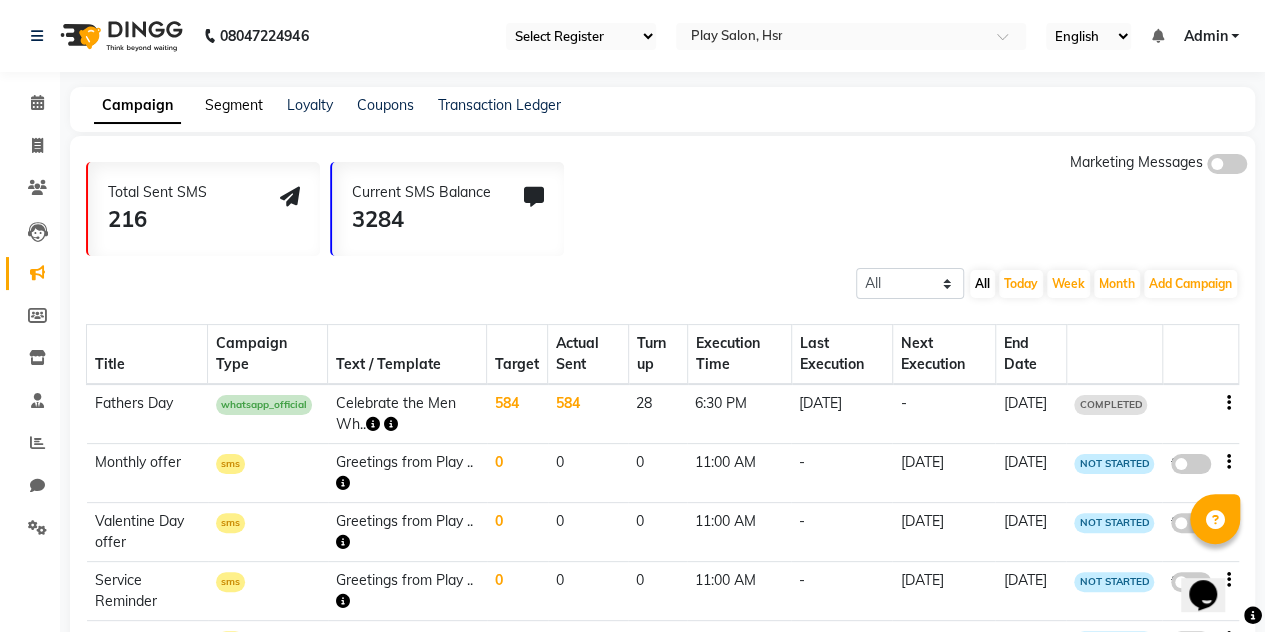 click on "Segment" 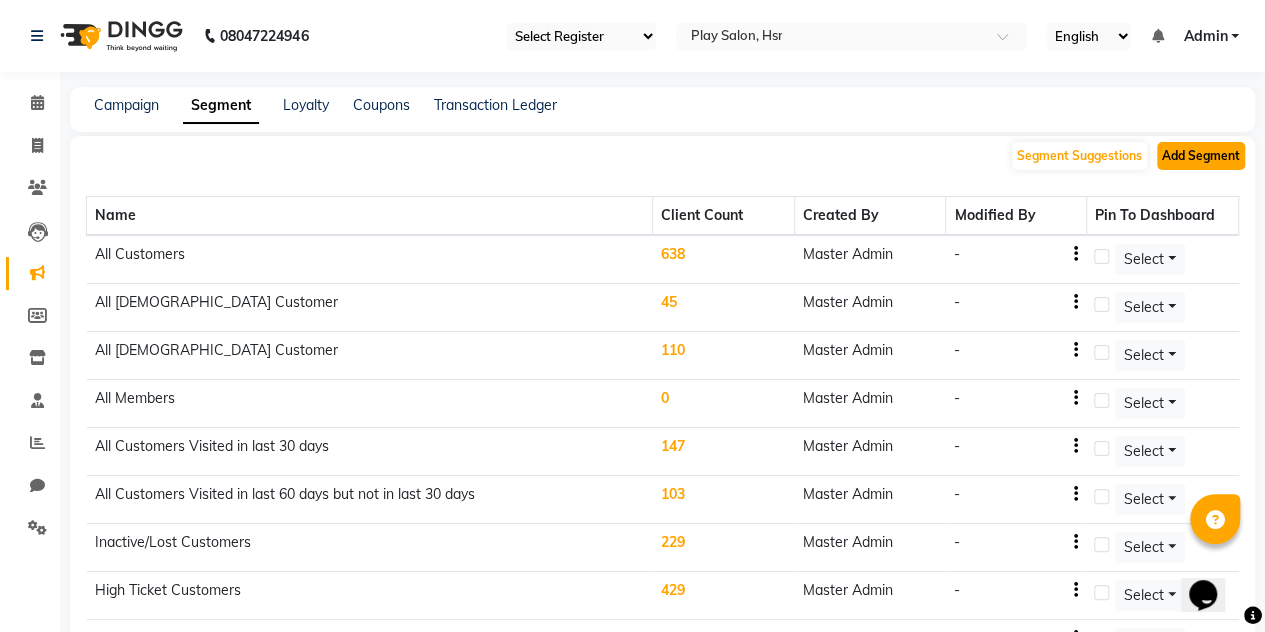 click on "Add Segment" 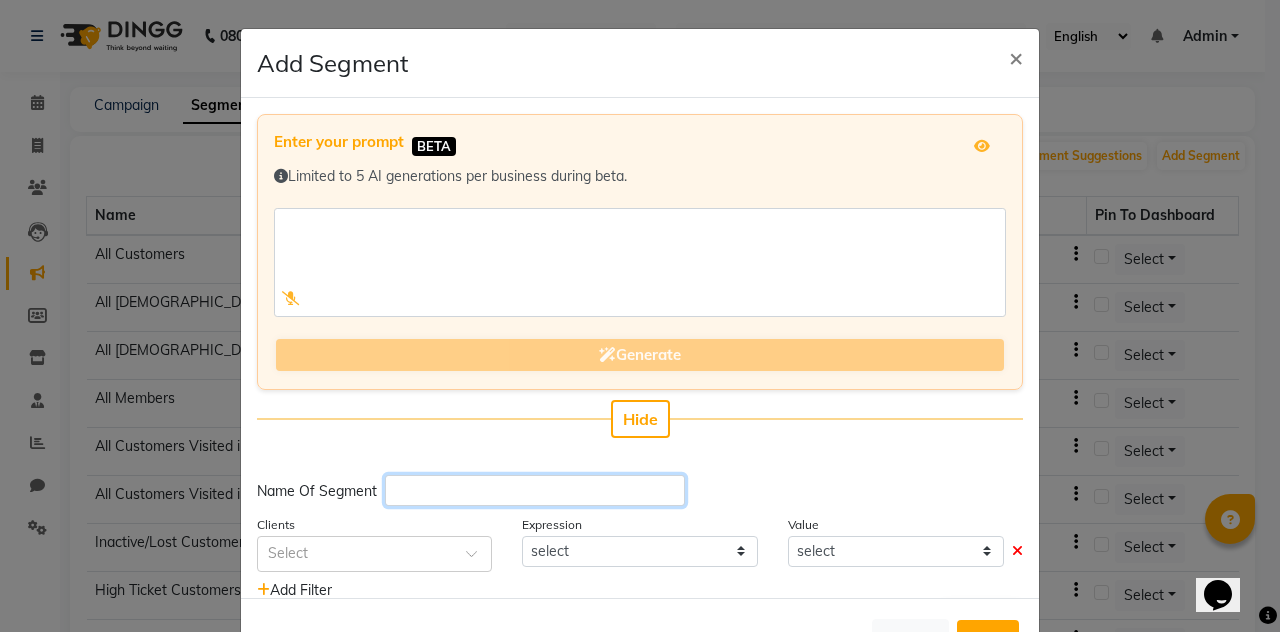click 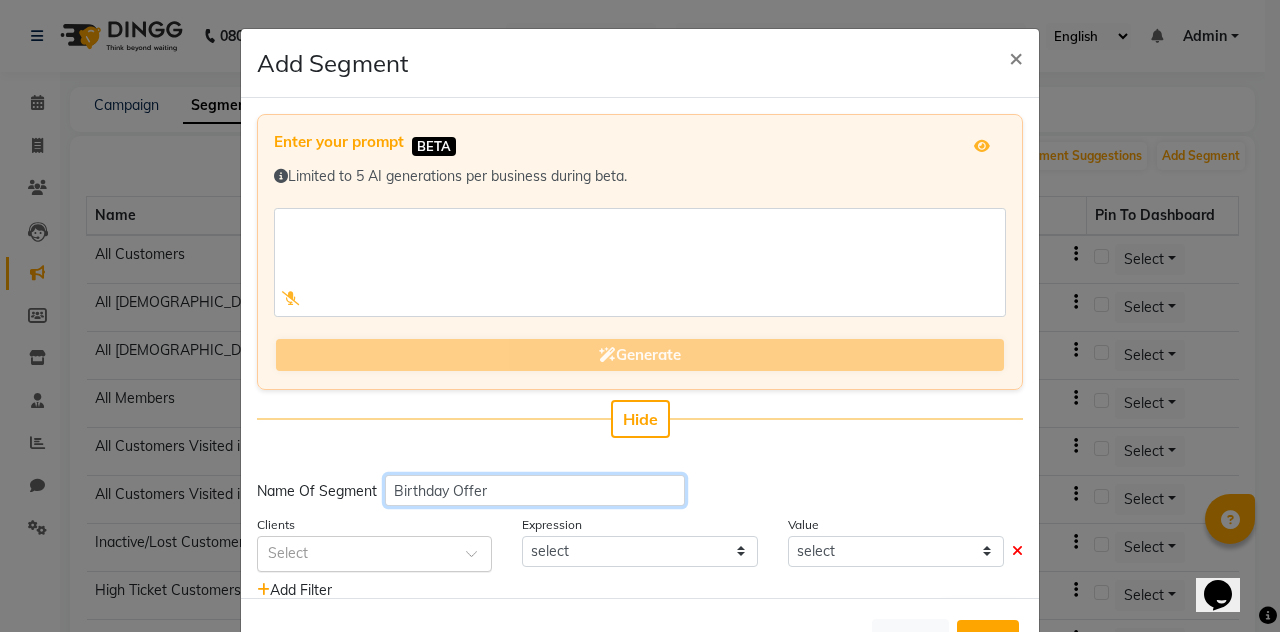 type on "Birthday Offer" 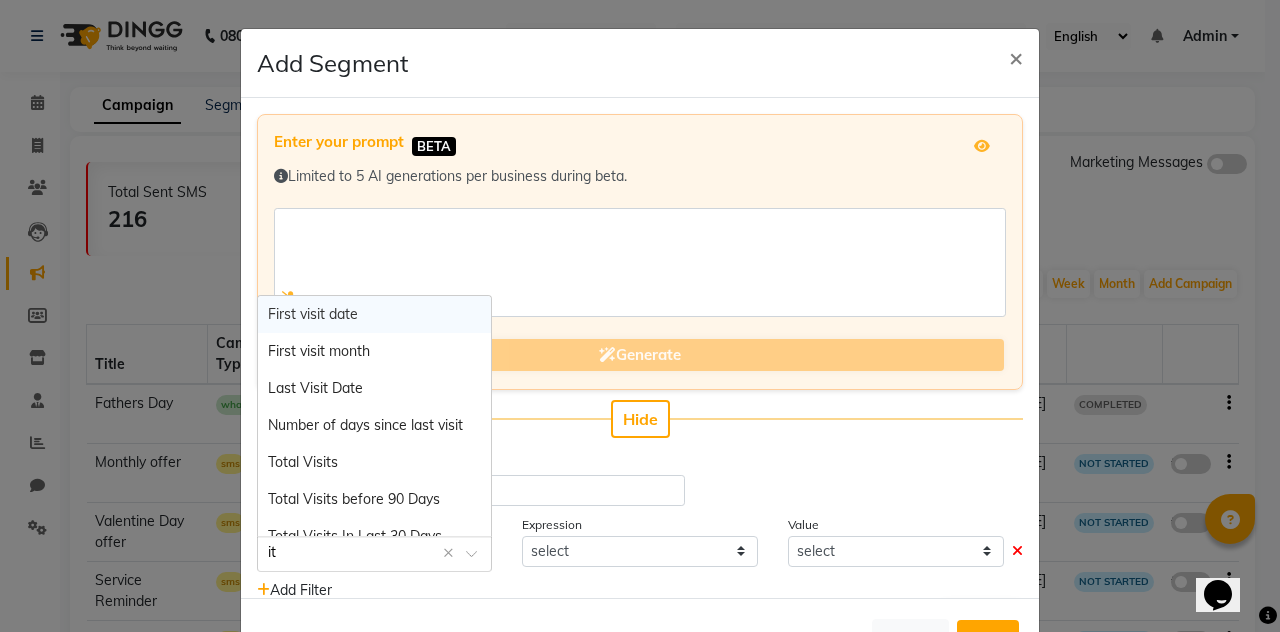 type on "i" 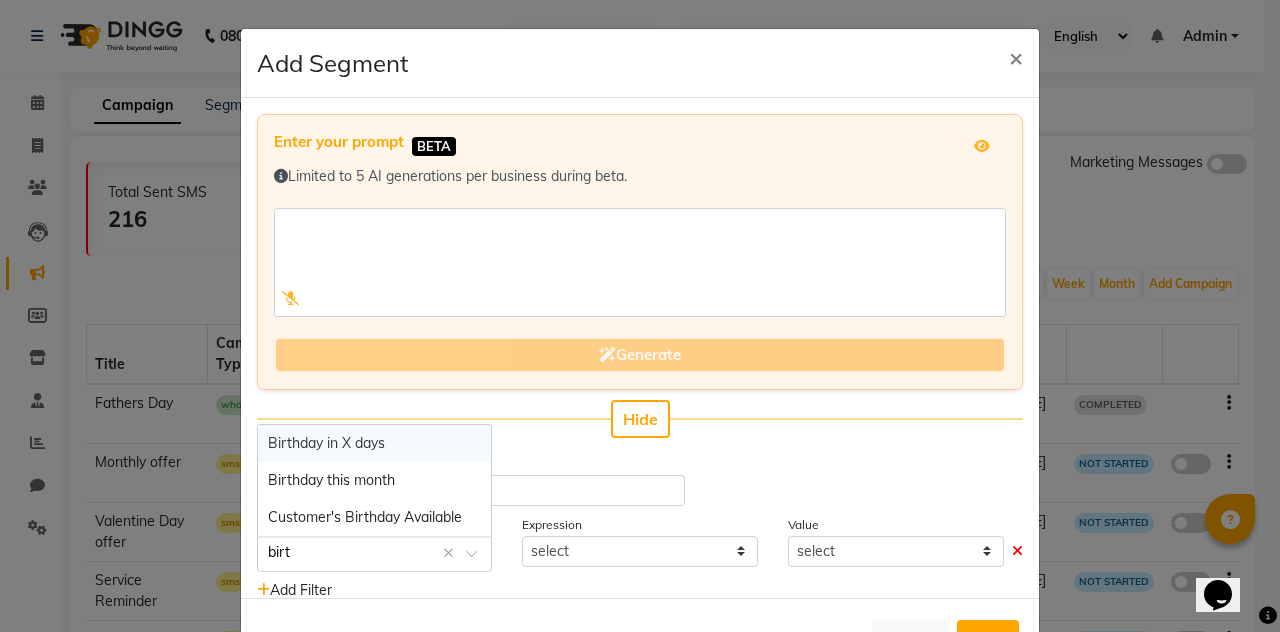 type on "birth" 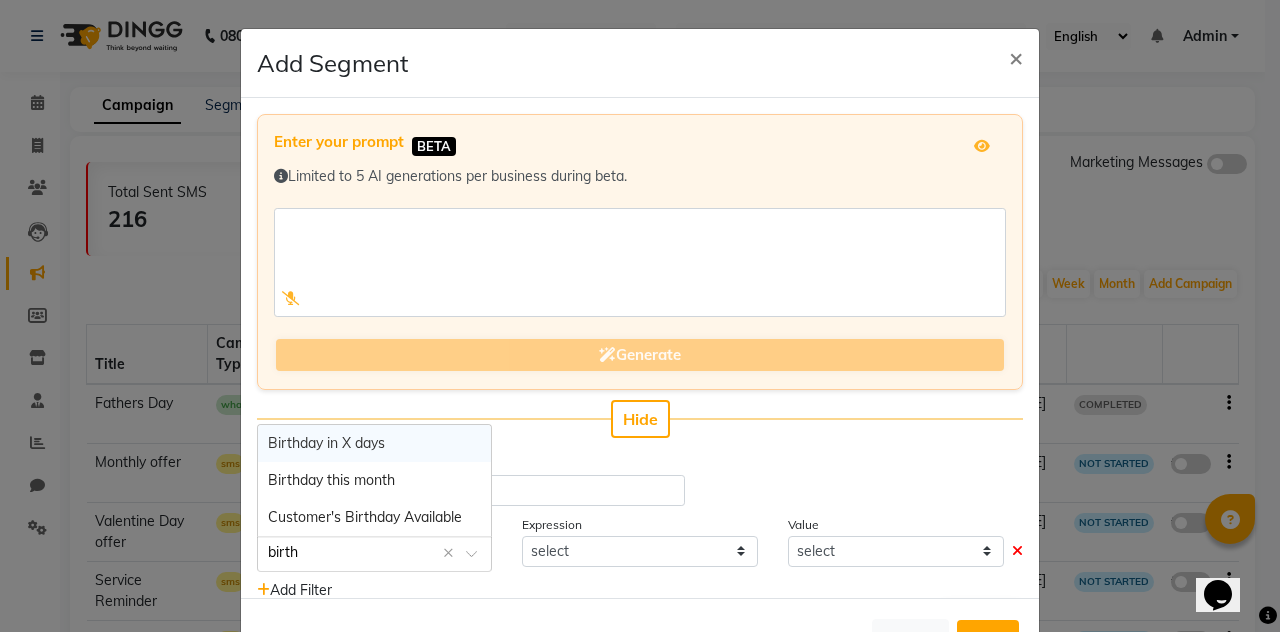 click on "Birthday in X days" at bounding box center (326, 443) 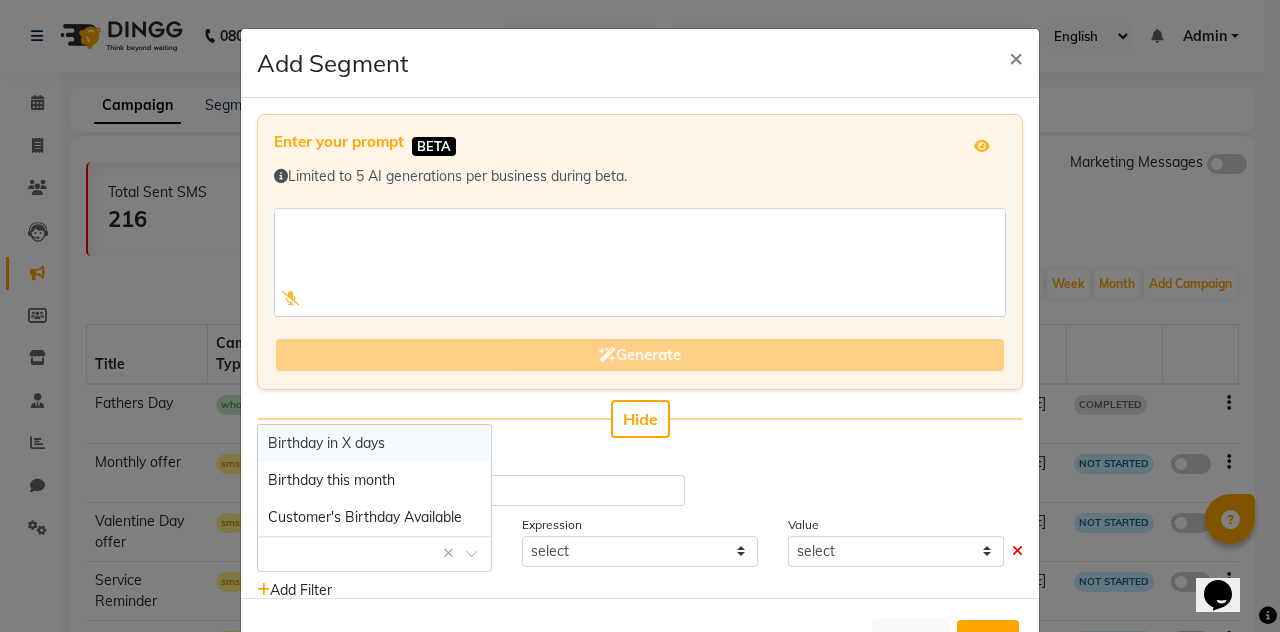 select on "=" 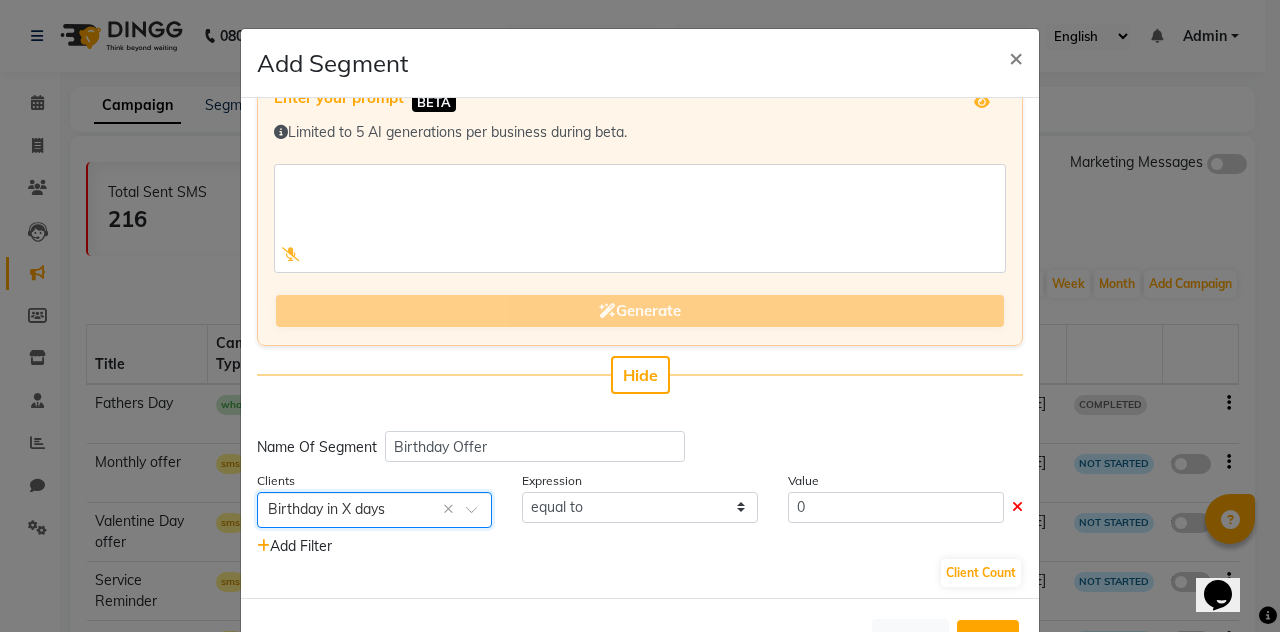 scroll, scrollTop: 49, scrollLeft: 0, axis: vertical 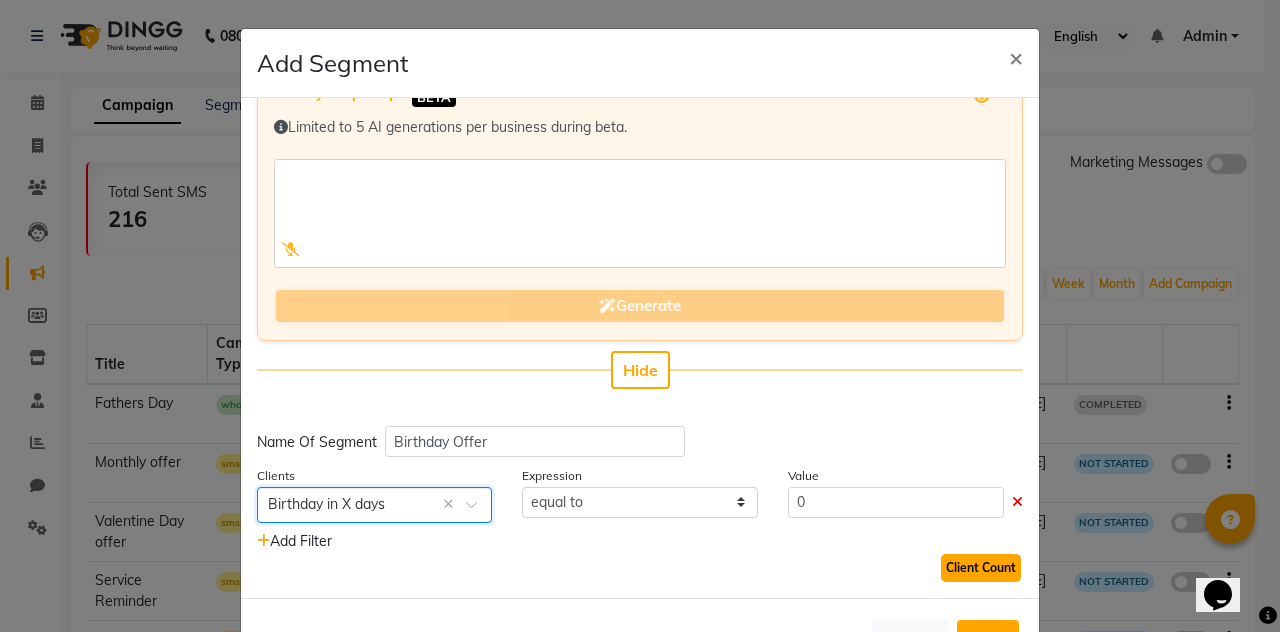 click on "Client Count" 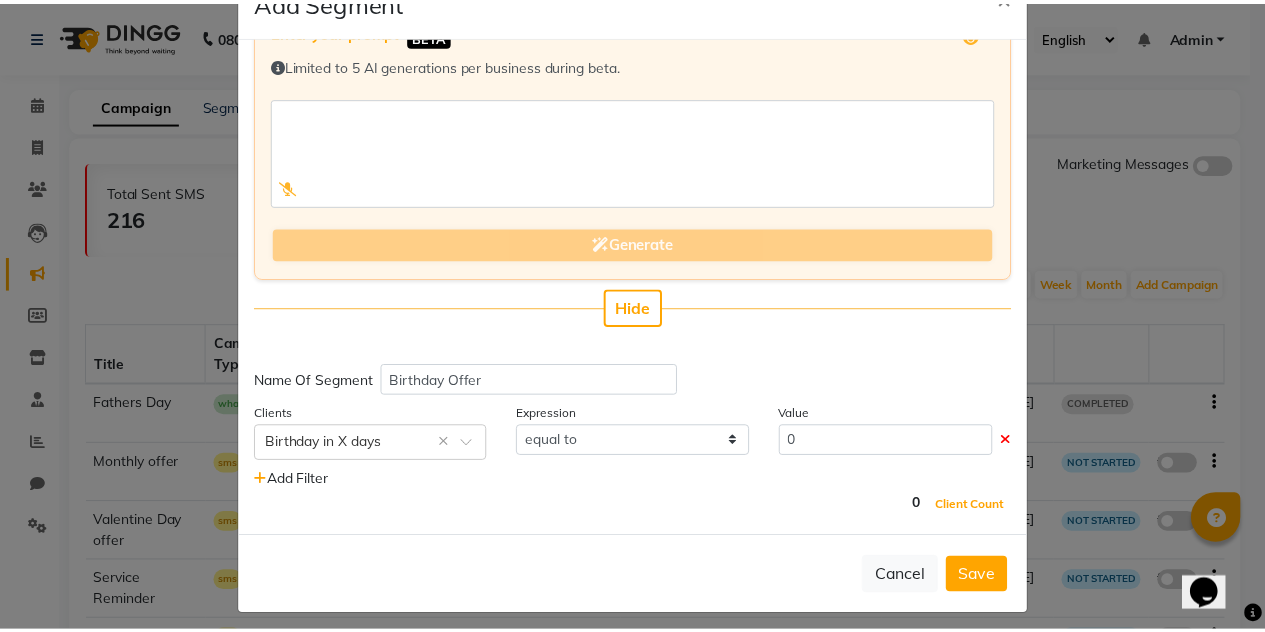 scroll, scrollTop: 72, scrollLeft: 0, axis: vertical 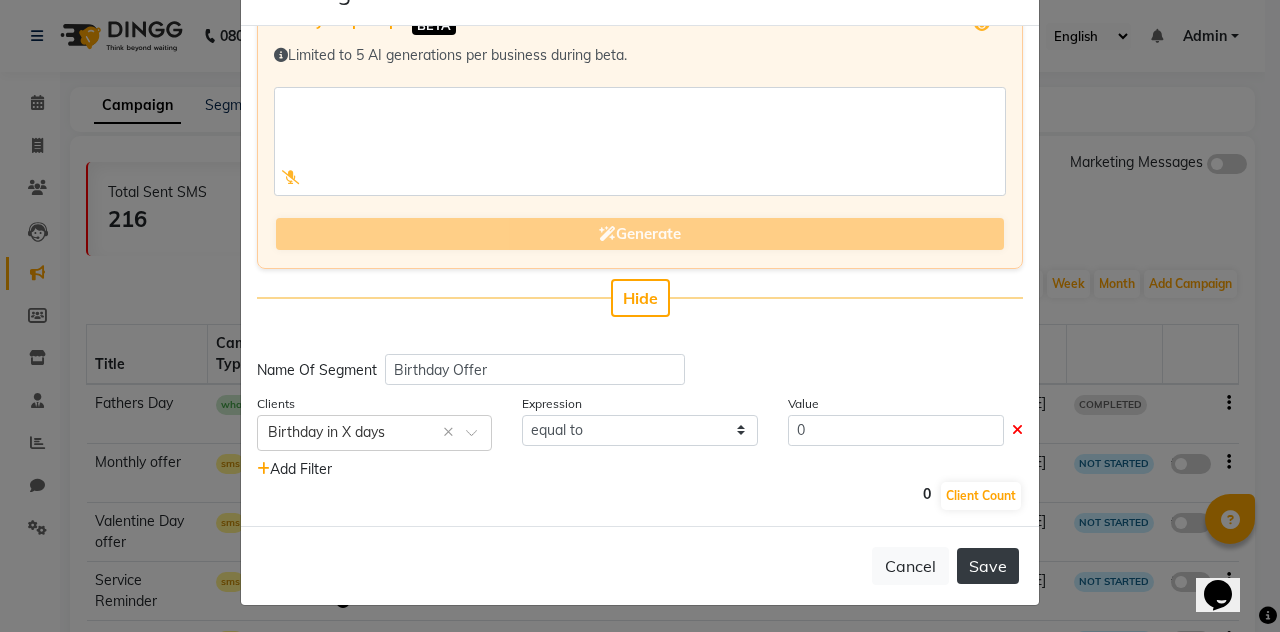 click on "Save" 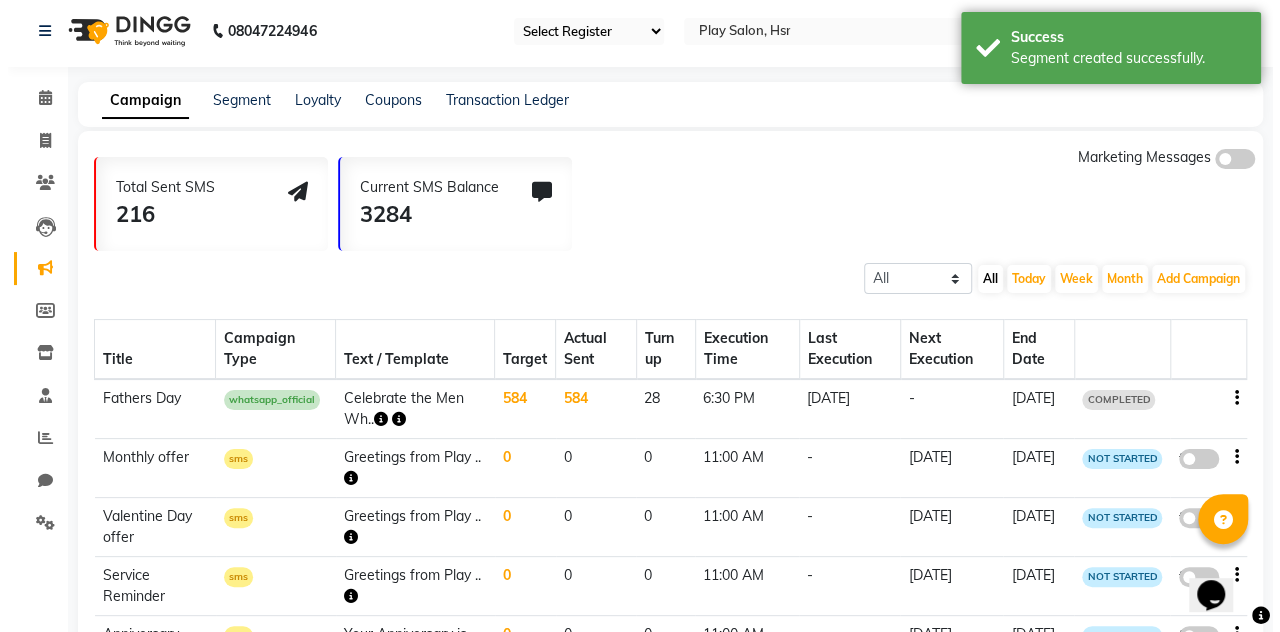 scroll, scrollTop: 0, scrollLeft: 0, axis: both 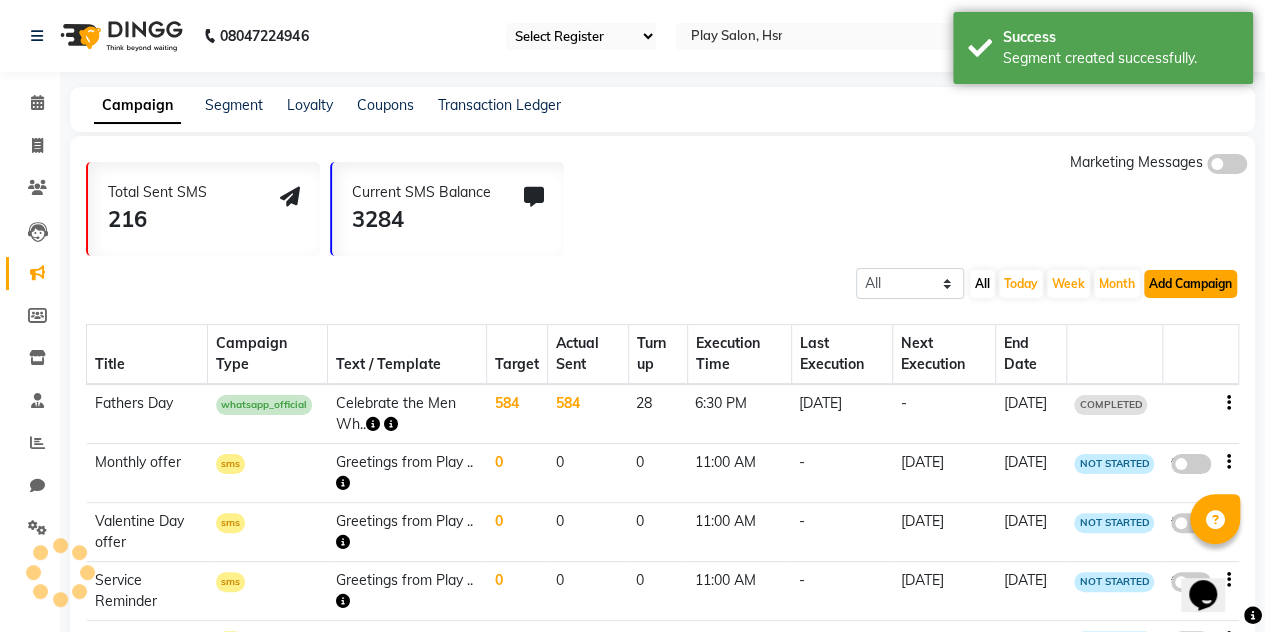 click on "Add Campaign" at bounding box center [1190, 284] 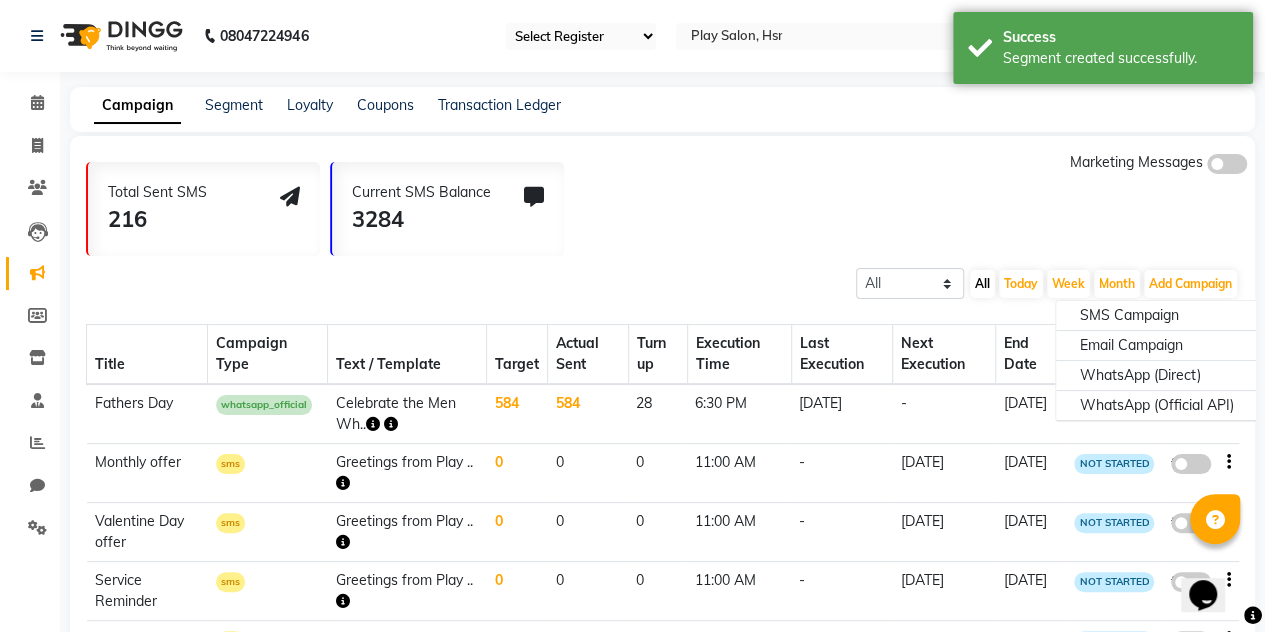 click on "All Scheduled Completed All Today Week Month  Add Campaign  SMS Campaign Email Campaign WhatsApp (Direct) WhatsApp (Official API)" 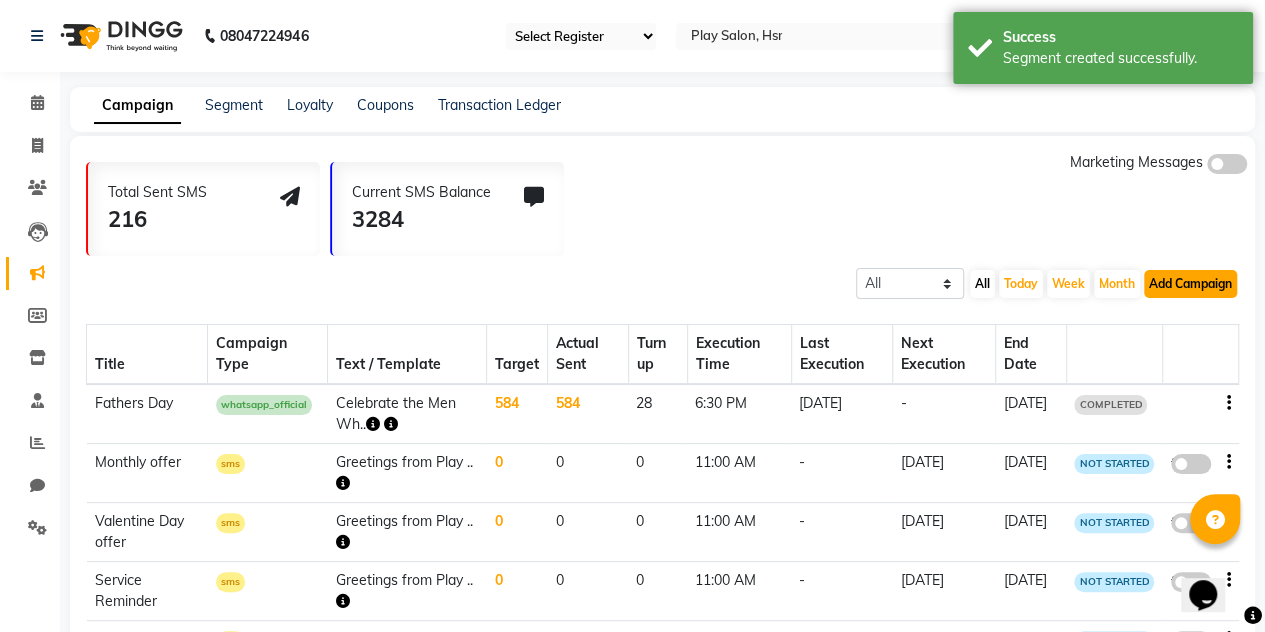click on "Add Campaign" at bounding box center [1190, 284] 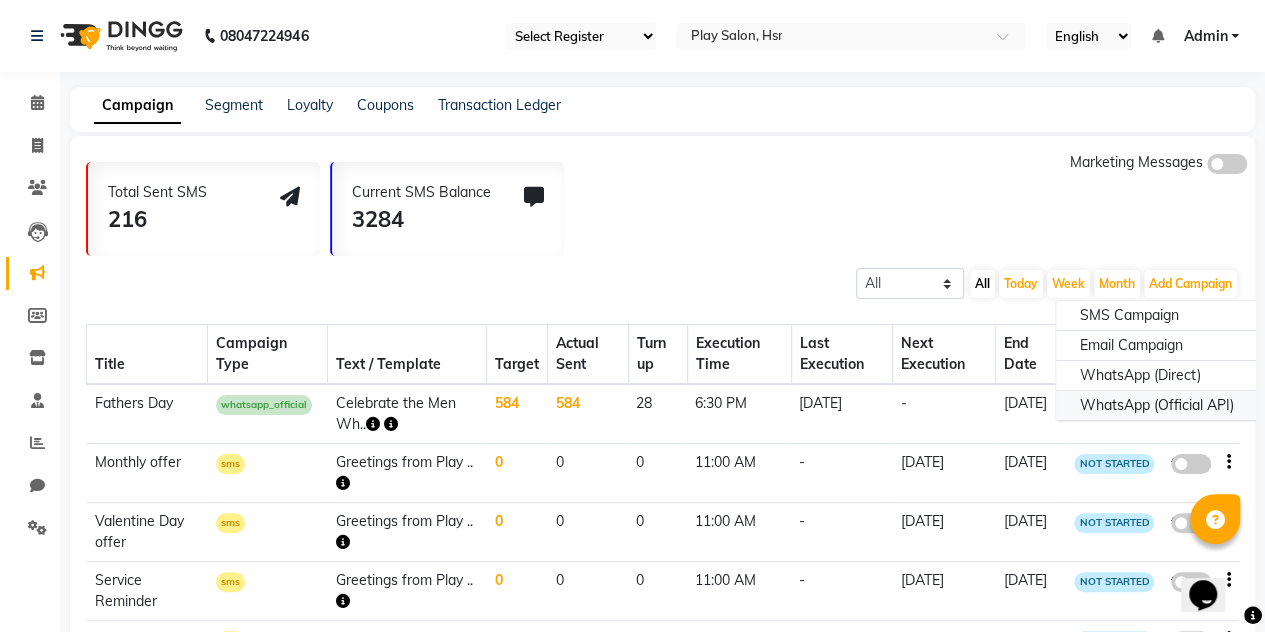 click on "WhatsApp (Official API)" 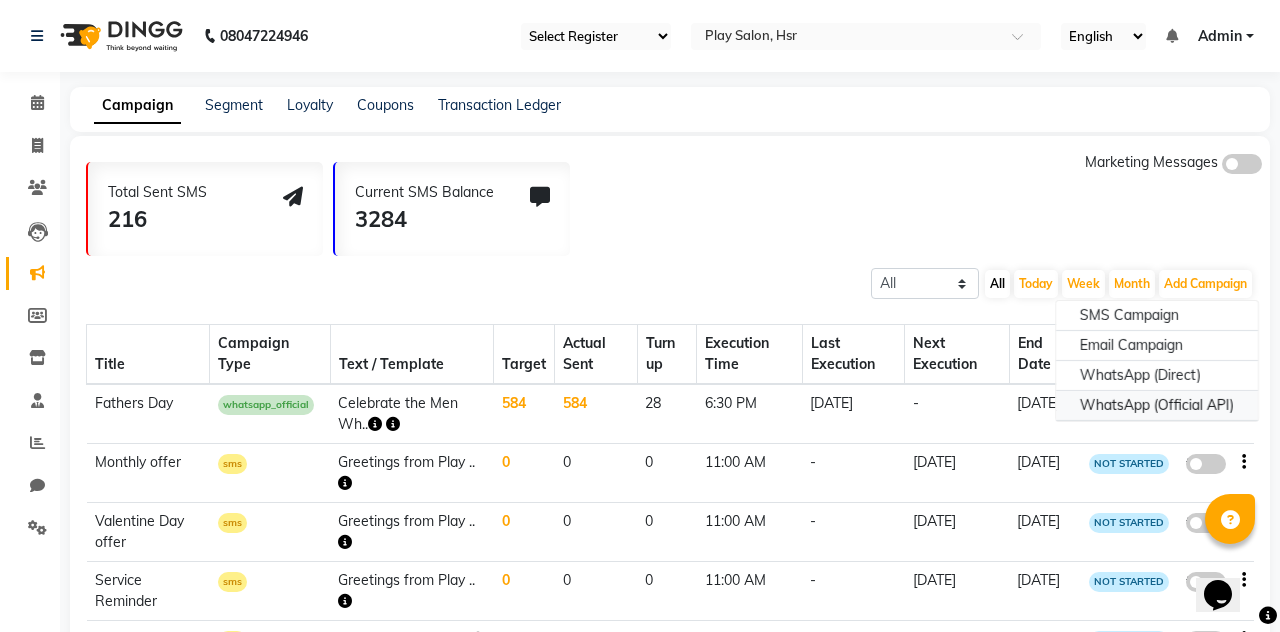 select on "2" 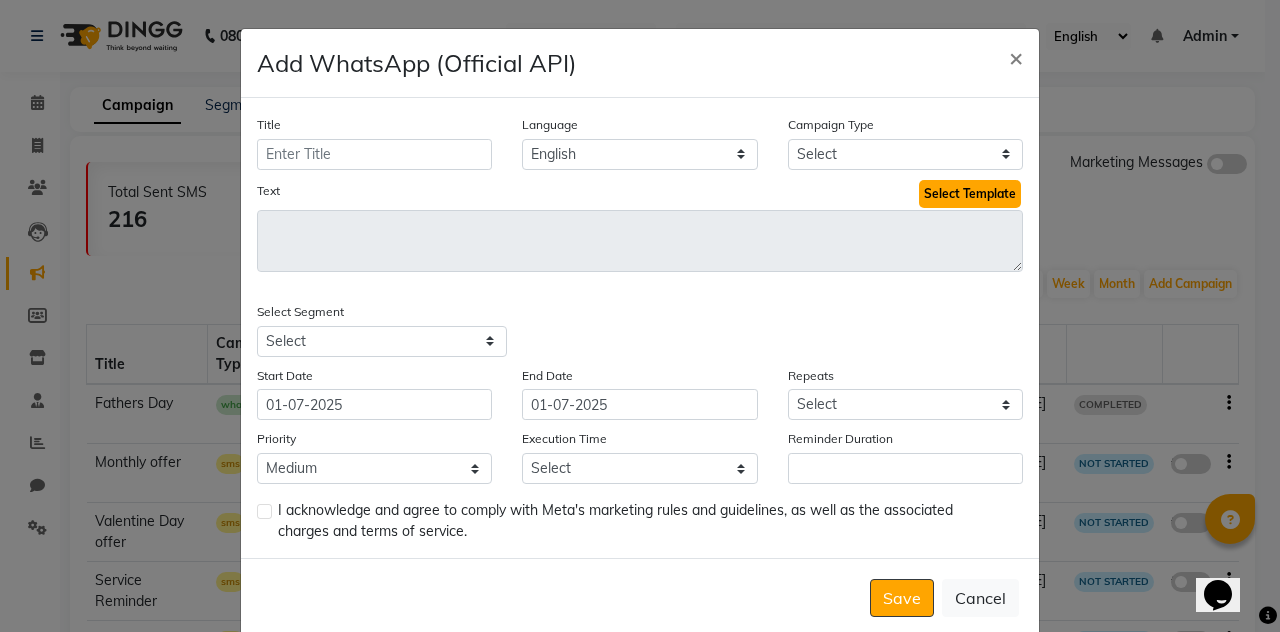 click on "Select Template" 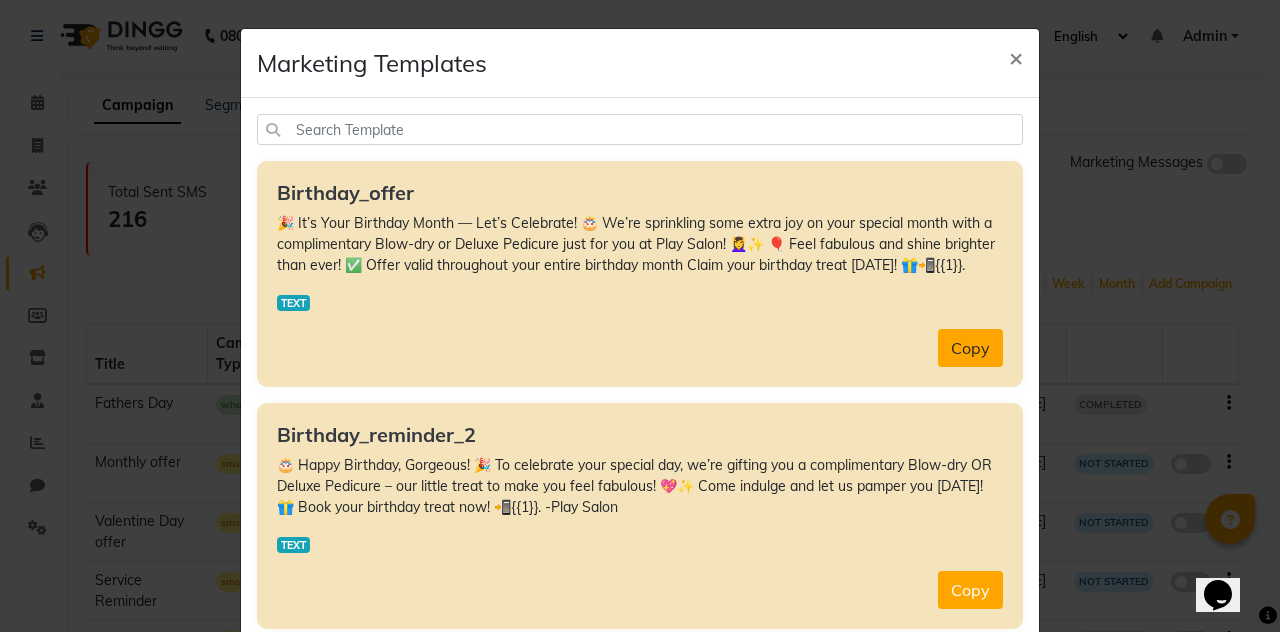 click on "Copy" 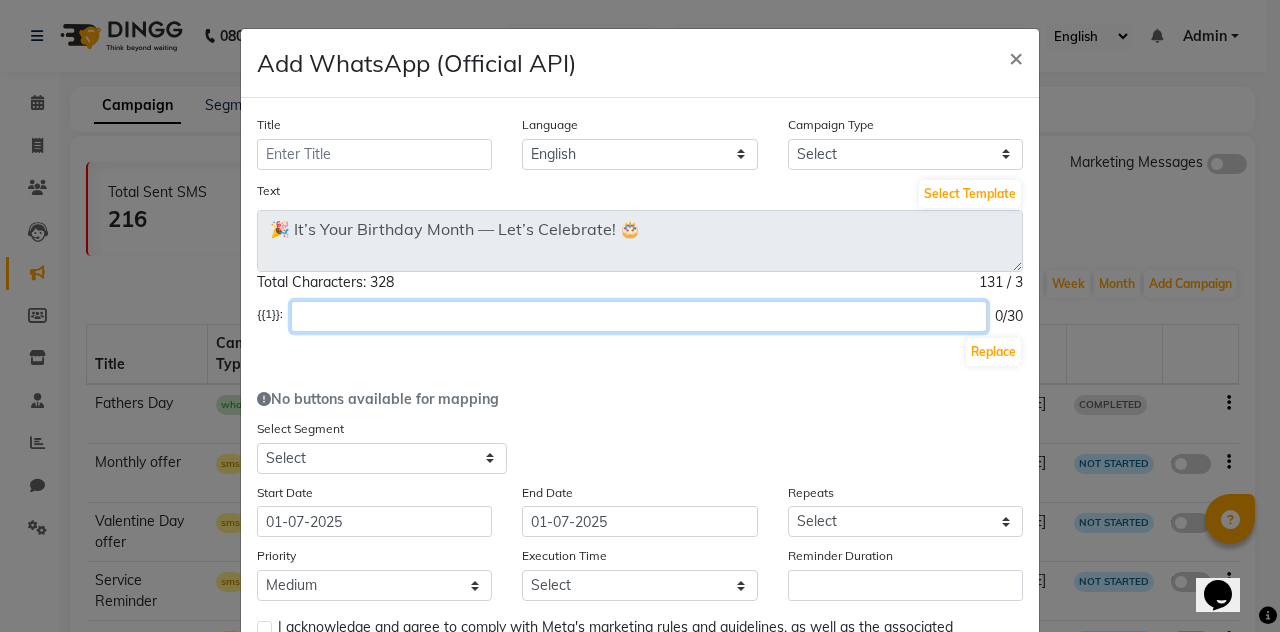 click 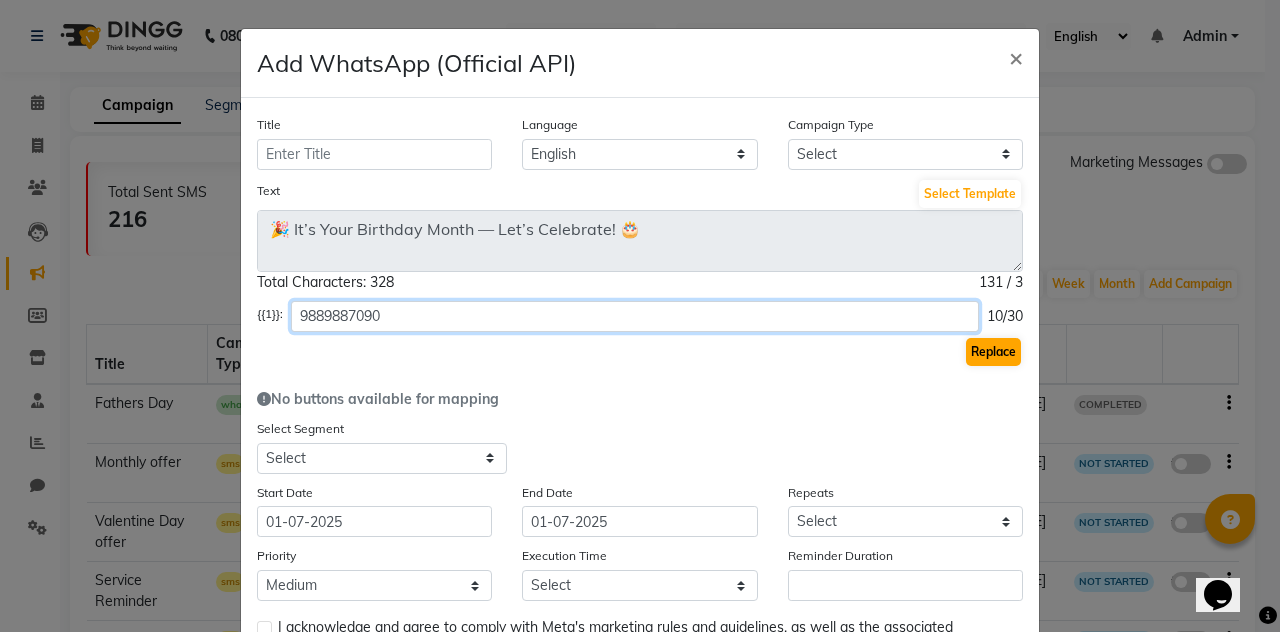 type on "9889887090" 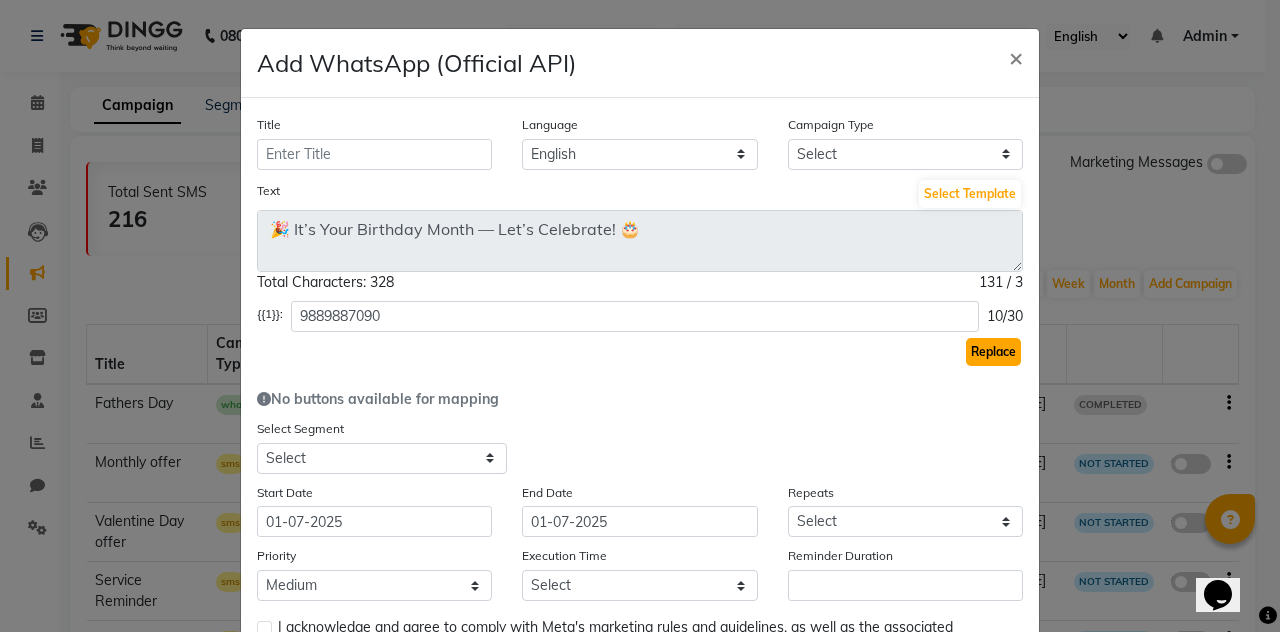 click on "Replace" 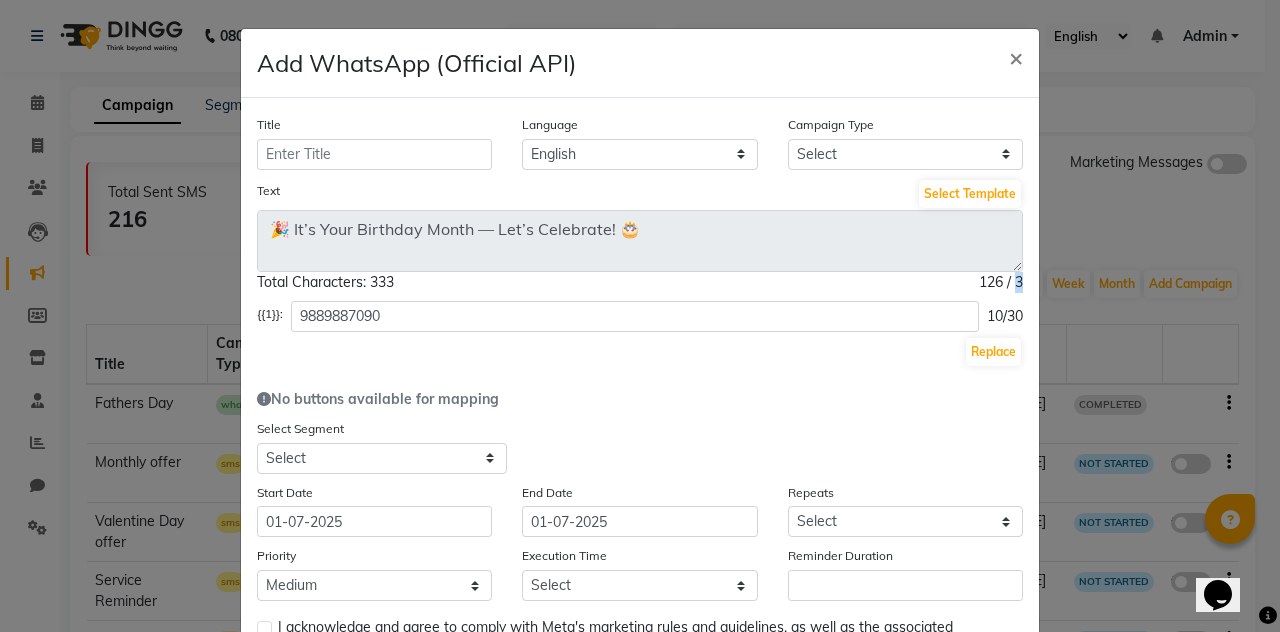 drag, startPoint x: 1010, startPoint y: 271, endPoint x: 1010, endPoint y: 380, distance: 109 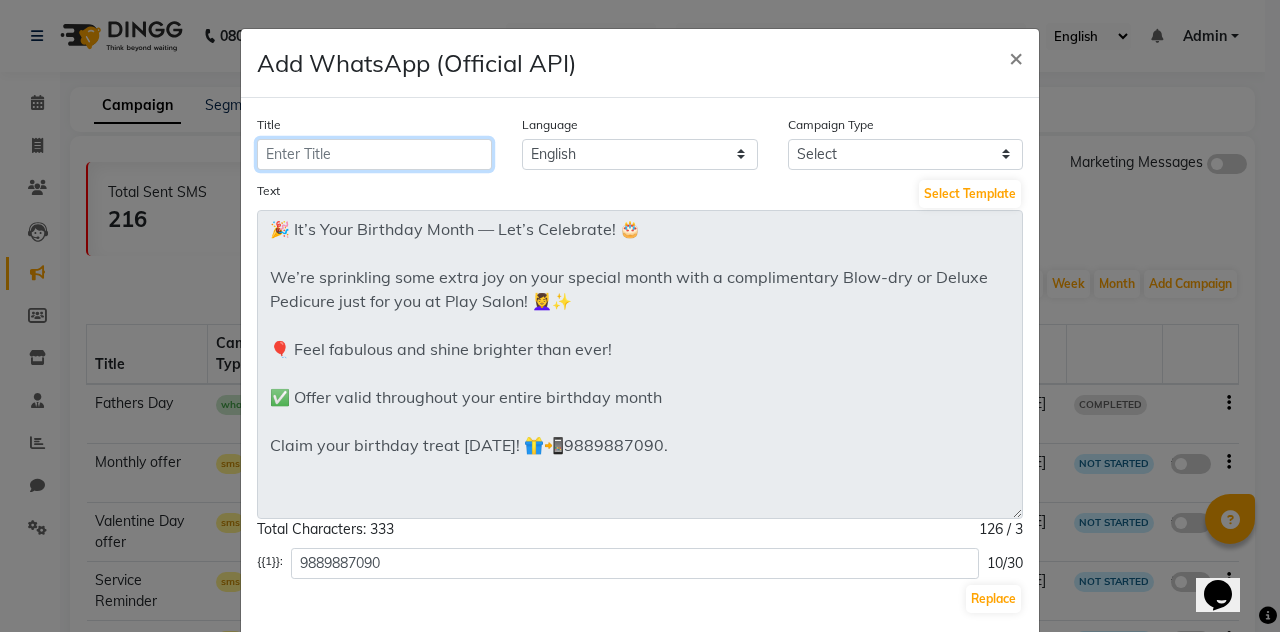 click on "Title" at bounding box center [374, 154] 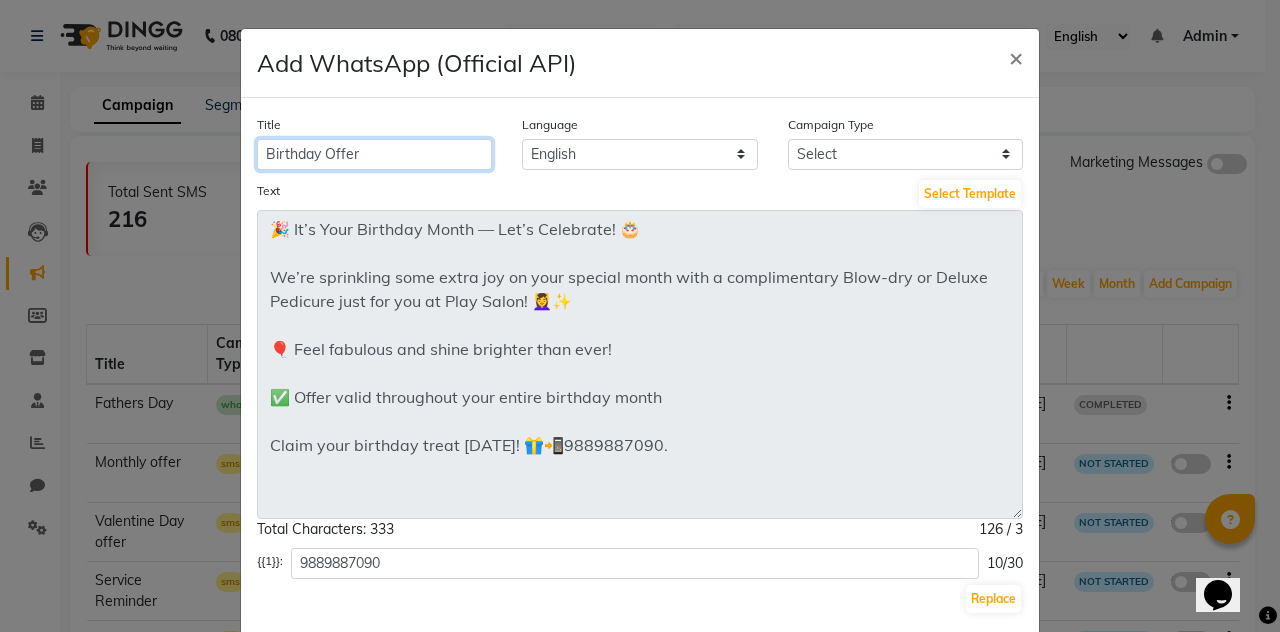 type on "Birthday Offer" 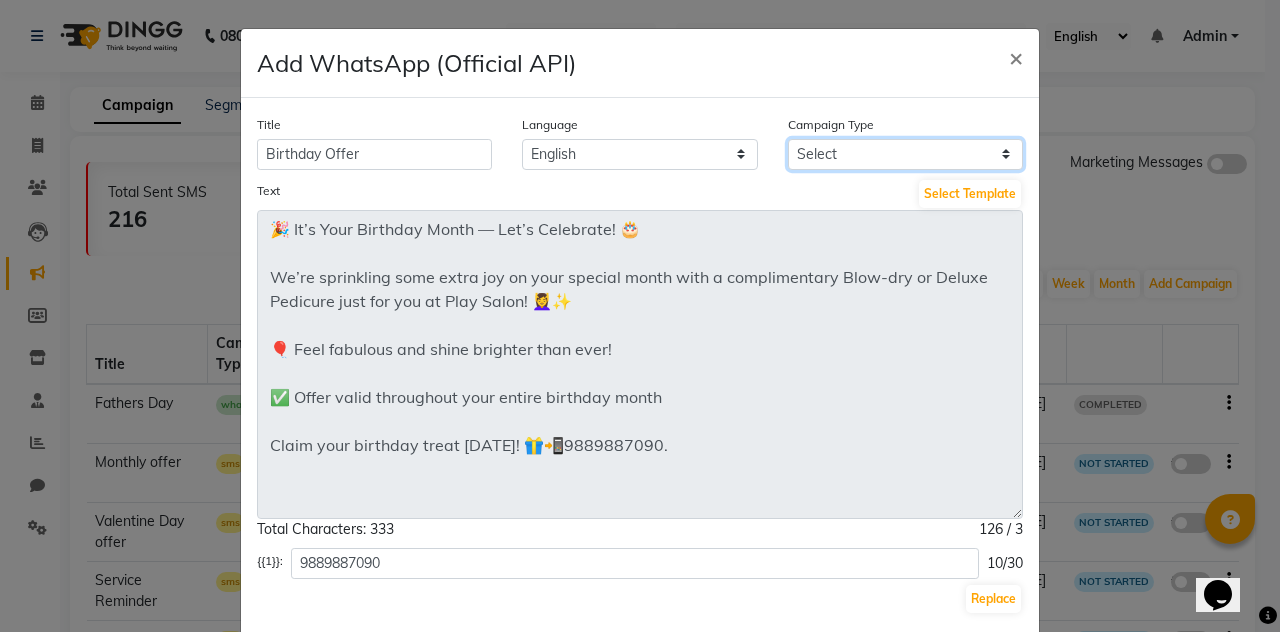 click on "Select Birthday Anniversary Promotional Service reminder" at bounding box center [905, 154] 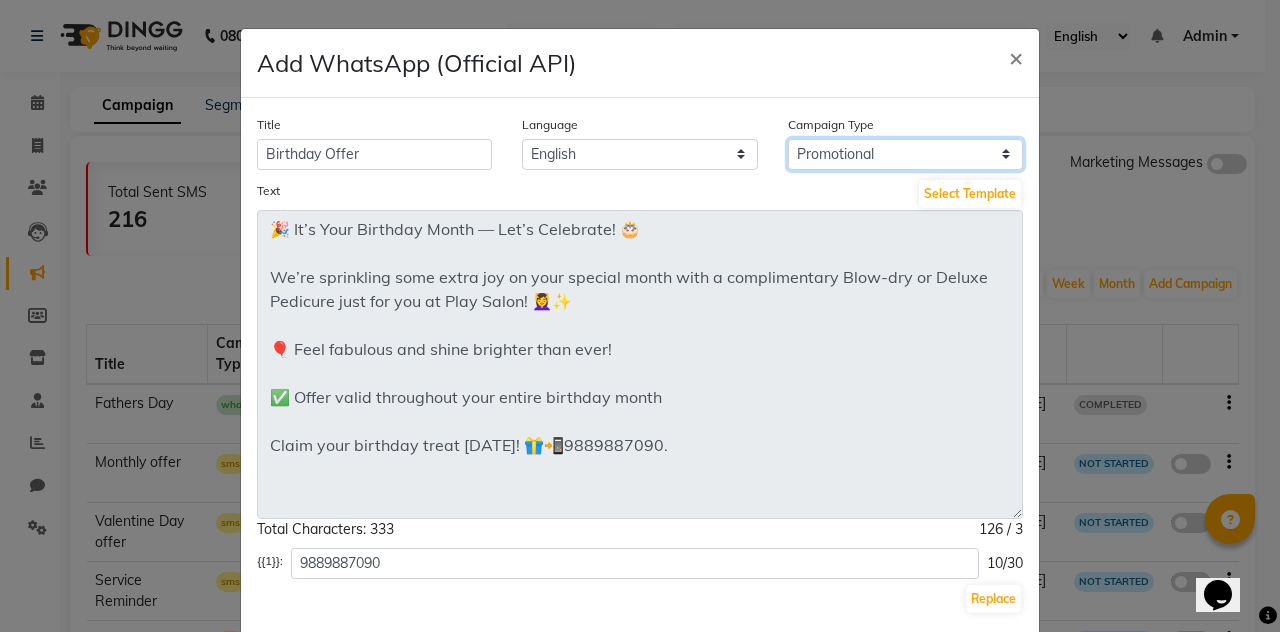 click on "Select Birthday Anniversary Promotional Service reminder" at bounding box center (905, 154) 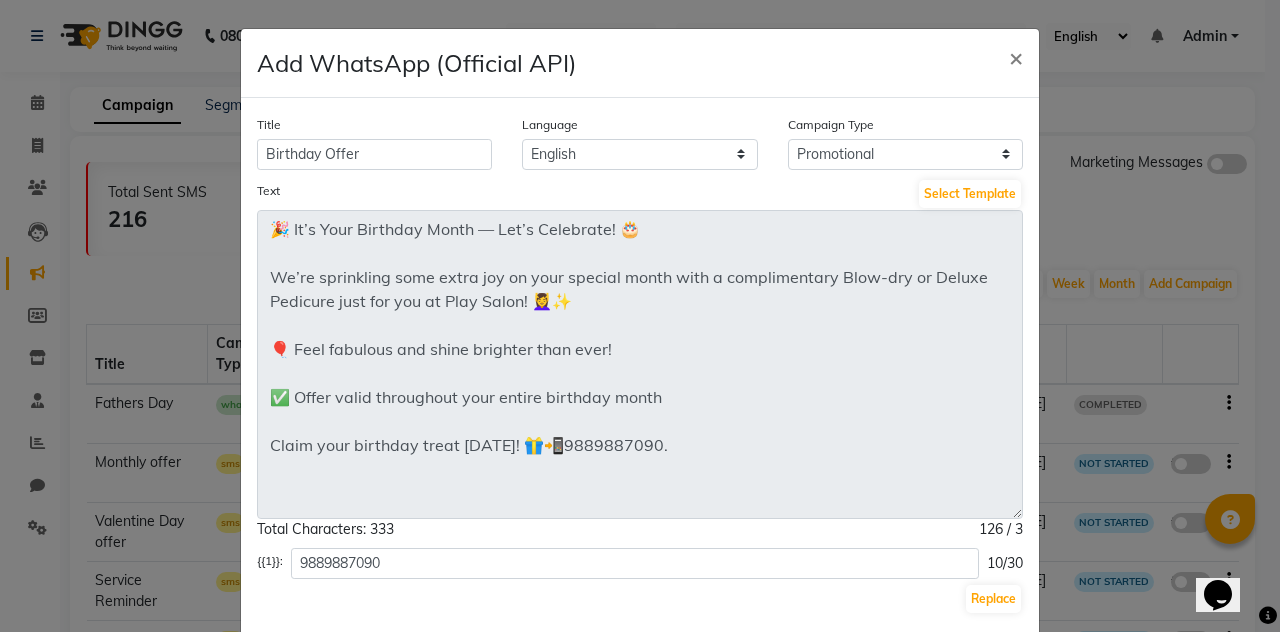 click on "Text Select Template" 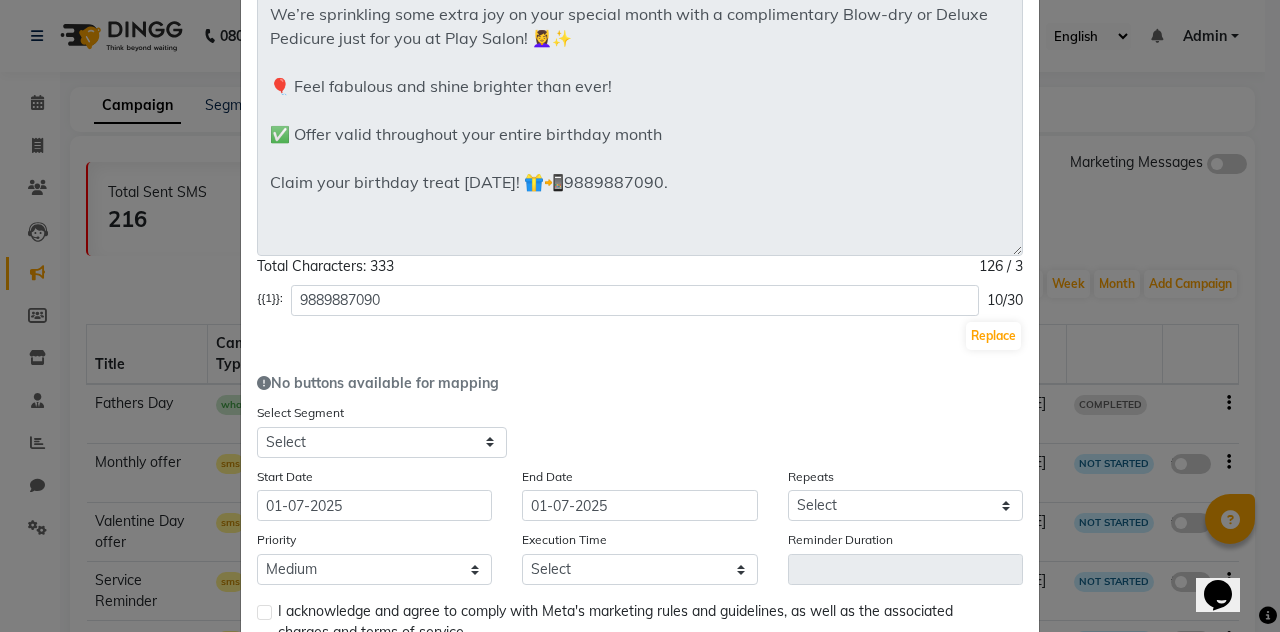 scroll, scrollTop: 280, scrollLeft: 0, axis: vertical 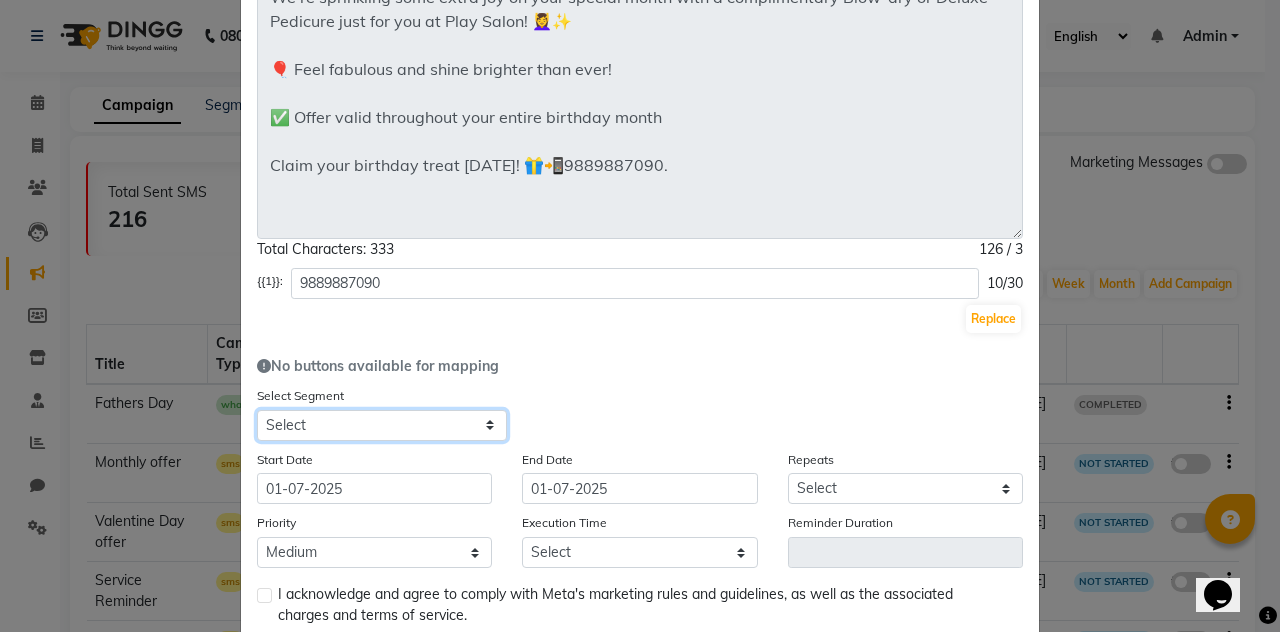 click on "Select All Customers All Male Customer All Female Customer All Members All Customers Visited in last 30 days All Customers Visited in last 60 days but not in last 30 days Inactive/Lost Customers High Ticket Customers Low Ticket Customers Frequent Customers Regular Customers New Customers All Customers with Valid Birthdays All Customers with Valid Anniversary All Customer Visited in 2020 High Spending Female Clients" at bounding box center [382, 425] 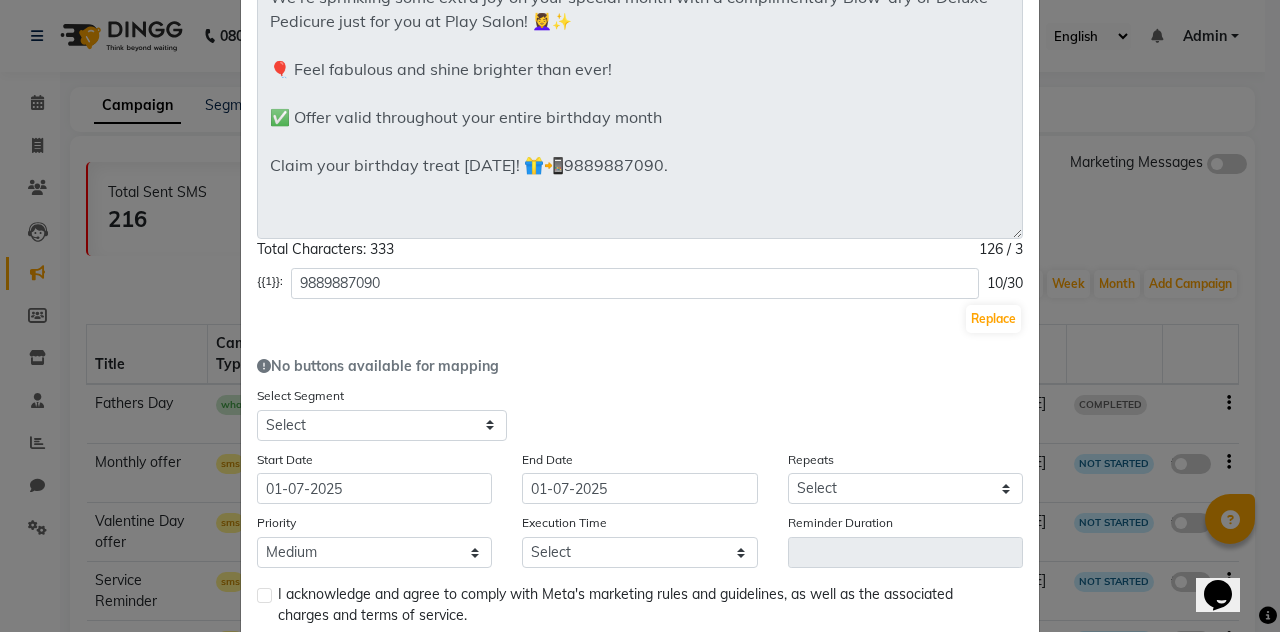 click on "Select Segment Select All Customers All Male Customer All Female Customer All Members All Customers Visited in last 30 days All Customers Visited in last 60 days but not in last 30 days Inactive/Lost Customers High Ticket Customers Low Ticket Customers Frequent Customers Regular Customers New Customers All Customers with Valid Birthdays All Customers with Valid Anniversary All Customer Visited in 2020 High Spending Female Clients" 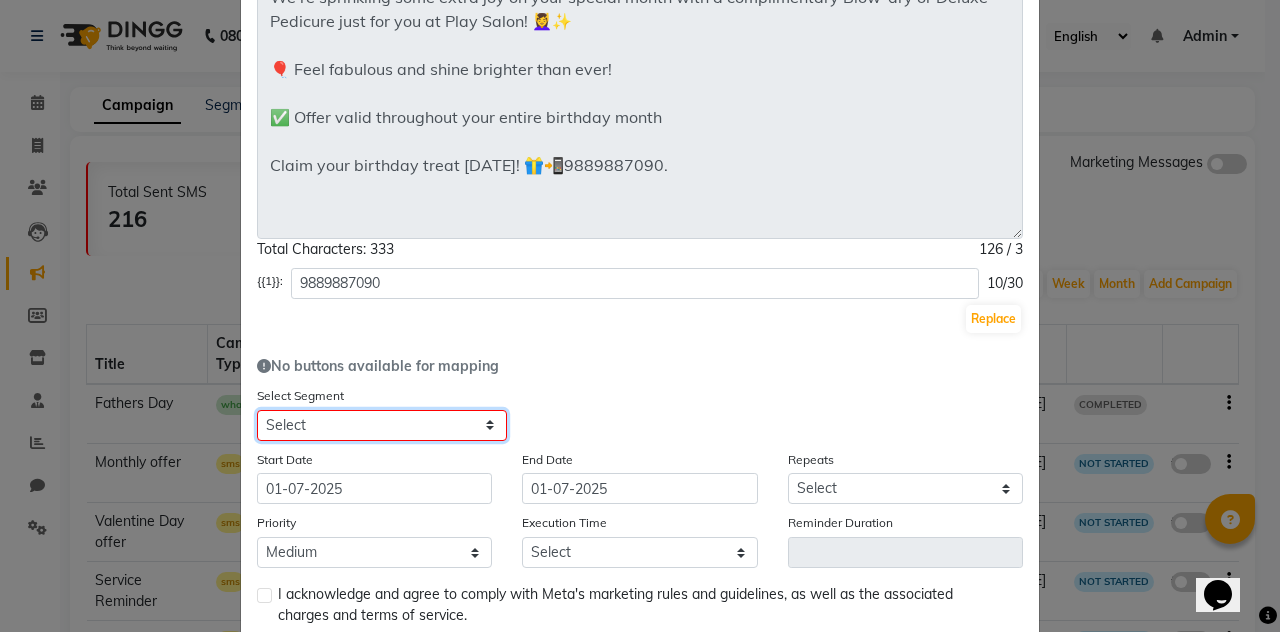 click on "Select All Customers All Male Customer All Female Customer All Members All Customers Visited in last 30 days All Customers Visited in last 60 days but not in last 30 days Inactive/Lost Customers High Ticket Customers Low Ticket Customers Frequent Customers Regular Customers New Customers All Customers with Valid Birthdays All Customers with Valid Anniversary All Customer Visited in 2020 High Spending Female Clients" at bounding box center (382, 425) 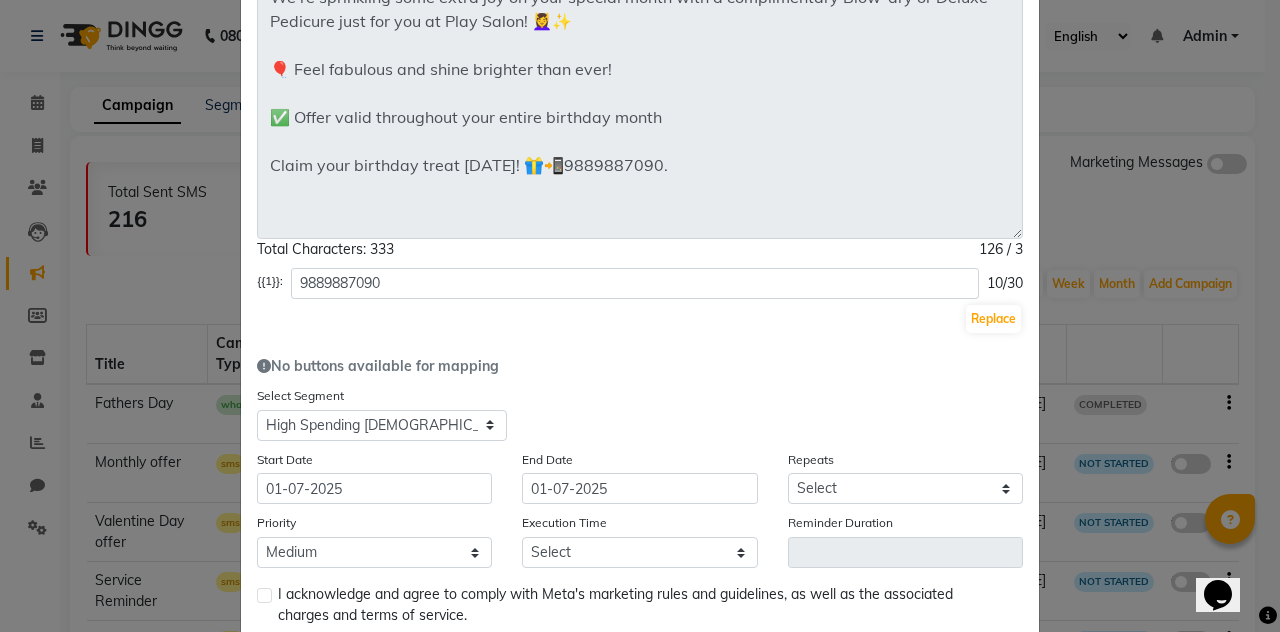 click on "End Date 01-07-2025" 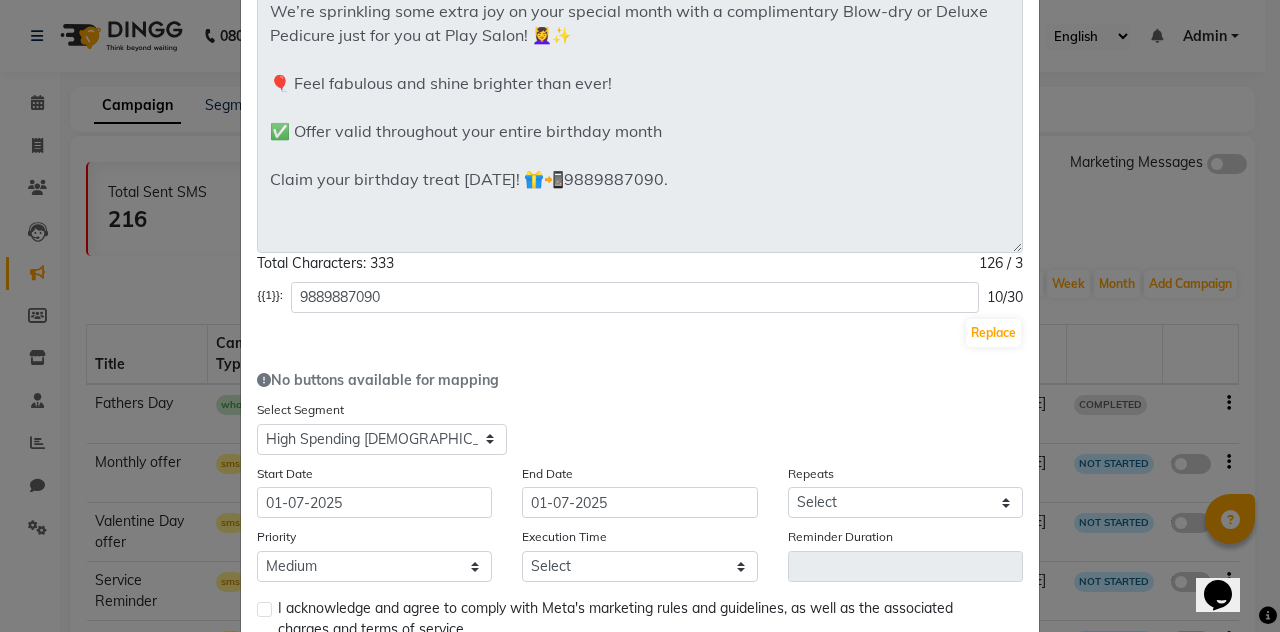 scroll, scrollTop: 396, scrollLeft: 0, axis: vertical 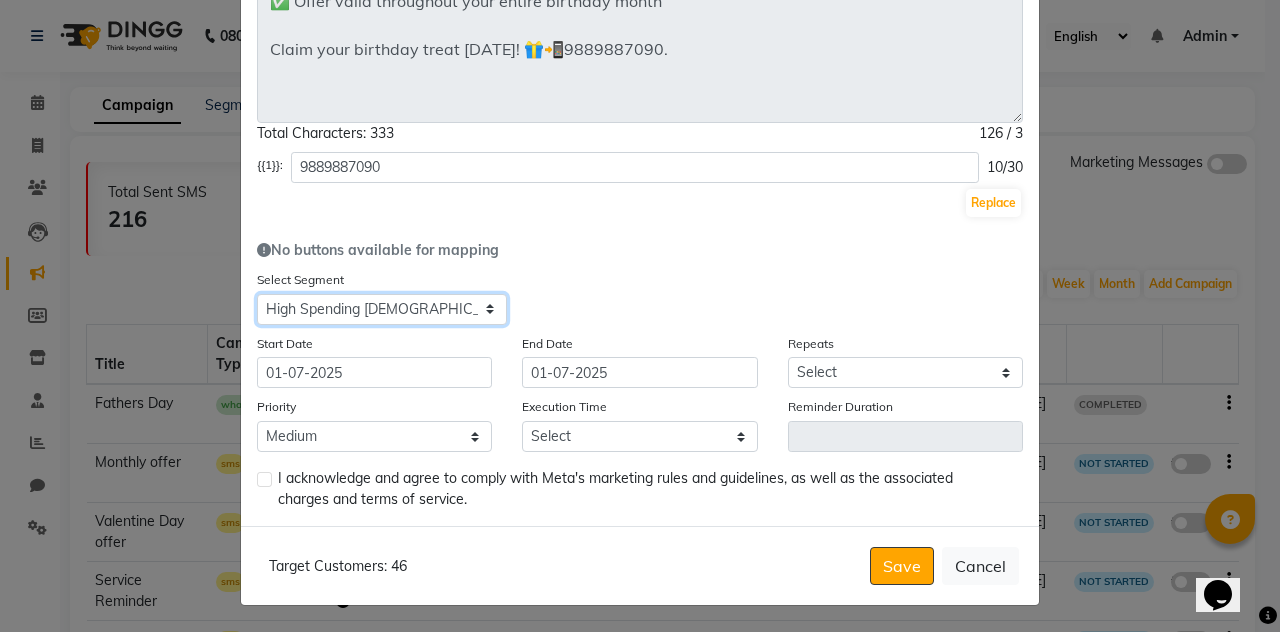 click on "Select All Customers All Male Customer All Female Customer All Members All Customers Visited in last 30 days All Customers Visited in last 60 days but not in last 30 days Inactive/Lost Customers High Ticket Customers Low Ticket Customers Frequent Customers Regular Customers New Customers All Customers with Valid Birthdays All Customers with Valid Anniversary All Customer Visited in 2020 High Spending Female Clients" at bounding box center [382, 309] 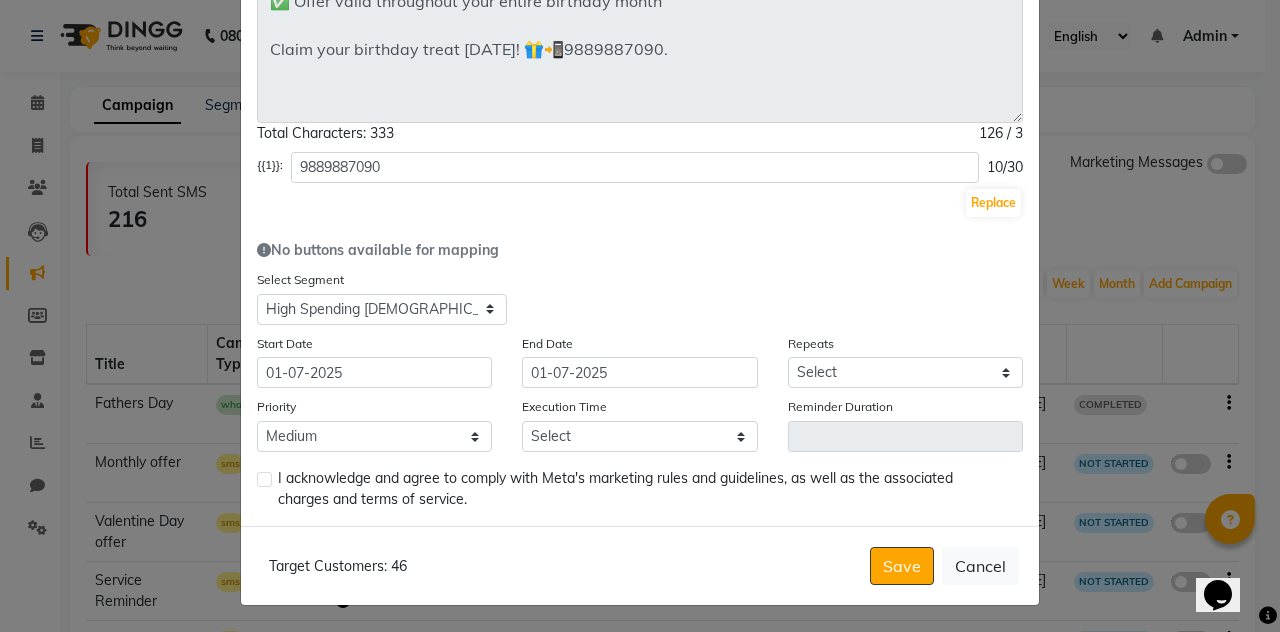 click on "Select Segment Select All Customers All Male Customer All Female Customer All Members All Customers Visited in last 30 days All Customers Visited in last 60 days but not in last 30 days Inactive/Lost Customers High Ticket Customers Low Ticket Customers Frequent Customers Regular Customers New Customers All Customers with Valid Birthdays All Customers with Valid Anniversary All Customer Visited in 2020 High Spending Female Clients" 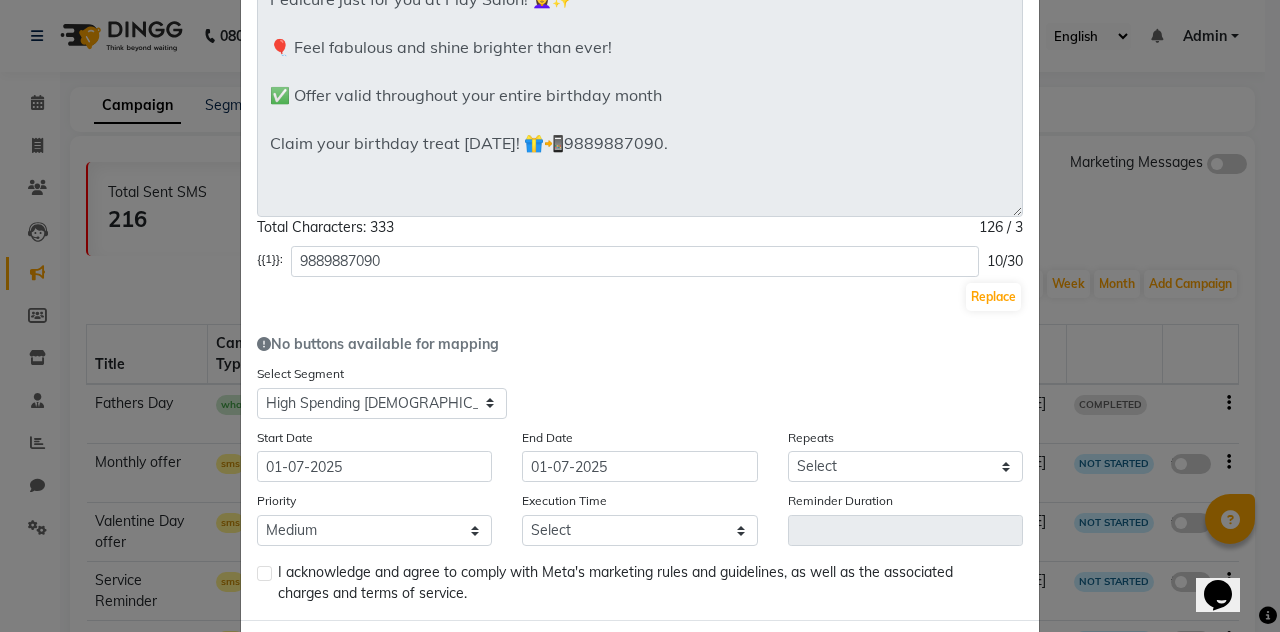 scroll, scrollTop: 0, scrollLeft: 0, axis: both 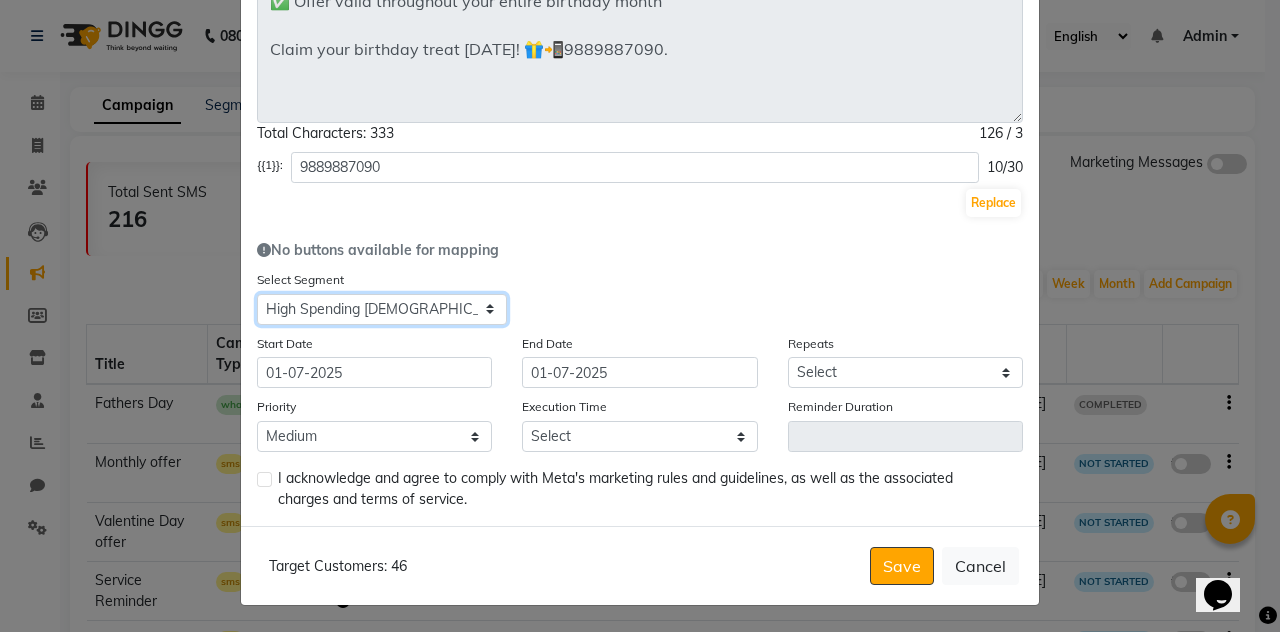 click on "Select All Customers All Male Customer All Female Customer All Members All Customers Visited in last 30 days All Customers Visited in last 60 days but not in last 30 days Inactive/Lost Customers High Ticket Customers Low Ticket Customers Frequent Customers Regular Customers New Customers All Customers with Valid Birthdays All Customers with Valid Anniversary All Customer Visited in 2020 High Spending Female Clients" at bounding box center (382, 309) 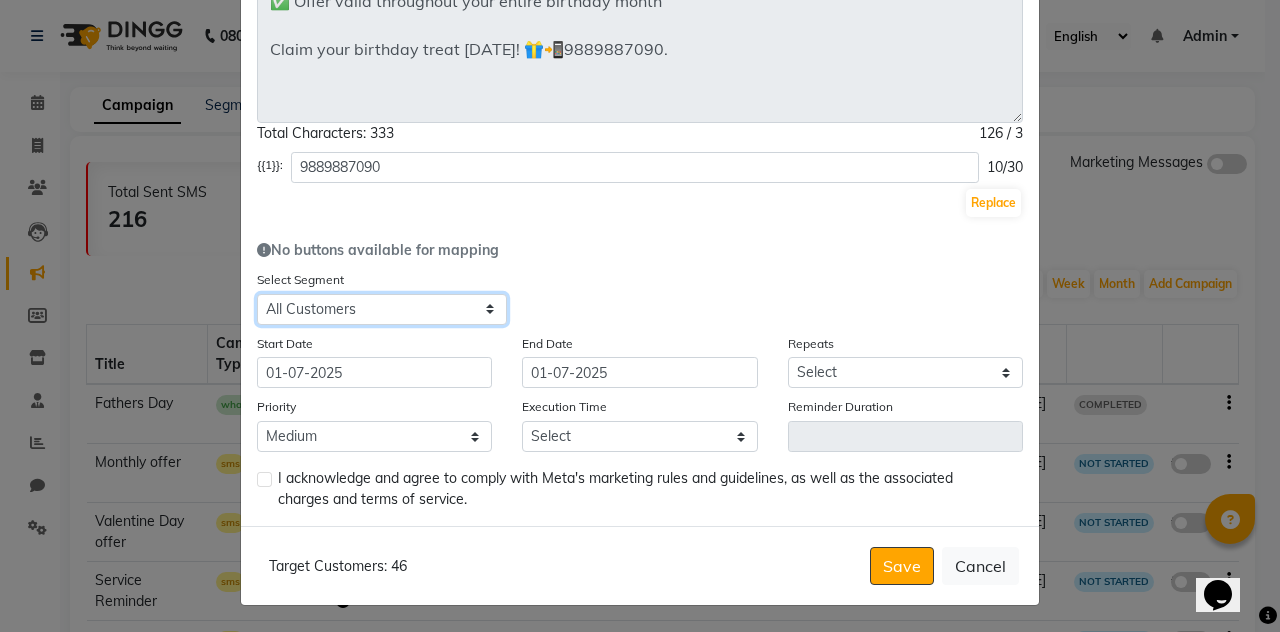click on "Select All Customers All Male Customer All Female Customer All Members All Customers Visited in last 30 days All Customers Visited in last 60 days but not in last 30 days Inactive/Lost Customers High Ticket Customers Low Ticket Customers Frequent Customers Regular Customers New Customers All Customers with Valid Birthdays All Customers with Valid Anniversary All Customer Visited in 2020 High Spending Female Clients" at bounding box center (382, 309) 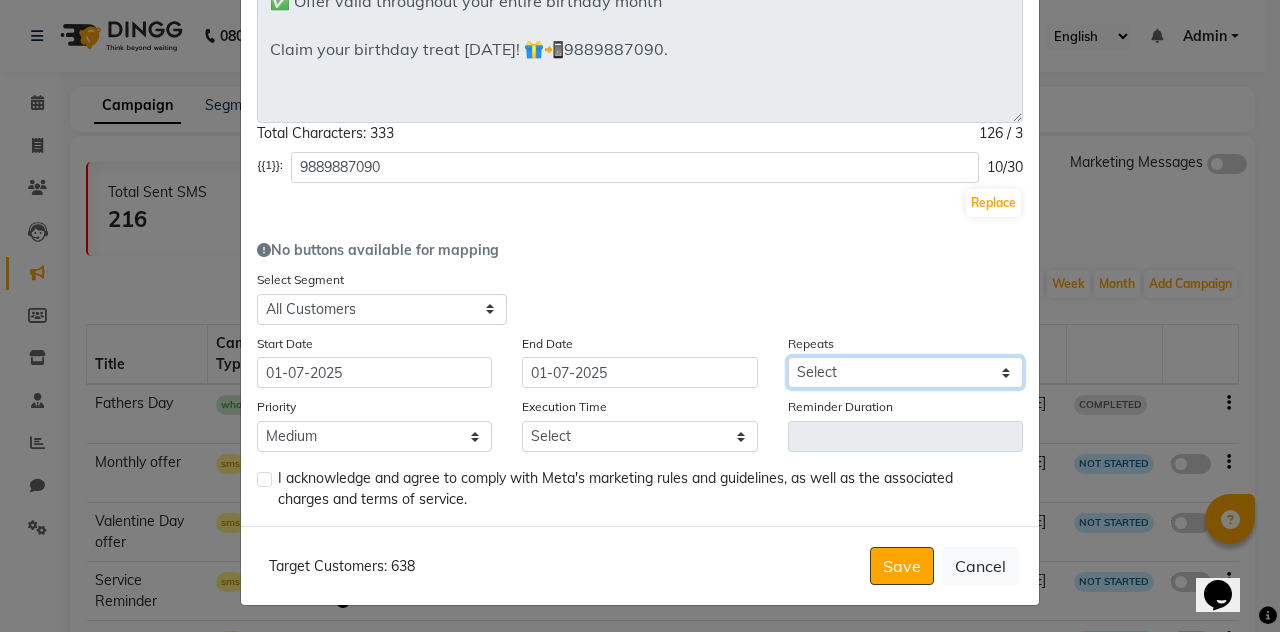 click on "Select Once Daily Alternate Day Weekly Monthly Yearly" at bounding box center (905, 372) 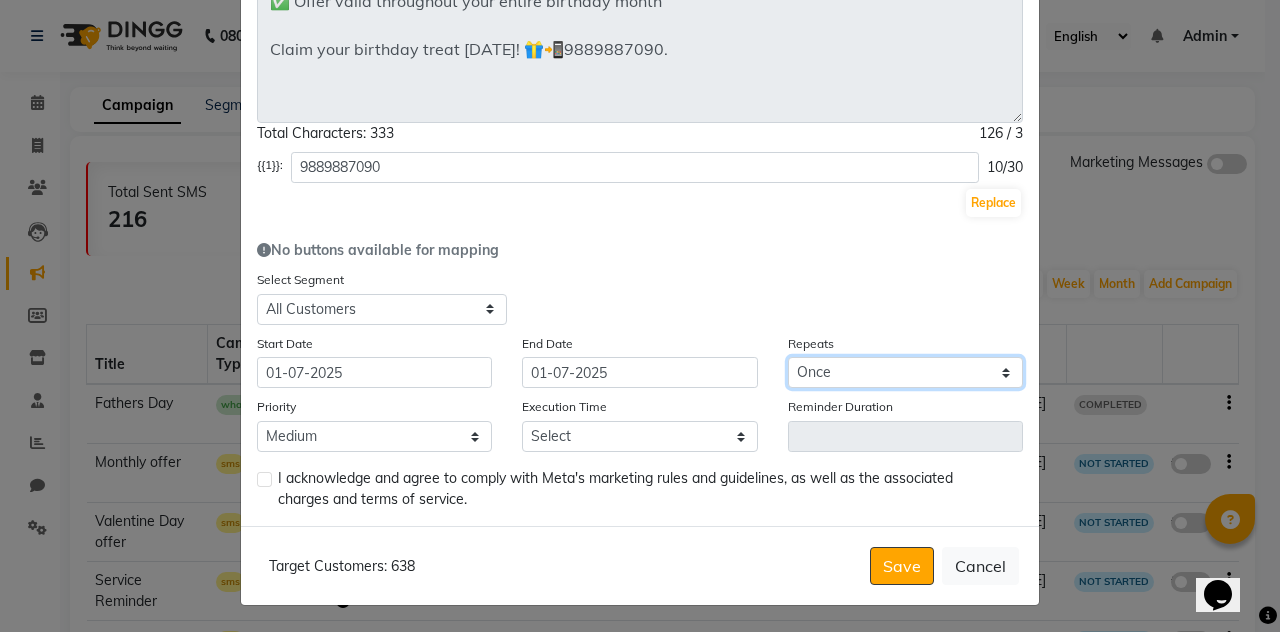 click on "Select Once Daily Alternate Day Weekly Monthly Yearly" at bounding box center [905, 372] 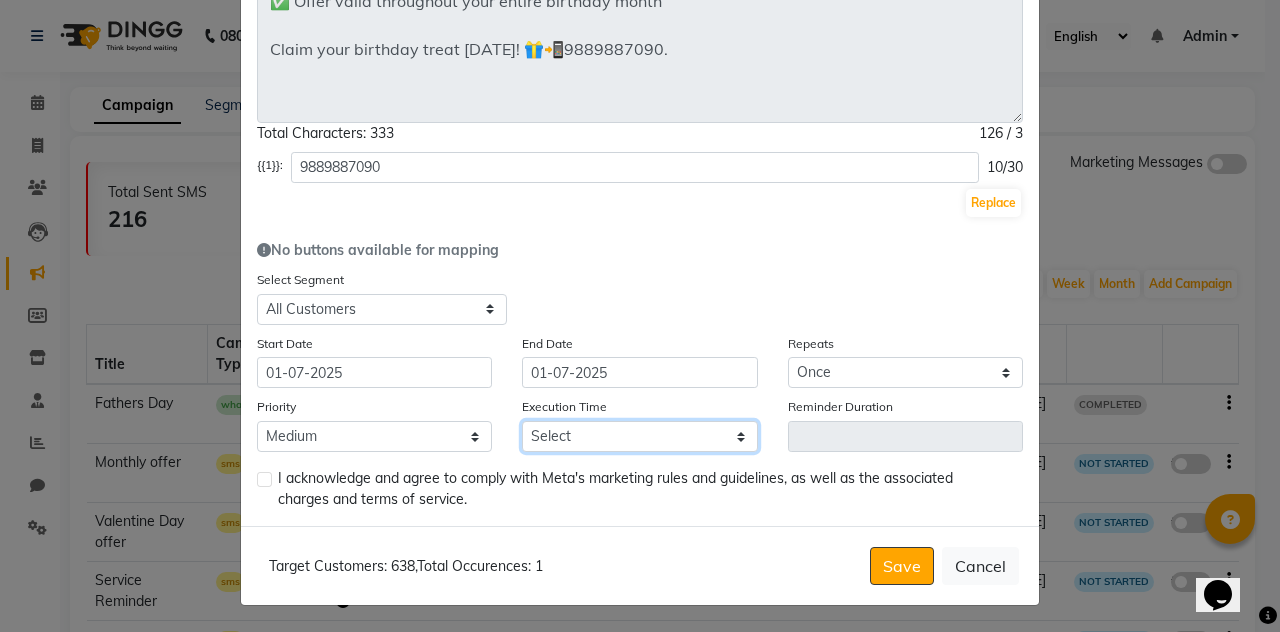click on "Select 09:00 AM 09:15 AM 09:30 AM 09:45 AM 10:00 AM 10:15 AM 10:30 AM 10:45 AM 11:00 AM 11:15 AM 11:30 AM 11:45 AM 12:00 PM 12:15 PM 12:30 PM 12:45 PM 01:00 PM 01:15 PM 01:30 PM 01:45 PM 02:00 PM 02:15 PM 02:30 PM 02:45 PM 03:00 PM 03:15 PM 03:30 PM 03:45 PM 04:00 PM 04:15 PM 04:30 PM 04:45 PM 05:00 PM 05:15 PM 05:30 PM 05:45 PM 06:00 PM 06:15 PM 06:30 PM 06:45 PM 07:00 PM 07:15 PM 07:30 PM 07:45 PM 08:00 PM 08:15 PM 08:30 PM 08:45 PM 09:00 PM 09:15 PM 09:30 PM 09:45 PM" at bounding box center [639, 436] 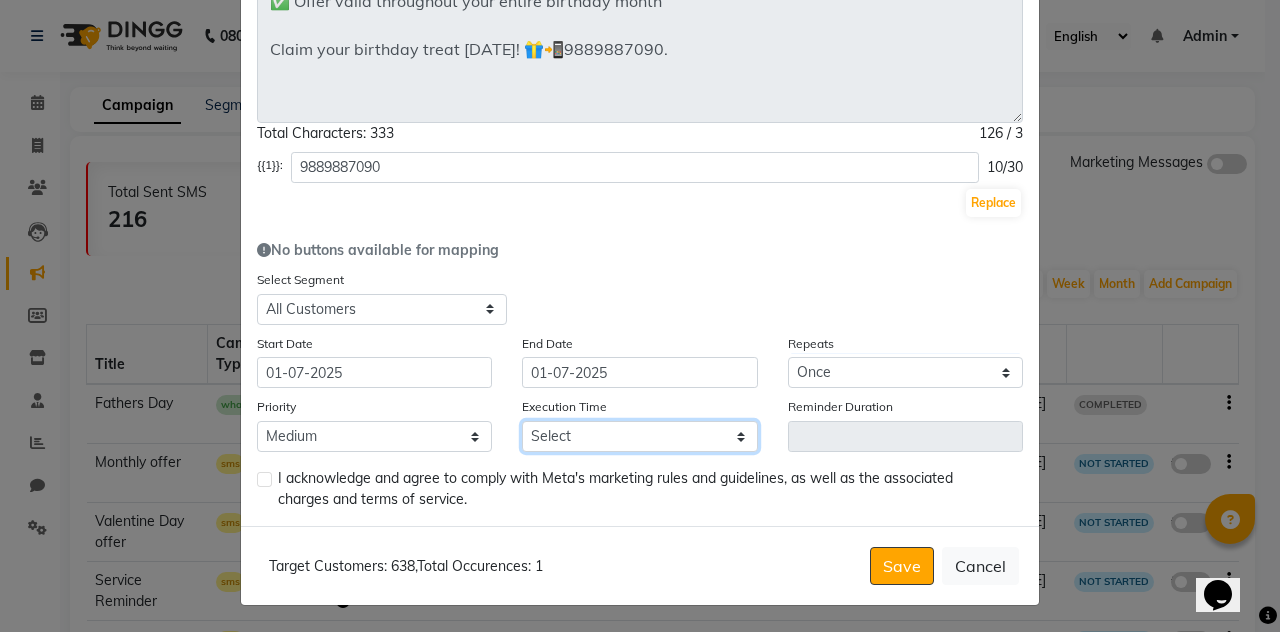 select on "795" 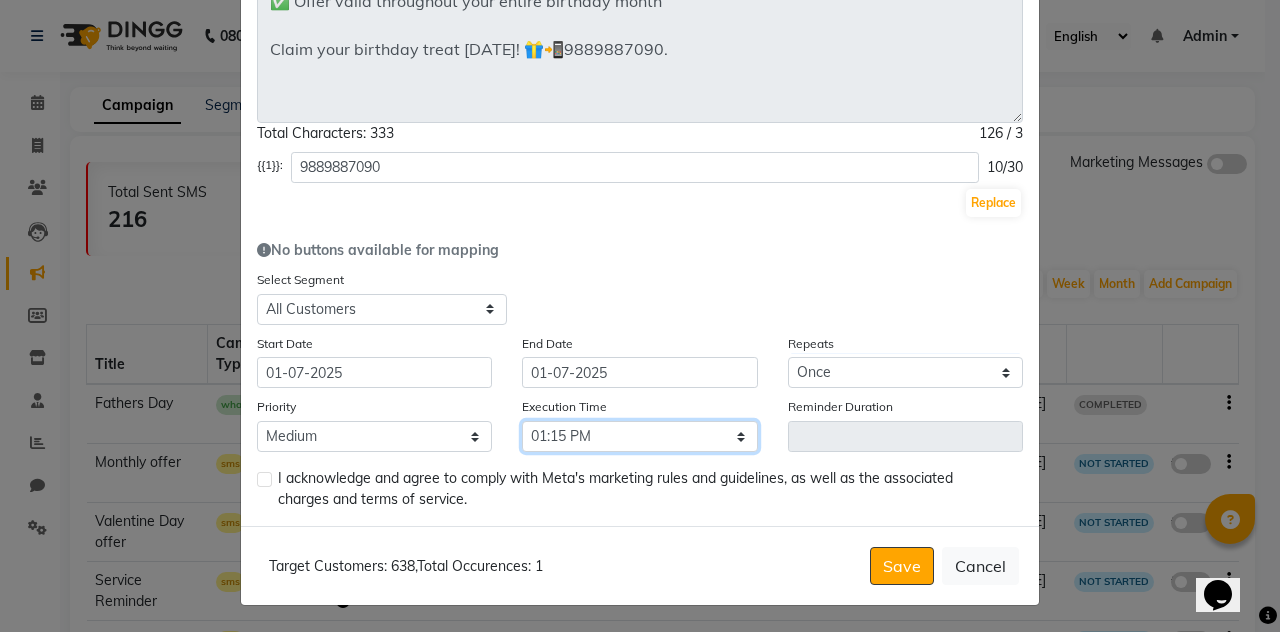 click on "Select 09:00 AM 09:15 AM 09:30 AM 09:45 AM 10:00 AM 10:15 AM 10:30 AM 10:45 AM 11:00 AM 11:15 AM 11:30 AM 11:45 AM 12:00 PM 12:15 PM 12:30 PM 12:45 PM 01:00 PM 01:15 PM 01:30 PM 01:45 PM 02:00 PM 02:15 PM 02:30 PM 02:45 PM 03:00 PM 03:15 PM 03:30 PM 03:45 PM 04:00 PM 04:15 PM 04:30 PM 04:45 PM 05:00 PM 05:15 PM 05:30 PM 05:45 PM 06:00 PM 06:15 PM 06:30 PM 06:45 PM 07:00 PM 07:15 PM 07:30 PM 07:45 PM 08:00 PM 08:15 PM 08:30 PM 08:45 PM 09:00 PM 09:15 PM 09:30 PM 09:45 PM" at bounding box center [639, 436] 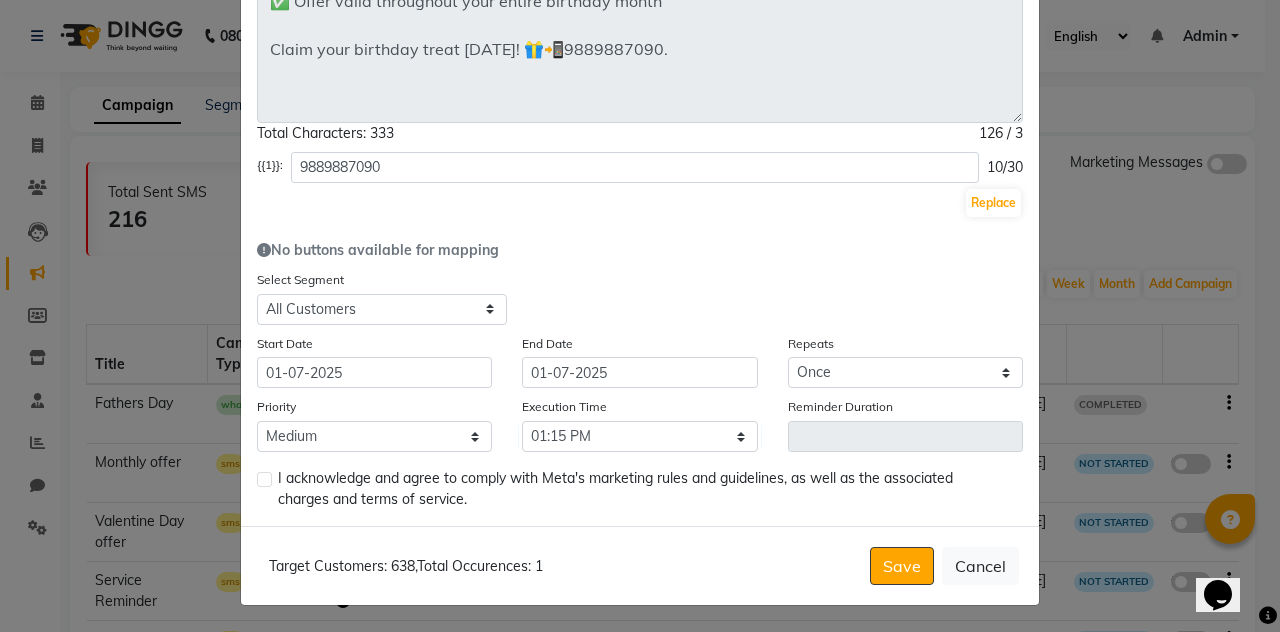 click on "I acknowledge and agree to comply with Meta's marketing rules and guidelines, as well as the associated charges and terms of service." 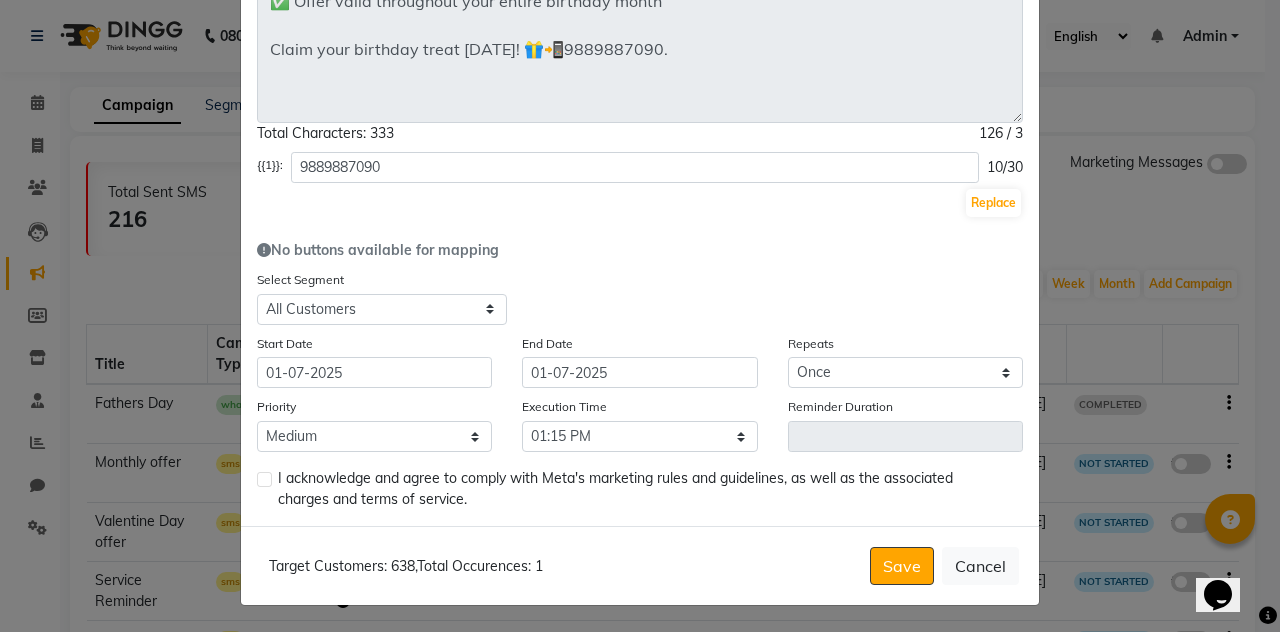 click 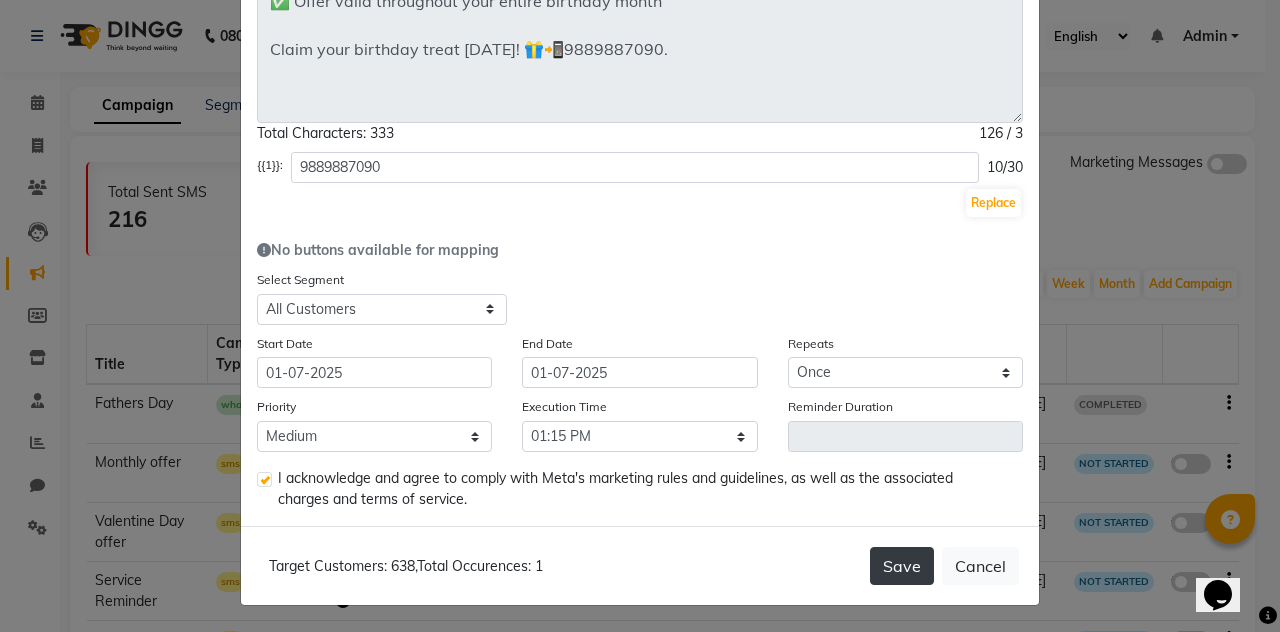 click on "Save" 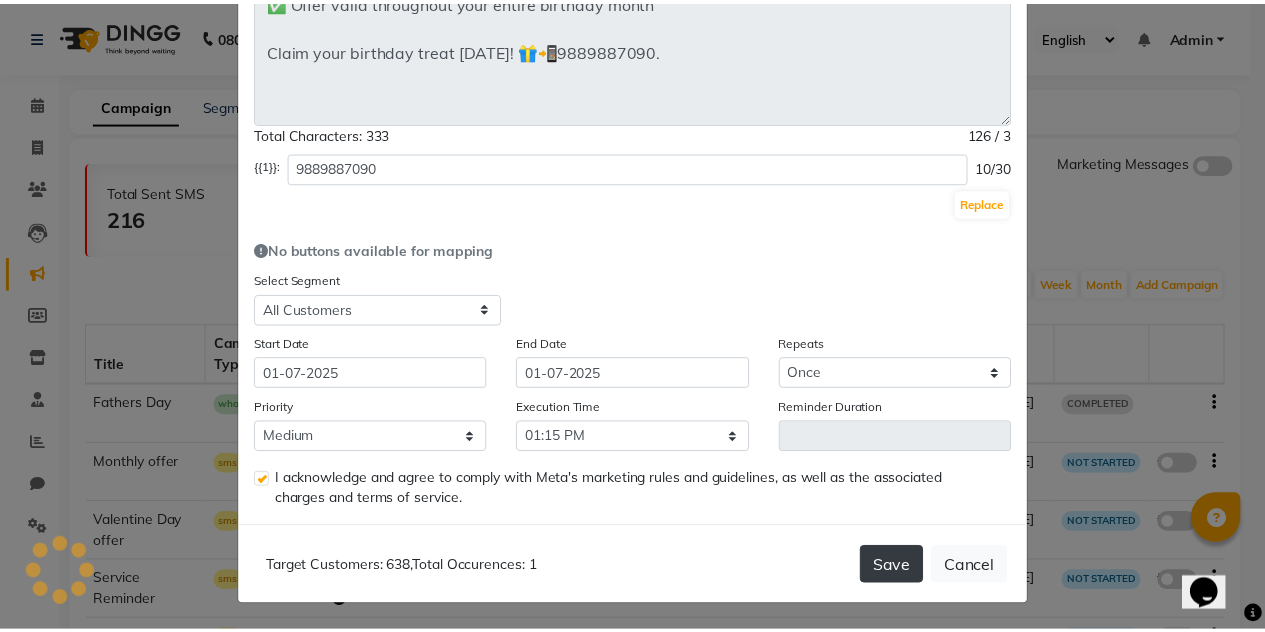 scroll, scrollTop: 375, scrollLeft: 0, axis: vertical 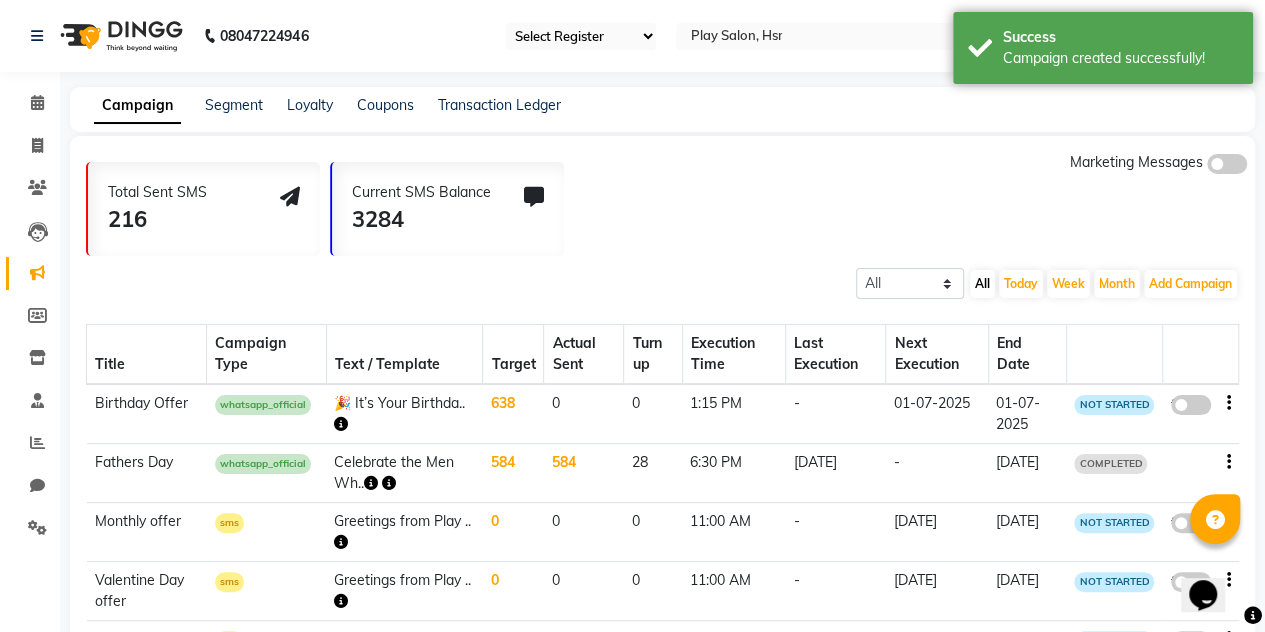 click 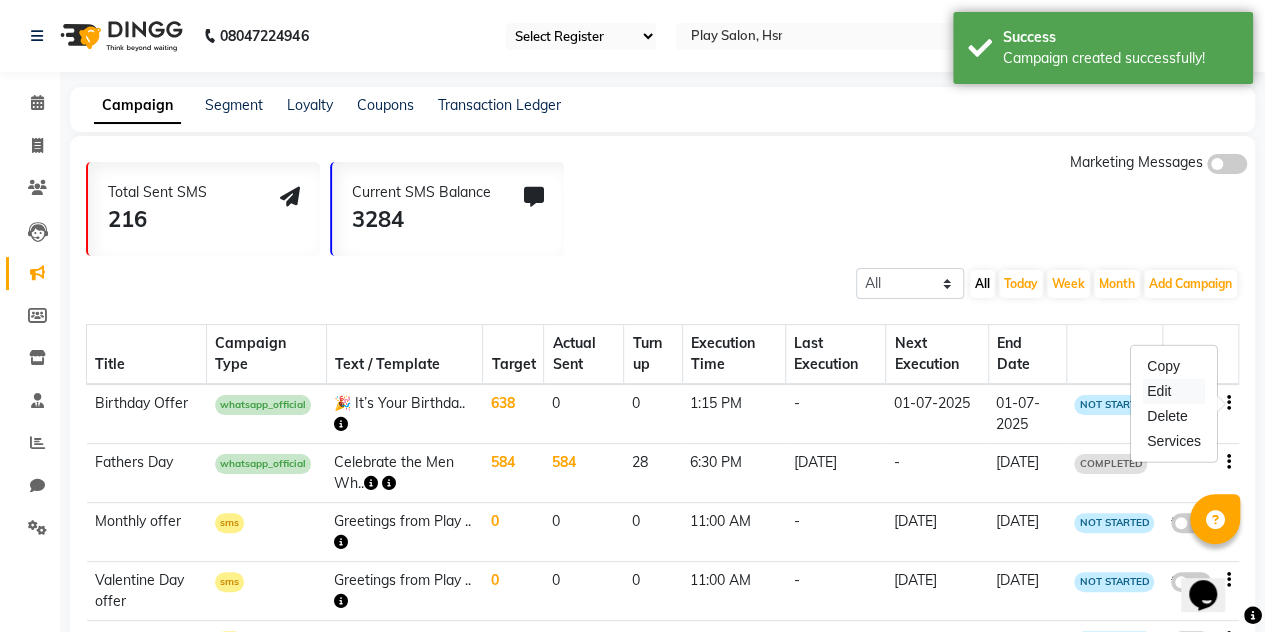 click on "Edit" at bounding box center (1174, 391) 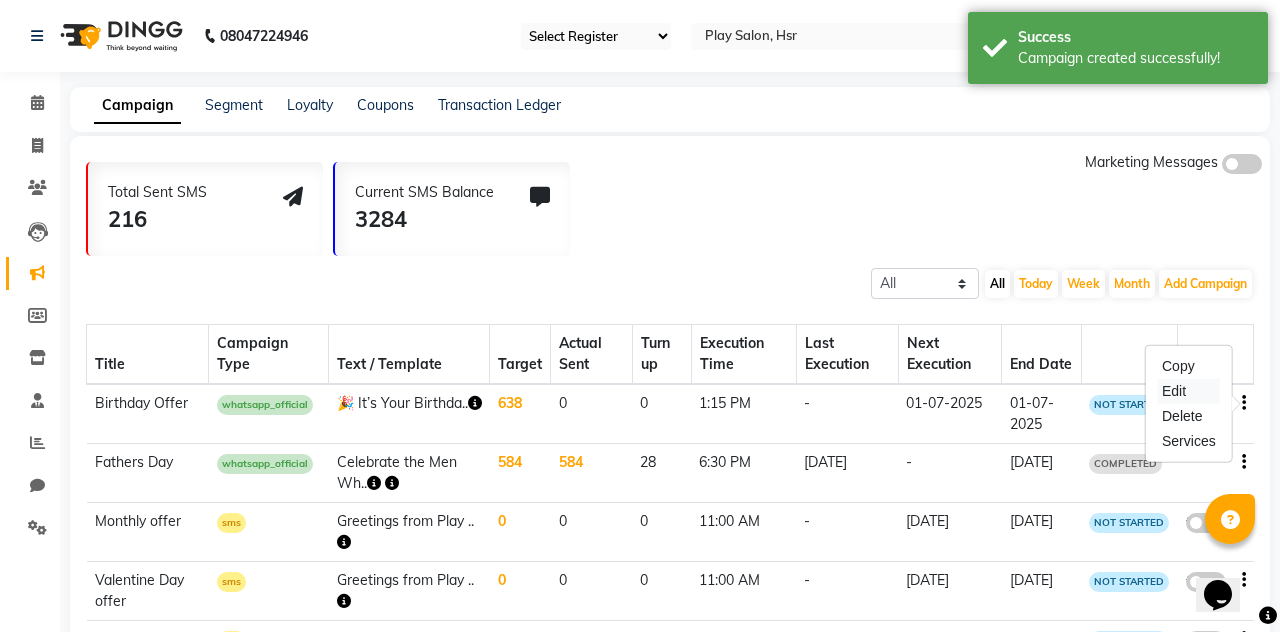 select on "3" 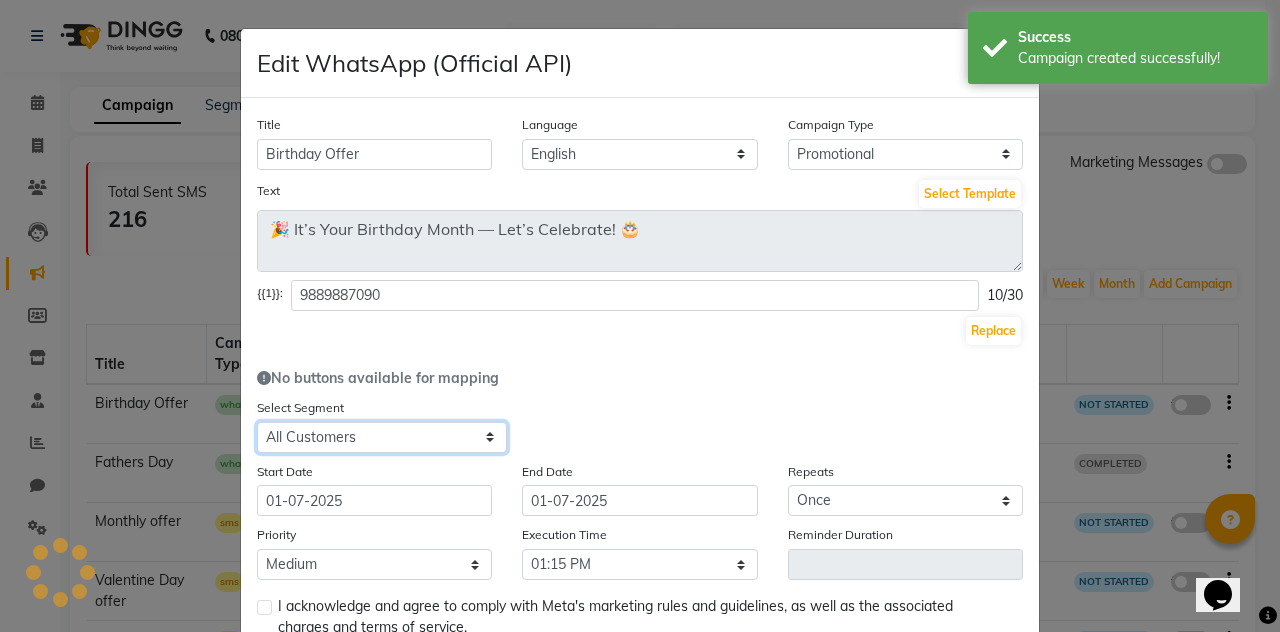 click on "Select All Customers All Male Customer All Female Customer All Members All Customers Visited in last 30 days All Customers Visited in last 60 days but not in last 30 days Inactive/Lost Customers High Ticket Customers Low Ticket Customers Frequent Customers Regular Customers New Customers All Customers with Valid Birthdays All Customers with Valid Anniversary All Customer Visited in 2020 High Spending Female Clients" at bounding box center [382, 437] 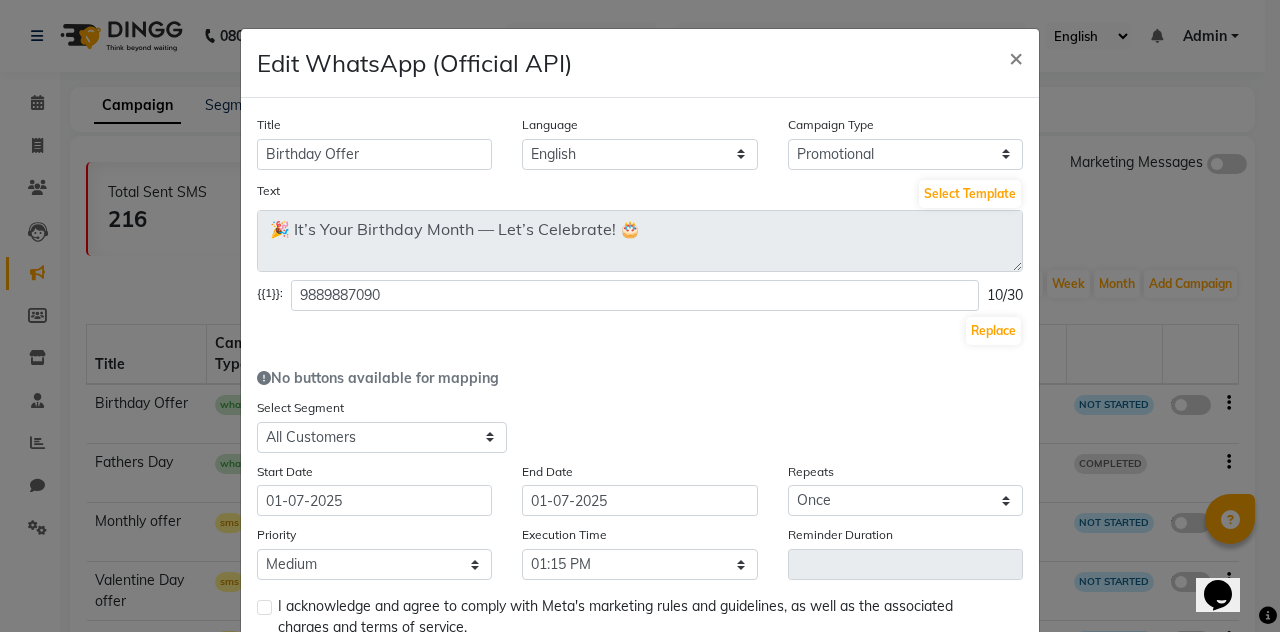 click on "Replace" 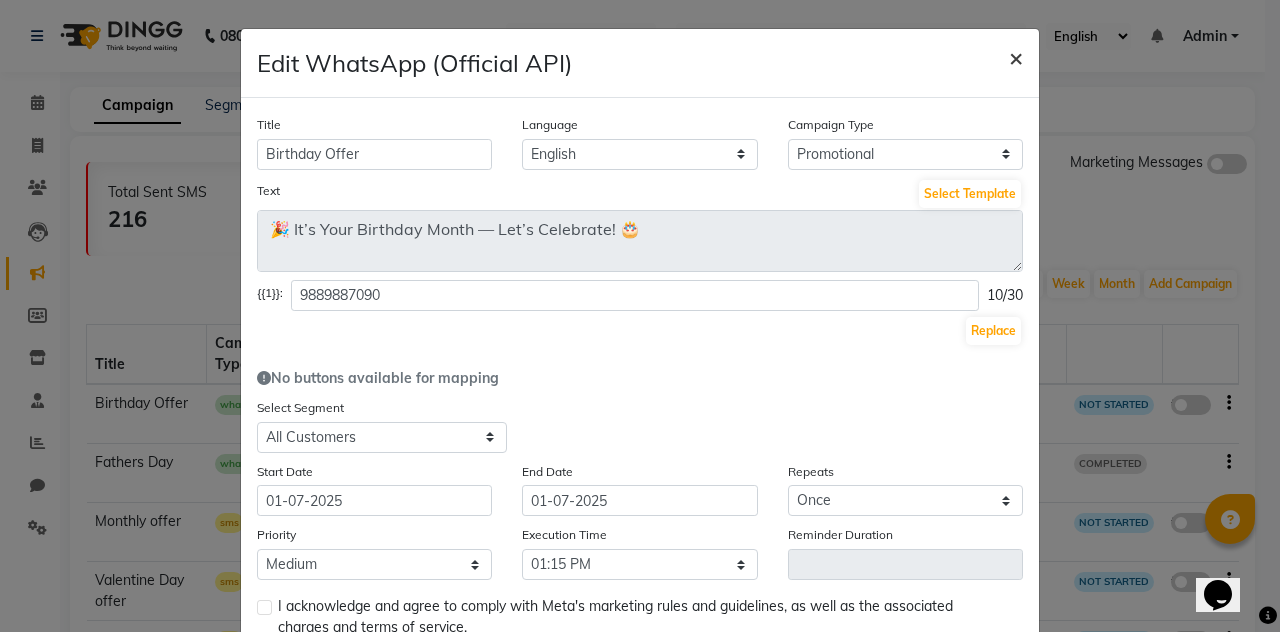click on "×" 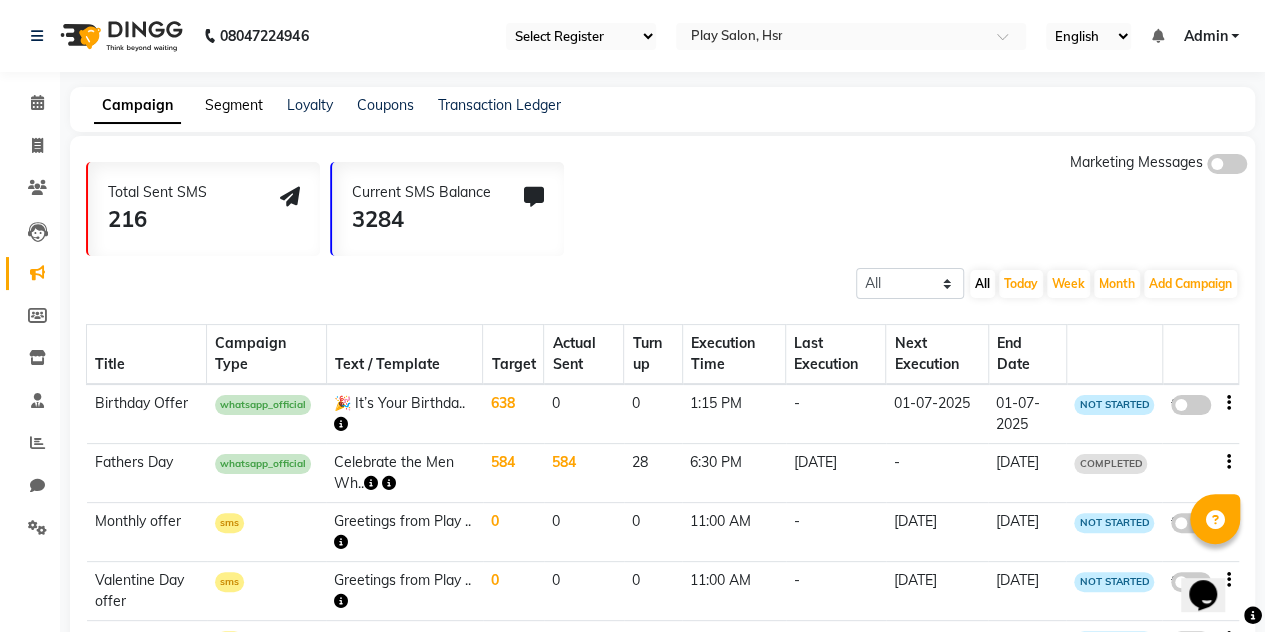 click on "Segment" 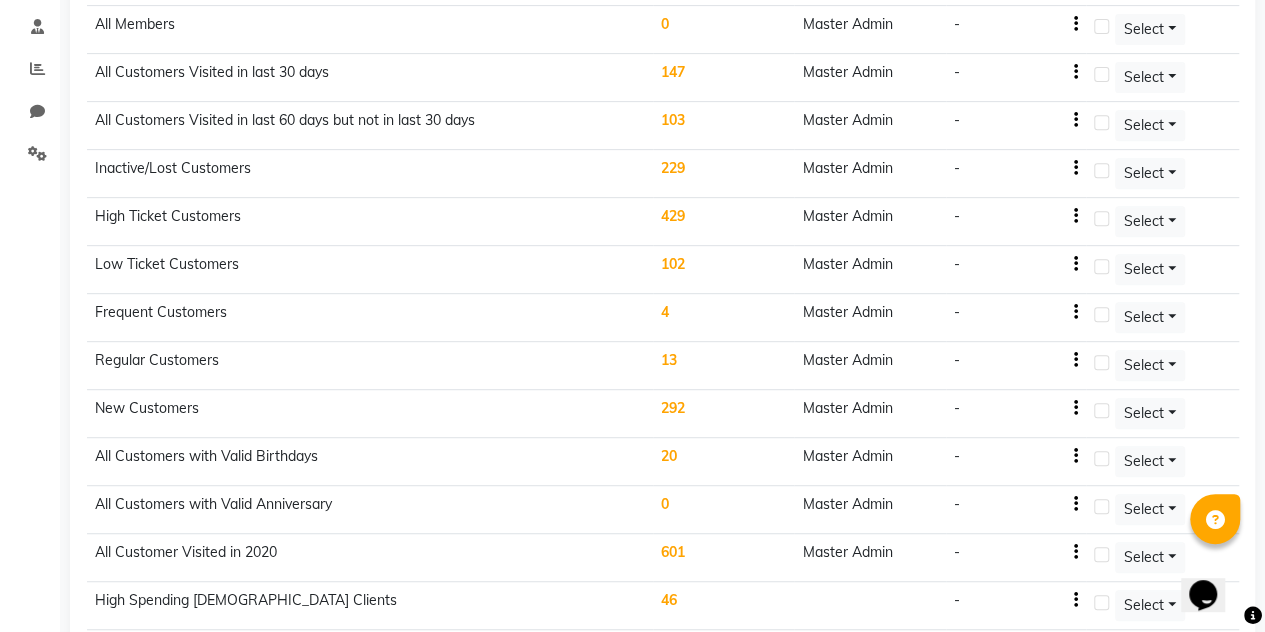 scroll, scrollTop: 0, scrollLeft: 0, axis: both 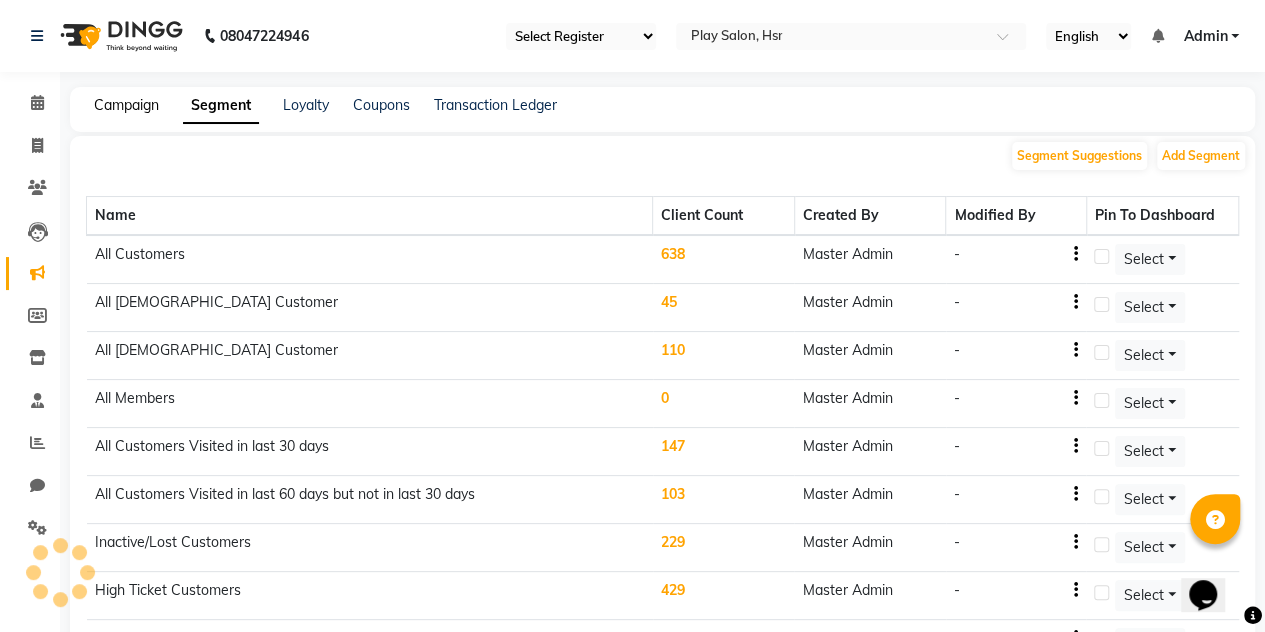 click on "Campaign" 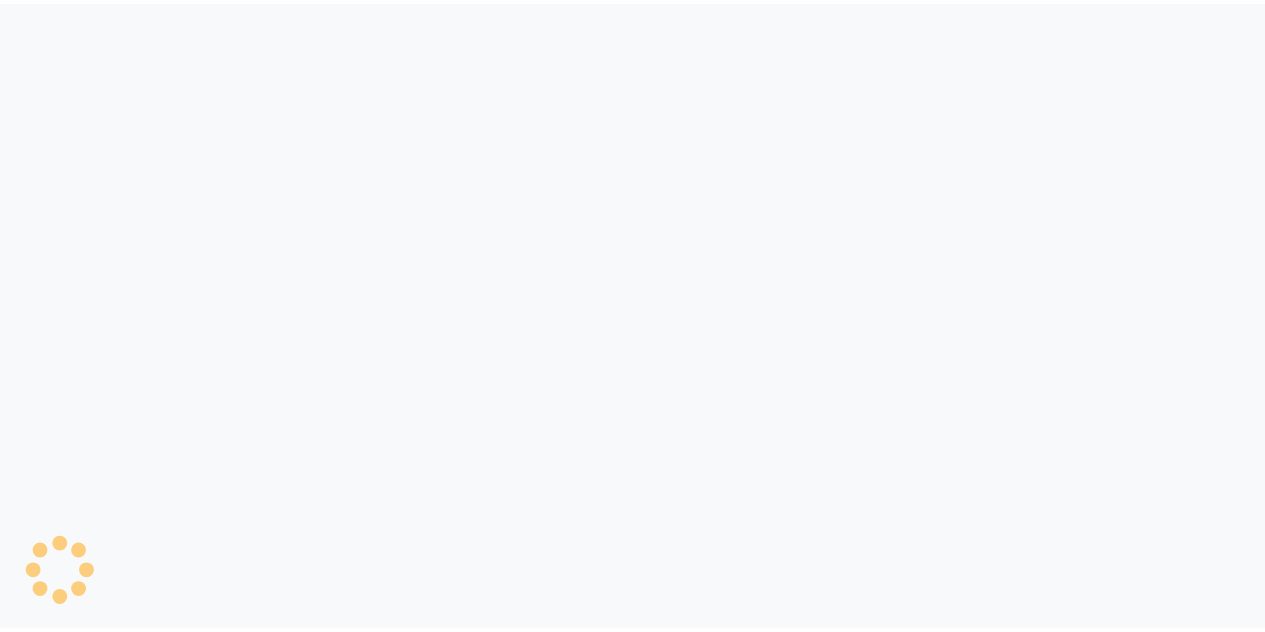 scroll, scrollTop: 0, scrollLeft: 0, axis: both 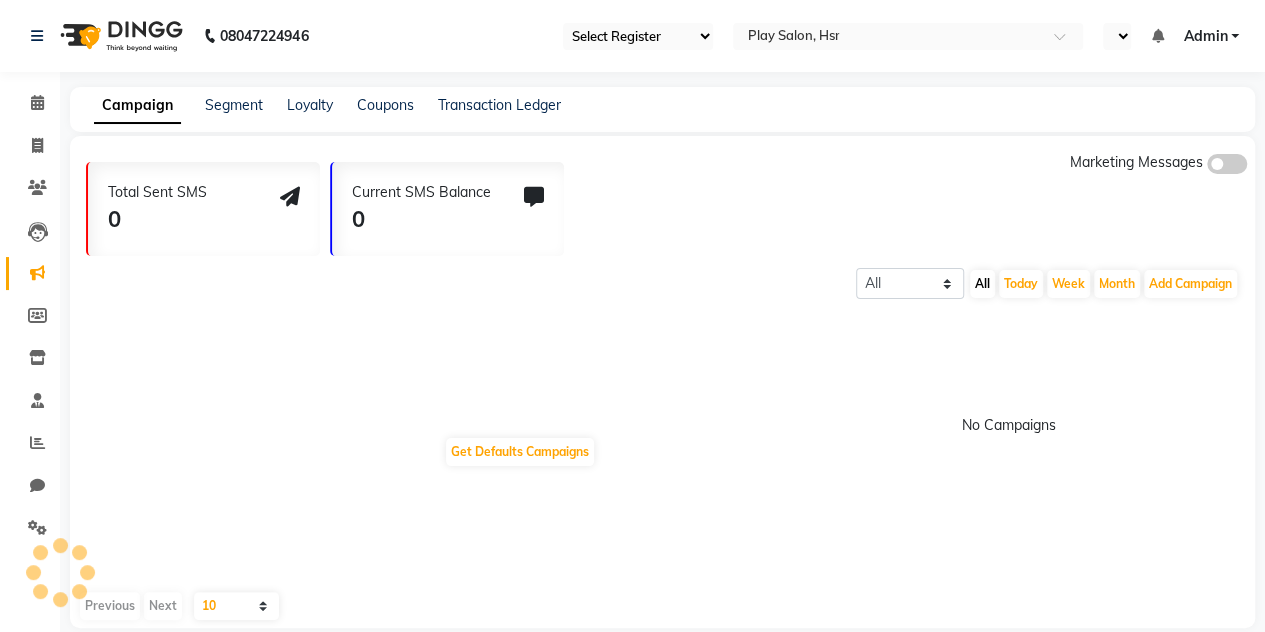 select on "en" 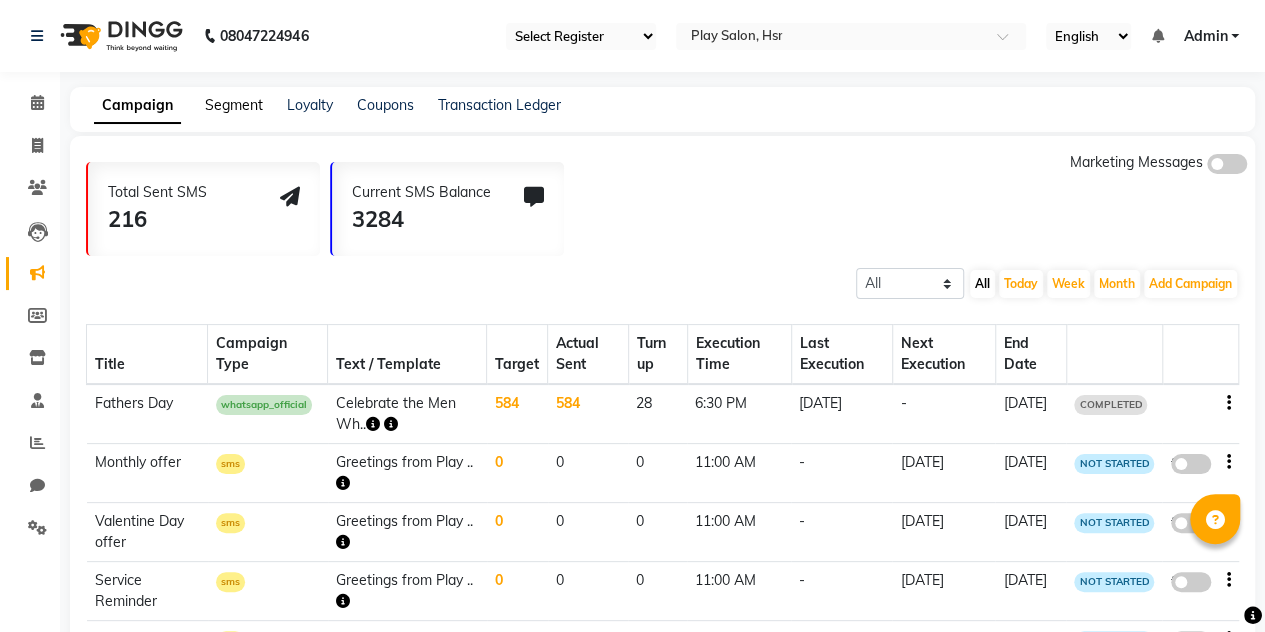 click on "Segment" 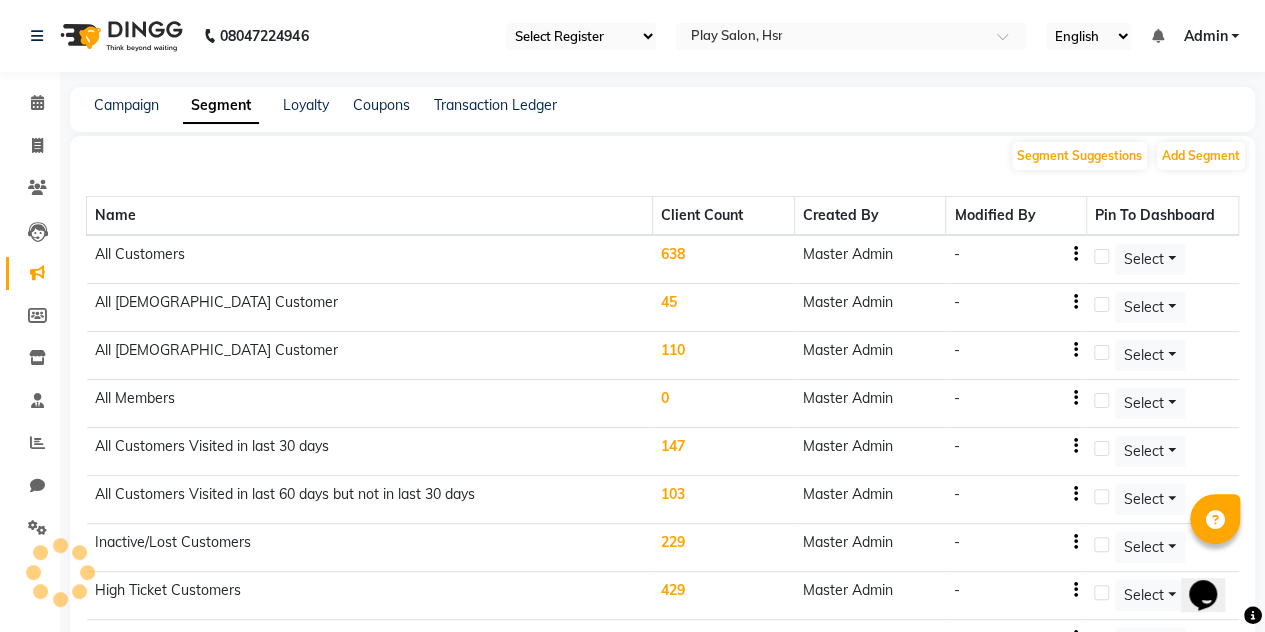 scroll, scrollTop: 0, scrollLeft: 0, axis: both 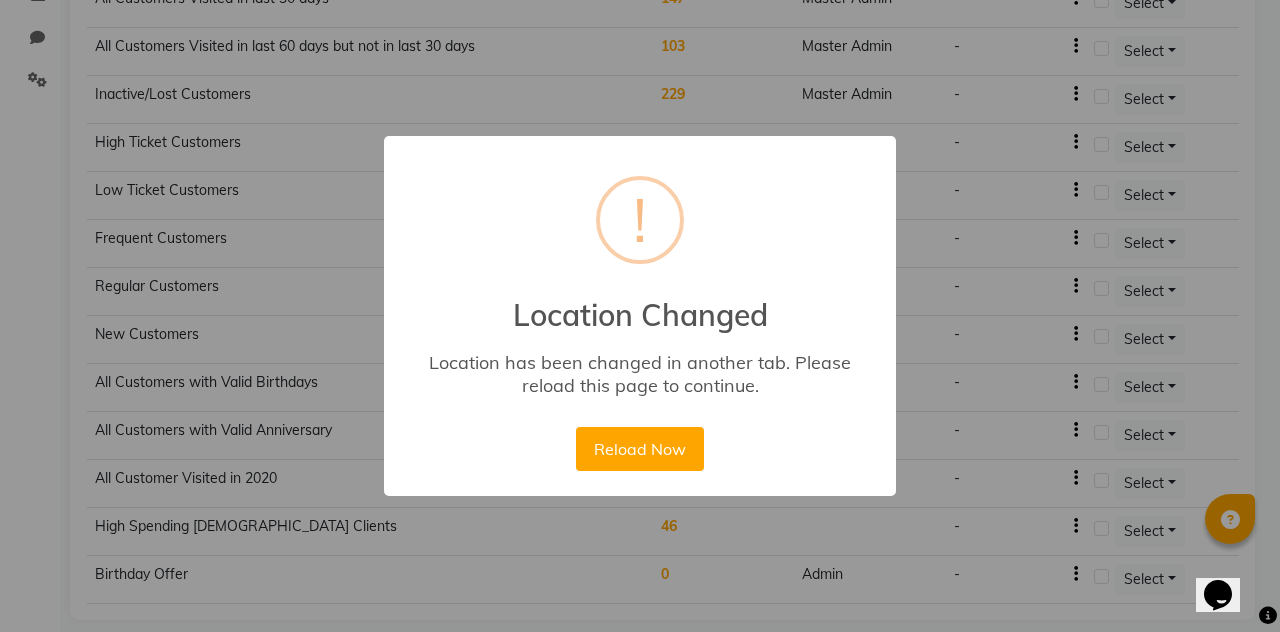 click on "× ! Location Changed Location has been changed in another tab. Please reload this page to continue. Reload Now No Cancel" at bounding box center (640, 316) 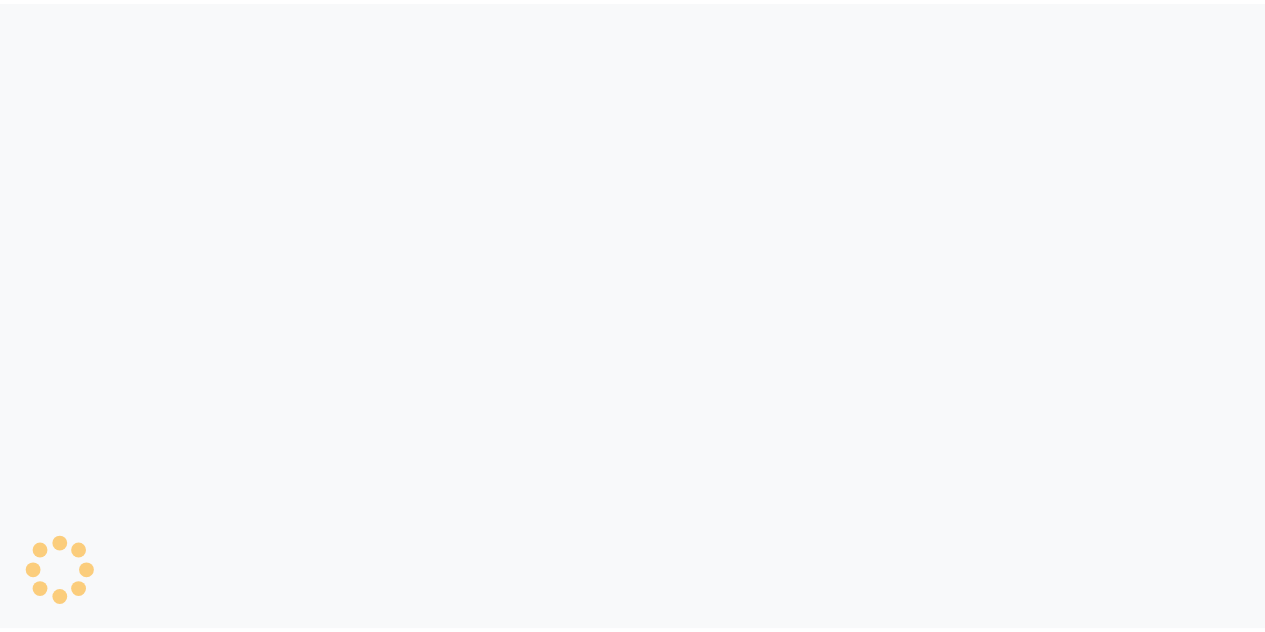 scroll, scrollTop: 0, scrollLeft: 0, axis: both 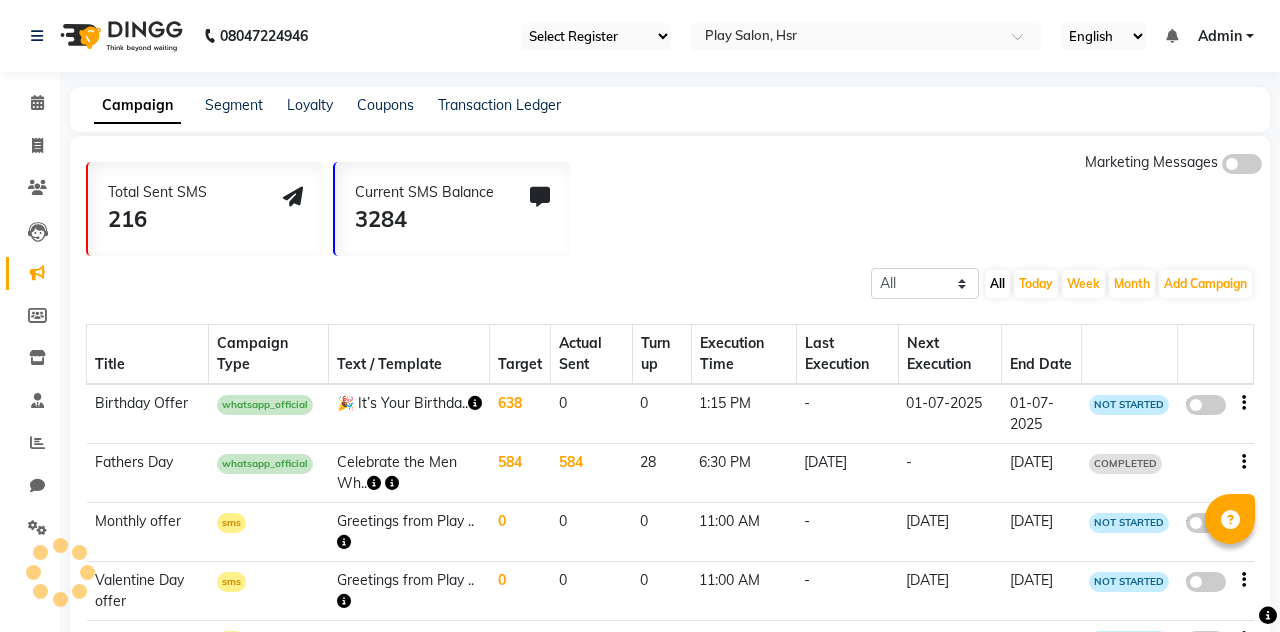 select on "en" 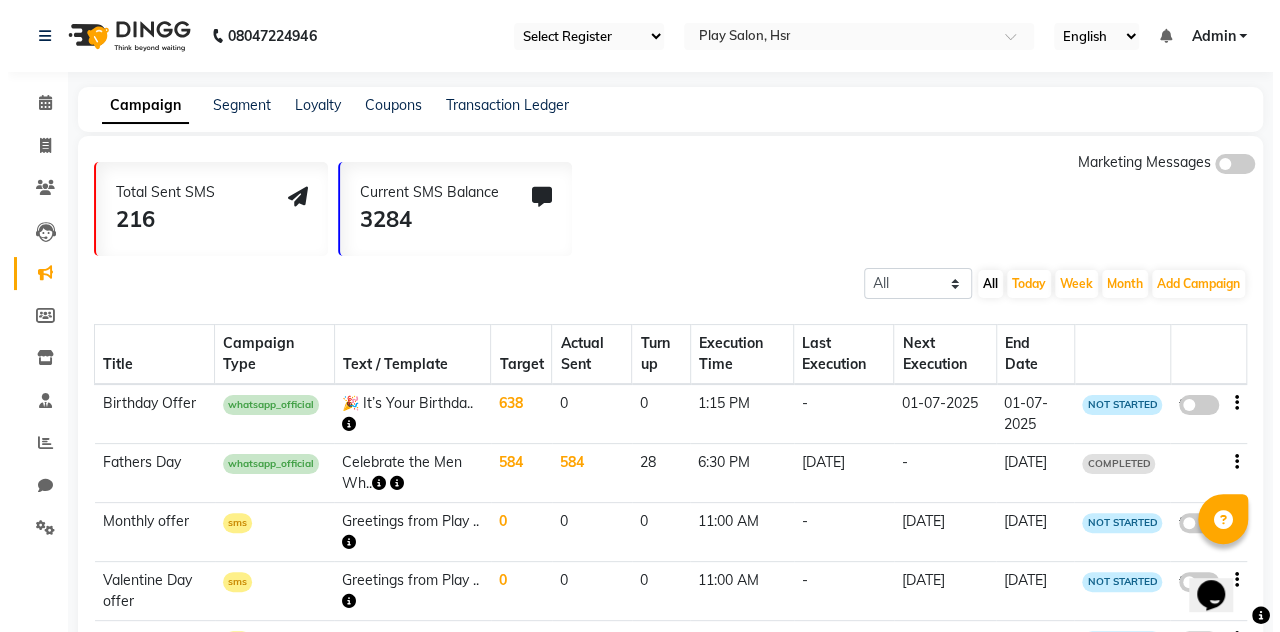 scroll, scrollTop: 0, scrollLeft: 0, axis: both 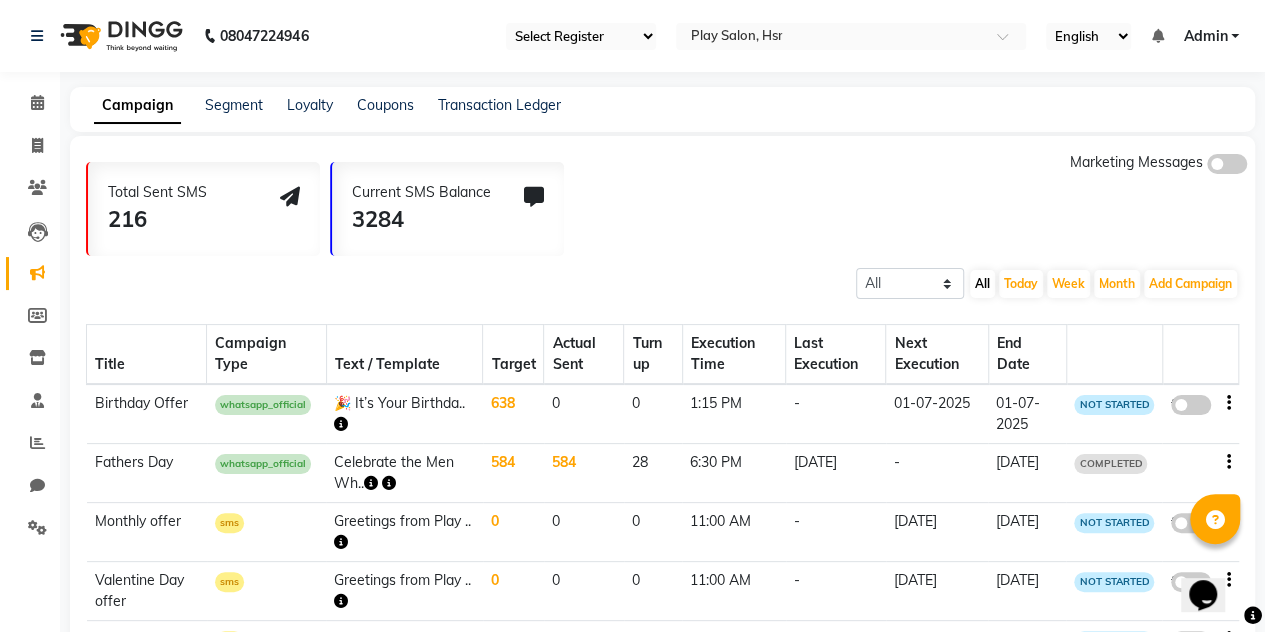 click on "false" 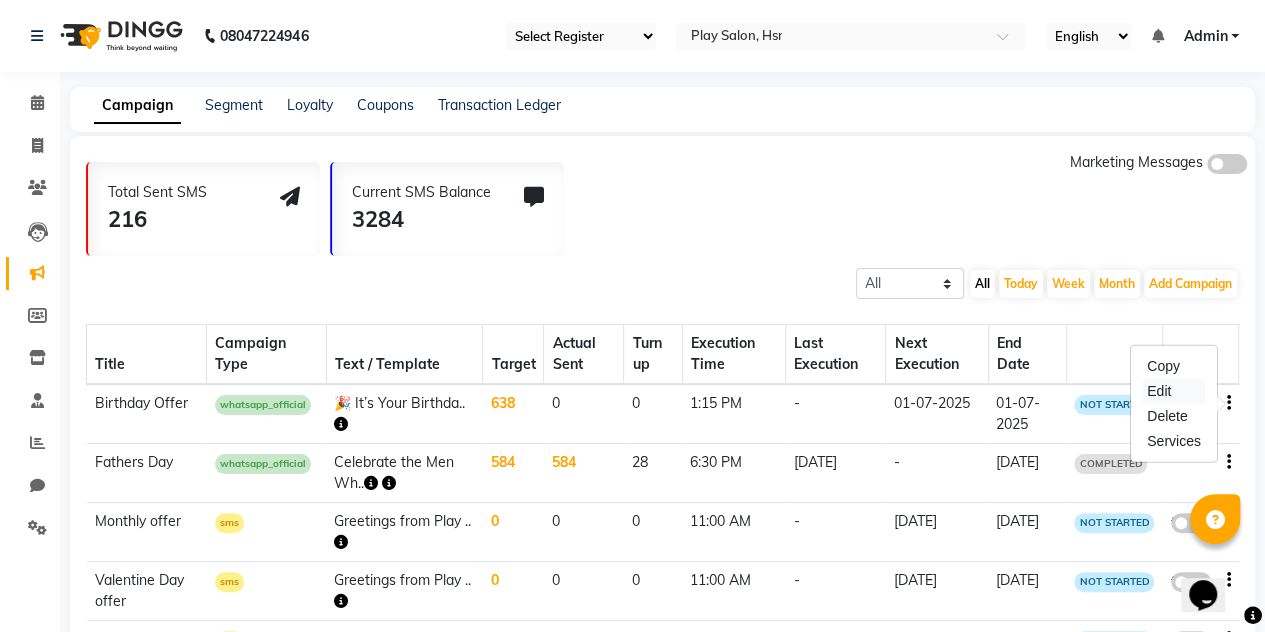 click on "Edit" at bounding box center [1174, 391] 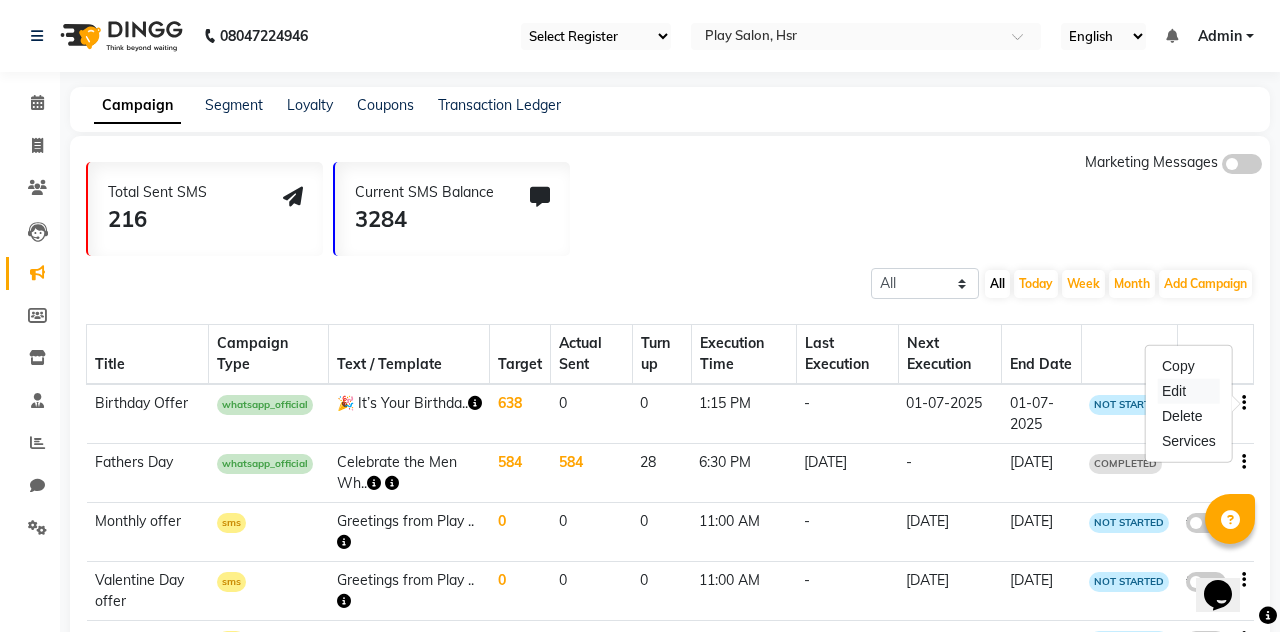 select on "3" 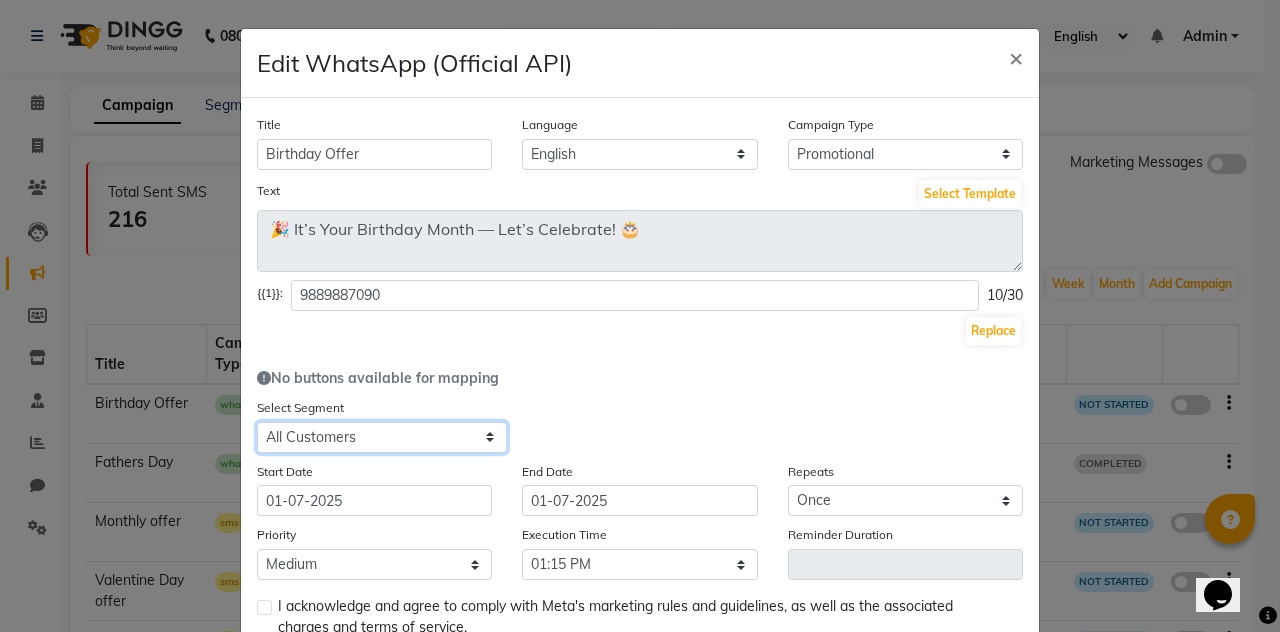 click on "Select All Customers All [DEMOGRAPHIC_DATA] Customer All [DEMOGRAPHIC_DATA] Customer All Members All Customers Visited in last 30 days All Customers Visited in last 60 days but not in last 30 days Inactive/Lost Customers High Ticket Customers Low Ticket Customers Frequent Customers Regular Customers New Customers All Customers with Valid Birthdays All Customers with Valid Anniversary All Customer Visited in [DATE] High Spending [DEMOGRAPHIC_DATA] Clients Birthday Offer" at bounding box center [382, 437] 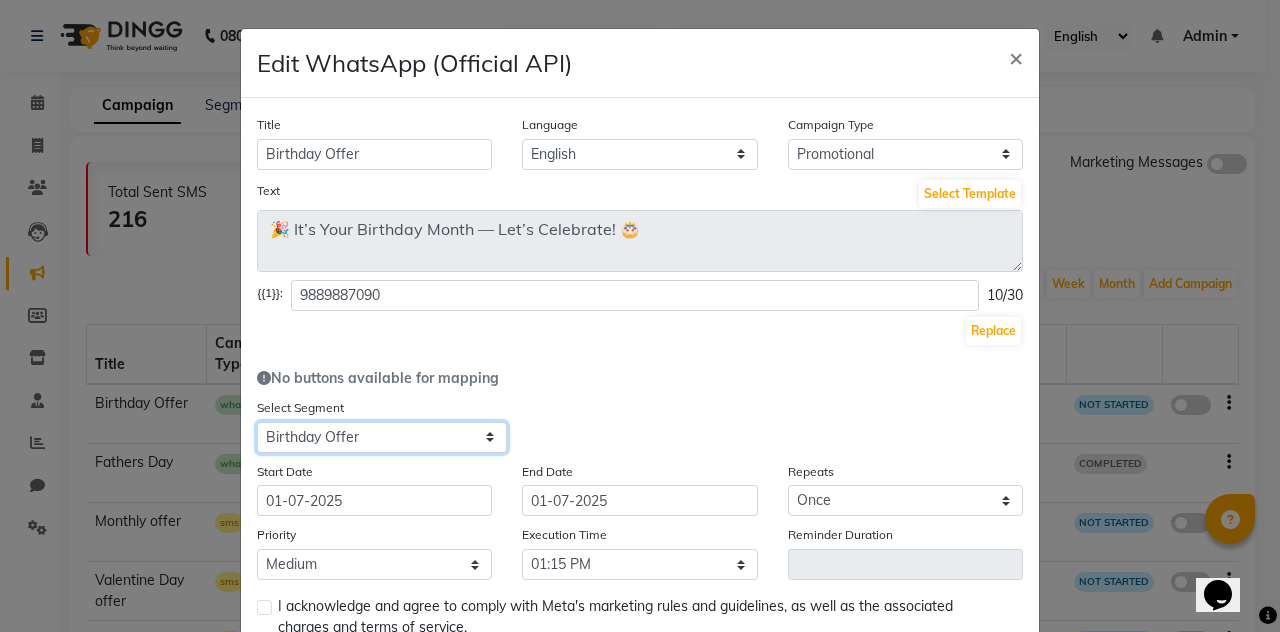 click on "Select All Customers All [DEMOGRAPHIC_DATA] Customer All [DEMOGRAPHIC_DATA] Customer All Members All Customers Visited in last 30 days All Customers Visited in last 60 days but not in last 30 days Inactive/Lost Customers High Ticket Customers Low Ticket Customers Frequent Customers Regular Customers New Customers All Customers with Valid Birthdays All Customers with Valid Anniversary All Customer Visited in [DATE] High Spending [DEMOGRAPHIC_DATA] Clients Birthday Offer" at bounding box center (382, 437) 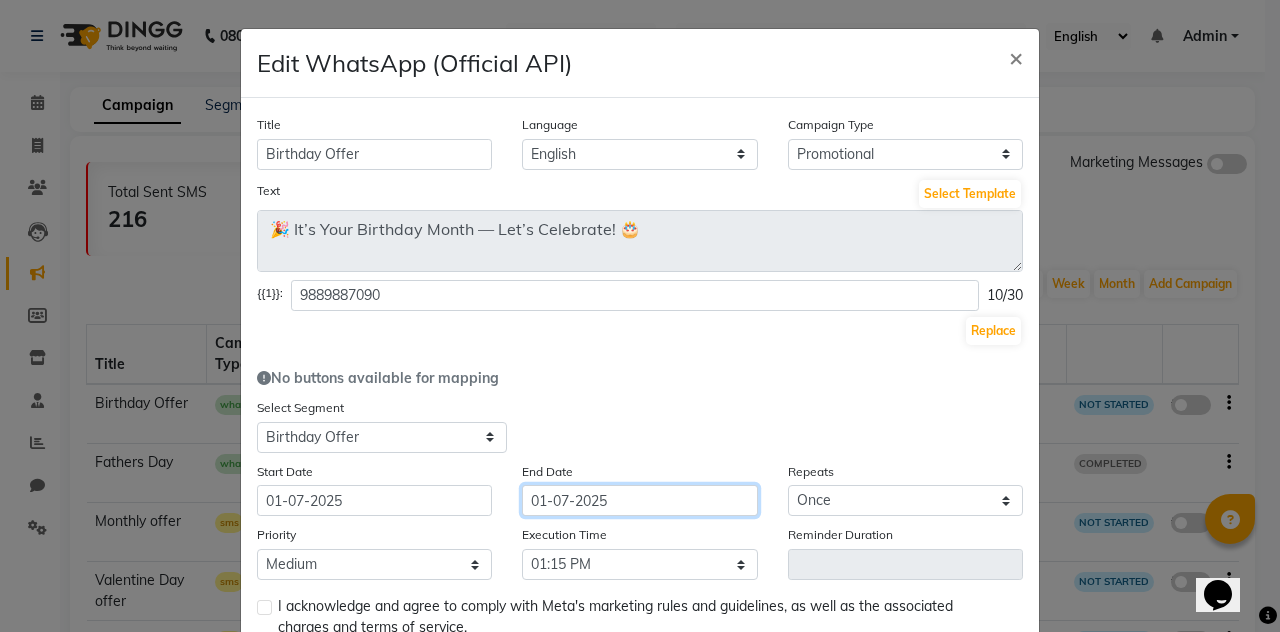 click on "01-07-2025" 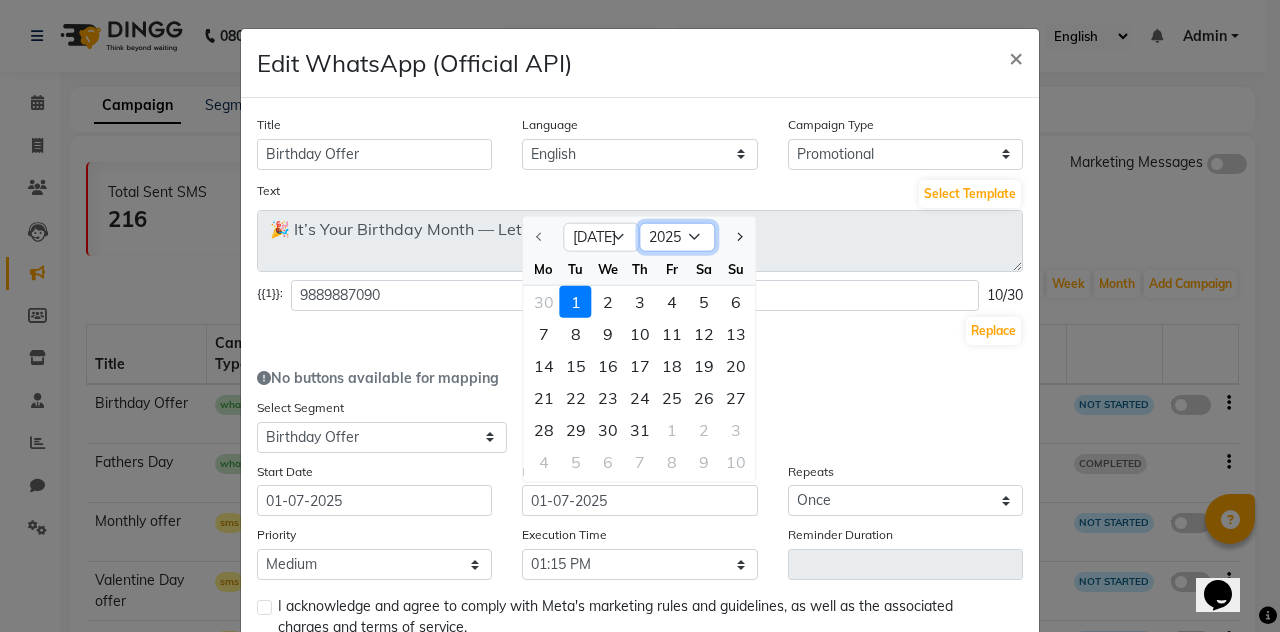 click on "2025 2026 2027 2028 2029 2030 2031 2032 2033 2034 2035" 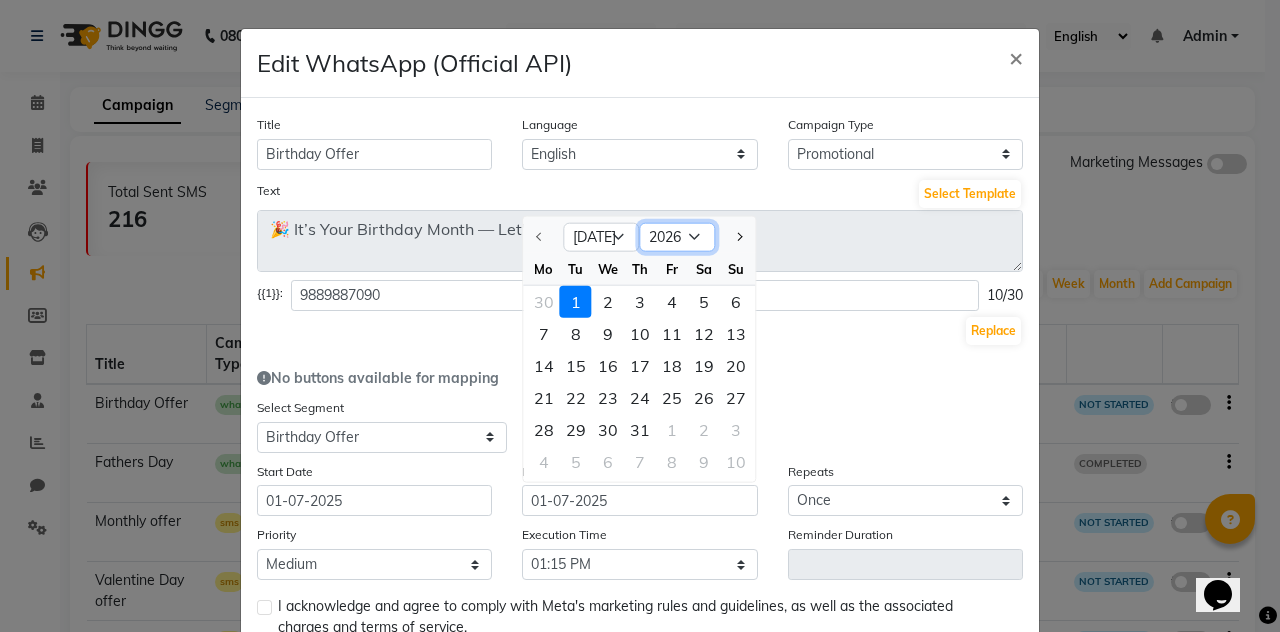 click on "2025 2026 2027 2028 2029 2030 2031 2032 2033 2034 2035" 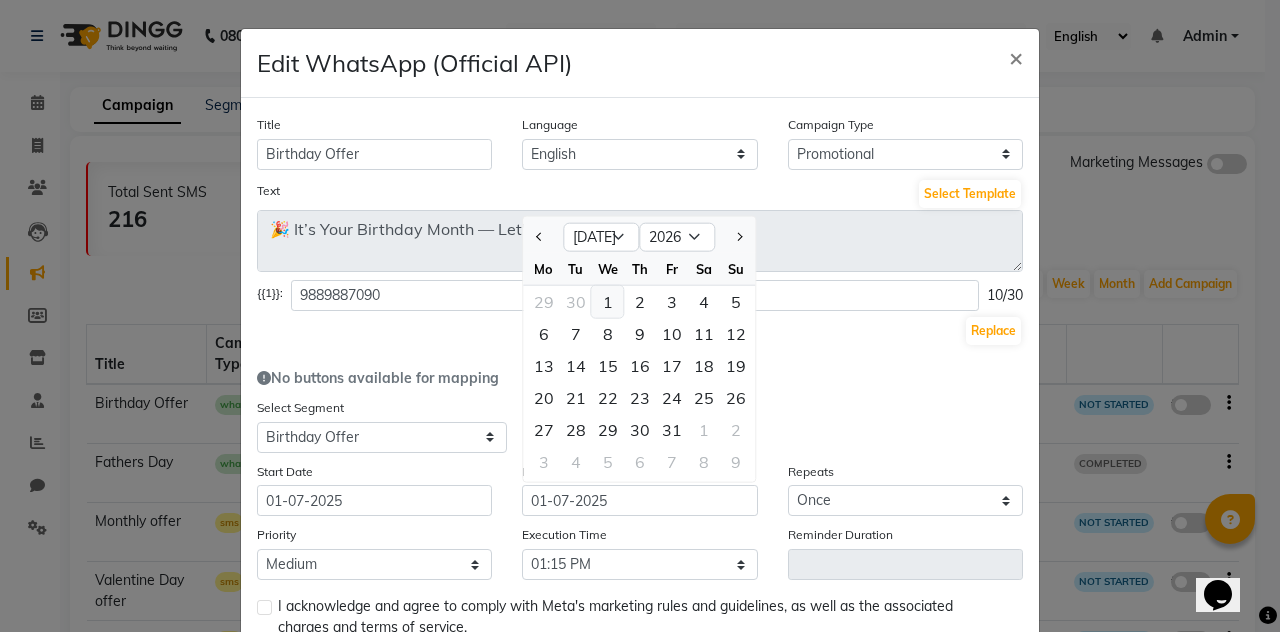 click on "1" 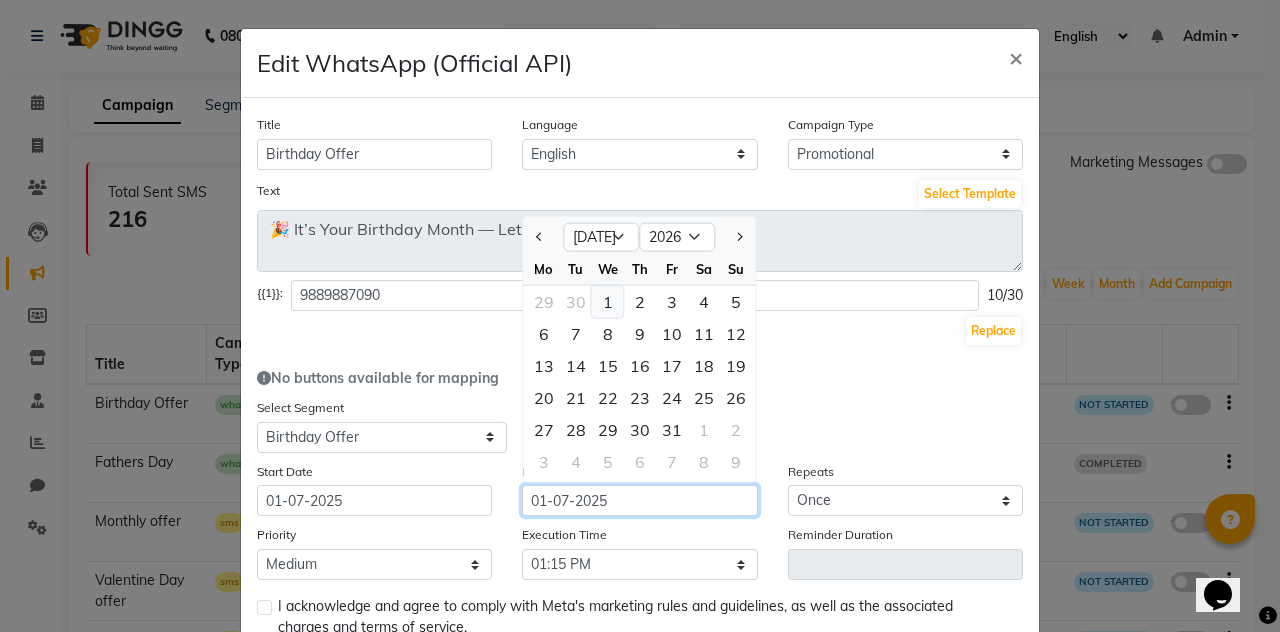 type on "[DATE]" 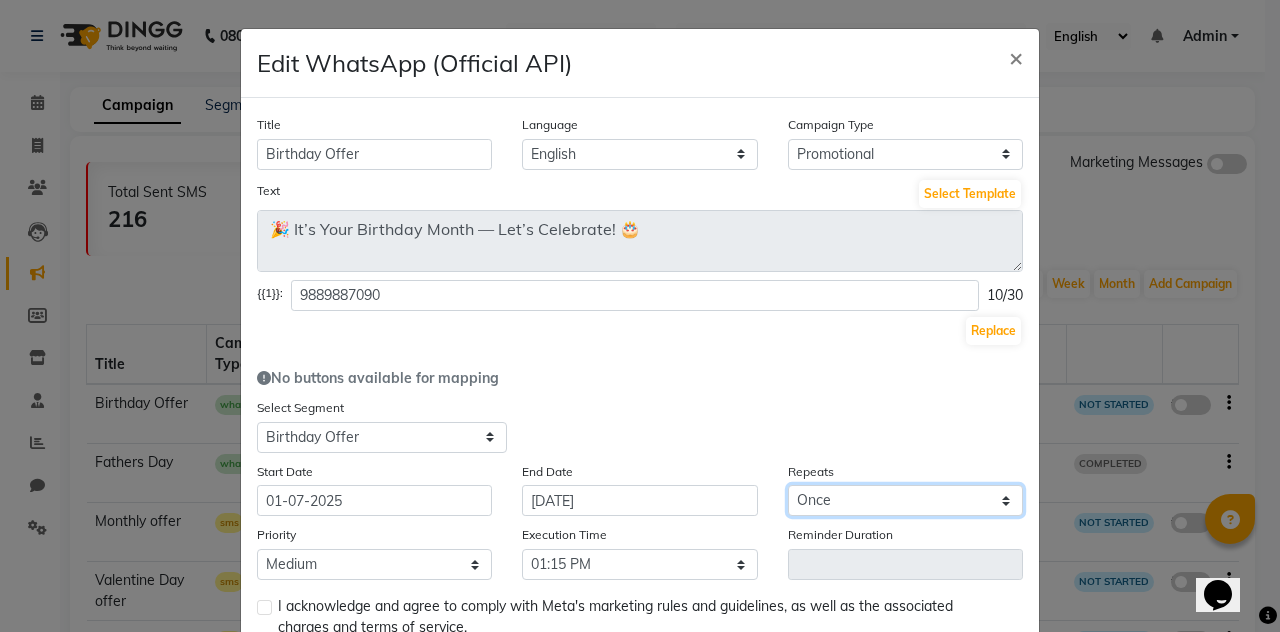 click on "Select Once Daily Alternate Day Weekly Monthly Yearly" at bounding box center [905, 500] 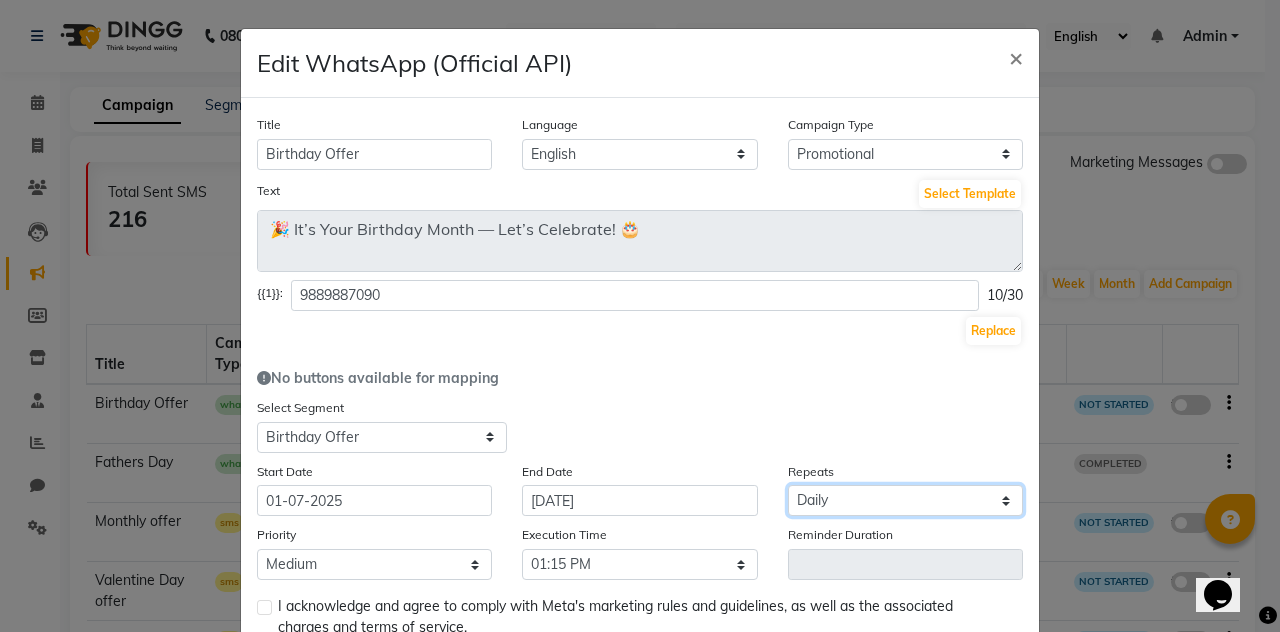click on "Select Once Daily Alternate Day Weekly Monthly Yearly" at bounding box center [905, 500] 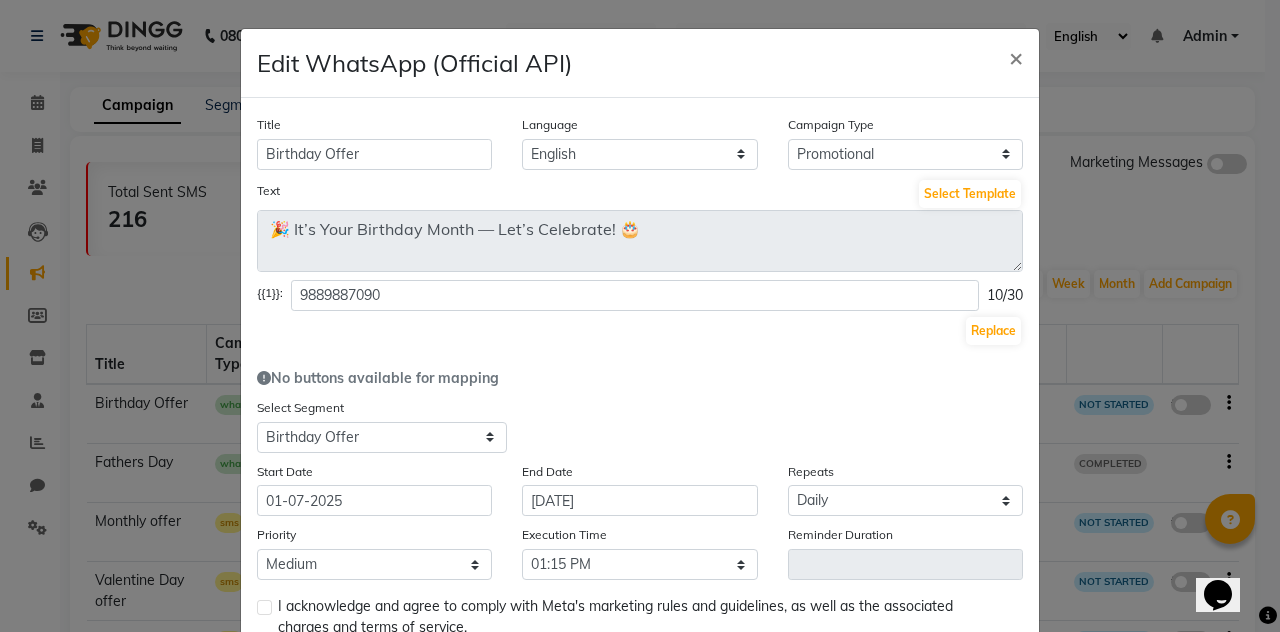 click on "Title Birthday Offer Language English Campaign Type Select Birthday Anniversary Promotional Service reminder Text Select Template 🎉 It’s Your Birthday Month — Let’s Celebrate! 🎂
We’re sprinkling some extra joy on your special month with a complimentary Blow-dry or Deluxe Pedicure just for you at Play Salon! 💆‍♀️✨
🎈 Feel fabulous and shine brighter than ever!
✅ Offer valid throughout your entire birthday month
Claim your birthday treat [DATE]! 🎁📲9889887090. {{1}}: 9889887090 10/30 Replace  No buttons available for mapping  Select Segment Select All Customers All [DEMOGRAPHIC_DATA] Customer All [DEMOGRAPHIC_DATA] Customer All Members All Customers Visited in last 30 days All Customers Visited in last 60 days but not in last 30 days Inactive/Lost Customers High Ticket Customers Low Ticket Customers Frequent Customers Regular Customers New Customers All Customers with Valid Birthdays All Customers with Valid Anniversary All Customer Visited in [DATE] High Spending [DEMOGRAPHIC_DATA] Clients Birthday Offer End Date" 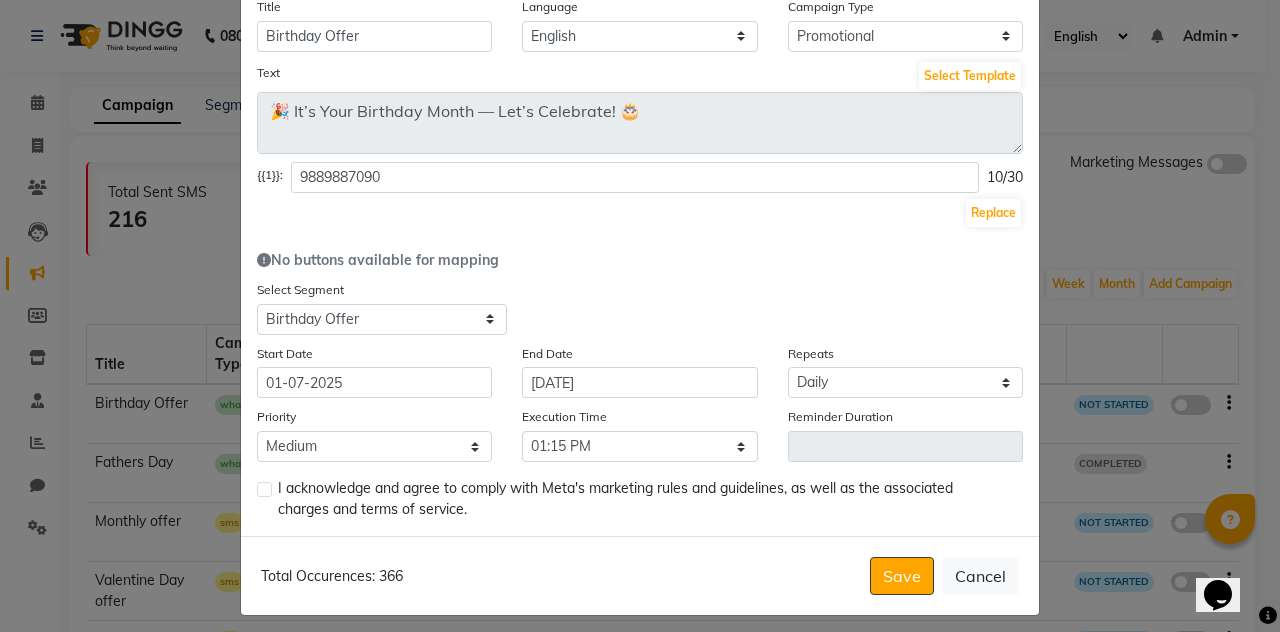 scroll, scrollTop: 127, scrollLeft: 0, axis: vertical 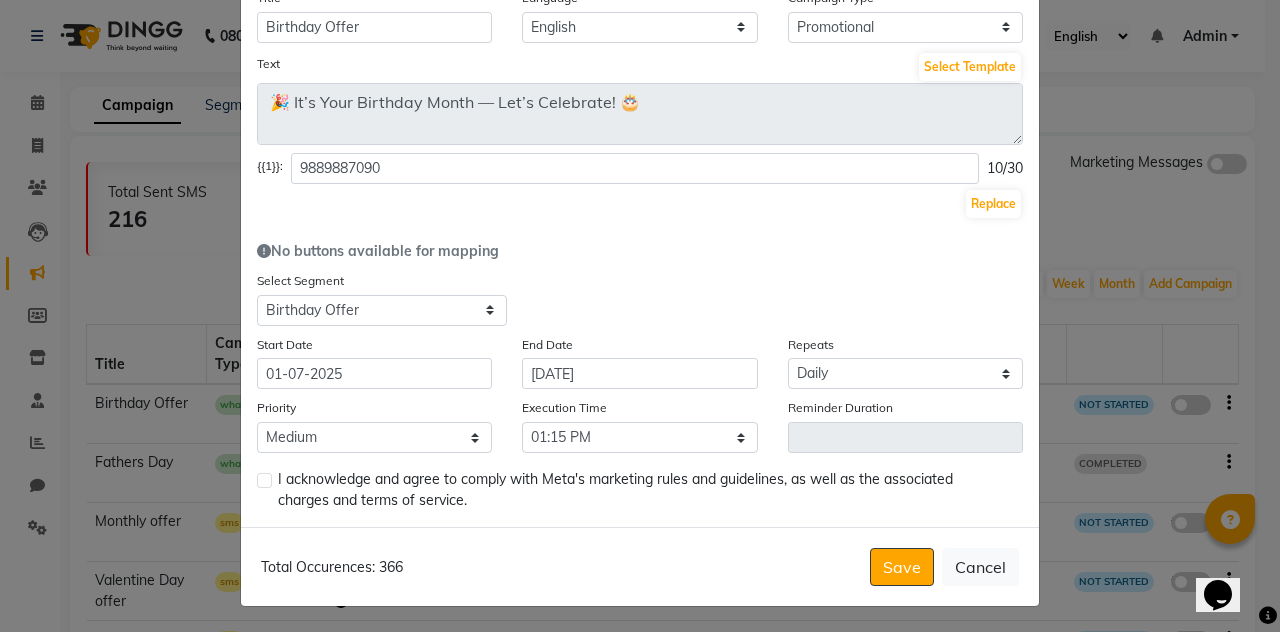 click 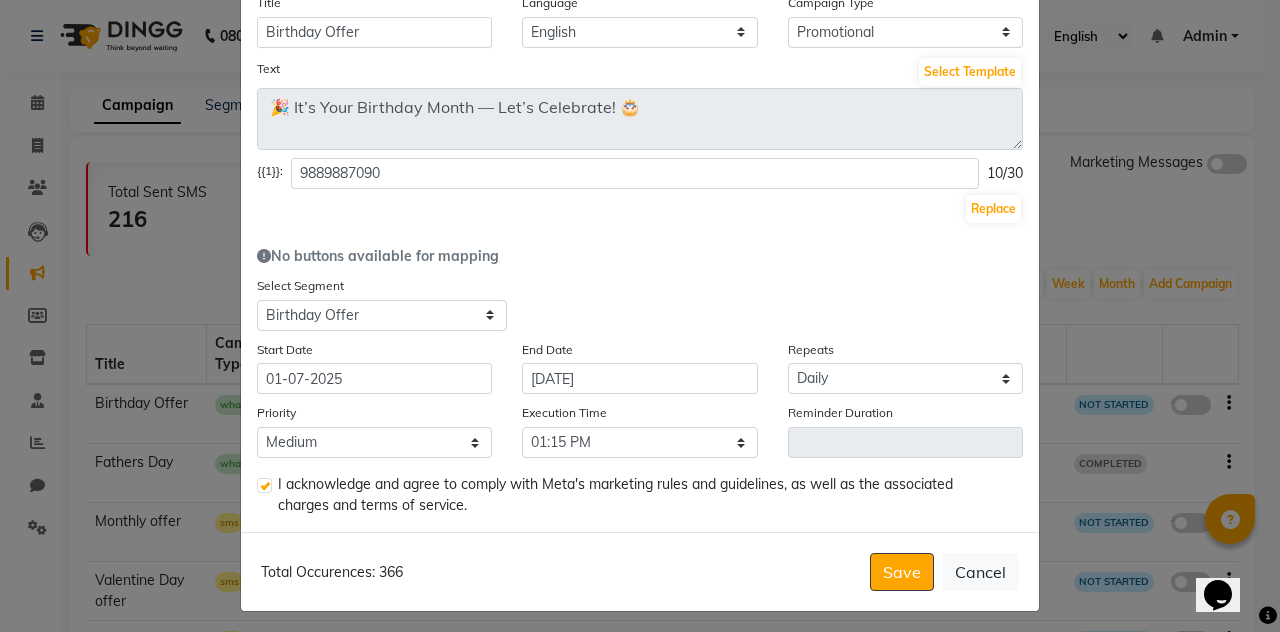 scroll, scrollTop: 127, scrollLeft: 0, axis: vertical 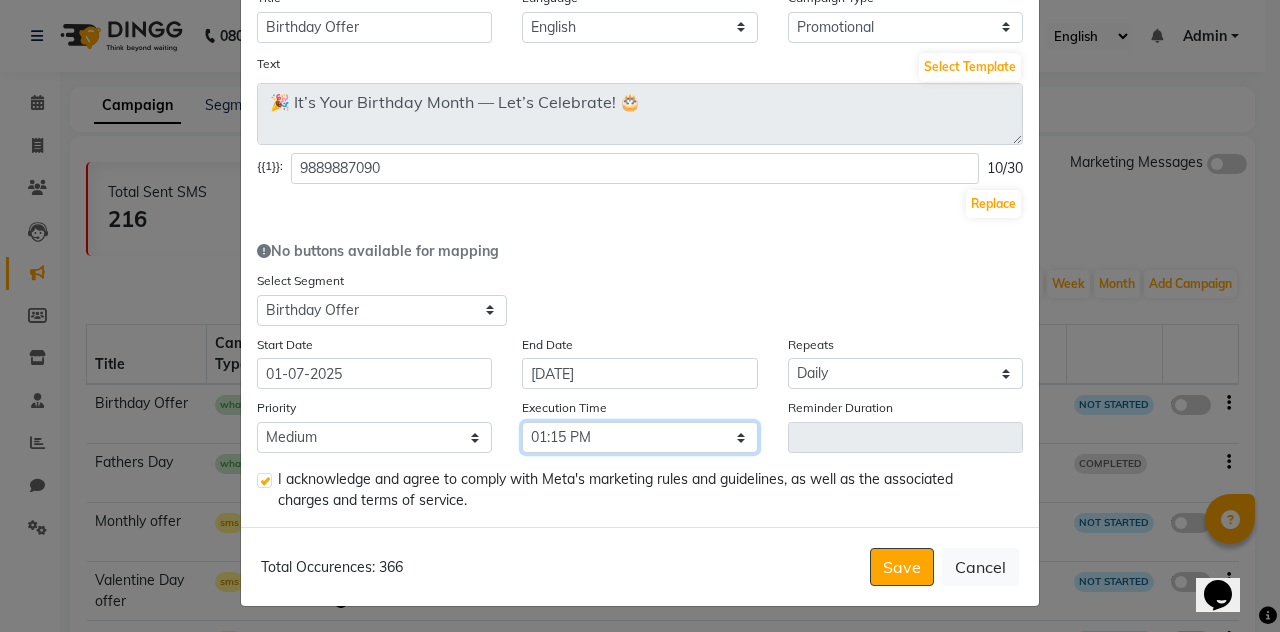 click on "Select 09:00 AM 09:15 AM 09:30 AM 09:45 AM 10:00 AM 10:15 AM 10:30 AM 10:45 AM 11:00 AM 11:15 AM 11:30 AM 11:45 AM 12:00 PM 12:15 PM 12:30 PM 12:45 PM 01:00 PM 01:15 PM 01:30 PM 01:45 PM 02:00 PM 02:15 PM 02:30 PM 02:45 PM 03:00 PM 03:15 PM 03:30 PM 03:45 PM 04:00 PM 04:15 PM 04:30 PM 04:45 PM 05:00 PM 05:15 PM 05:30 PM 05:45 PM 06:00 PM 06:15 PM 06:30 PM 06:45 PM 07:00 PM 07:15 PM 07:30 PM 07:45 PM 08:00 PM 08:15 PM 08:30 PM 08:45 PM 09:00 PM 09:15 PM 09:30 PM 09:45 PM" at bounding box center [639, 437] 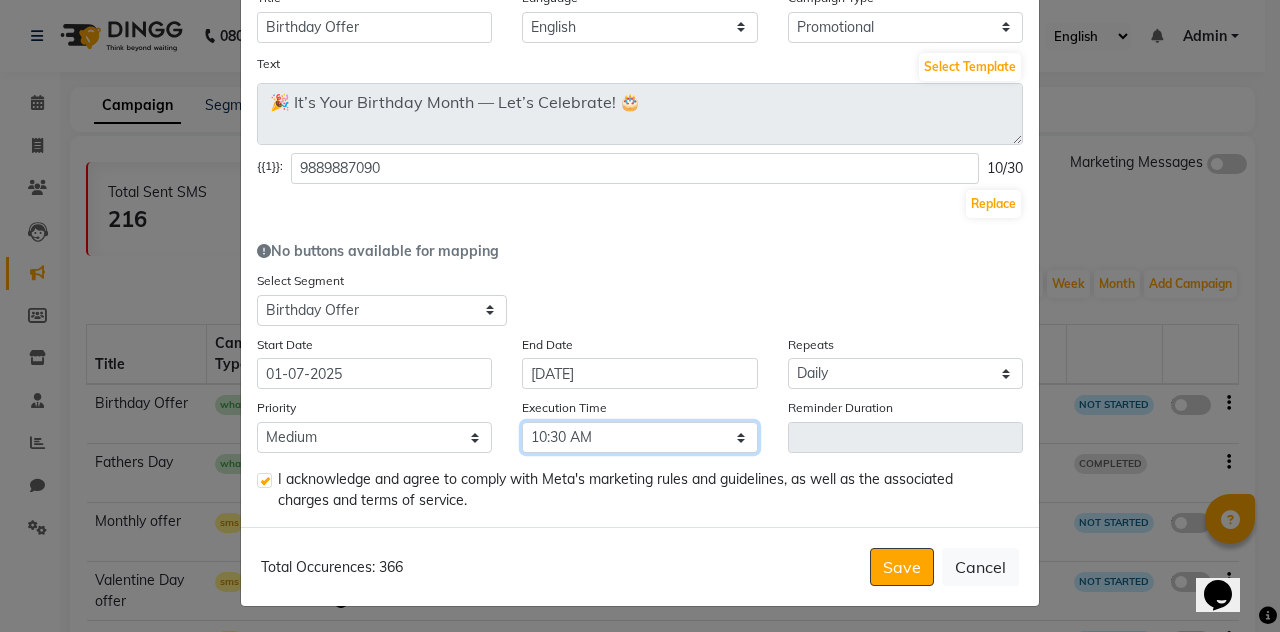 click on "Select 09:00 AM 09:15 AM 09:30 AM 09:45 AM 10:00 AM 10:15 AM 10:30 AM 10:45 AM 11:00 AM 11:15 AM 11:30 AM 11:45 AM 12:00 PM 12:15 PM 12:30 PM 12:45 PM 01:00 PM 01:15 PM 01:30 PM 01:45 PM 02:00 PM 02:15 PM 02:30 PM 02:45 PM 03:00 PM 03:15 PM 03:30 PM 03:45 PM 04:00 PM 04:15 PM 04:30 PM 04:45 PM 05:00 PM 05:15 PM 05:30 PM 05:45 PM 06:00 PM 06:15 PM 06:30 PM 06:45 PM 07:00 PM 07:15 PM 07:30 PM 07:45 PM 08:00 PM 08:15 PM 08:30 PM 08:45 PM 09:00 PM 09:15 PM 09:30 PM 09:45 PM" at bounding box center (639, 437) 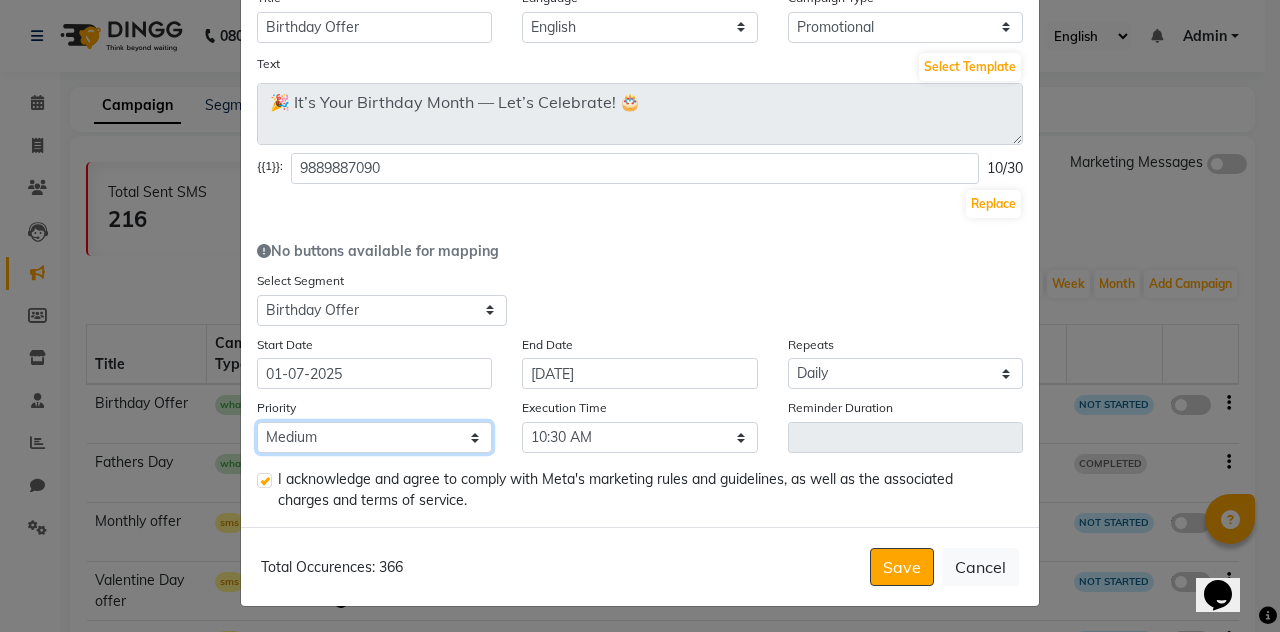 click on "Low Medium High" at bounding box center (374, 437) 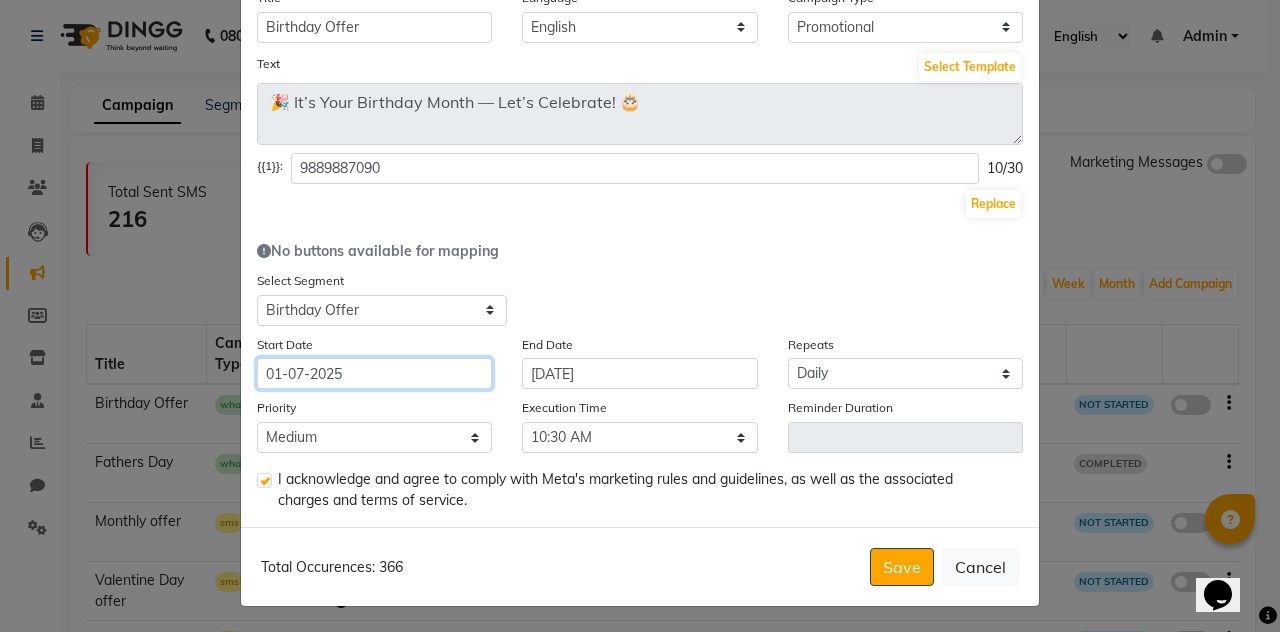 click on "01-07-2025" 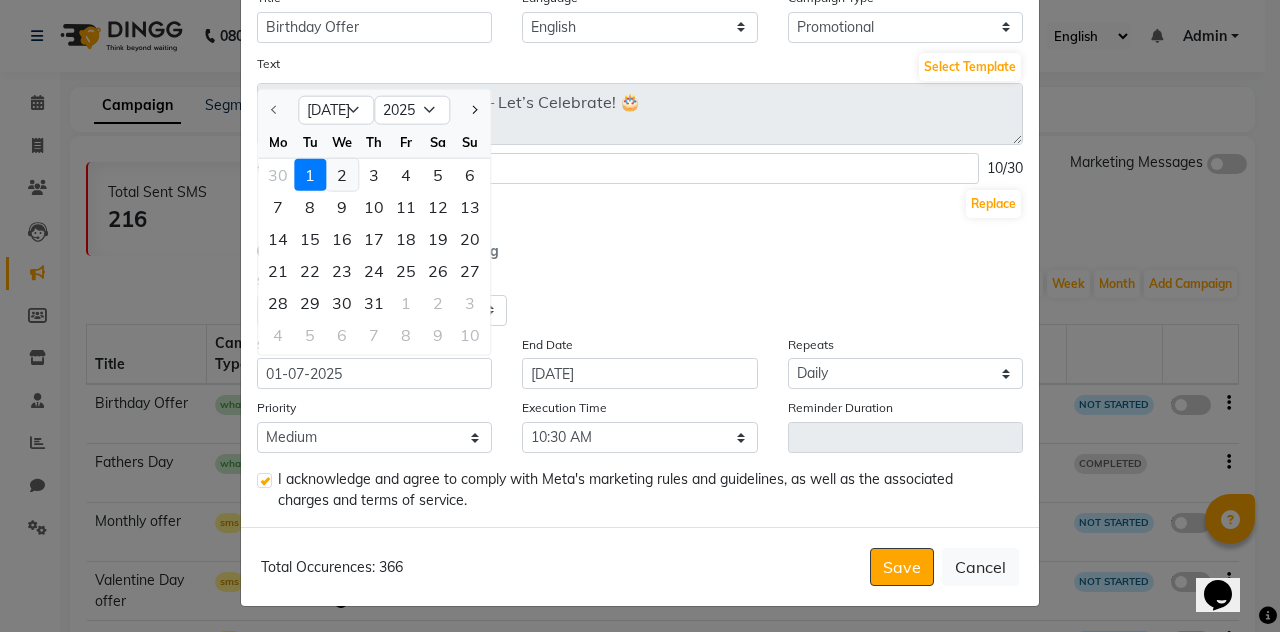 click on "2" 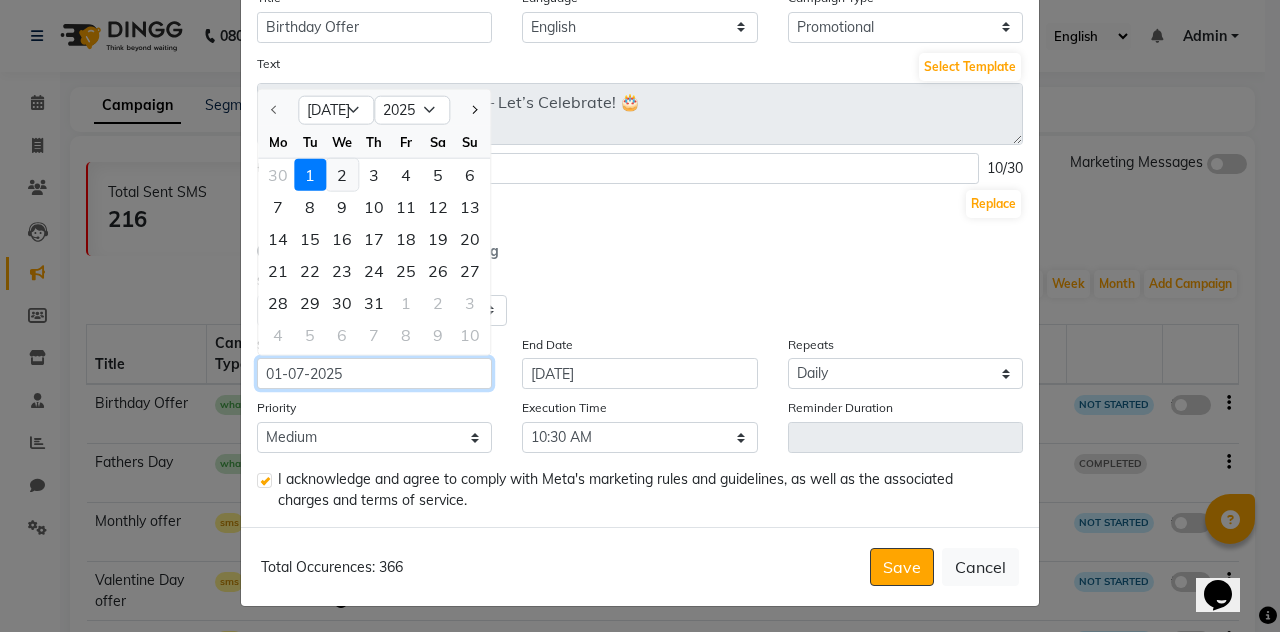 type on "[DATE]" 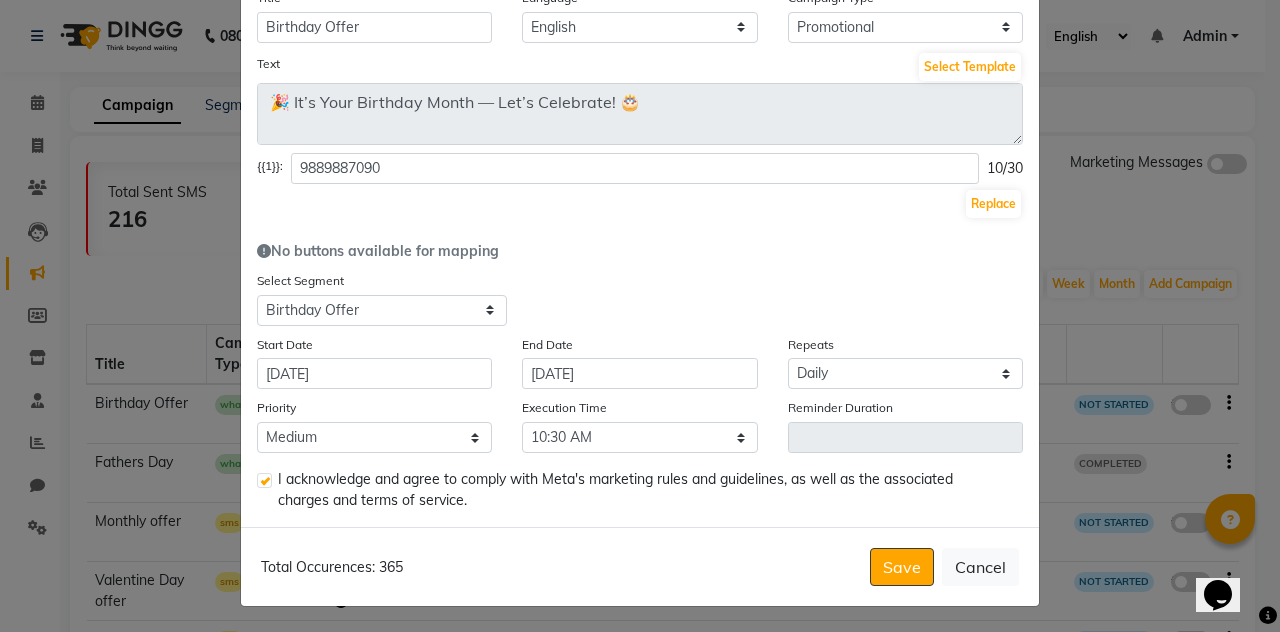 click on "Title Birthday Offer Language English Campaign Type Select Birthday Anniversary Promotional Service reminder Text Select Template 🎉 It’s Your Birthday Month — Let’s Celebrate! 🎂
We’re sprinkling some extra joy on your special month with a complimentary Blow-dry or Deluxe Pedicure just for you at Play Salon! 💆‍♀️✨
🎈 Feel fabulous and shine brighter than ever!
✅ Offer valid throughout your entire birthday month
Claim your birthday treat [DATE]! 🎁📲9889887090. {{1}}: 9889887090 10/30 Replace  No buttons available for mapping  Select Segment Select All Customers All [DEMOGRAPHIC_DATA] Customer All [DEMOGRAPHIC_DATA] Customer All Members All Customers Visited in last 30 days All Customers Visited in last 60 days but not in last 30 days Inactive/Lost Customers High Ticket Customers Low Ticket Customers Frequent Customers Regular Customers New Customers All Customers with Valid Birthdays All Customers with Valid Anniversary All Customer Visited in [DATE] High Spending [DEMOGRAPHIC_DATA] Clients Birthday Offer End Date" 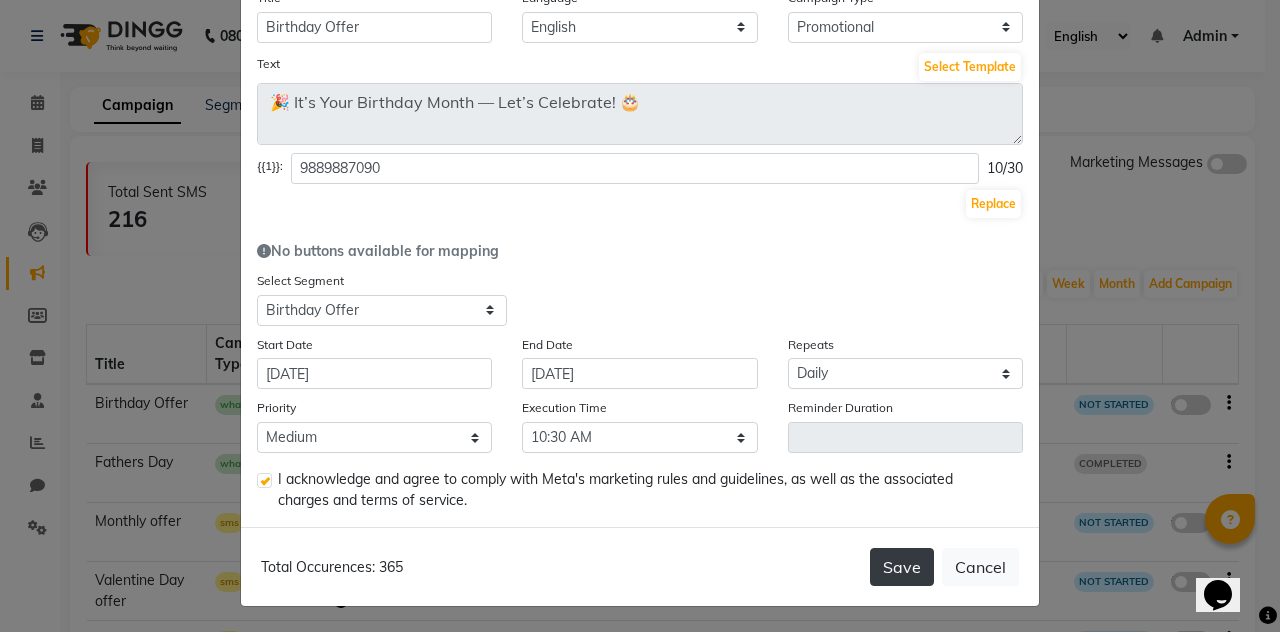 click on "Save" 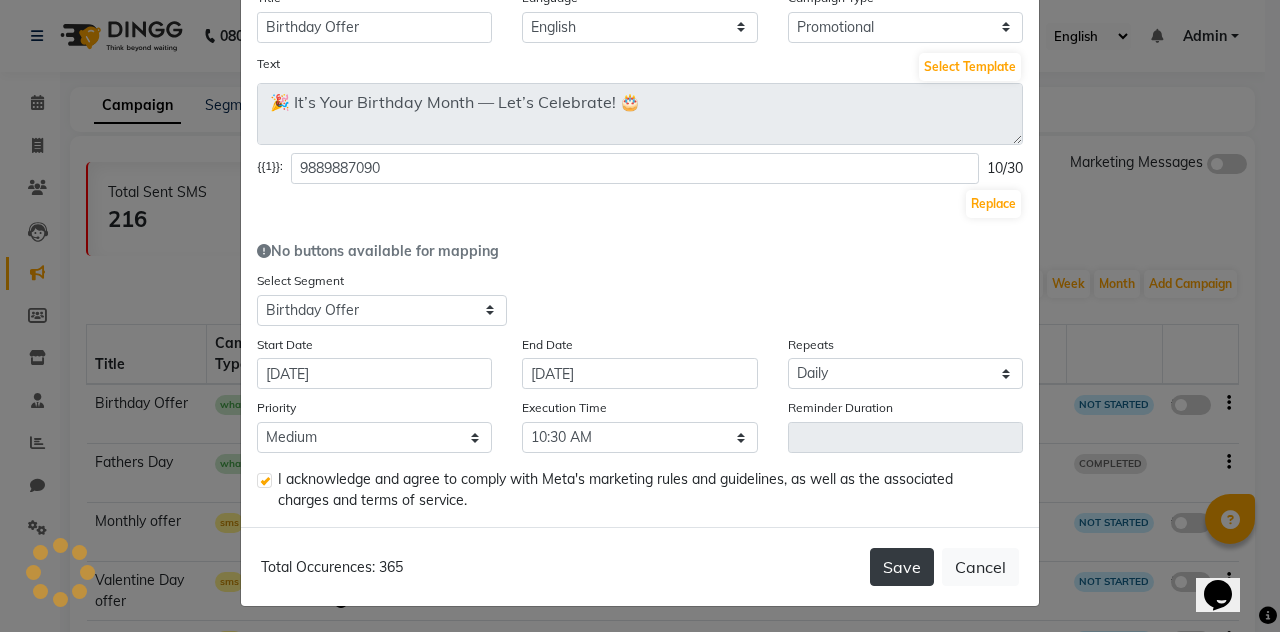 scroll, scrollTop: 106, scrollLeft: 0, axis: vertical 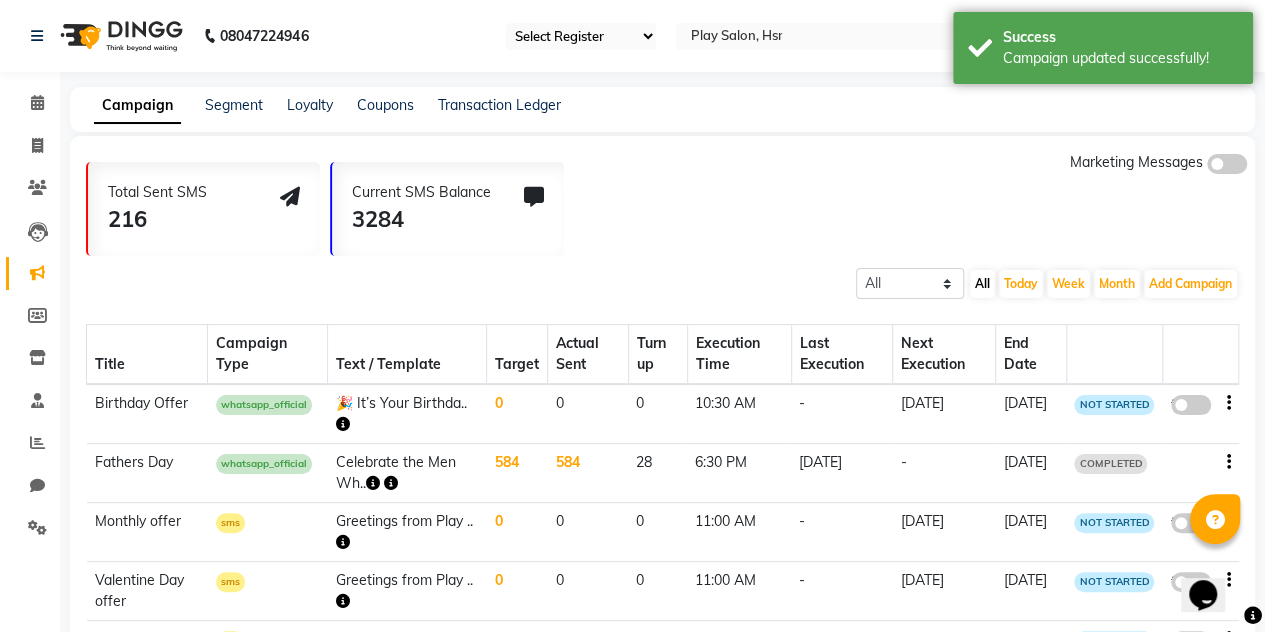 click 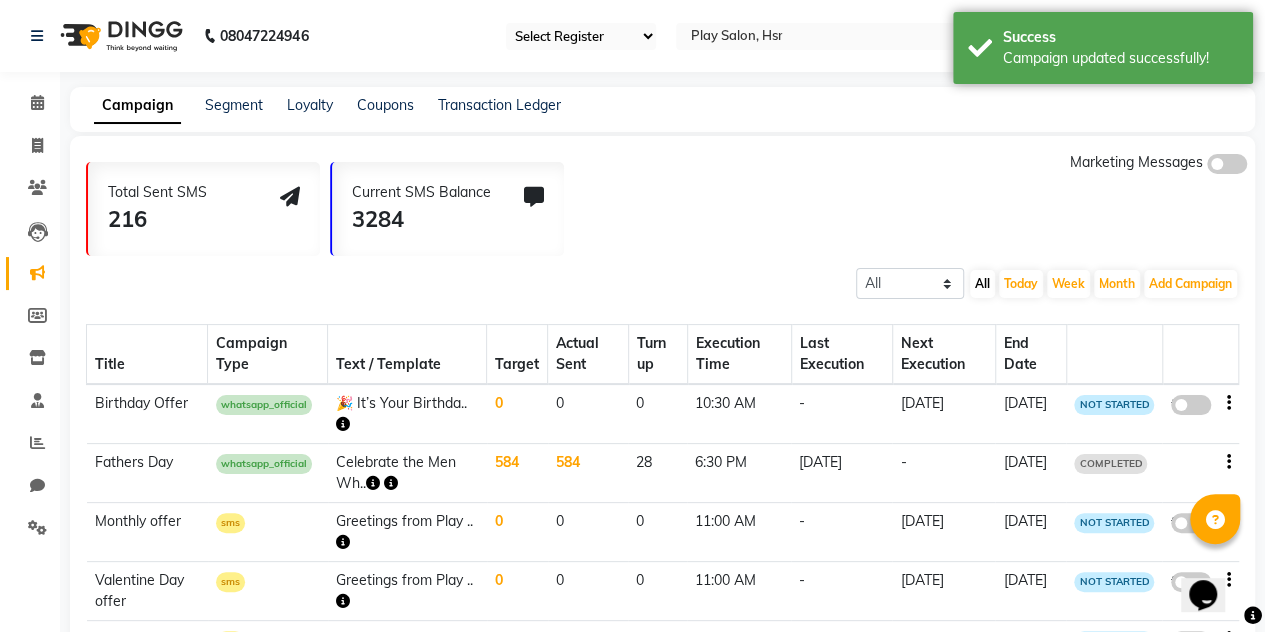 click on "false" 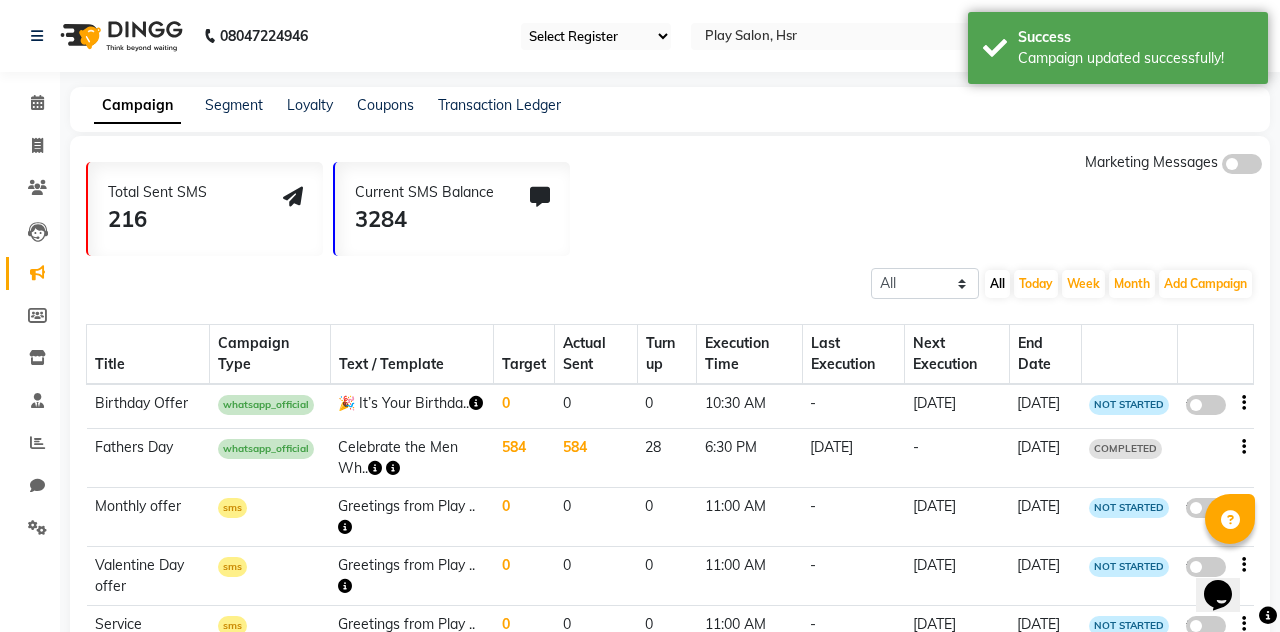 select on "3" 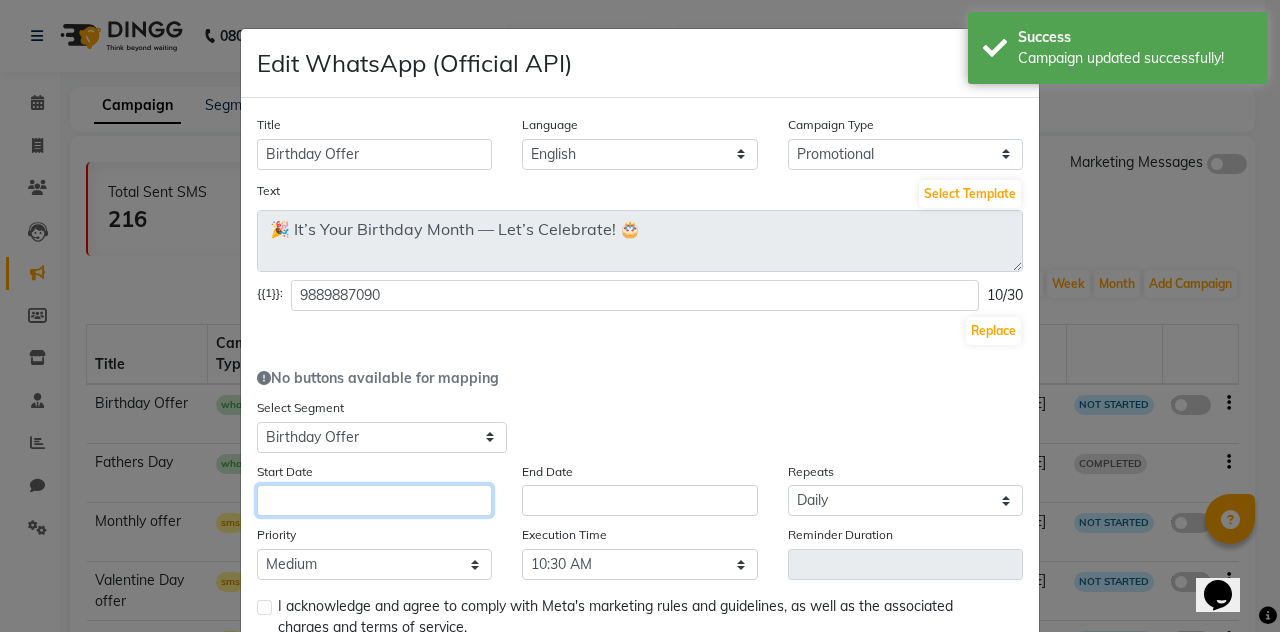 click 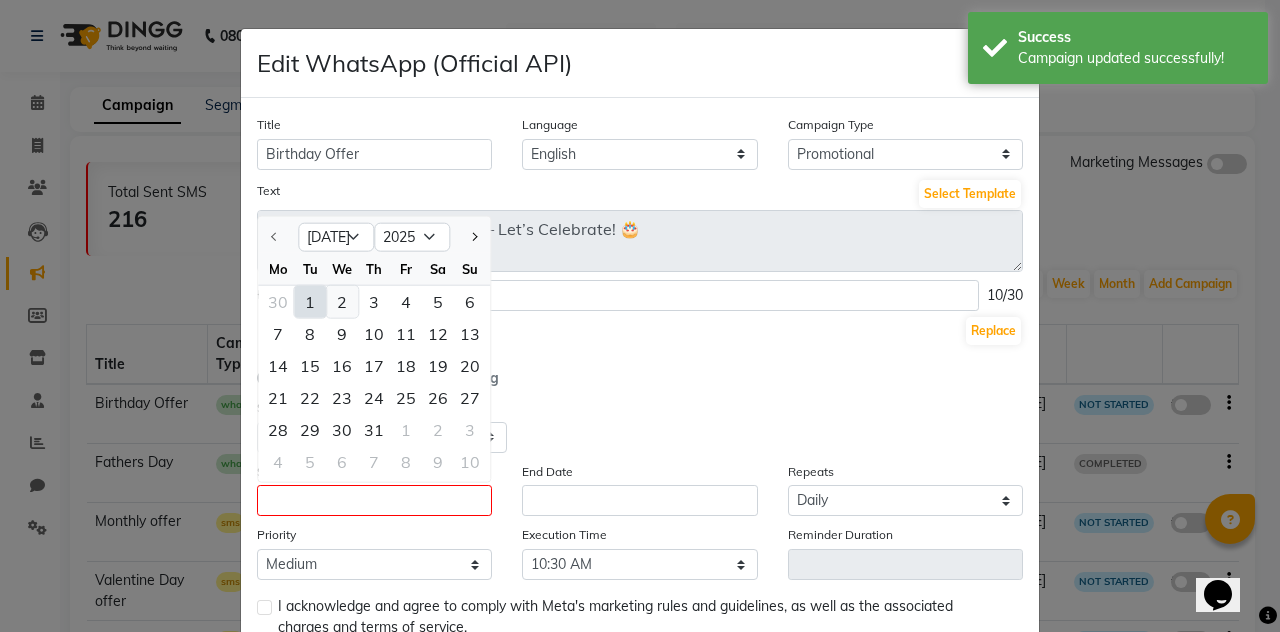 click on "2" 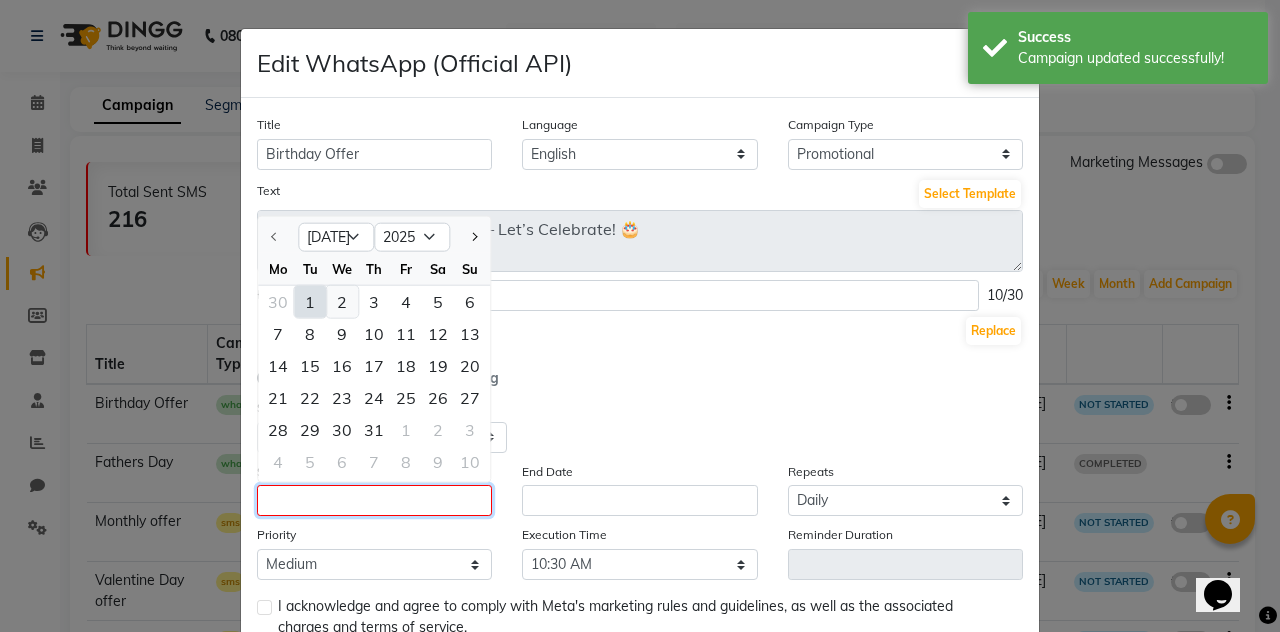 type on "[DATE]" 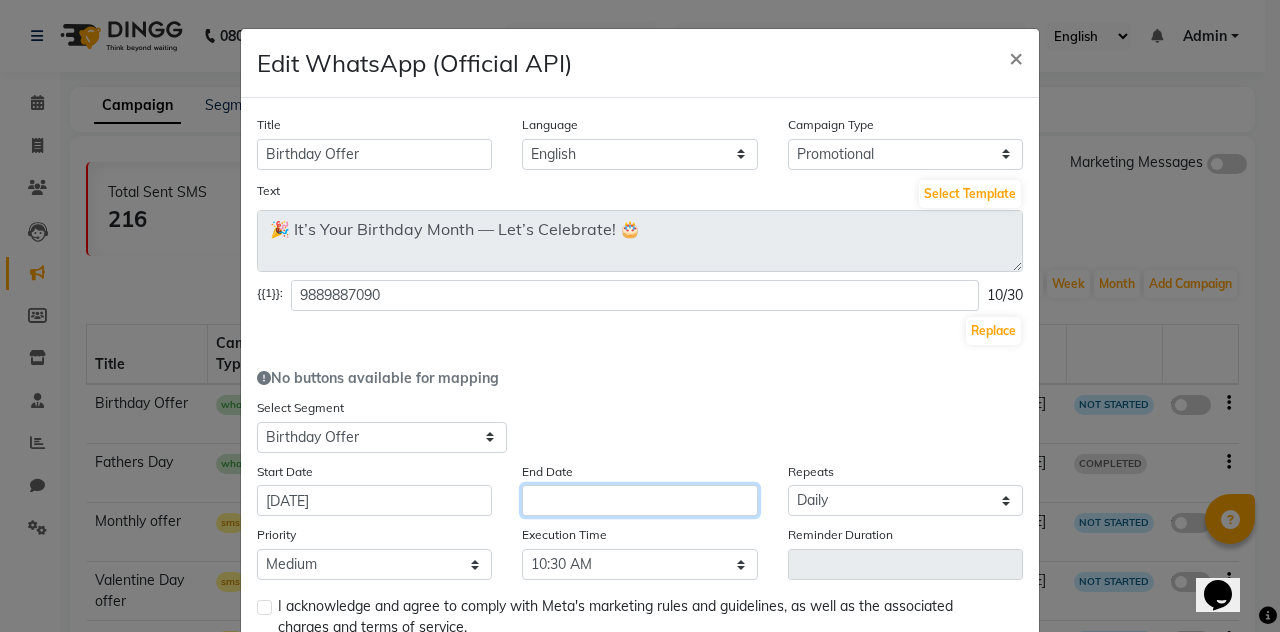 click 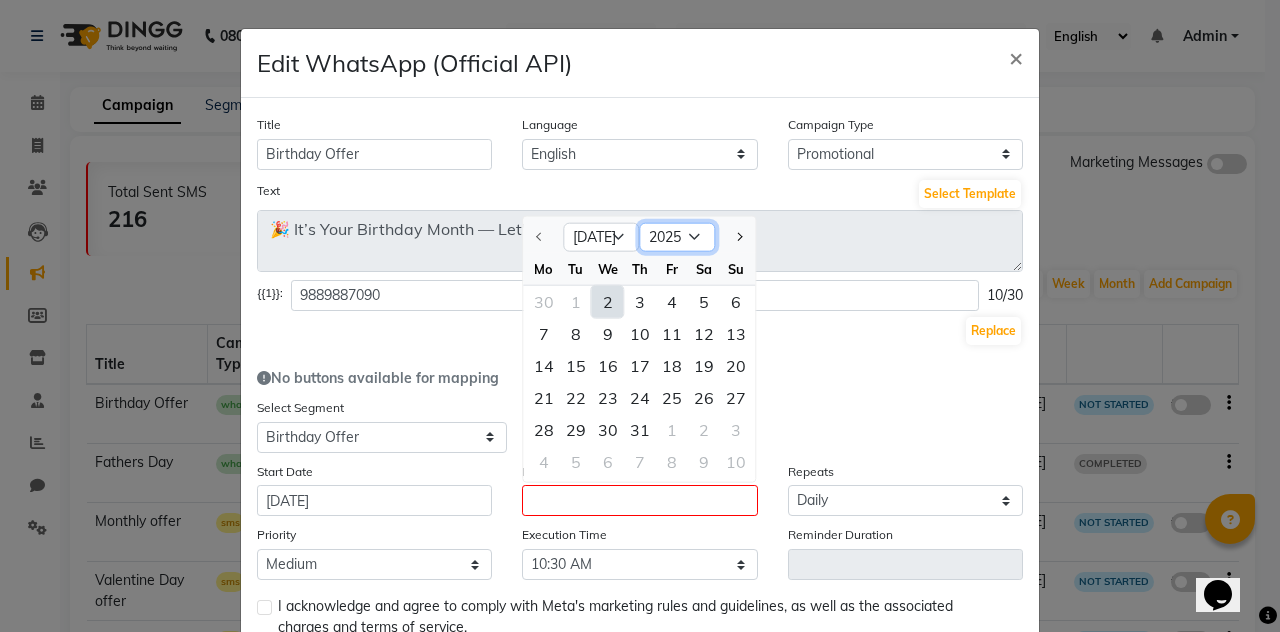 click on "2025 2026 2027 2028 2029 2030 2031 2032 2033 2034 2035" 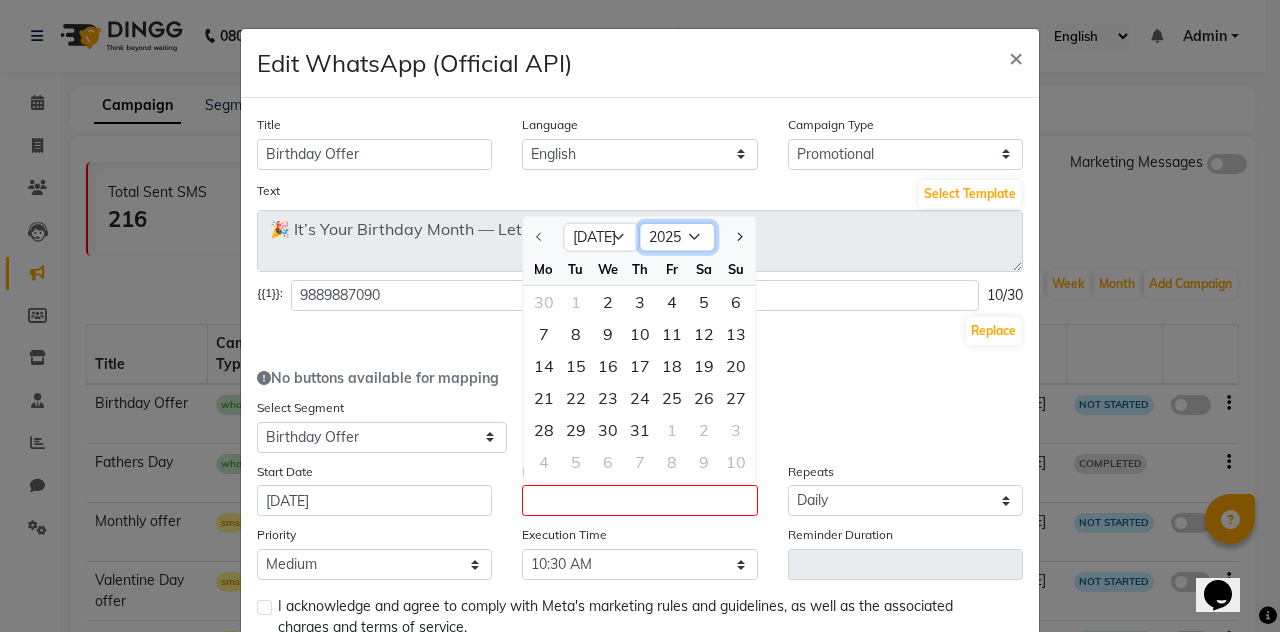 select on "2026" 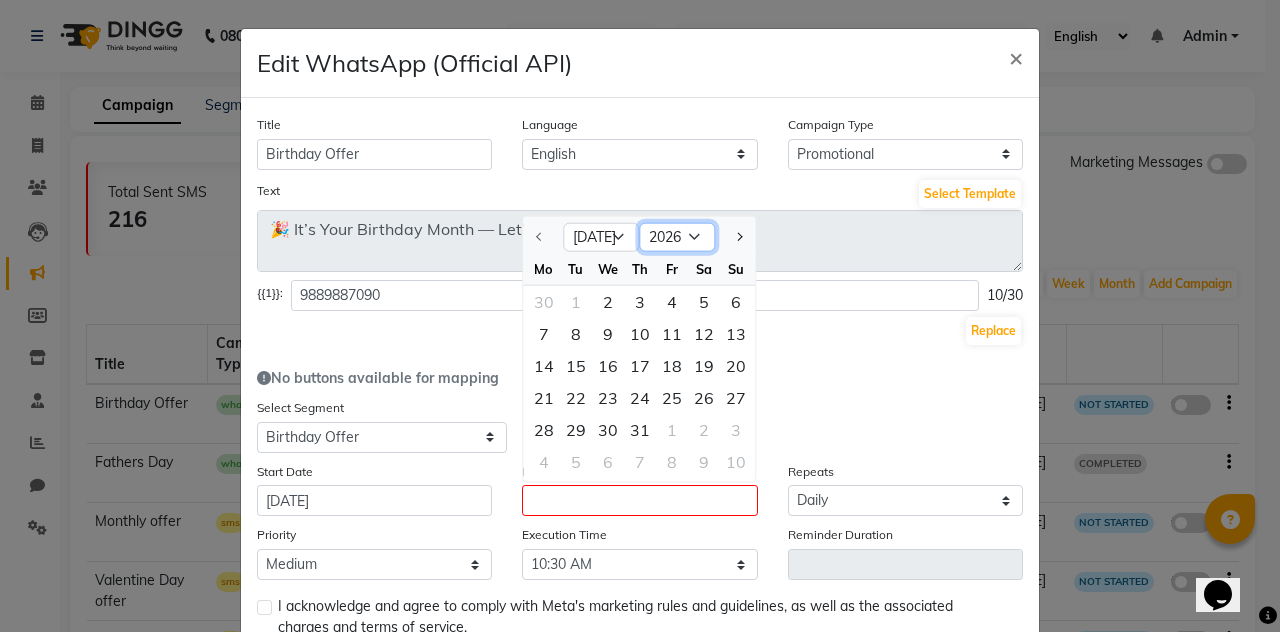 click on "2025 2026 2027 2028 2029 2030 2031 2032 2033 2034 2035" 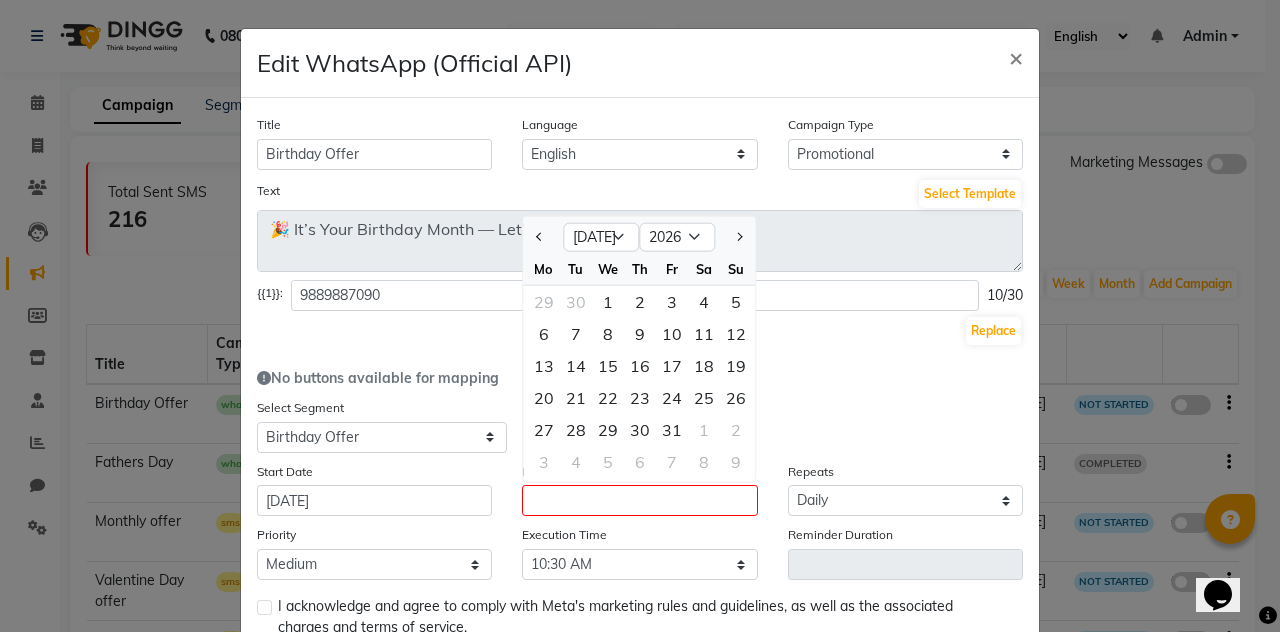 click on "1" 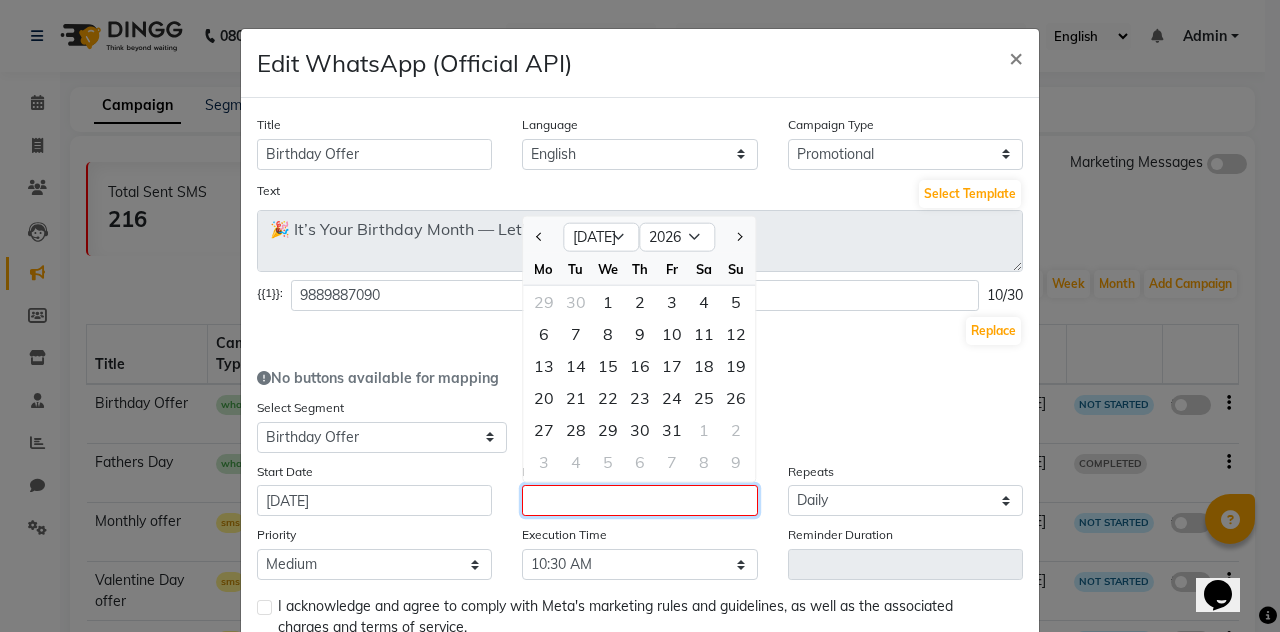 type on "[DATE]" 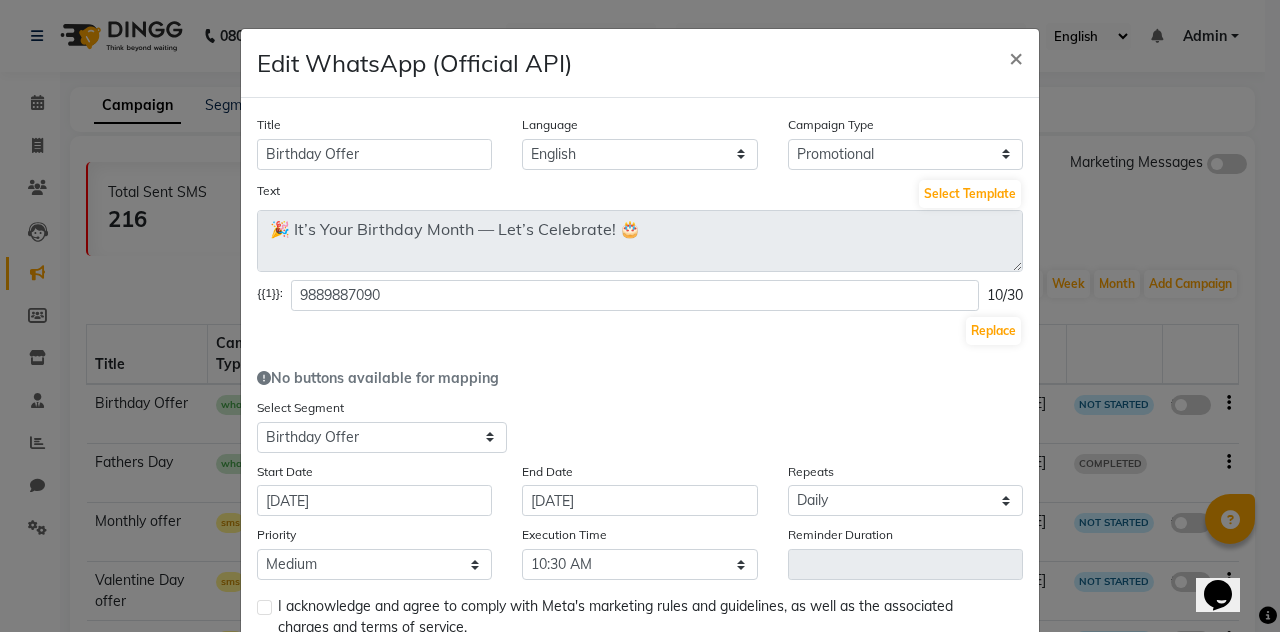 click 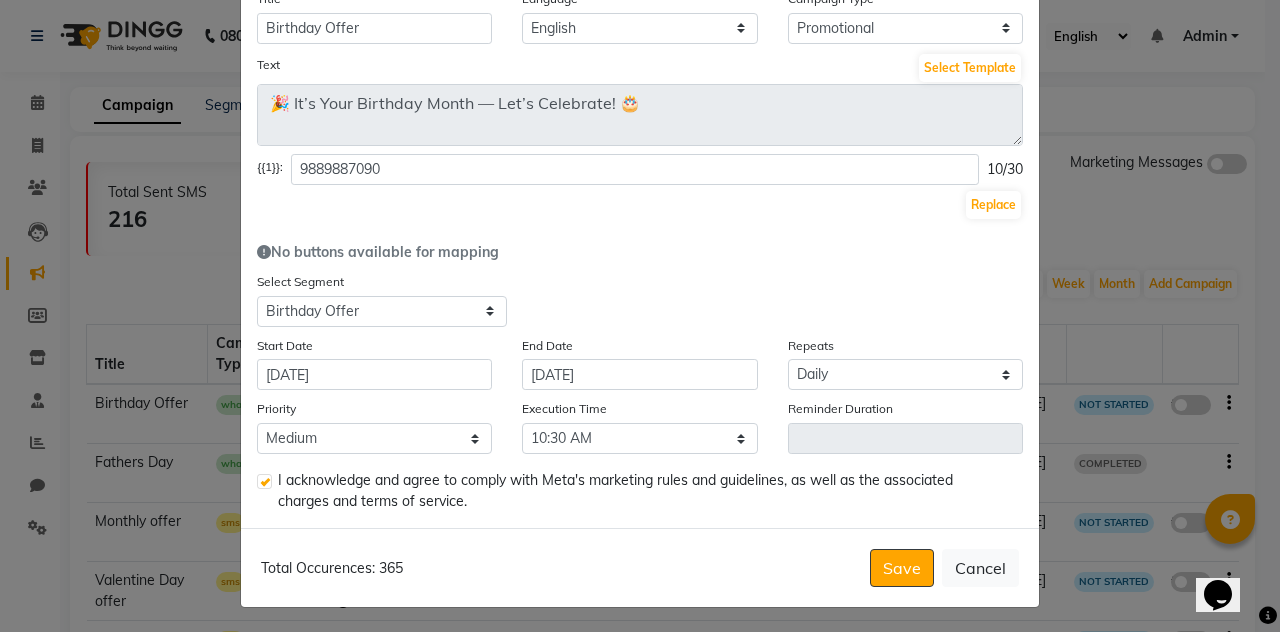 scroll, scrollTop: 127, scrollLeft: 0, axis: vertical 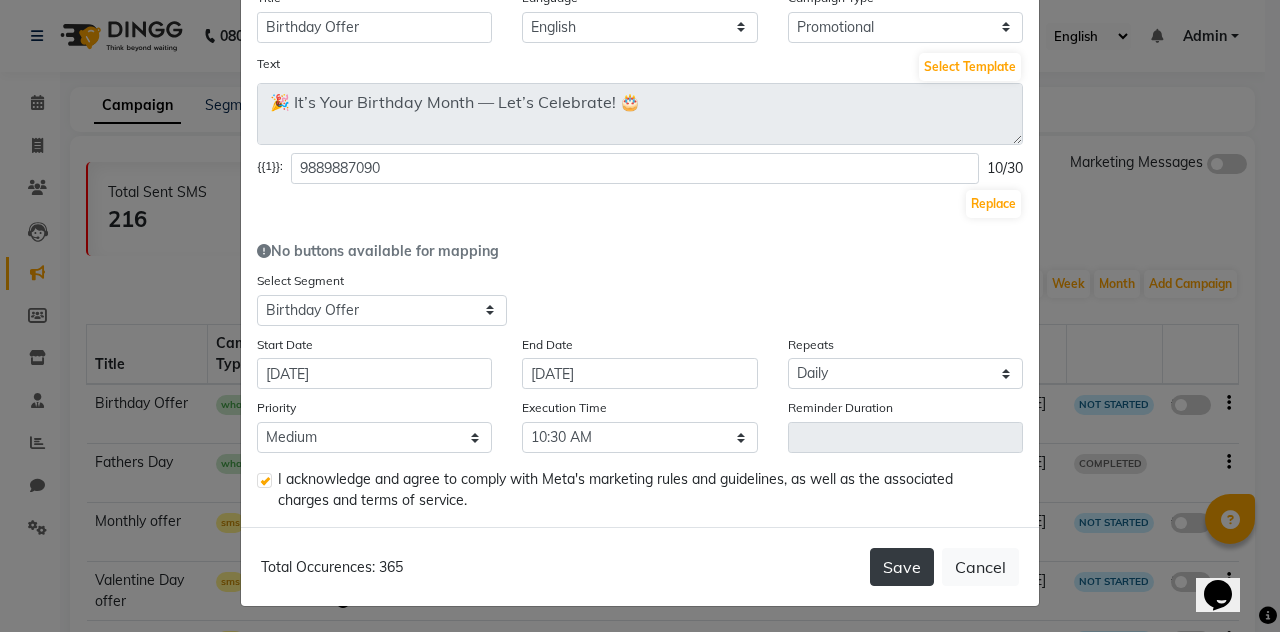 click on "Save" 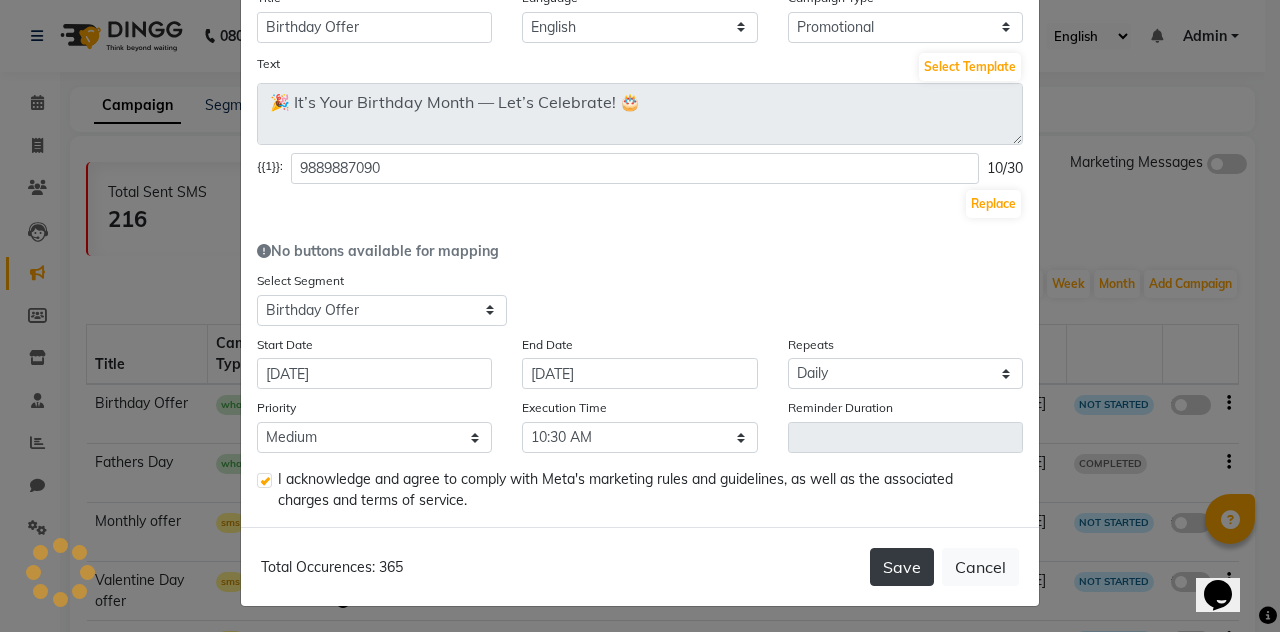 scroll, scrollTop: 106, scrollLeft: 0, axis: vertical 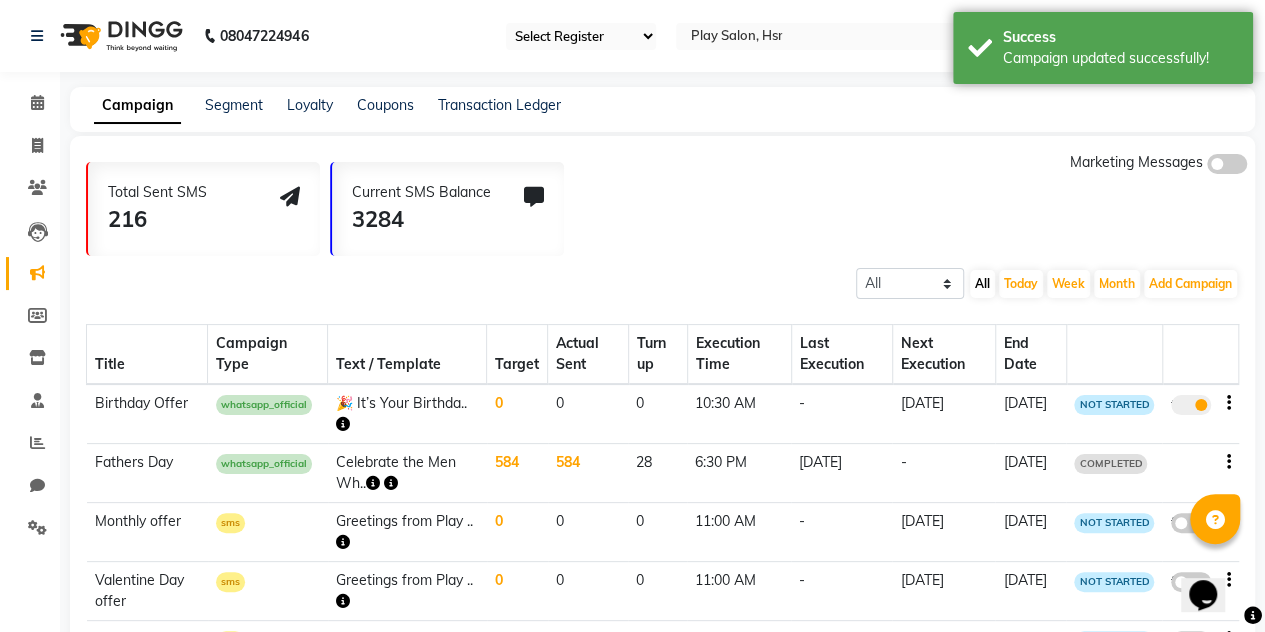 click 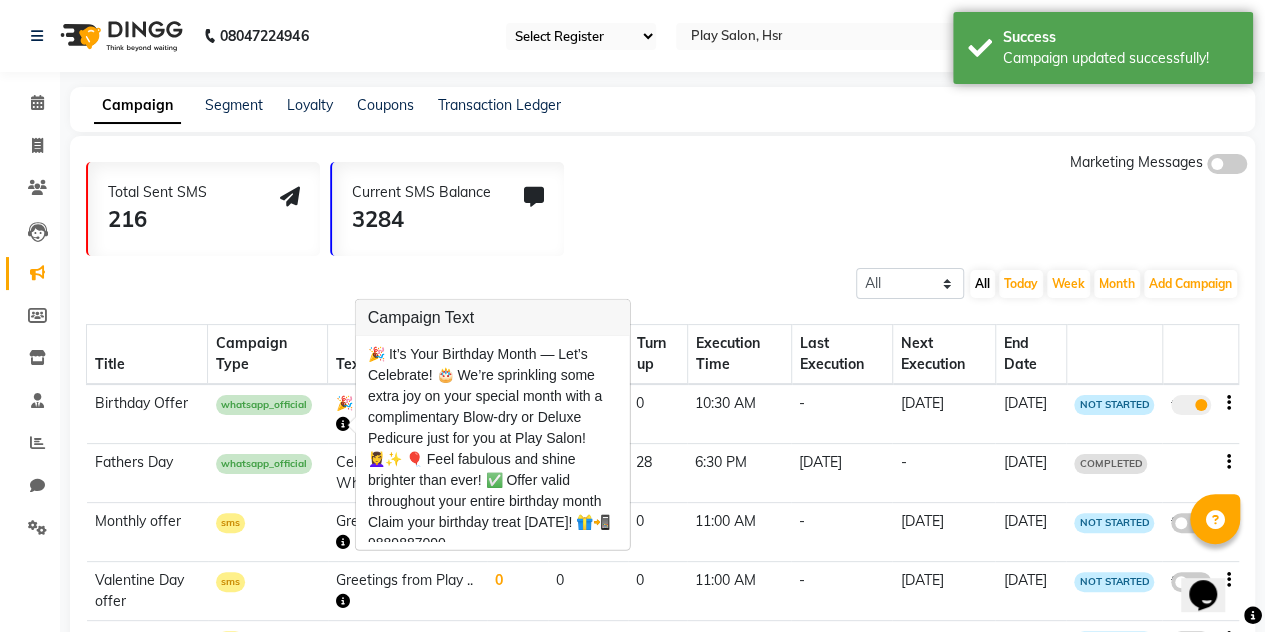 click on "Total Sent SMS 216 Current SMS Balance 3284 Marketing Messages" 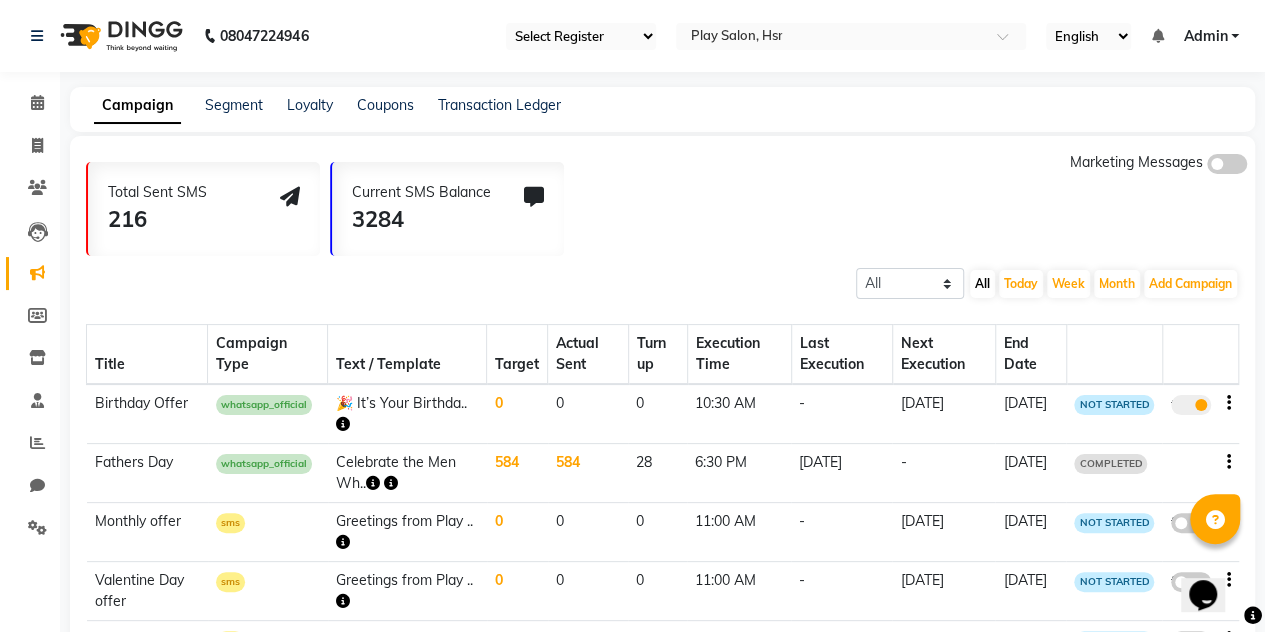 click on "All Scheduled Completed All [DATE] Week Month  Add Campaign  SMS Campaign Email Campaign WhatsApp (Direct) WhatsApp (Official API)" 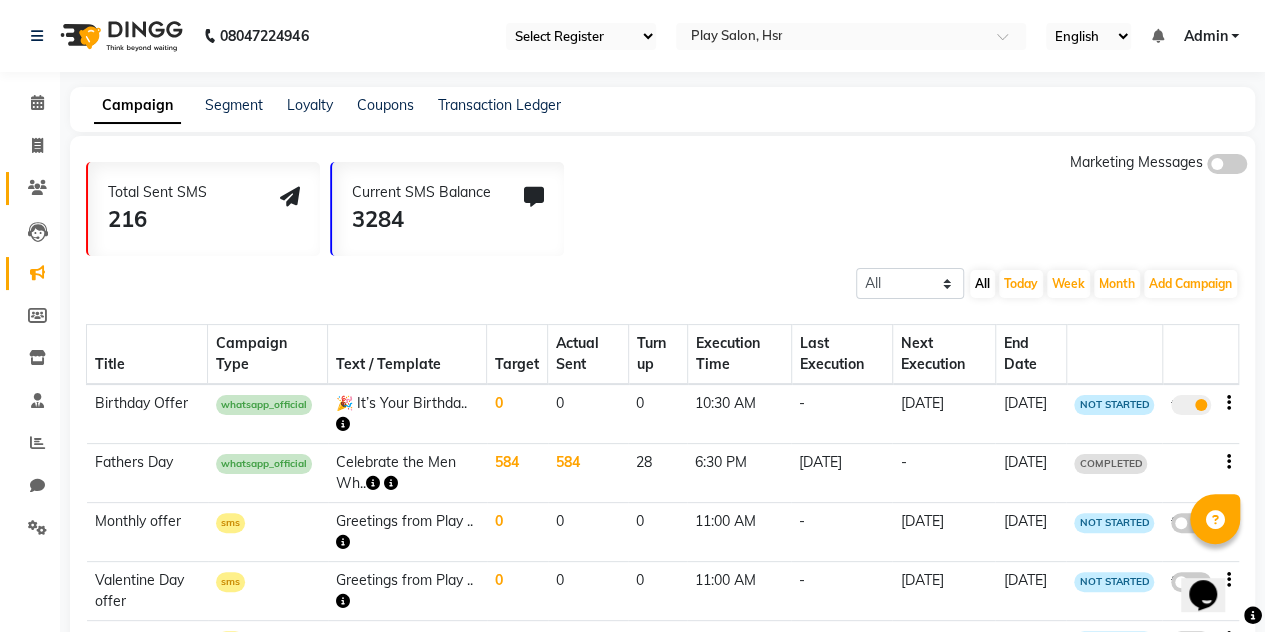 click 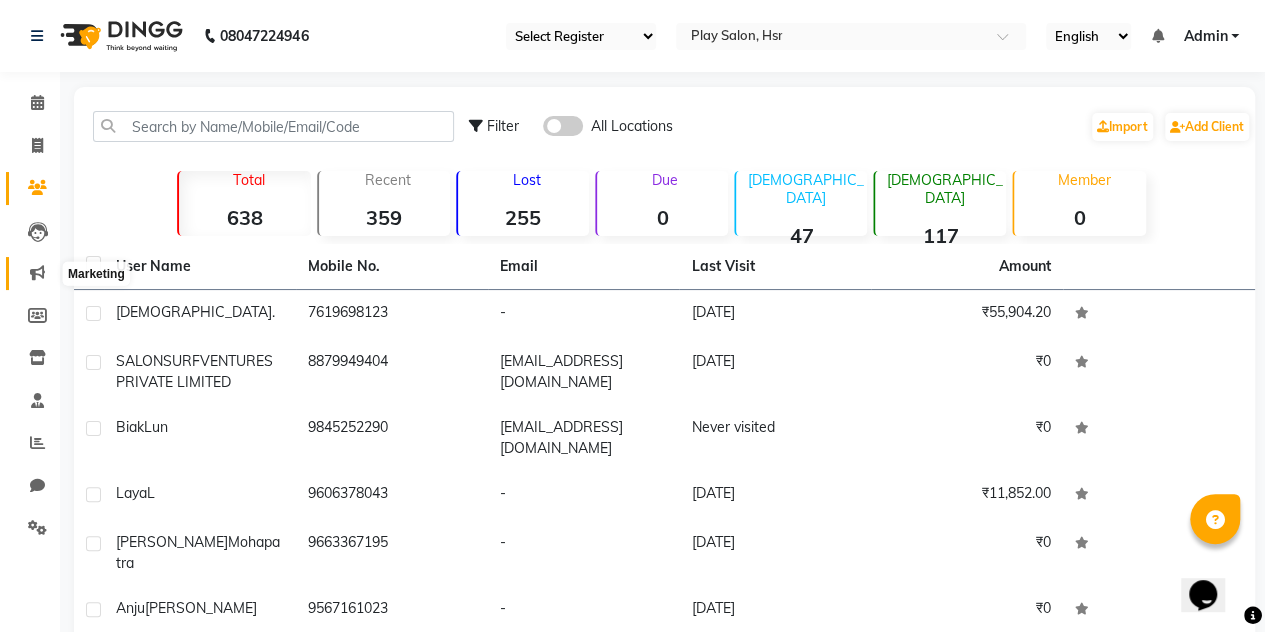click 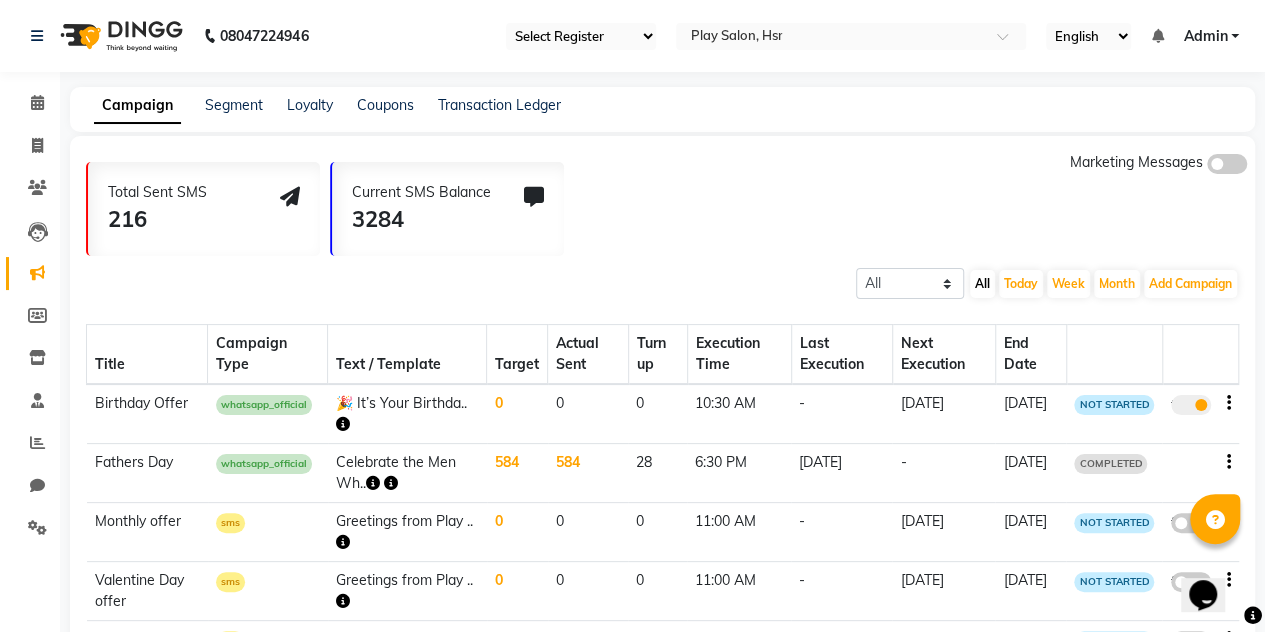 click on "Campaign Segment Loyalty Coupons Transaction Ledger" 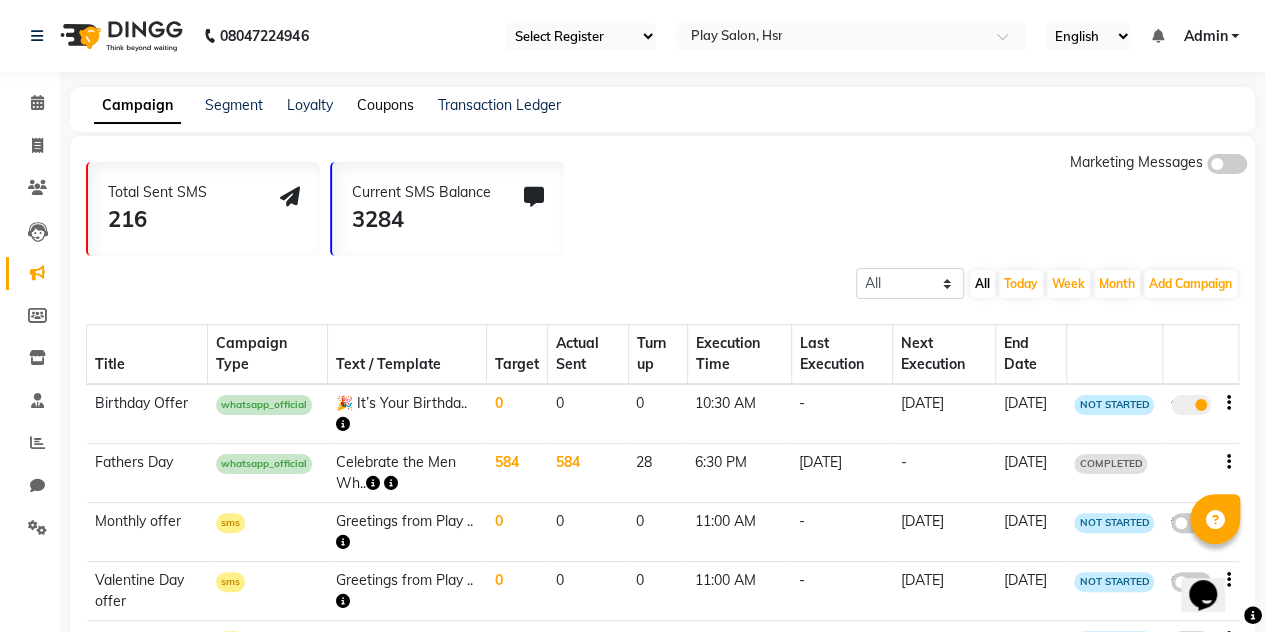 click on "Coupons" 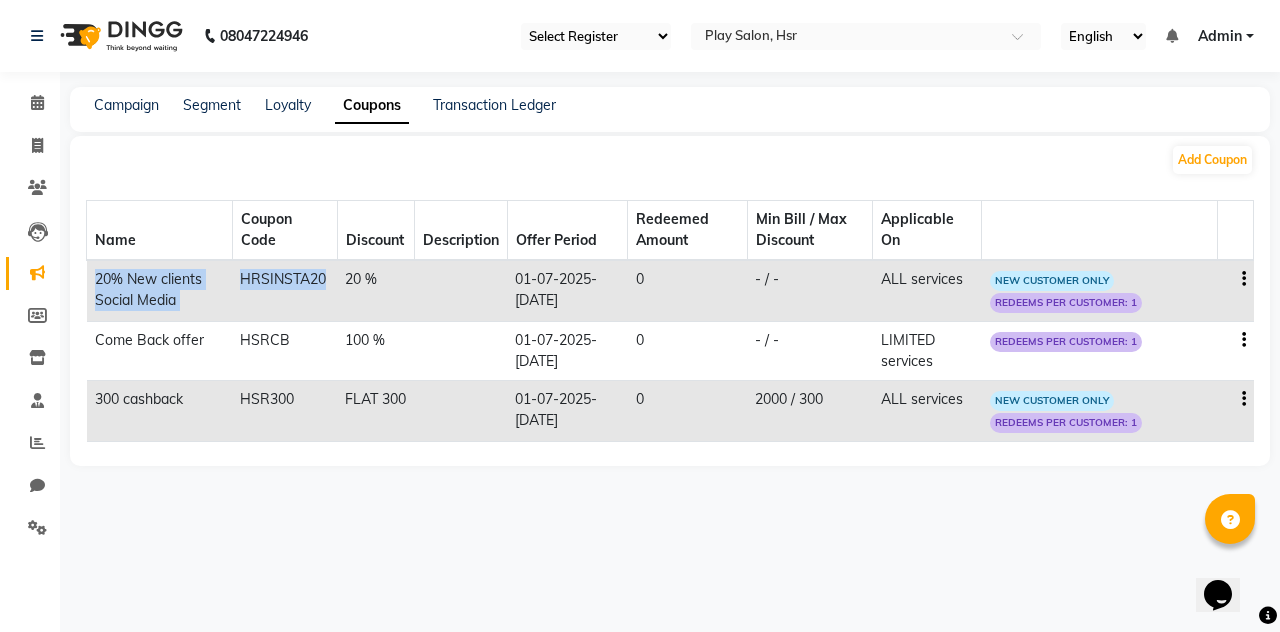 drag, startPoint x: 94, startPoint y: 275, endPoint x: 323, endPoint y: 296, distance: 229.96086 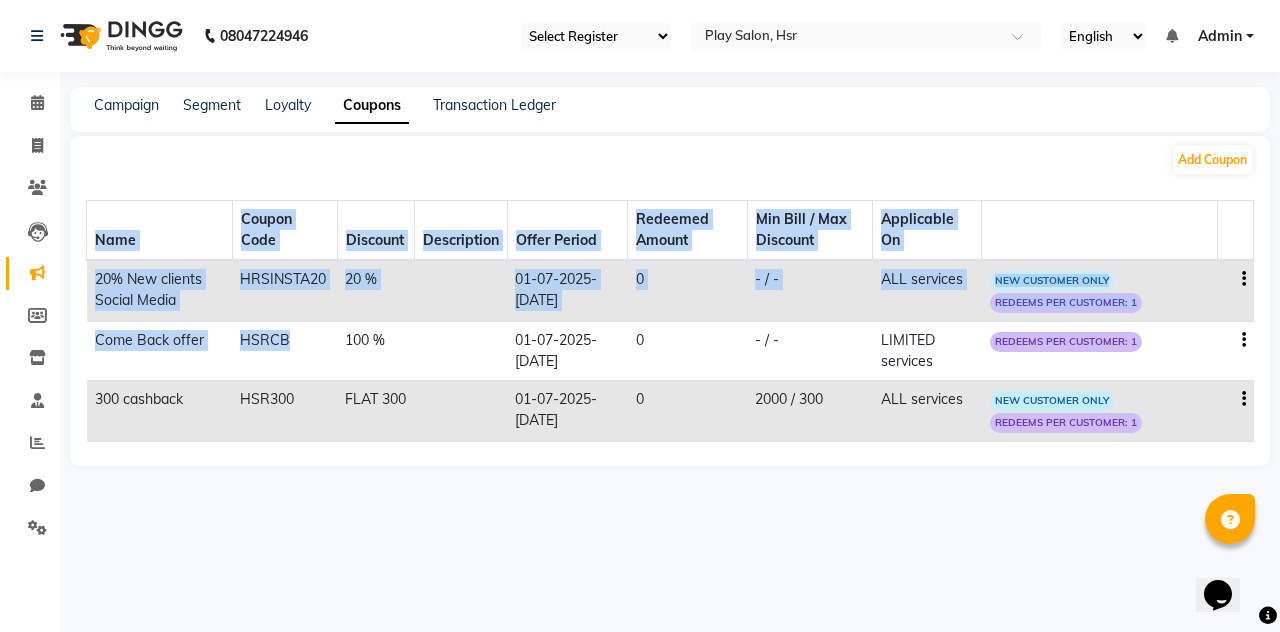 drag, startPoint x: 81, startPoint y: 337, endPoint x: 294, endPoint y: 333, distance: 213.03755 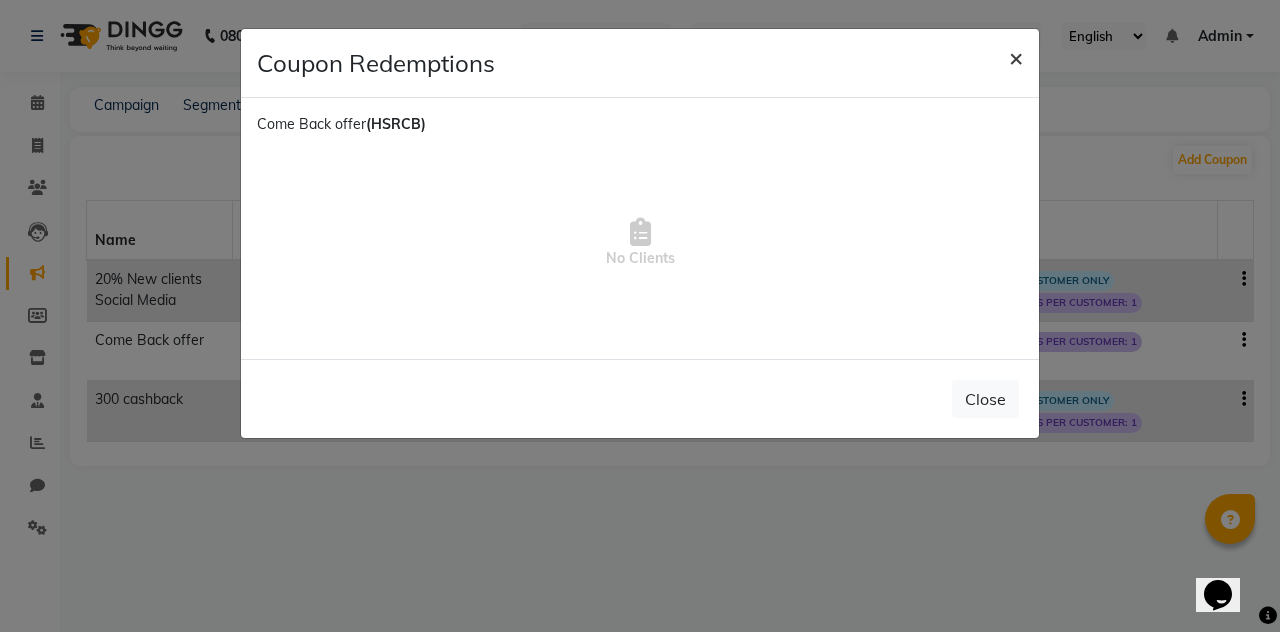 click on "×" 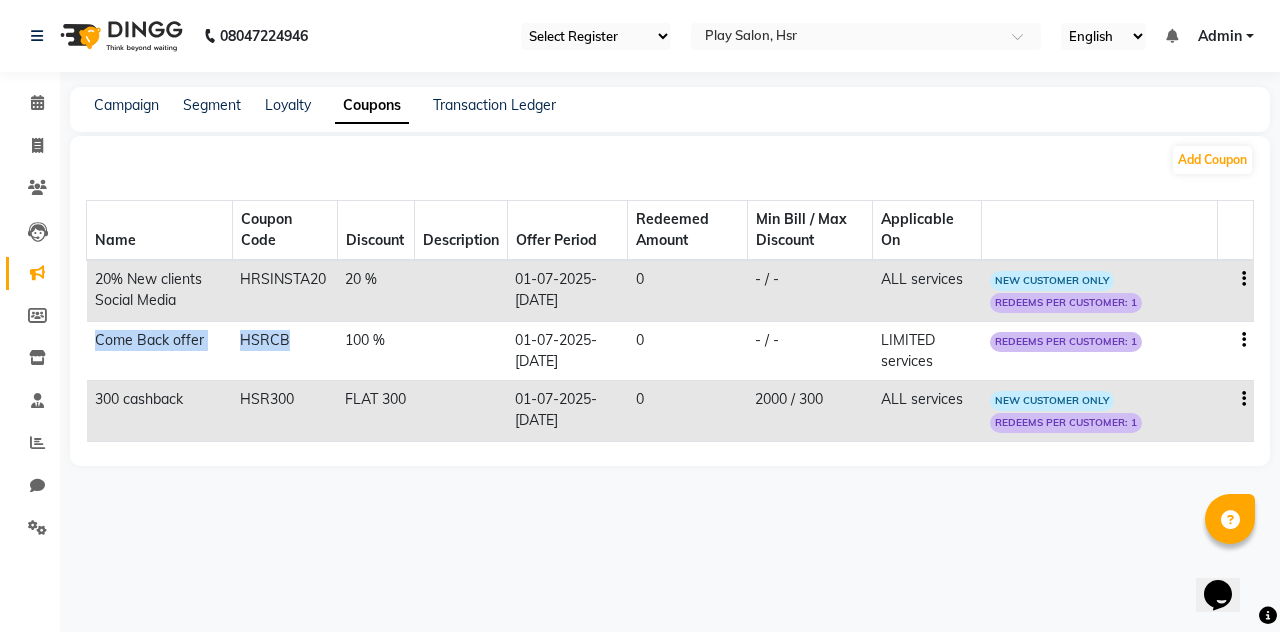 drag, startPoint x: 287, startPoint y: 339, endPoint x: 96, endPoint y: 333, distance: 191.09422 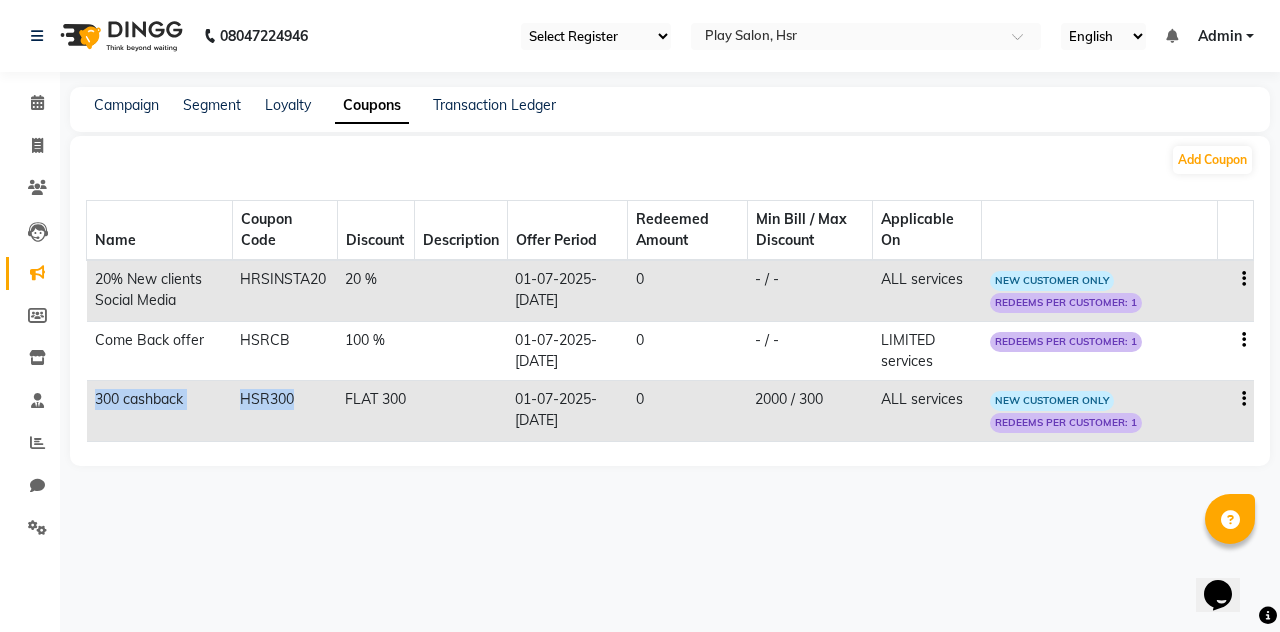 drag, startPoint x: 90, startPoint y: 390, endPoint x: 301, endPoint y: 385, distance: 211.05923 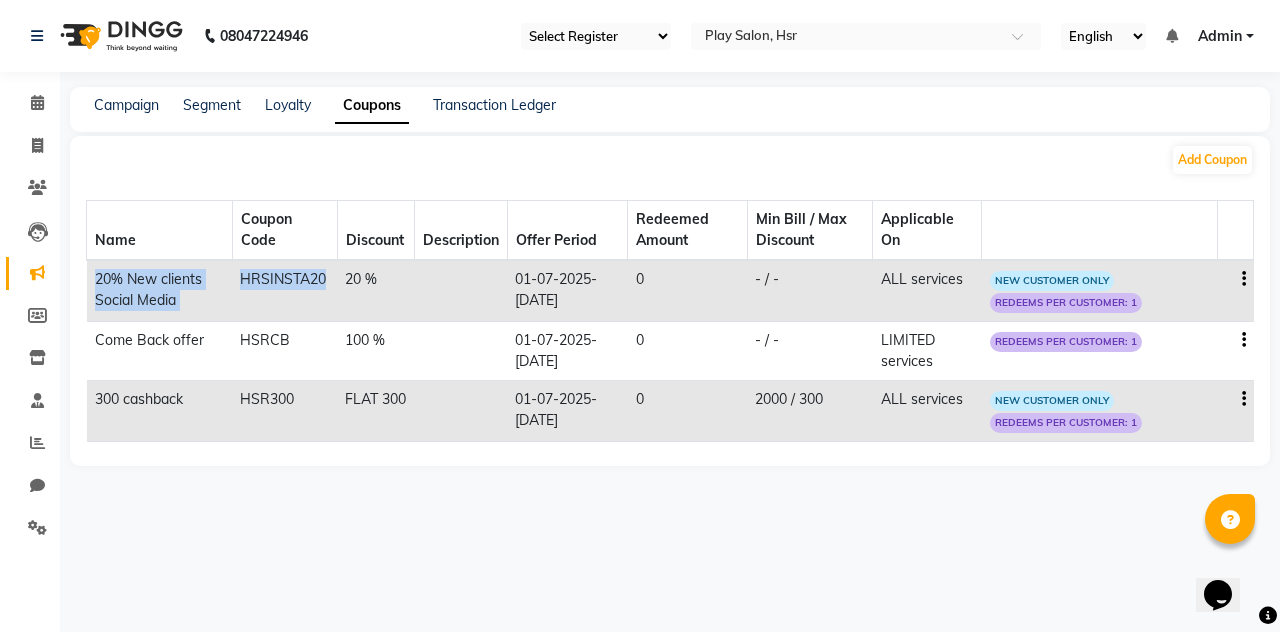 drag, startPoint x: 89, startPoint y: 271, endPoint x: 324, endPoint y: 298, distance: 236.54597 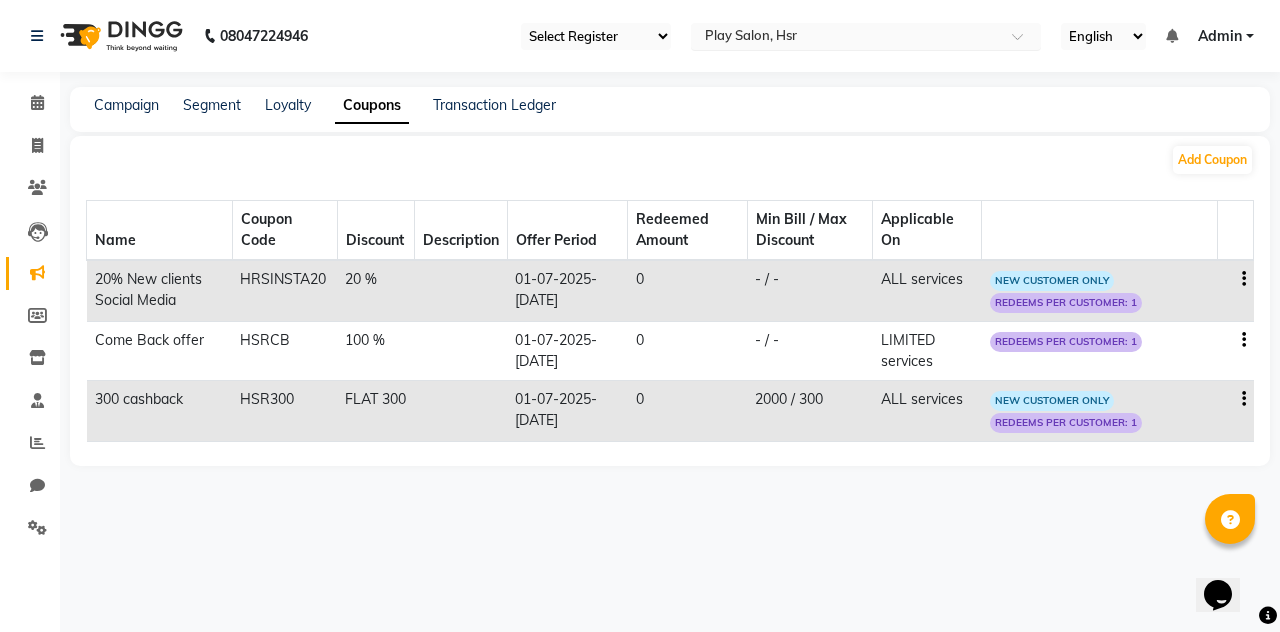 click at bounding box center [846, 38] 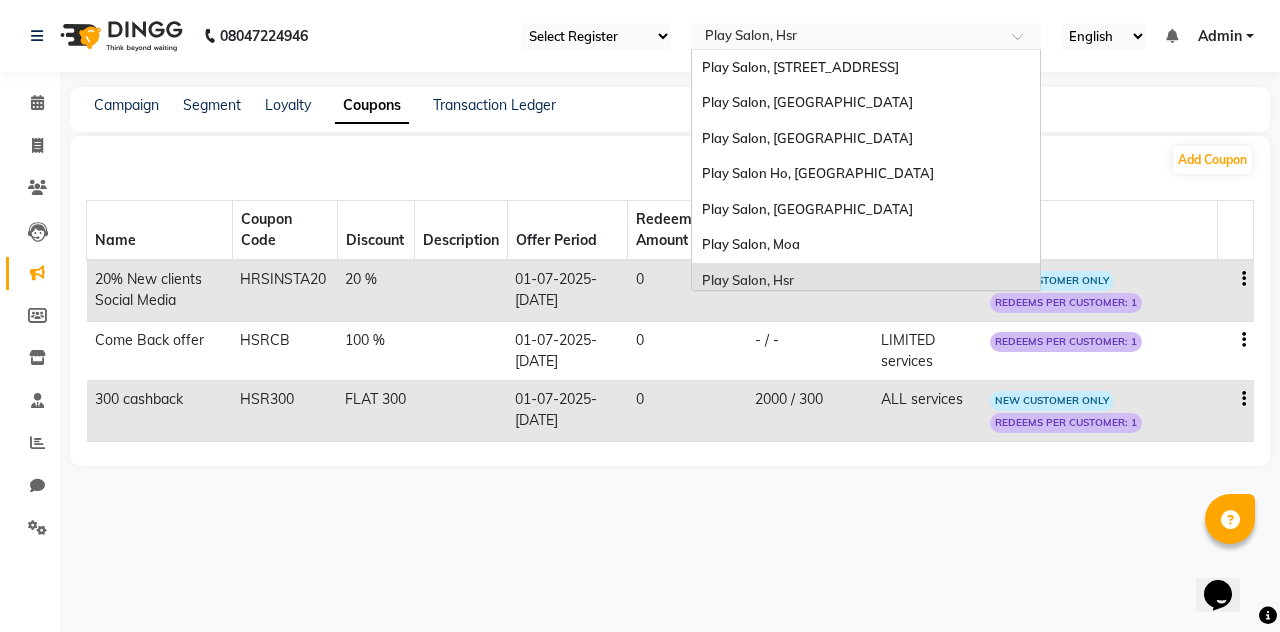 scroll, scrollTop: 79, scrollLeft: 0, axis: vertical 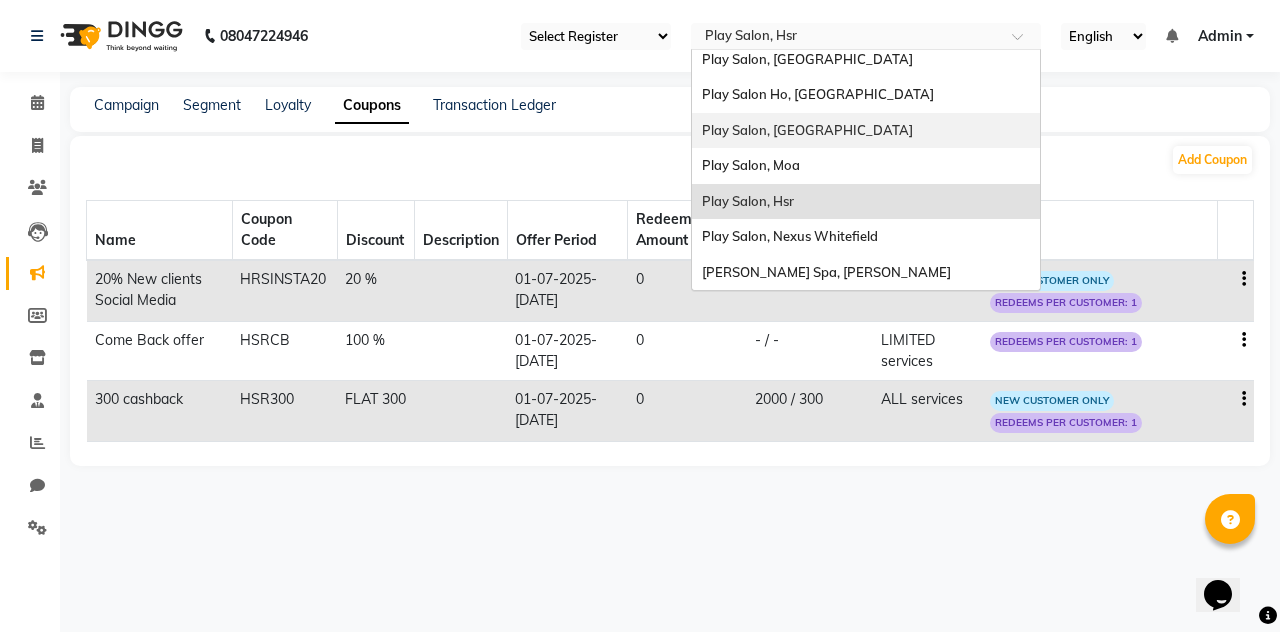 click on "Play Salon, [GEOGRAPHIC_DATA]" at bounding box center (866, 131) 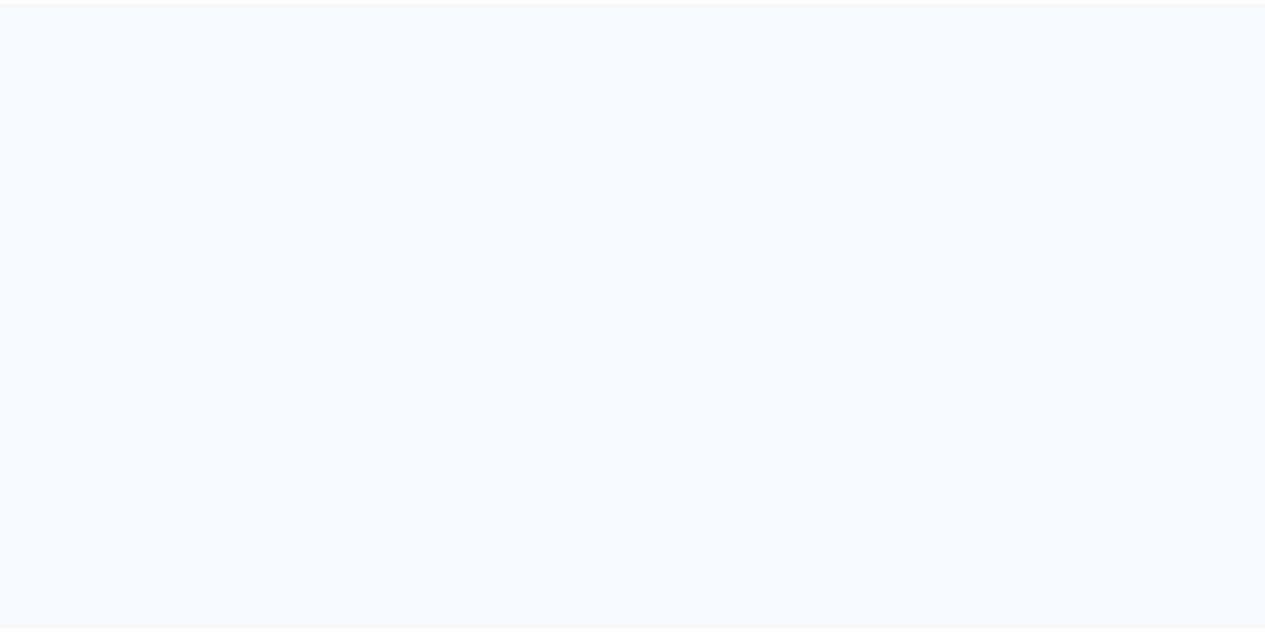 scroll, scrollTop: 0, scrollLeft: 0, axis: both 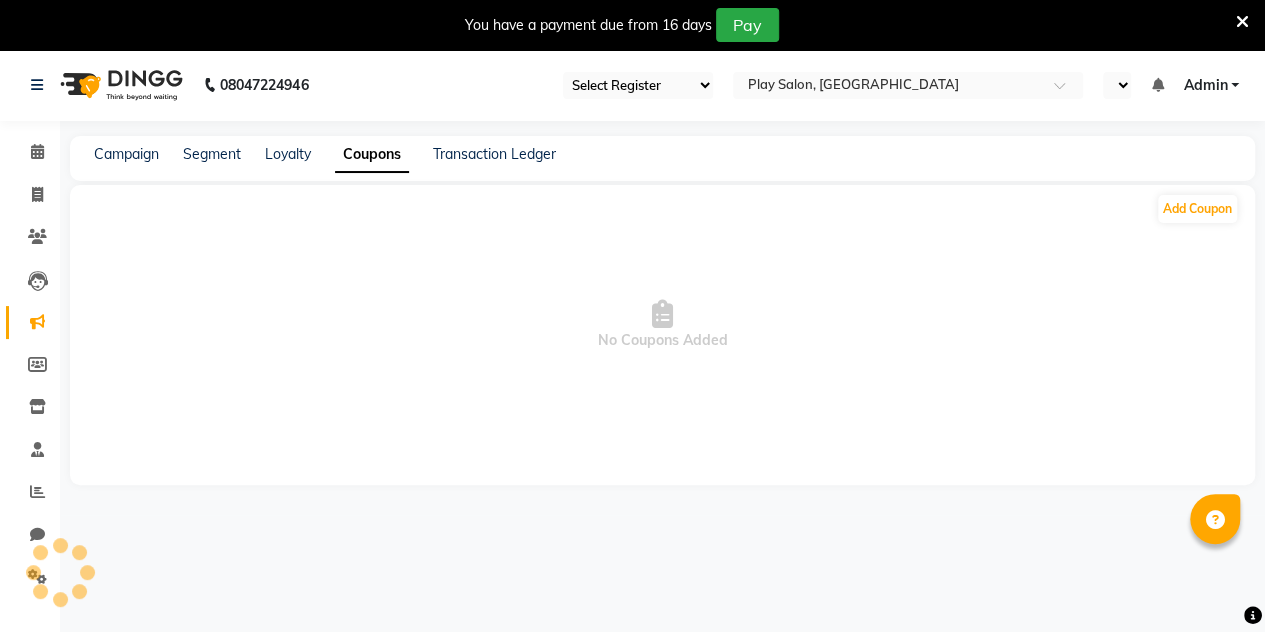 select on "en" 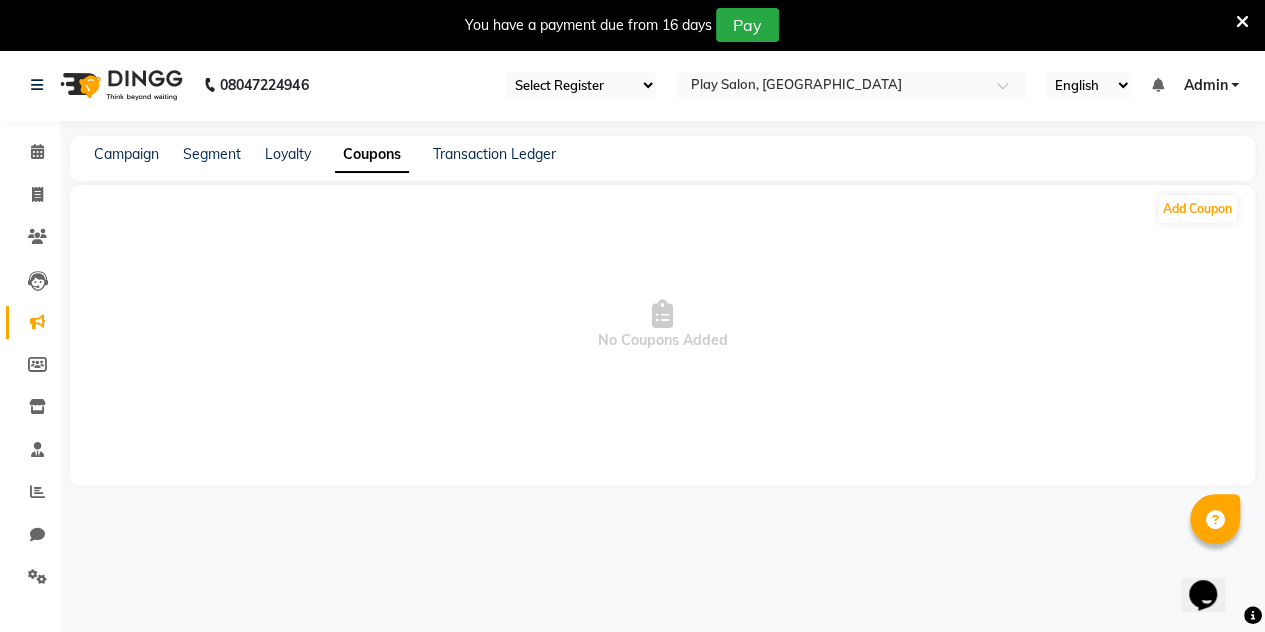 scroll, scrollTop: 0, scrollLeft: 0, axis: both 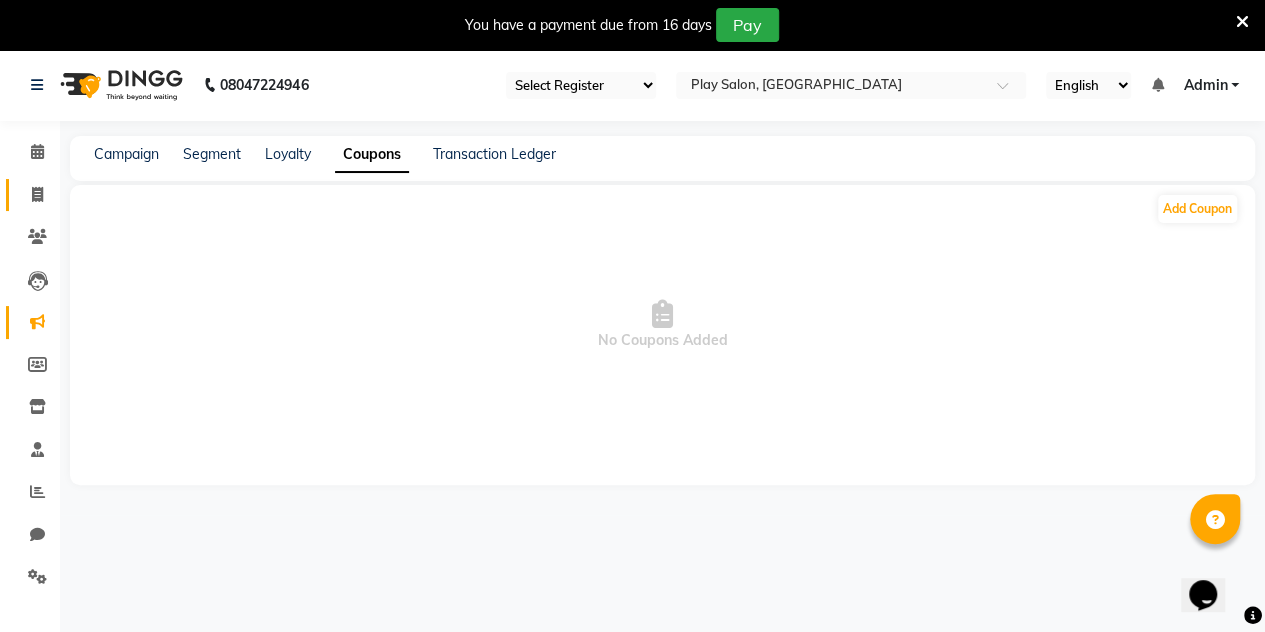 click 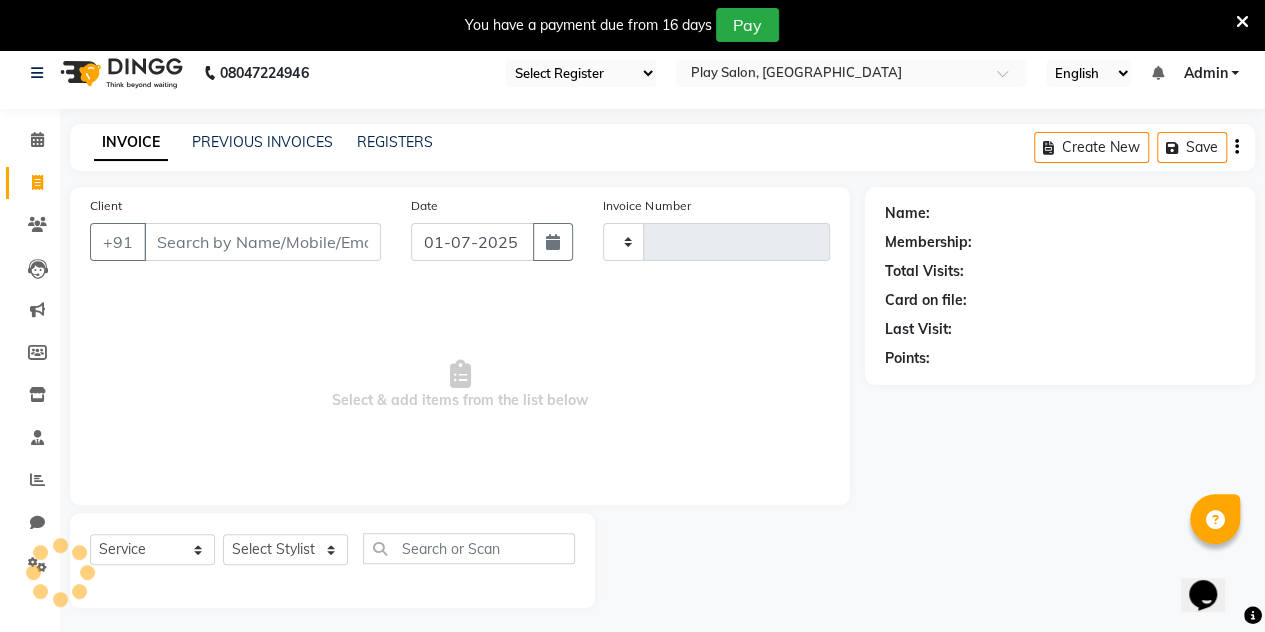 scroll, scrollTop: 49, scrollLeft: 0, axis: vertical 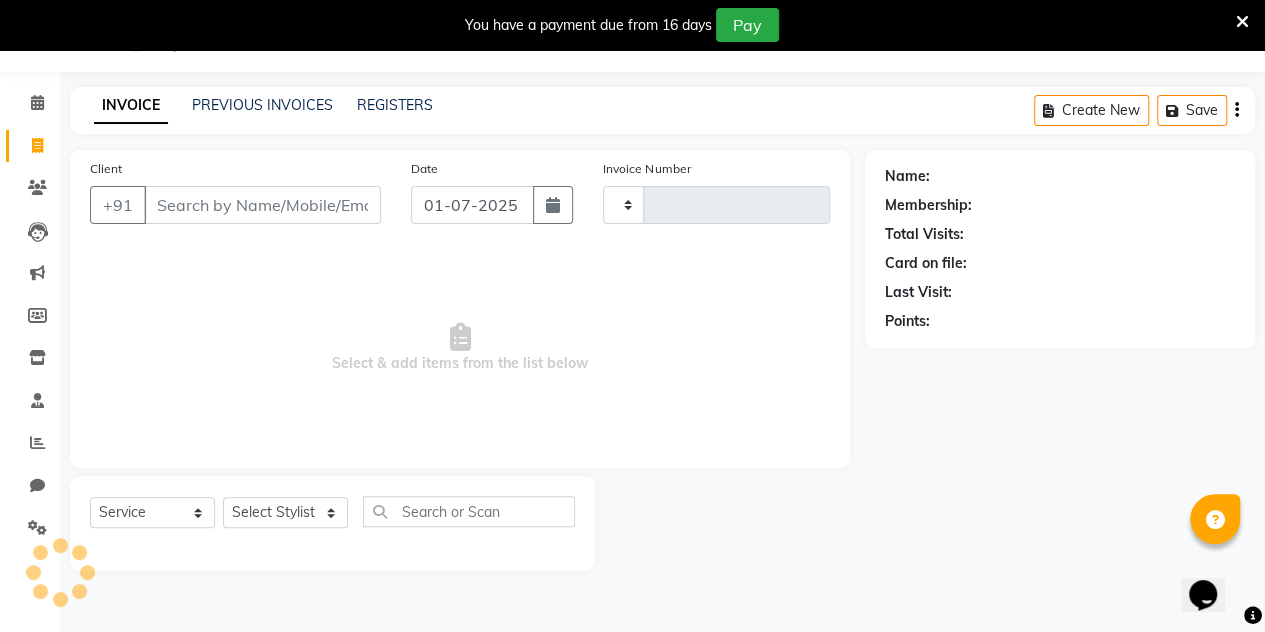 type on "1391" 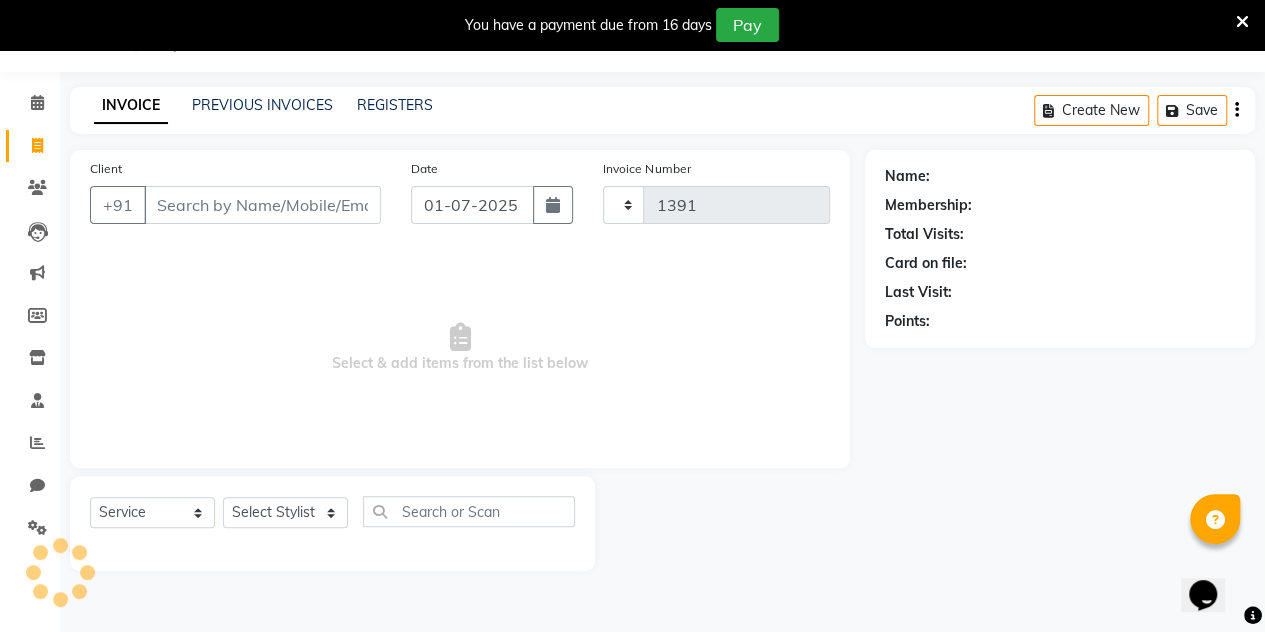 select on "8350" 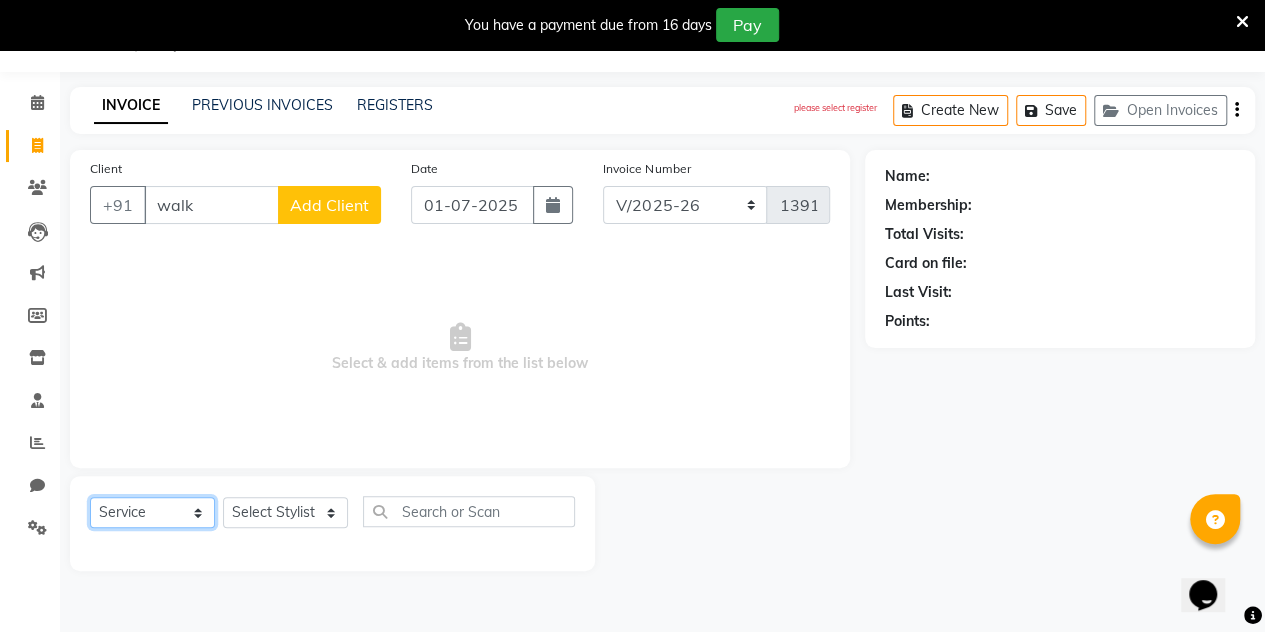 click on "Select  Service  Product  Membership  Package Voucher Prepaid Gift Card" 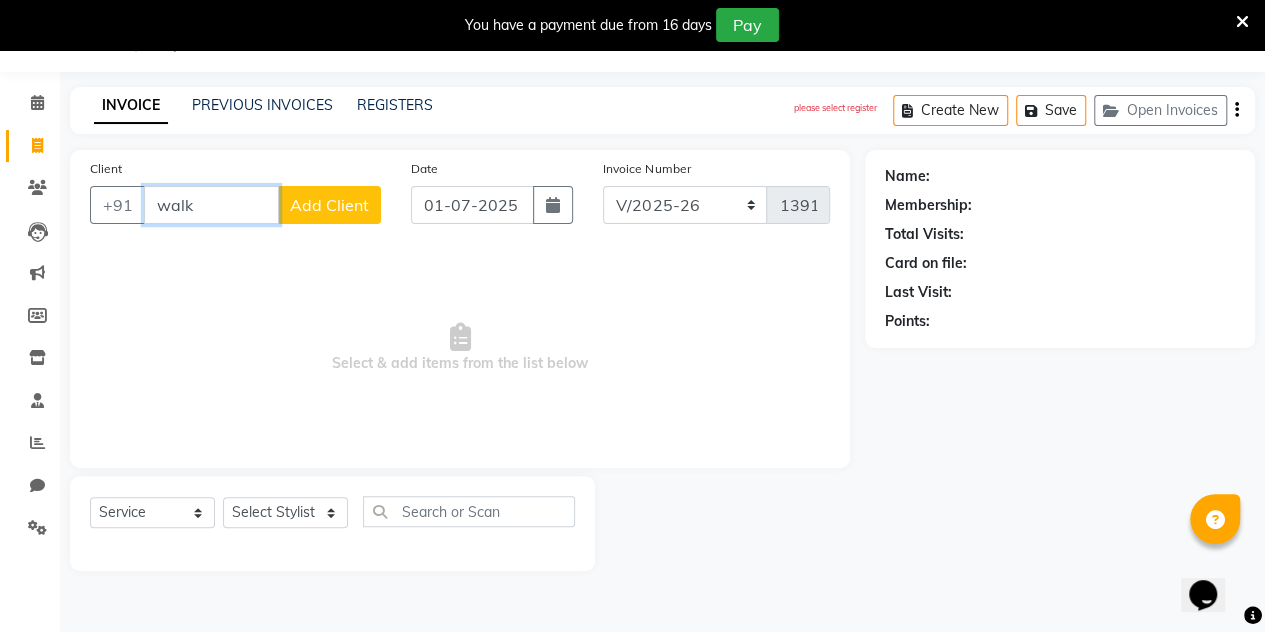 click on "walk" at bounding box center (211, 205) 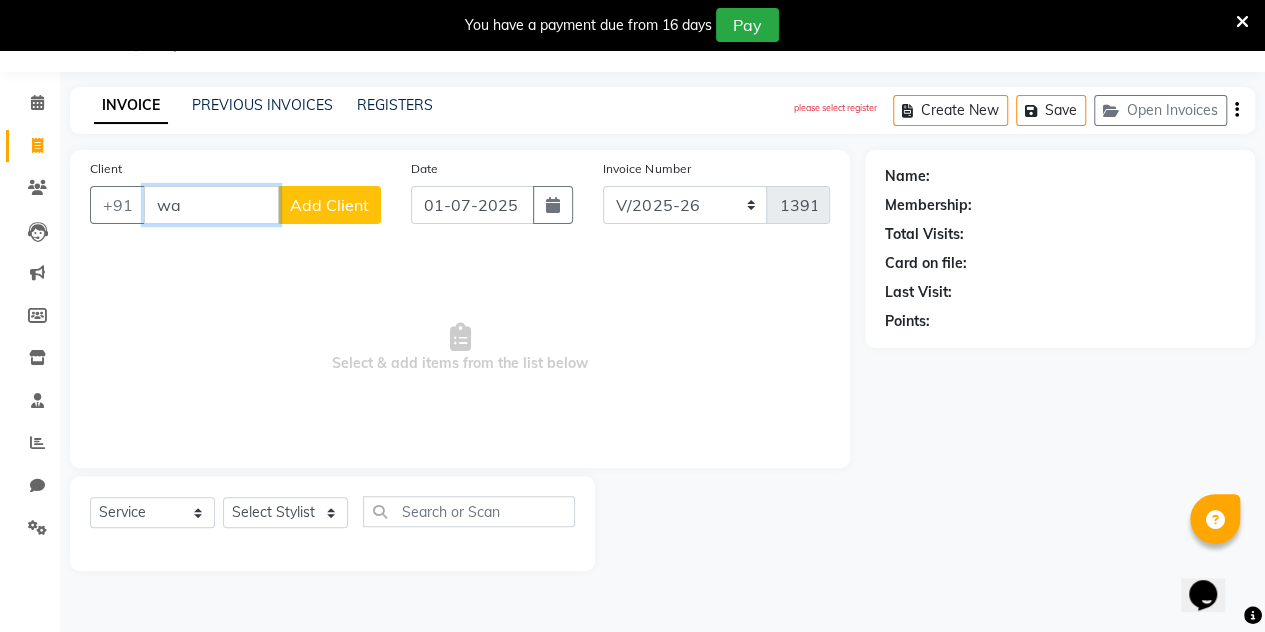 type on "w" 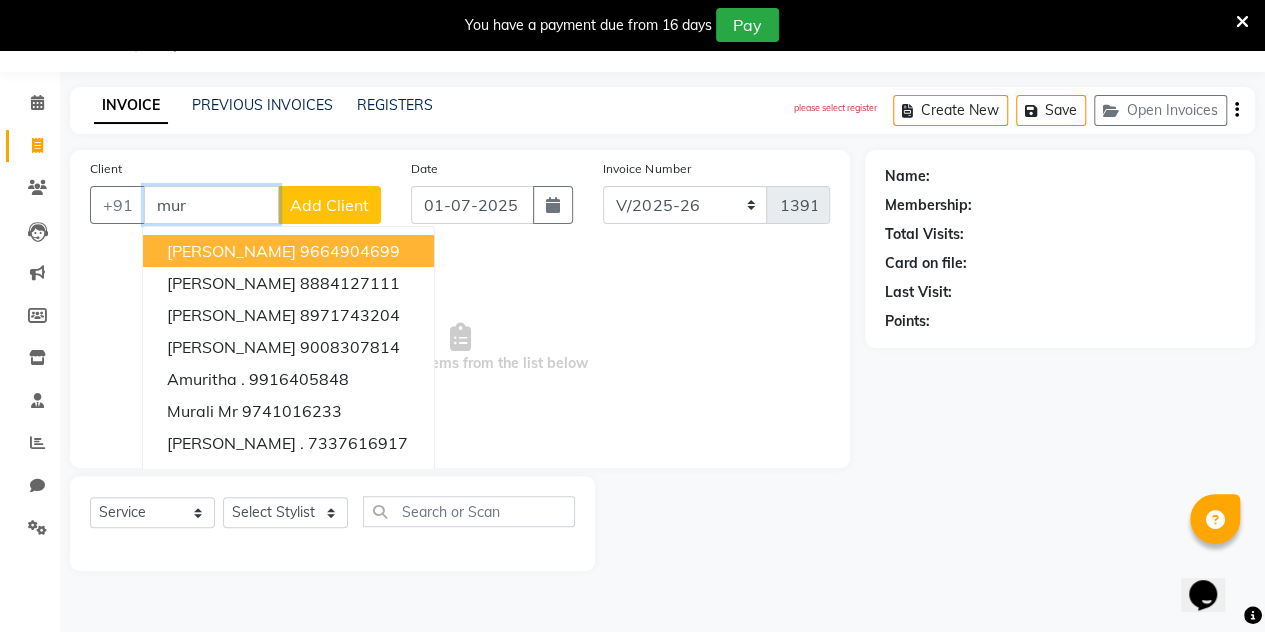 click on "[PERSON_NAME]  9664904699" at bounding box center [288, 251] 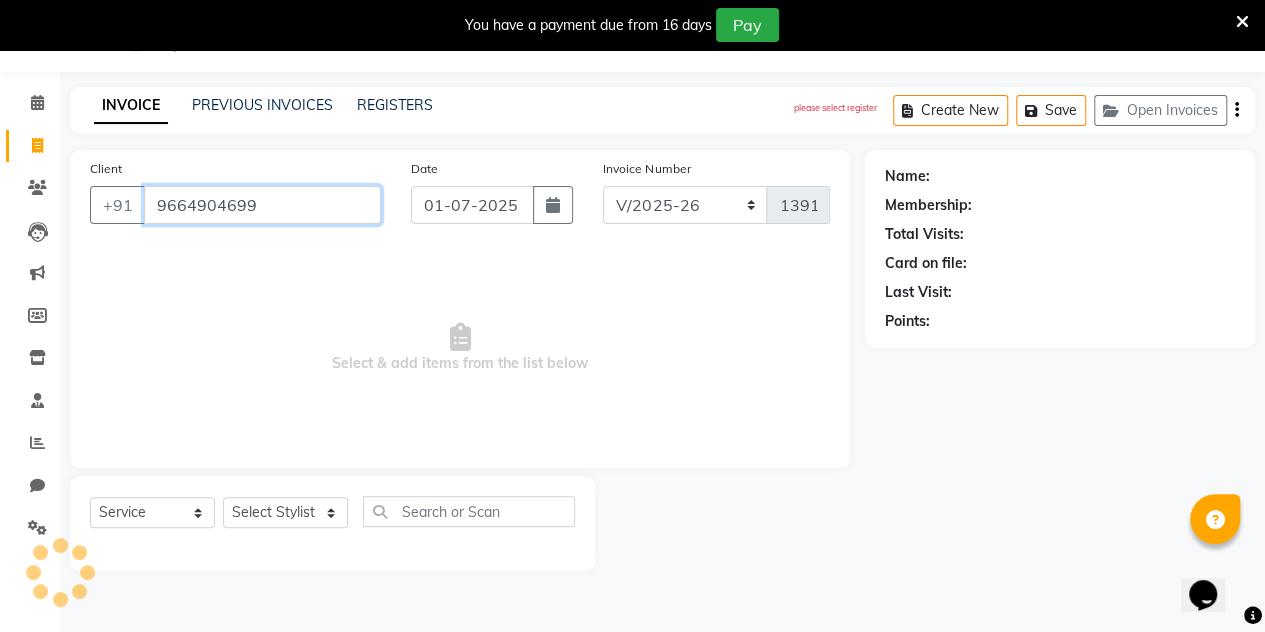 type on "9664904699" 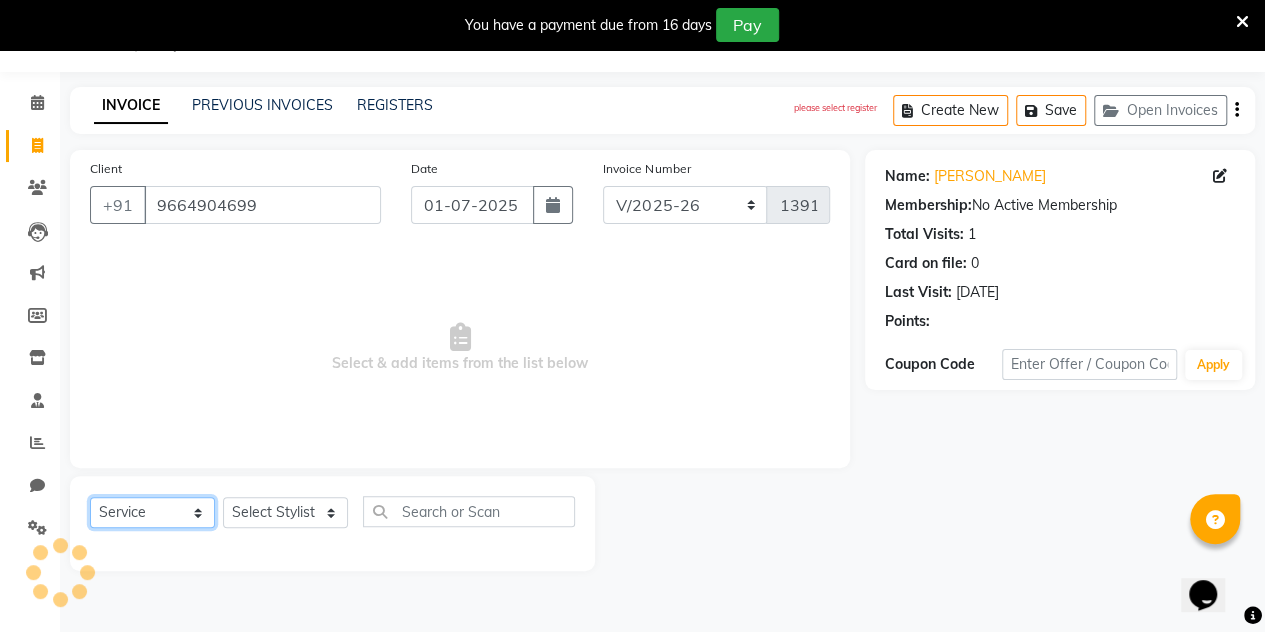 click on "Select  Service  Product  Membership  Package Voucher Prepaid Gift Card" 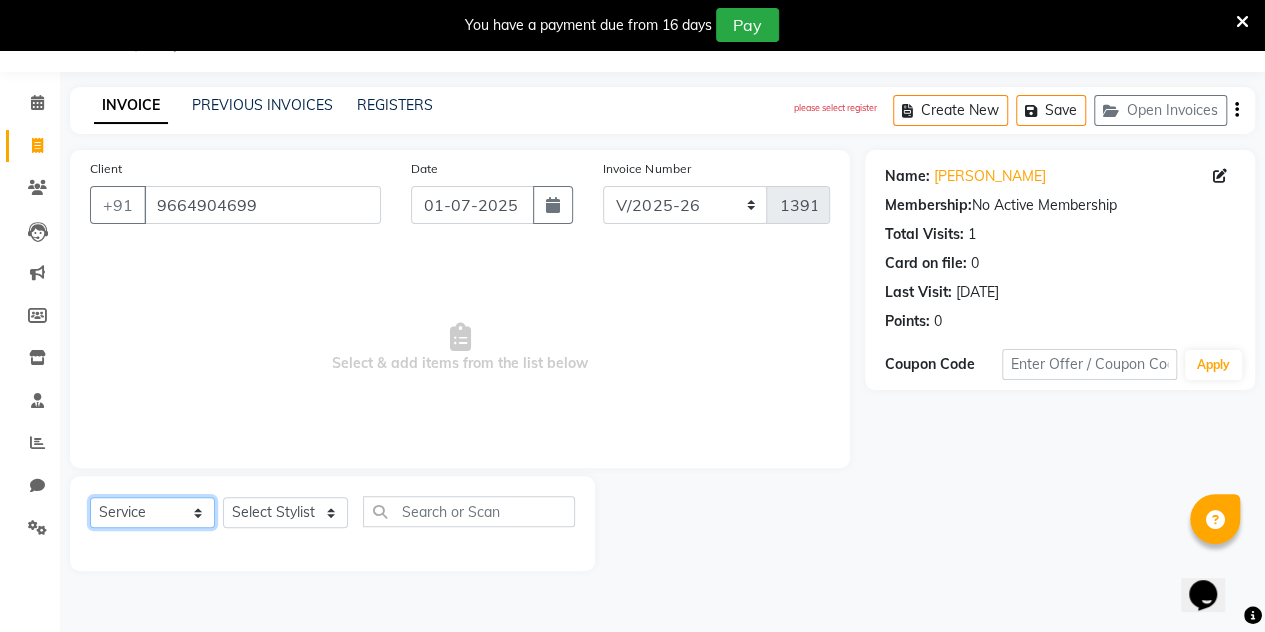 select on "package" 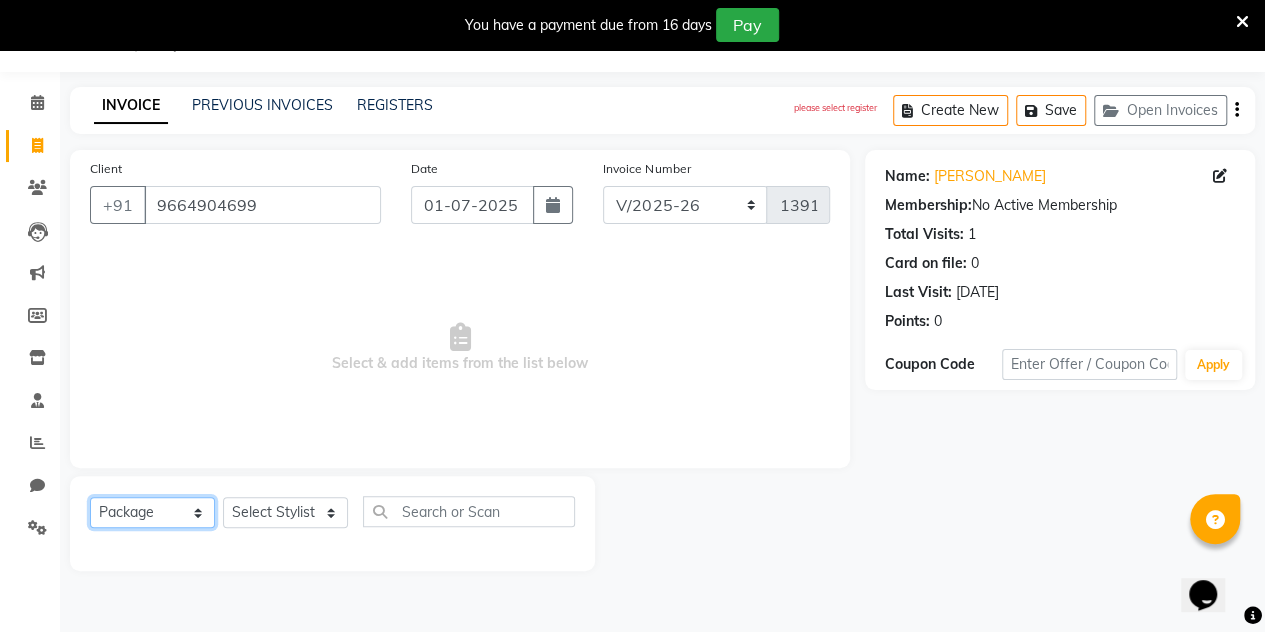 click on "Select  Service  Product  Membership  Package Voucher Prepaid Gift Card" 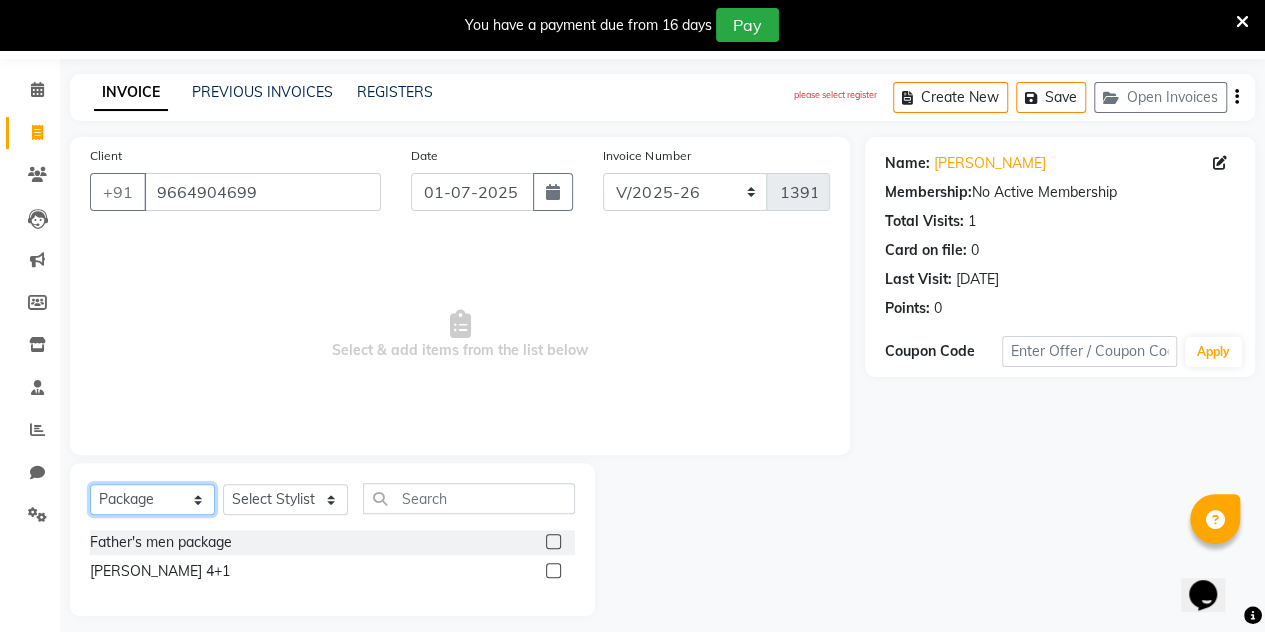 scroll, scrollTop: 75, scrollLeft: 0, axis: vertical 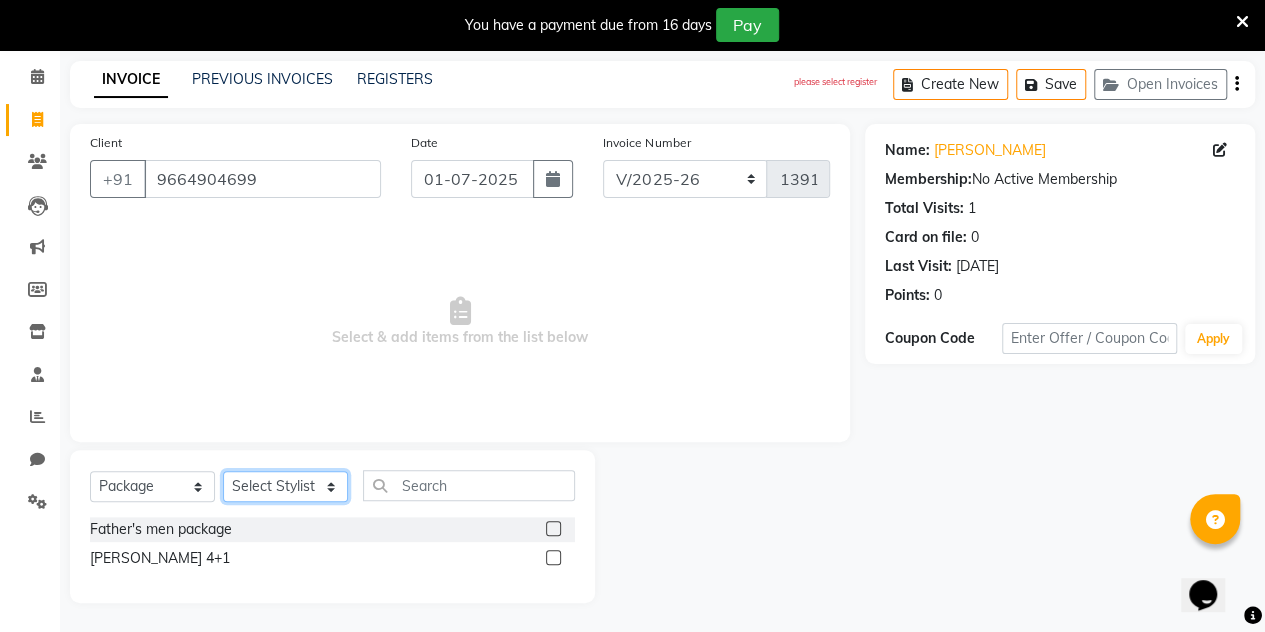 click on "Select Stylist [PERSON_NAME] General Technician . Imran Md [PERSON_NAME] M  Md [PERSON_NAME] [PERSON_NAME] [MEDICAL_DATA][PERSON_NAME] PHOENIX ADSR Playsalon phoenix Puja [PERSON_NAME] [PERSON_NAME]  Rosy Rongmei Sanjay V Solomy Gonmei [PERSON_NAME] [PERSON_NAME]" 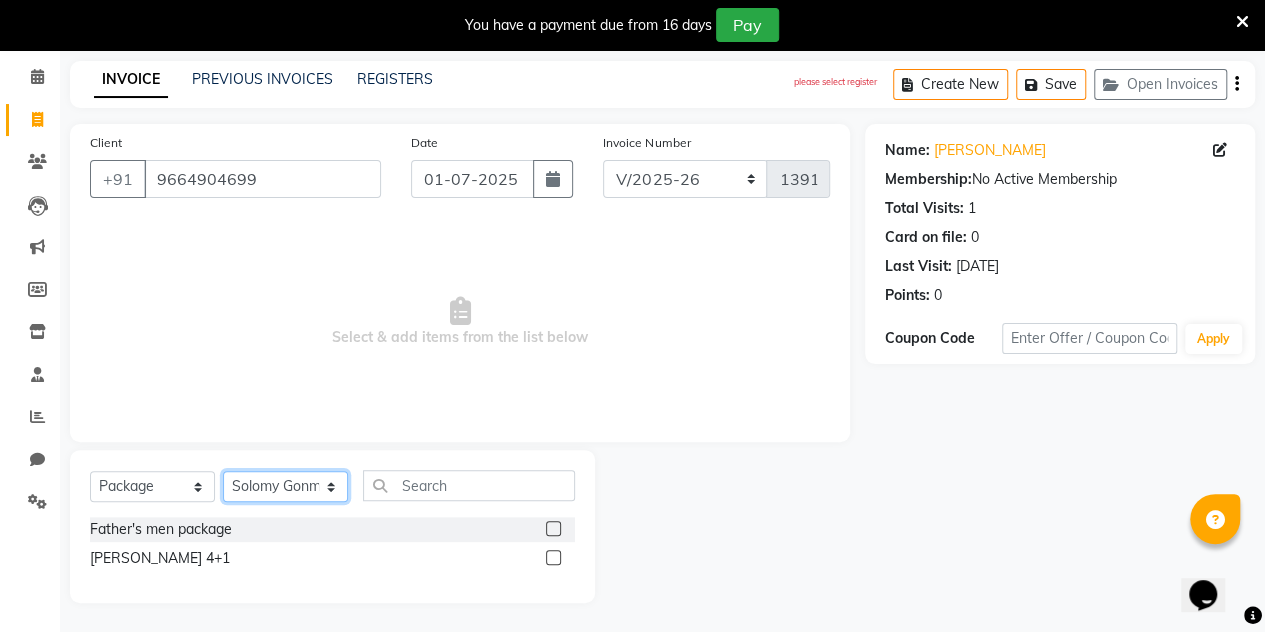 click on "Select Stylist [PERSON_NAME] General Technician . Imran Md [PERSON_NAME] M  Md [PERSON_NAME] [PERSON_NAME] [MEDICAL_DATA][PERSON_NAME] PHOENIX ADSR Playsalon phoenix Puja [PERSON_NAME] [PERSON_NAME]  Rosy Rongmei Sanjay V Solomy Gonmei [PERSON_NAME] [PERSON_NAME]" 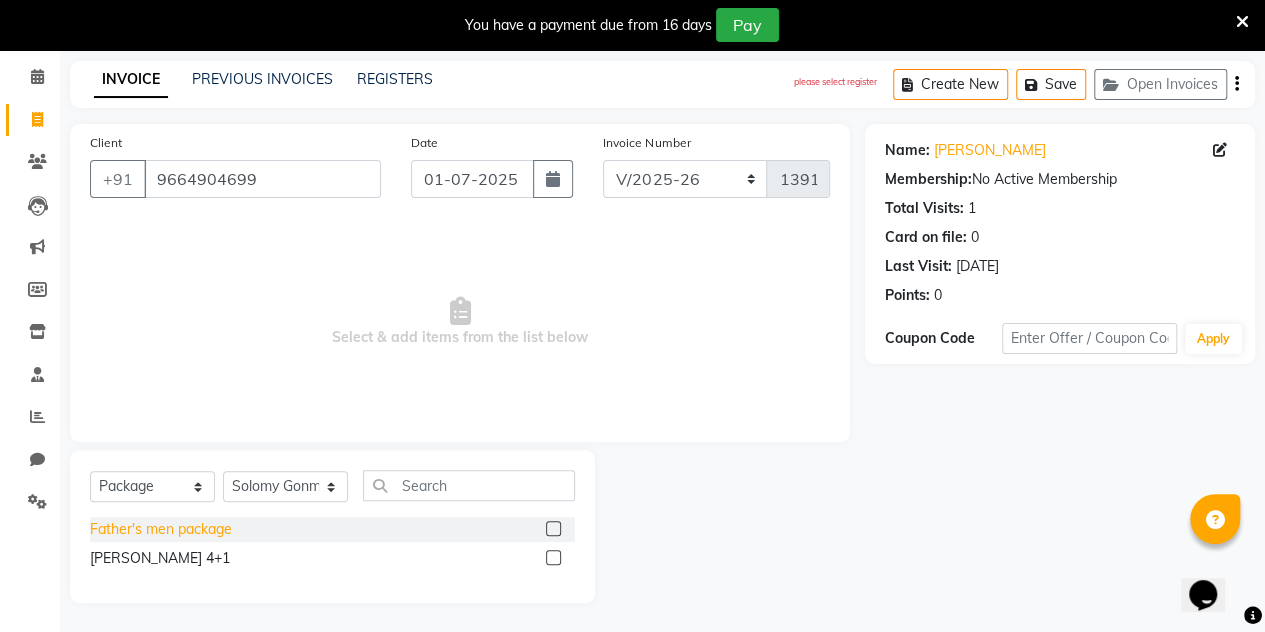 click on "Father's men package" 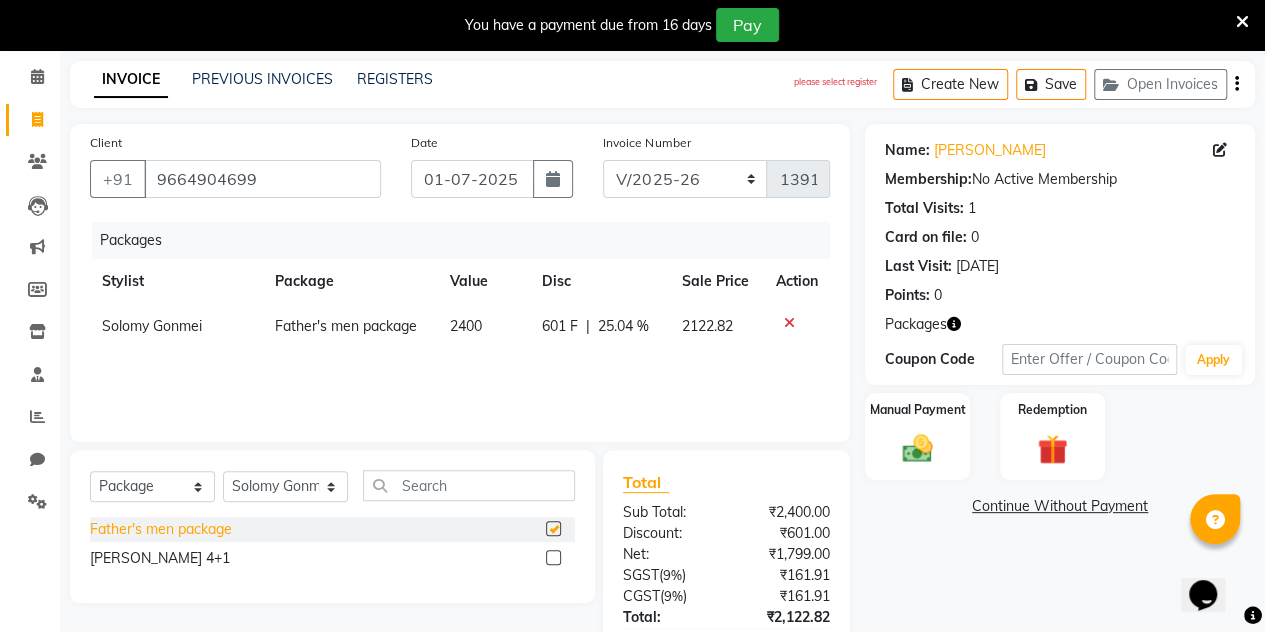 checkbox on "false" 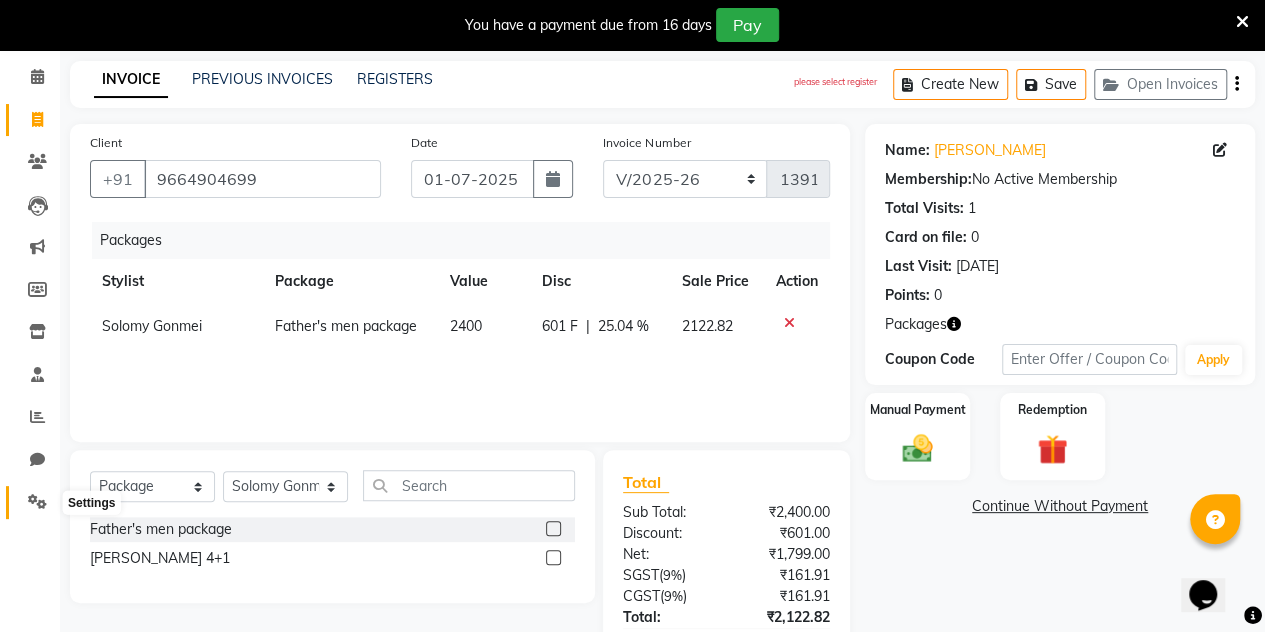 click 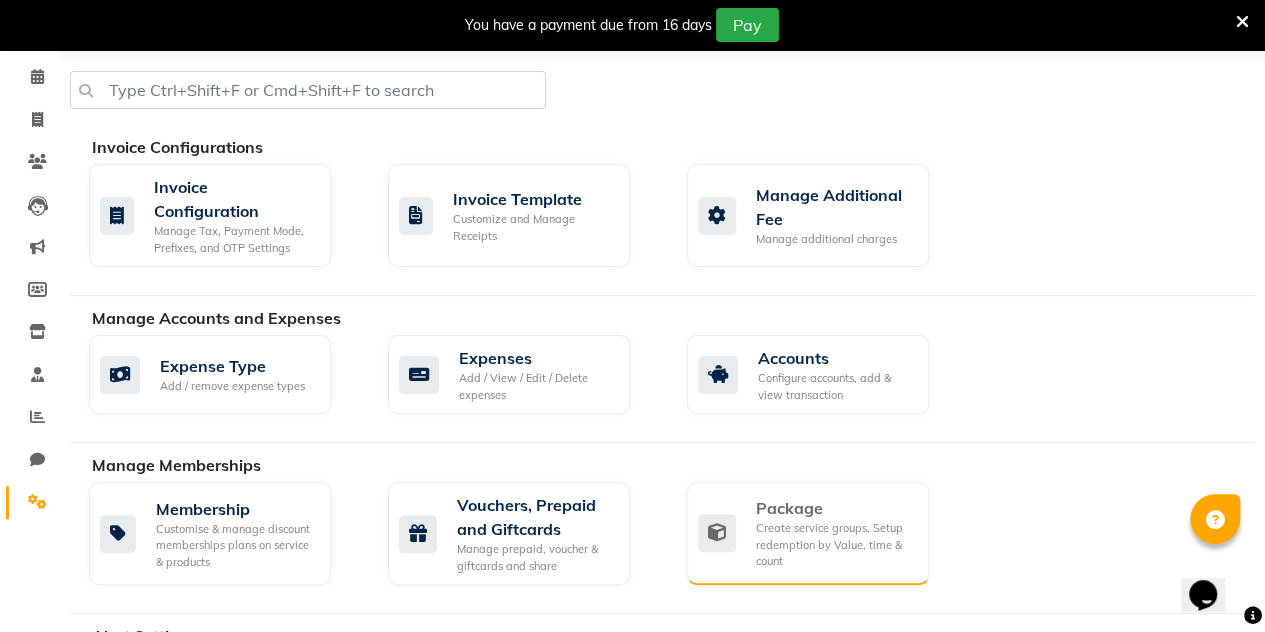 click on "Create service groups, Setup redemption by Value, time & count" 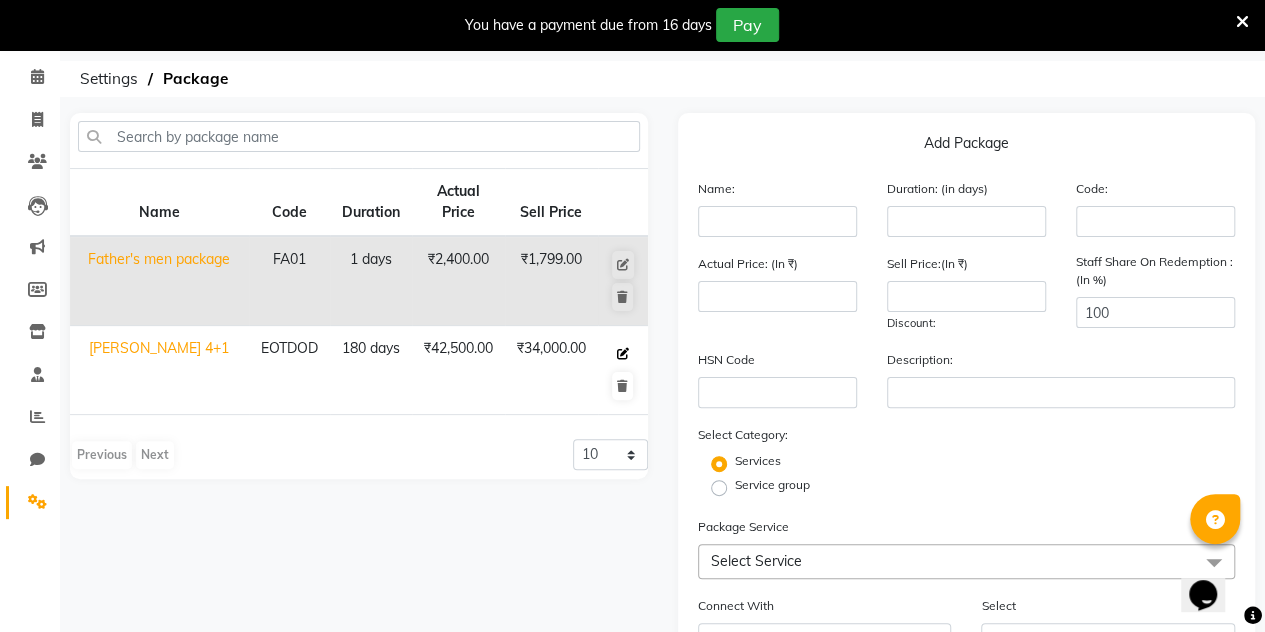 click 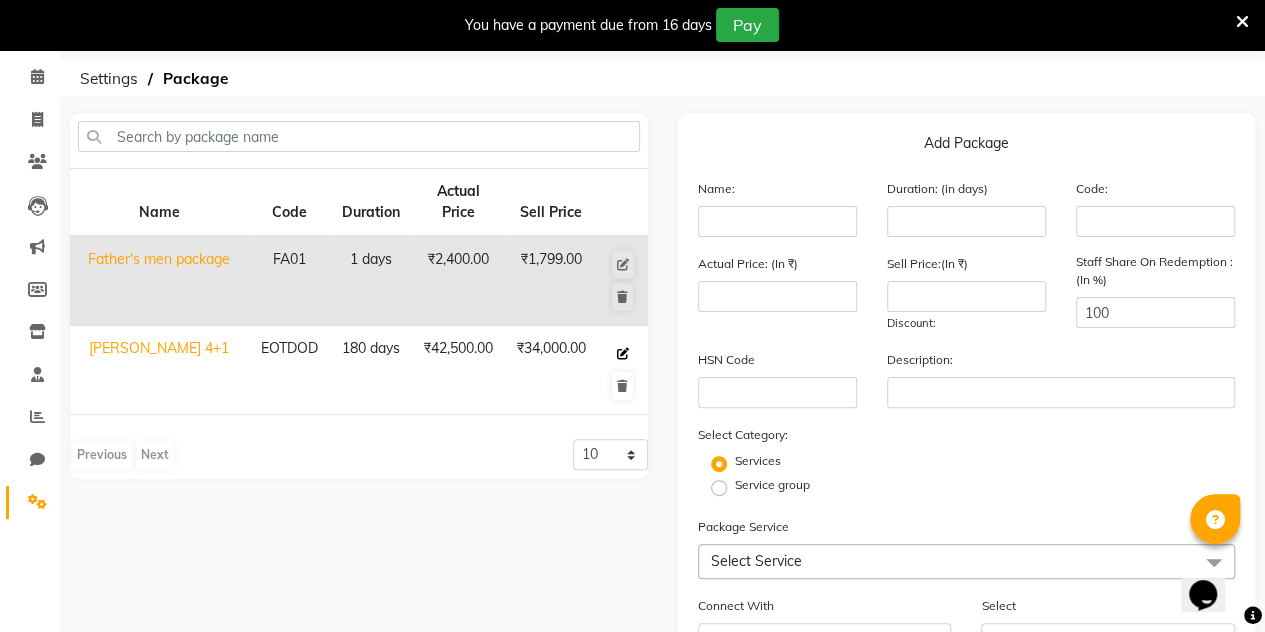 type on "Megan  4+1" 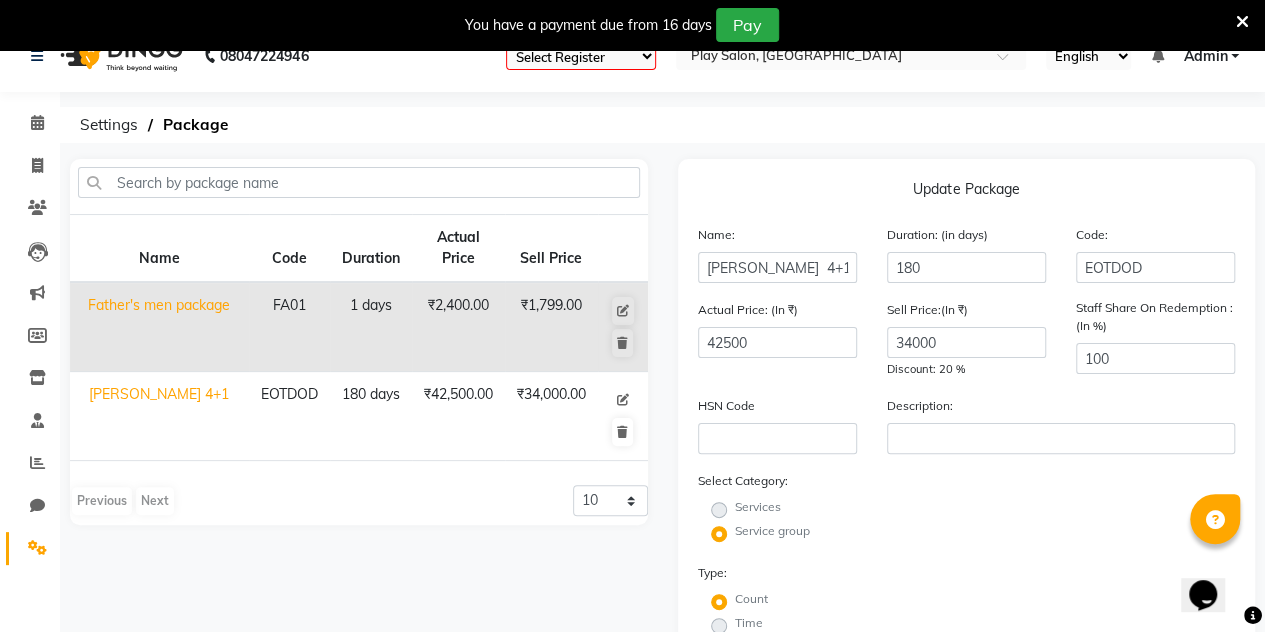 scroll, scrollTop: 0, scrollLeft: 0, axis: both 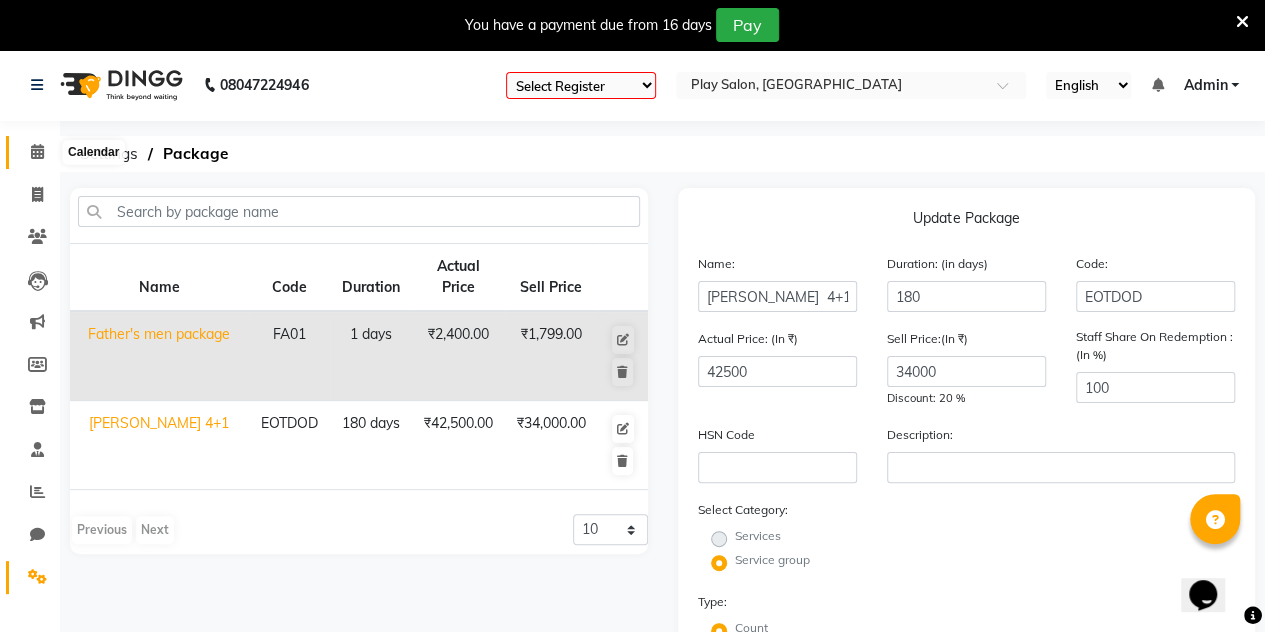 click 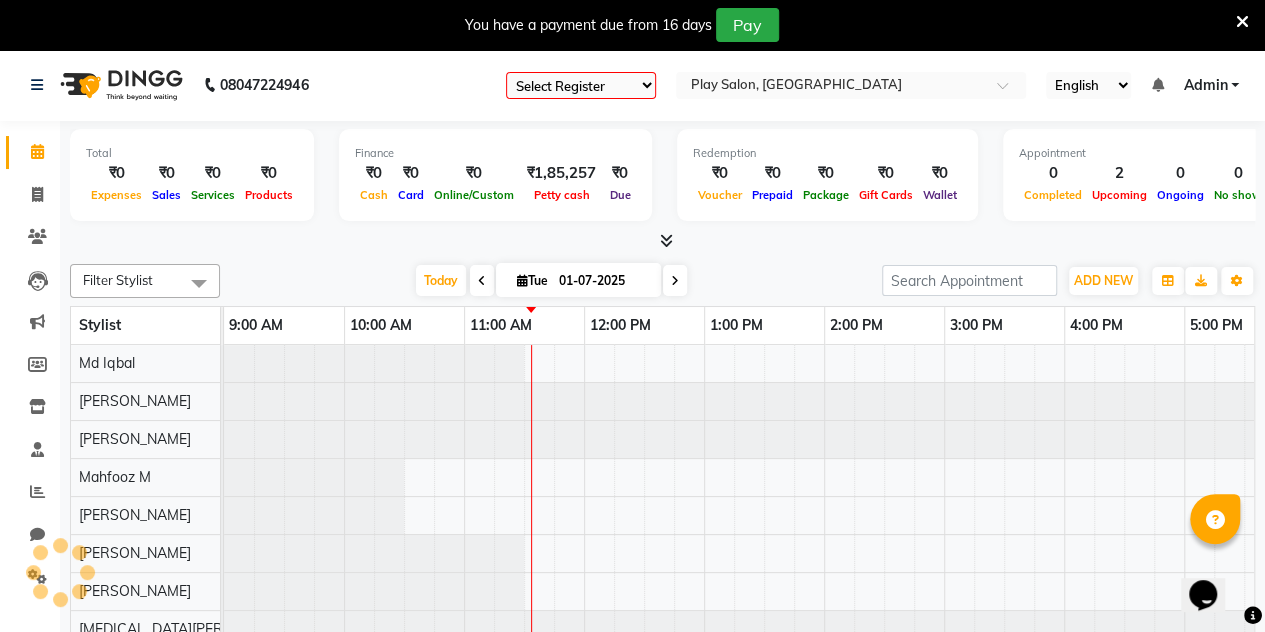 scroll, scrollTop: 0, scrollLeft: 0, axis: both 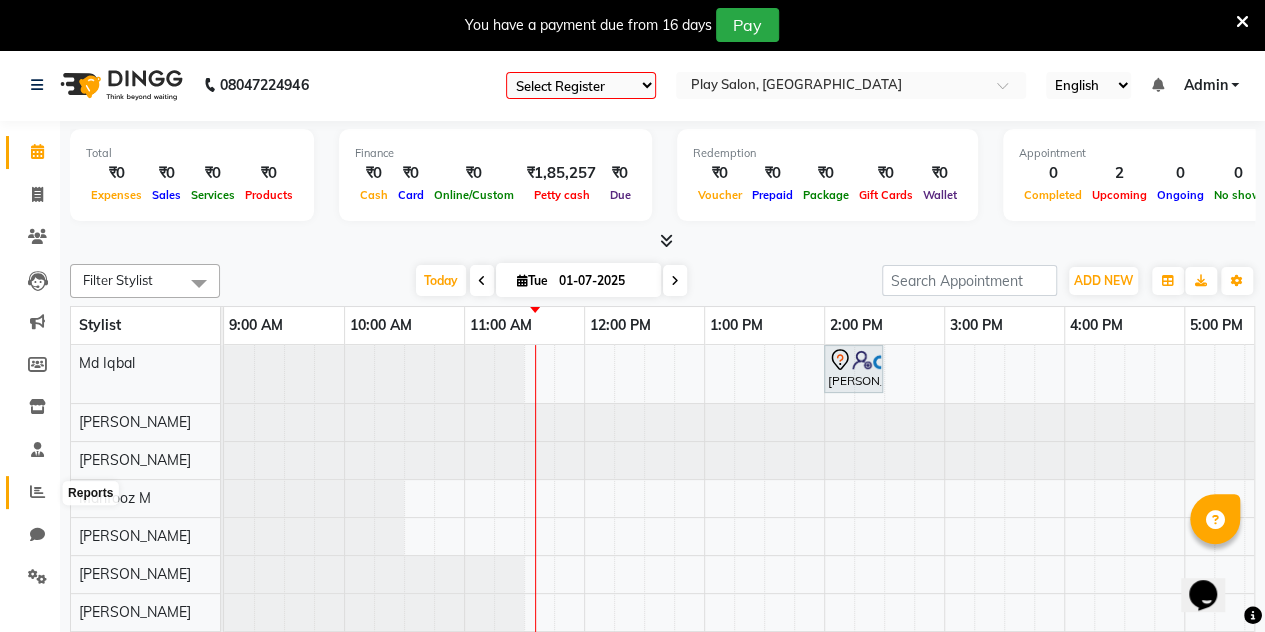 click 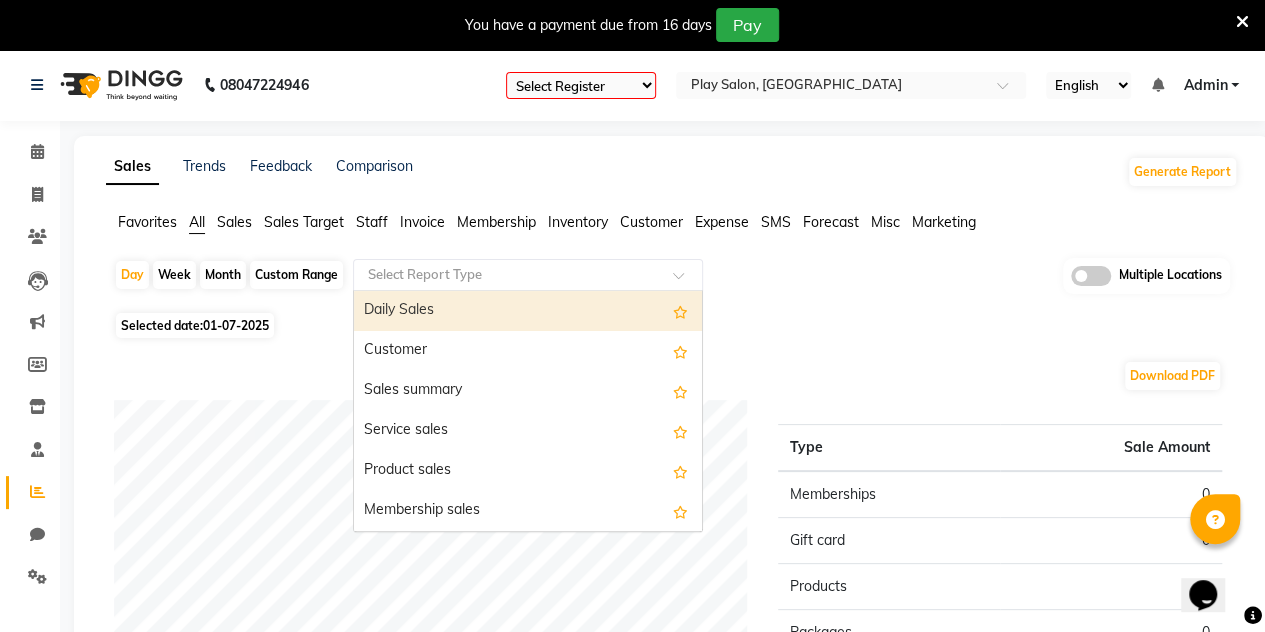 click 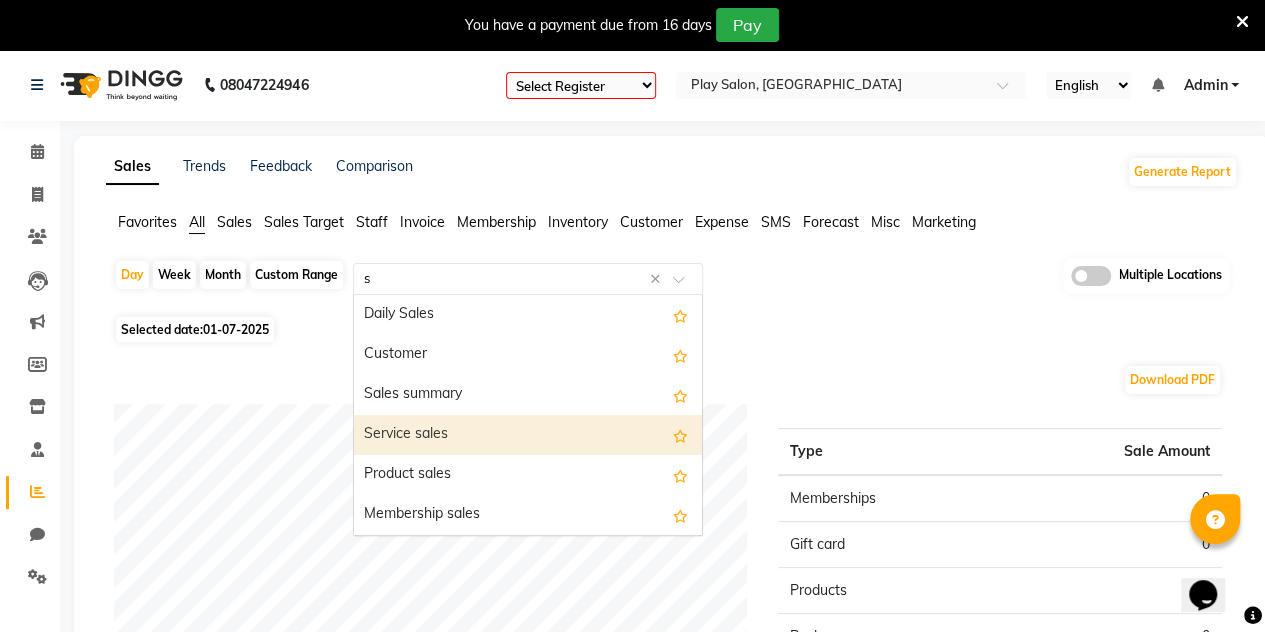 click on "Service sales" at bounding box center [528, 435] 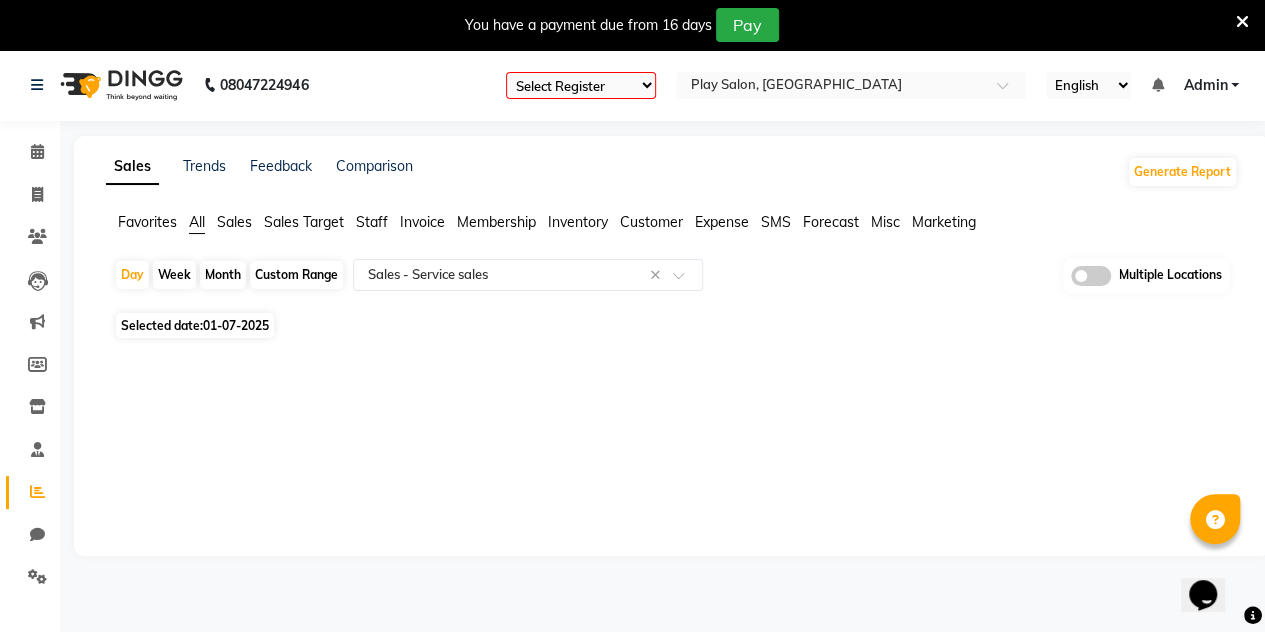 click on "Month" 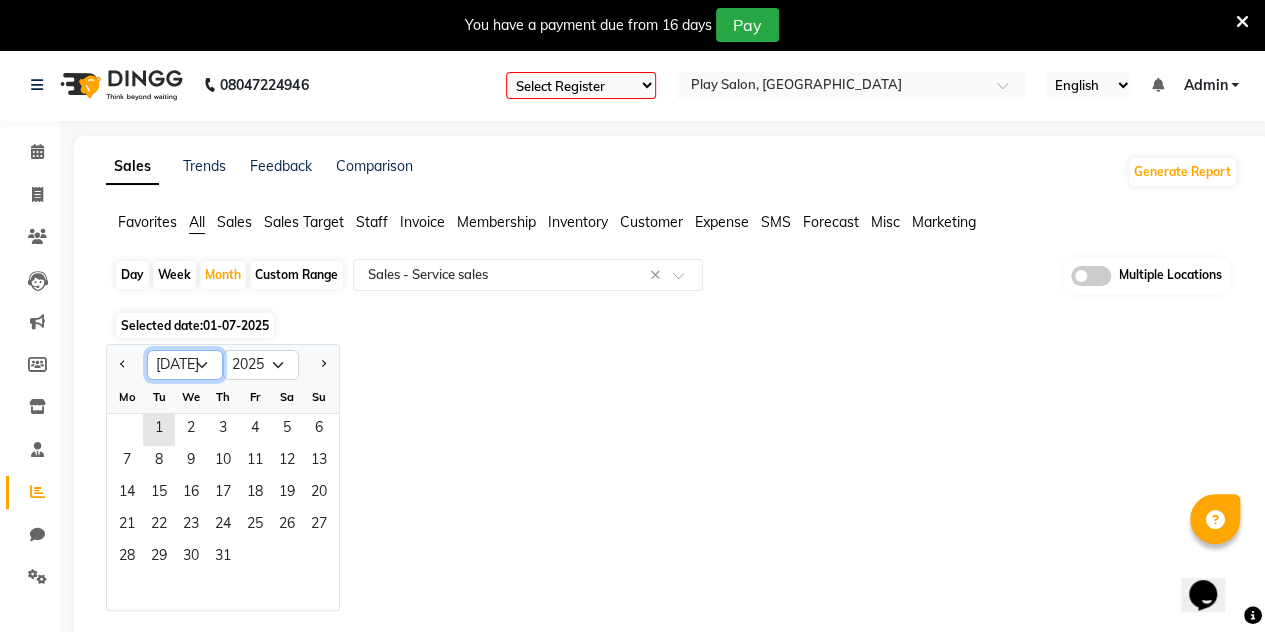 click on "Jan Feb Mar Apr May Jun Jul Aug Sep Oct Nov Dec" 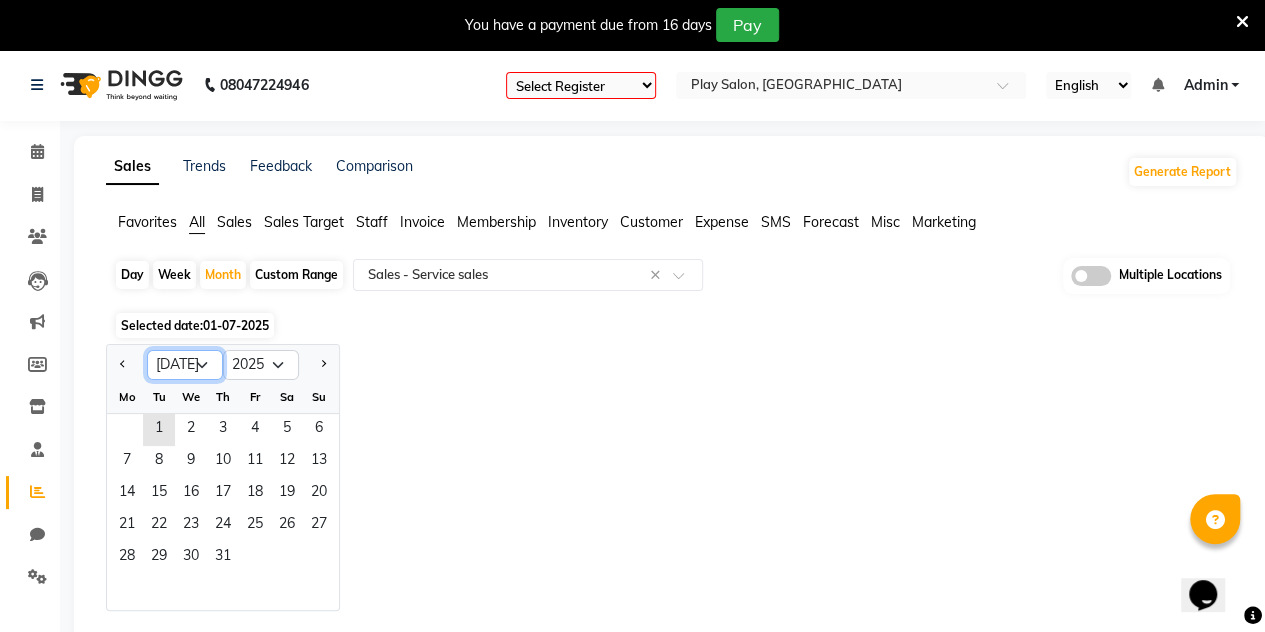 select on "6" 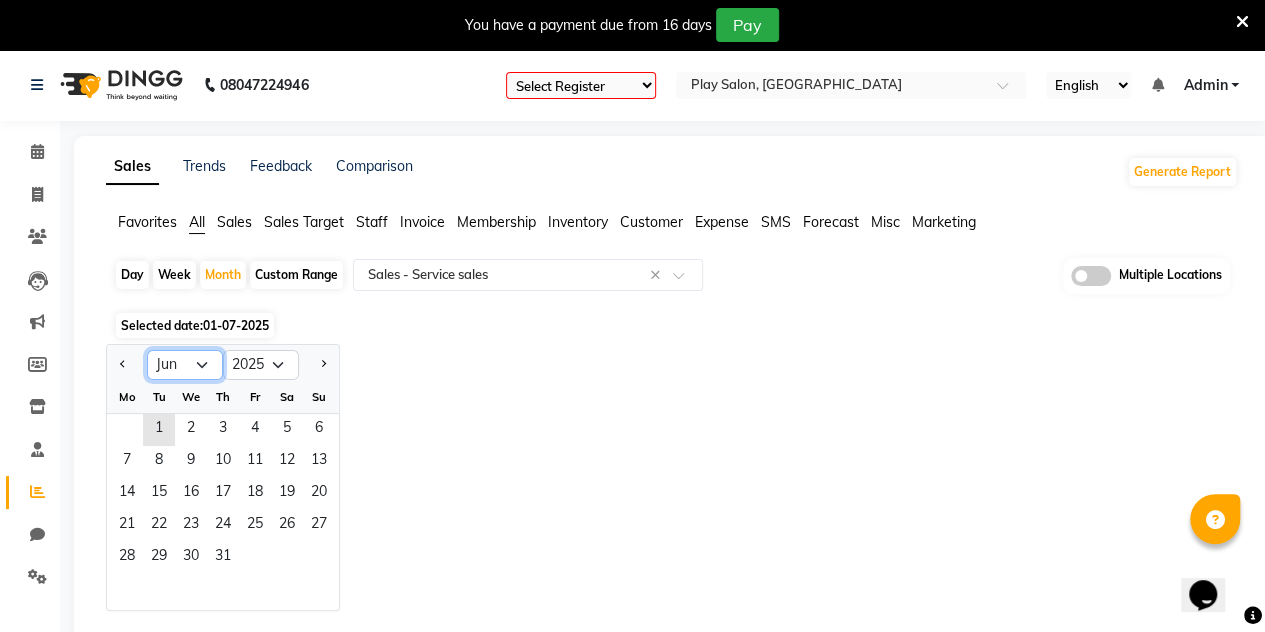 click on "Jan Feb Mar Apr May Jun Jul Aug Sep Oct Nov Dec" 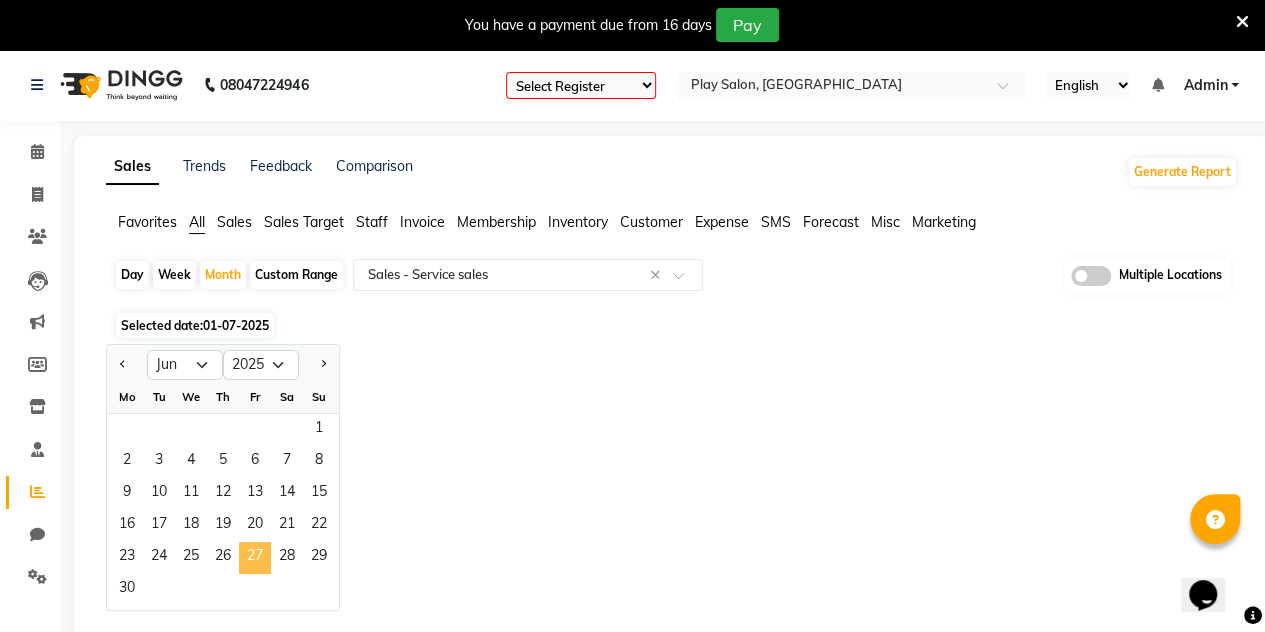 click on "27" 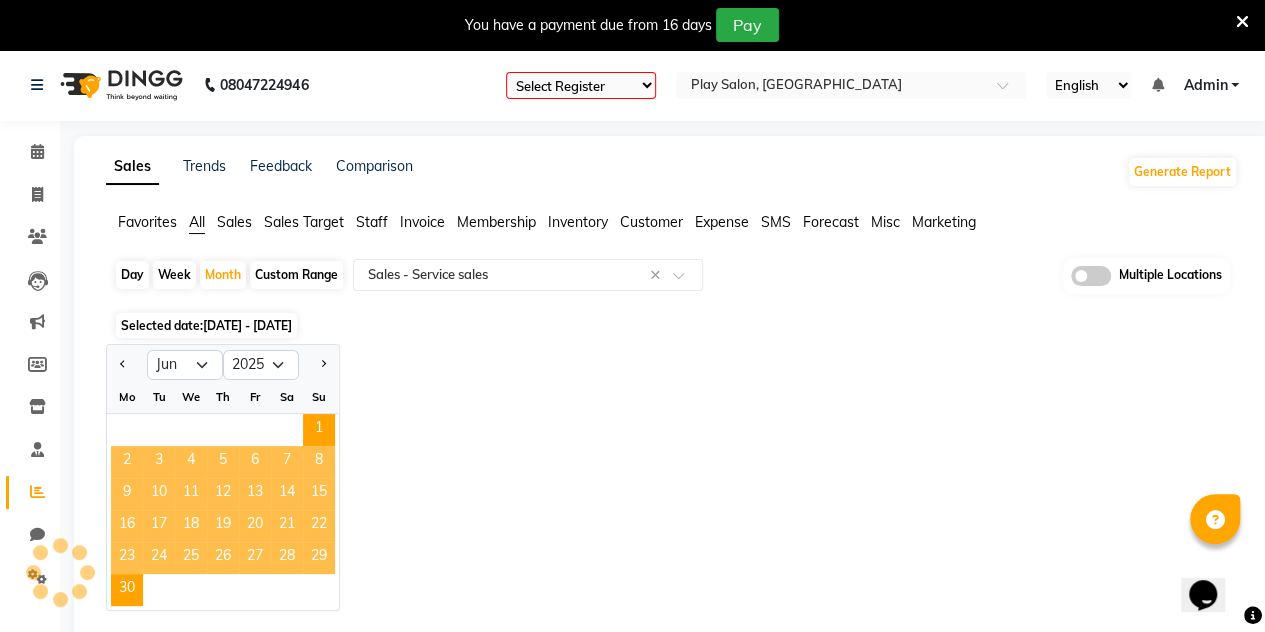 select on "full_report" 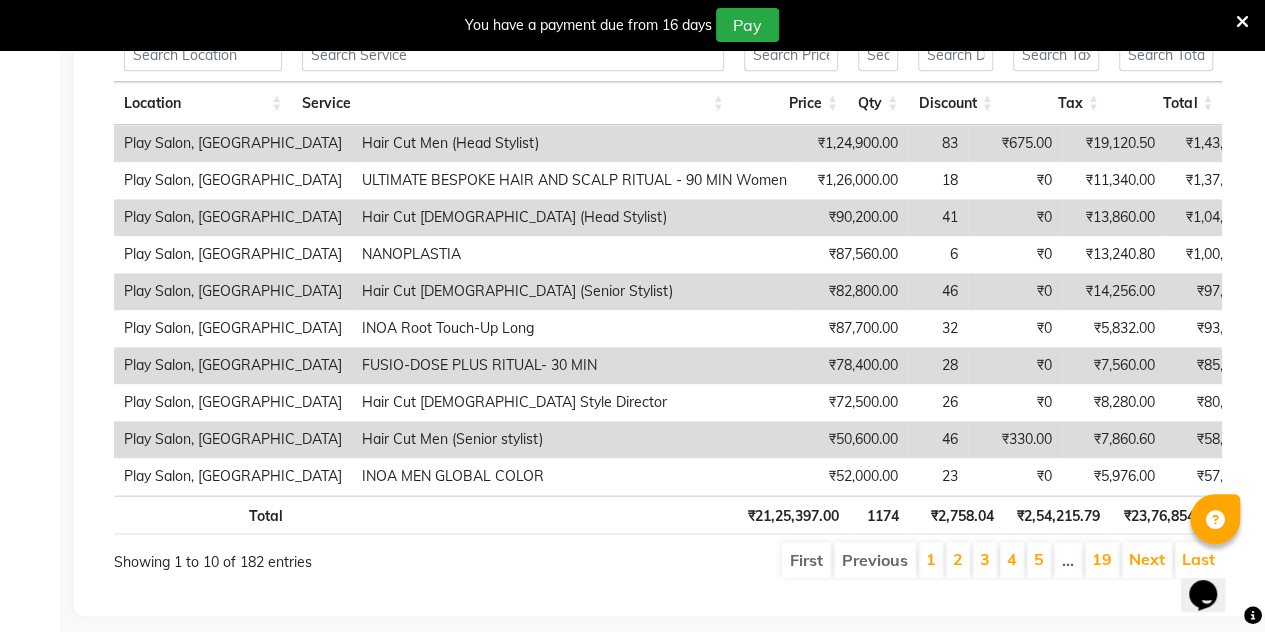 scroll, scrollTop: 1120, scrollLeft: 0, axis: vertical 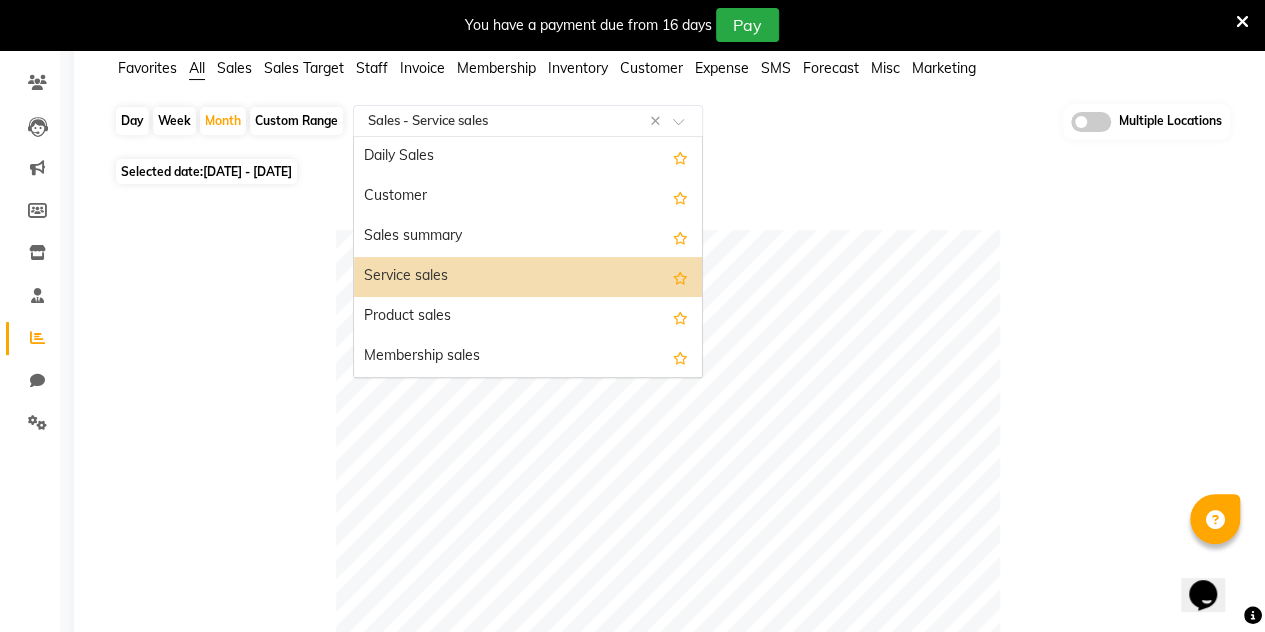click 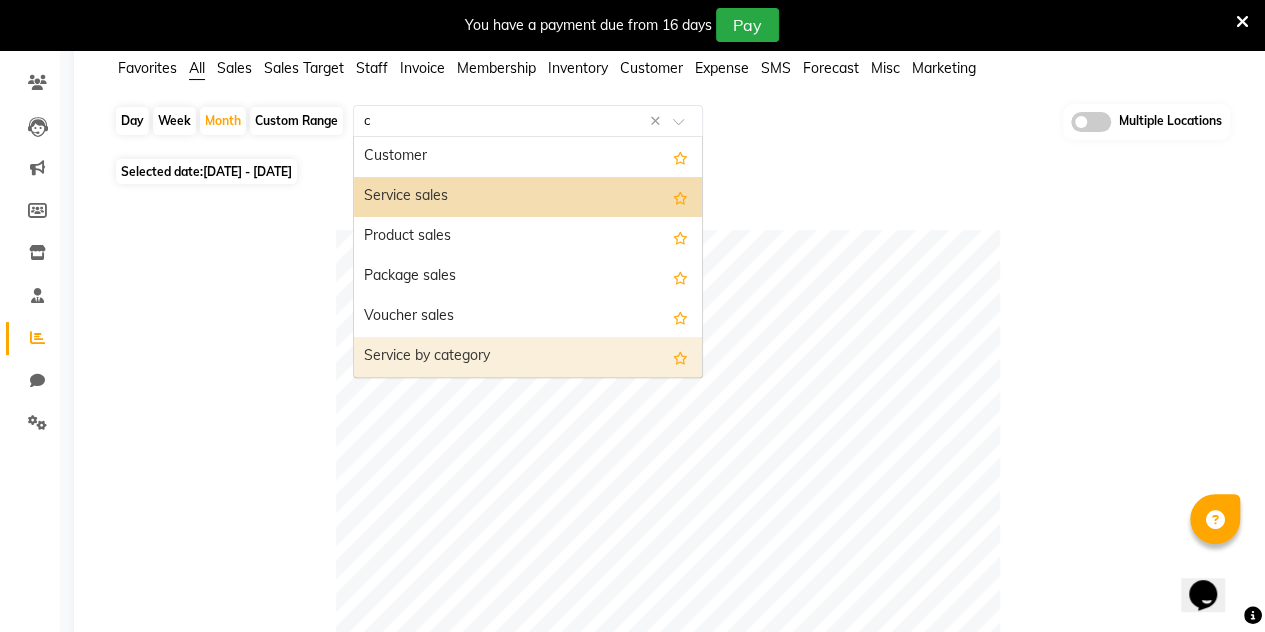 click on "Service by category" at bounding box center (528, 357) 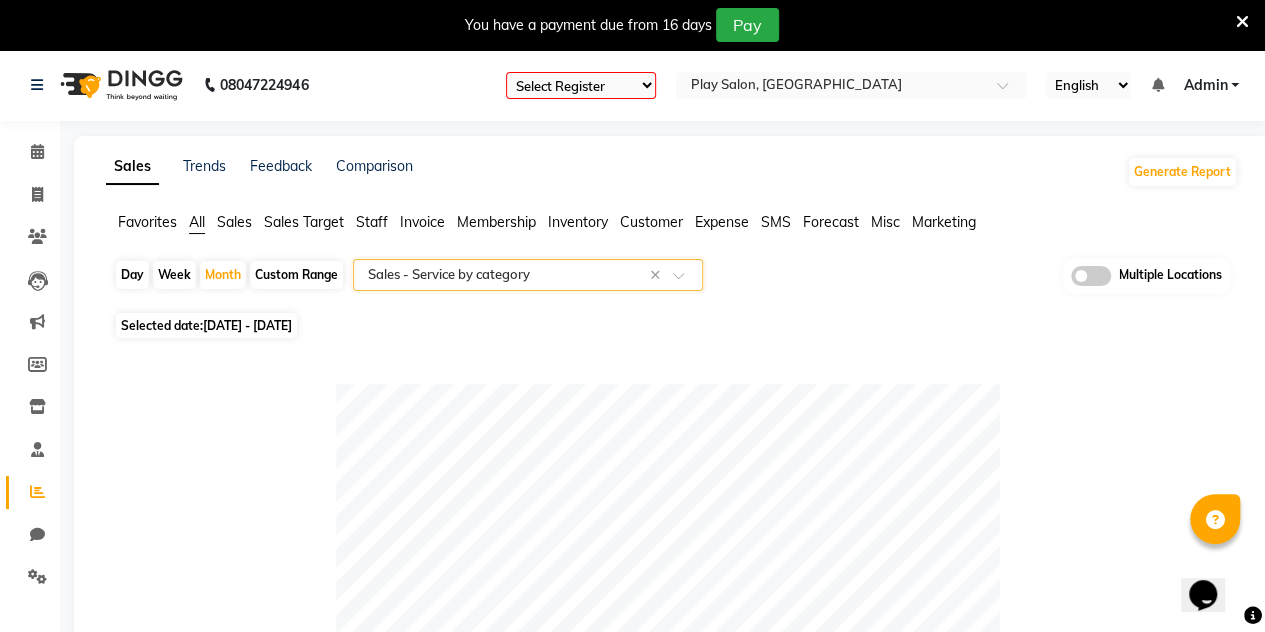 click at bounding box center [1242, 22] 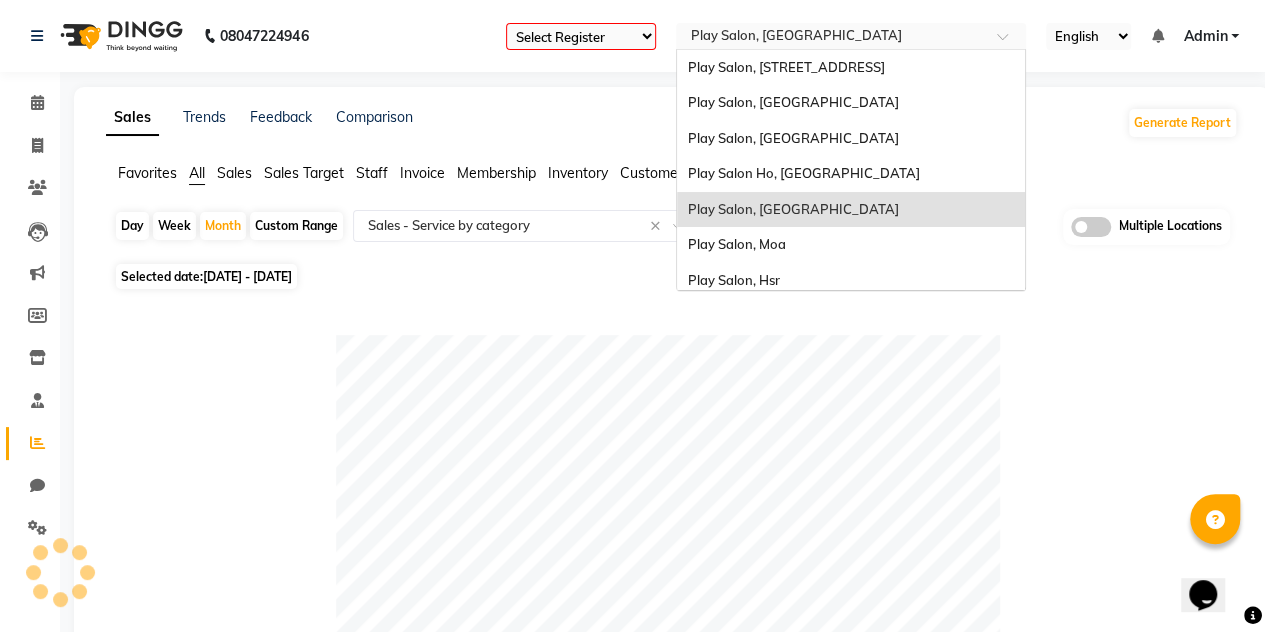 click at bounding box center (831, 38) 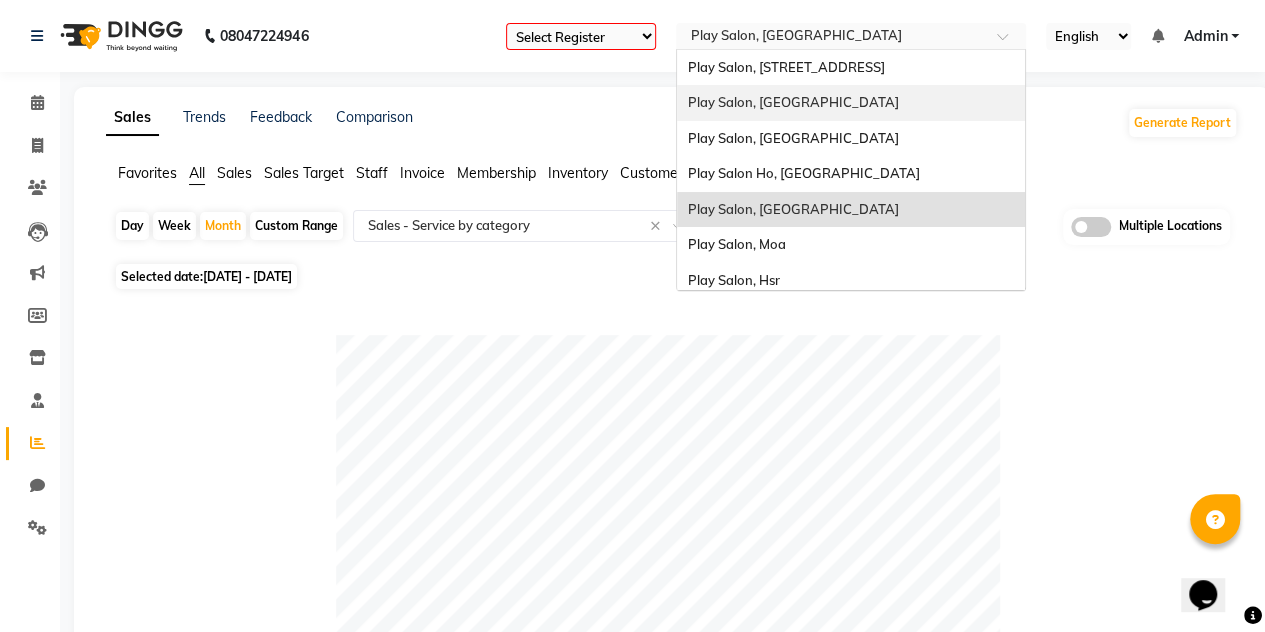 click on "Play Salon, [GEOGRAPHIC_DATA]" at bounding box center [792, 102] 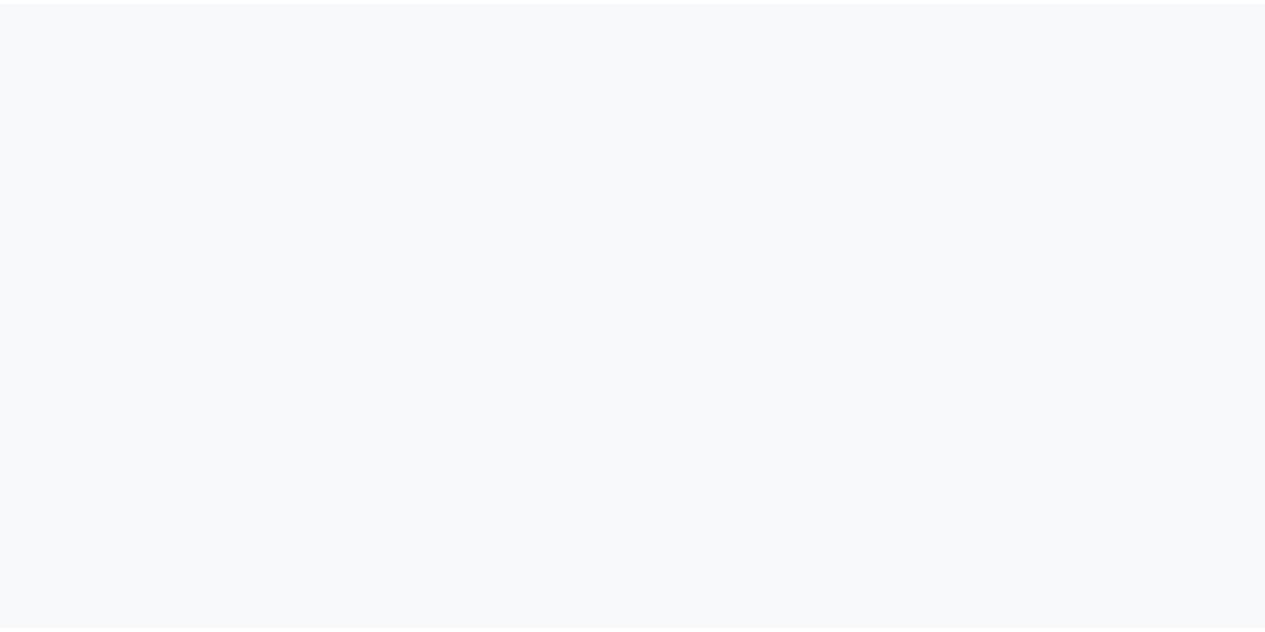 scroll, scrollTop: 0, scrollLeft: 0, axis: both 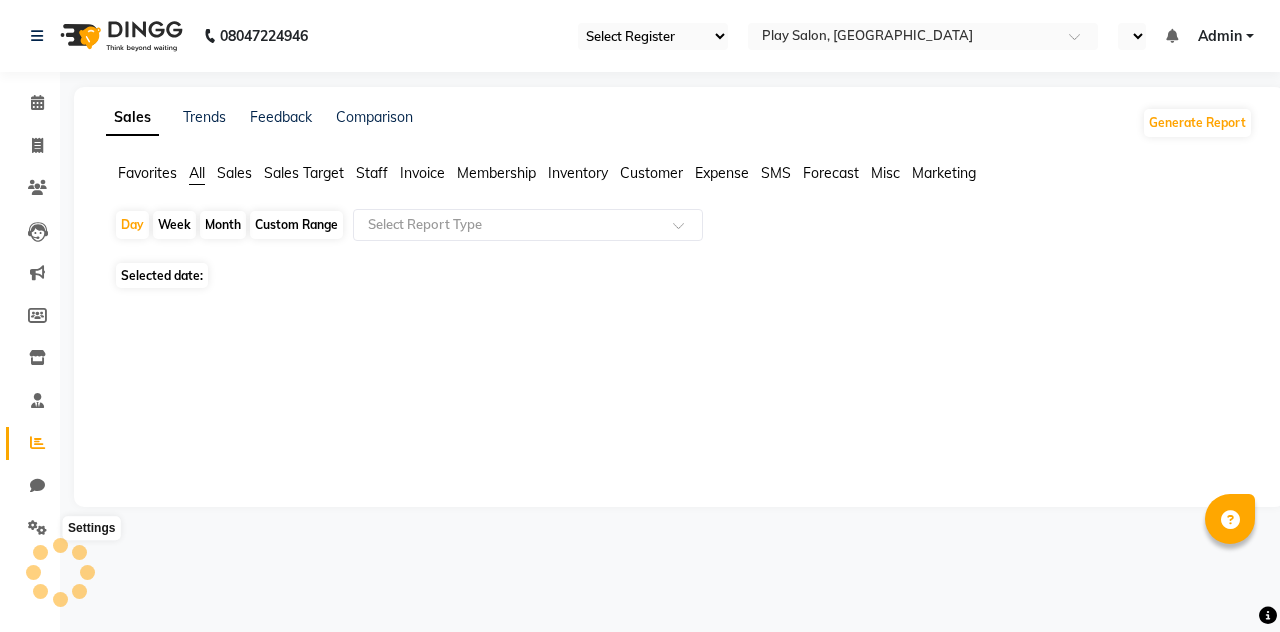 select on "en" 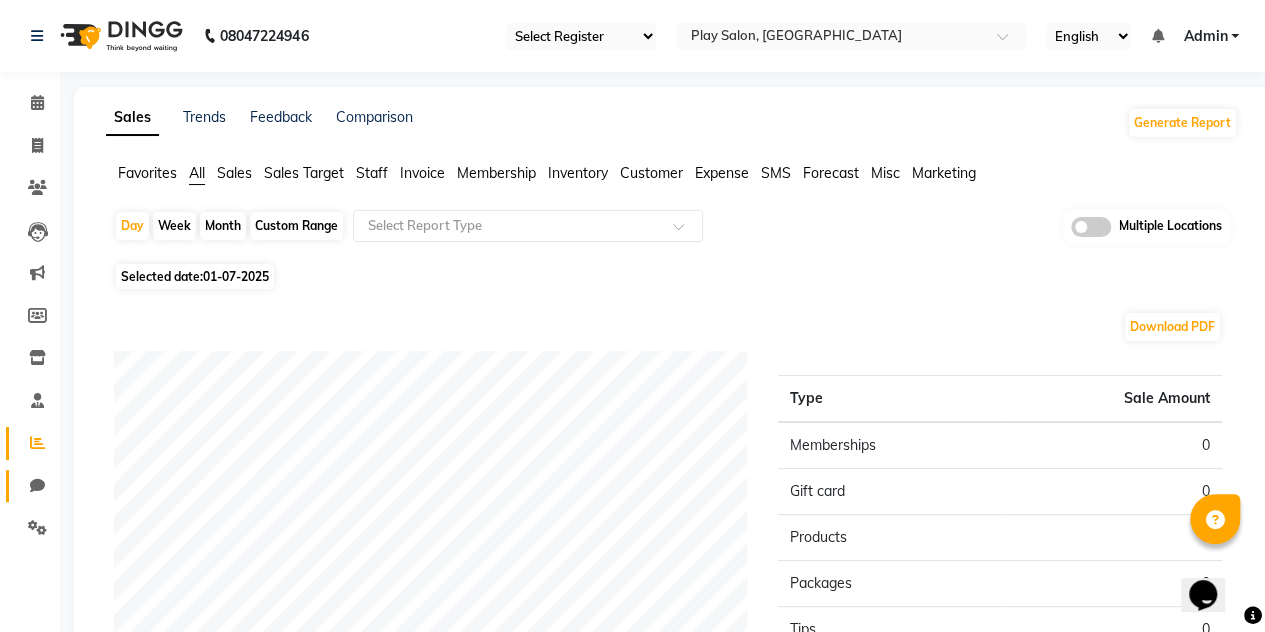 scroll, scrollTop: 0, scrollLeft: 0, axis: both 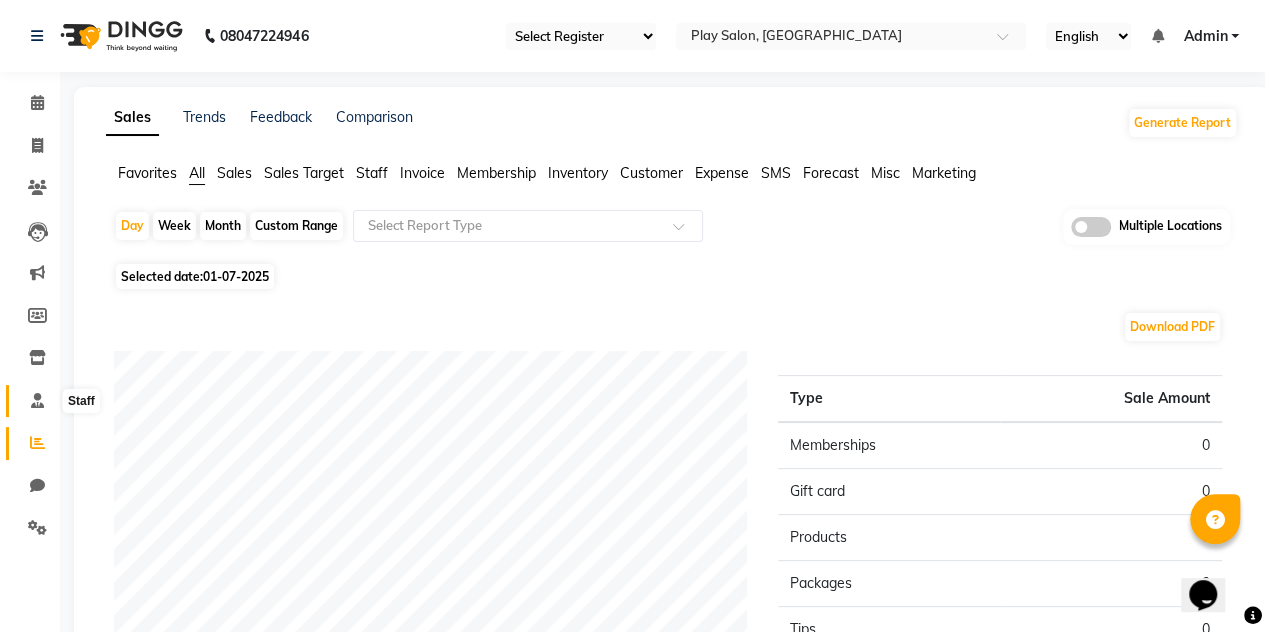click 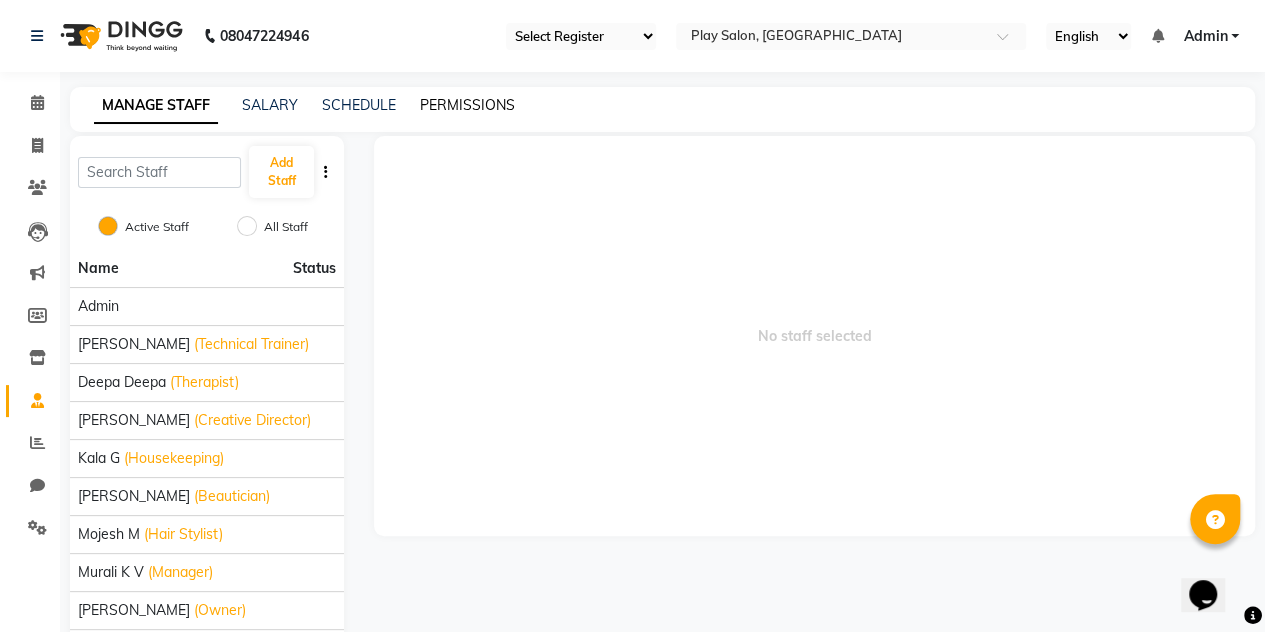 click on "PERMISSIONS" 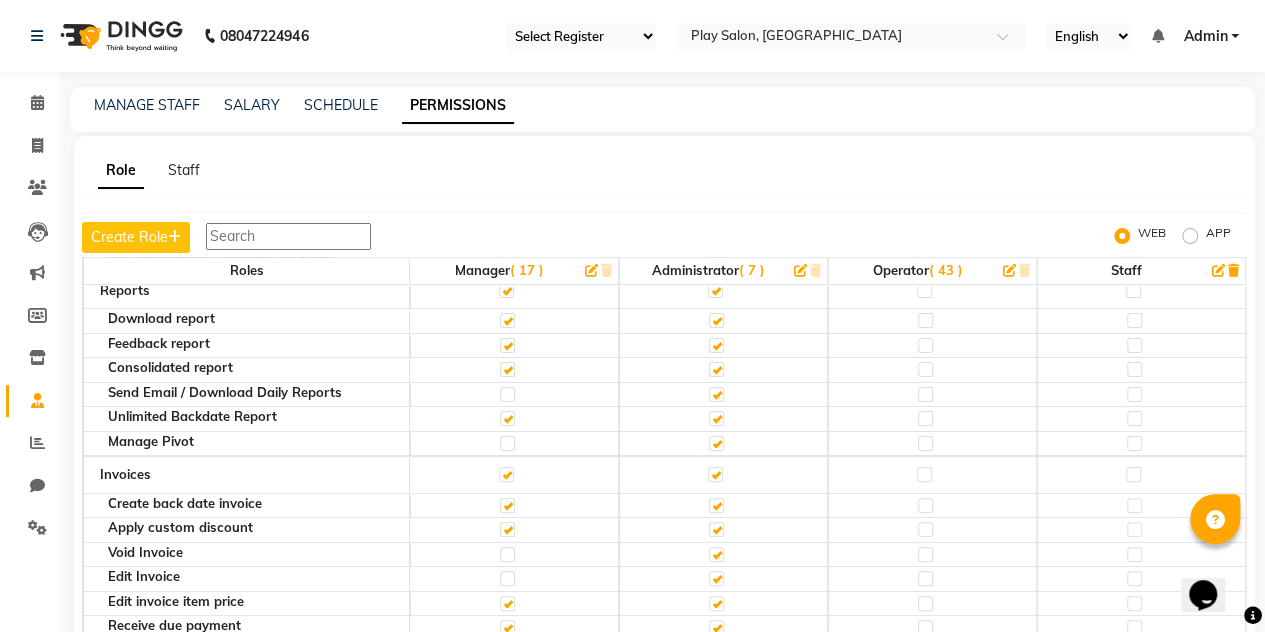 scroll, scrollTop: 398, scrollLeft: 0, axis: vertical 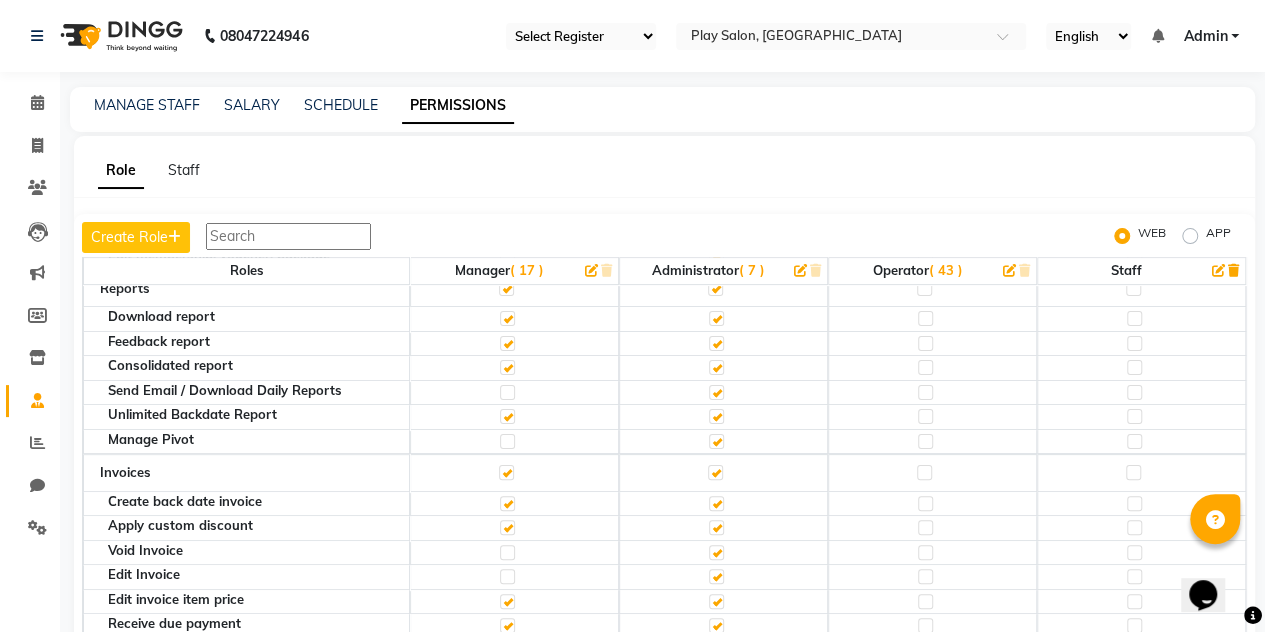 click at bounding box center [288, 236] 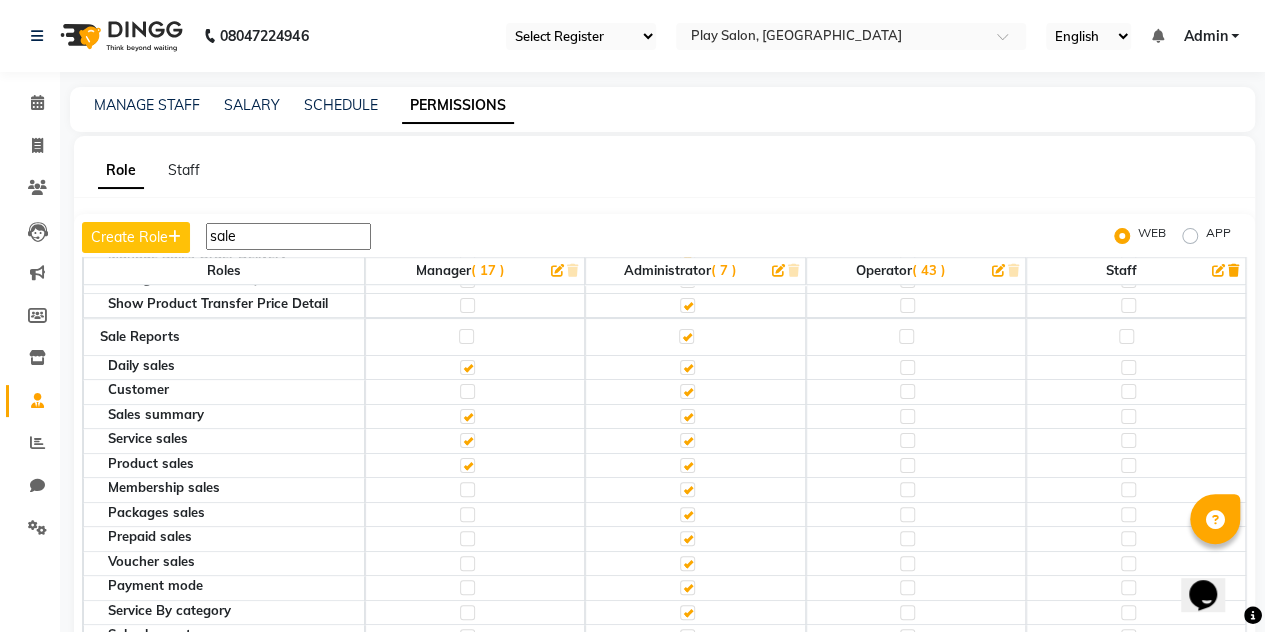 scroll, scrollTop: 752, scrollLeft: 0, axis: vertical 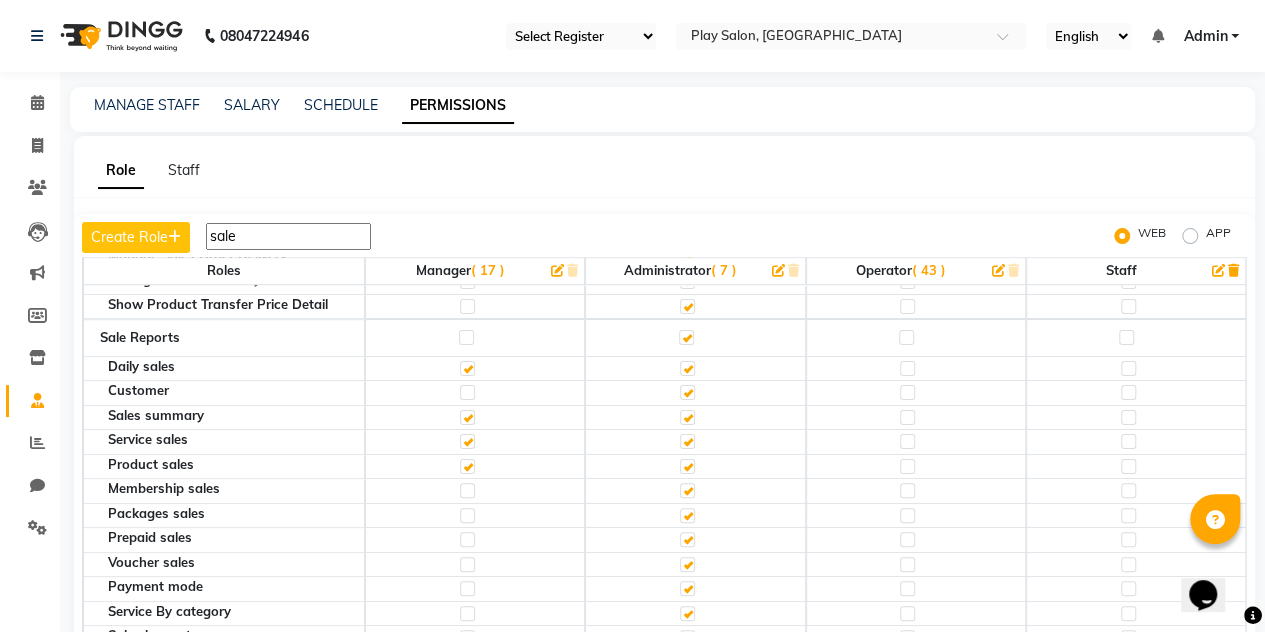type on "sale" 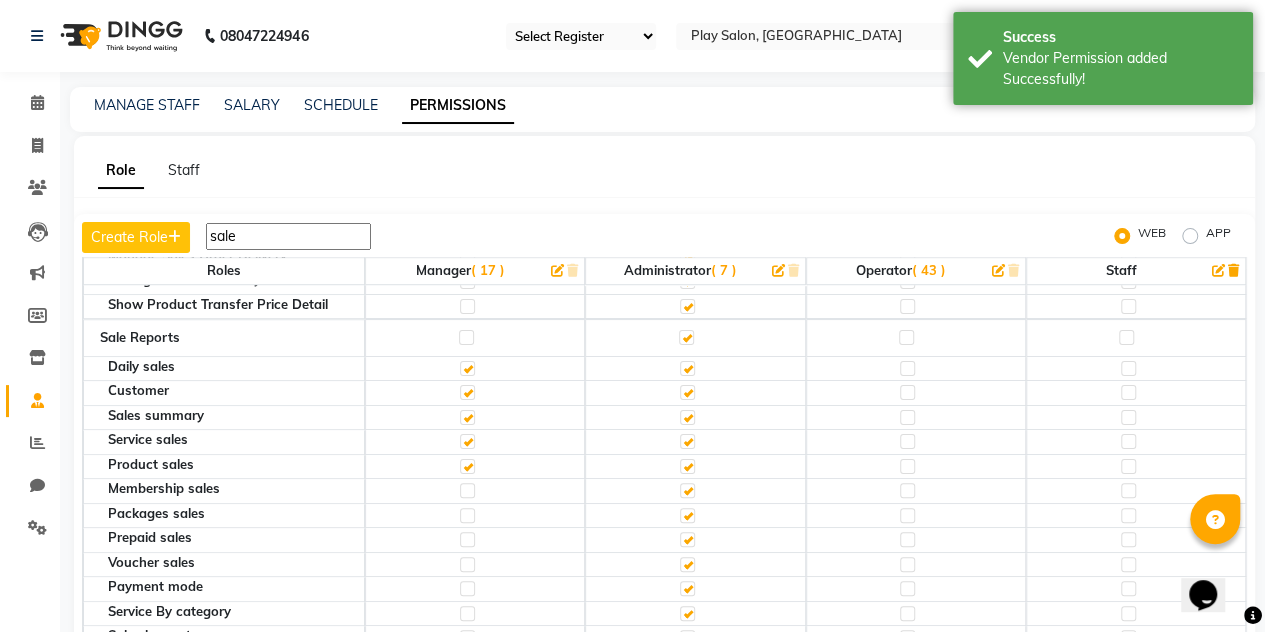 click 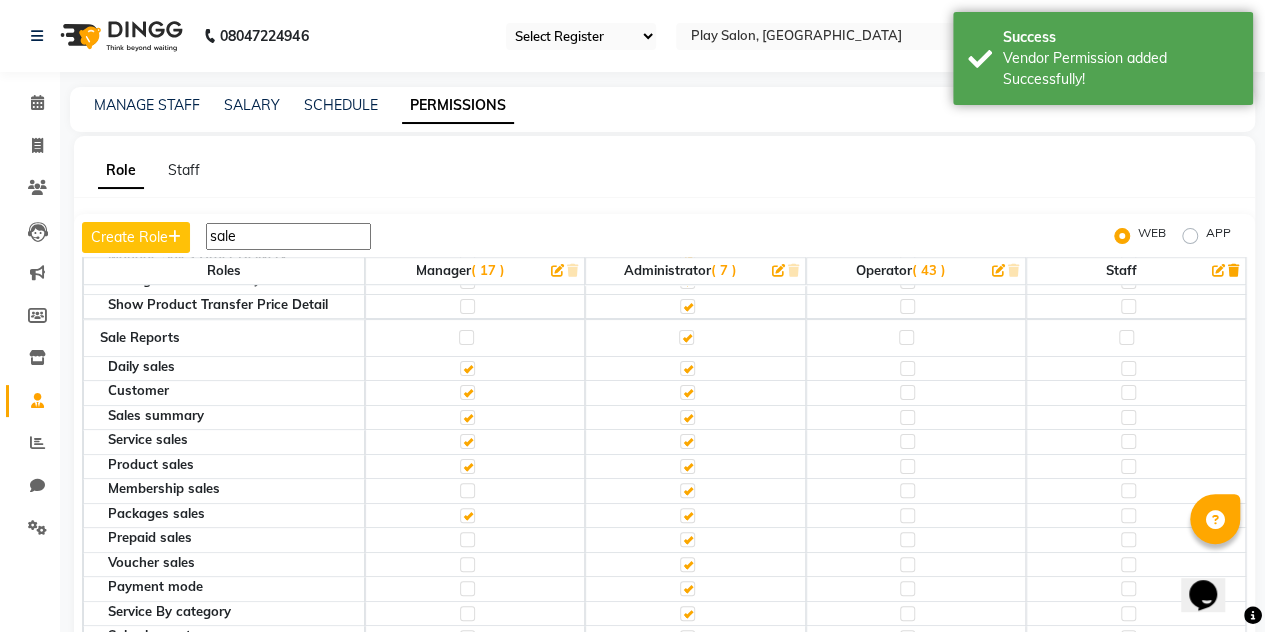 click 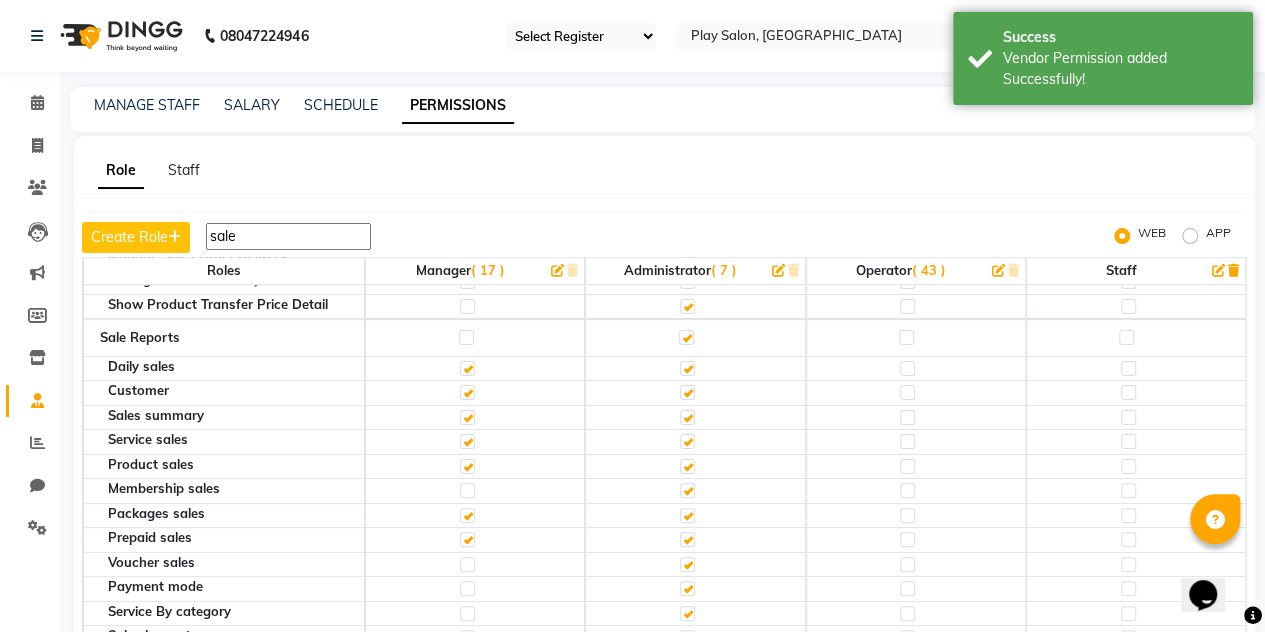 click 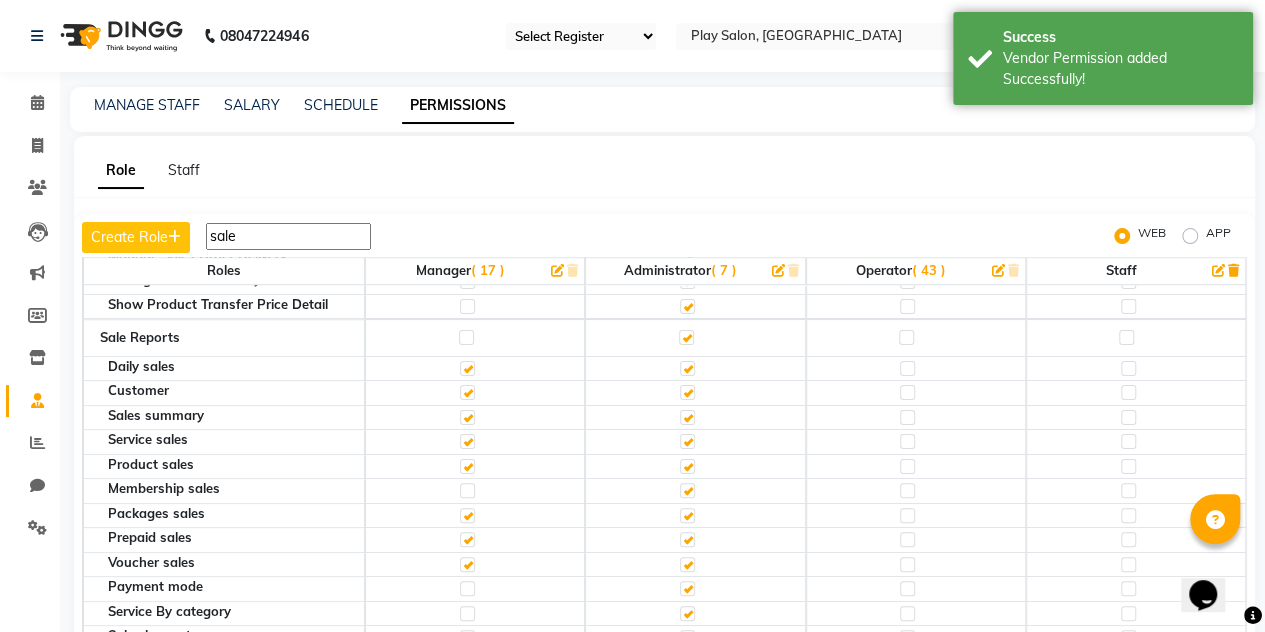 click 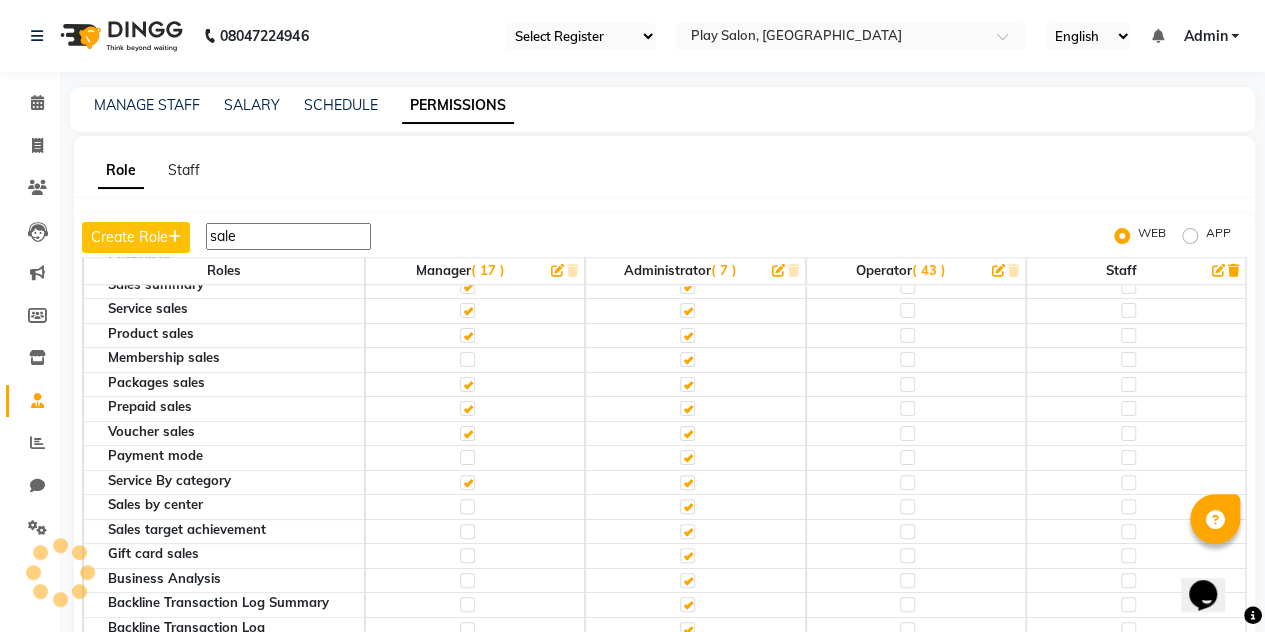 scroll, scrollTop: 886, scrollLeft: 0, axis: vertical 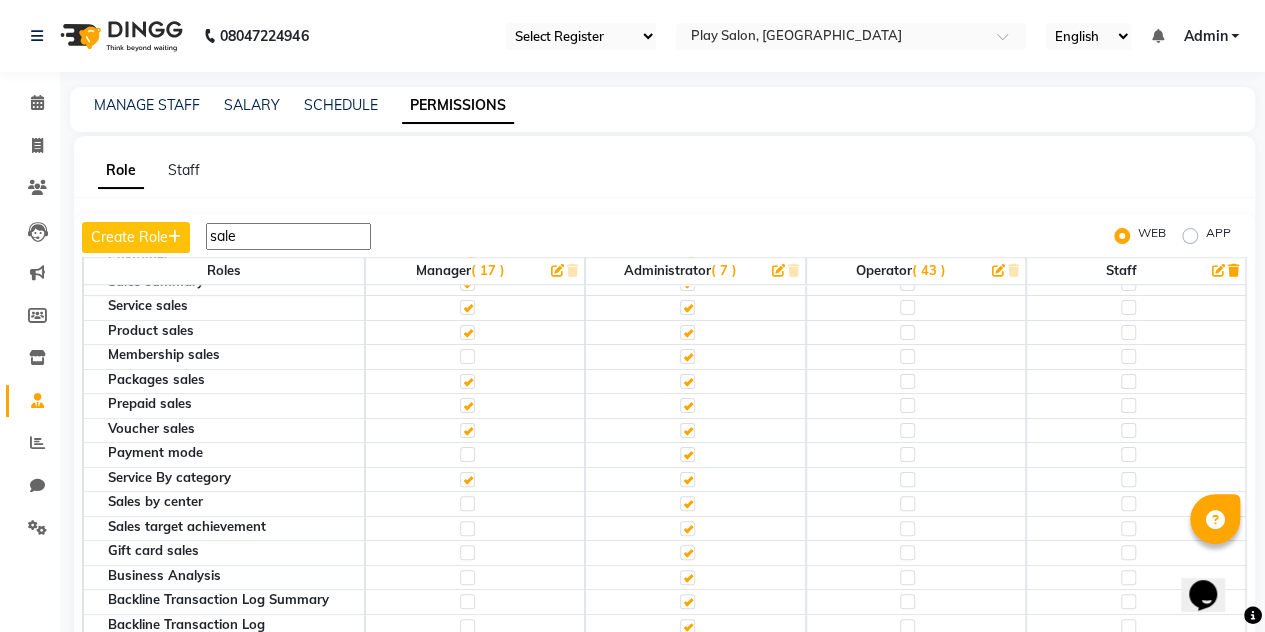 click 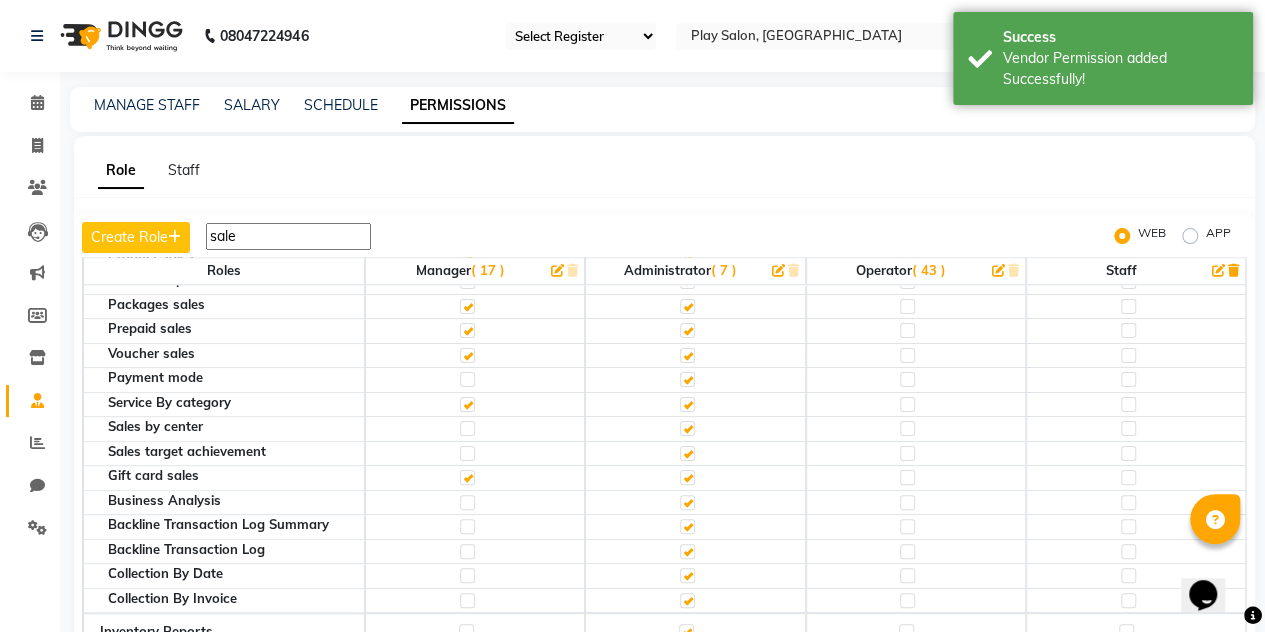 scroll, scrollTop: 962, scrollLeft: 0, axis: vertical 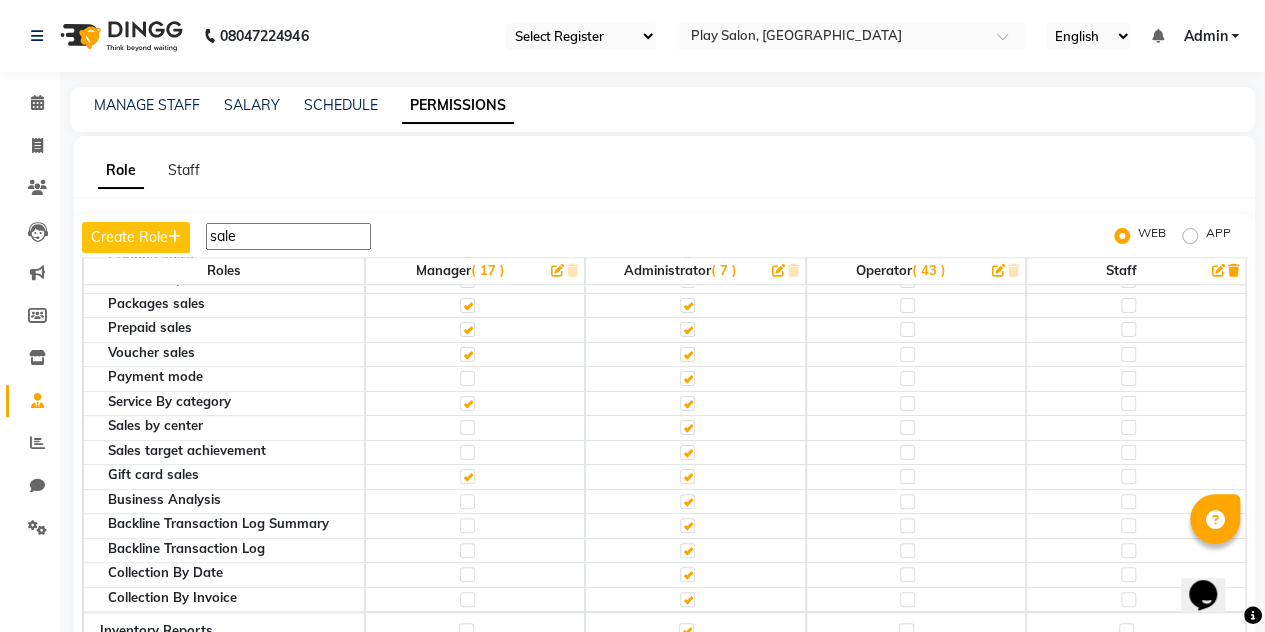 click 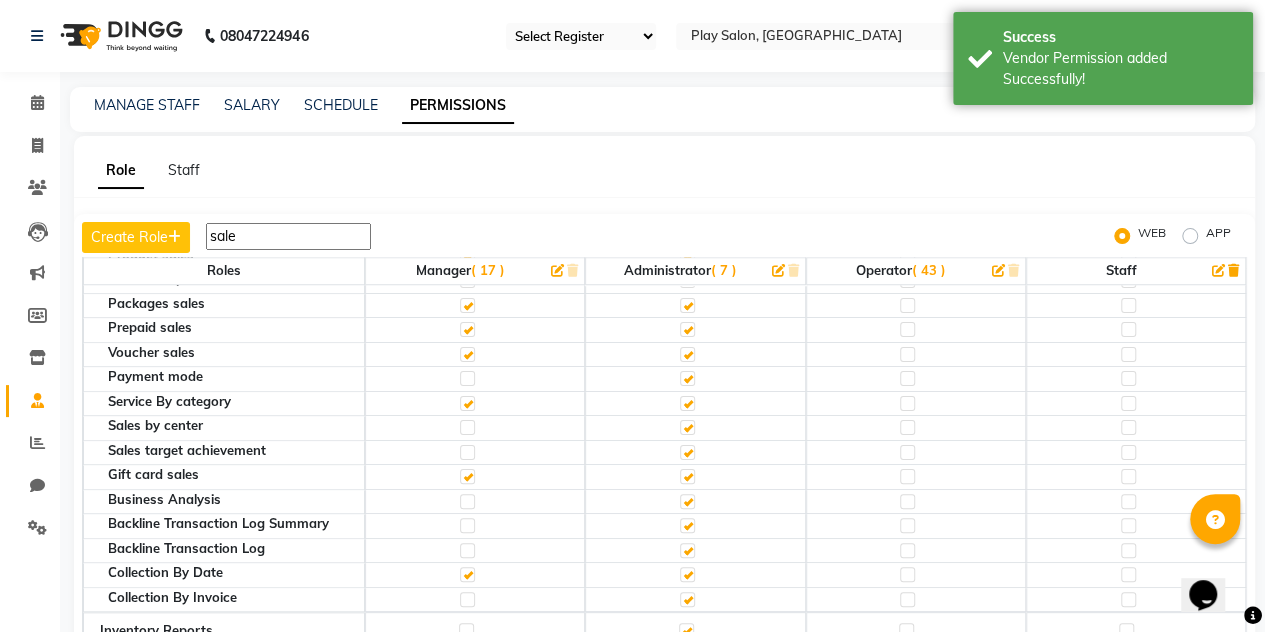 click 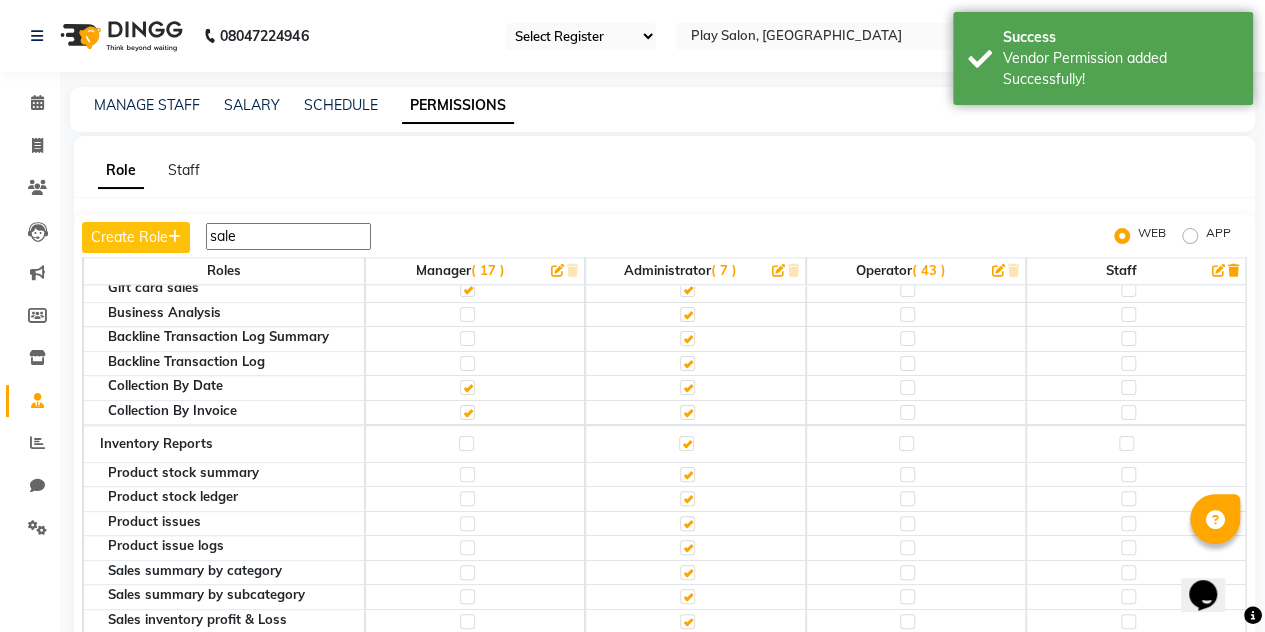 scroll, scrollTop: 1150, scrollLeft: 0, axis: vertical 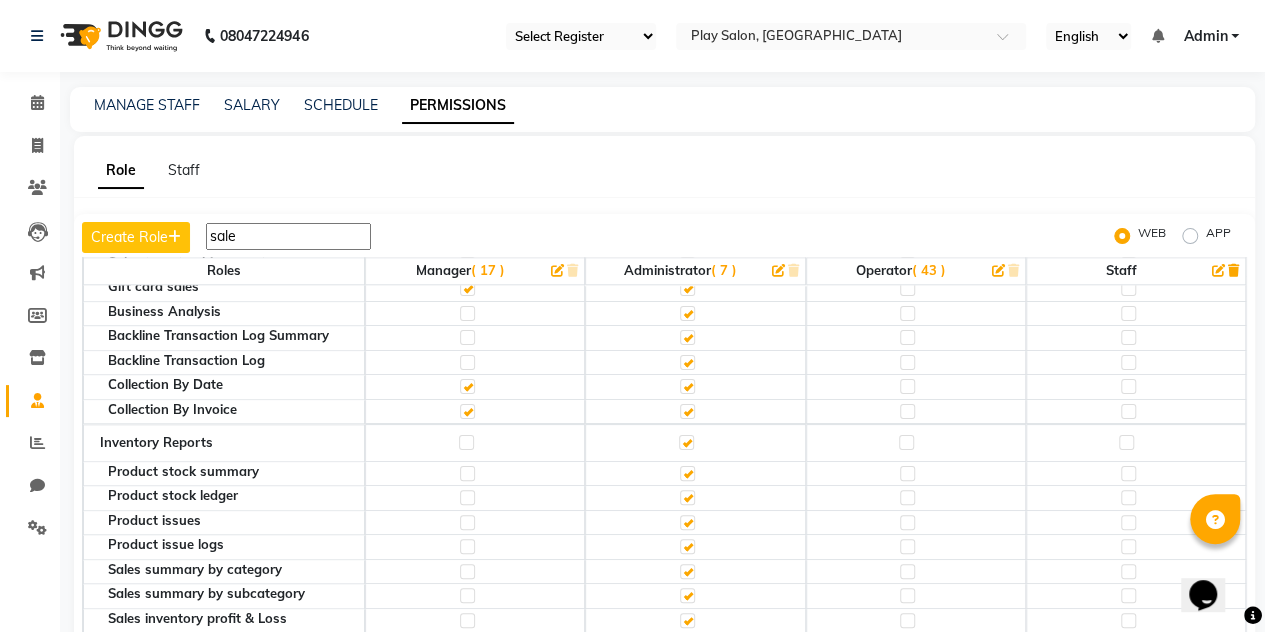 click 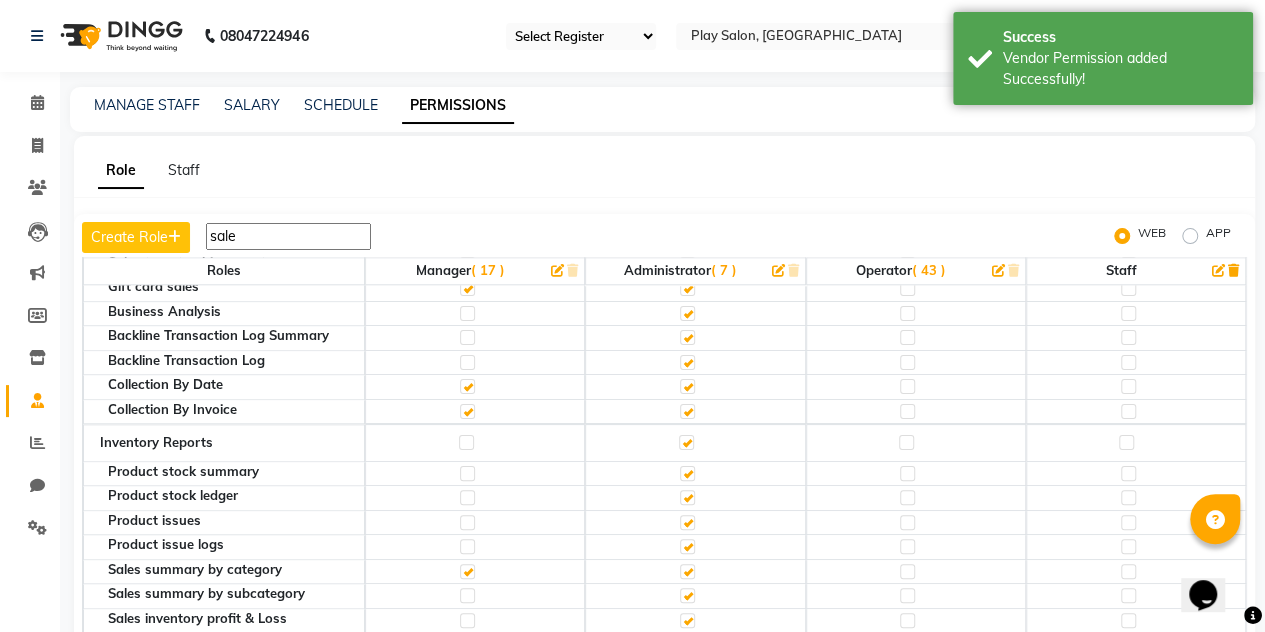 click 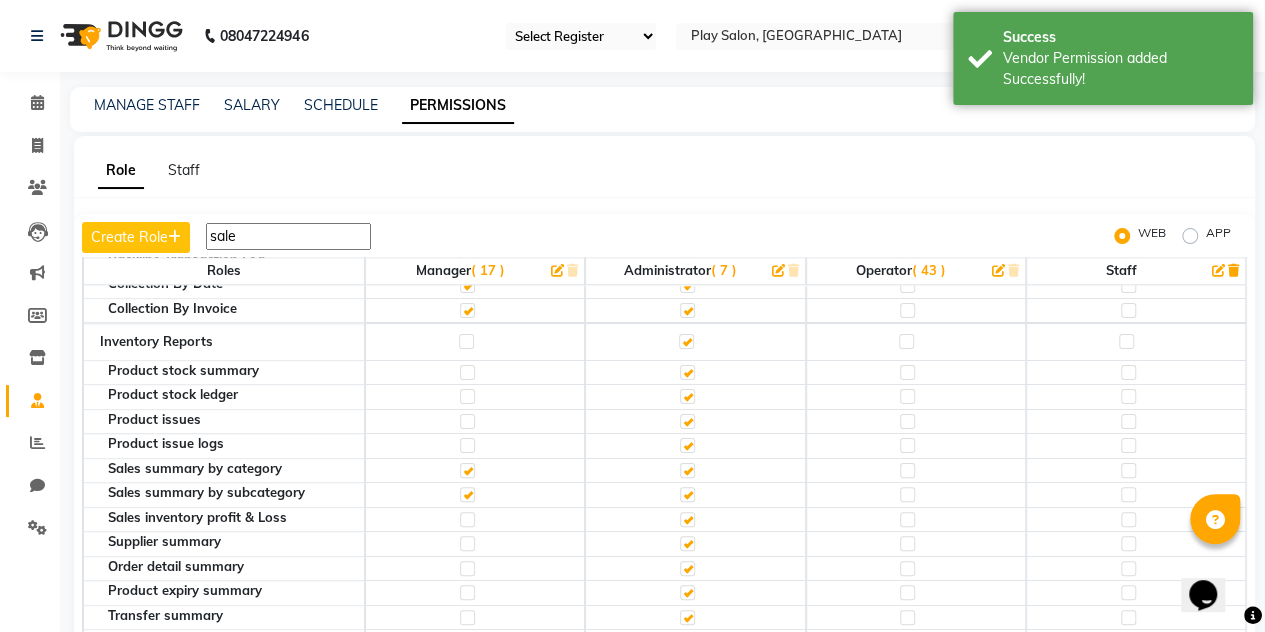 scroll, scrollTop: 1252, scrollLeft: 0, axis: vertical 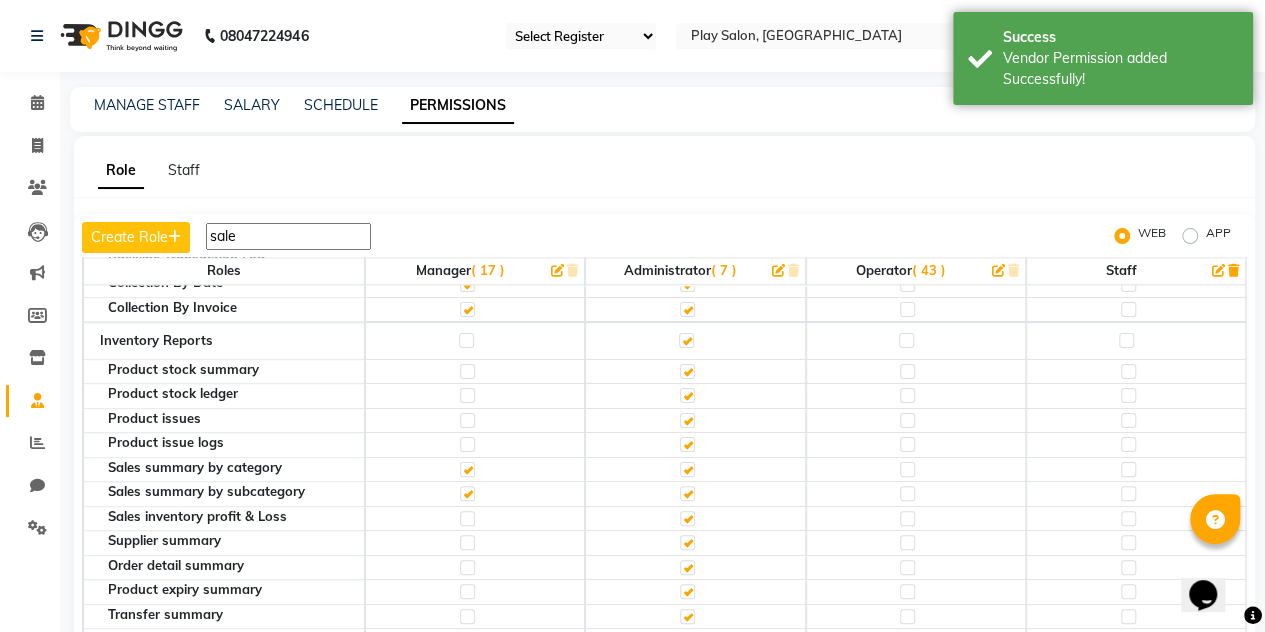 click 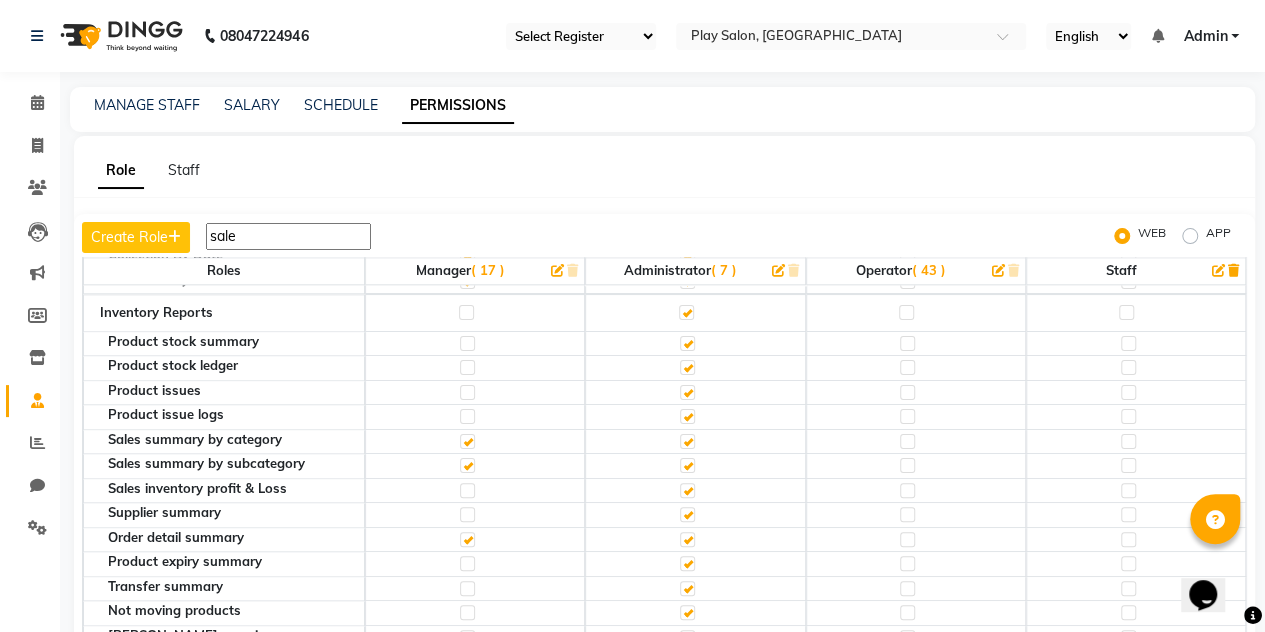 scroll, scrollTop: 1281, scrollLeft: 0, axis: vertical 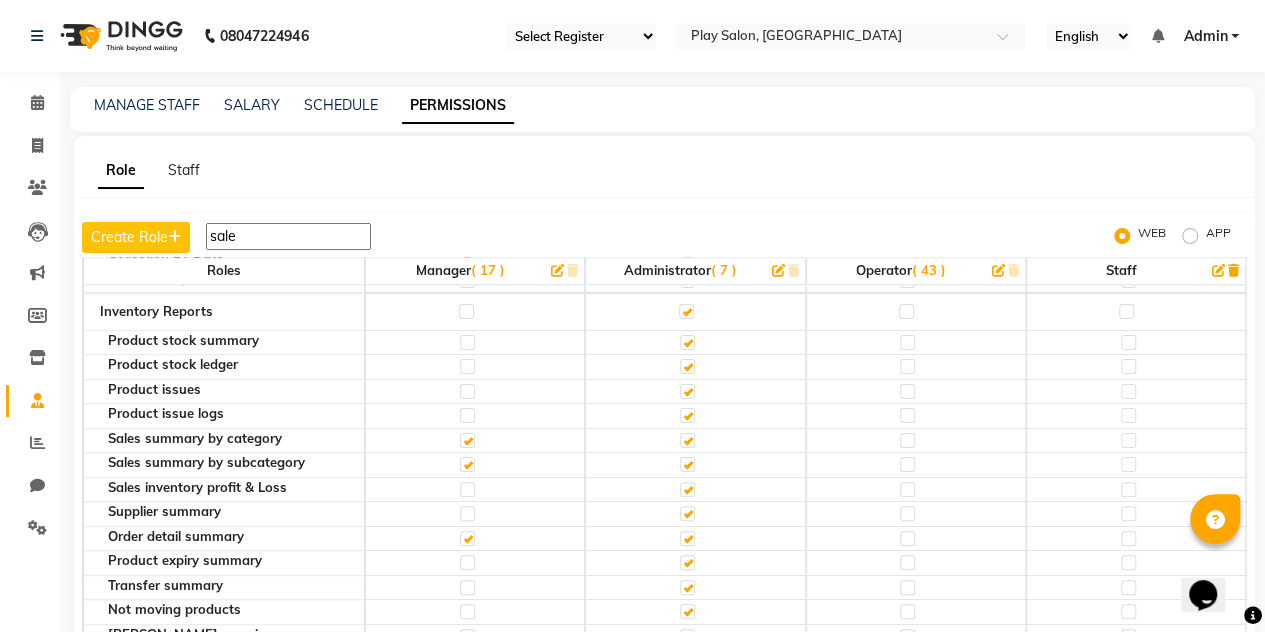 click 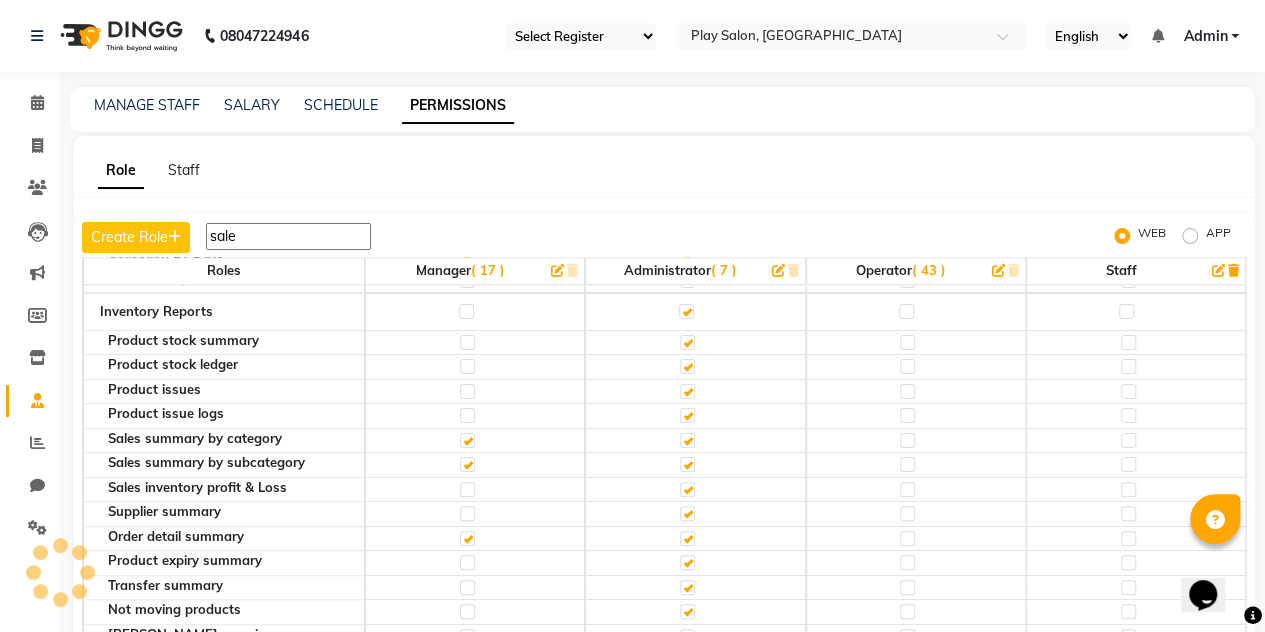 click 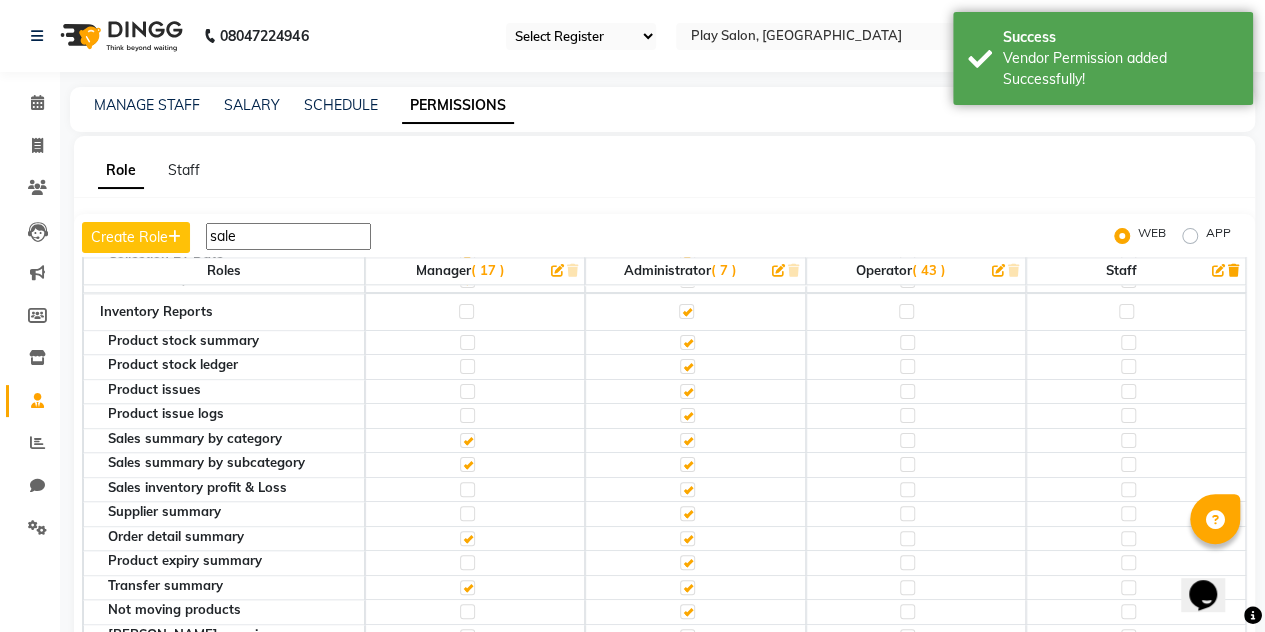 click 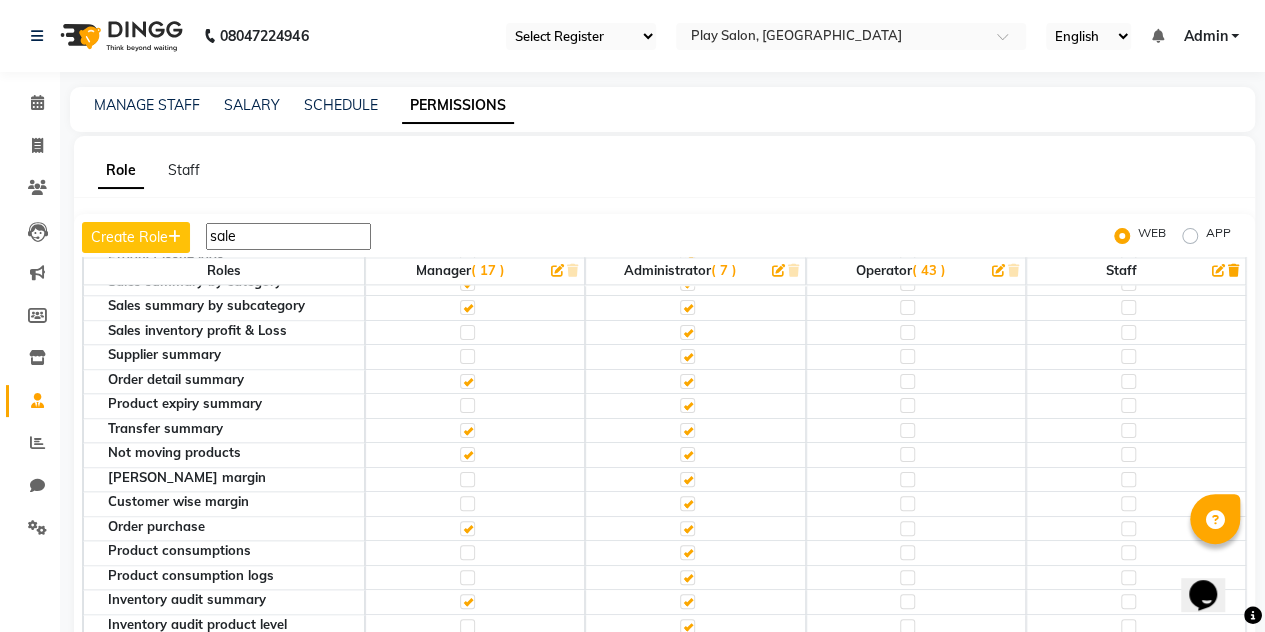 scroll, scrollTop: 1444, scrollLeft: 0, axis: vertical 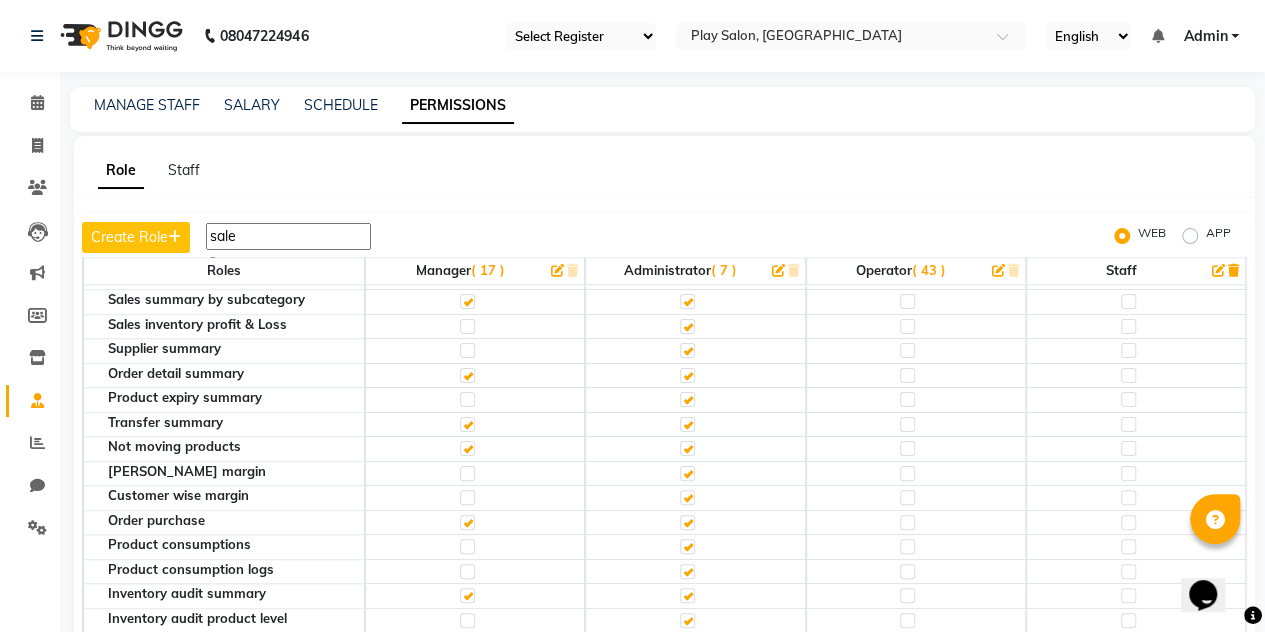 click 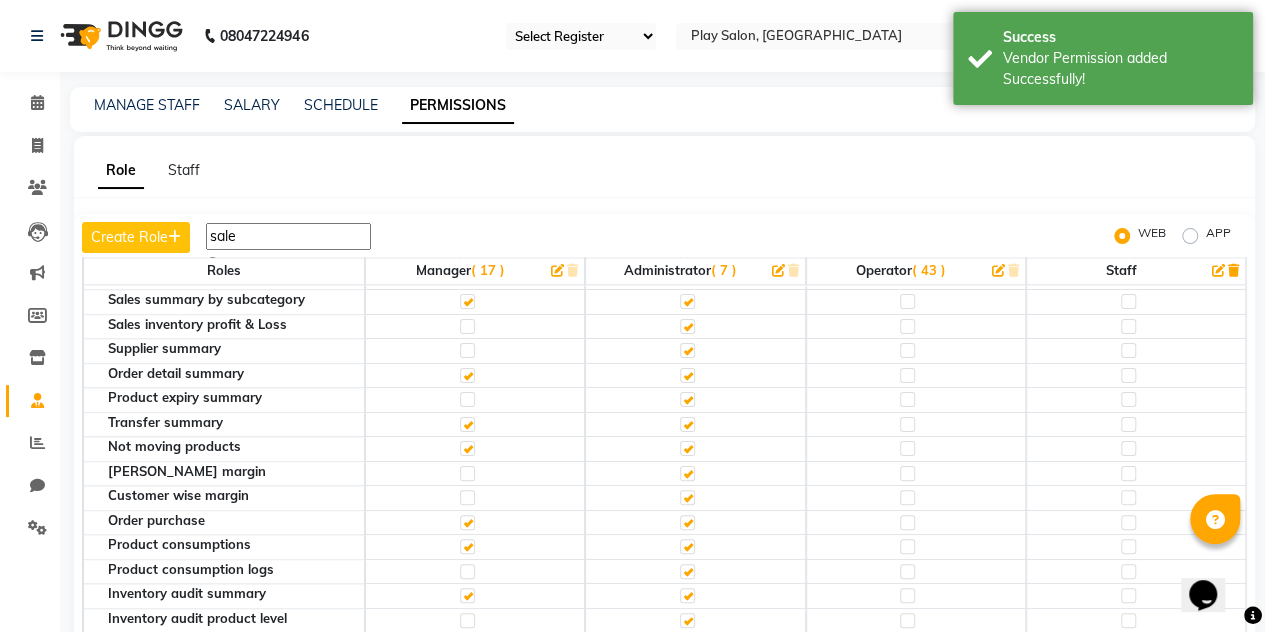 click 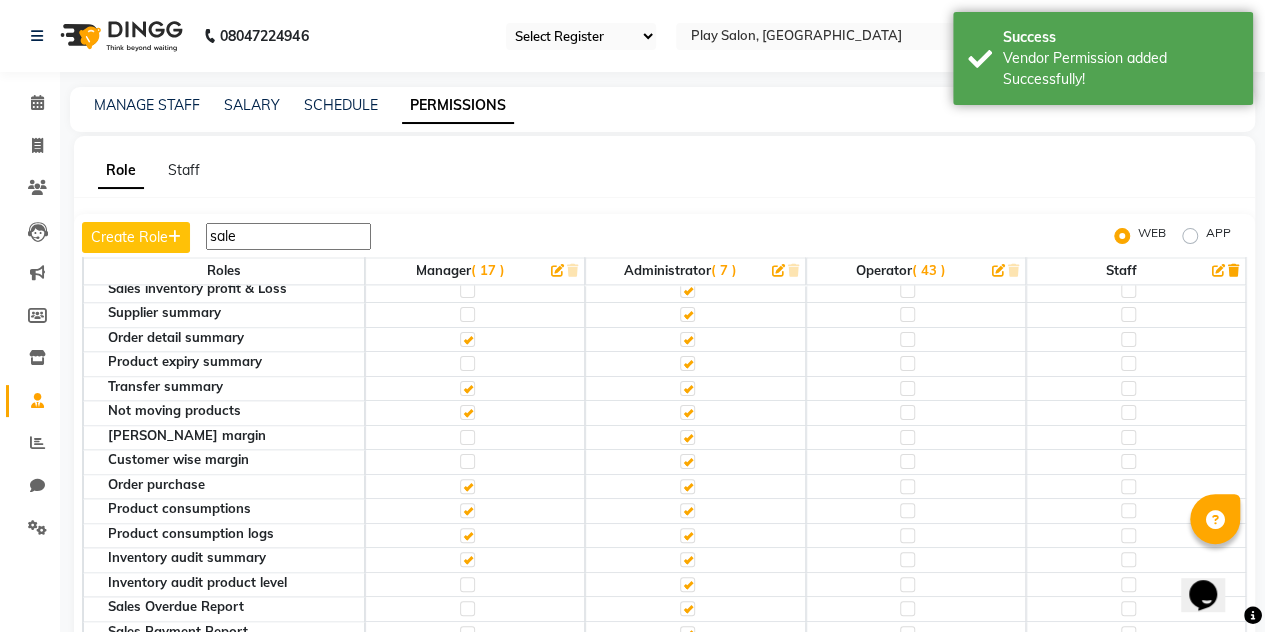 scroll, scrollTop: 1496, scrollLeft: 0, axis: vertical 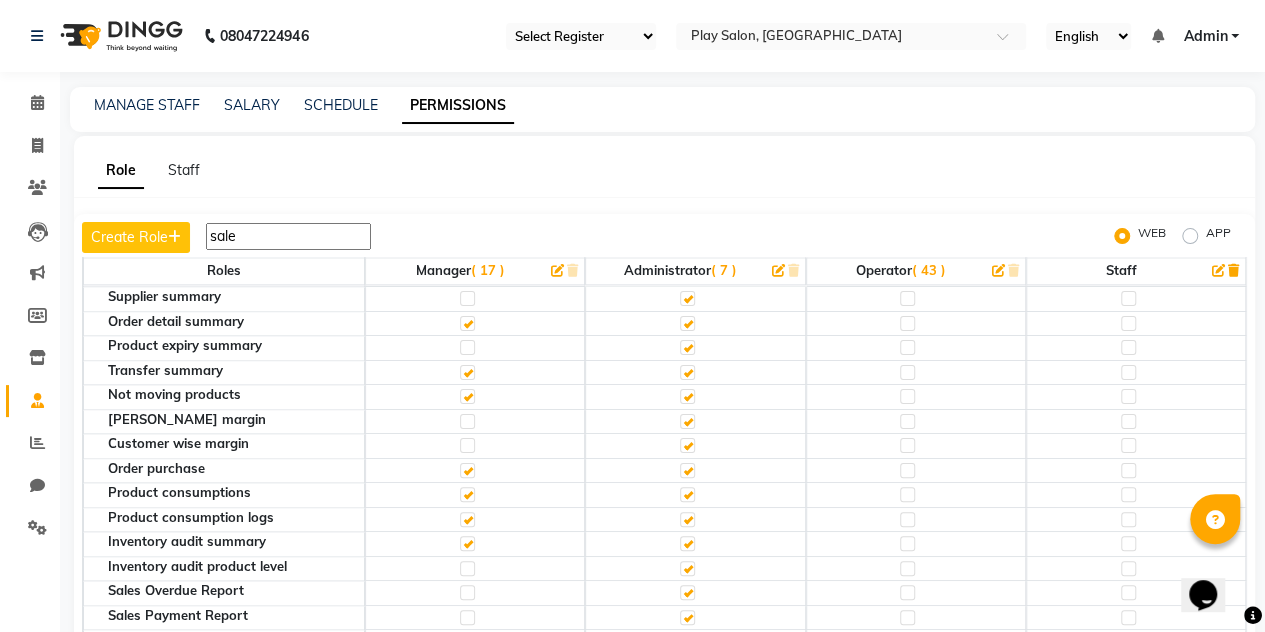 click 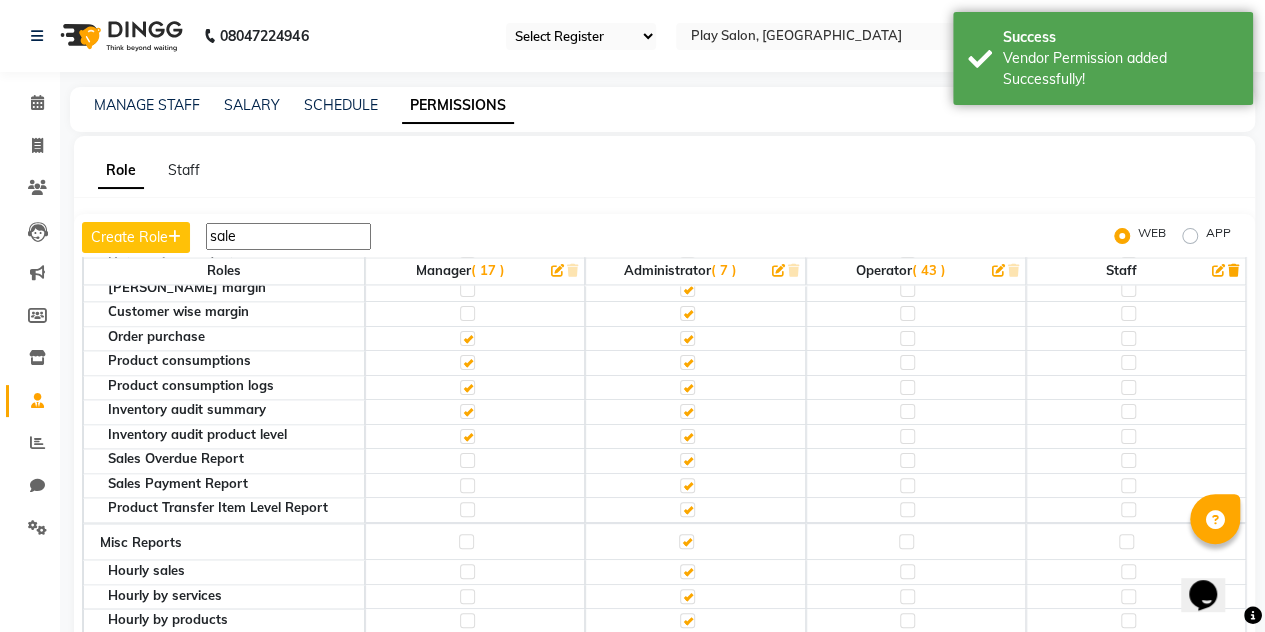 scroll, scrollTop: 1643, scrollLeft: 0, axis: vertical 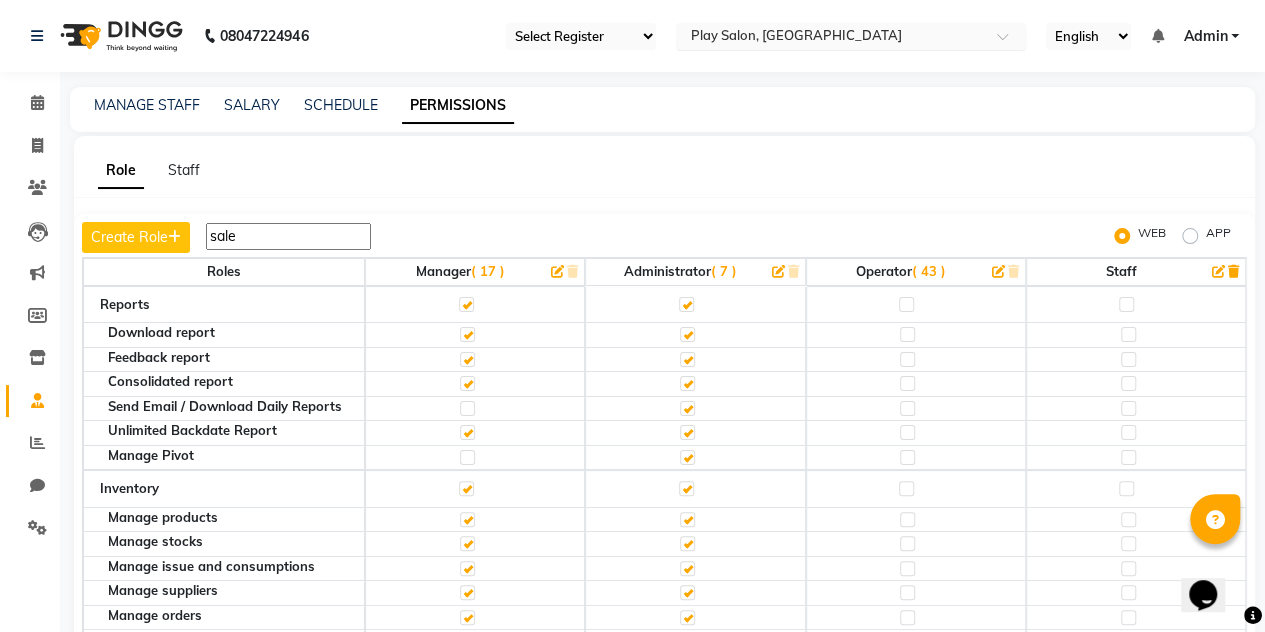 click on "Select Location × Play Salon, Sarjapur" at bounding box center (851, 36) 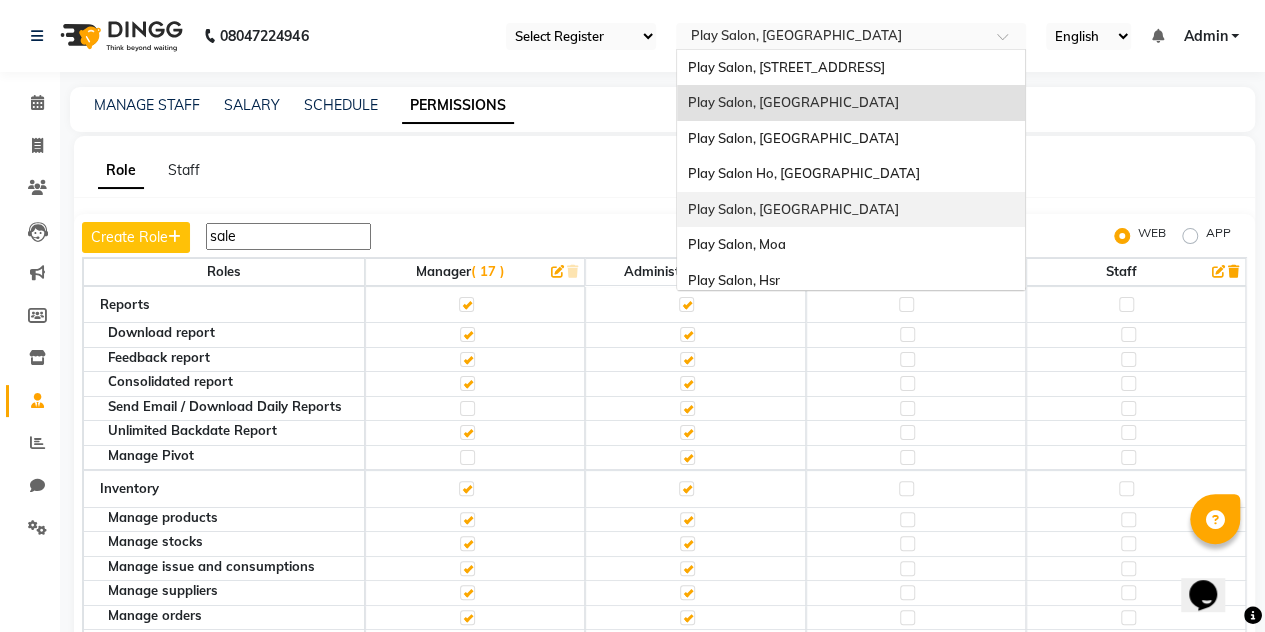 click on "Play Salon, [GEOGRAPHIC_DATA]" at bounding box center [792, 209] 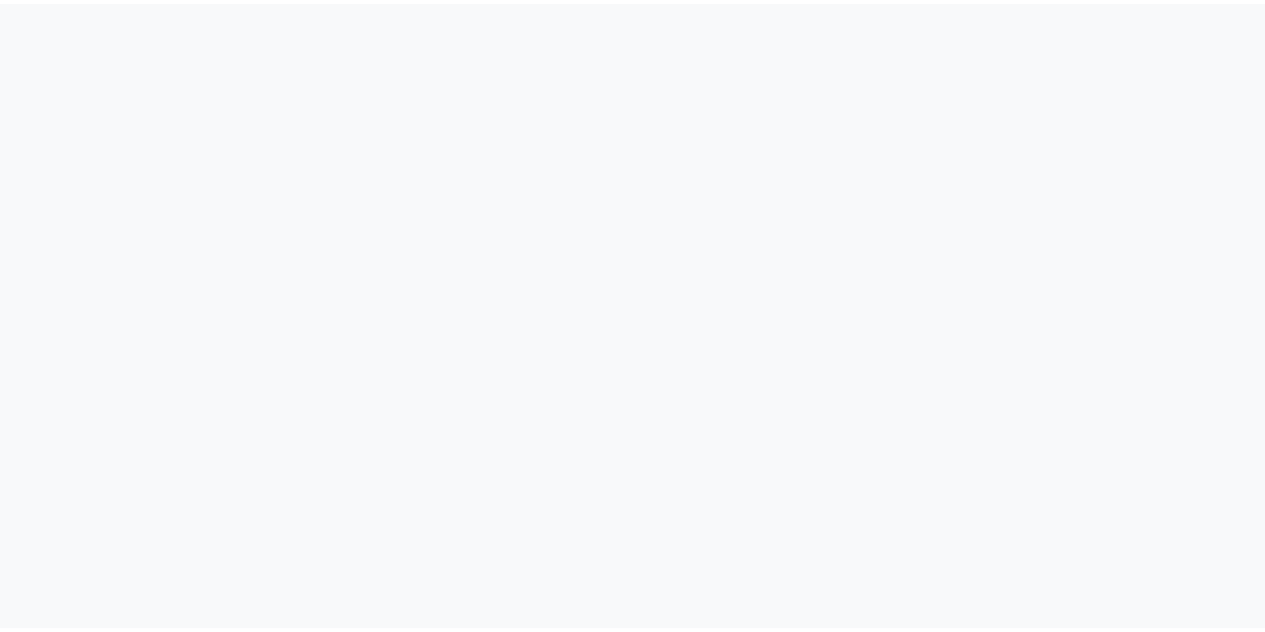 scroll, scrollTop: 0, scrollLeft: 0, axis: both 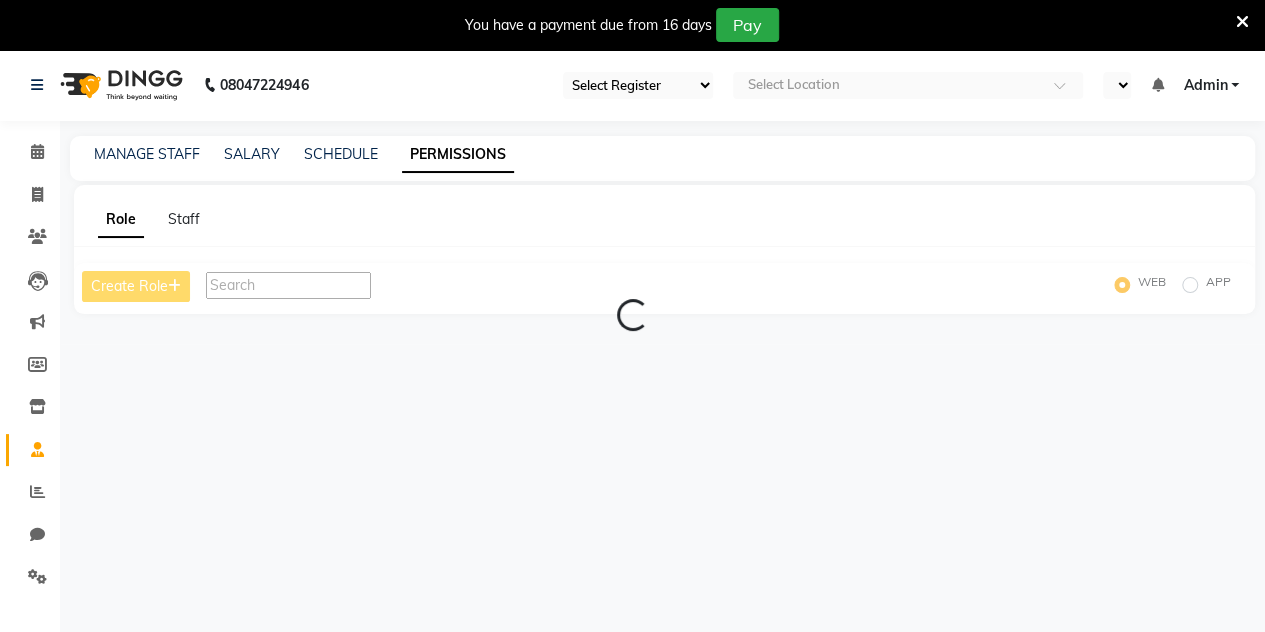 select on "en" 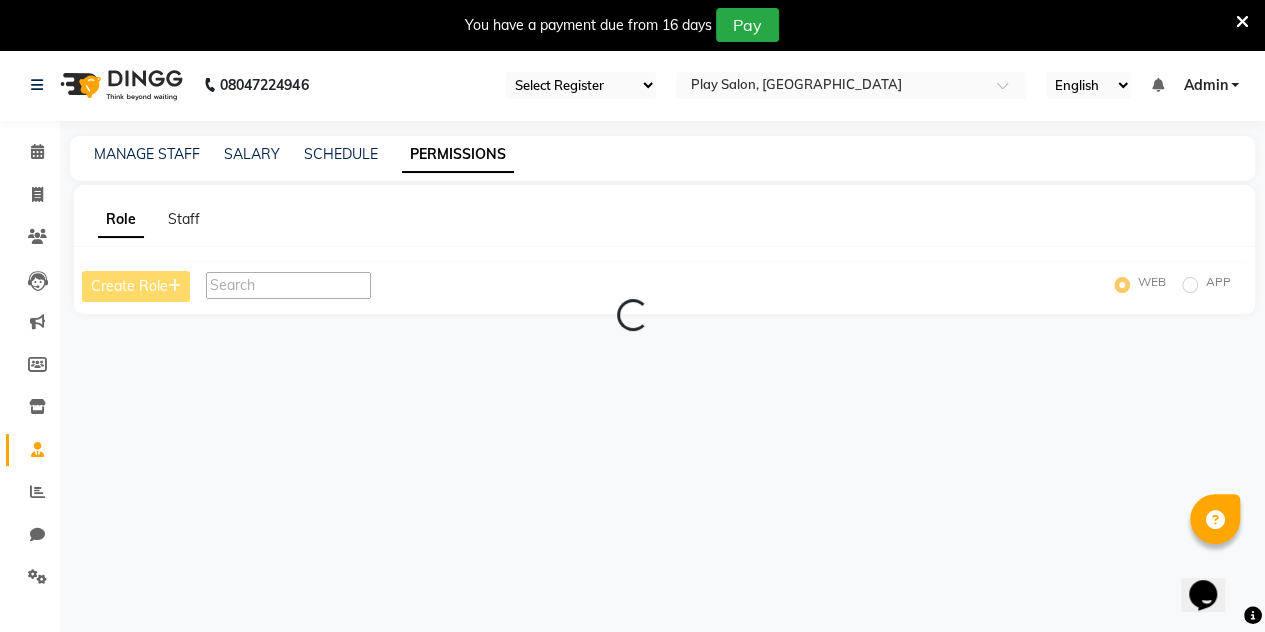 scroll, scrollTop: 0, scrollLeft: 0, axis: both 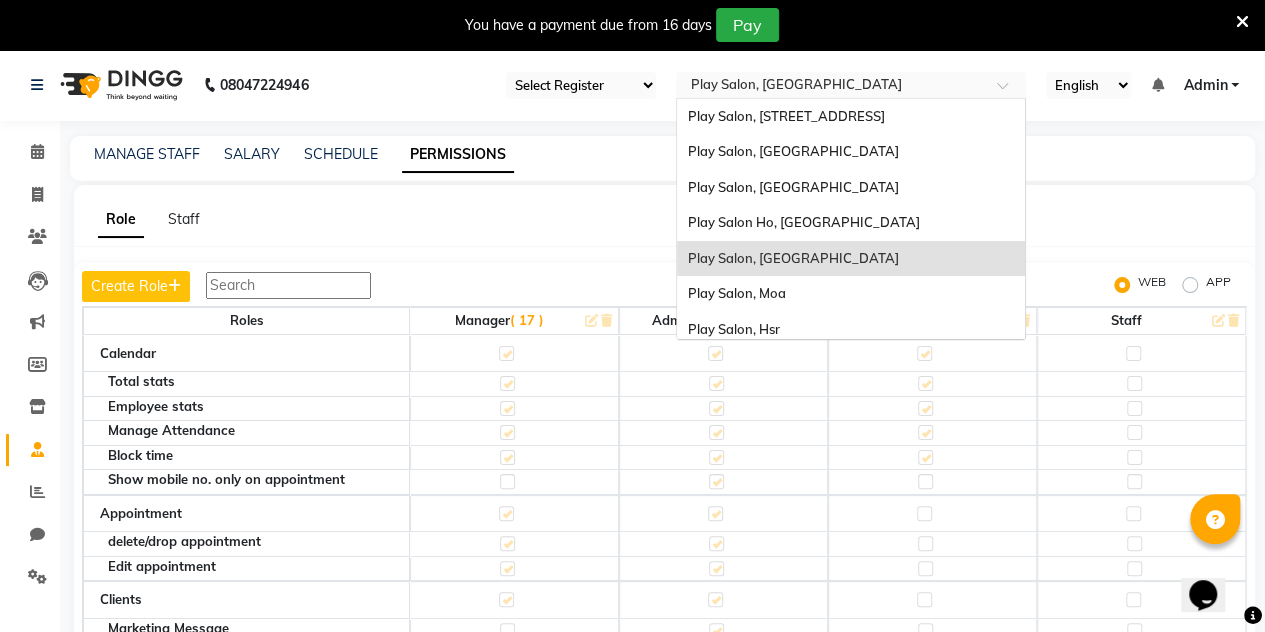 click at bounding box center (831, 87) 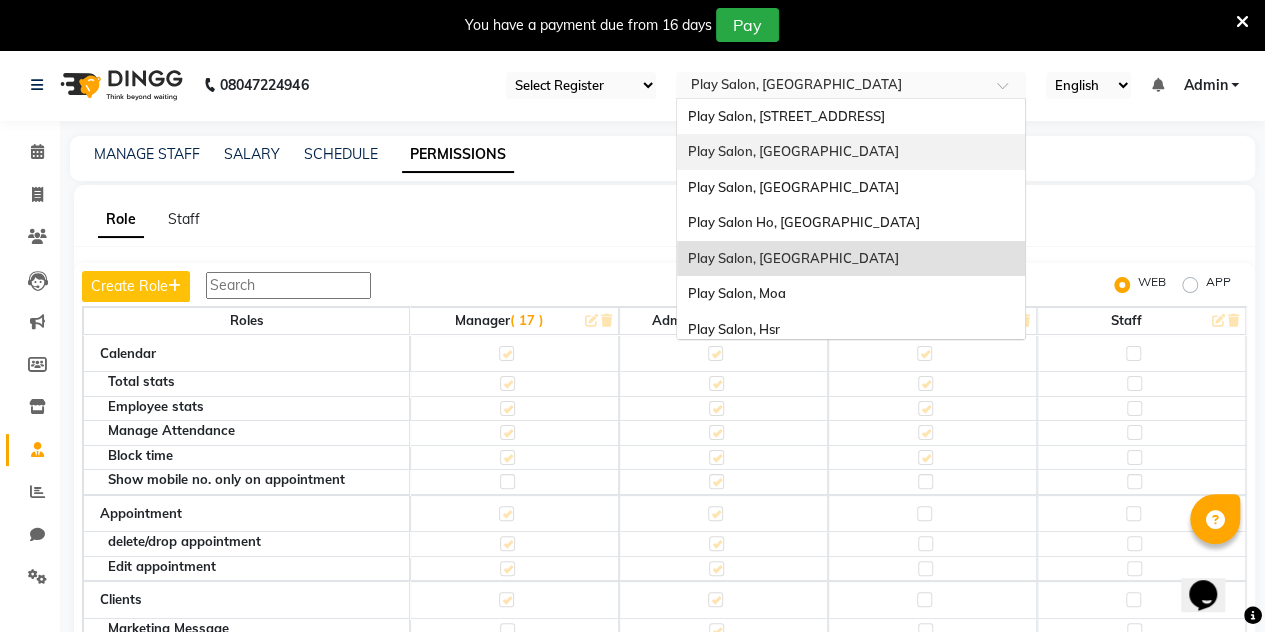 click on "Play Salon, [GEOGRAPHIC_DATA]" at bounding box center [851, 152] 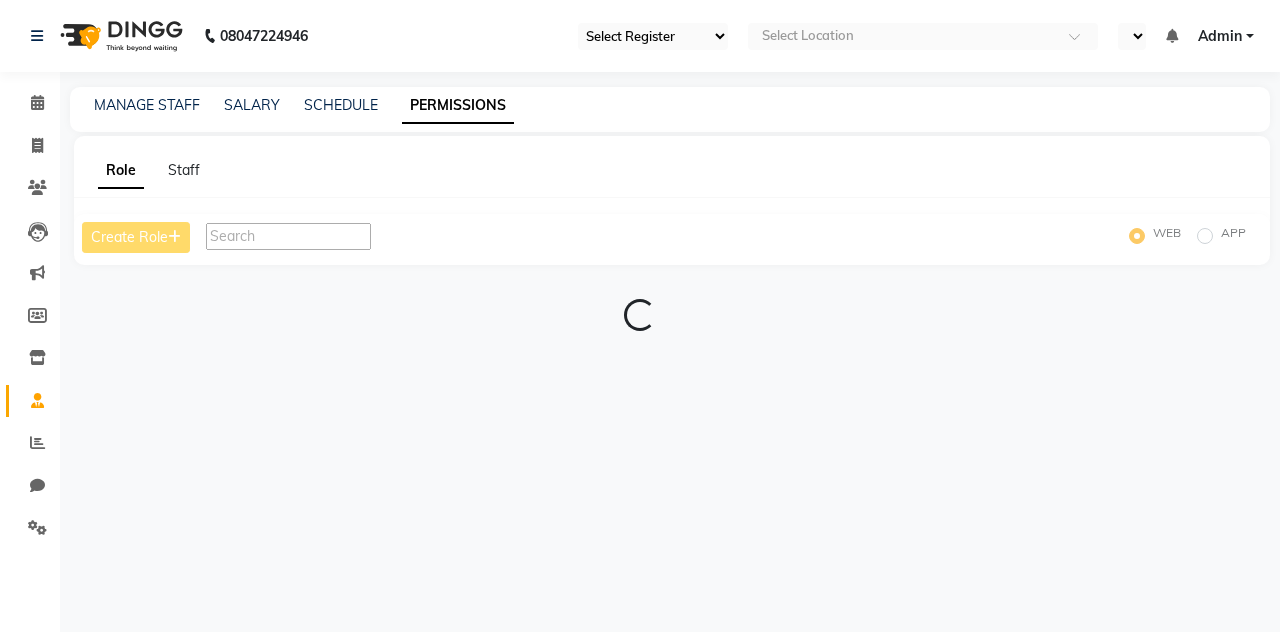 scroll, scrollTop: 0, scrollLeft: 0, axis: both 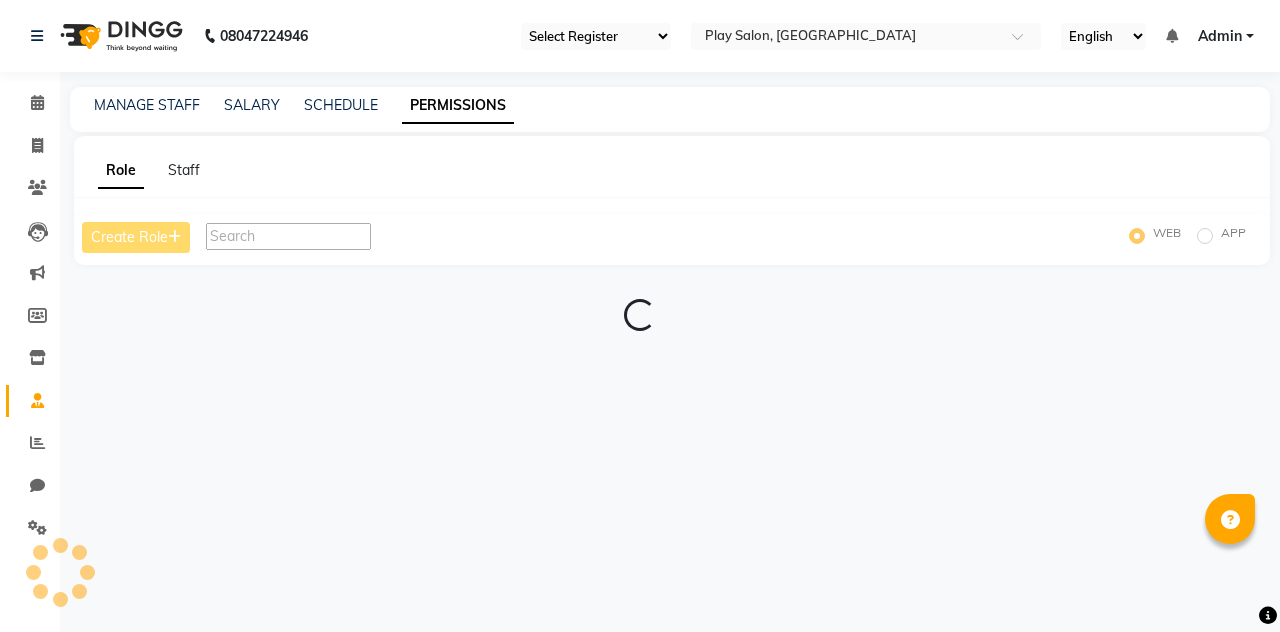 select on "en" 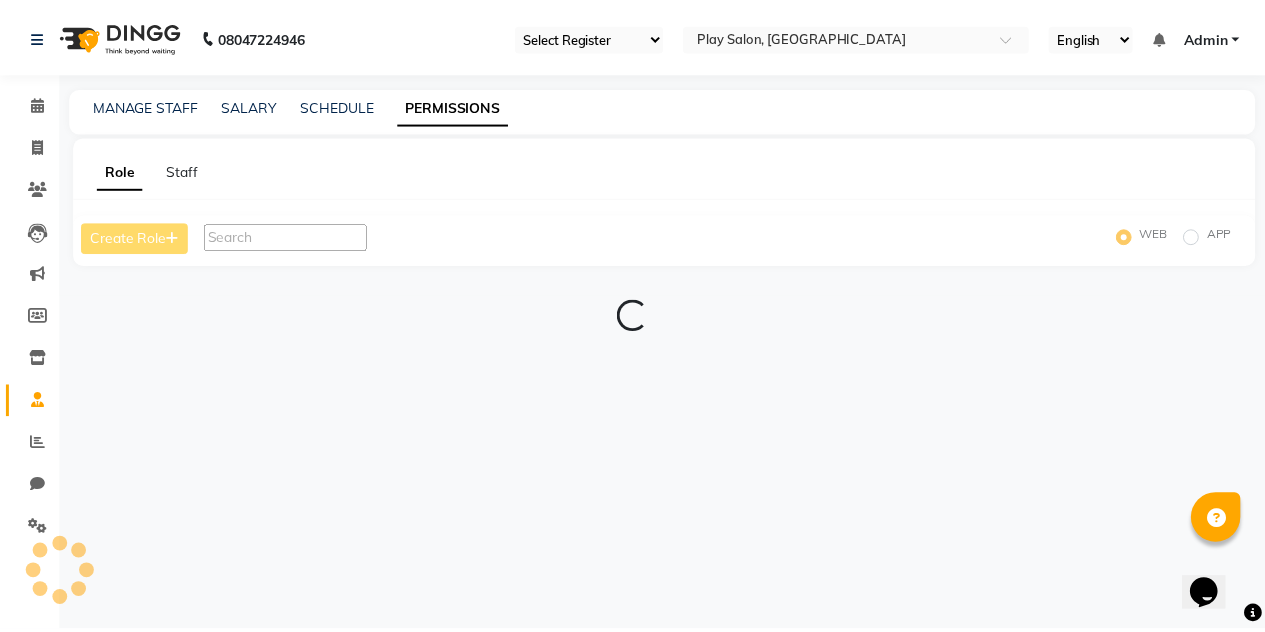 scroll, scrollTop: 0, scrollLeft: 0, axis: both 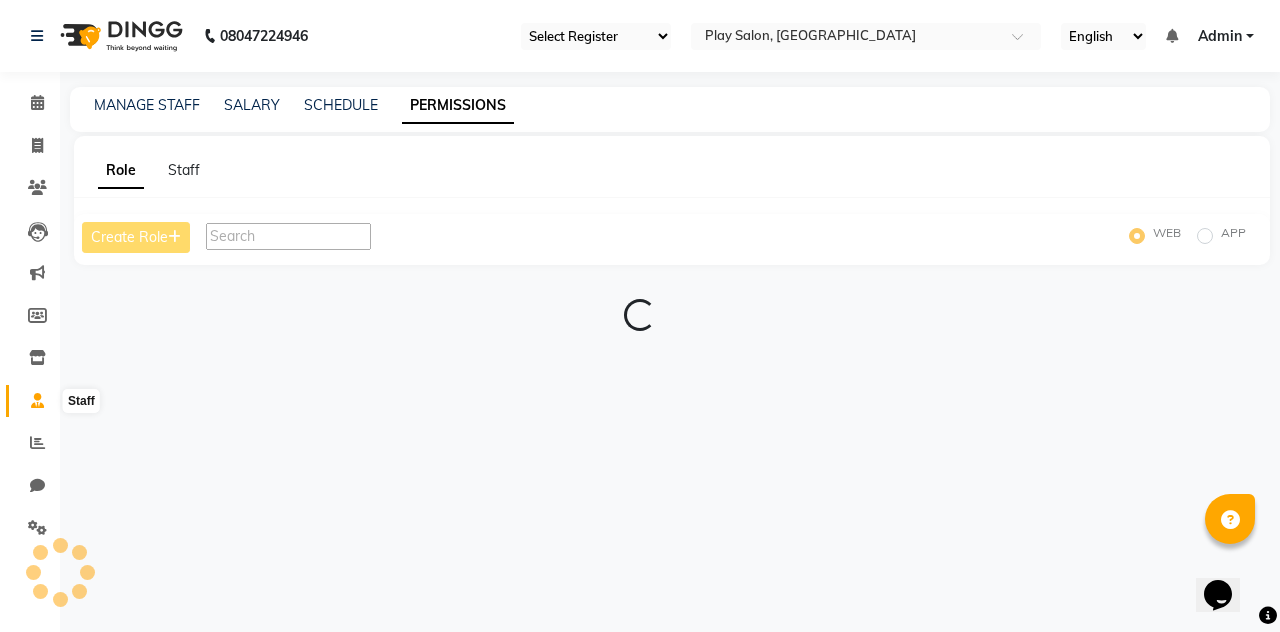 click 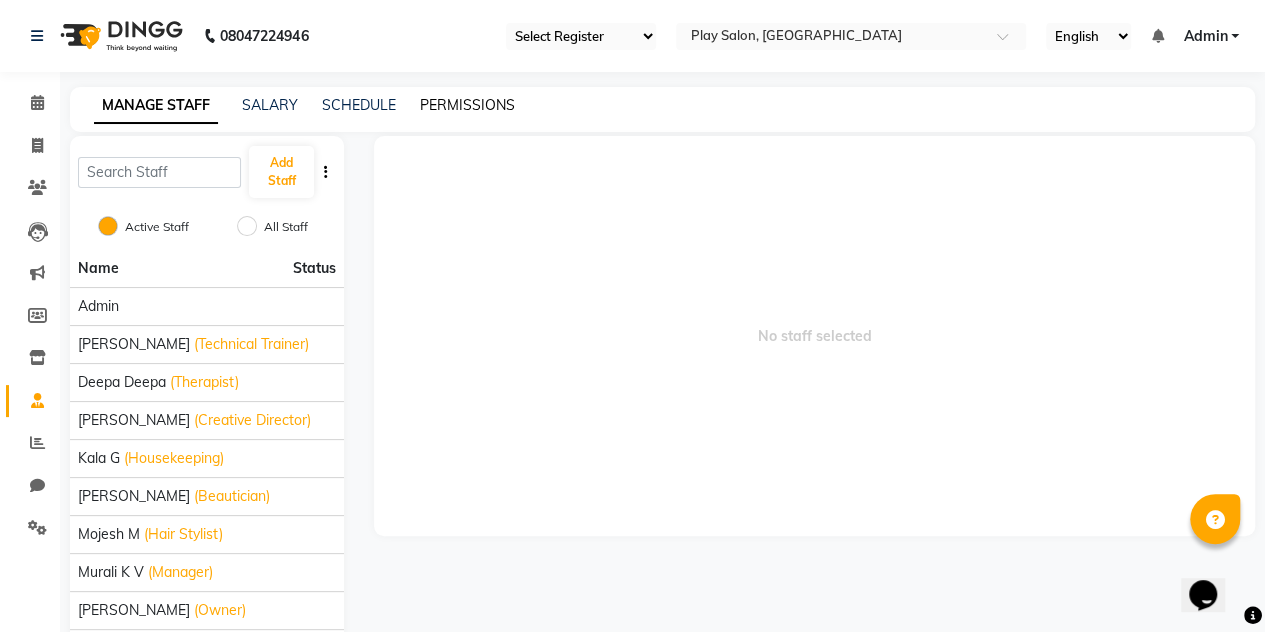 click on "PERMISSIONS" 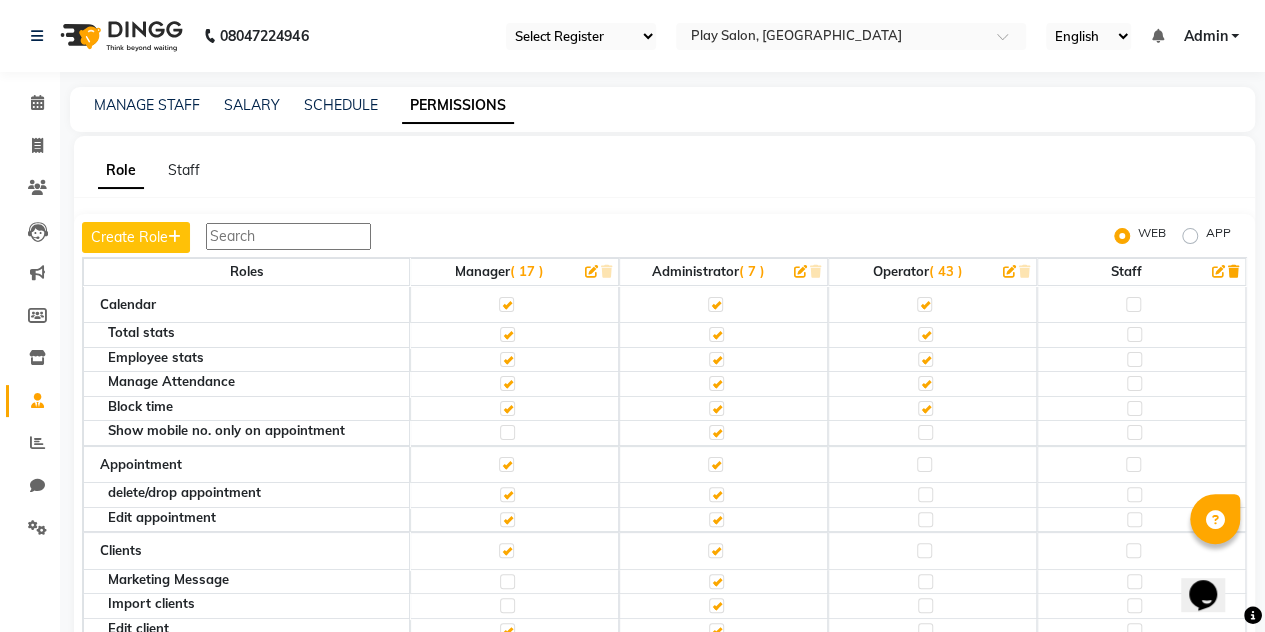 click at bounding box center [288, 236] 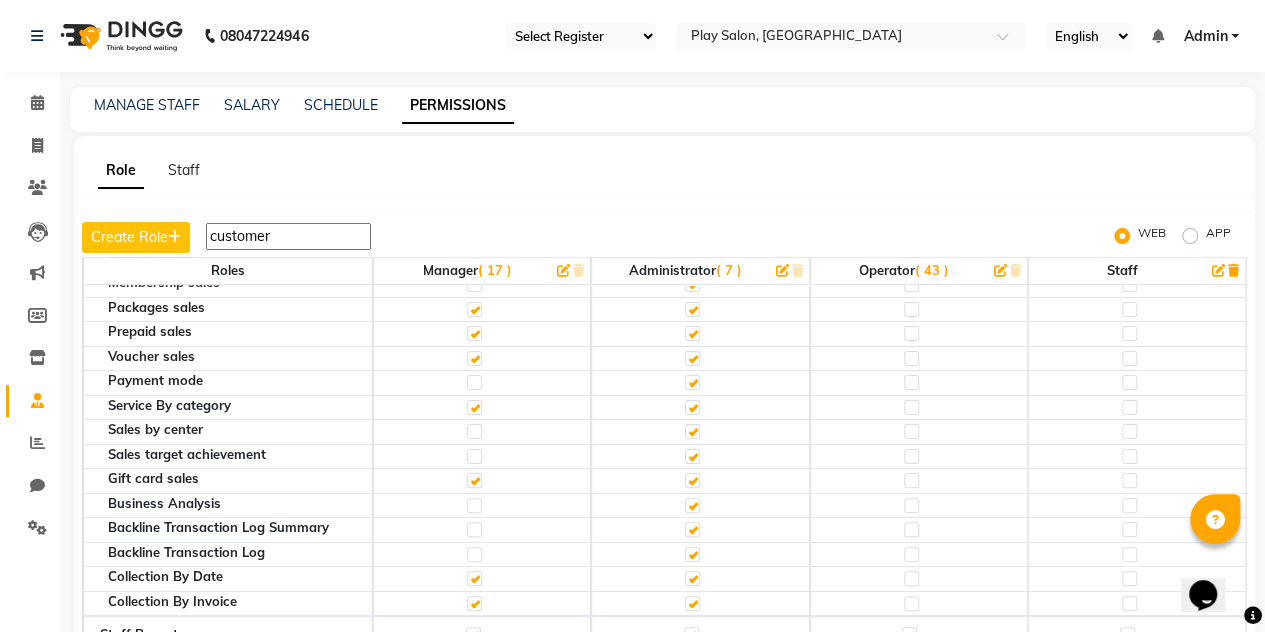 scroll, scrollTop: 407, scrollLeft: 0, axis: vertical 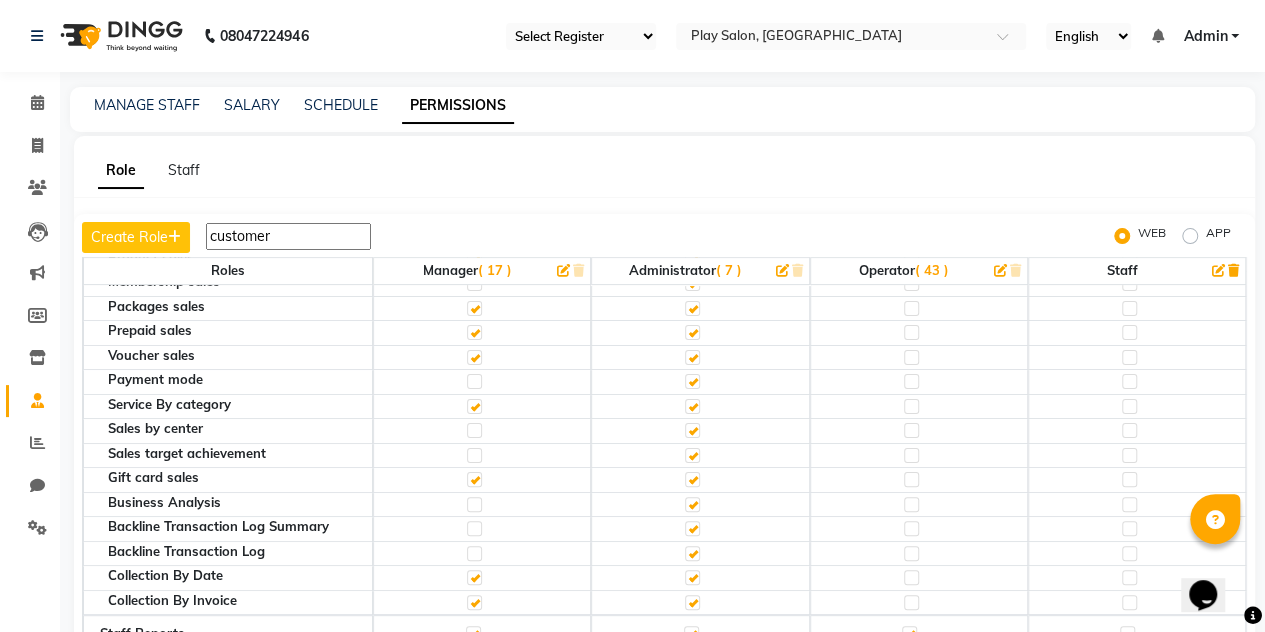 type on "customer" 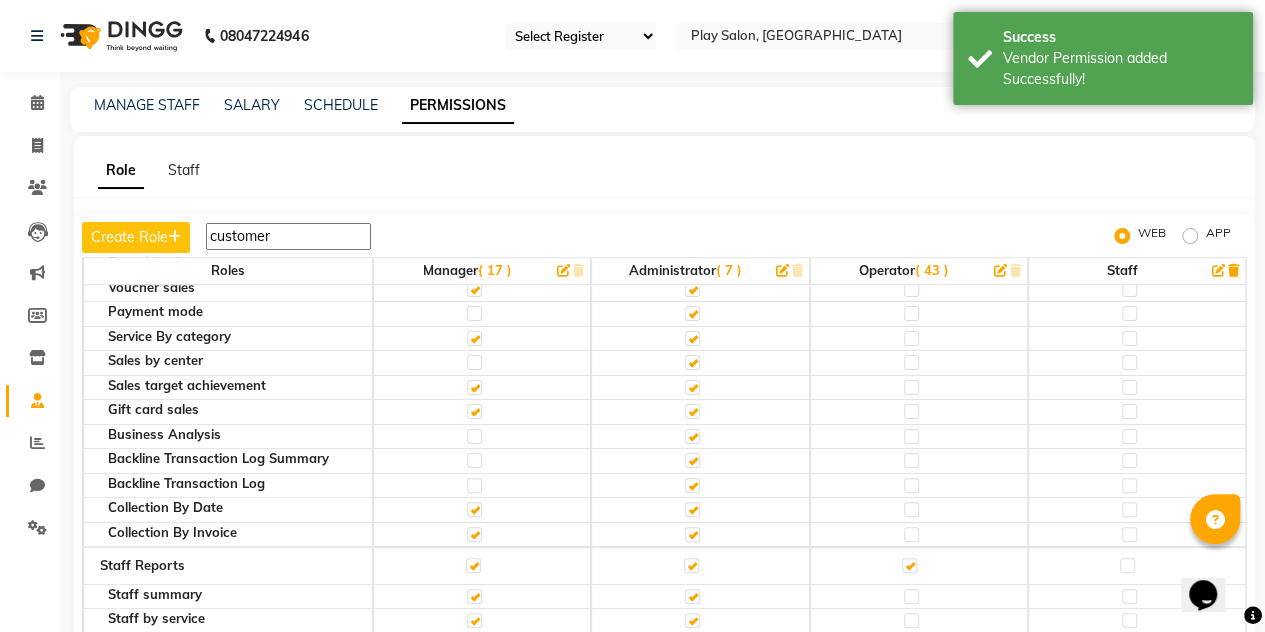 scroll, scrollTop: 477, scrollLeft: 0, axis: vertical 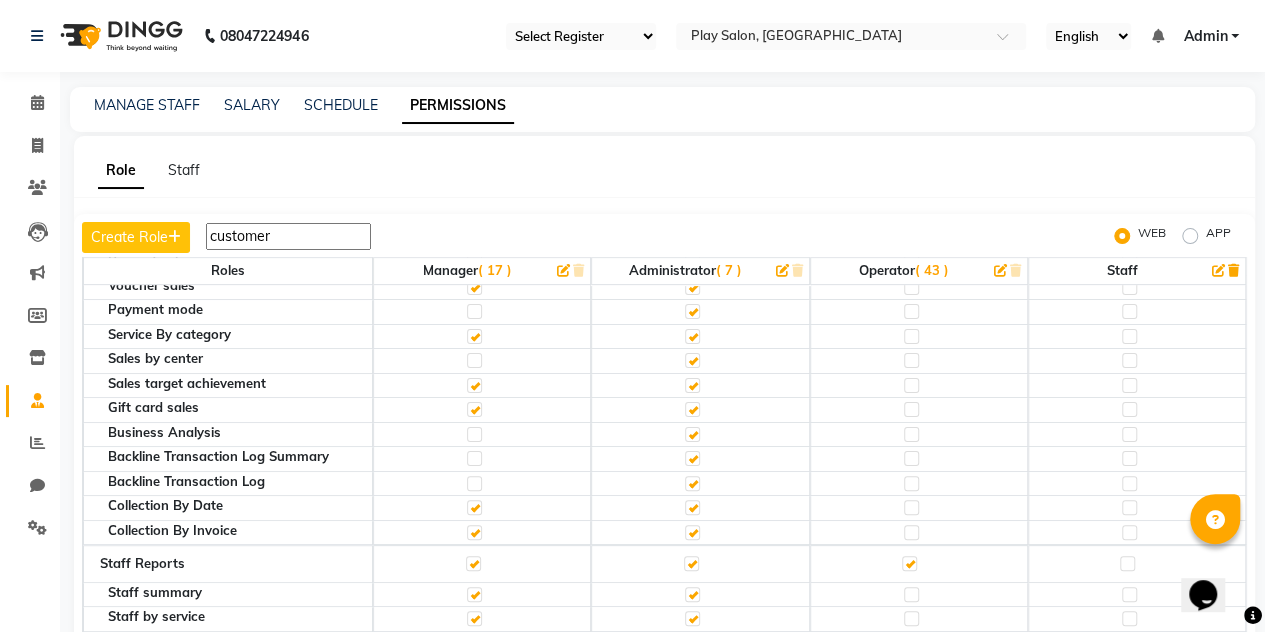 click 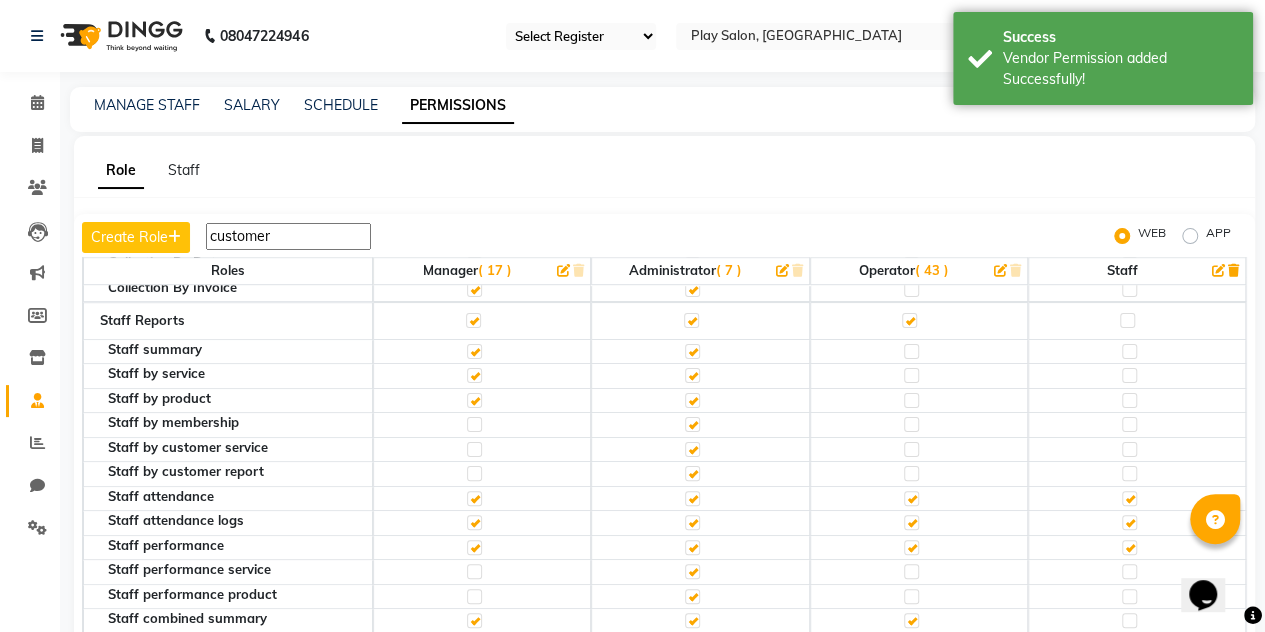 scroll, scrollTop: 719, scrollLeft: 0, axis: vertical 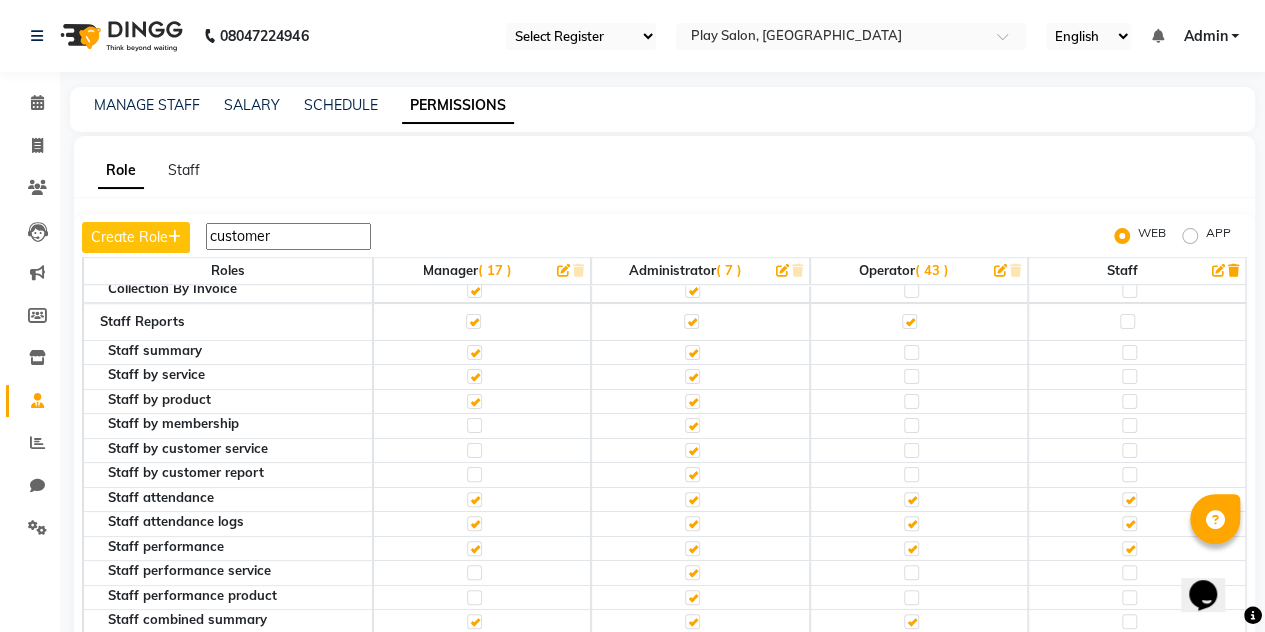 click 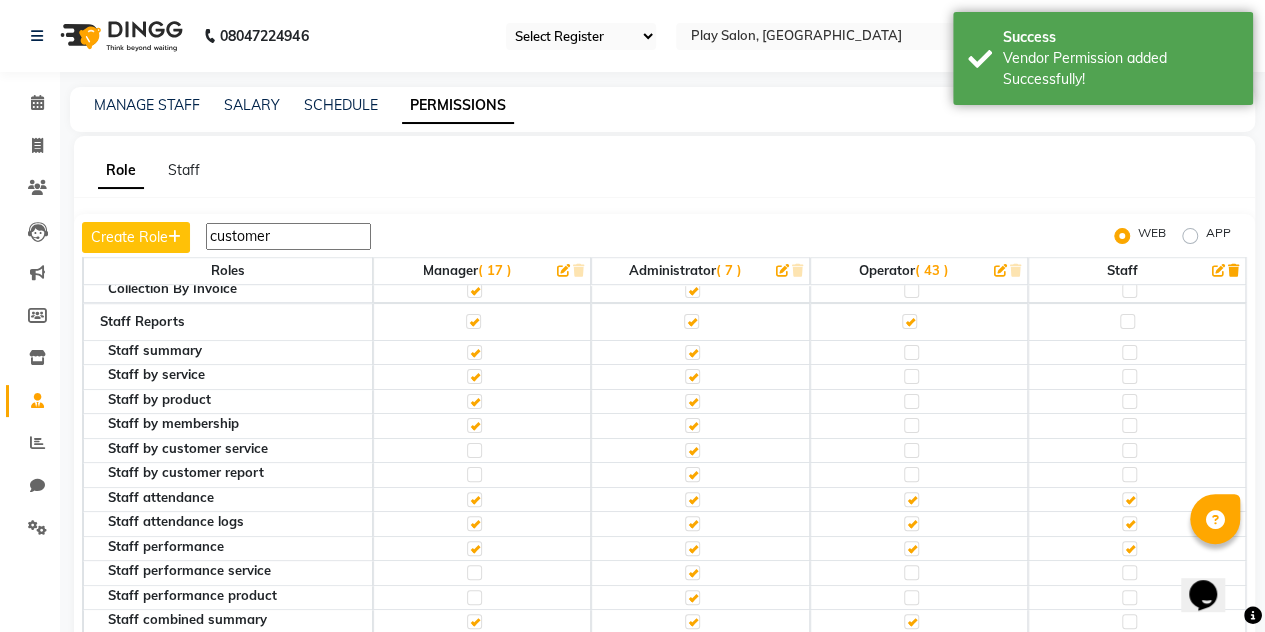 click 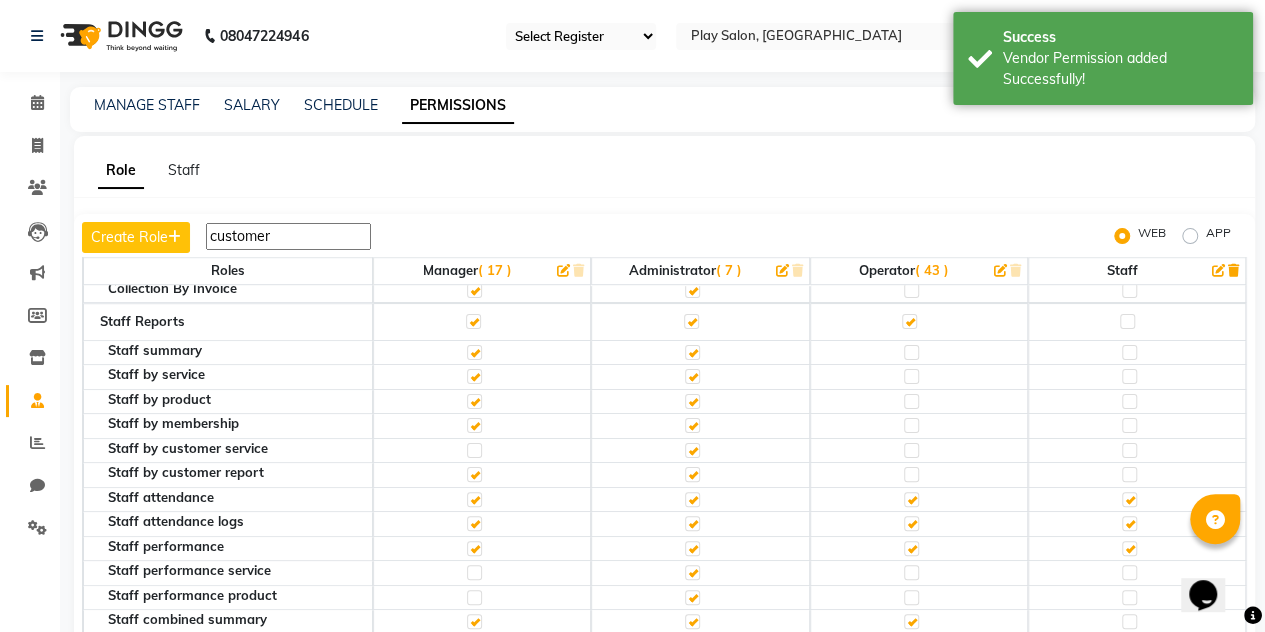 click 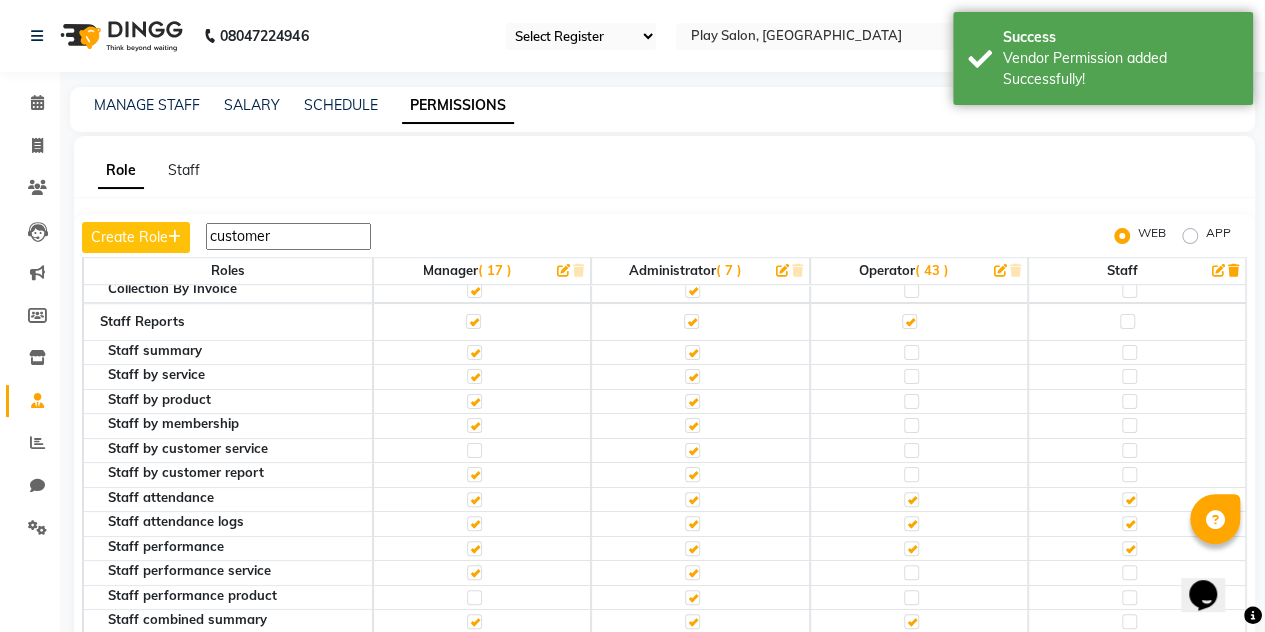 click 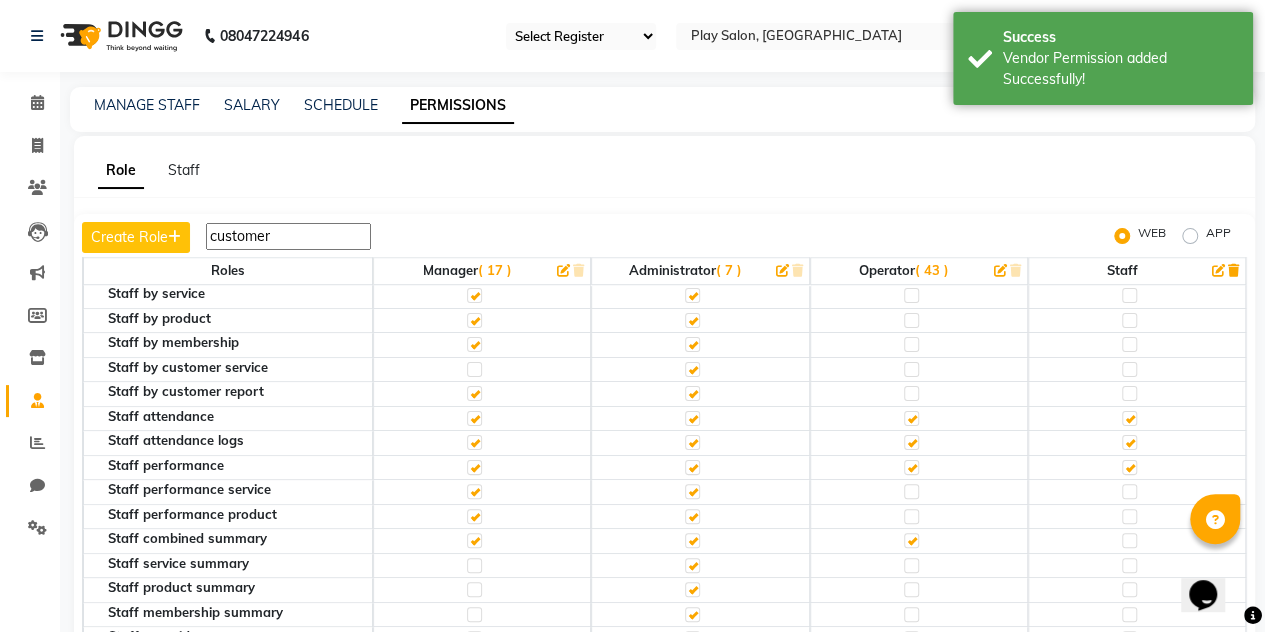 scroll, scrollTop: 805, scrollLeft: 0, axis: vertical 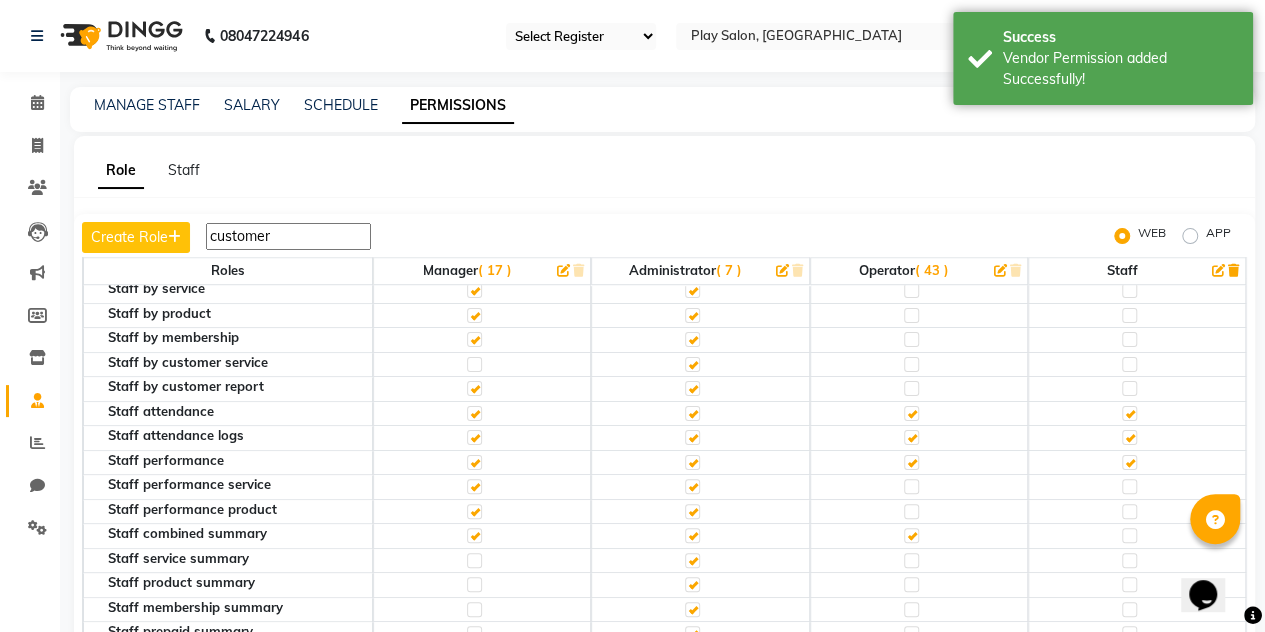 click 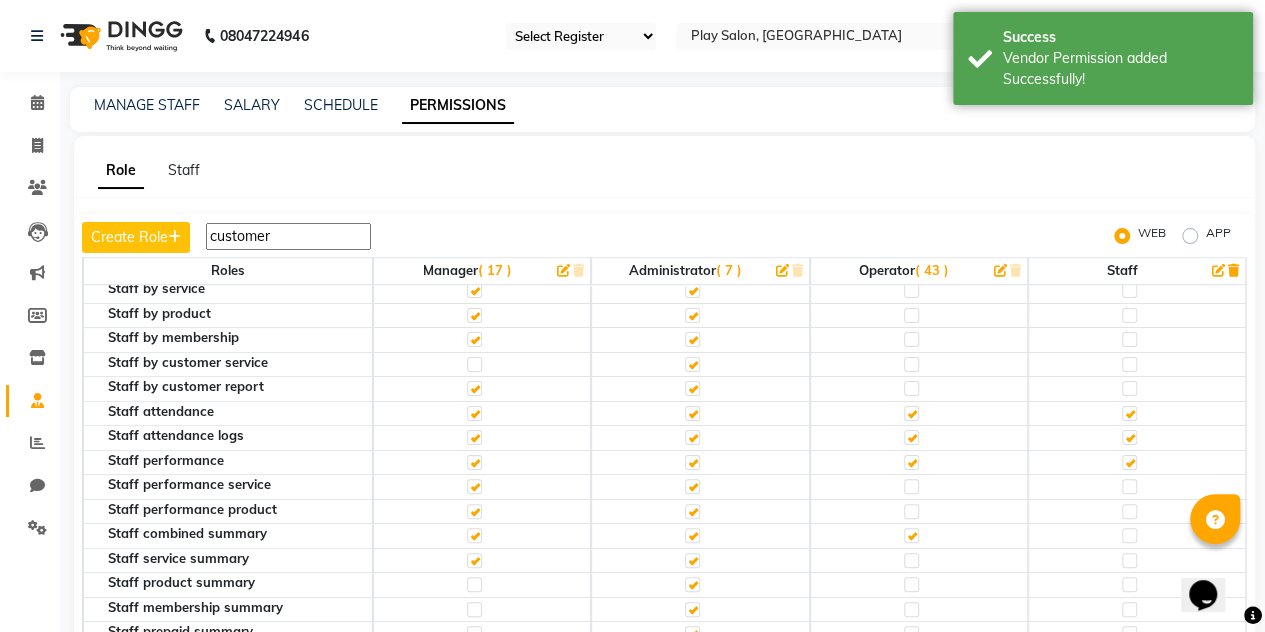click 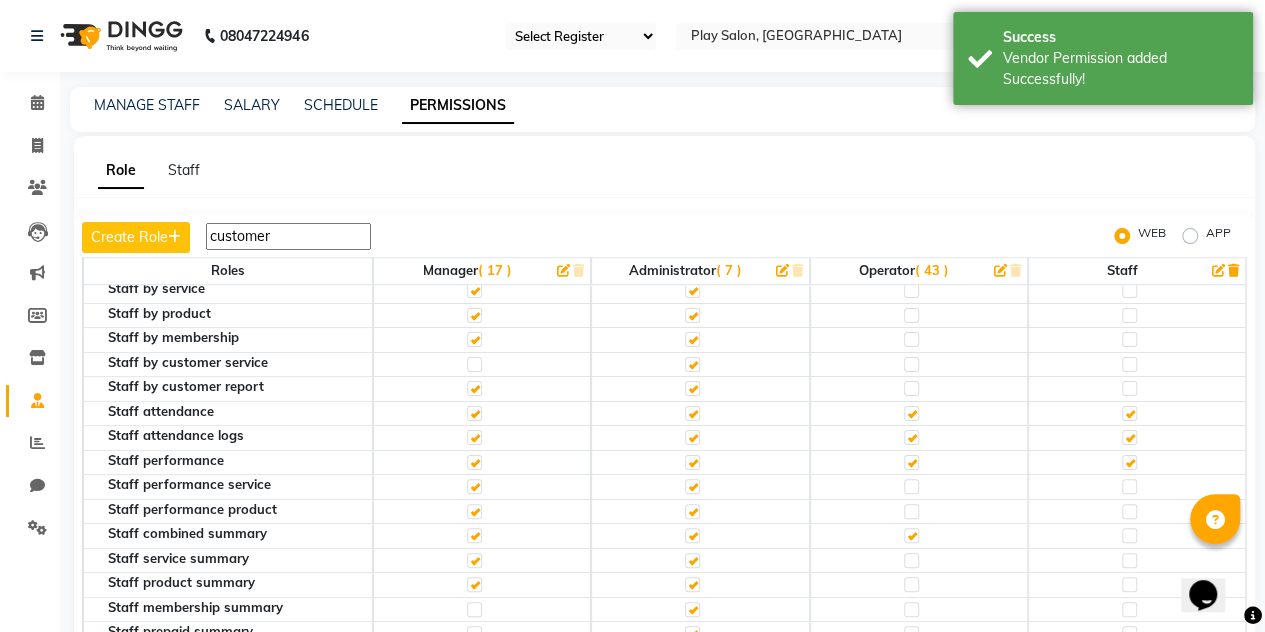 click 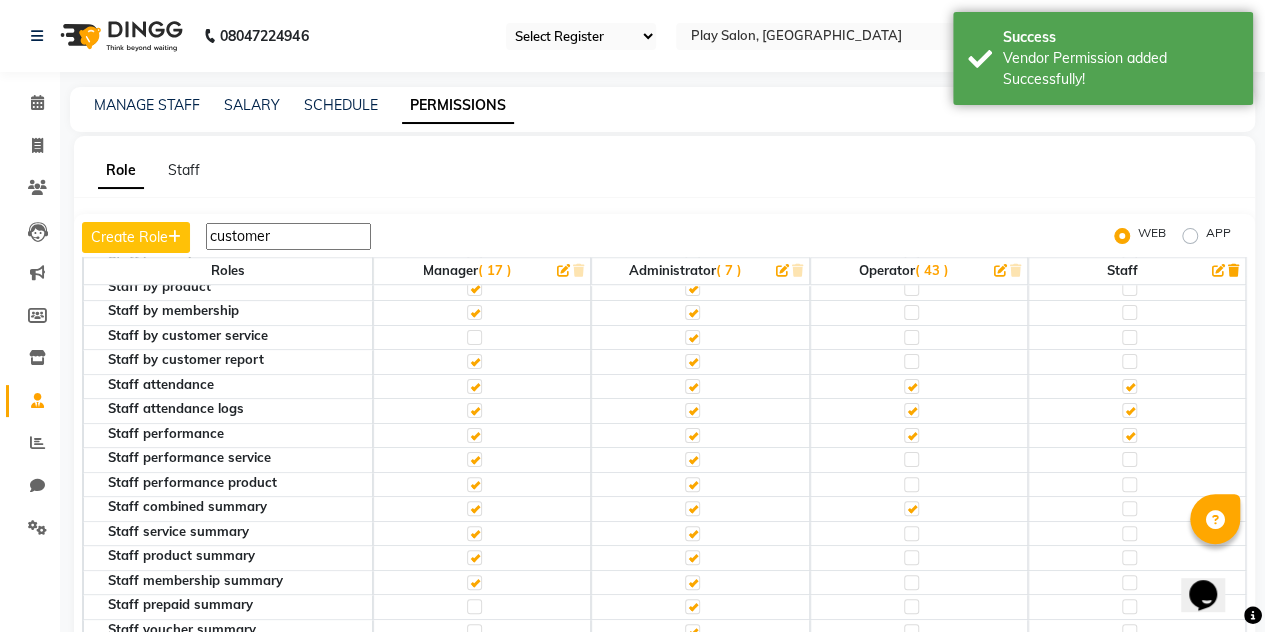 scroll, scrollTop: 833, scrollLeft: 0, axis: vertical 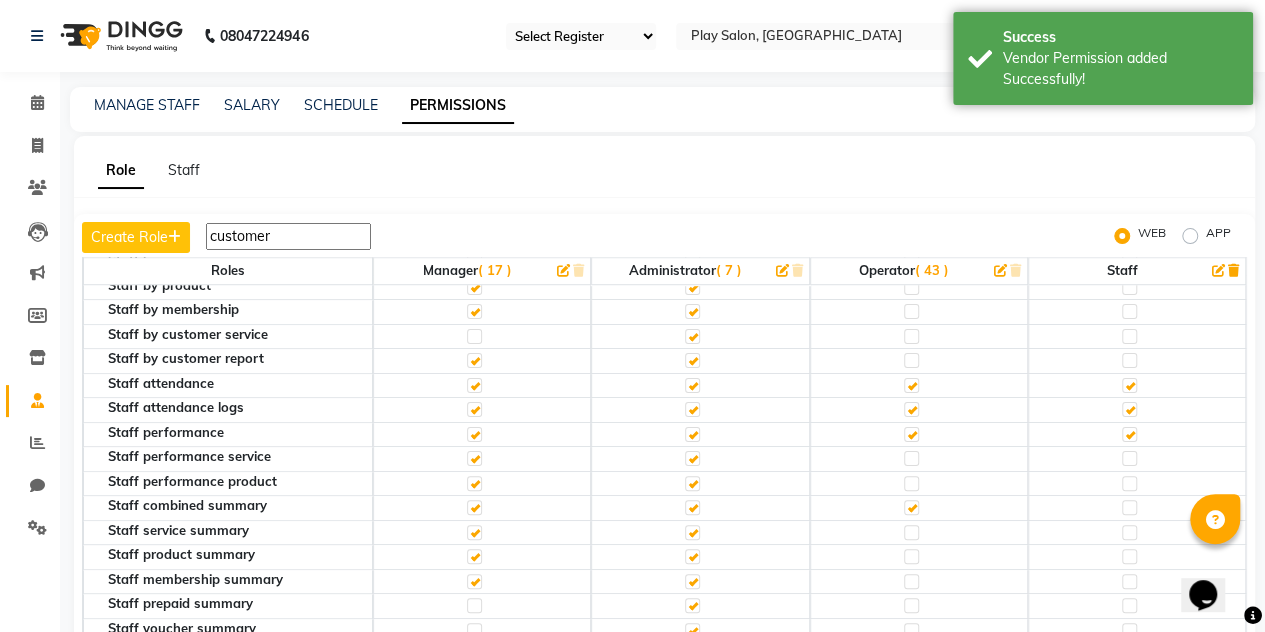 click 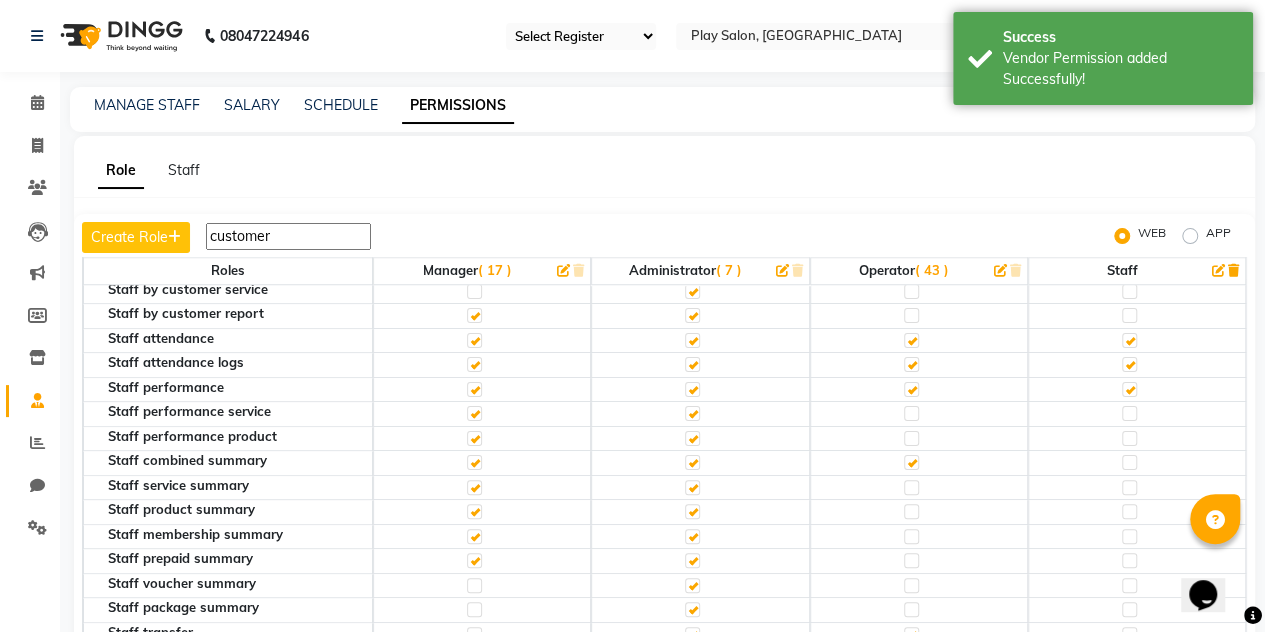 scroll, scrollTop: 879, scrollLeft: 0, axis: vertical 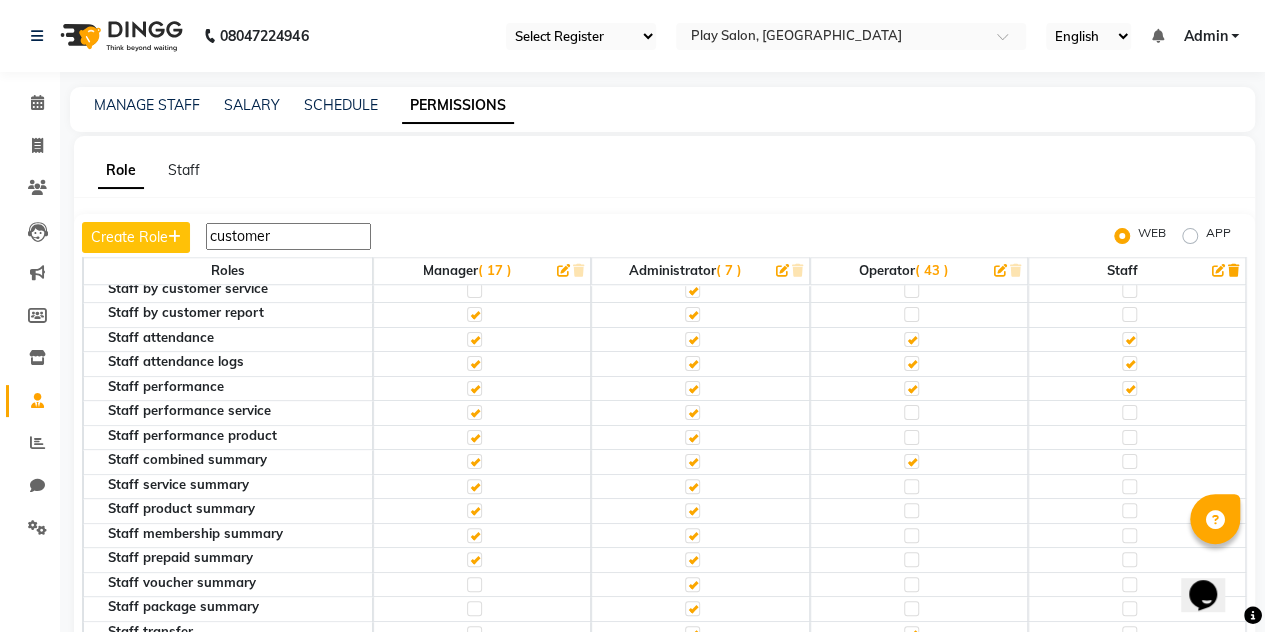 click 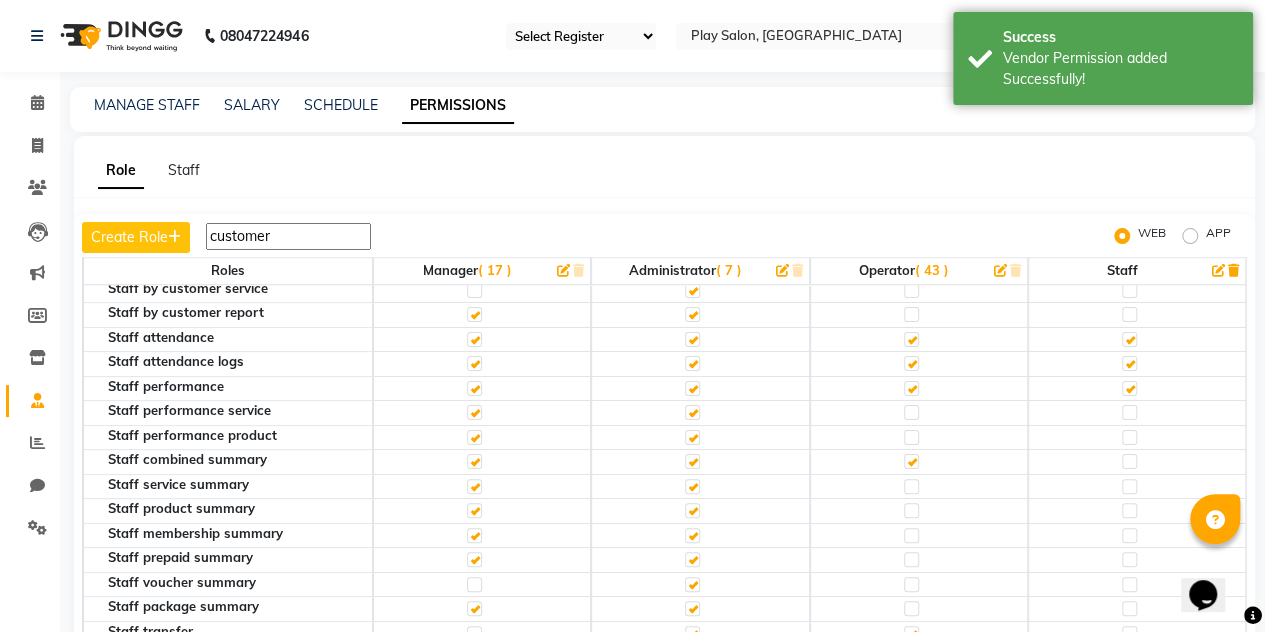 scroll, scrollTop: 925, scrollLeft: 0, axis: vertical 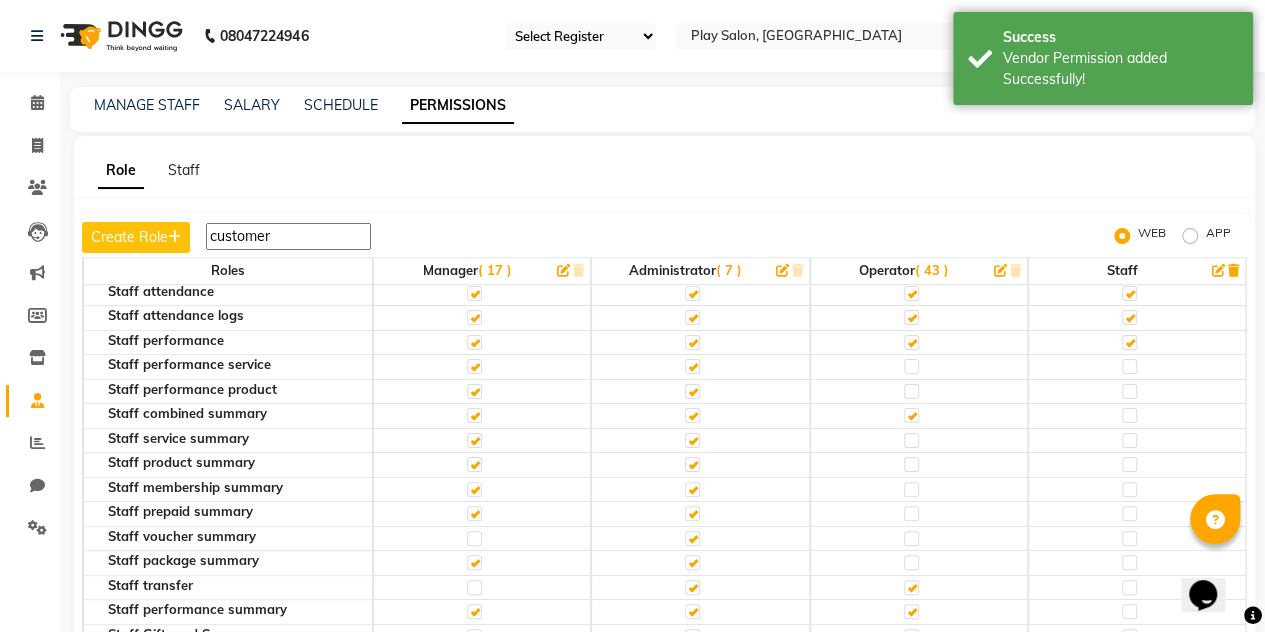 click 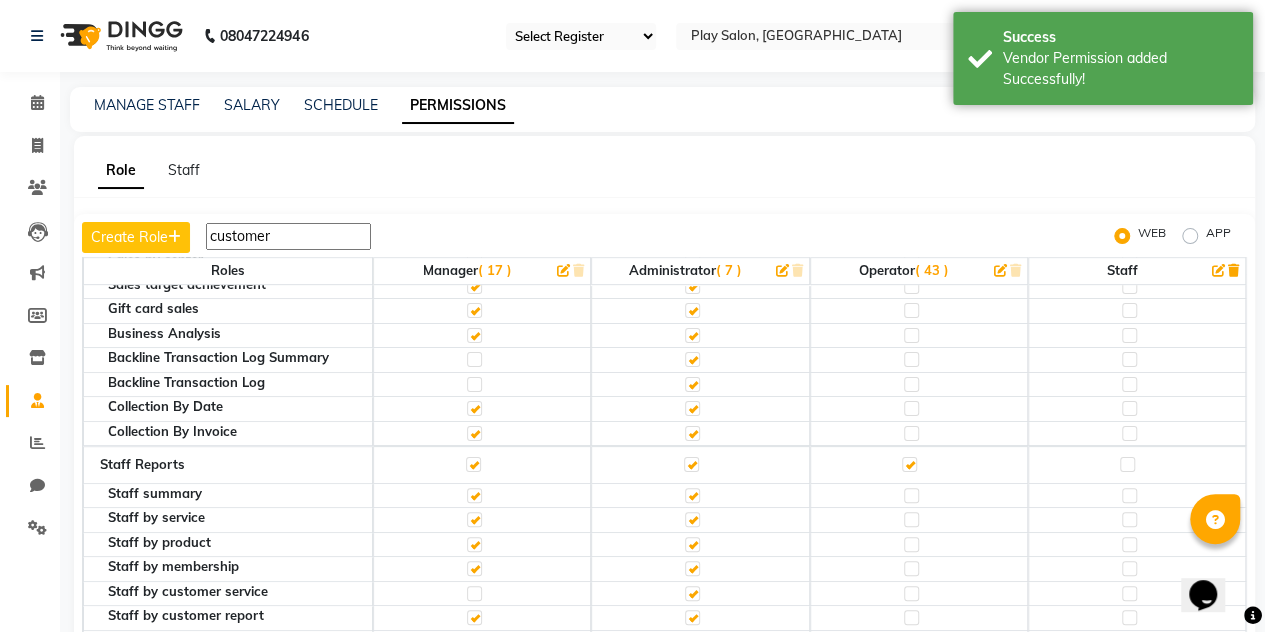 scroll, scrollTop: 569, scrollLeft: 0, axis: vertical 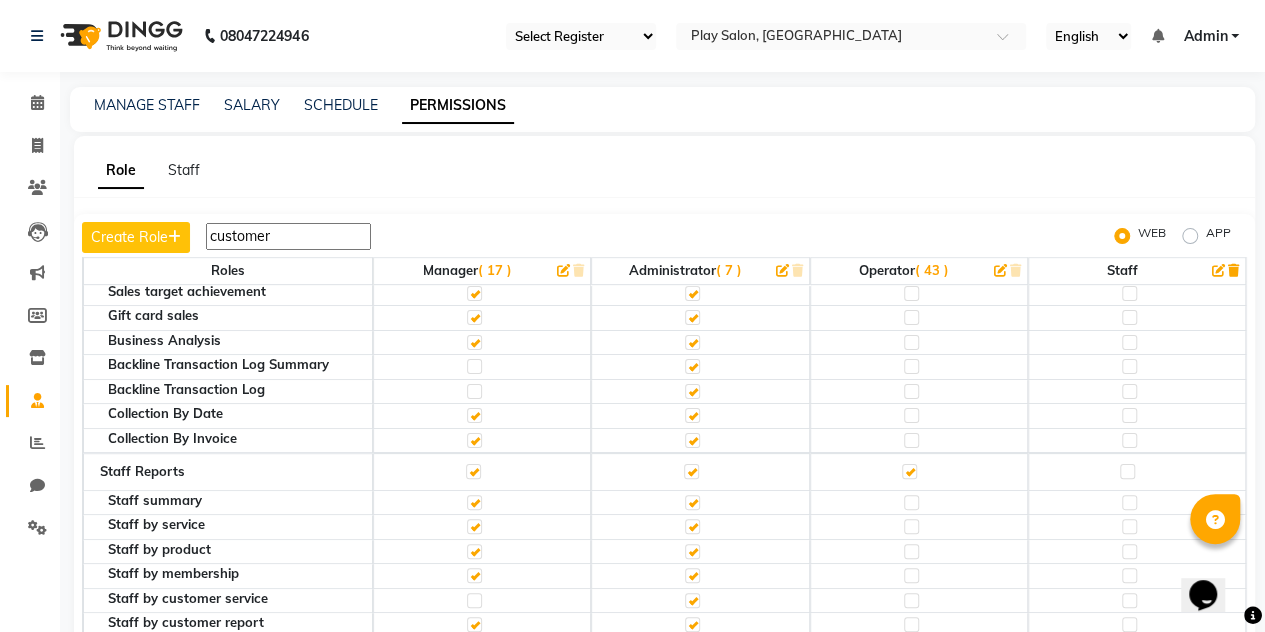 click 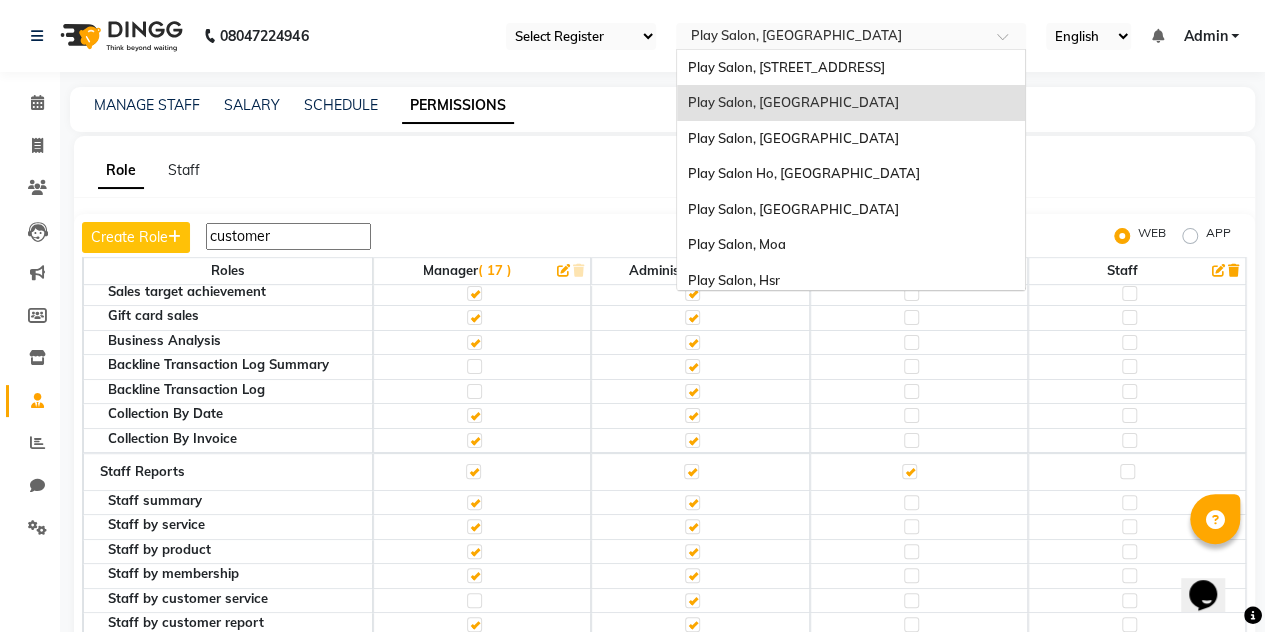 click at bounding box center [831, 38] 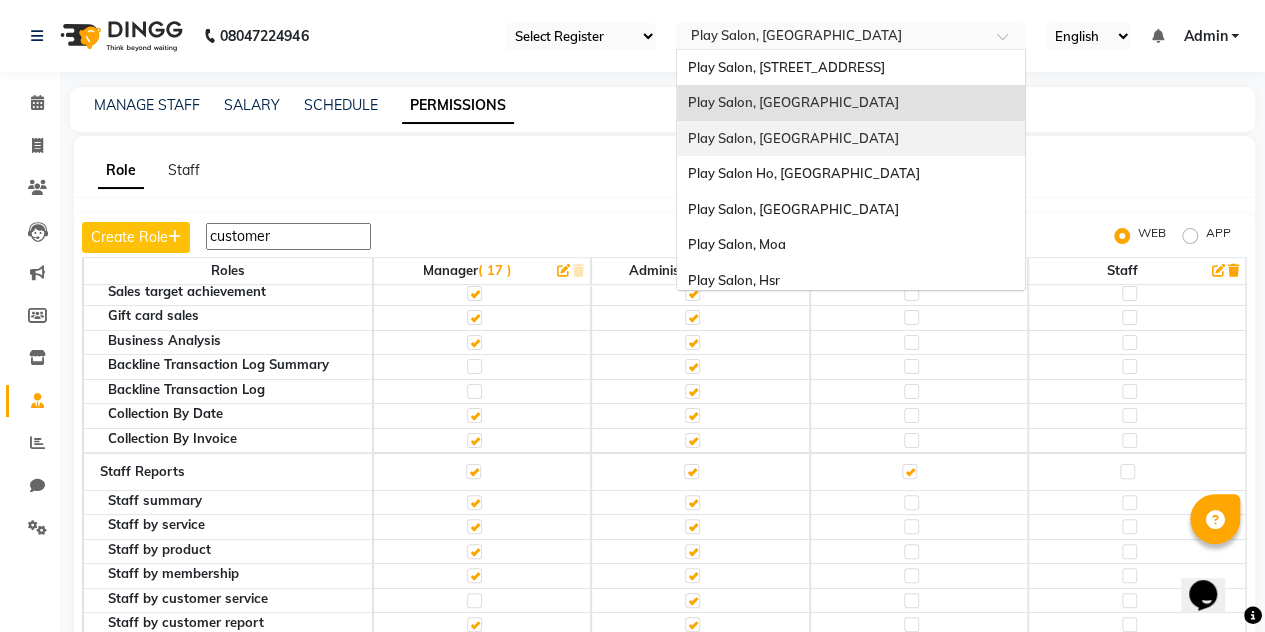 click on "Play Salon, [GEOGRAPHIC_DATA]" at bounding box center [792, 138] 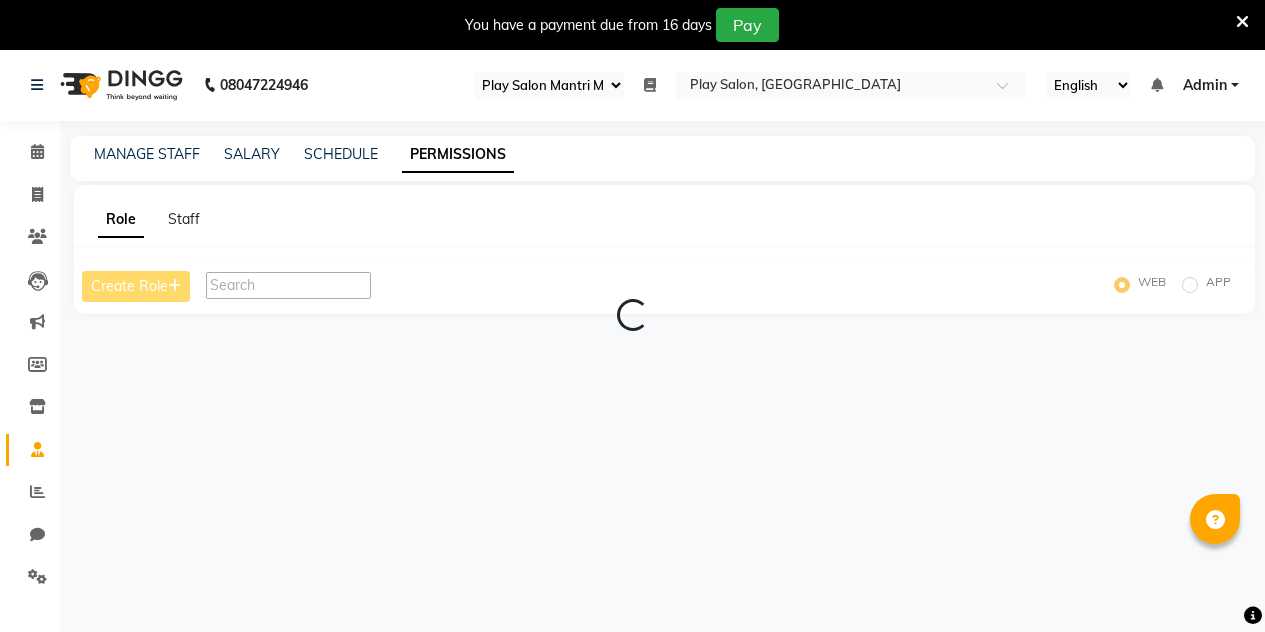 select on "89" 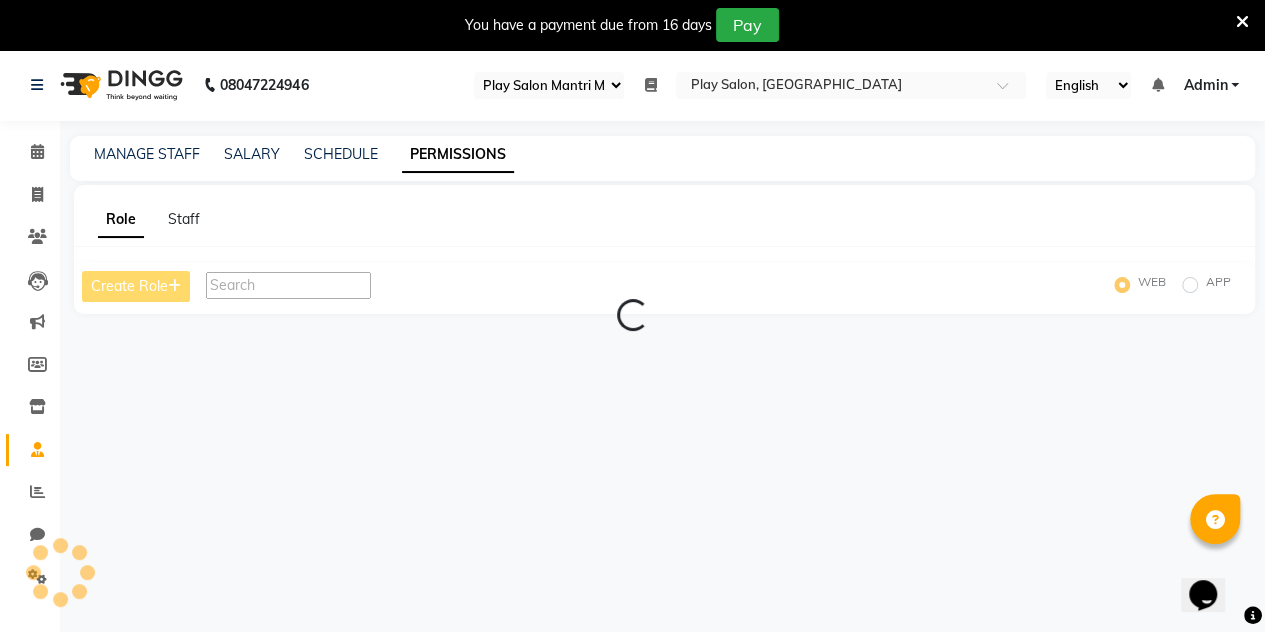 scroll, scrollTop: 0, scrollLeft: 0, axis: both 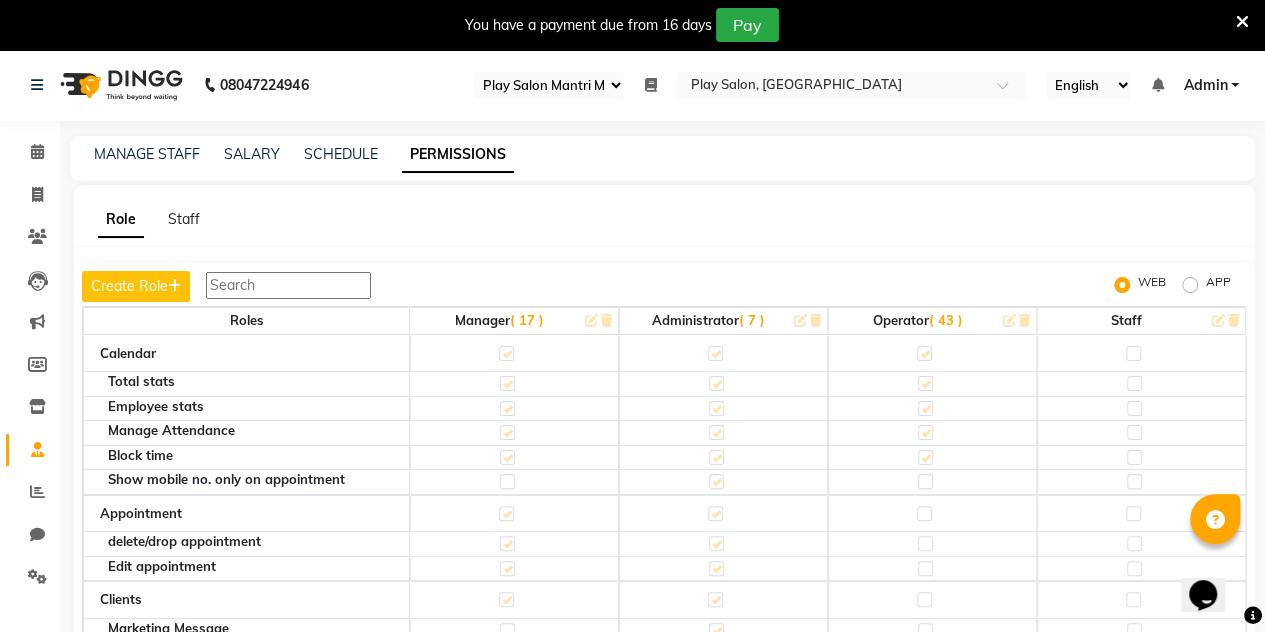 click at bounding box center [1242, 22] 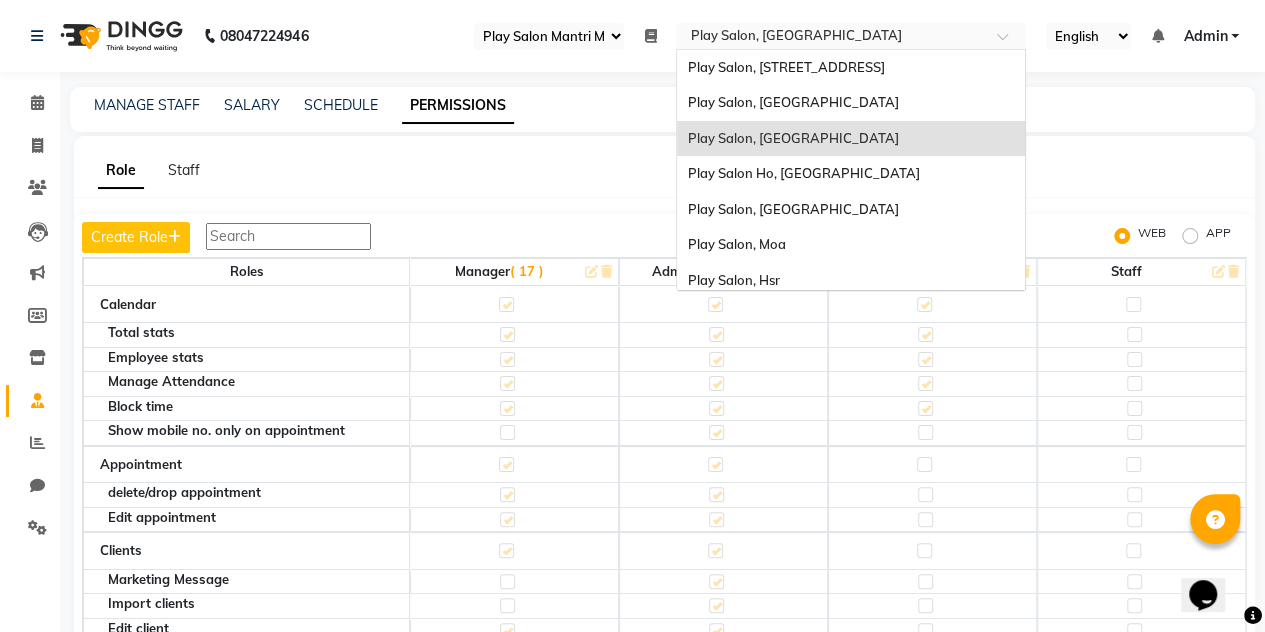 click at bounding box center (831, 38) 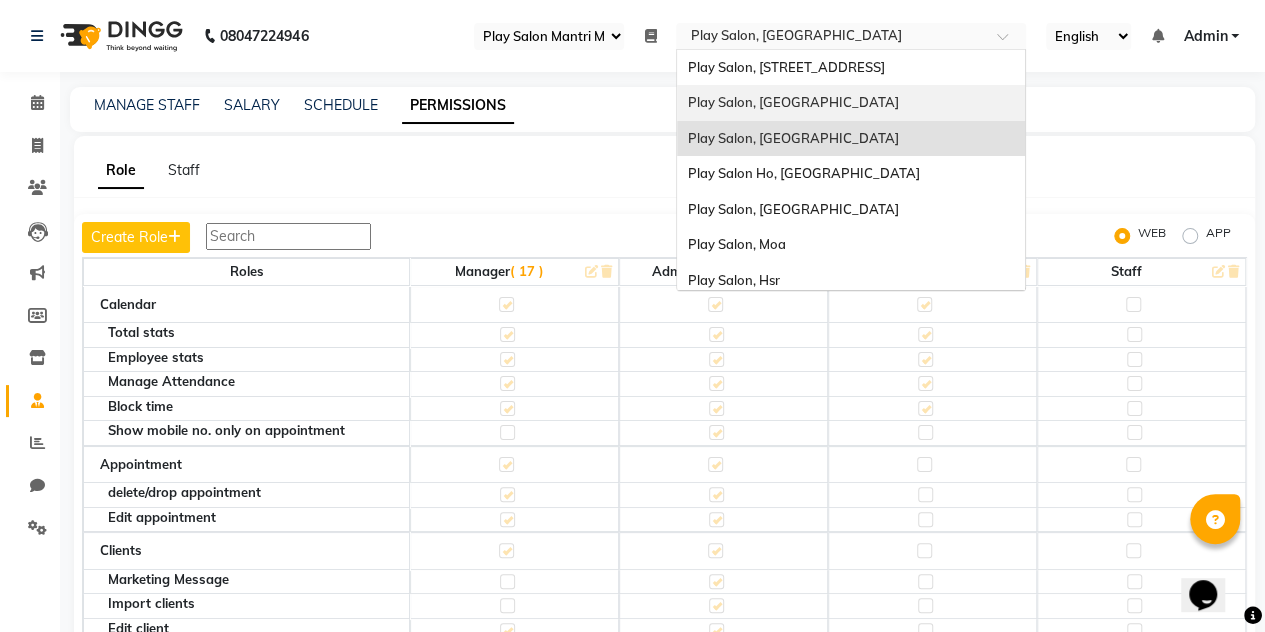 click on "Play Salon, [GEOGRAPHIC_DATA]" at bounding box center [792, 102] 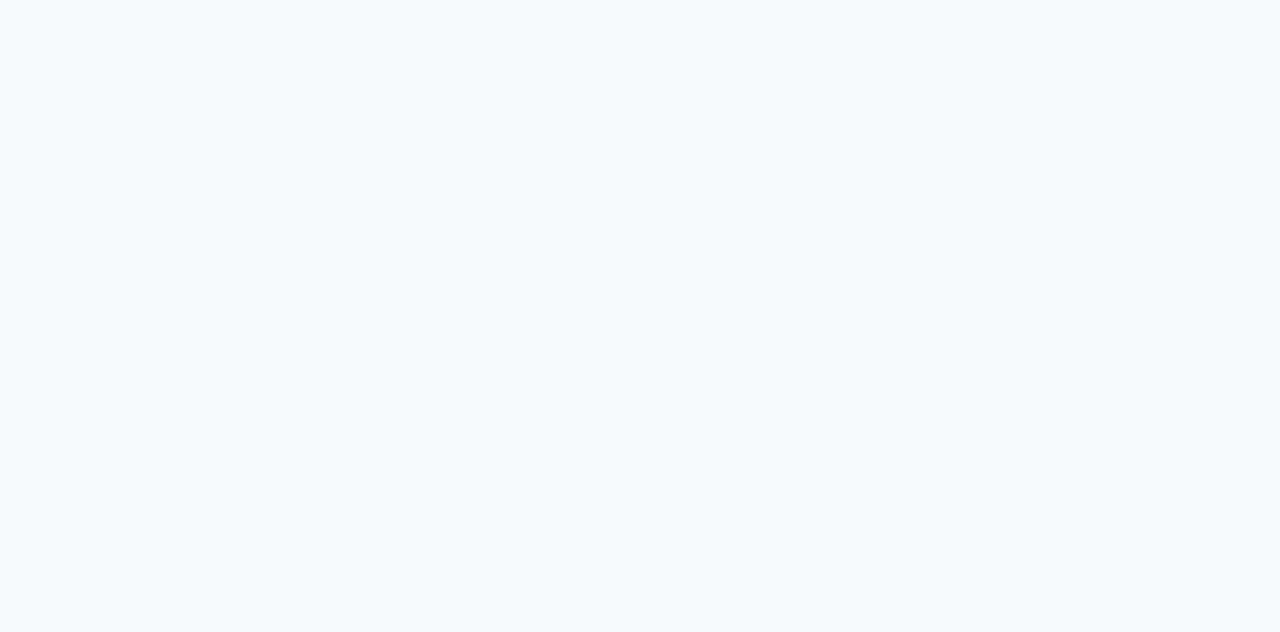 scroll, scrollTop: 0, scrollLeft: 0, axis: both 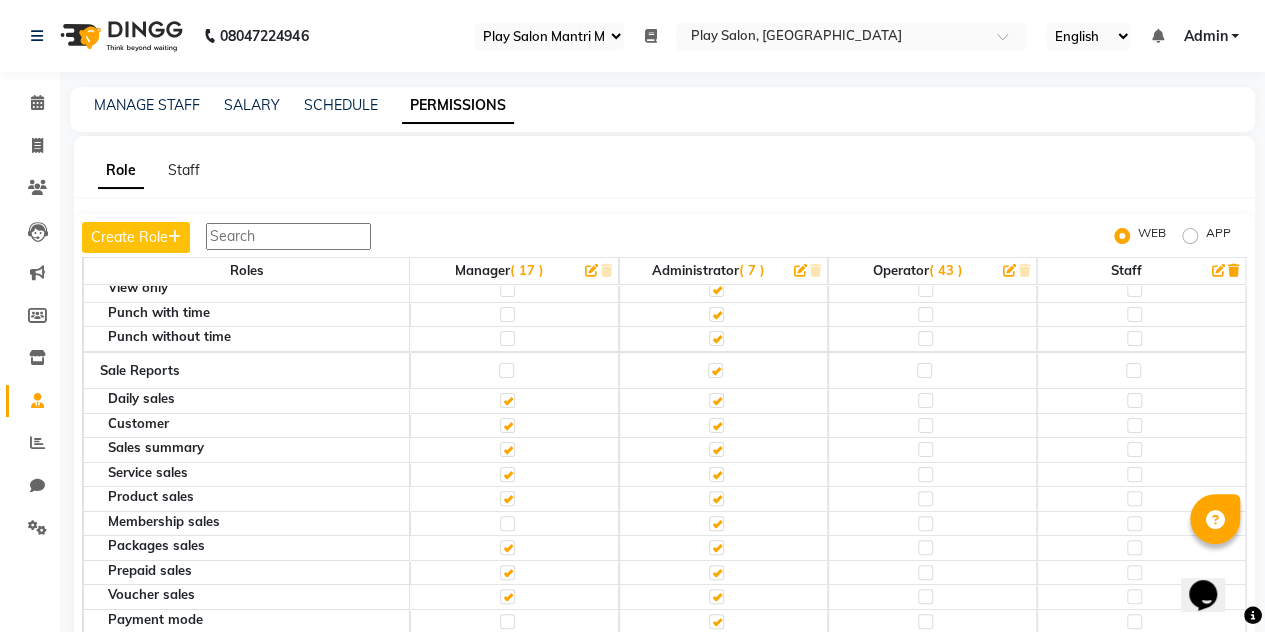 click 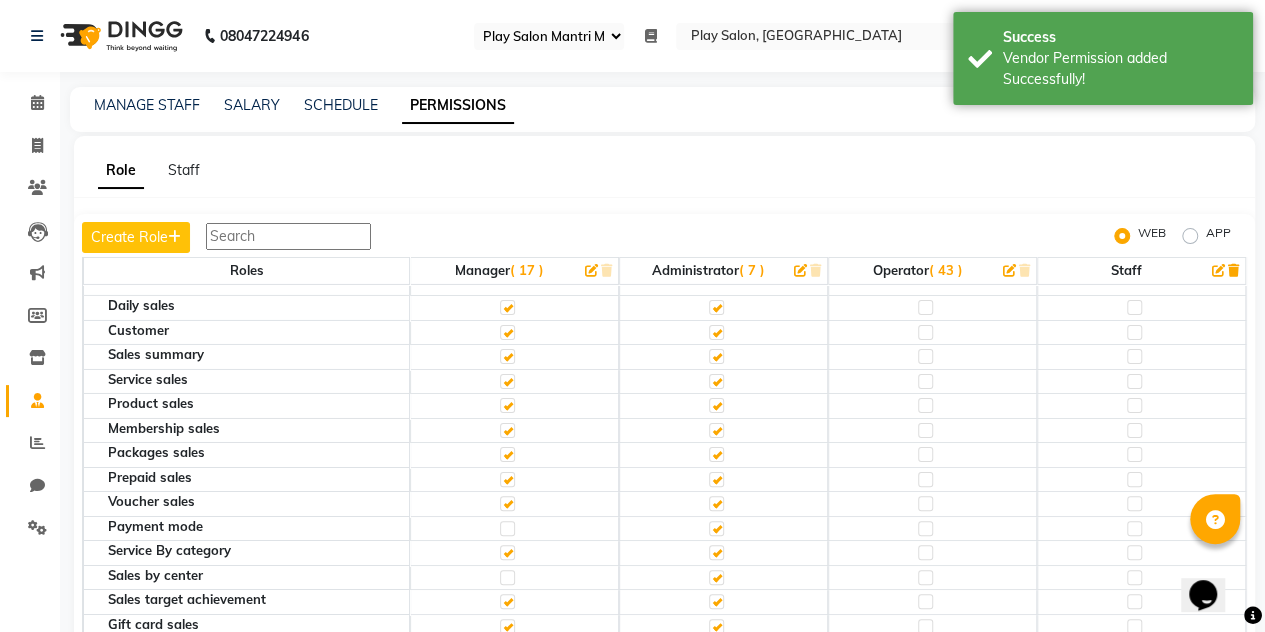scroll, scrollTop: 3517, scrollLeft: 0, axis: vertical 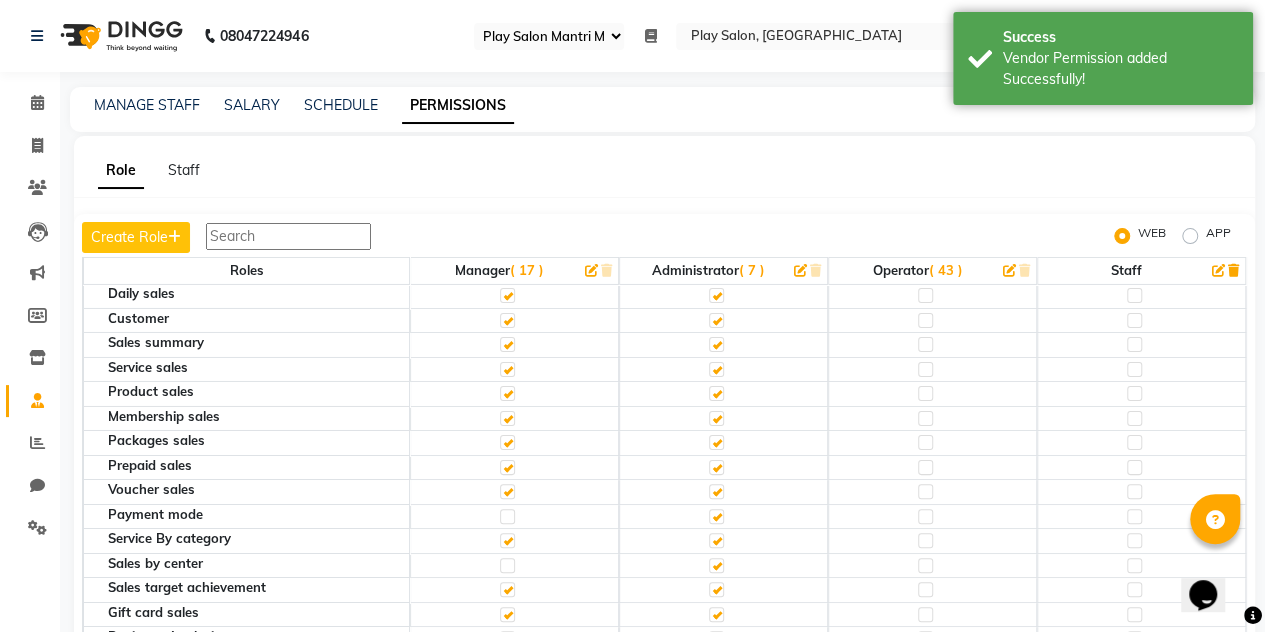 click 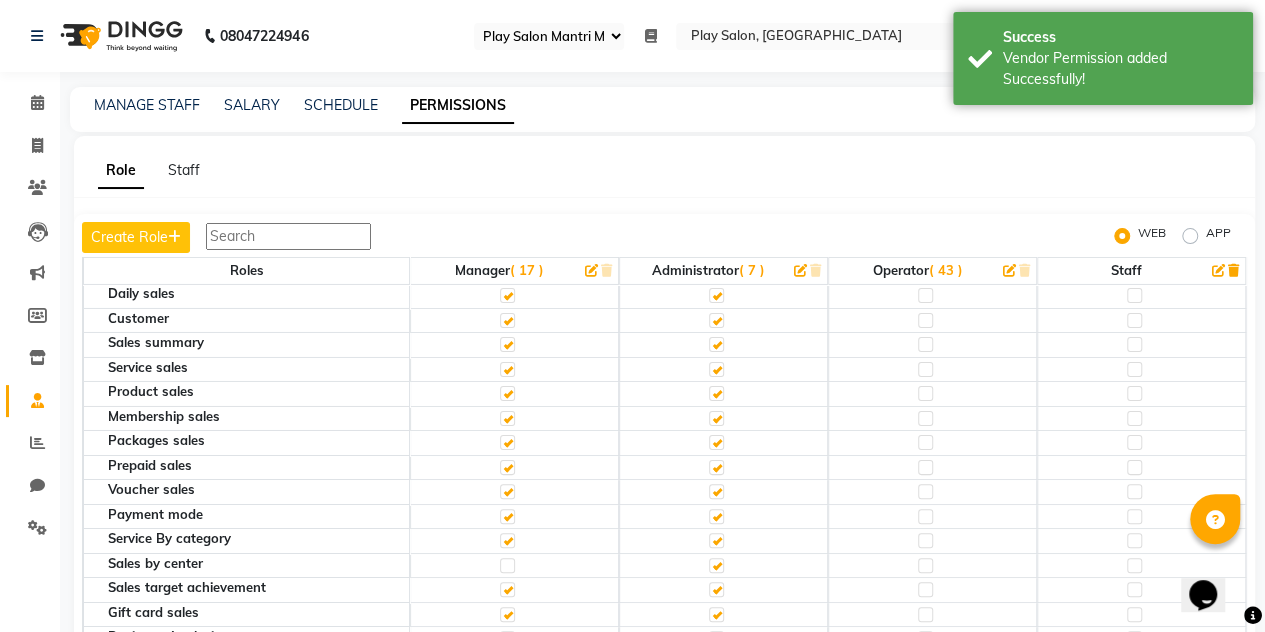 click 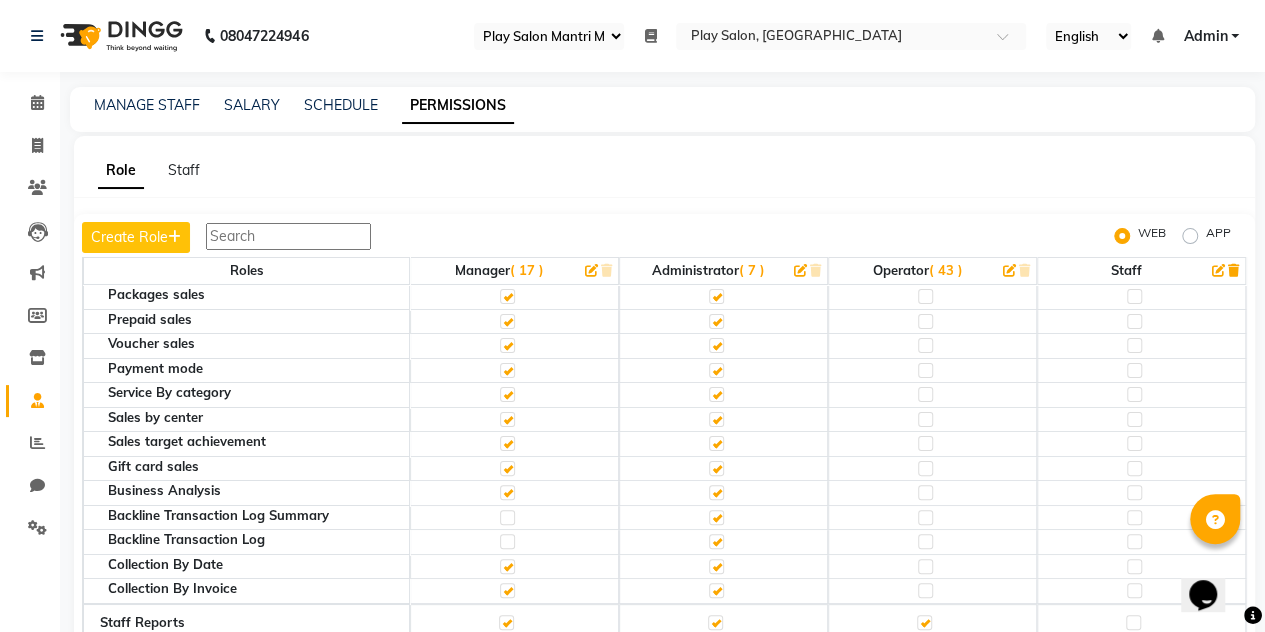 scroll, scrollTop: 3670, scrollLeft: 0, axis: vertical 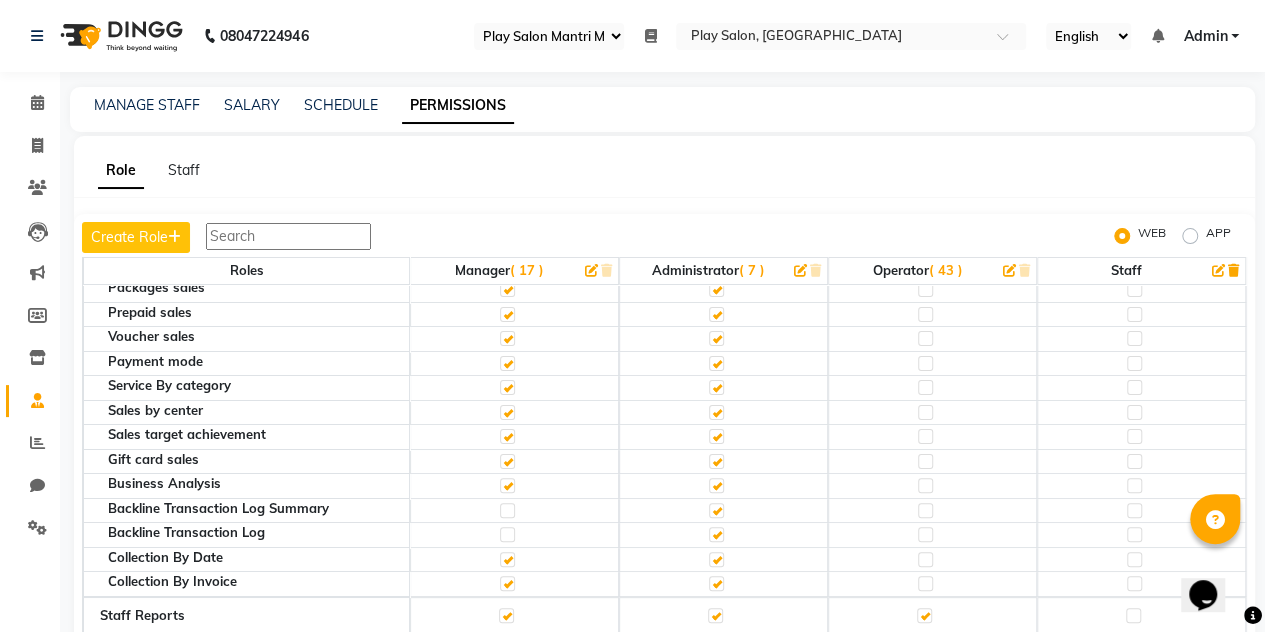 click 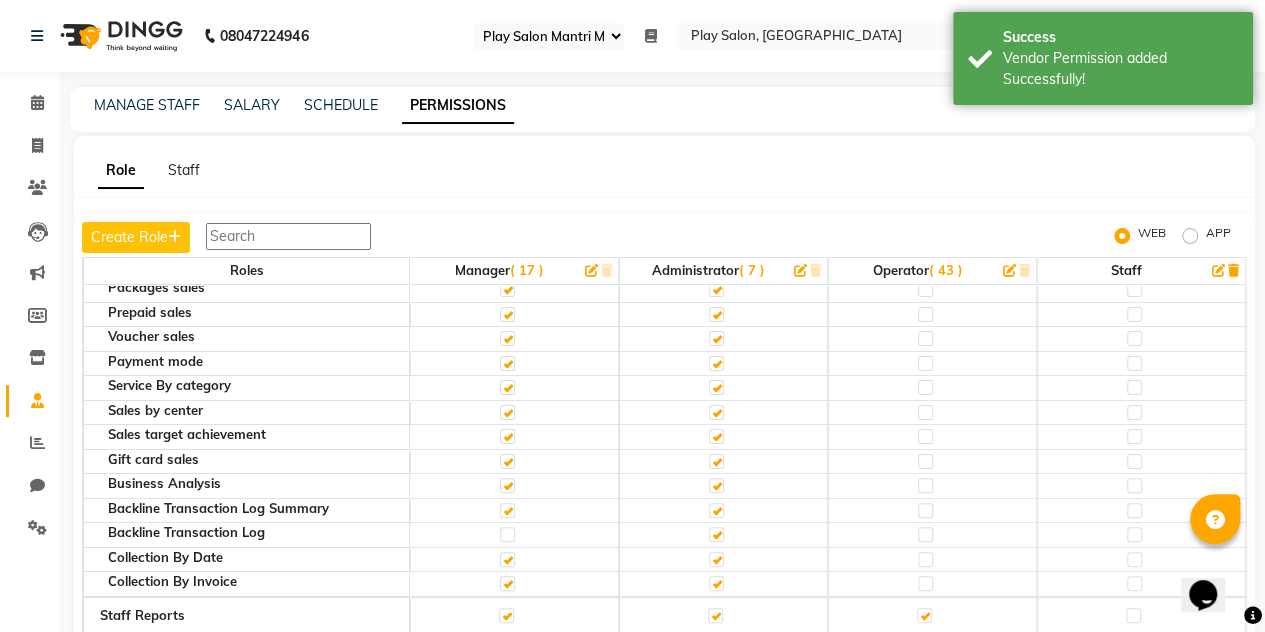 click 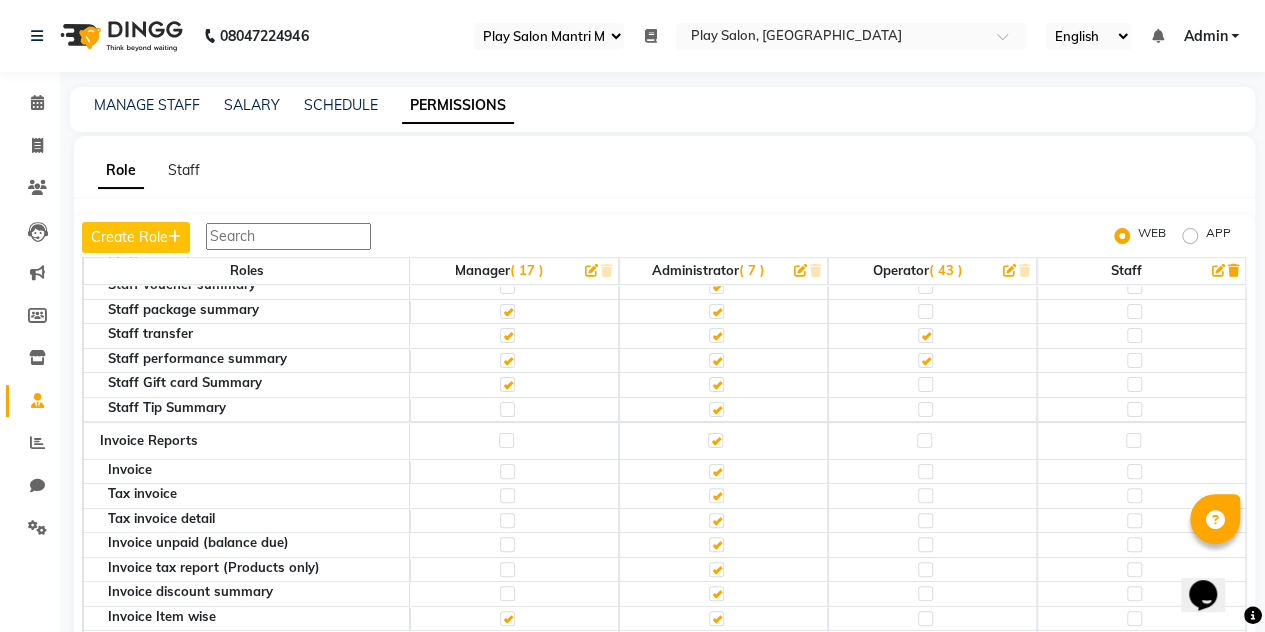 scroll, scrollTop: 4428, scrollLeft: 0, axis: vertical 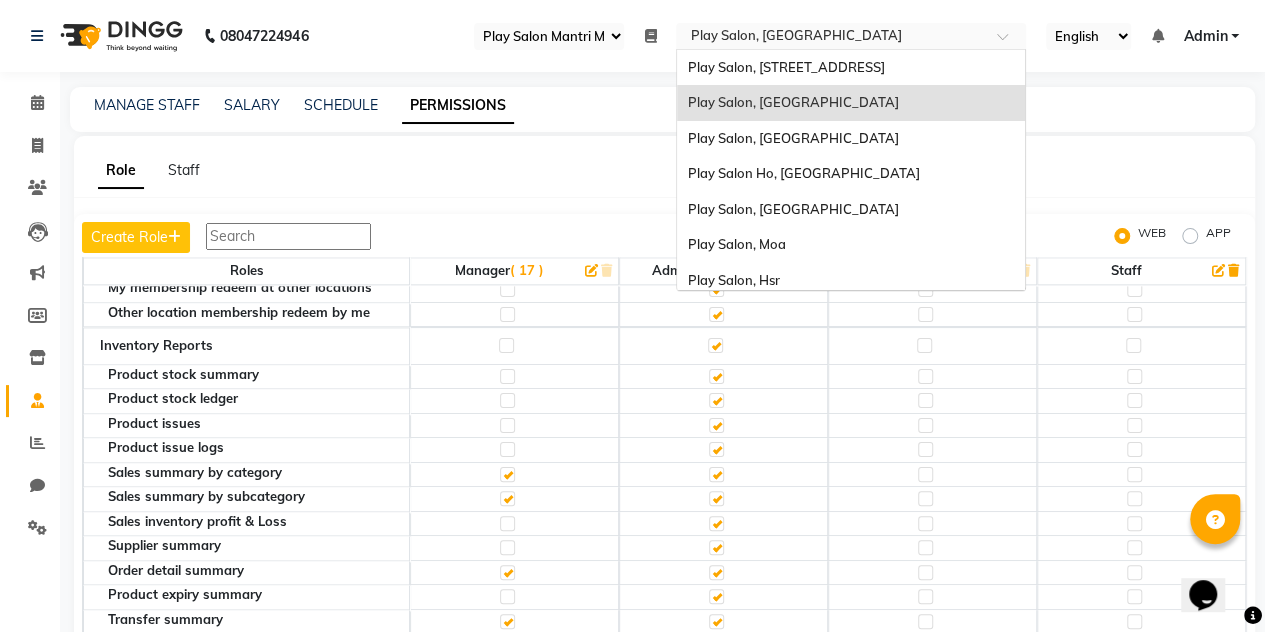 click at bounding box center [831, 38] 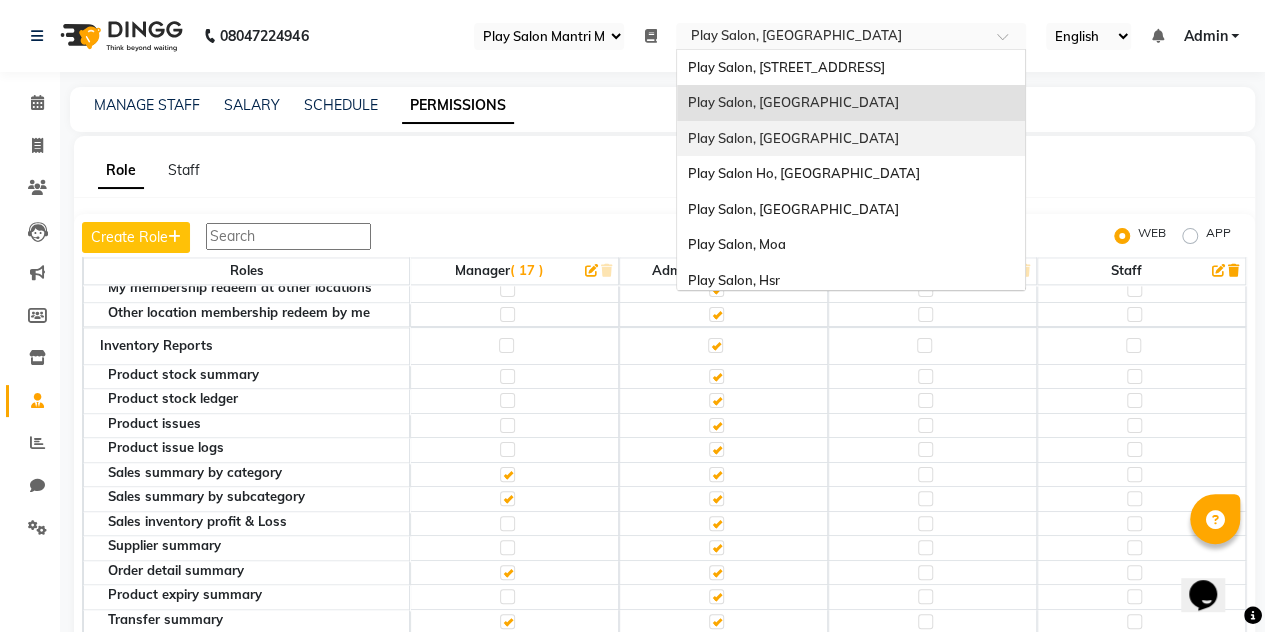 click on "Play Salon, Mantri Mall" at bounding box center (792, 138) 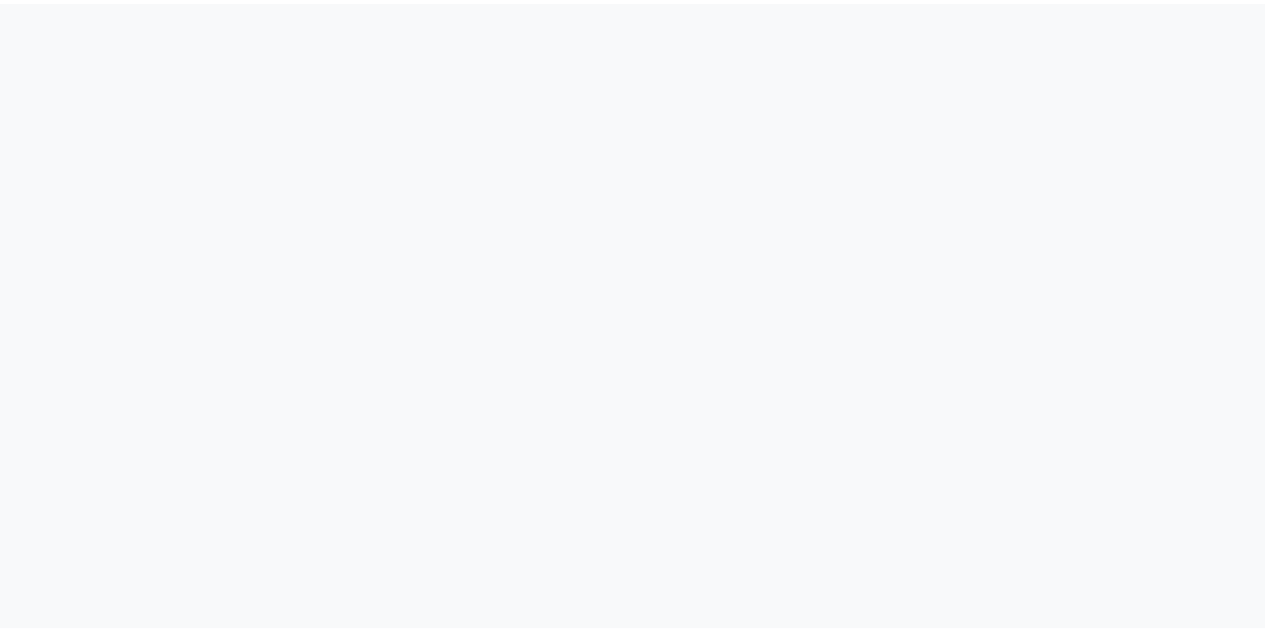 scroll, scrollTop: 0, scrollLeft: 0, axis: both 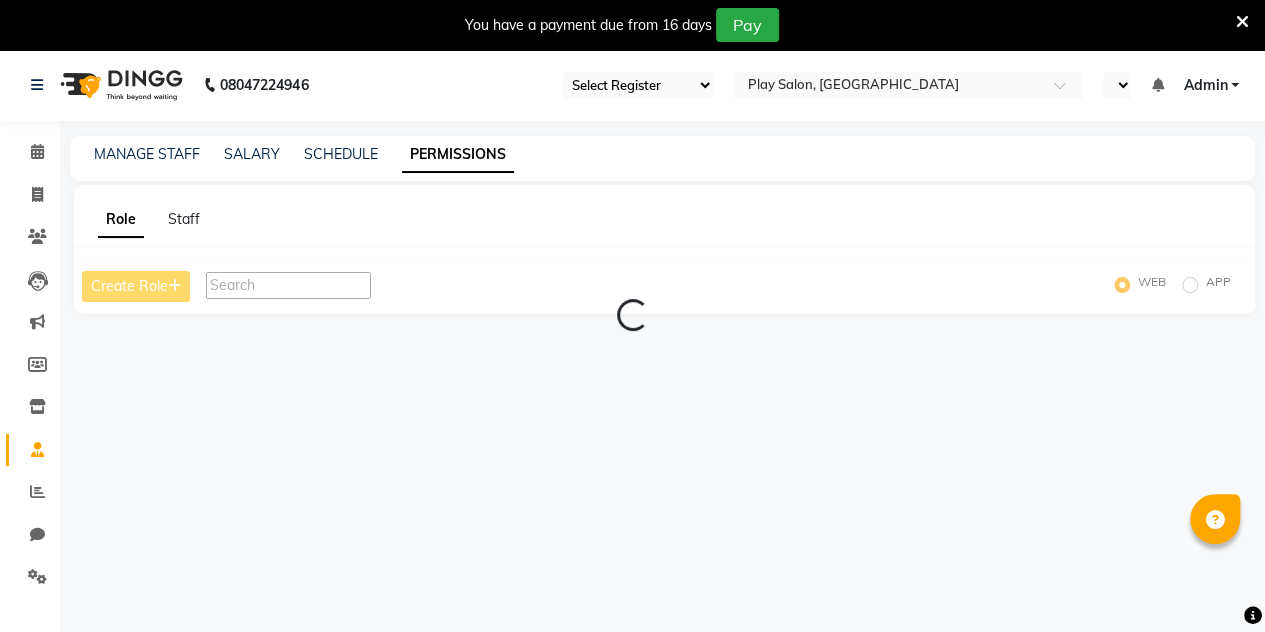 select on "89" 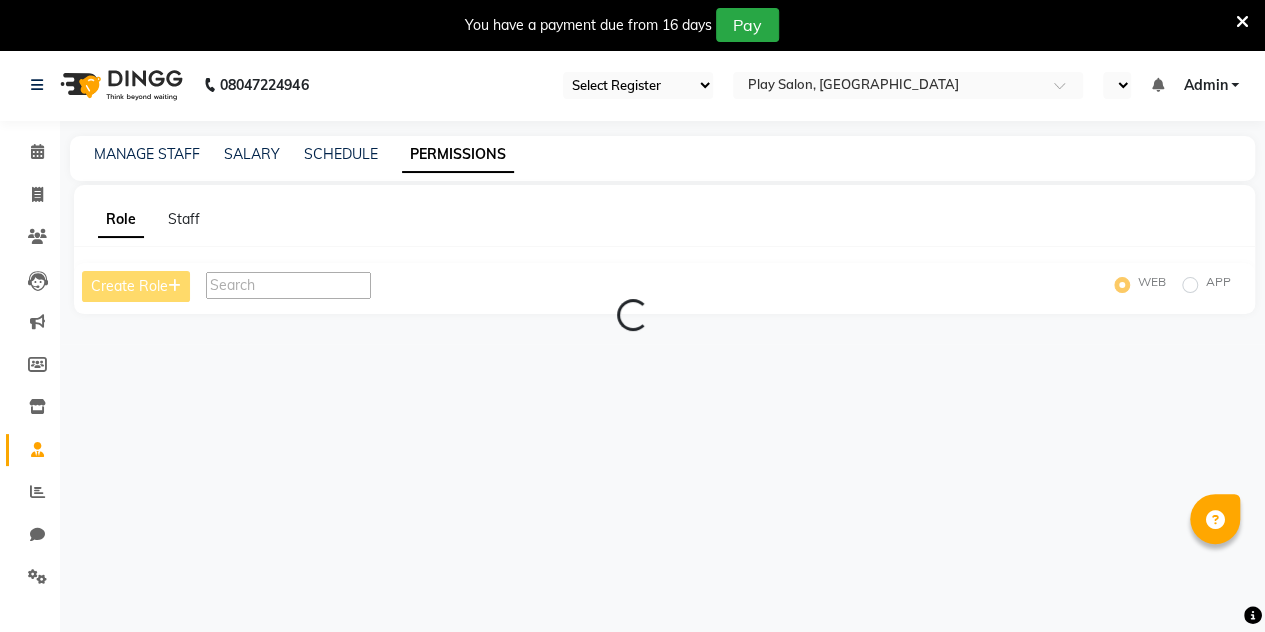 select on "en" 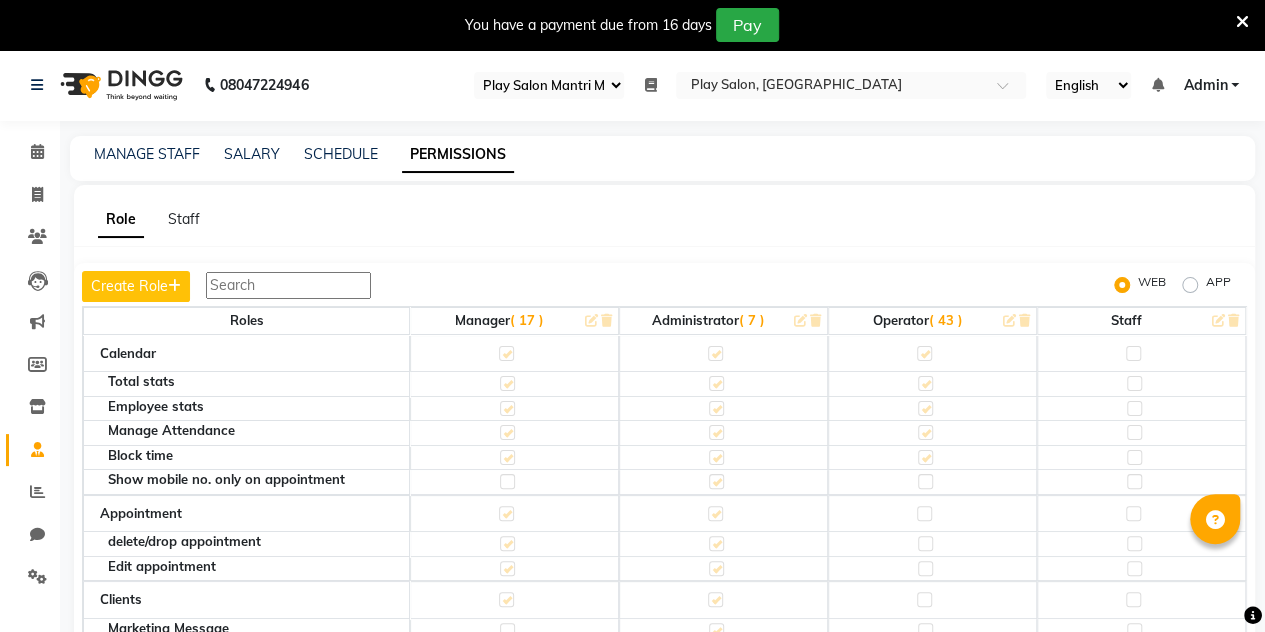 click at bounding box center [1242, 22] 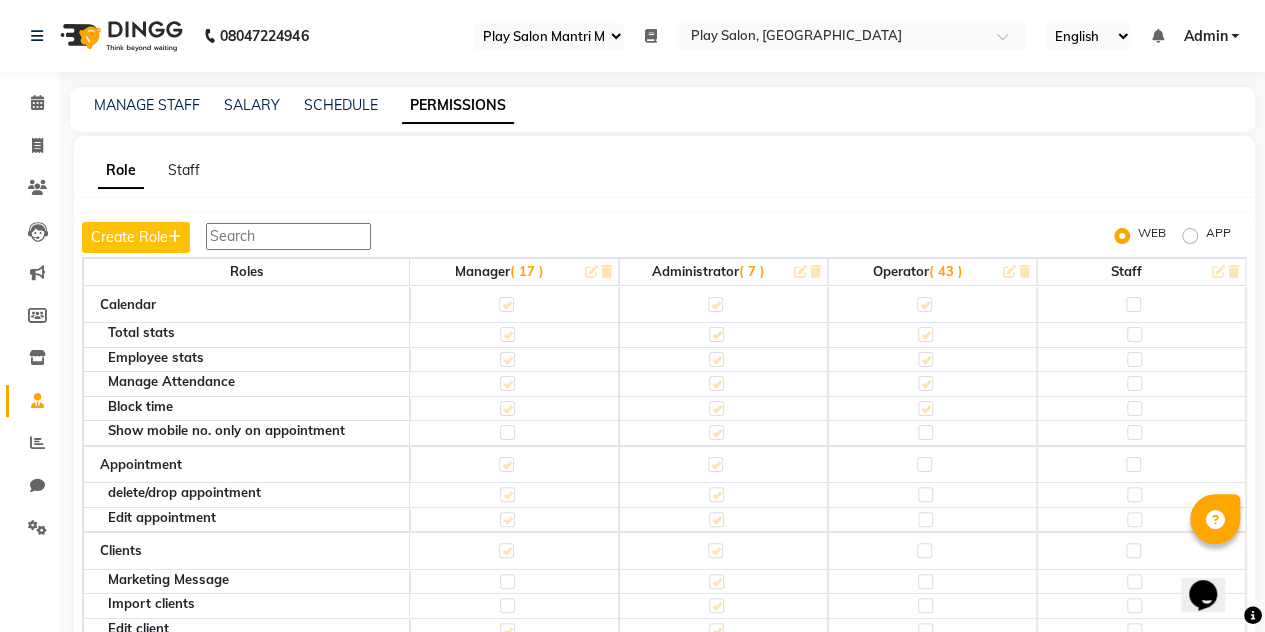 scroll, scrollTop: 0, scrollLeft: 0, axis: both 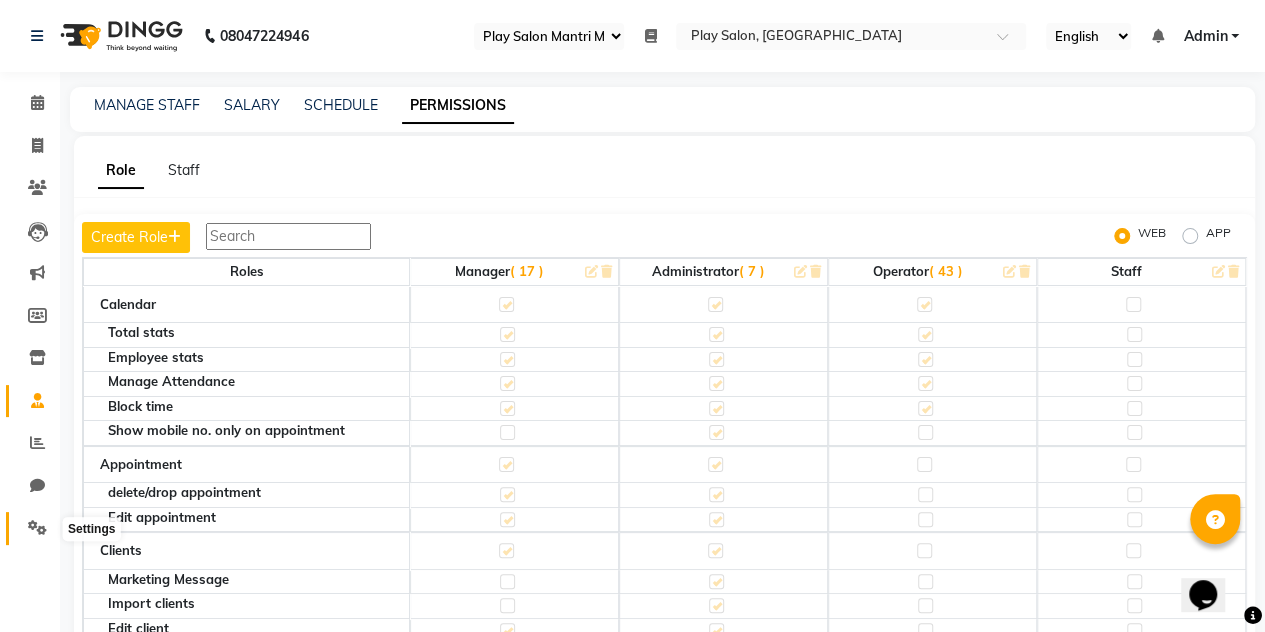 click 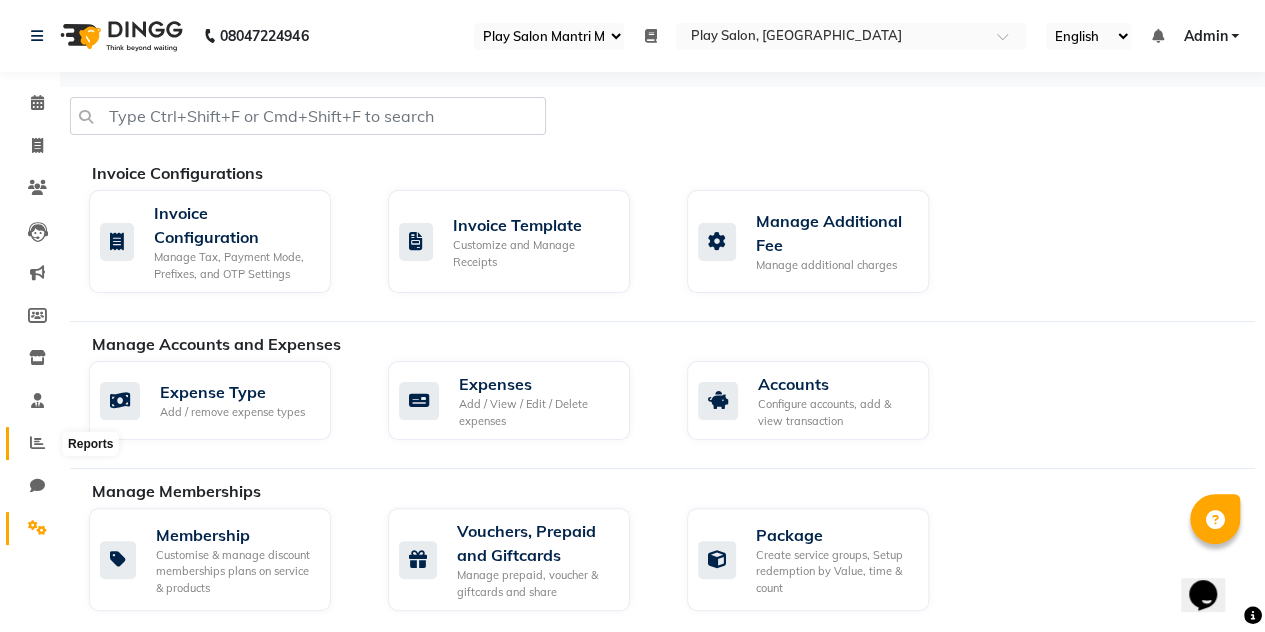 click 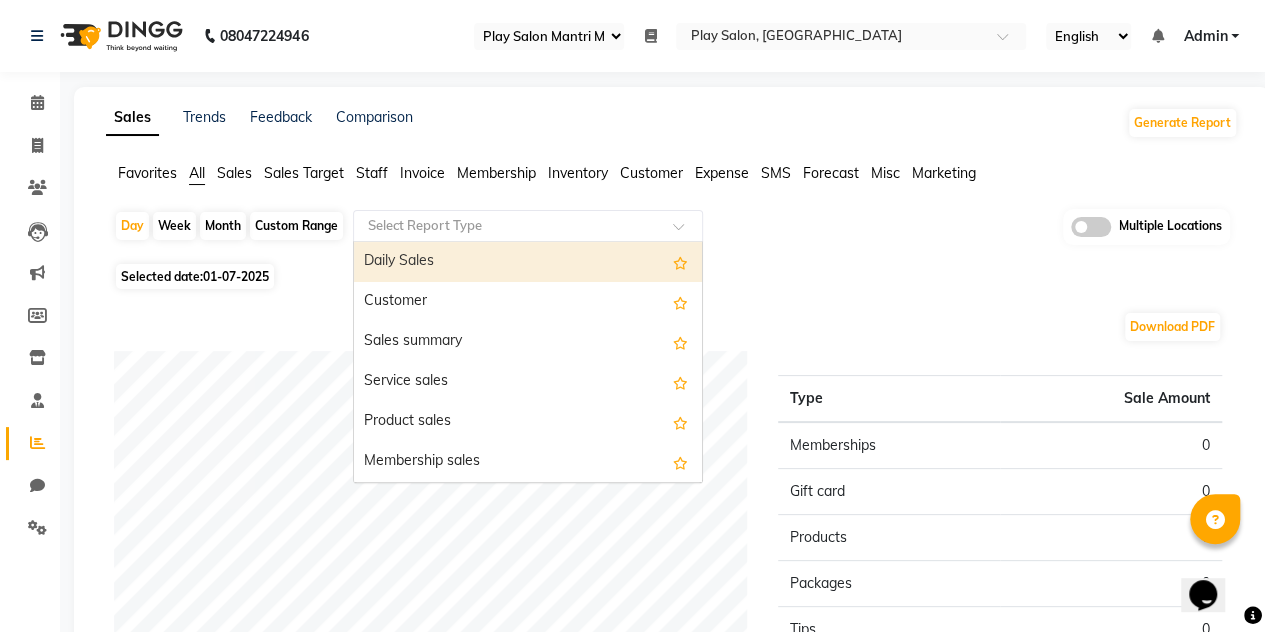 click 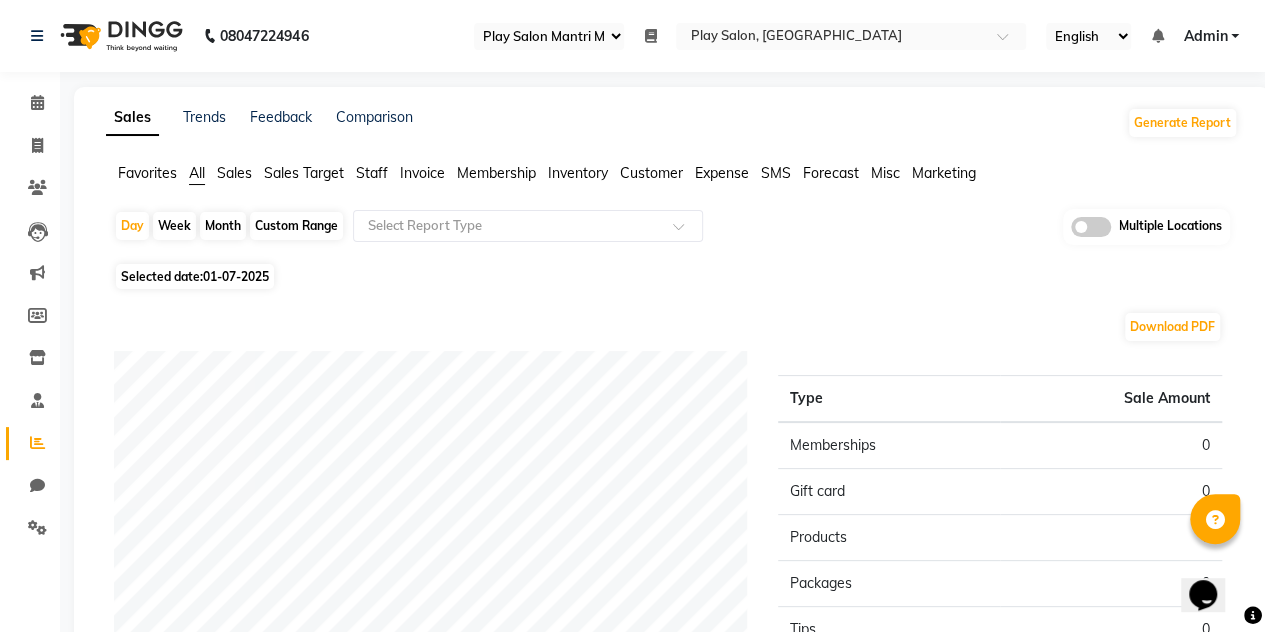click on "Month" 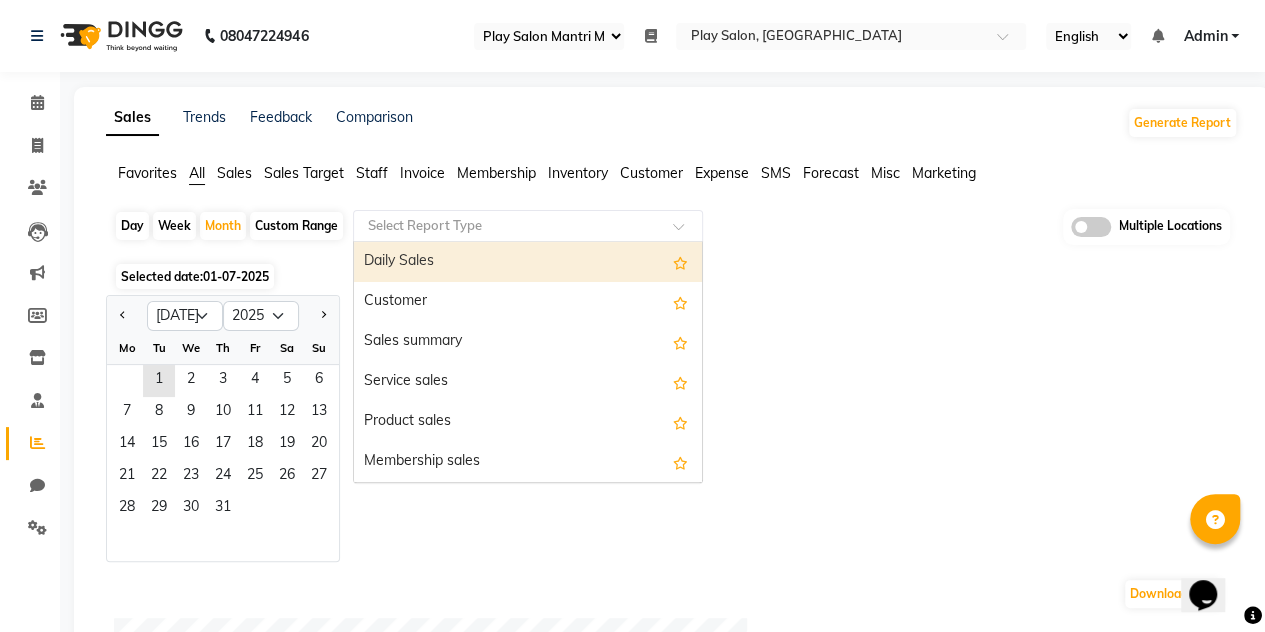 click 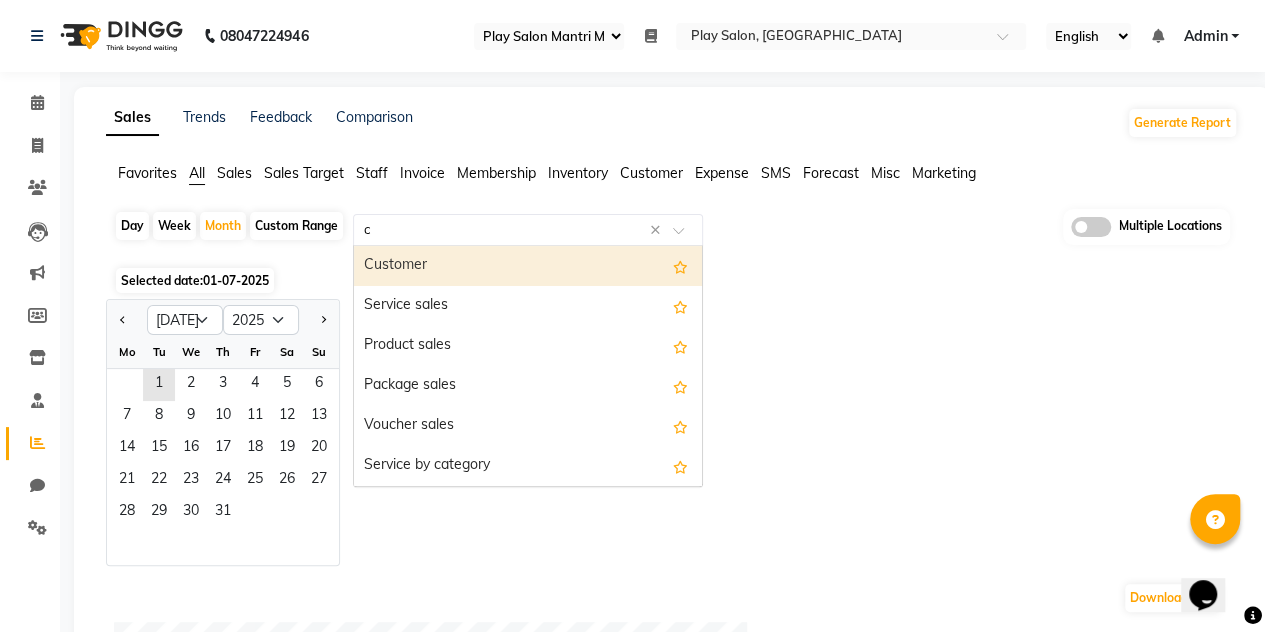 type on "ca" 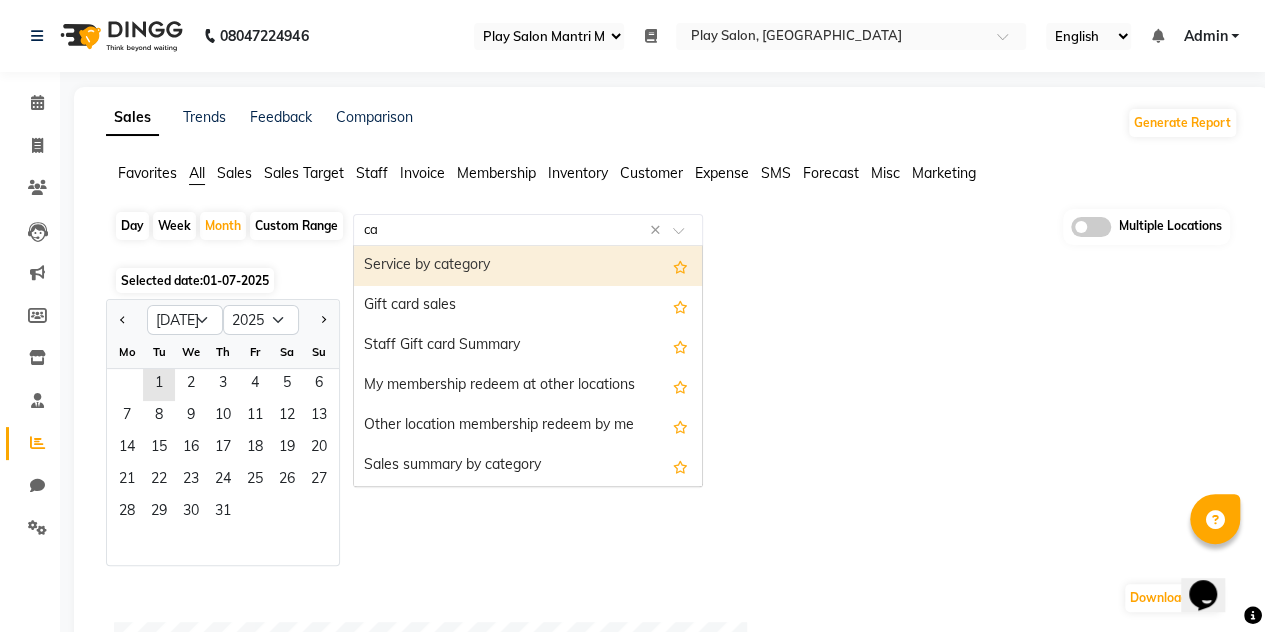 click on "Service by category" at bounding box center (528, 266) 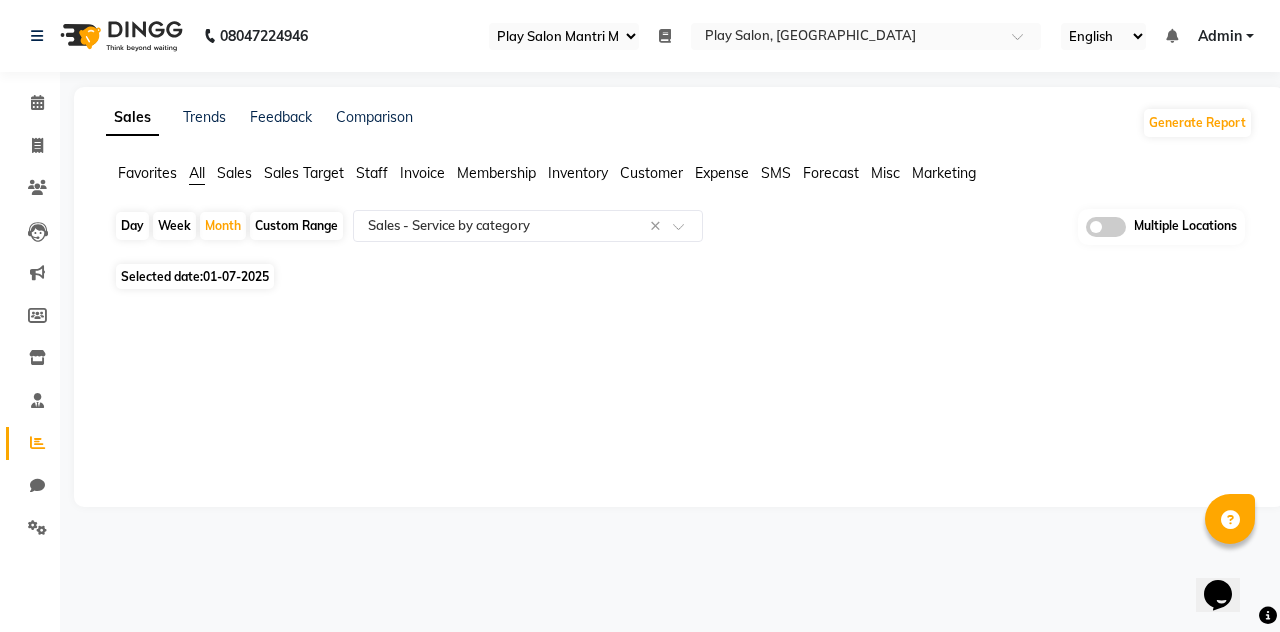 click on "01-07-2025" 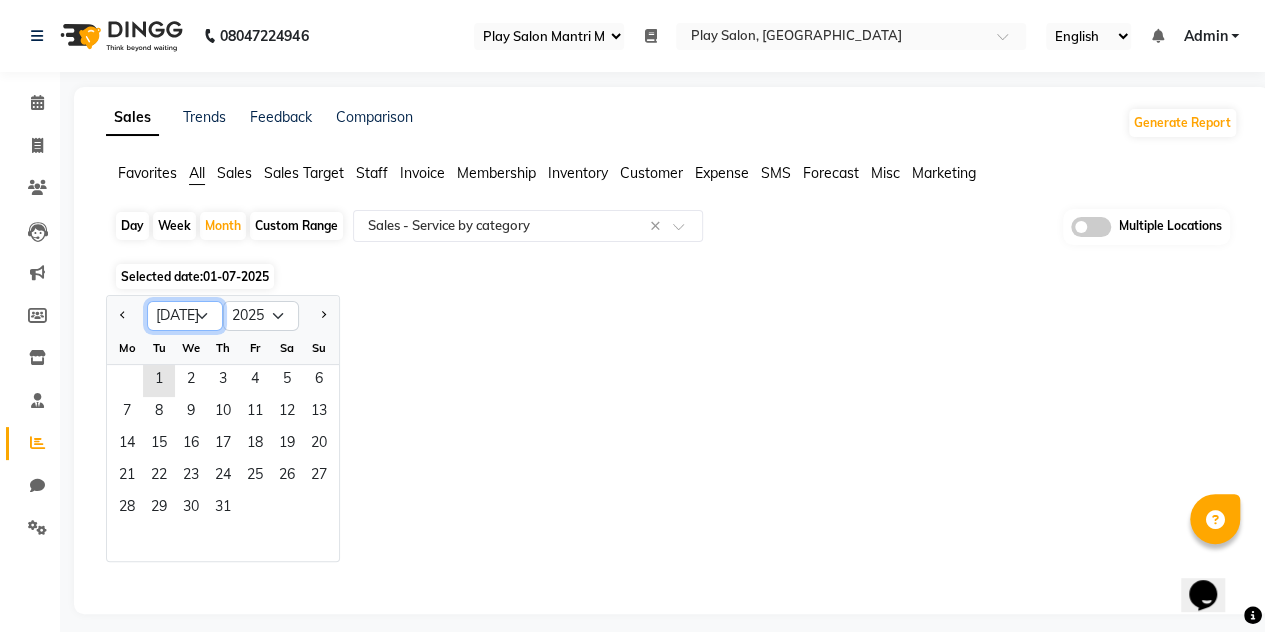 click on "Jan Feb Mar Apr May Jun Jul Aug Sep Oct Nov Dec" 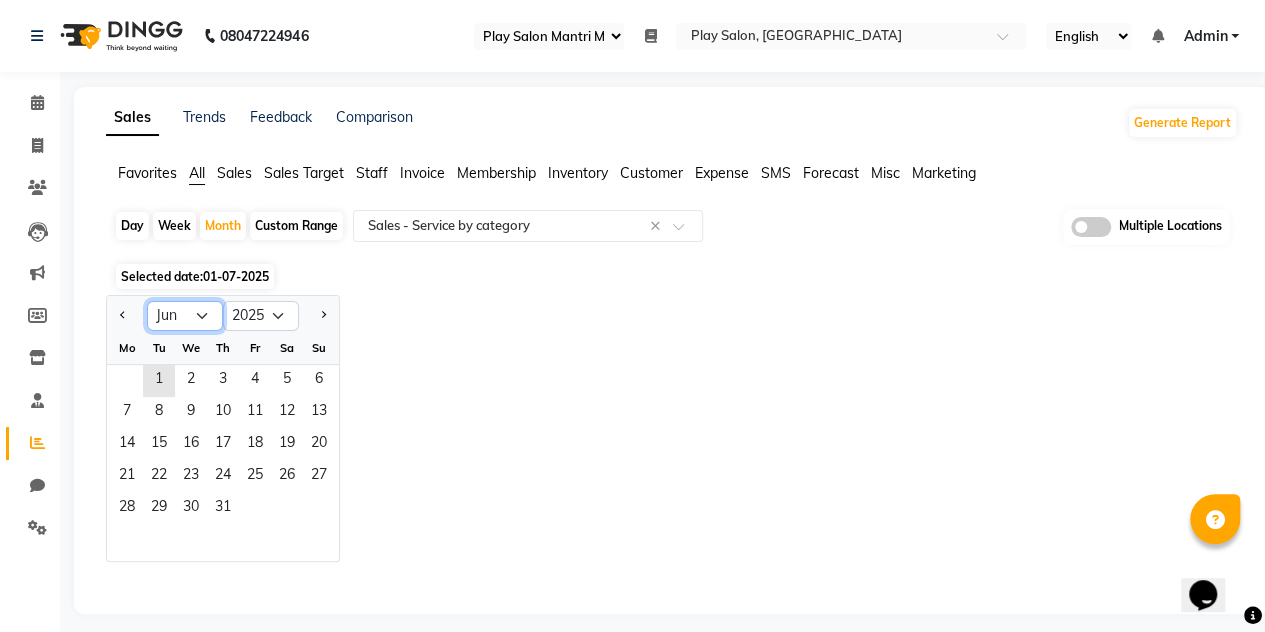 click on "Jan Feb Mar Apr May Jun Jul Aug Sep Oct Nov Dec" 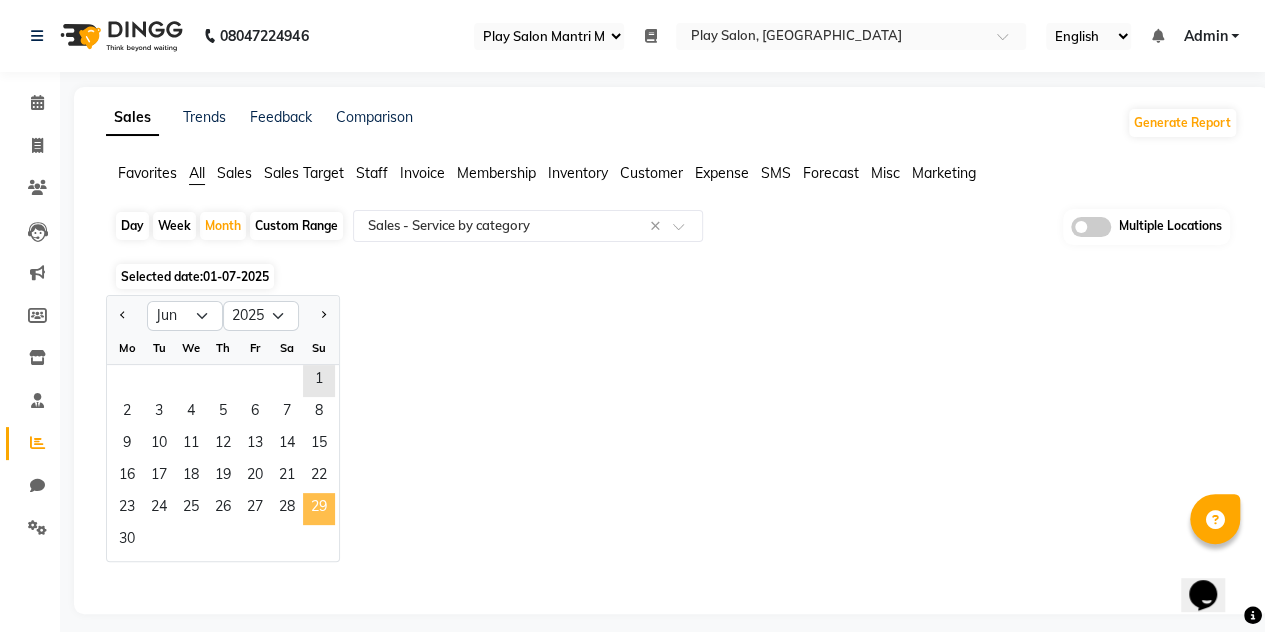 click on "29" 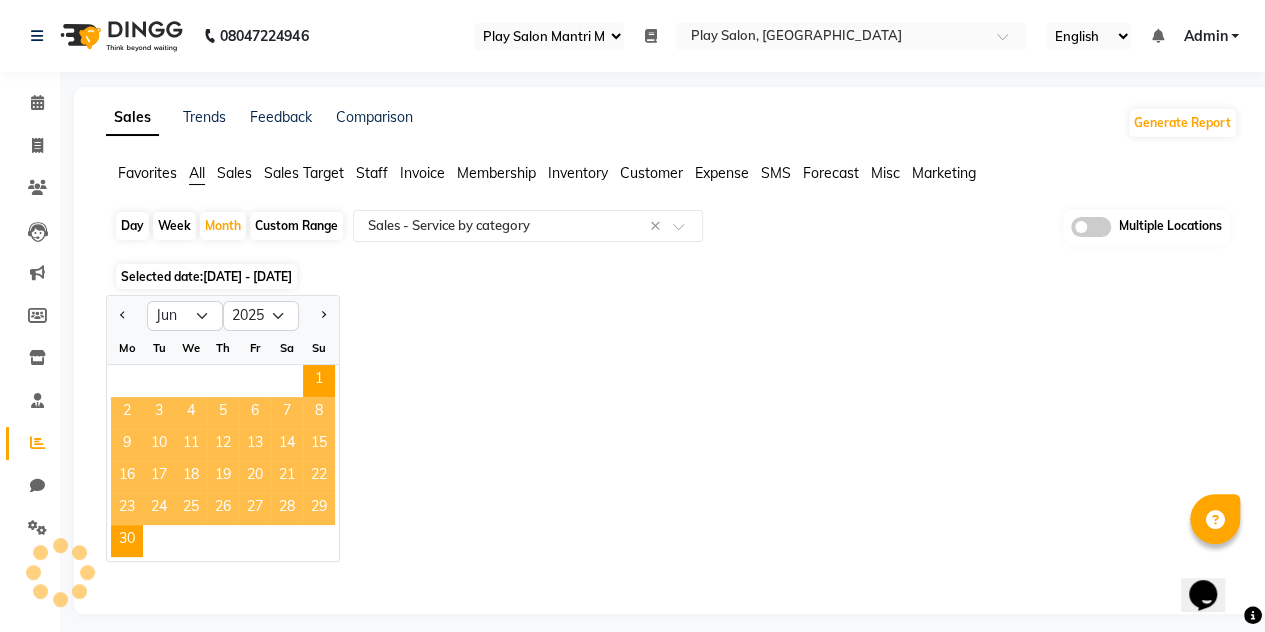 select on "full_report" 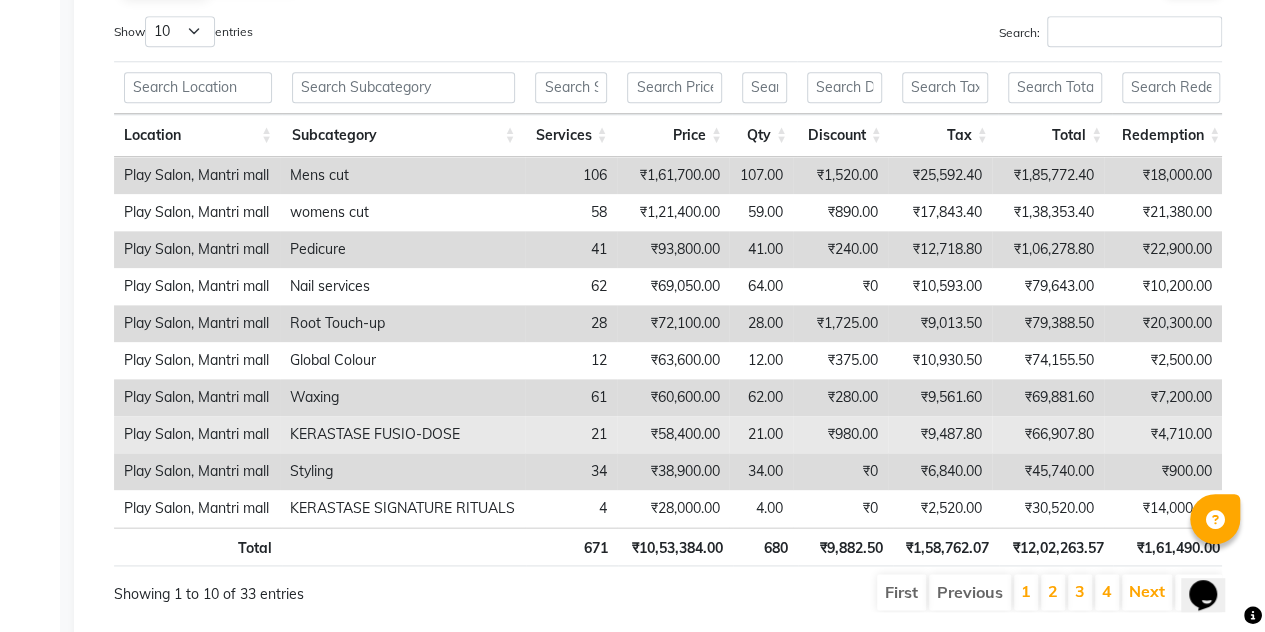 scroll, scrollTop: 1039, scrollLeft: 0, axis: vertical 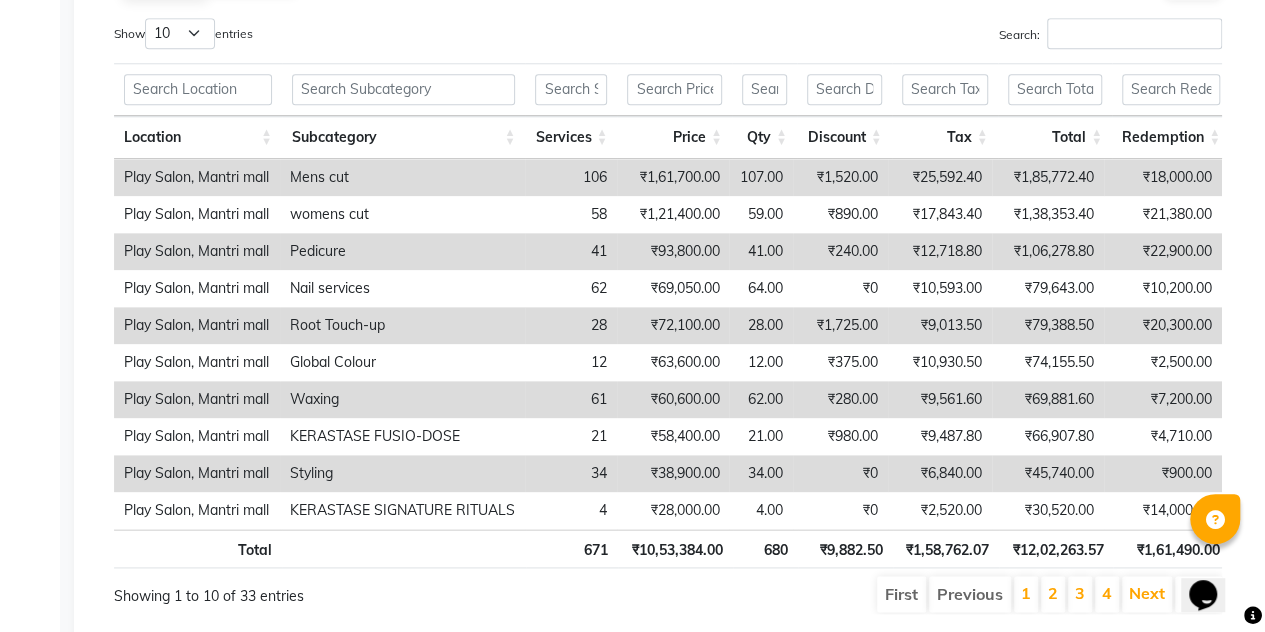 click on "Root Touch-up" at bounding box center (402, 325) 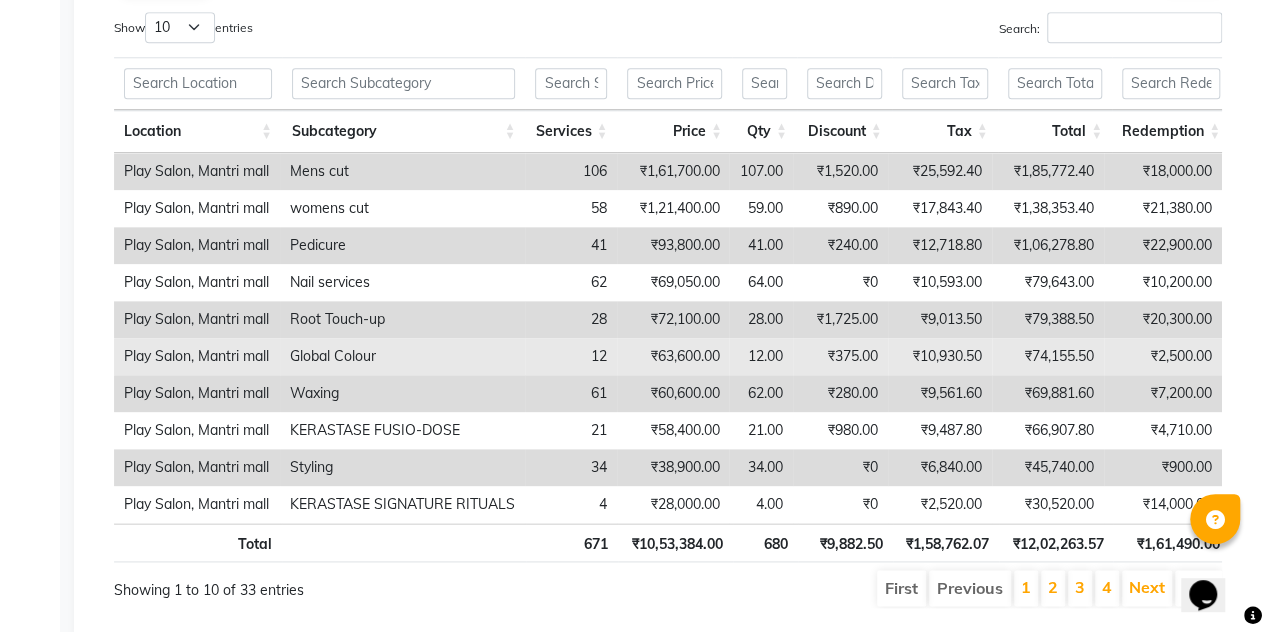 scroll, scrollTop: 980, scrollLeft: 0, axis: vertical 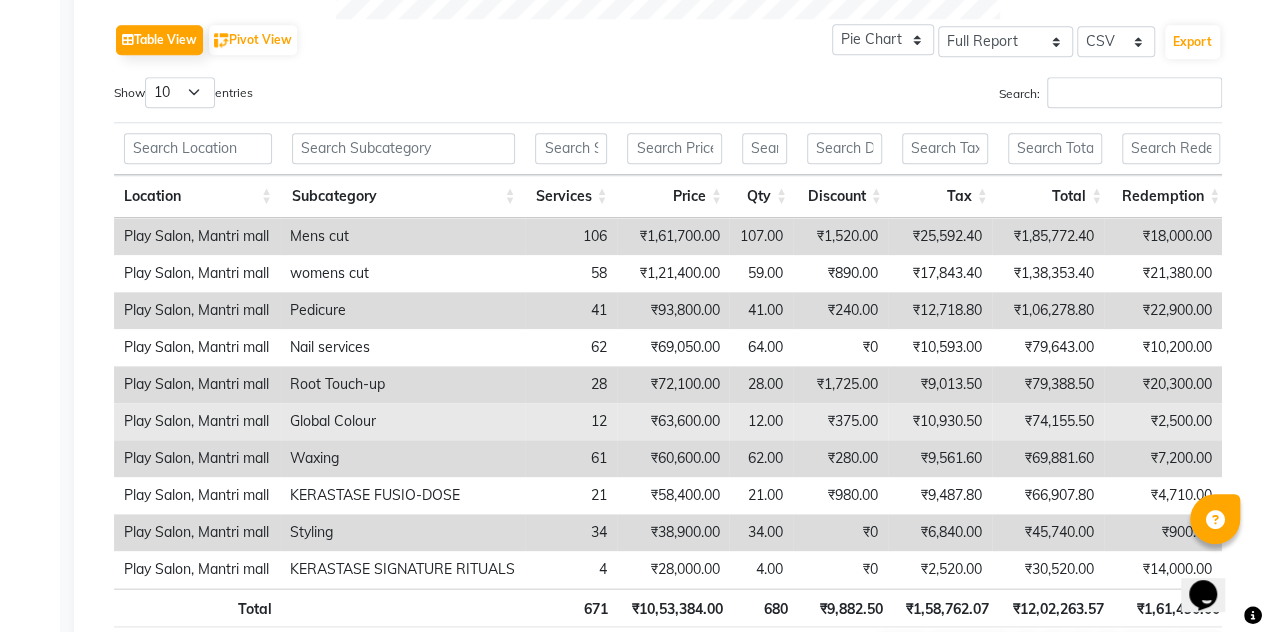 click on "12" at bounding box center (571, 421) 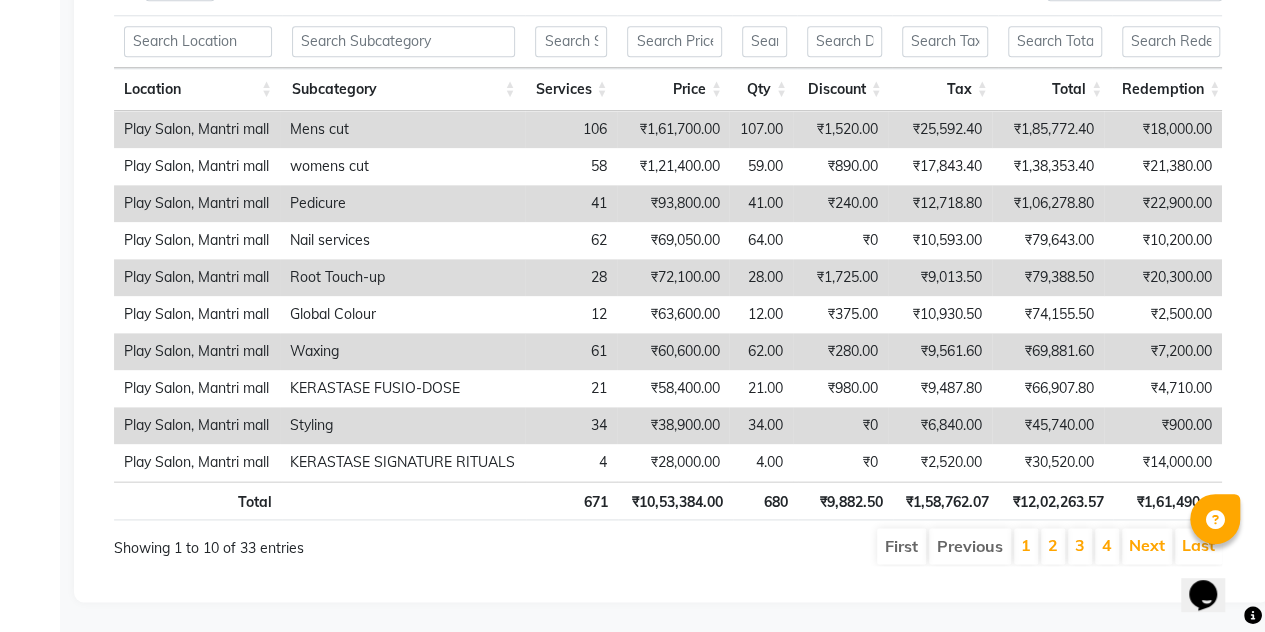 scroll, scrollTop: 1113, scrollLeft: 0, axis: vertical 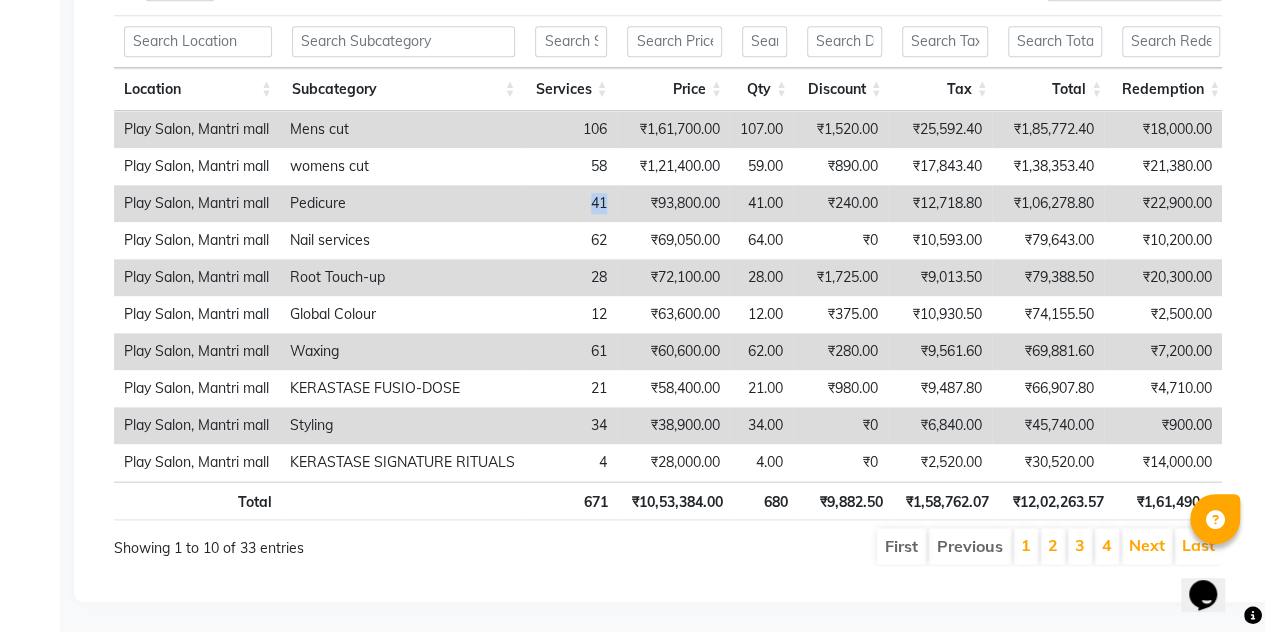 click on "41" at bounding box center [571, 203] 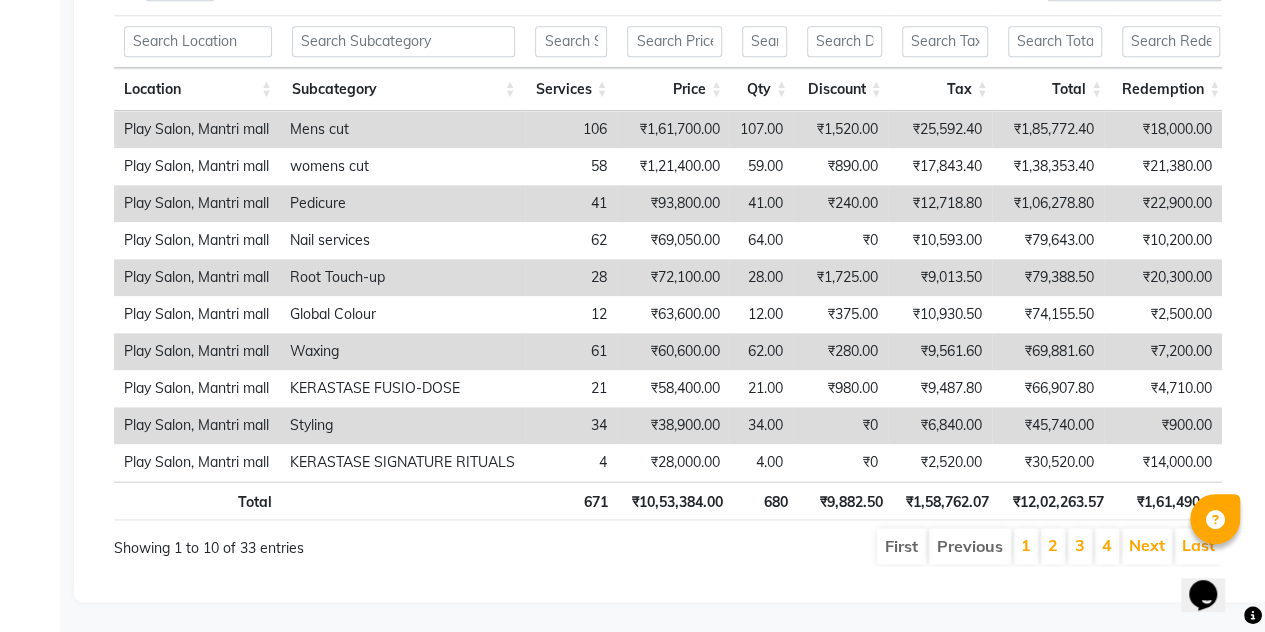 click on "Pedicure" at bounding box center (402, 203) 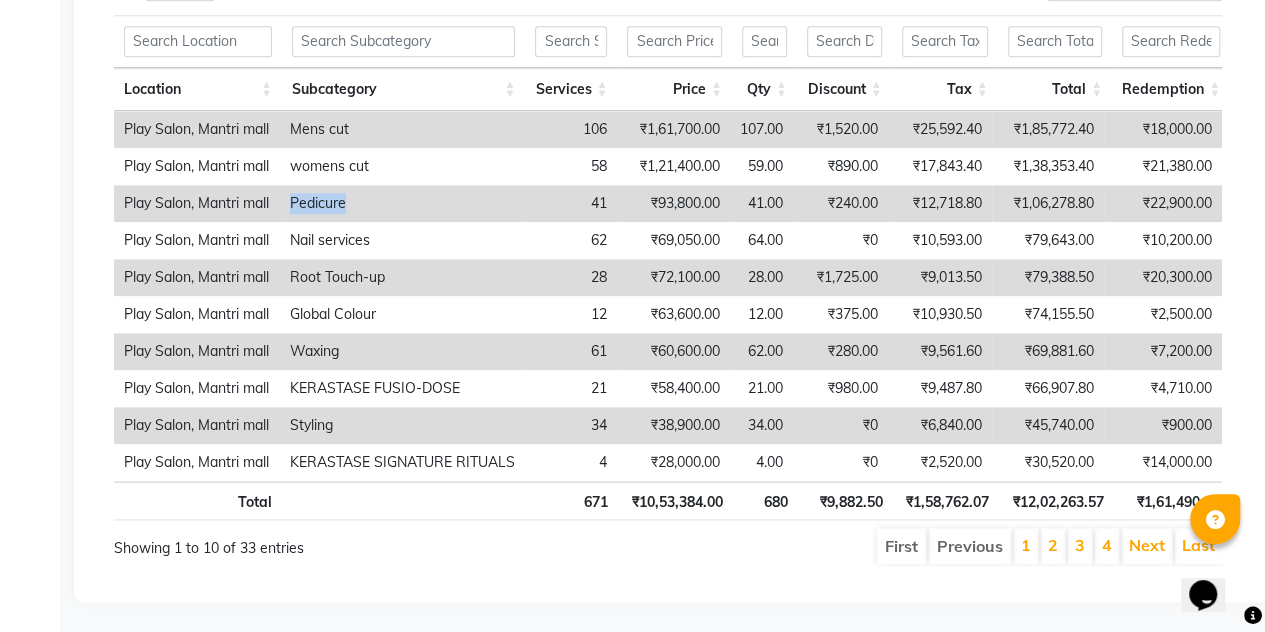 click on "Pedicure" at bounding box center (402, 203) 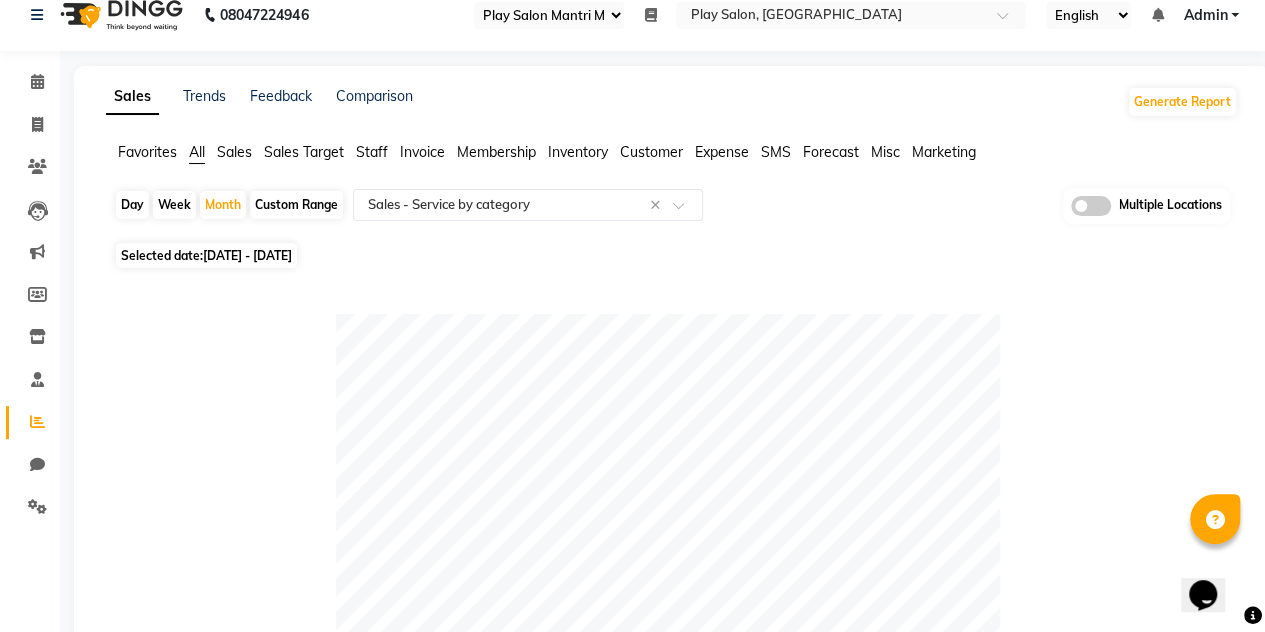 scroll, scrollTop: 0, scrollLeft: 0, axis: both 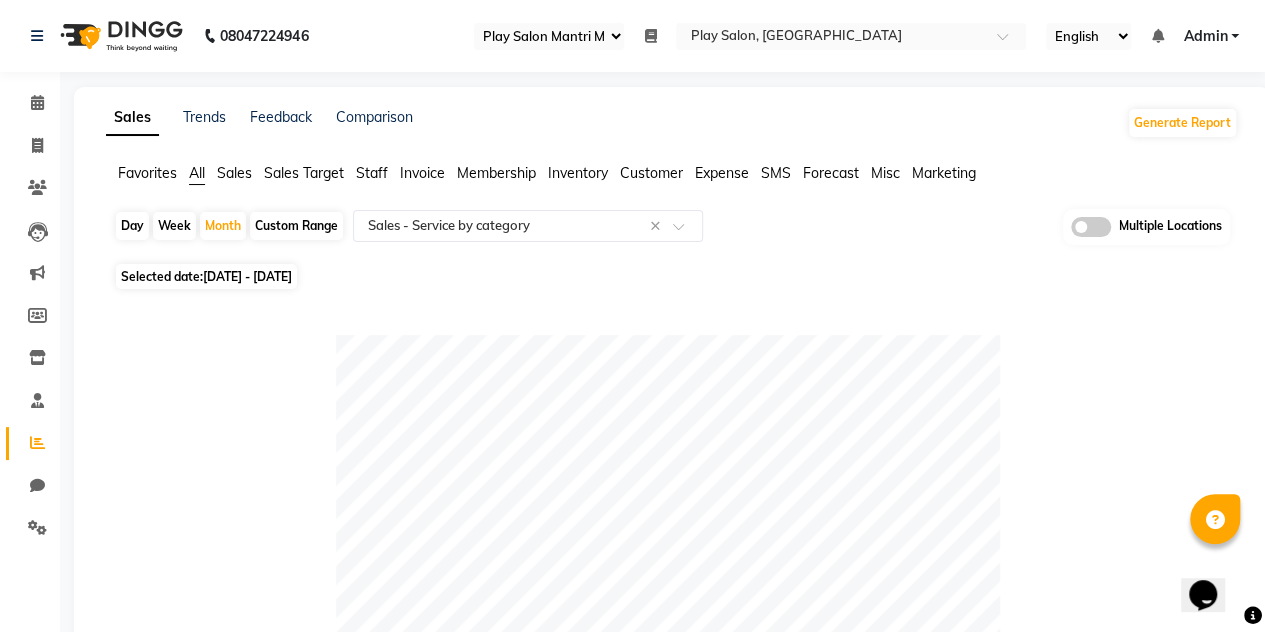 click on "Sales" 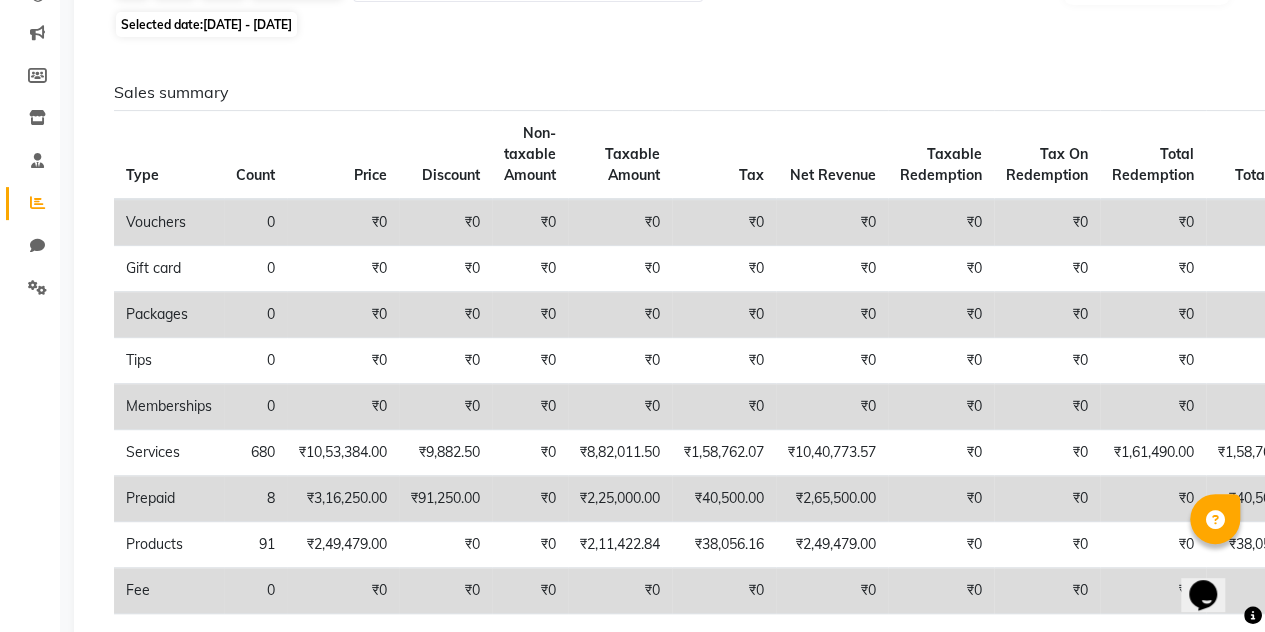 scroll, scrollTop: 0, scrollLeft: 0, axis: both 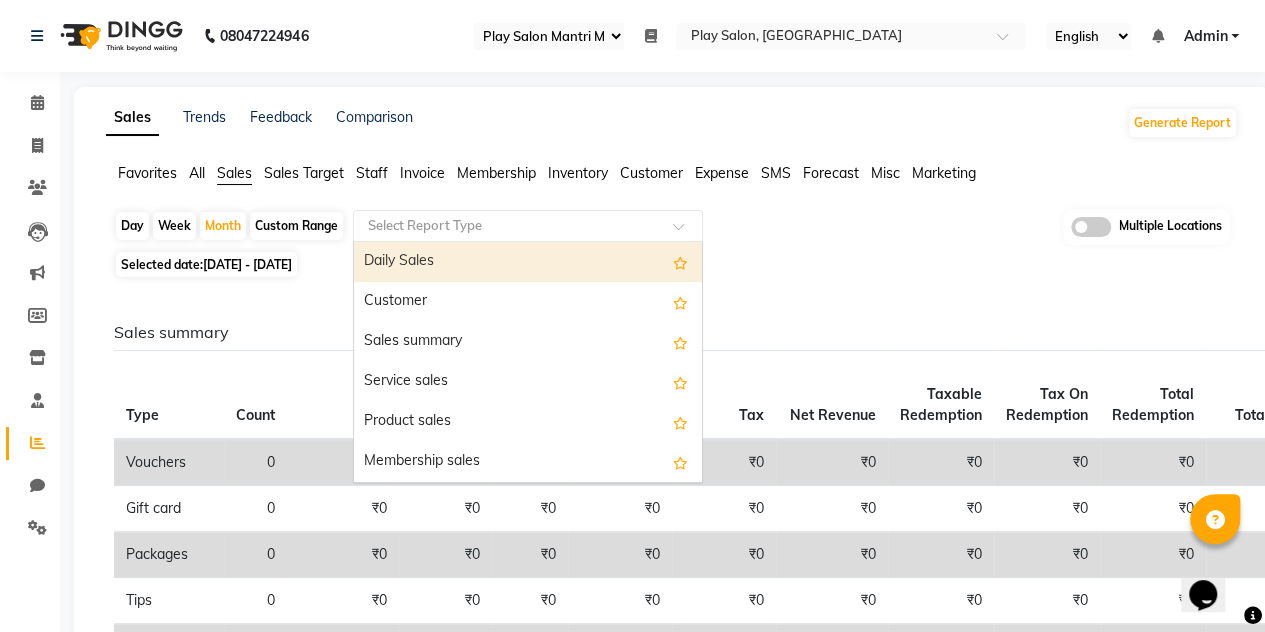 click 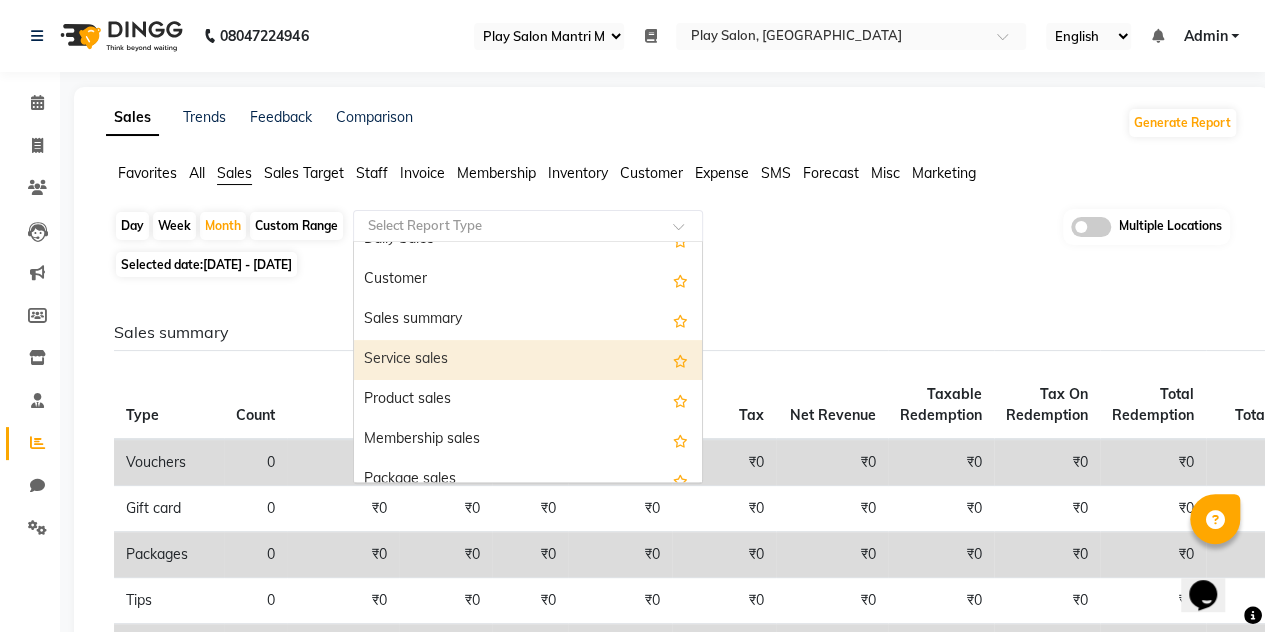 scroll, scrollTop: 37, scrollLeft: 0, axis: vertical 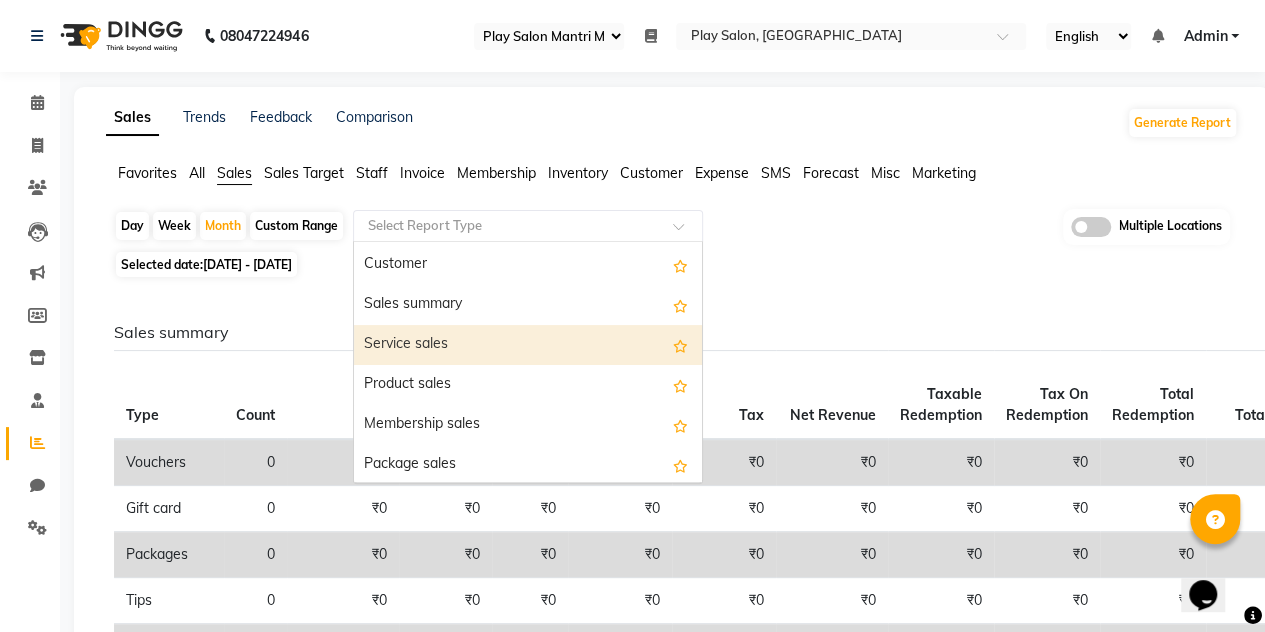 click on "Service sales" at bounding box center [528, 345] 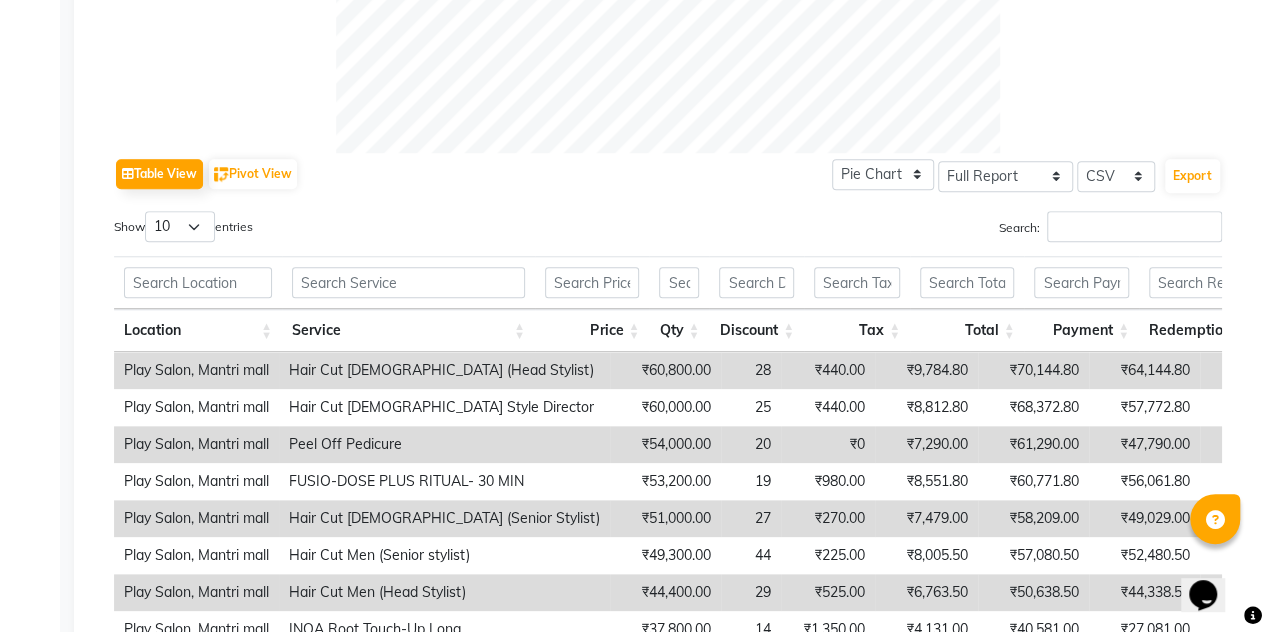 scroll, scrollTop: 838, scrollLeft: 0, axis: vertical 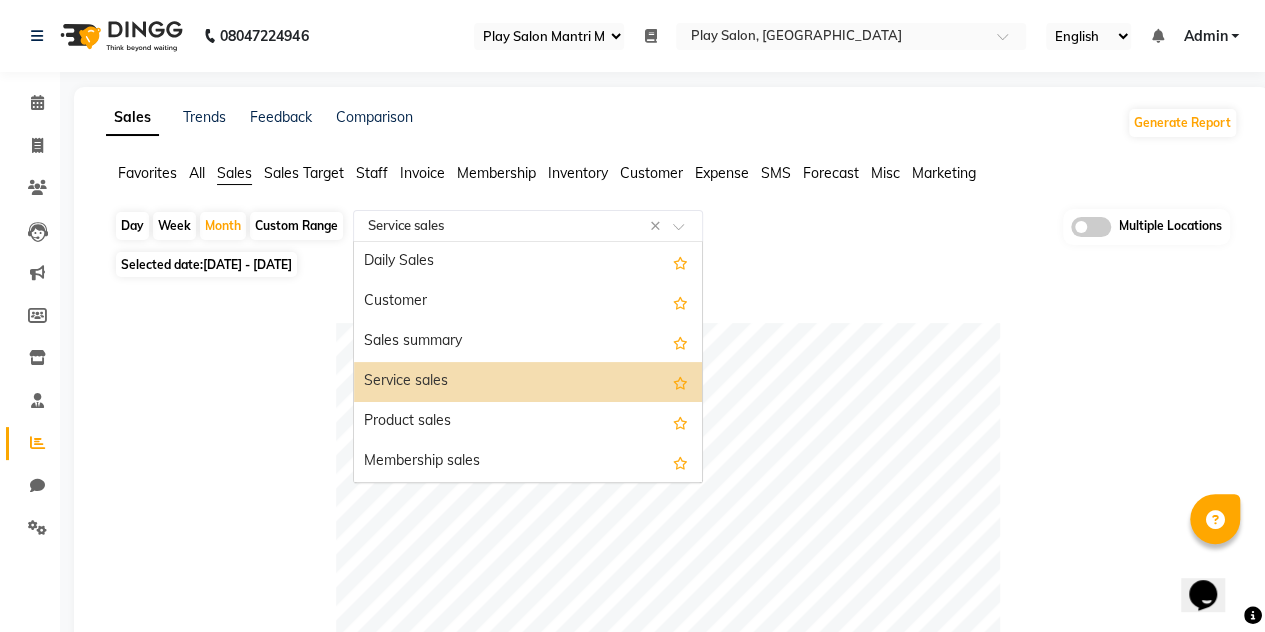 click on "Select Report Type × Service sales ×" 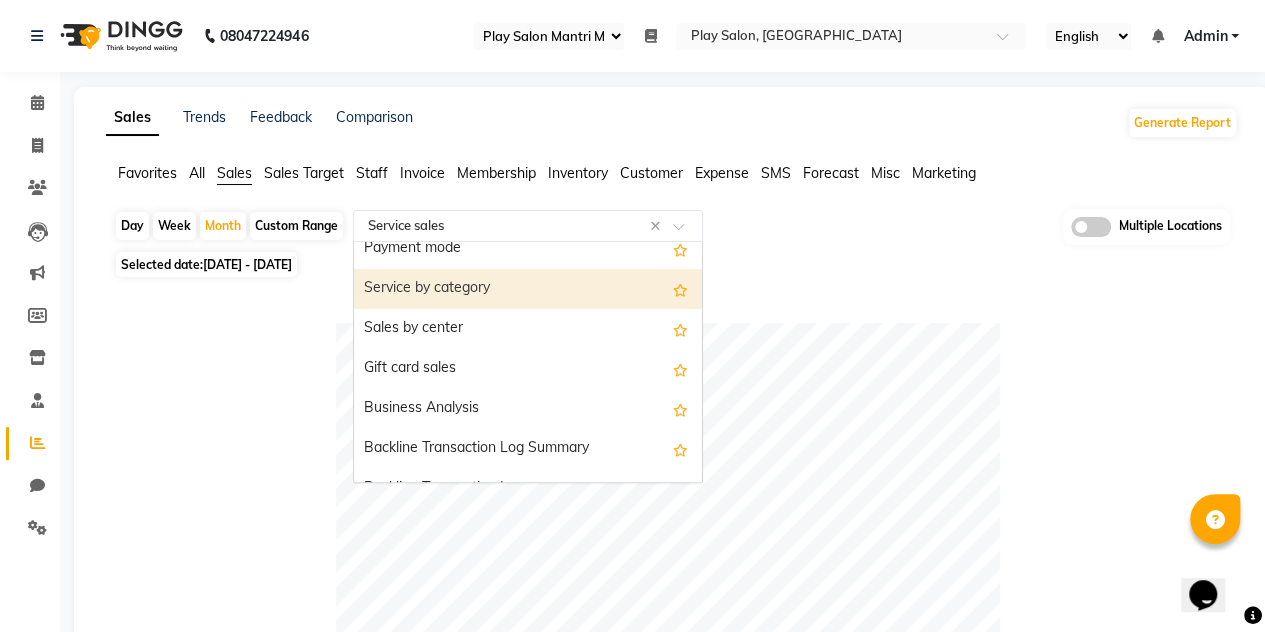 scroll, scrollTop: 377, scrollLeft: 0, axis: vertical 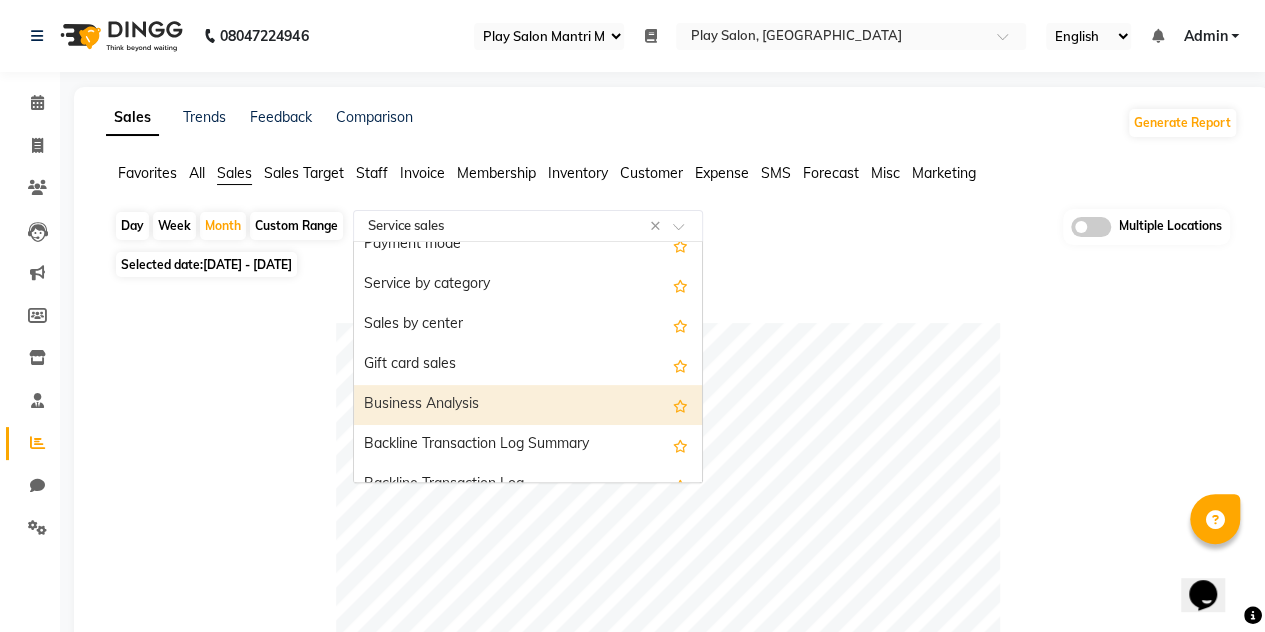 click on "Business Analysis" at bounding box center [528, 405] 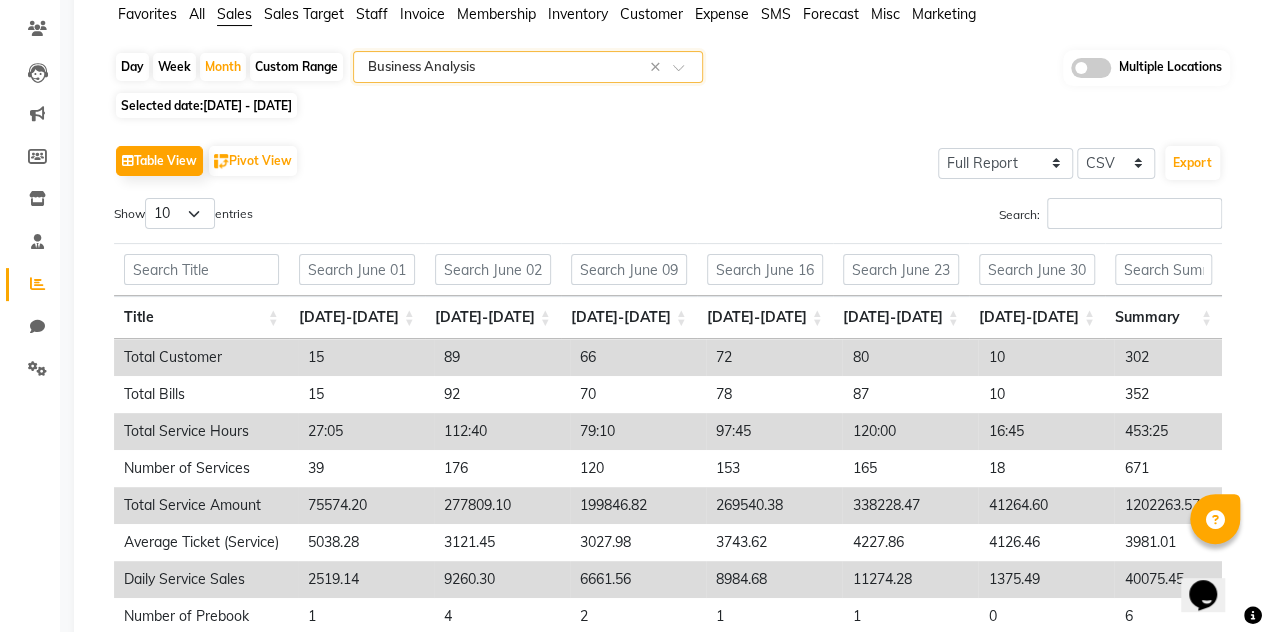 scroll, scrollTop: 0, scrollLeft: 0, axis: both 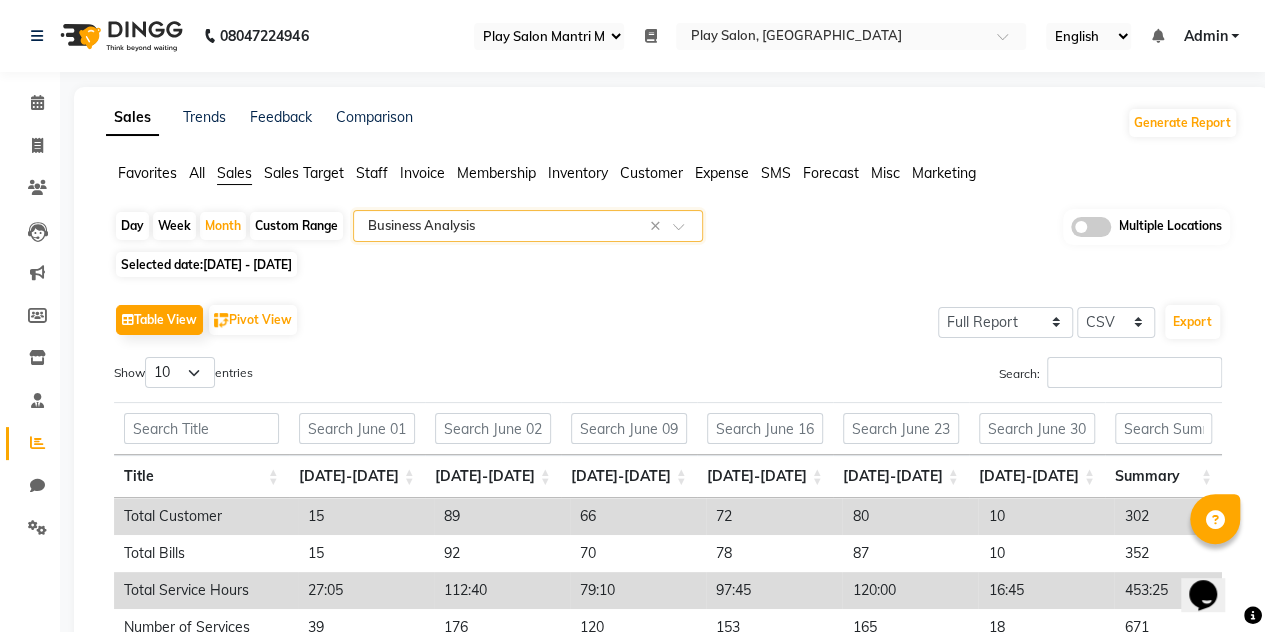 click 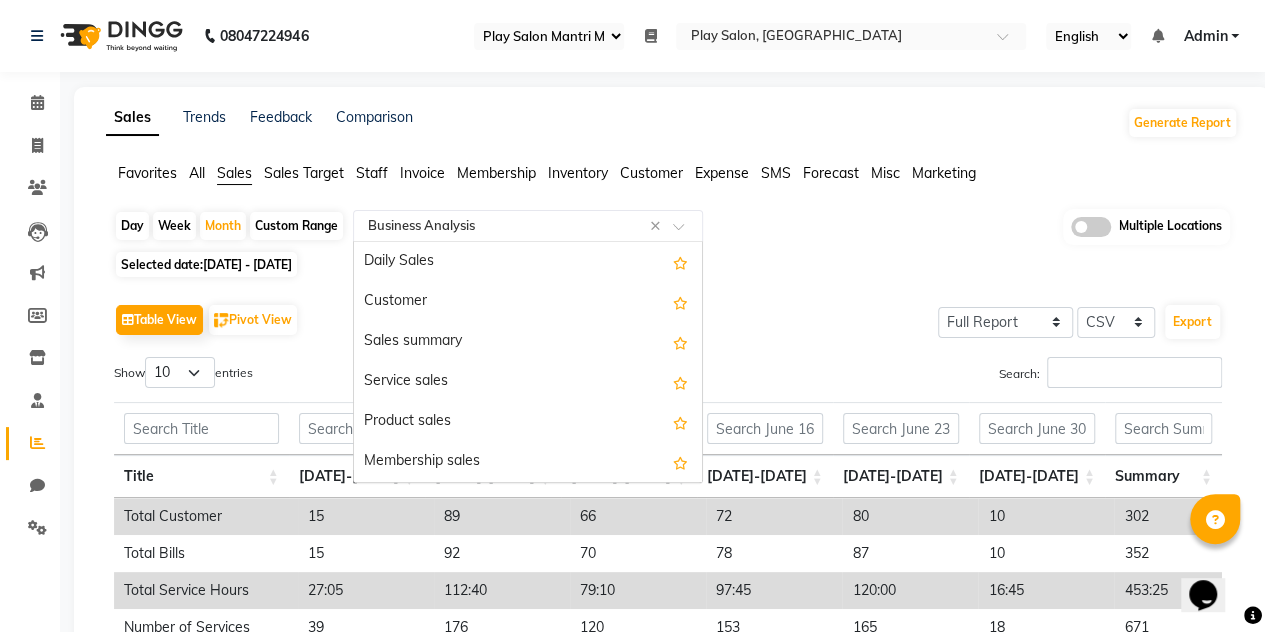 scroll, scrollTop: 480, scrollLeft: 0, axis: vertical 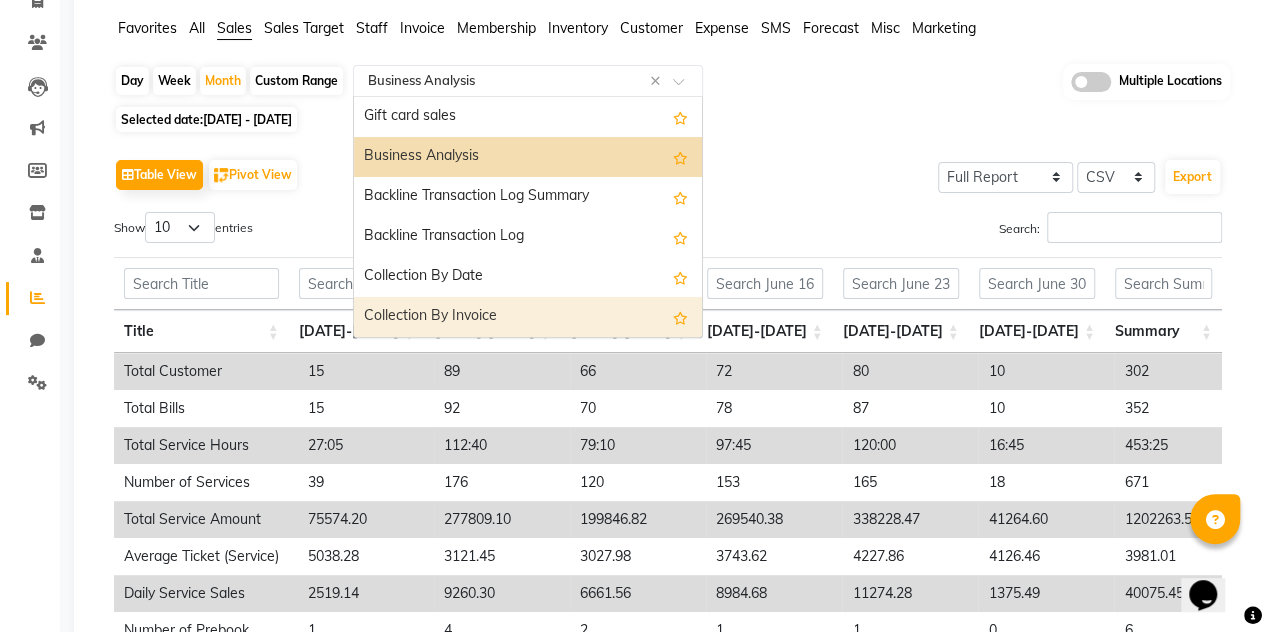 click on "Collection By Invoice" at bounding box center (528, 317) 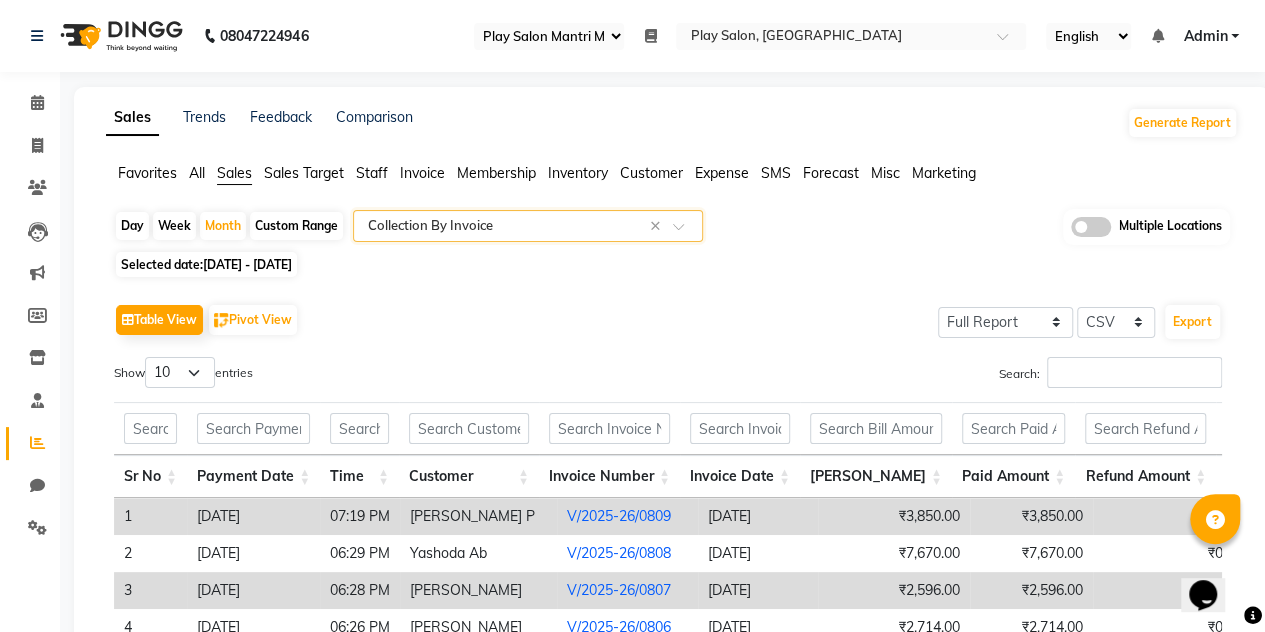 scroll, scrollTop: 108, scrollLeft: 0, axis: vertical 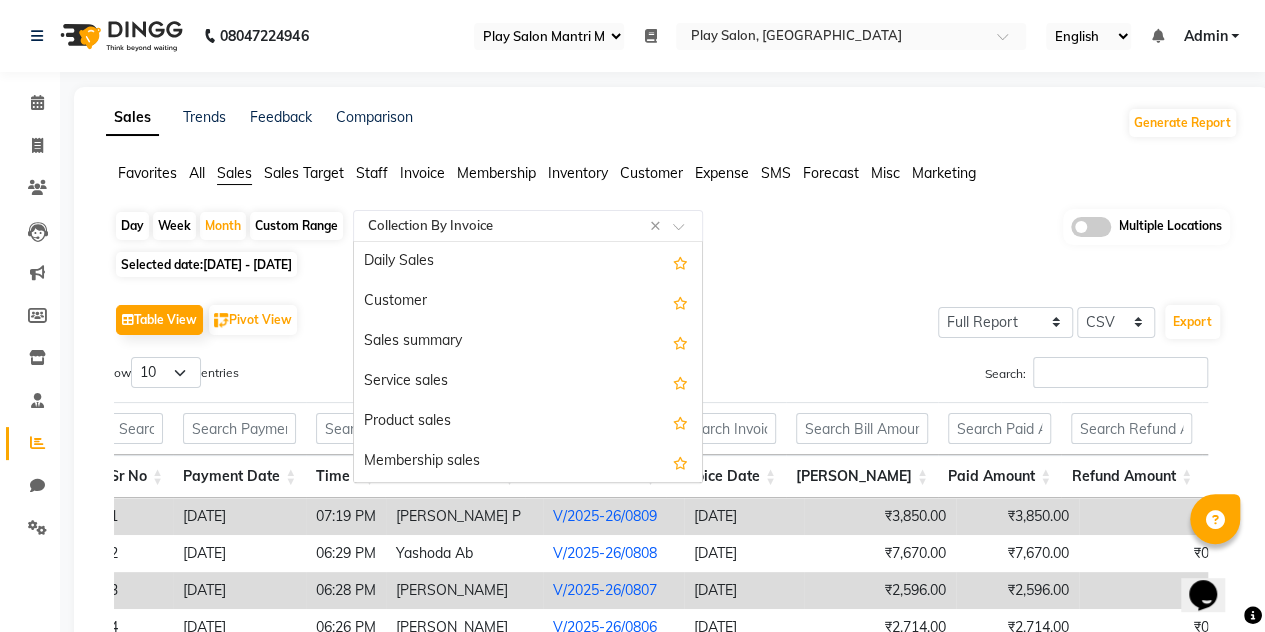 click 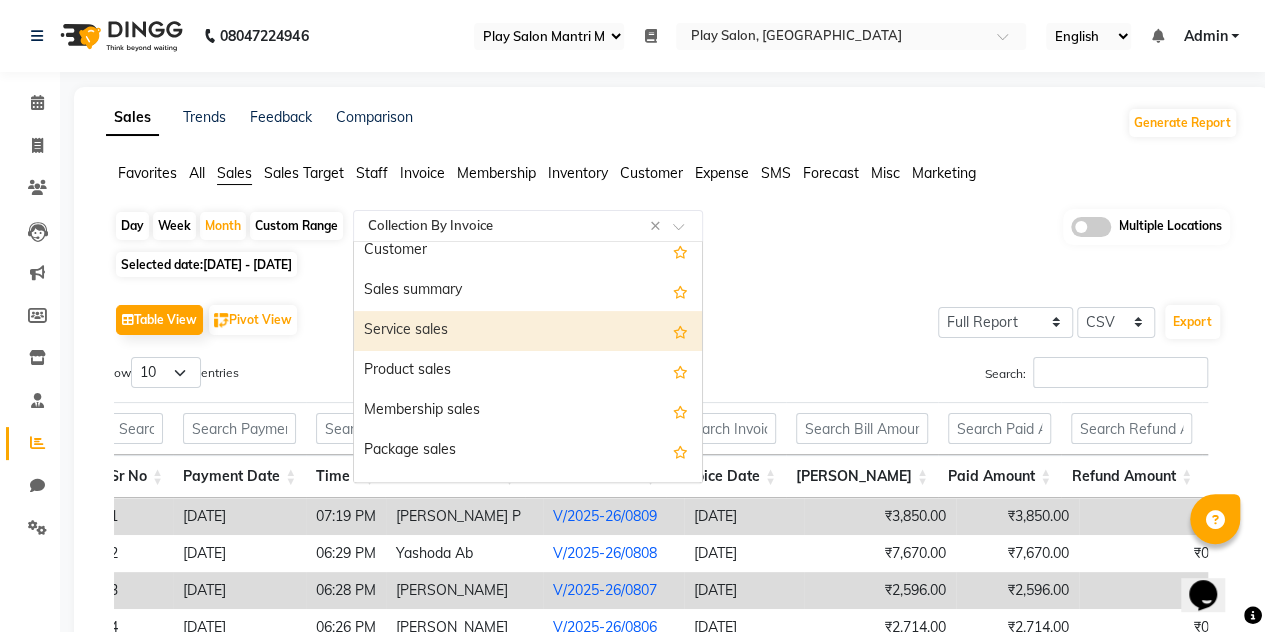 scroll, scrollTop: 0, scrollLeft: 0, axis: both 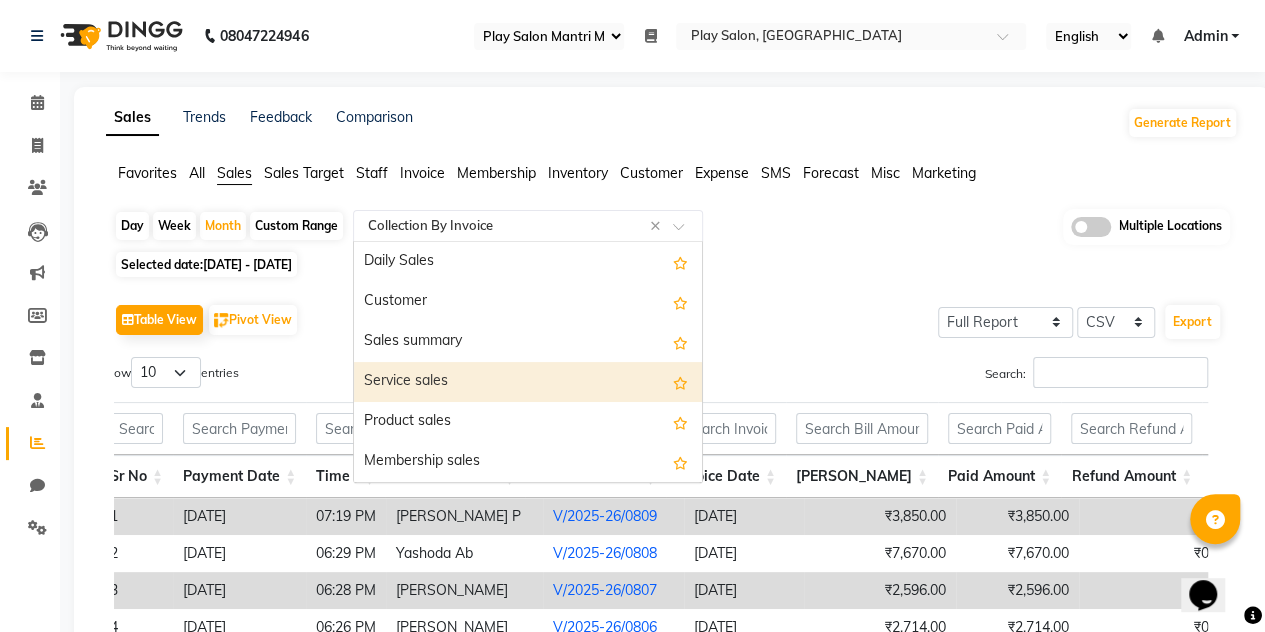 click on "Service sales" at bounding box center (528, 382) 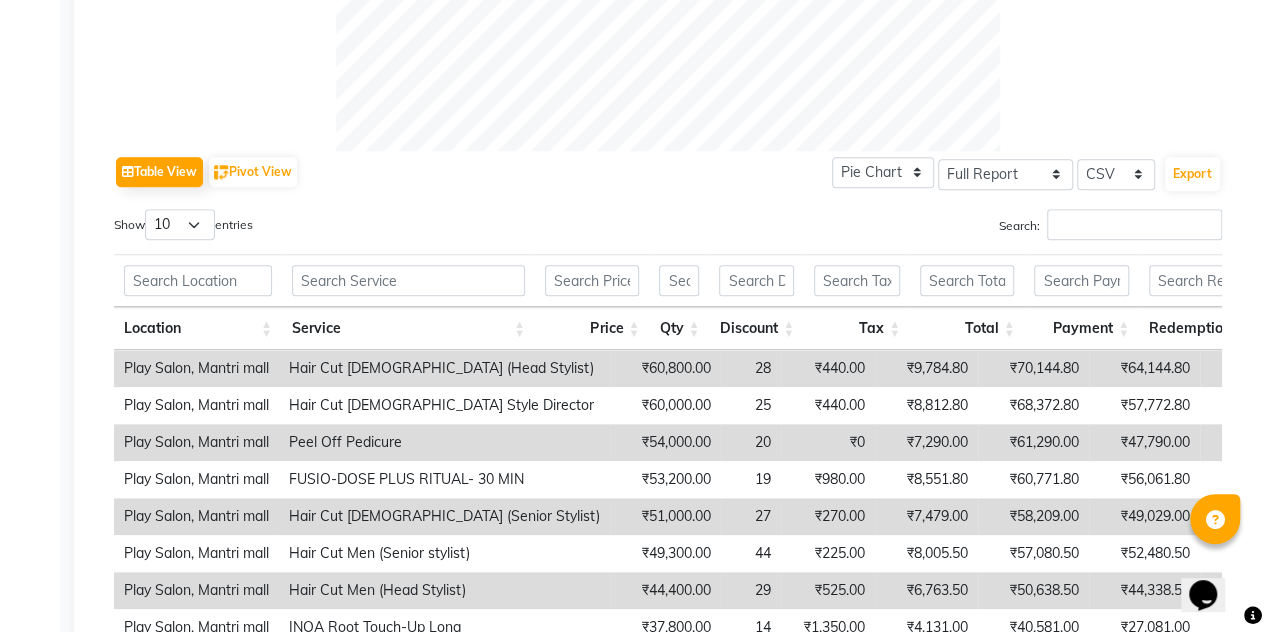 scroll, scrollTop: 837, scrollLeft: 0, axis: vertical 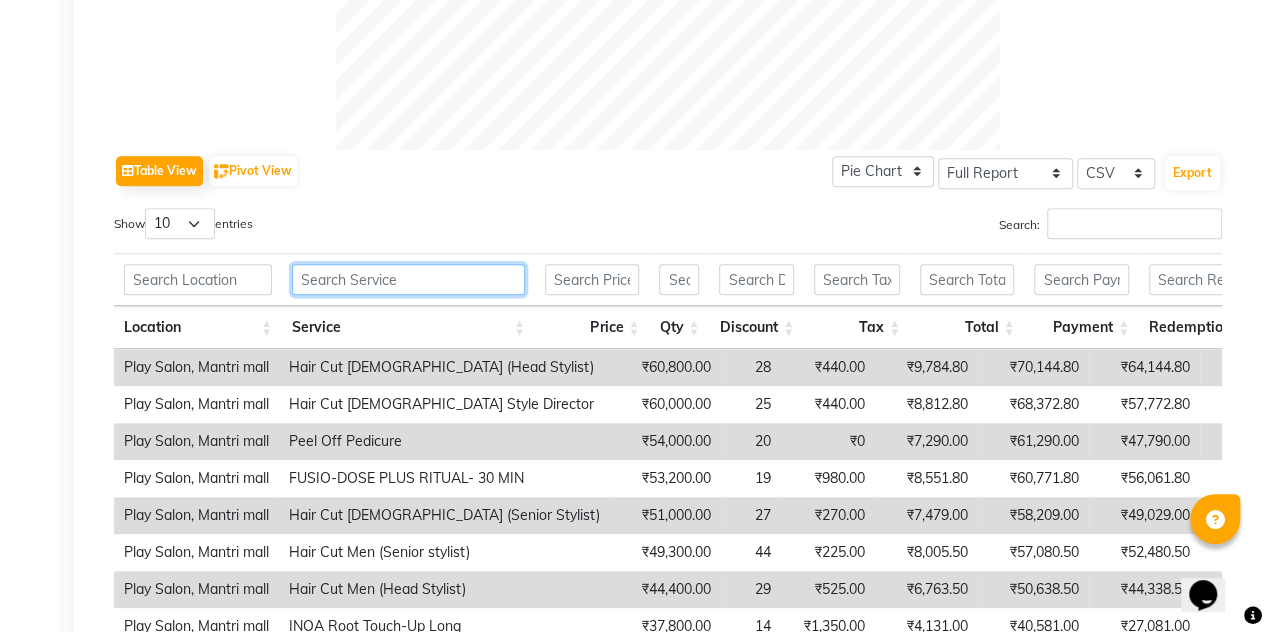 click at bounding box center (408, 279) 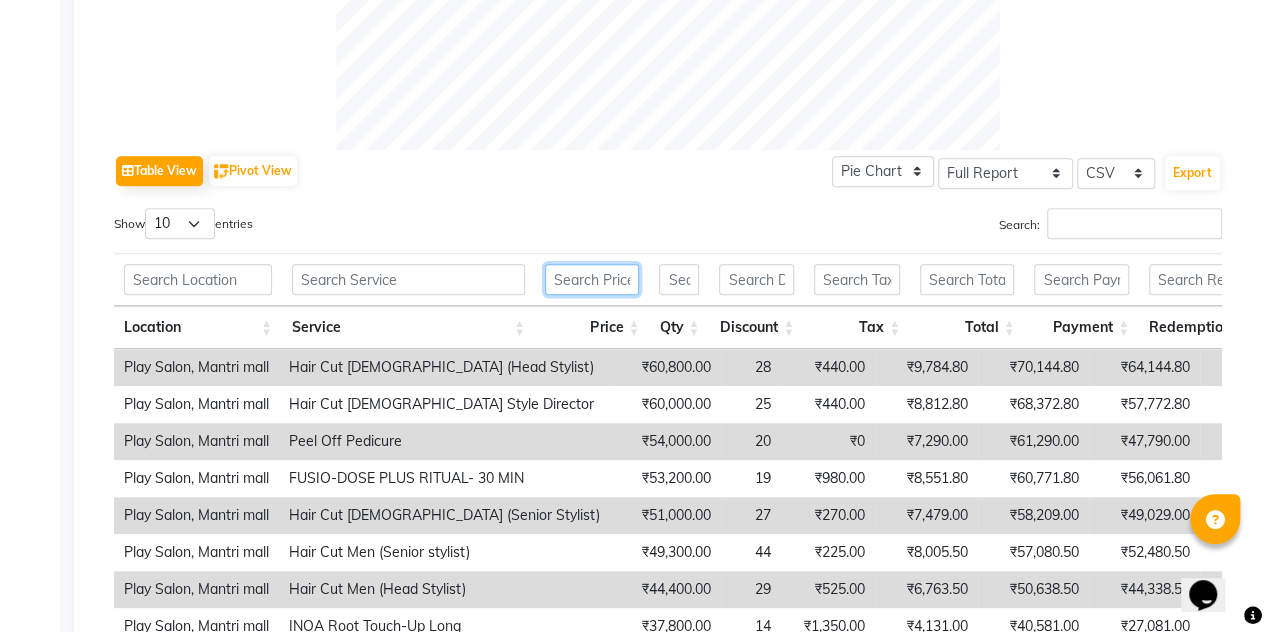click at bounding box center (592, 279) 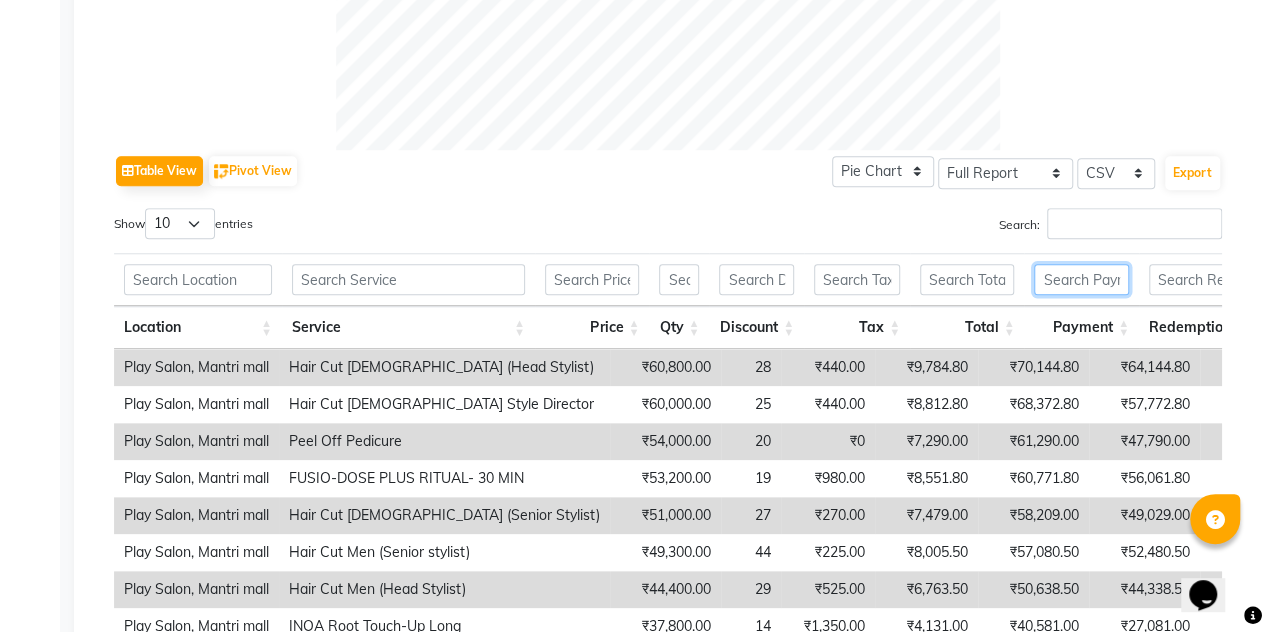 click at bounding box center (1081, 279) 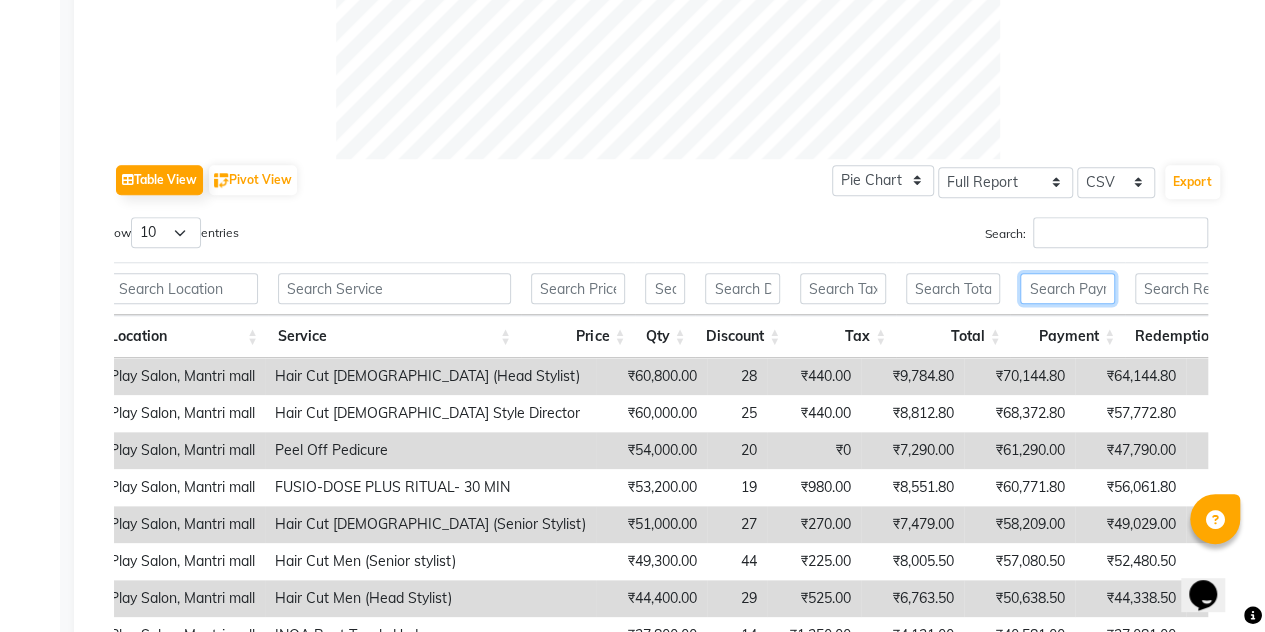 scroll, scrollTop: 829, scrollLeft: 0, axis: vertical 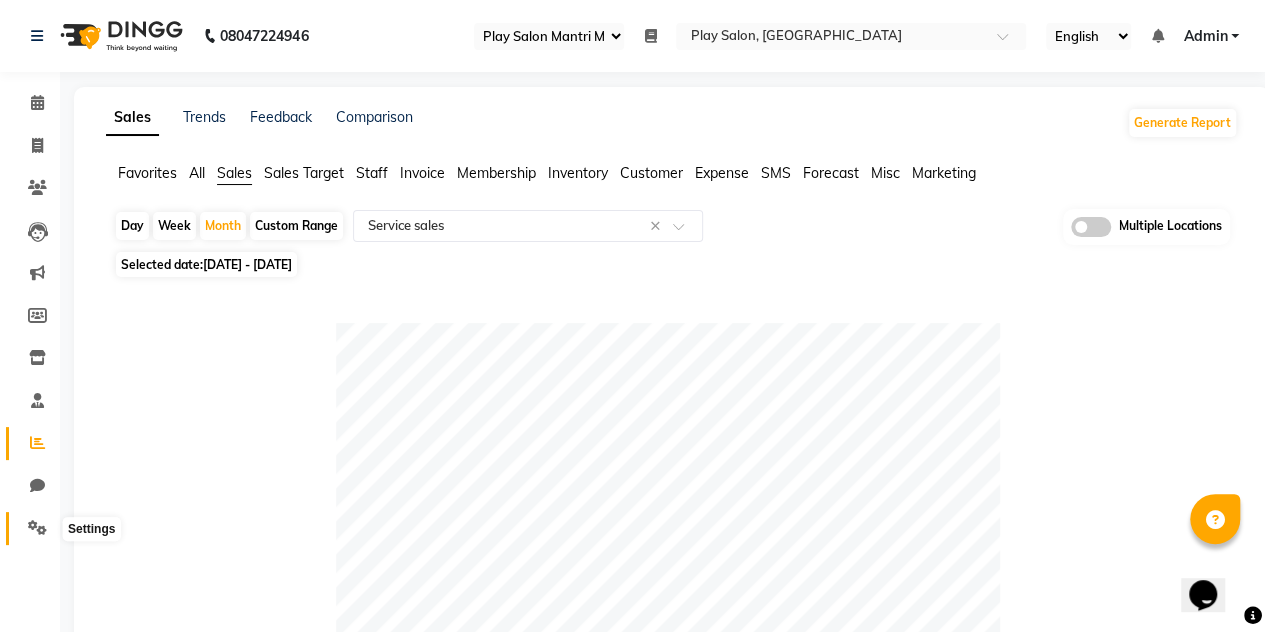 click 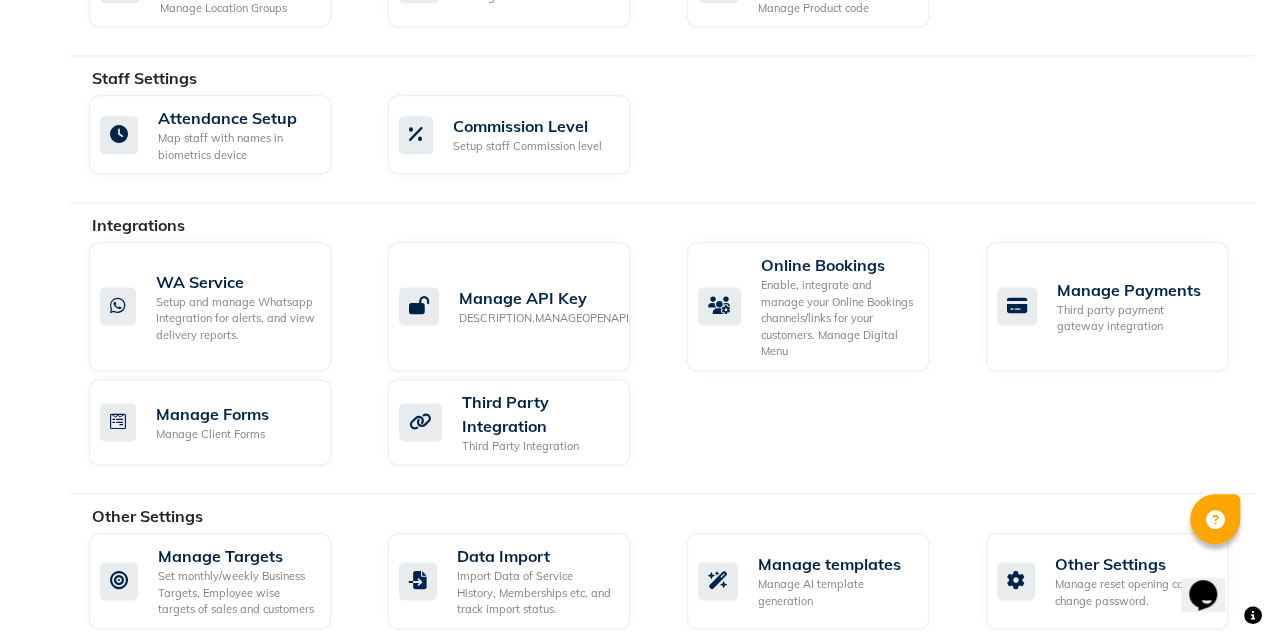 scroll, scrollTop: 1156, scrollLeft: 0, axis: vertical 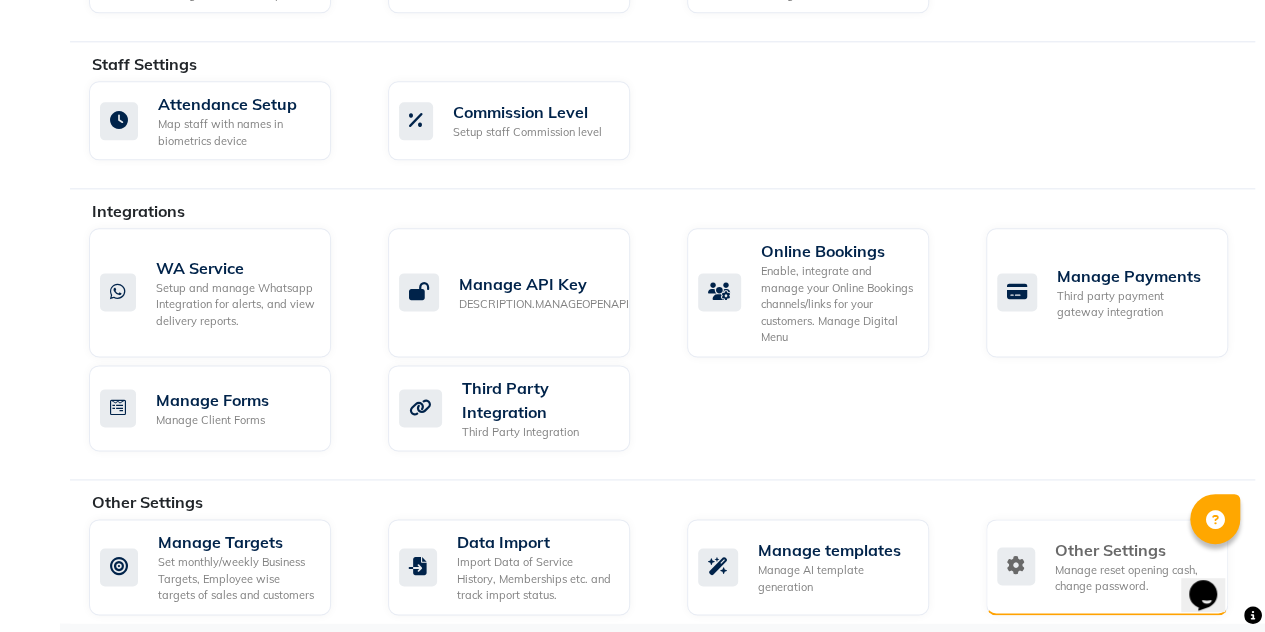 click on "Manage reset opening cash, change password." 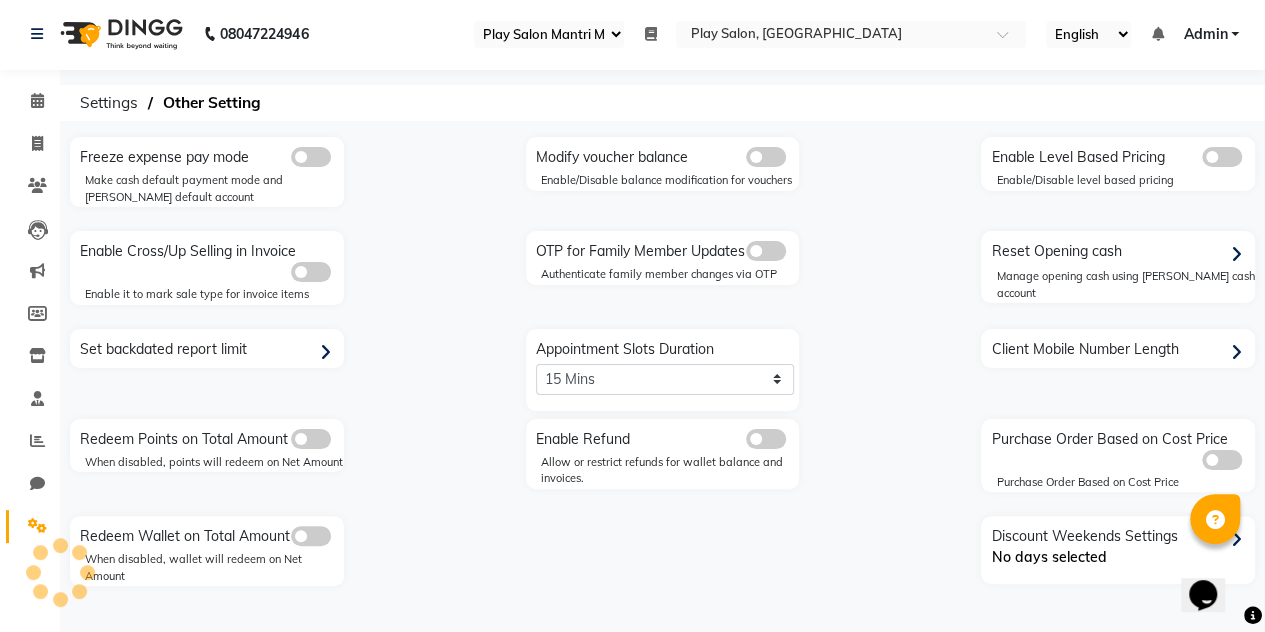 scroll, scrollTop: 0, scrollLeft: 0, axis: both 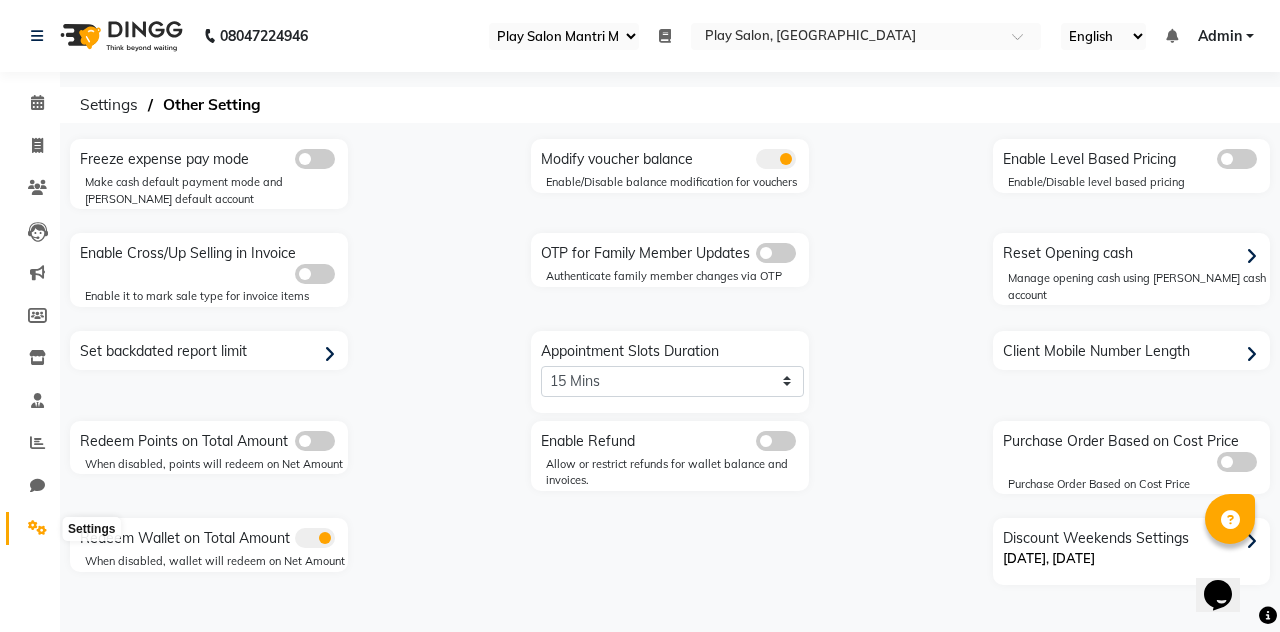 click 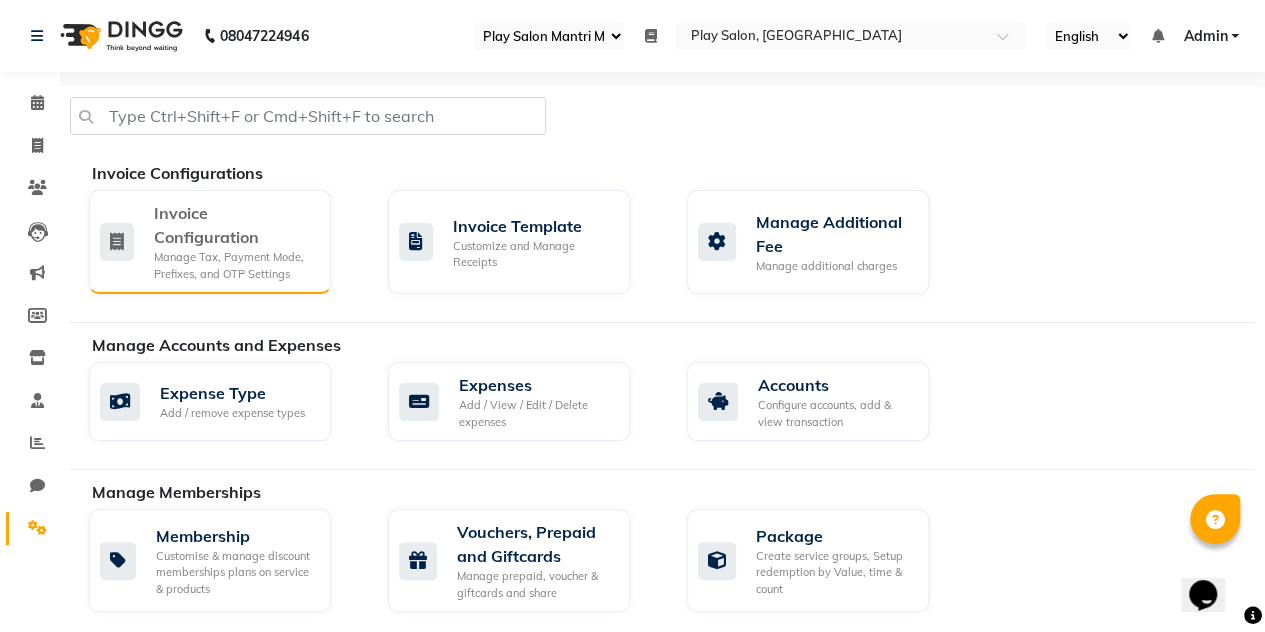 click on "Invoice Configuration" 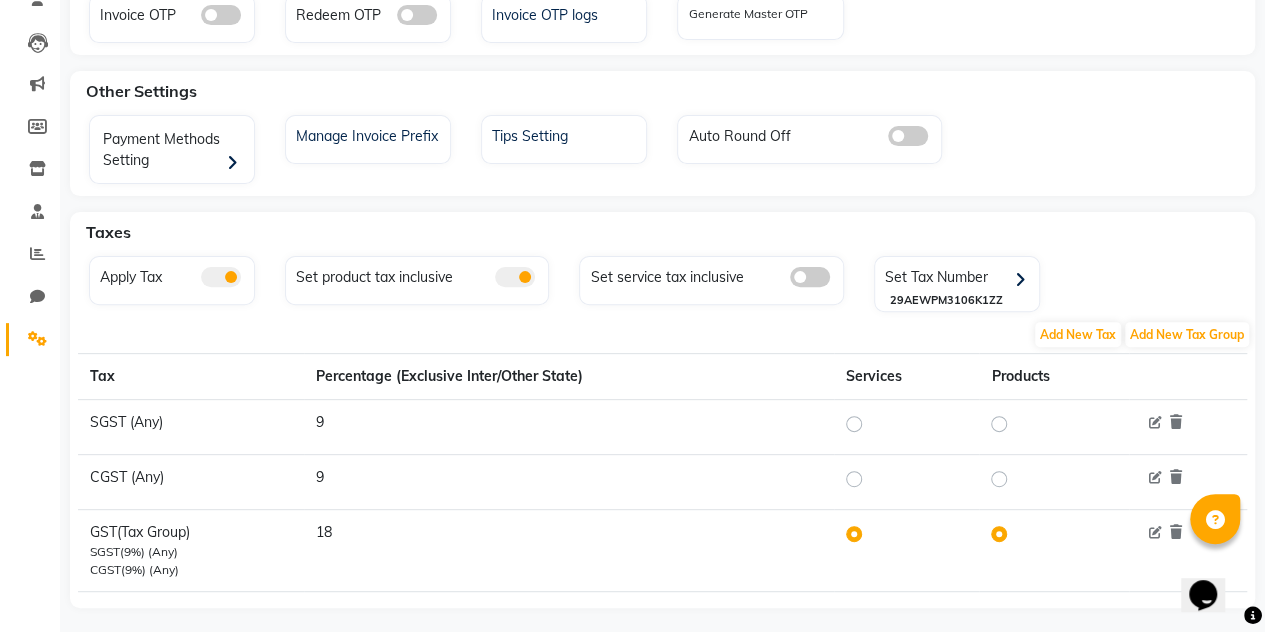 scroll, scrollTop: 206, scrollLeft: 0, axis: vertical 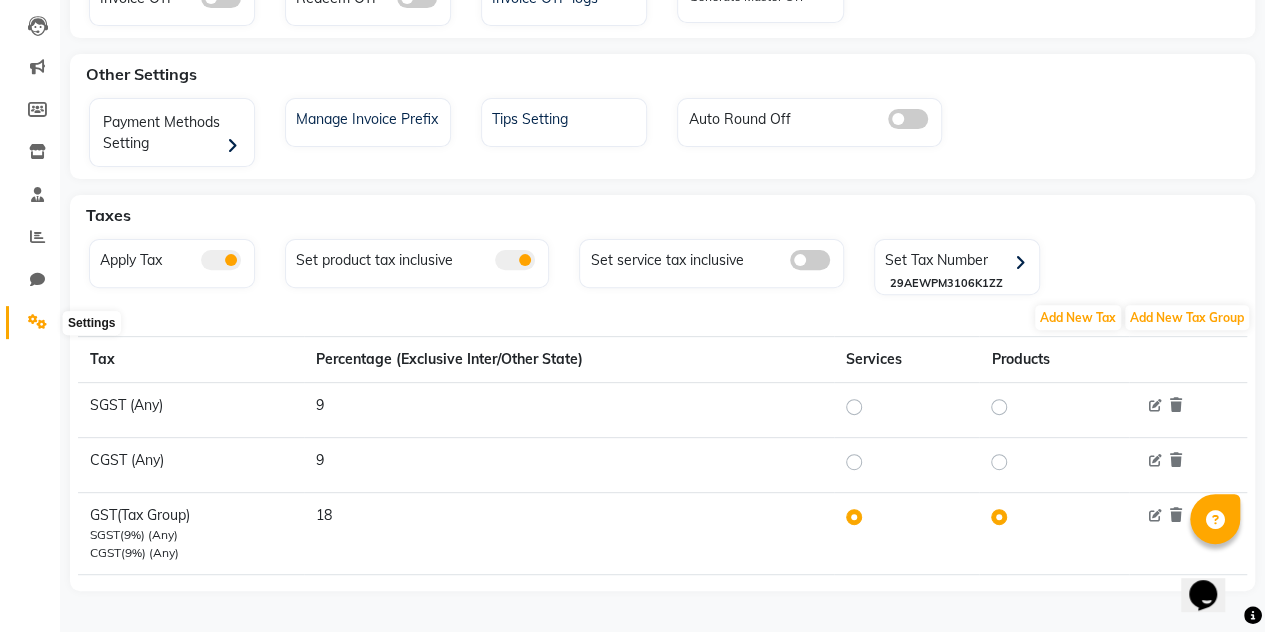 click 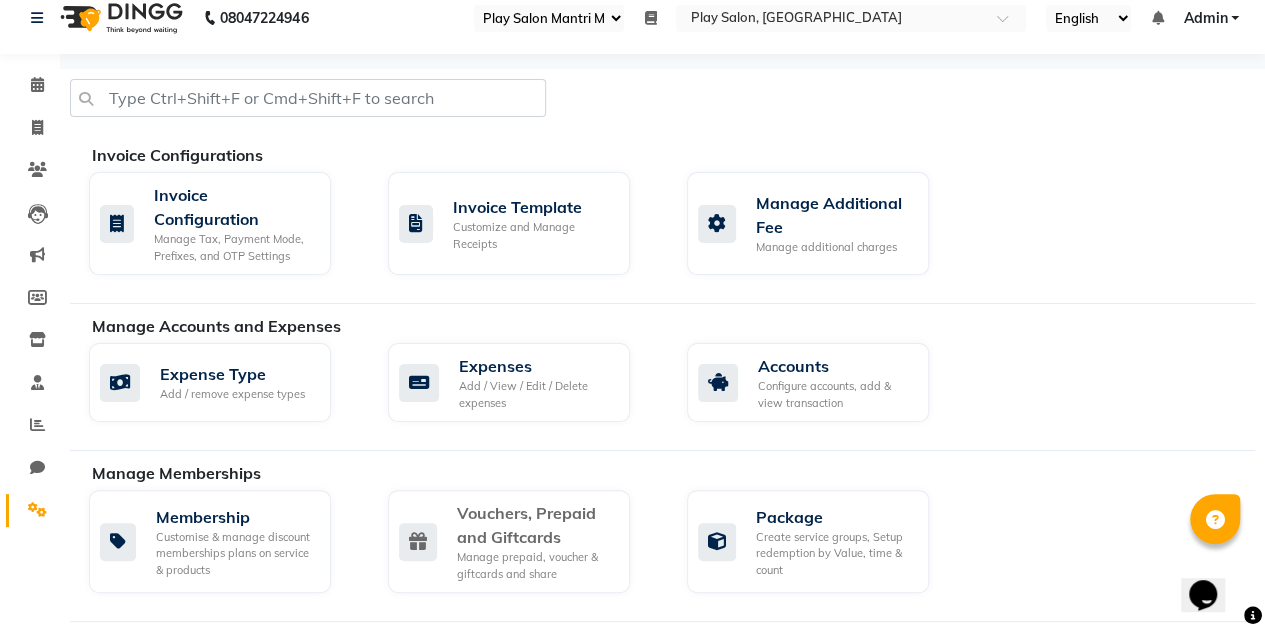 scroll, scrollTop: 0, scrollLeft: 0, axis: both 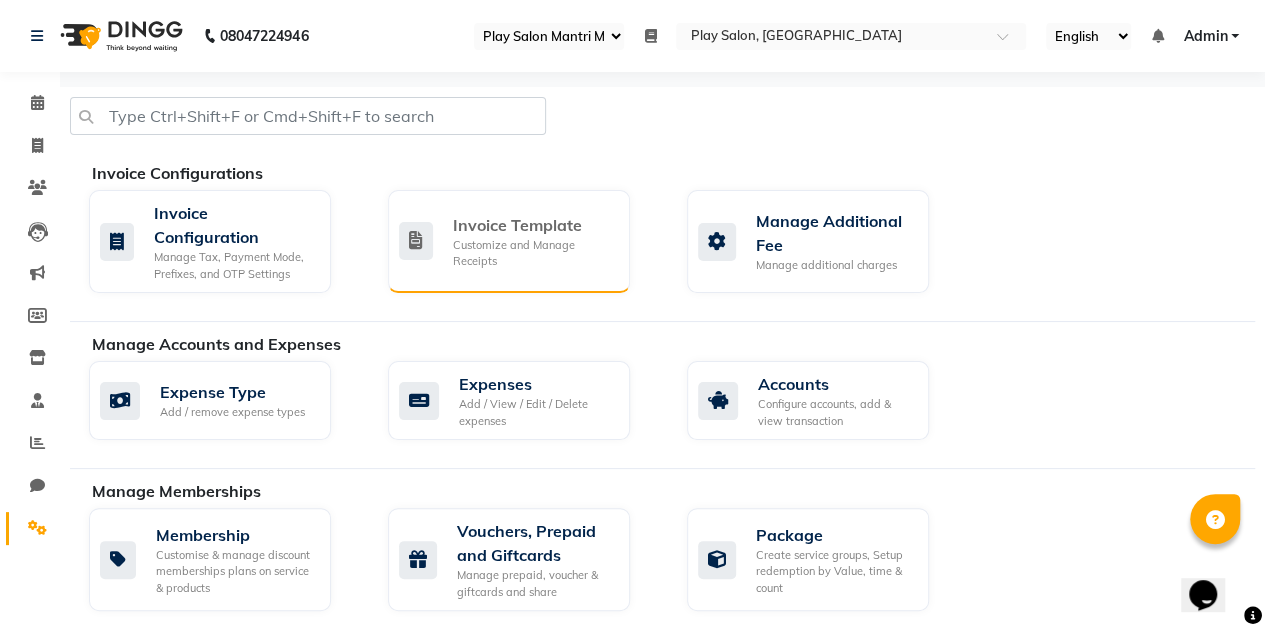 click on "Customize and Manage Receipts" 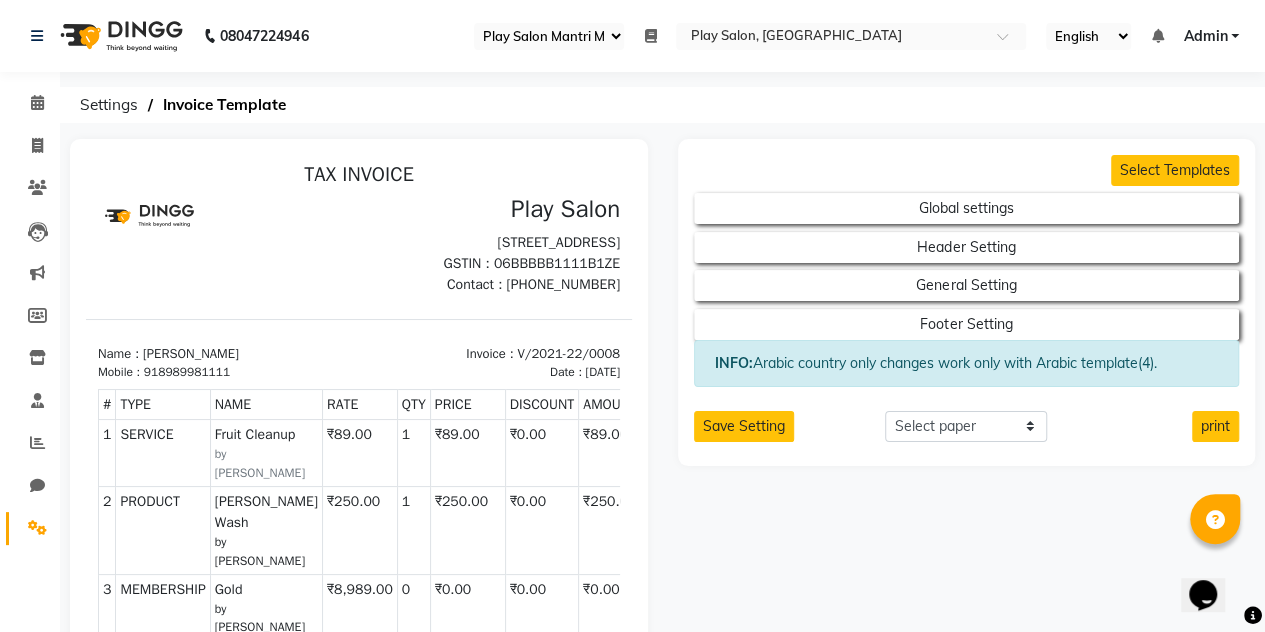 scroll, scrollTop: 0, scrollLeft: 0, axis: both 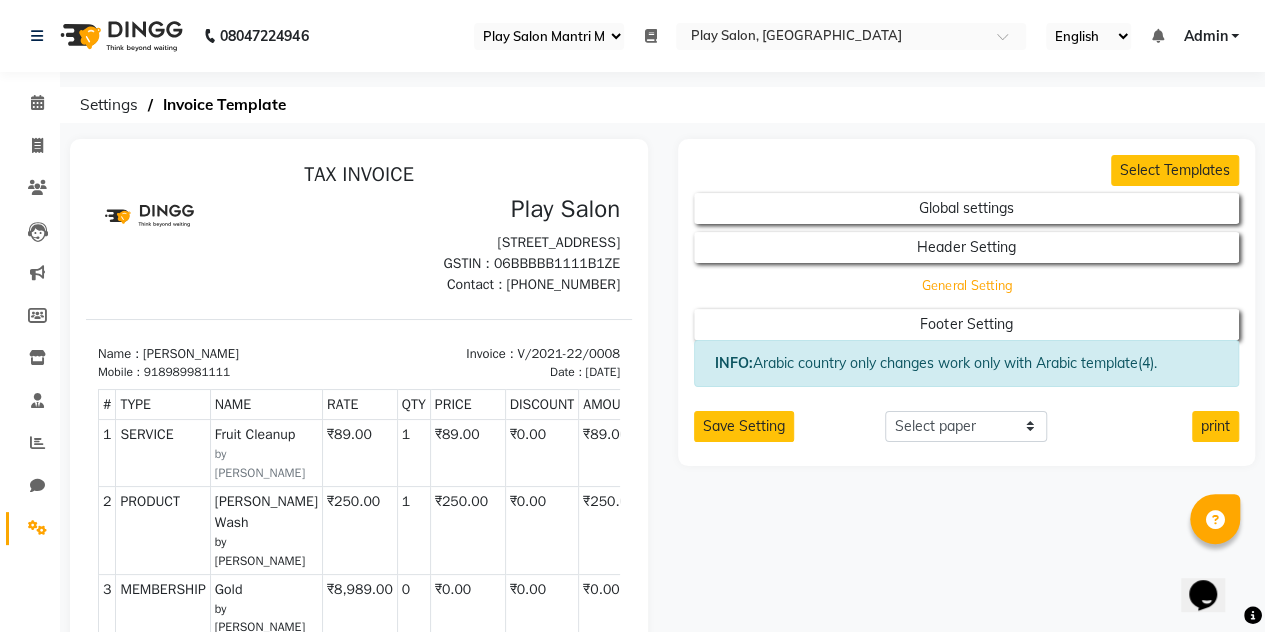 click on "General Setting" at bounding box center (967, 208) 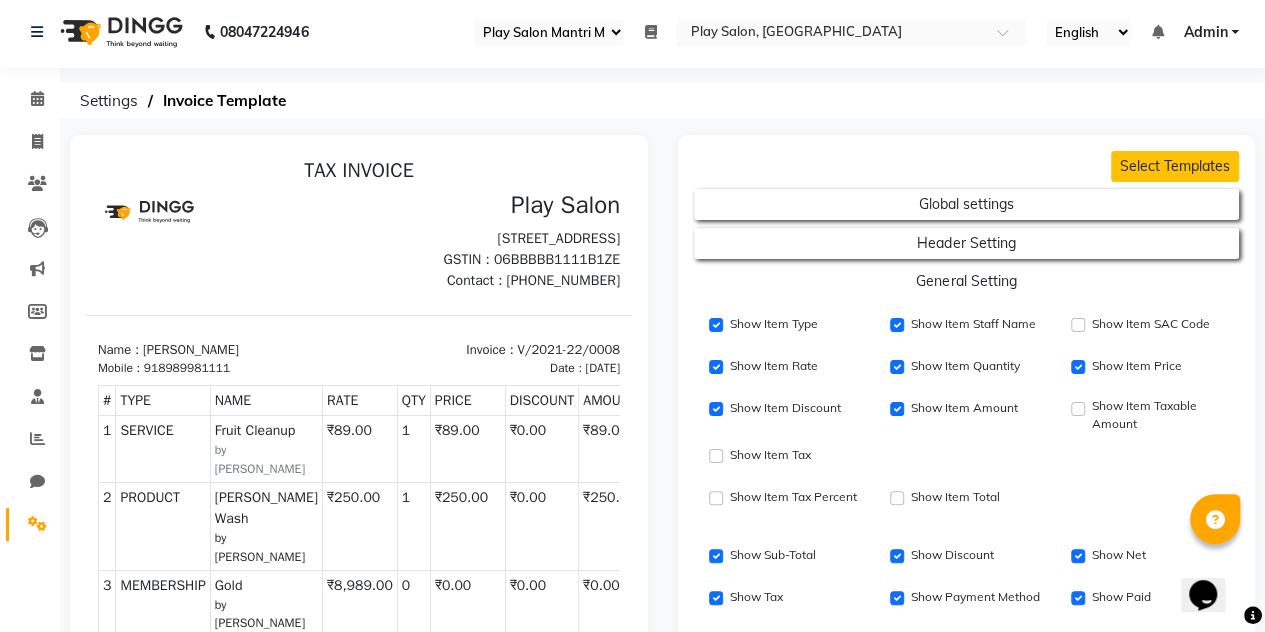 scroll, scrollTop: 3, scrollLeft: 0, axis: vertical 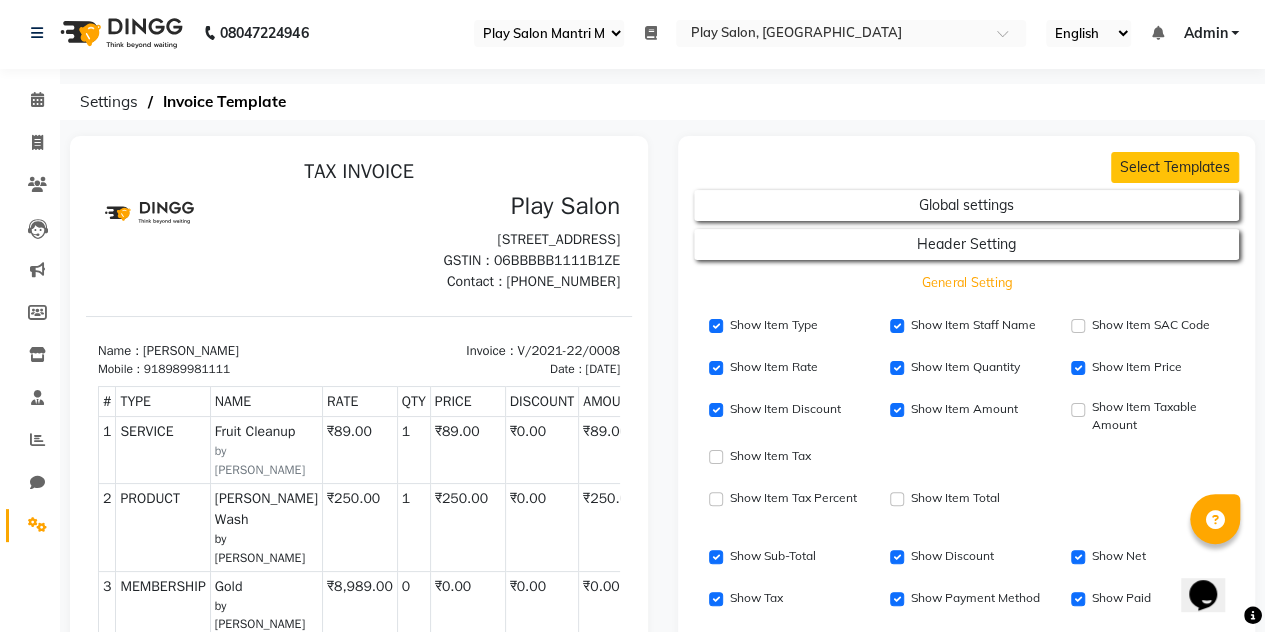 click on "General Setting" at bounding box center [967, 205] 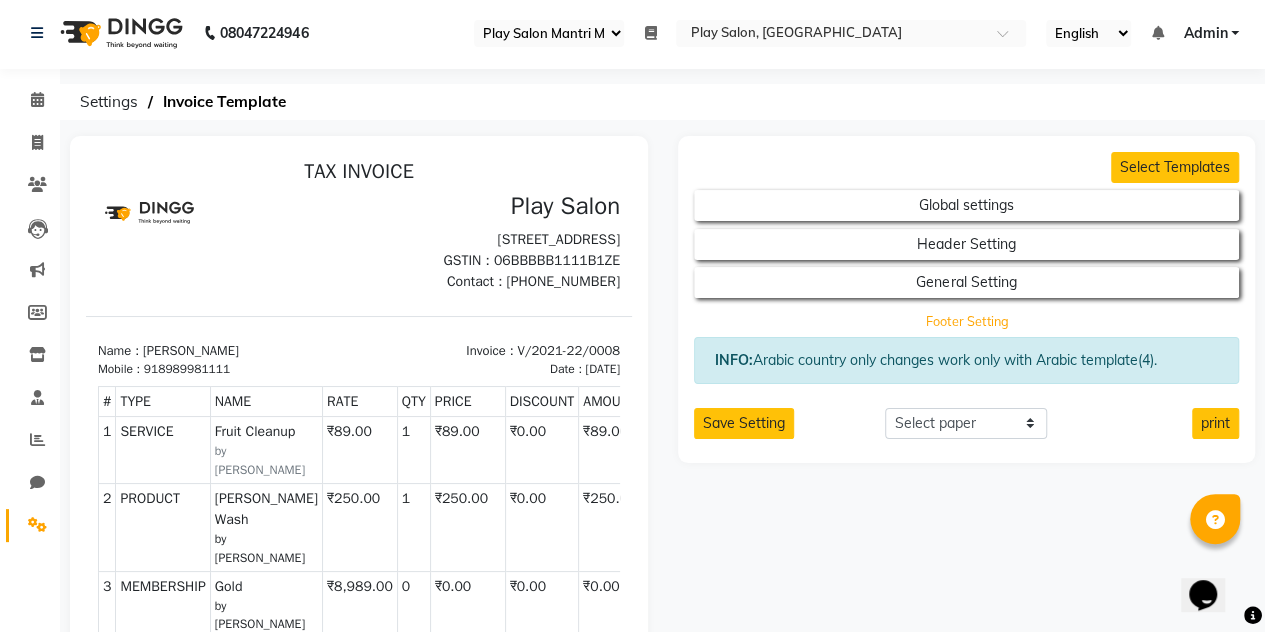click on "Footer Setting" at bounding box center (967, 205) 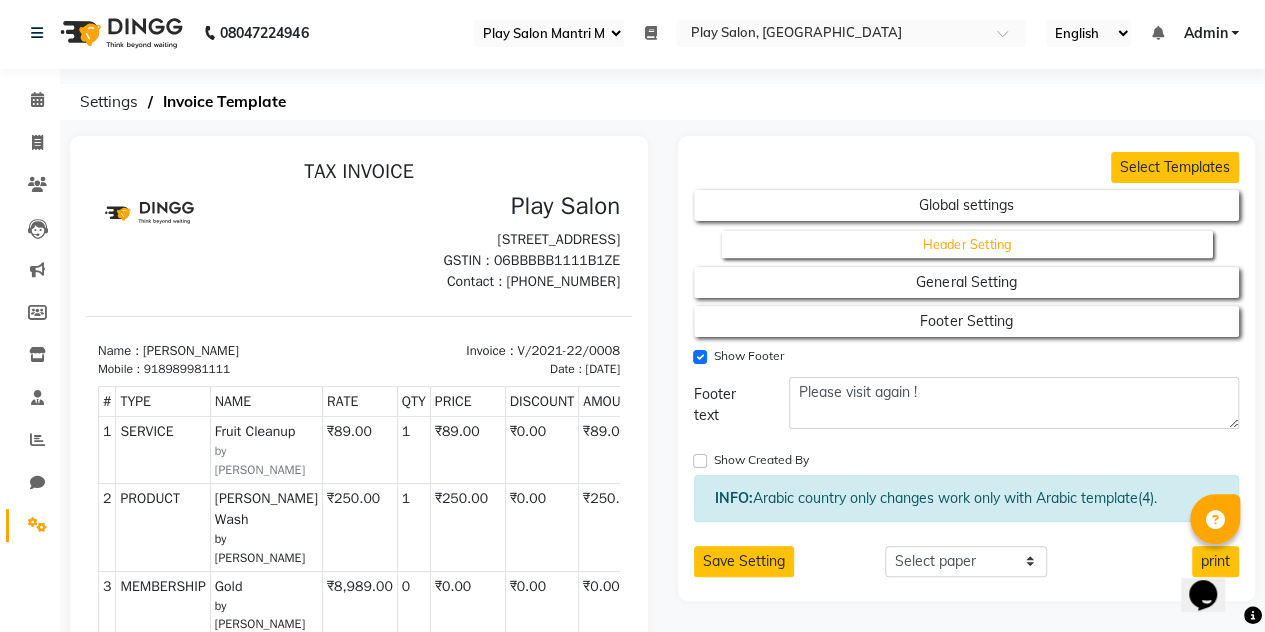 click on "Header Setting" at bounding box center [967, 240] 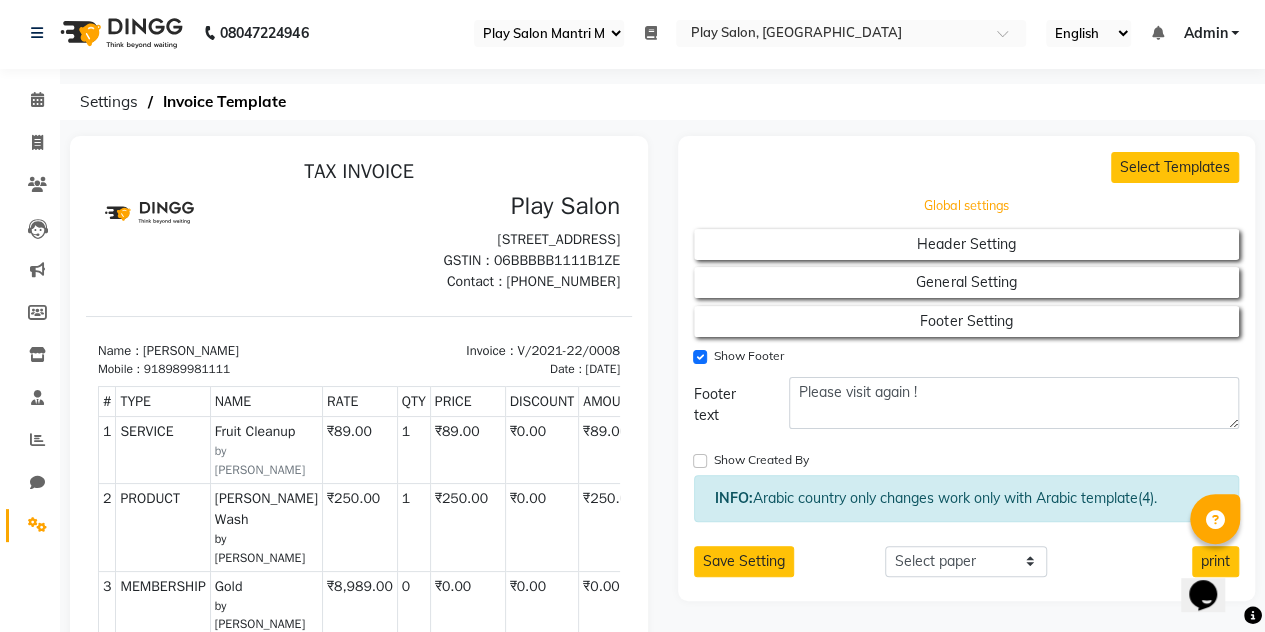 click on "Global settings" at bounding box center (966, 206) 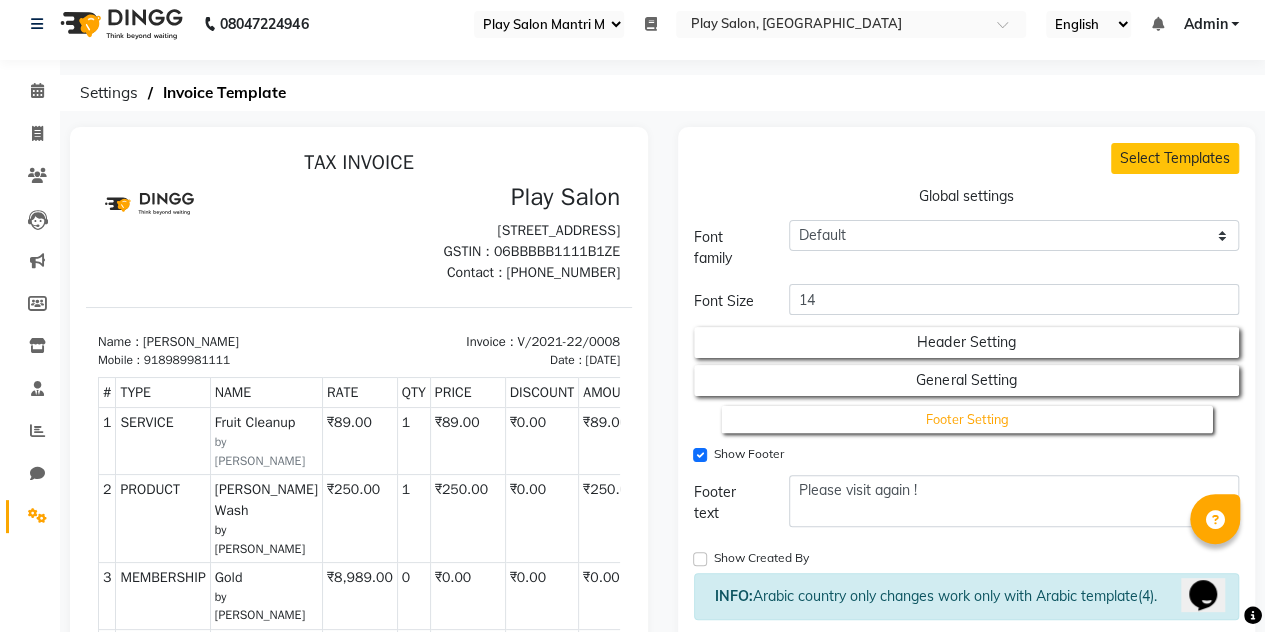 scroll, scrollTop: 5, scrollLeft: 0, axis: vertical 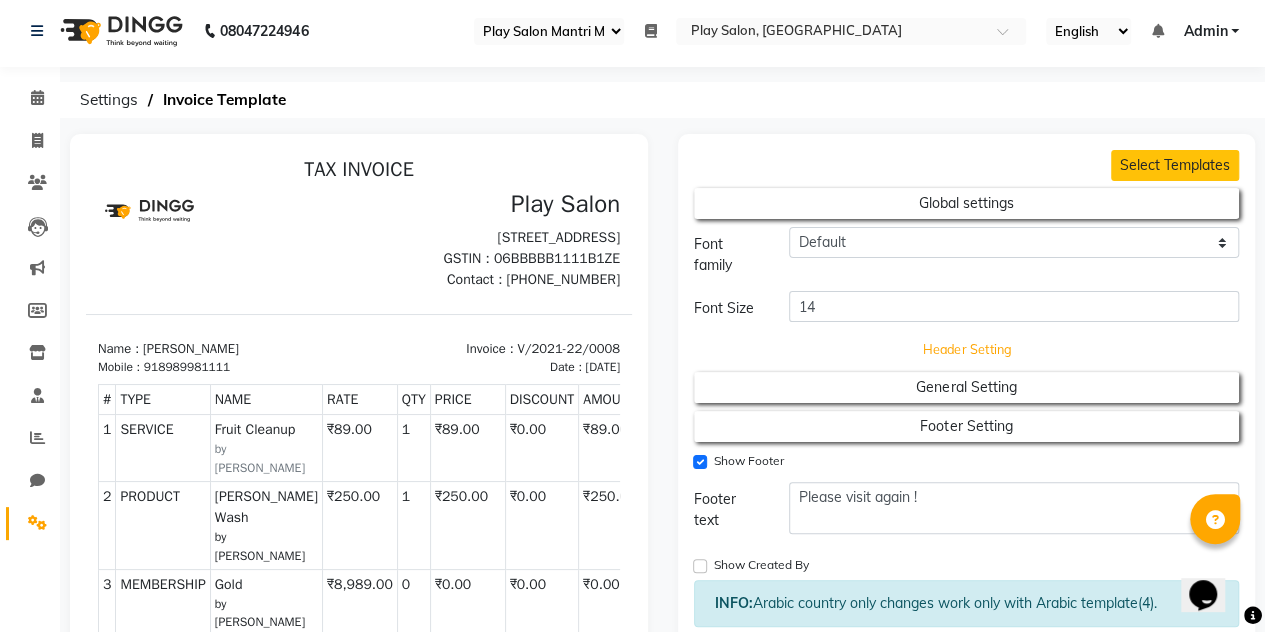 click on "Header Setting" at bounding box center (967, 203) 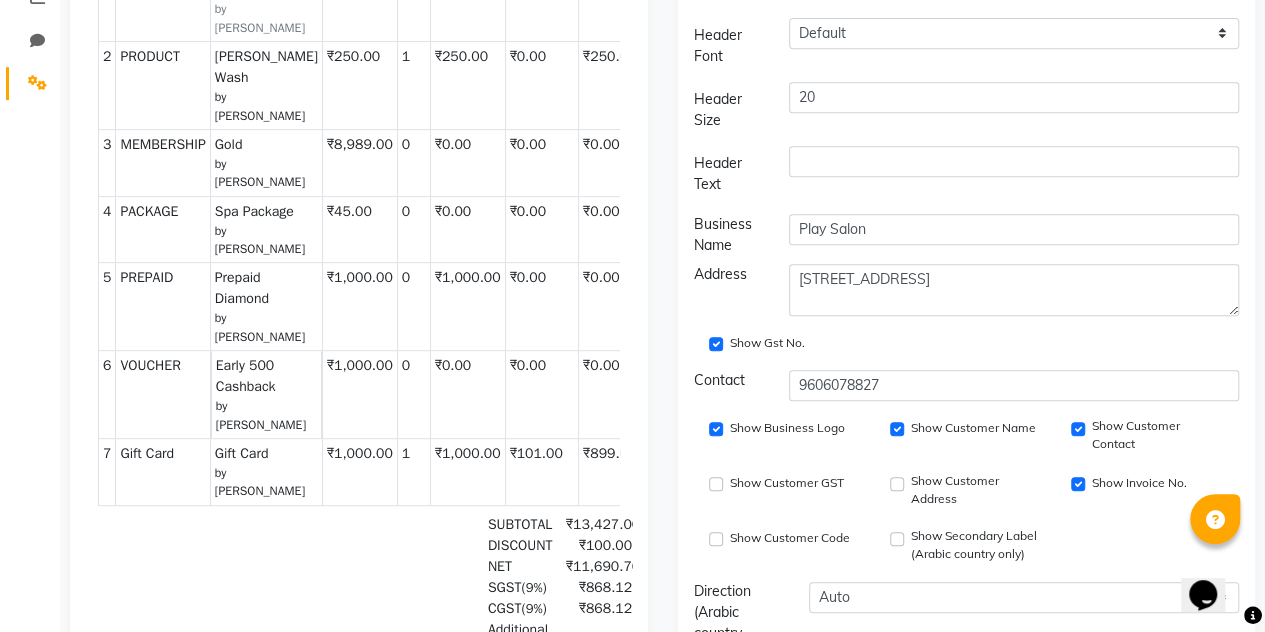 scroll, scrollTop: 447, scrollLeft: 0, axis: vertical 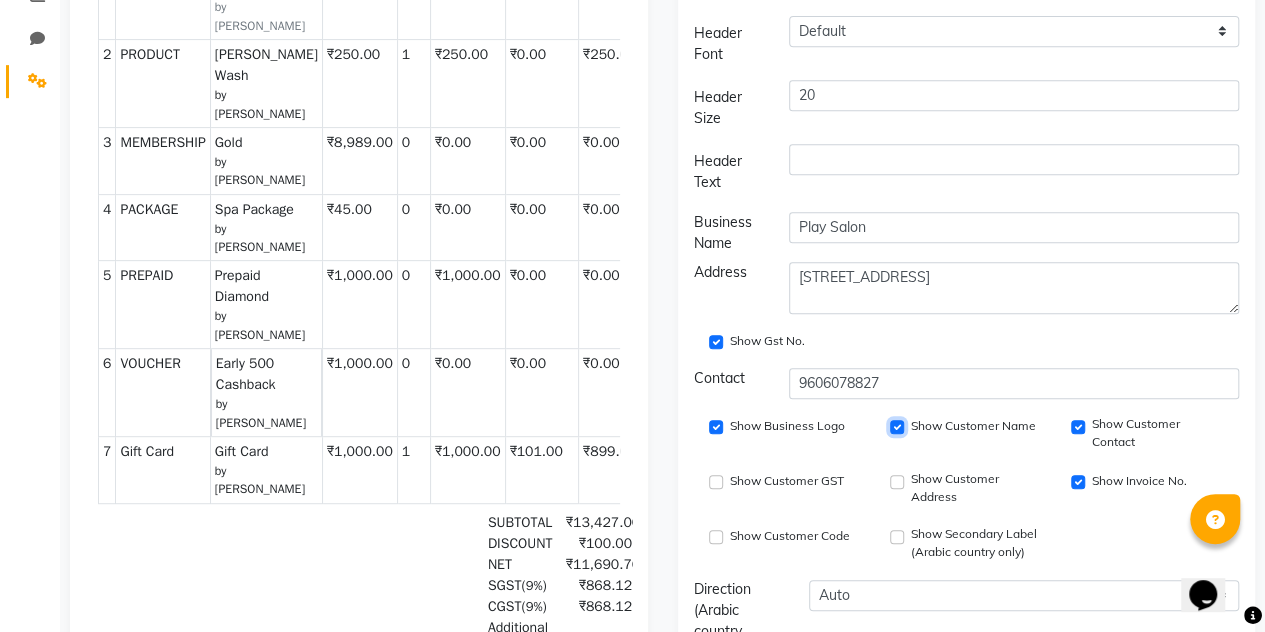 click on "Show Customer Name" at bounding box center (897, 427) 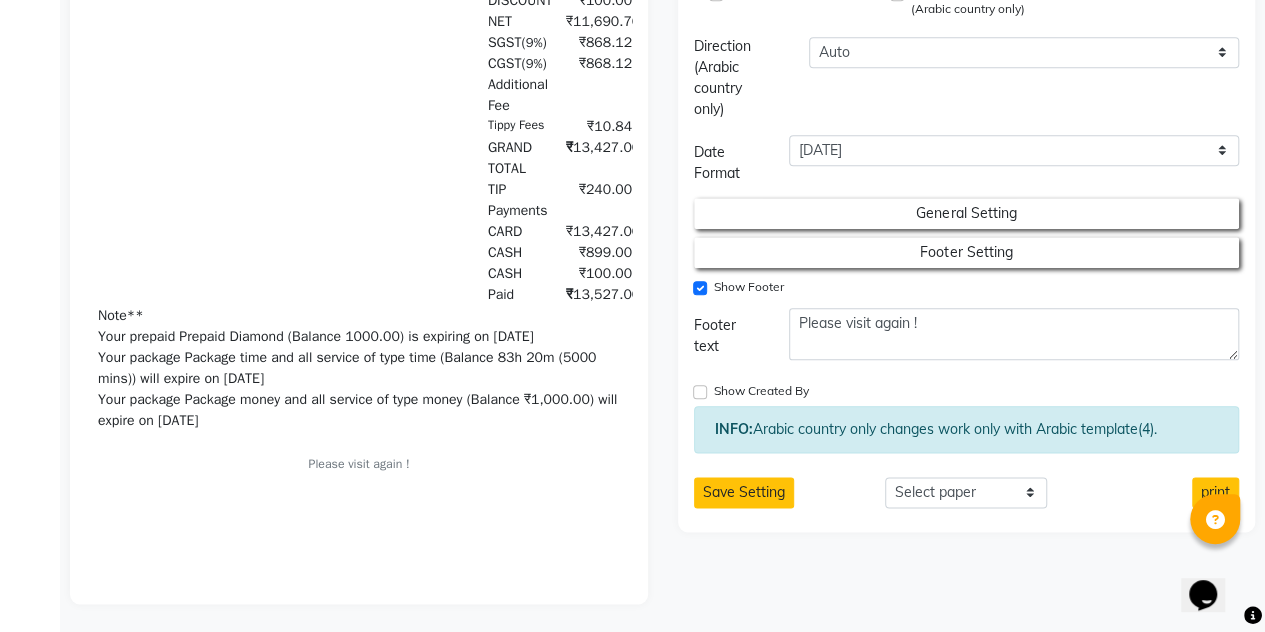 scroll, scrollTop: 1007, scrollLeft: 0, axis: vertical 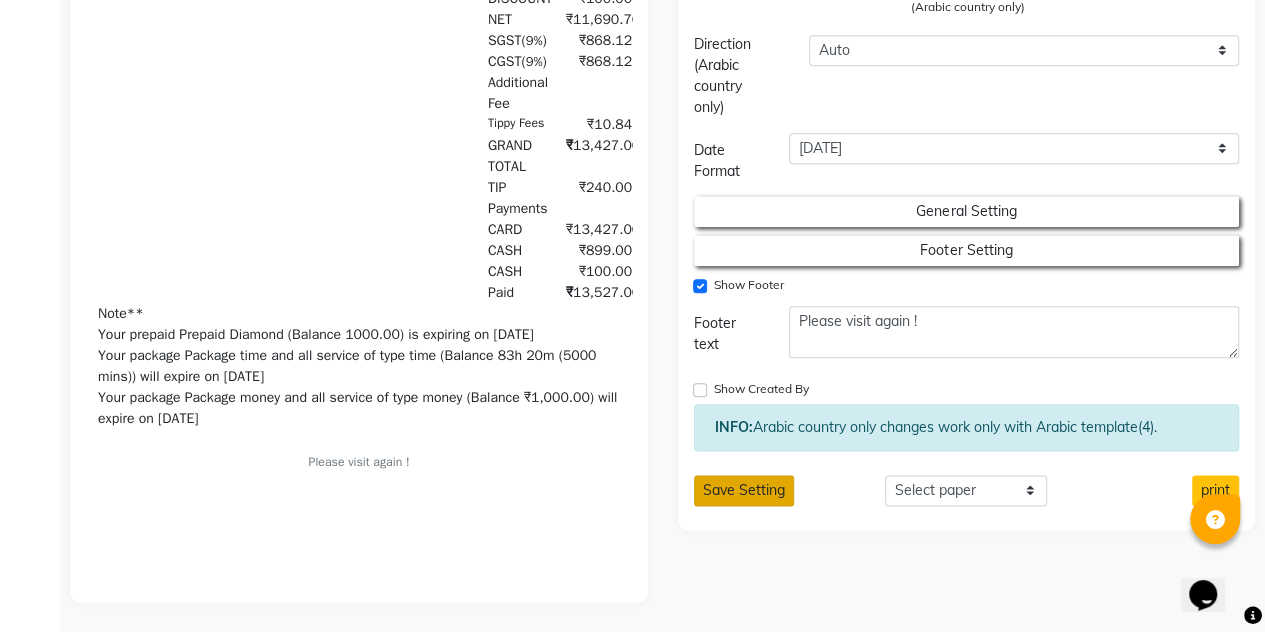 click on "Save Setting" 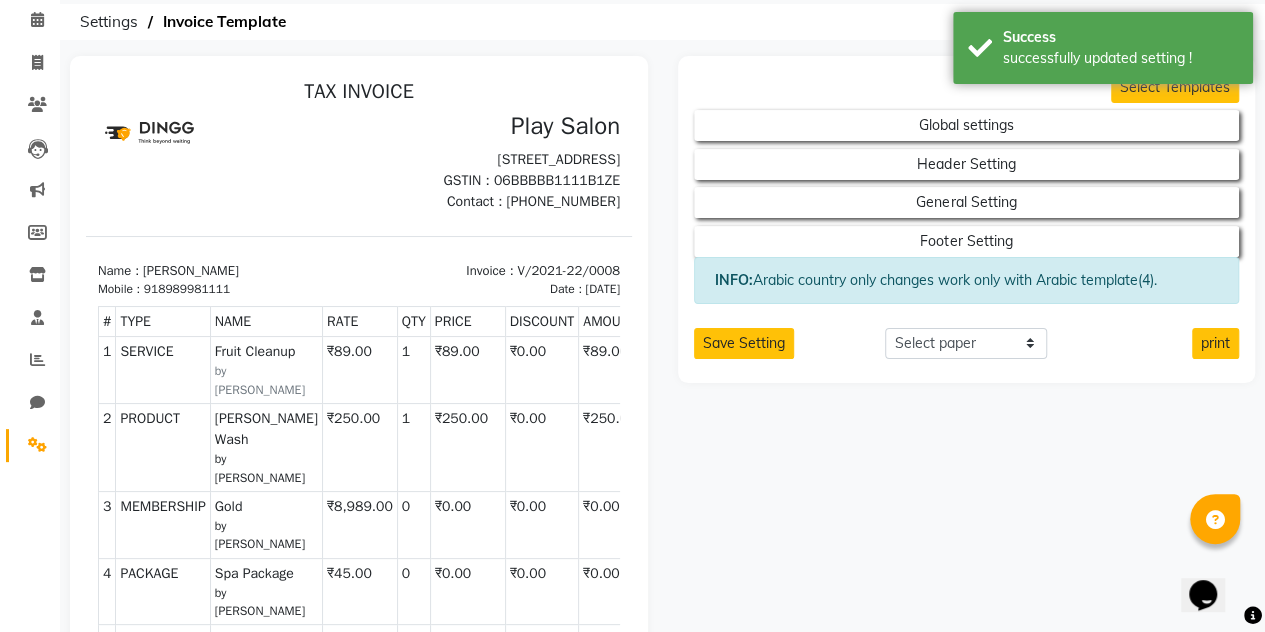 scroll, scrollTop: 78, scrollLeft: 0, axis: vertical 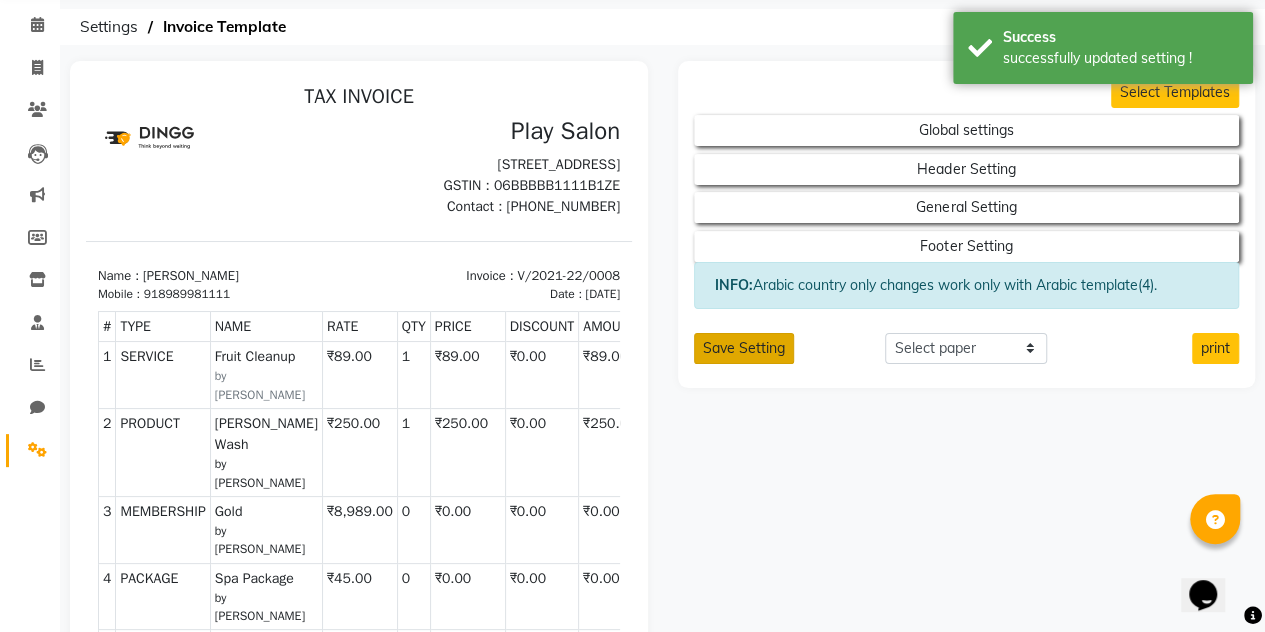 click on "Save Setting" 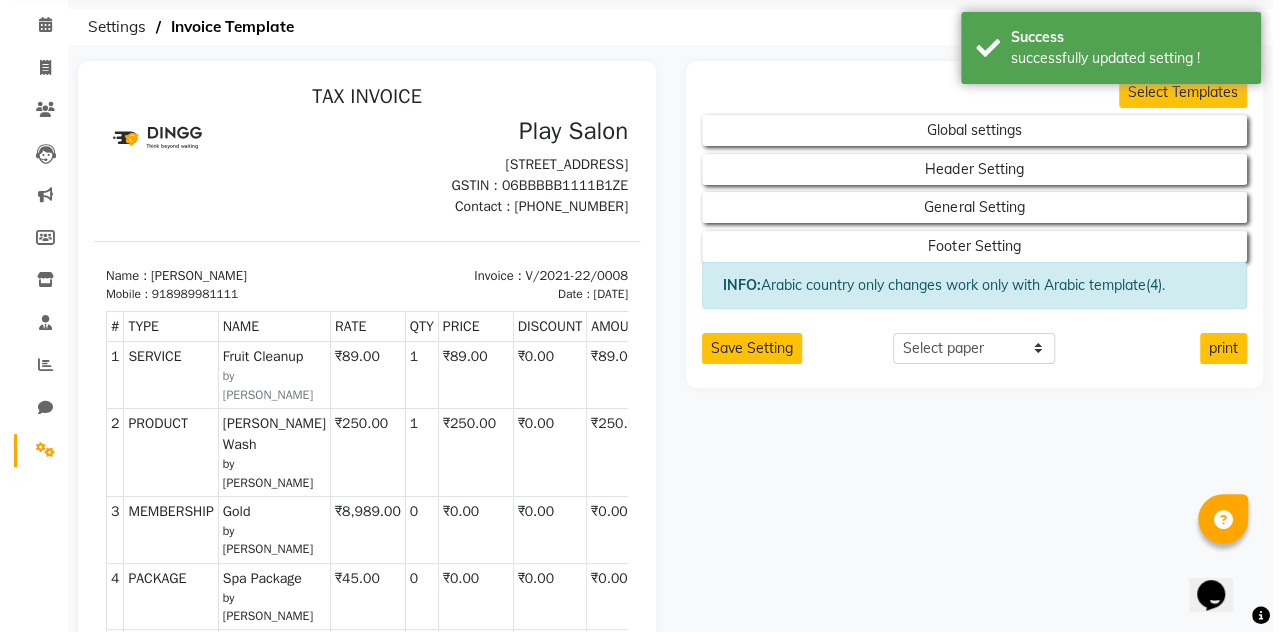 scroll, scrollTop: 0, scrollLeft: 0, axis: both 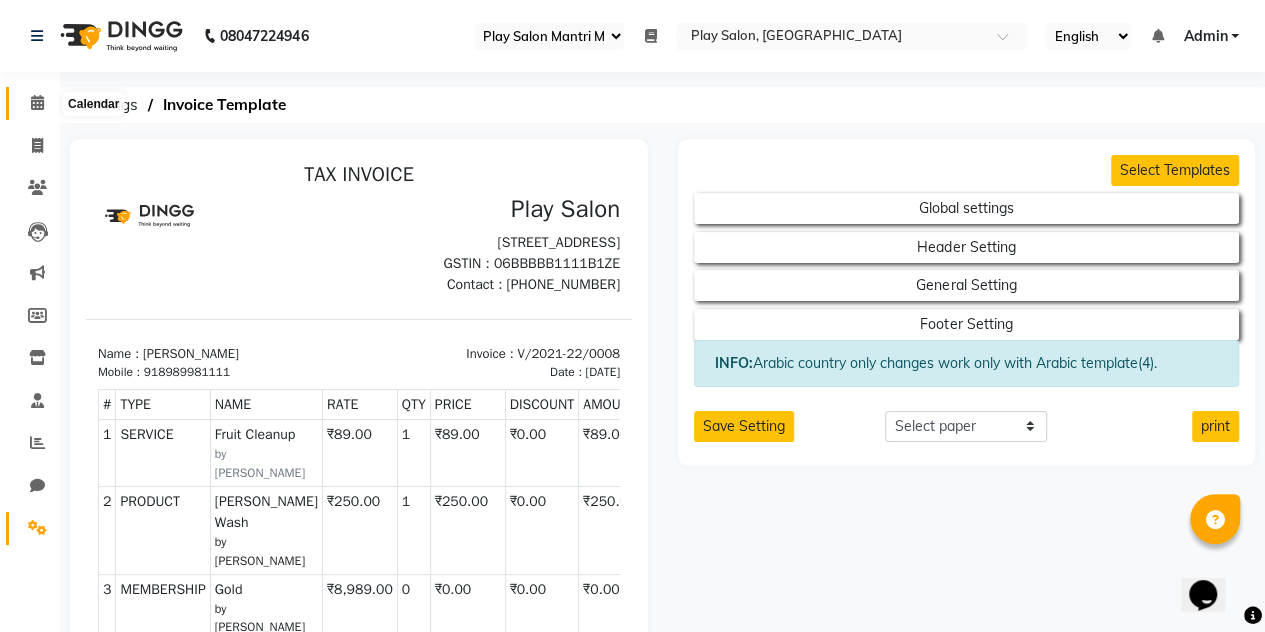 click 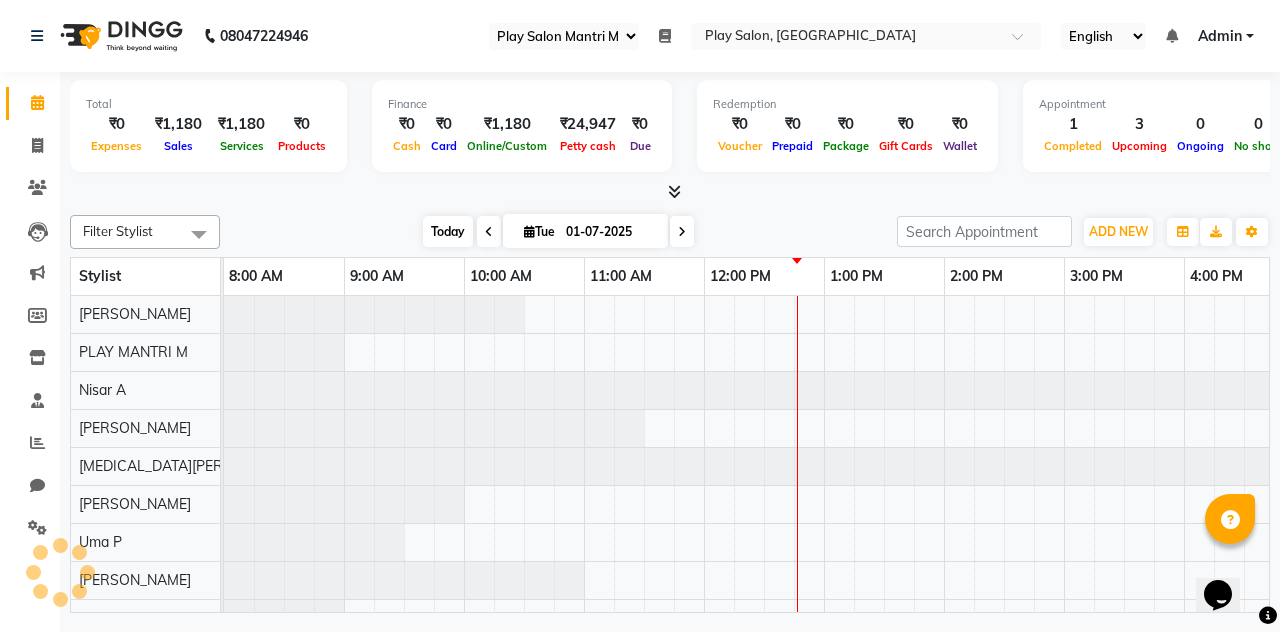scroll, scrollTop: 0, scrollLeft: 0, axis: both 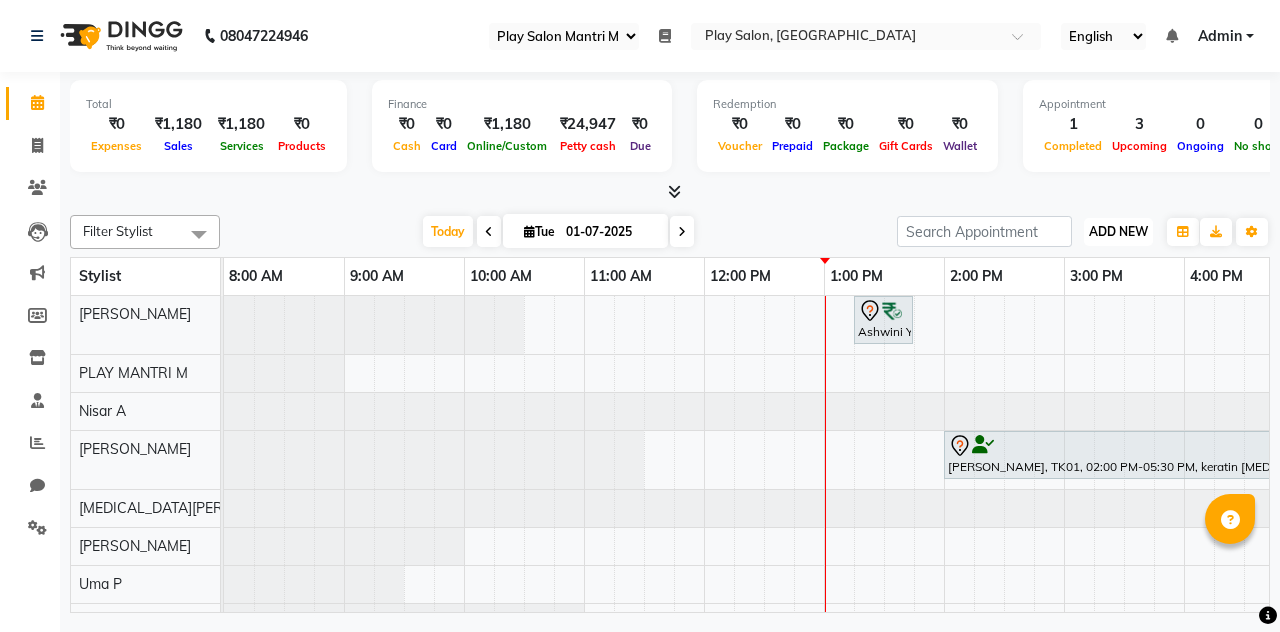 click on "ADD NEW" at bounding box center [1118, 231] 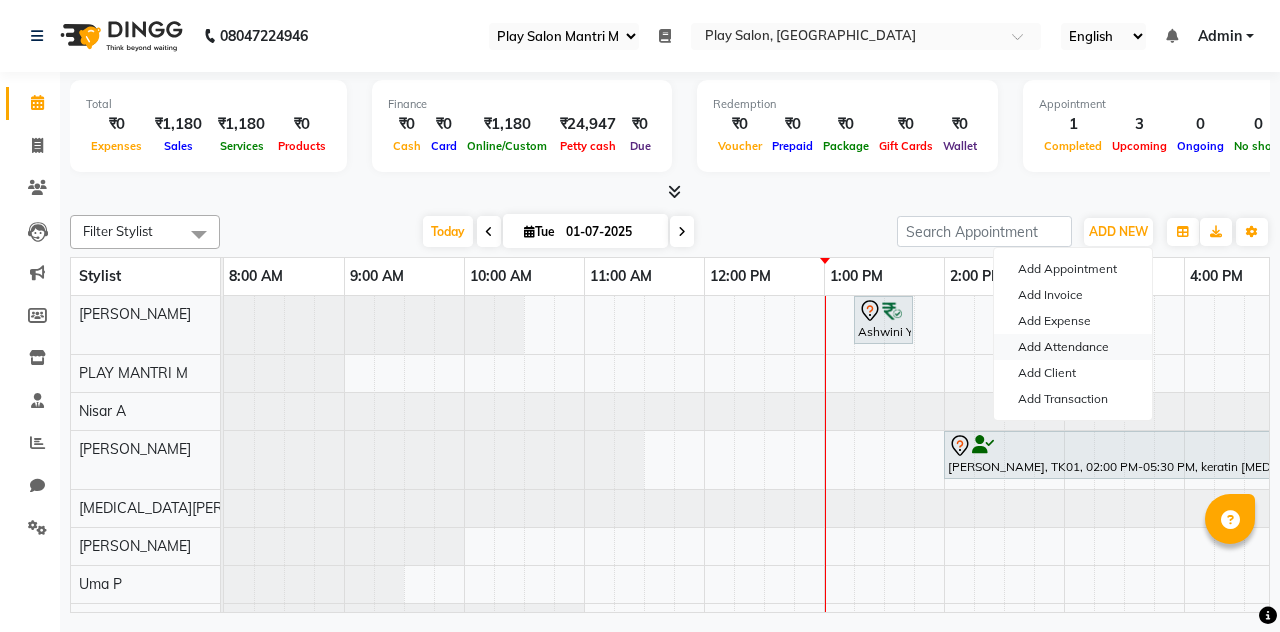 click on "Add Attendance" at bounding box center [1073, 347] 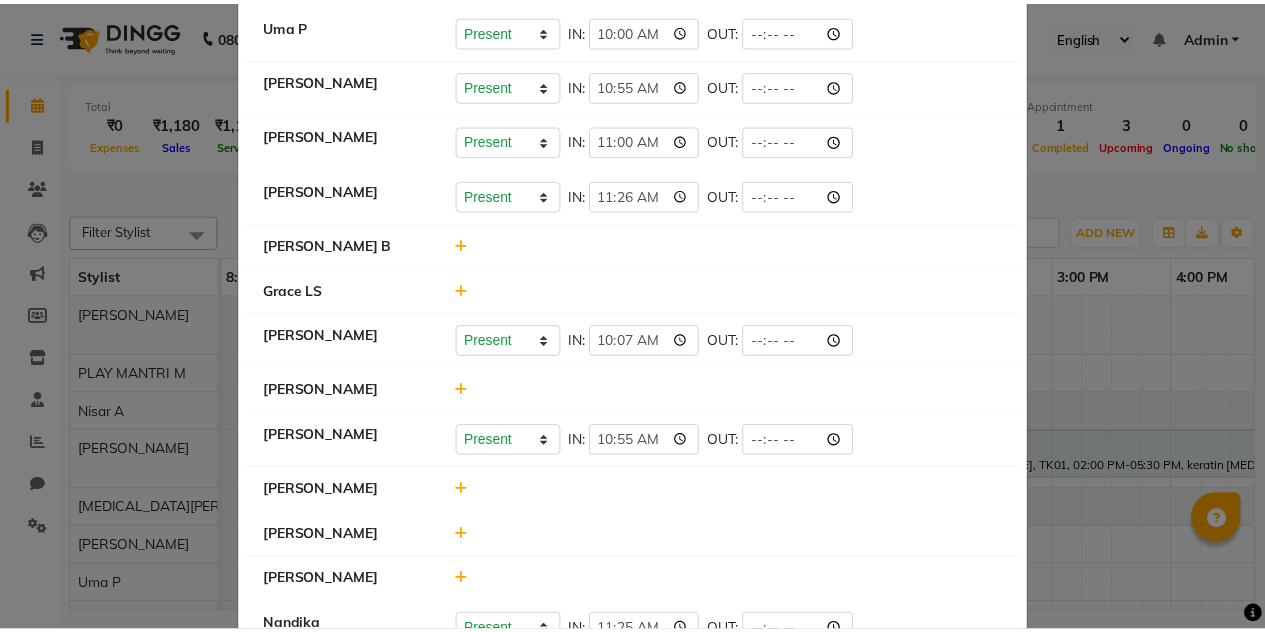 scroll, scrollTop: 500, scrollLeft: 0, axis: vertical 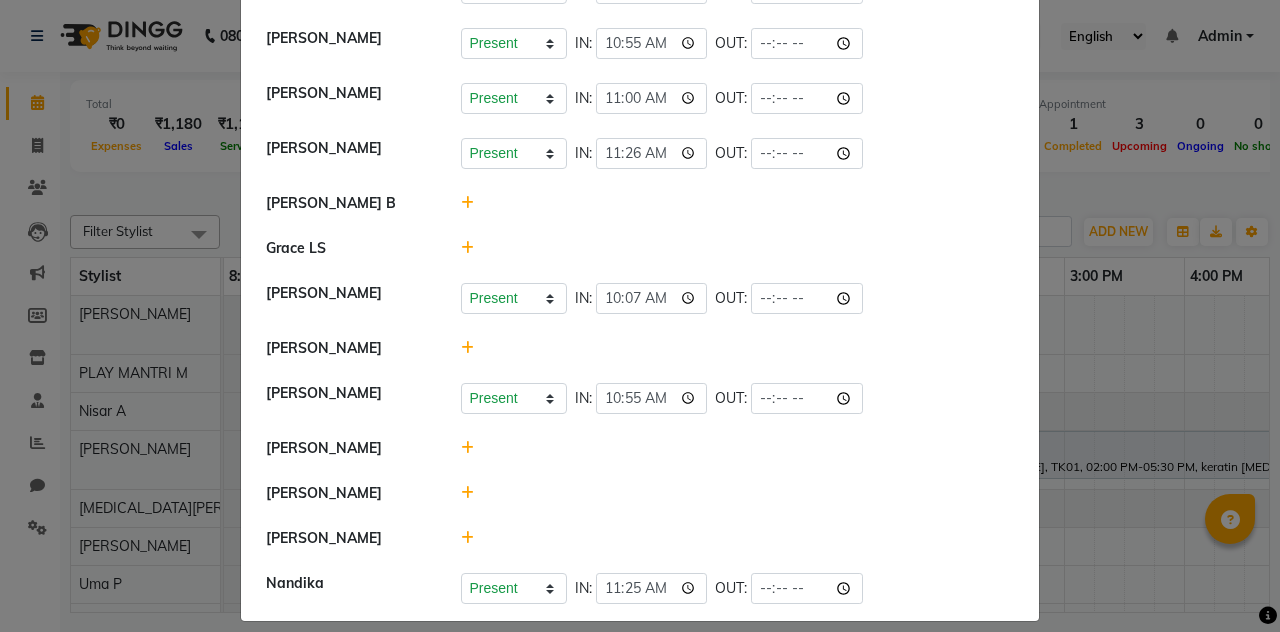 click on "Attendance ×  Sita Rai   Present   Absent   Late   Half Day   Weekly Off  IN:  10:35 OUT:   Lakshmi Ramesh   Present   Absent   Late   Half Day   Weekly Off  IN:  OUT:   PLAY MANTRI M   Nisar A   Present   Absent   Late   Half Day   Weekly Off  IN:  OUT:   Ding Junhui   Present   Absent   Late   Half Day   Weekly Off  IN:  11:09 OUT:   Nikita Subba   Present   Absent   Late   Half Day   Weekly Off  IN:  OUT:   Zora Naveed   Present   Absent   Late   Half Day   Weekly Off  IN:  10:30 OUT:   Uma P   Present   Absent   Late   Half Day   Weekly Off  IN:  10:00 OUT:   Khomong Ollie   Present   Absent   Late   Half Day   Weekly Off  IN:  10:55 OUT:   Charan S   Present   Absent   Late   Half Day   Weekly Off  IN:  11:00 OUT:   Susila Darji   Present   Absent   Late   Half Day   Weekly Off  IN:  11:26 OUT:   Saikumar B   Grace LS   Arhan Ehsan   Present   Absent   Late   Half Day   Weekly Off  IN:  10:07 OUT:   Hari B   Achan Shimrah   Present   Absent   Late   Half Day   Weekly Off  IN:  10:55 OUT:   Kavya M  IN:" 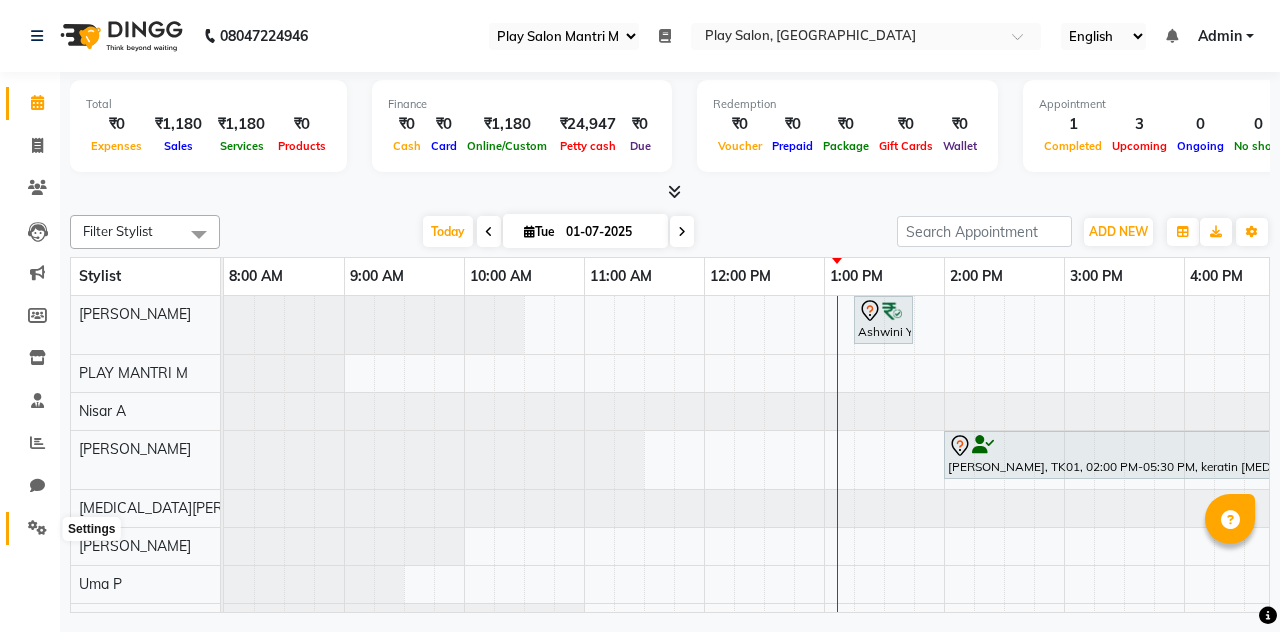 click 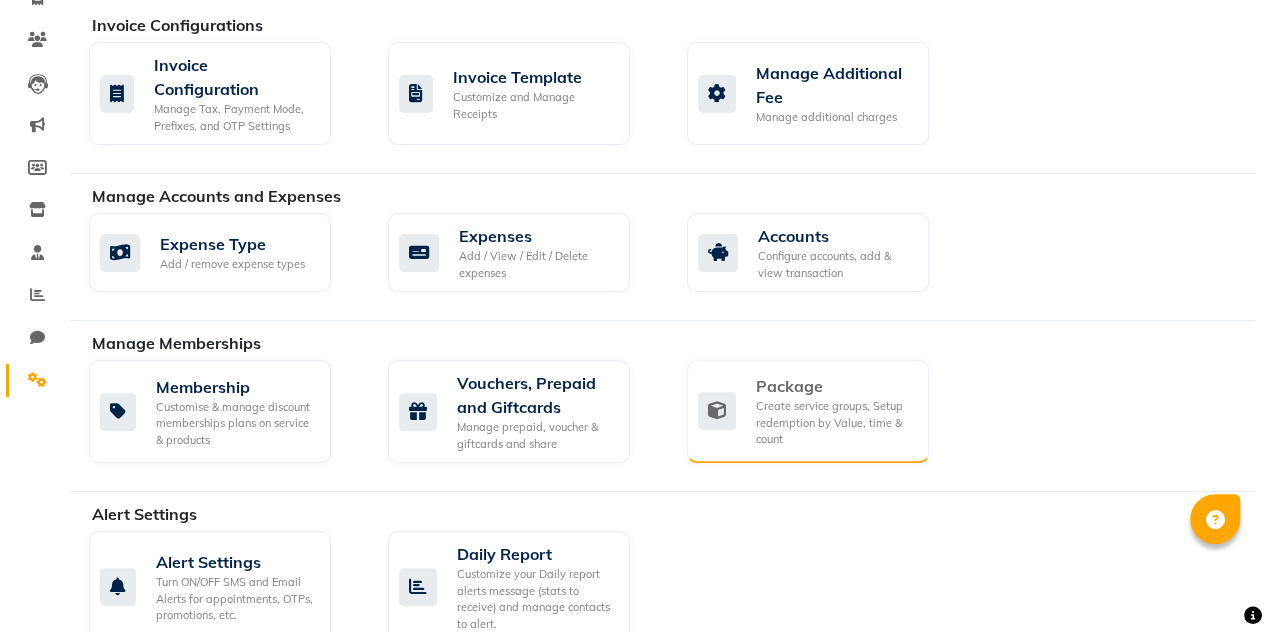 scroll, scrollTop: 150, scrollLeft: 0, axis: vertical 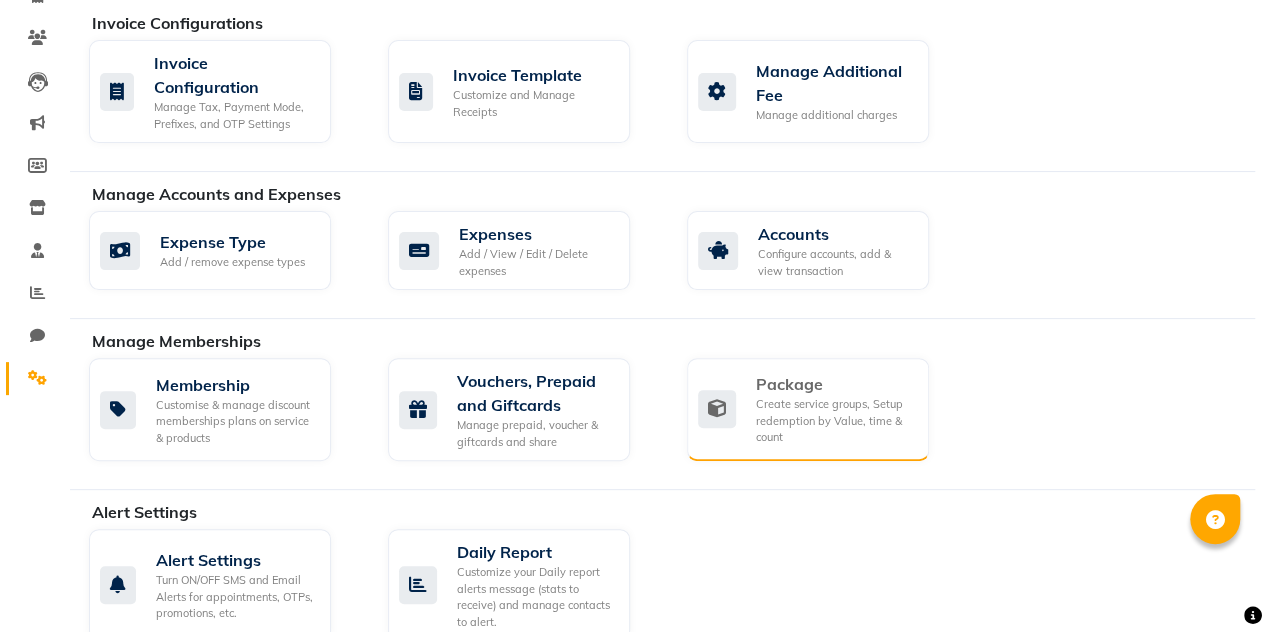 click on "Package" 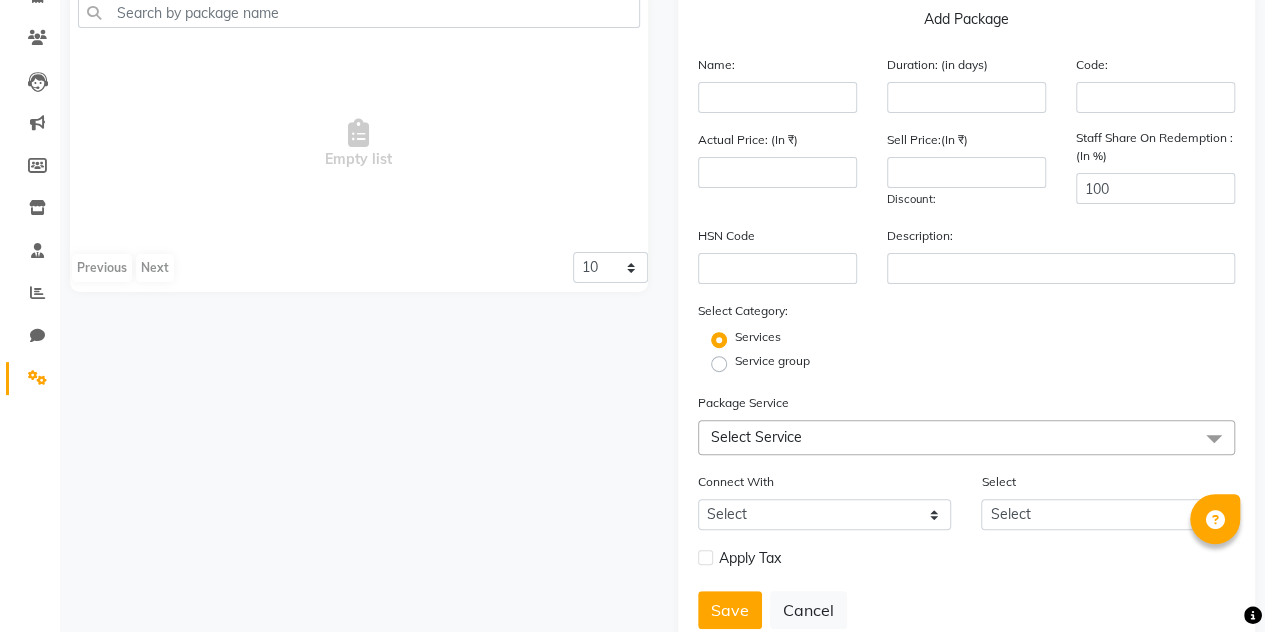 scroll, scrollTop: 0, scrollLeft: 0, axis: both 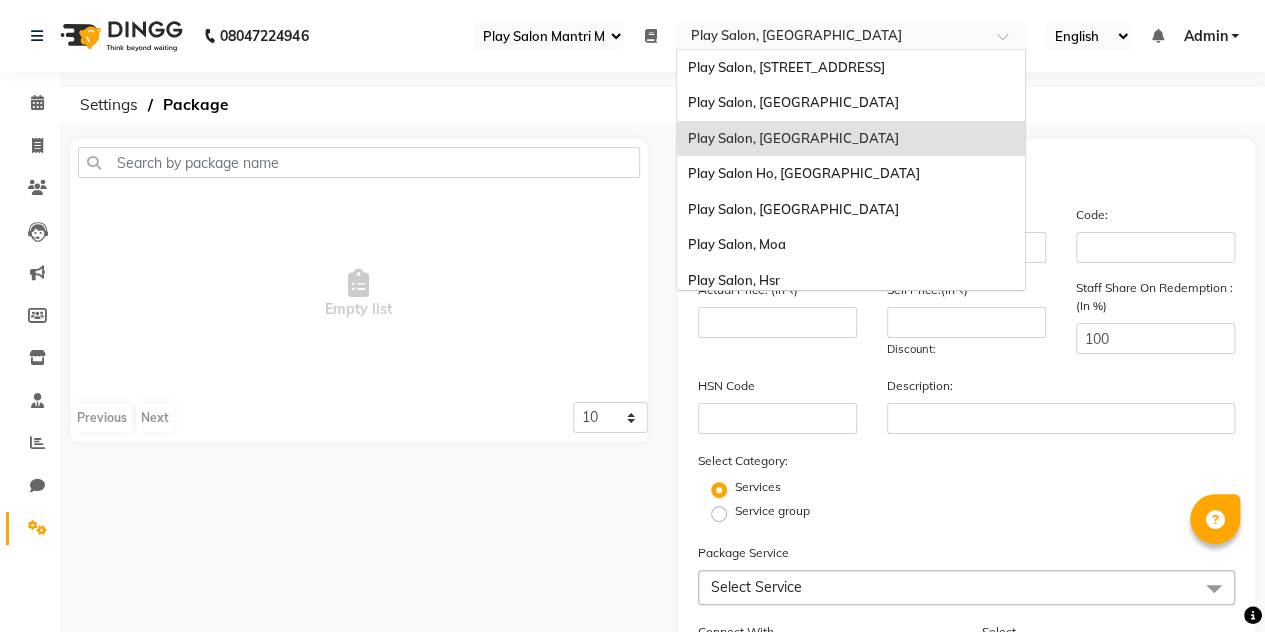 click on "Select Location × Play Salon, Mantri Mall" at bounding box center [851, 36] 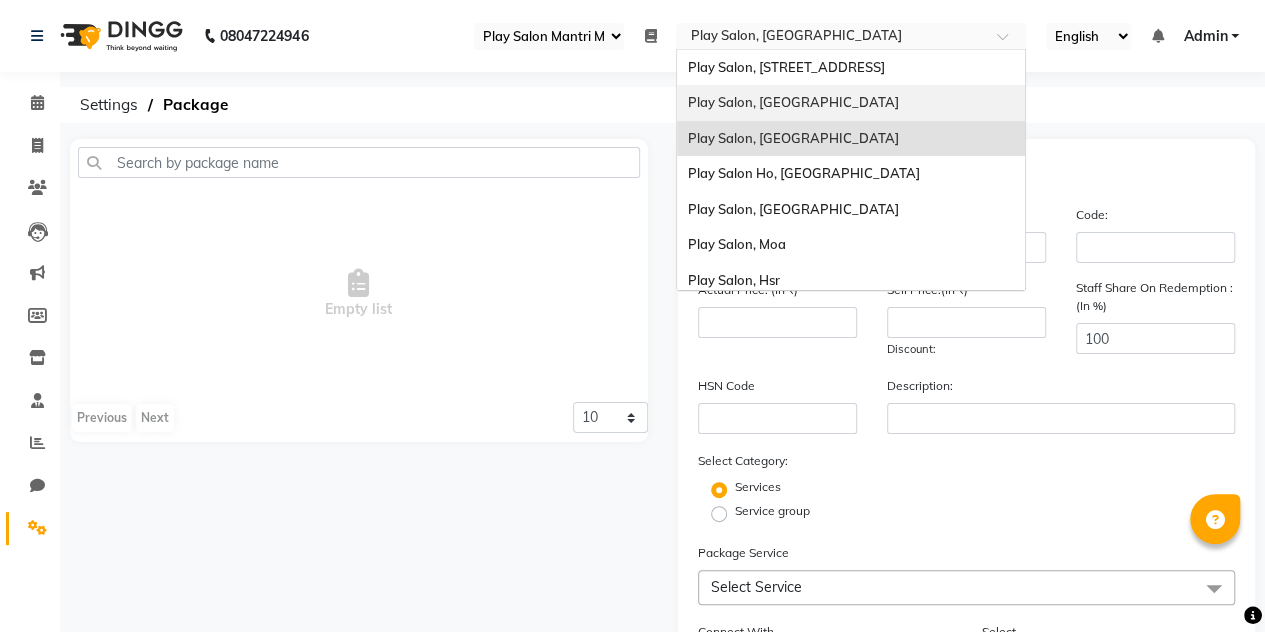 scroll, scrollTop: 79, scrollLeft: 0, axis: vertical 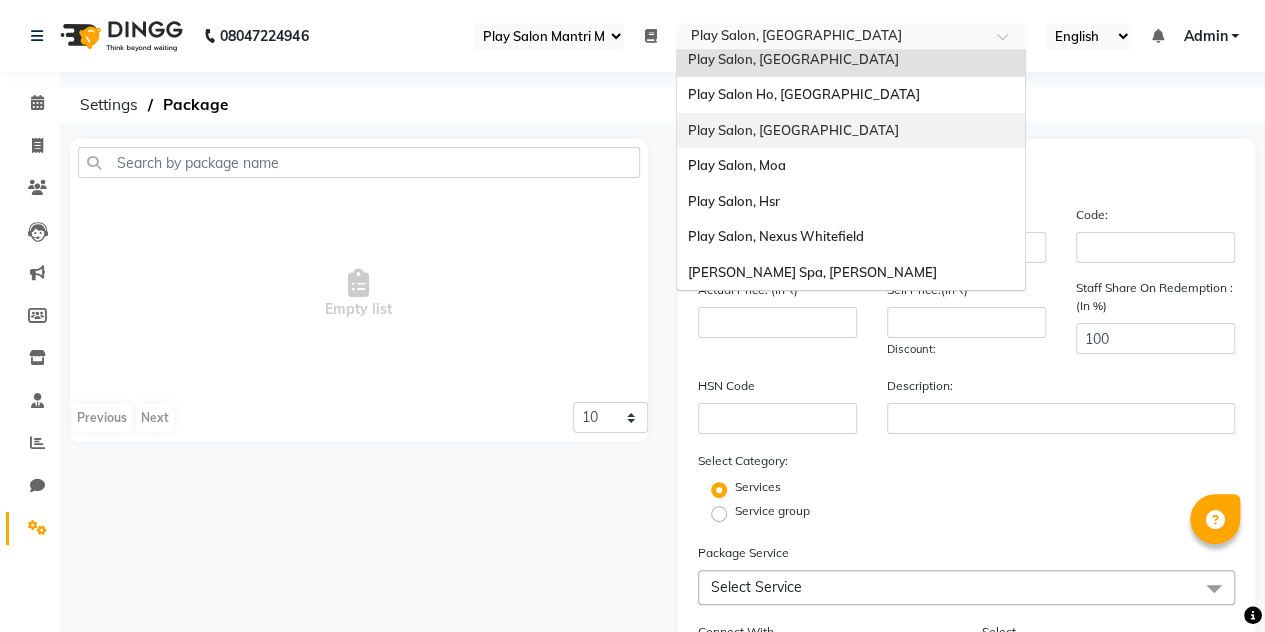 click on "Select Register Play Salon Mantri Mall" at bounding box center (549, 36) 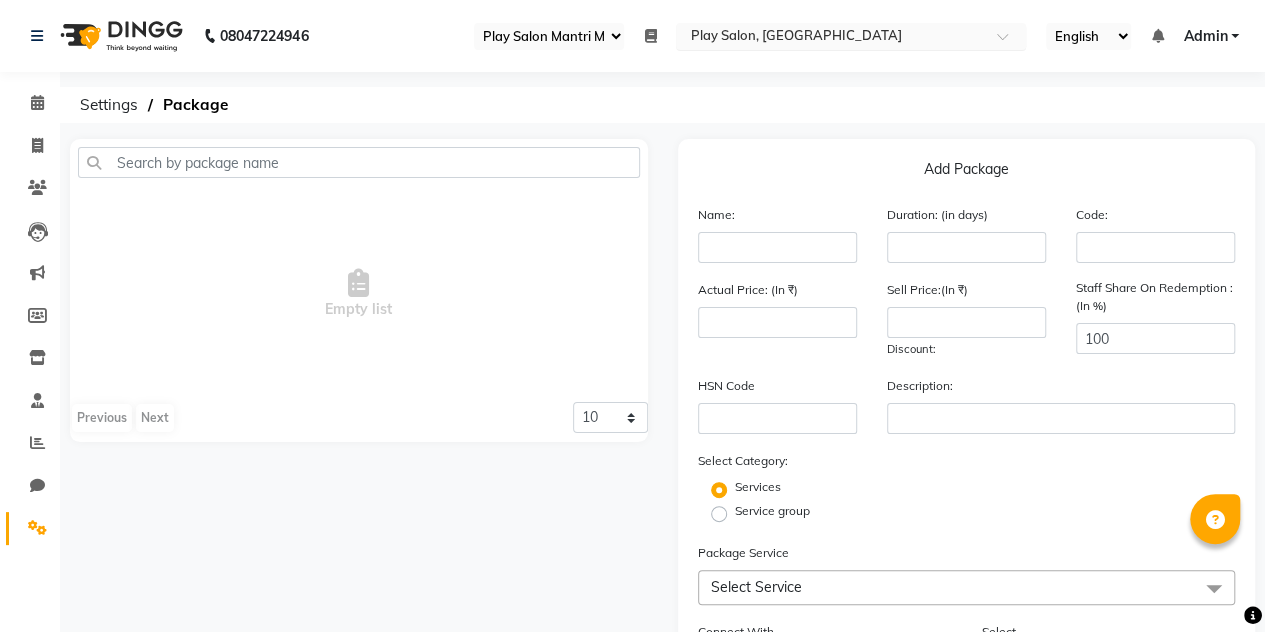 click at bounding box center [831, 38] 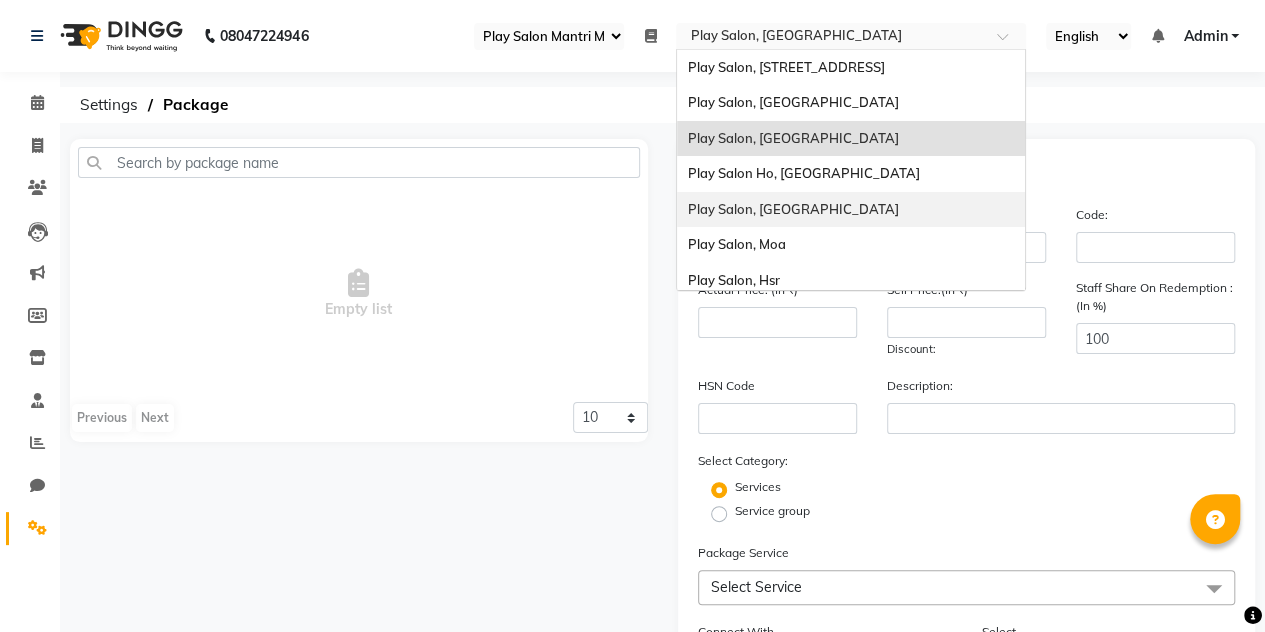 scroll, scrollTop: 2, scrollLeft: 0, axis: vertical 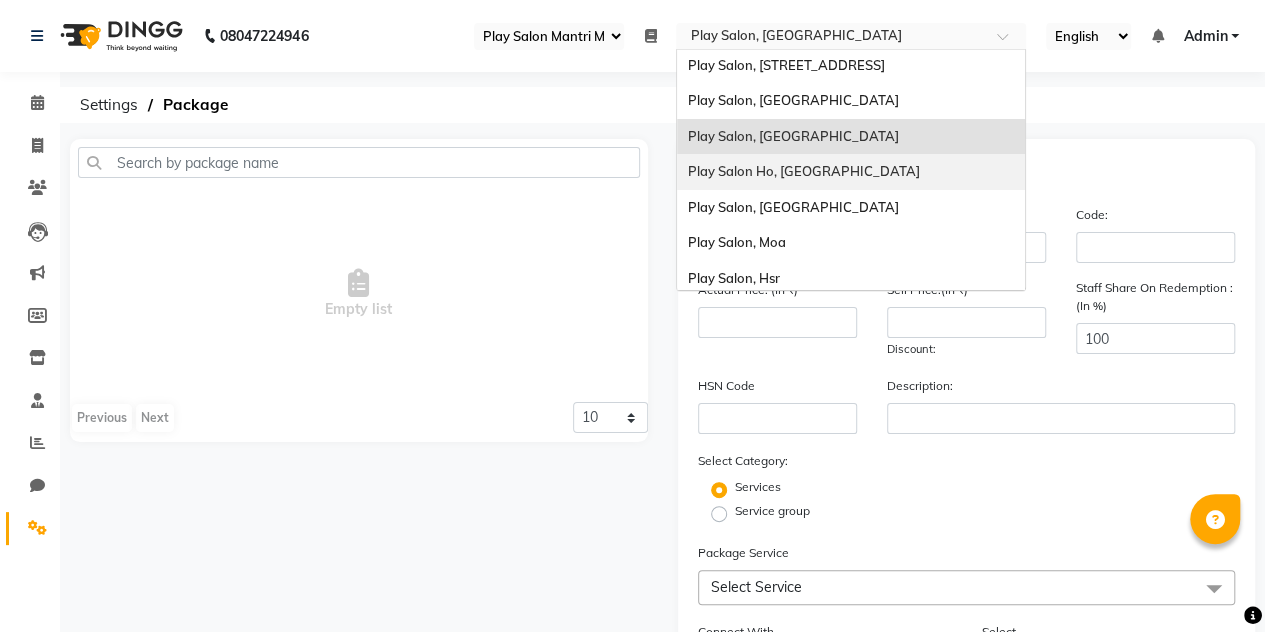 click on "Play Salon Ho, [GEOGRAPHIC_DATA]" at bounding box center (803, 171) 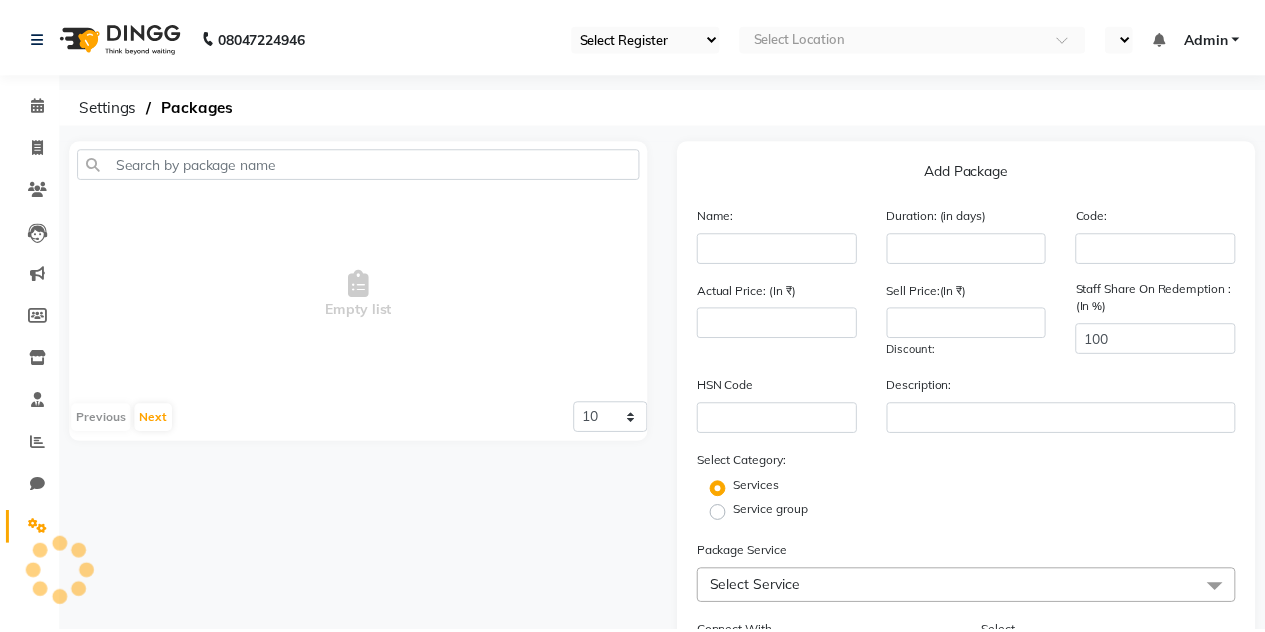 scroll, scrollTop: 0, scrollLeft: 0, axis: both 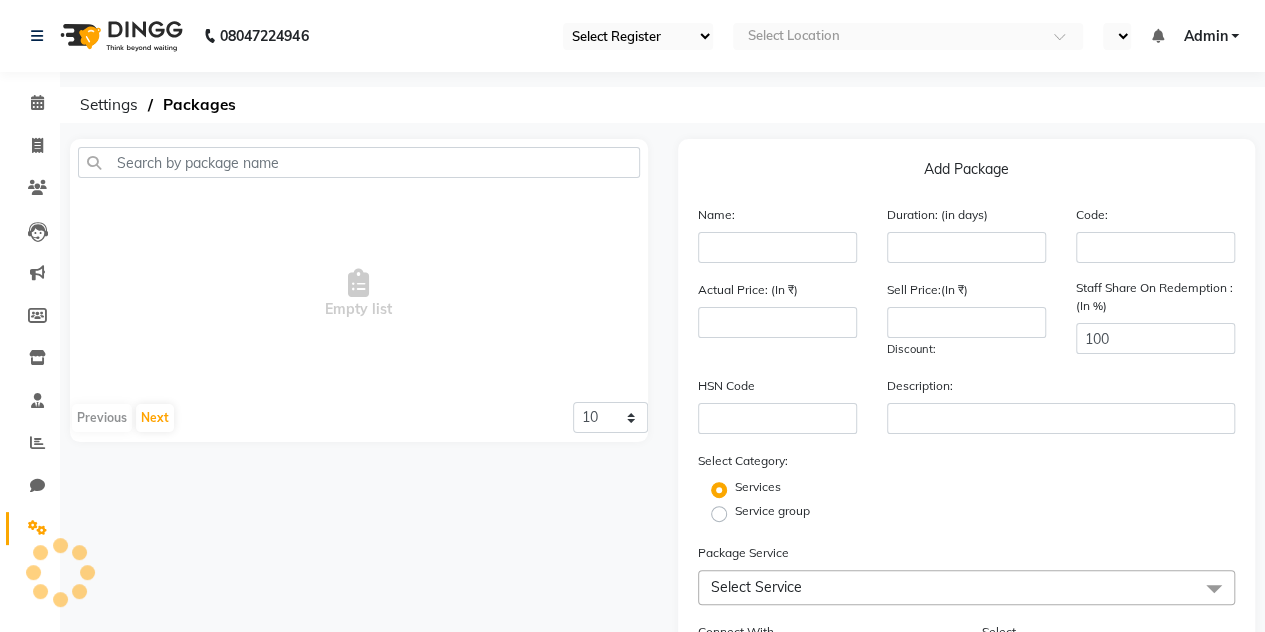 select on "en" 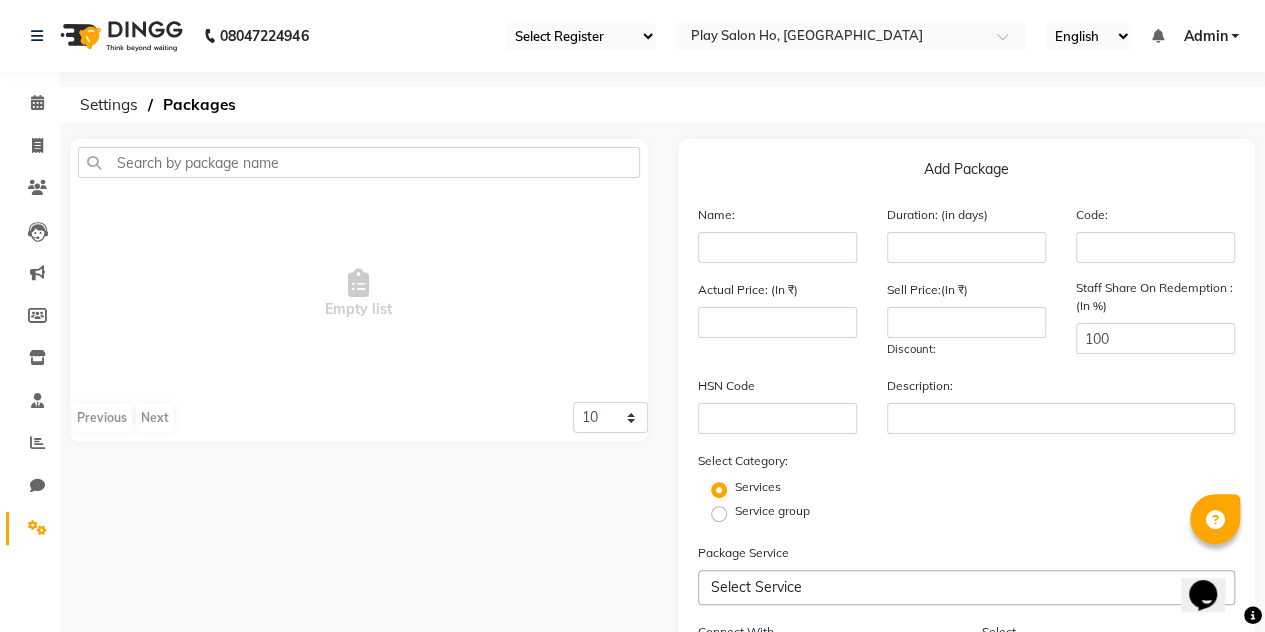 scroll, scrollTop: 0, scrollLeft: 0, axis: both 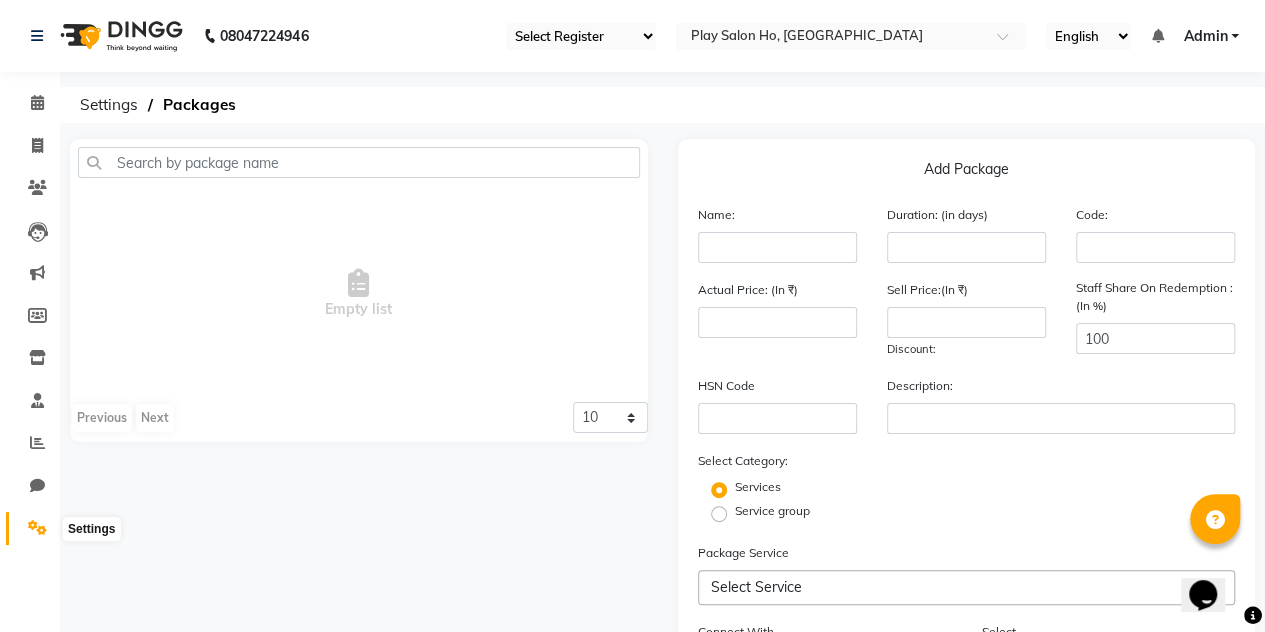 click 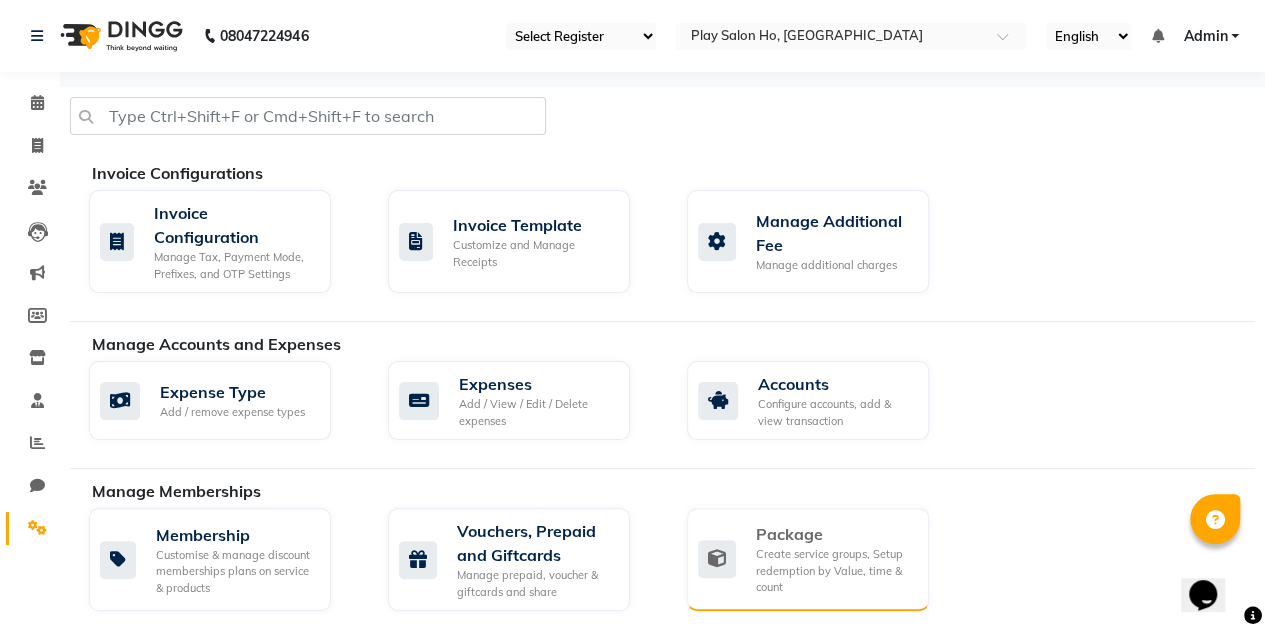 click on "Create service groups, Setup redemption by Value, time & count" 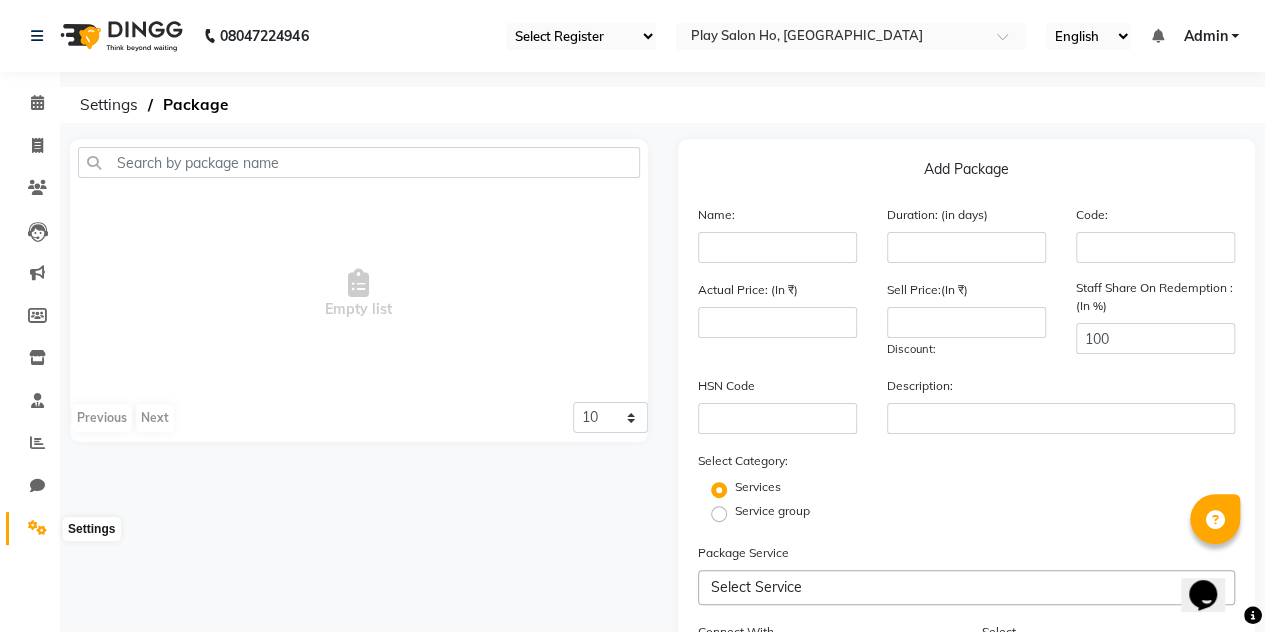 click 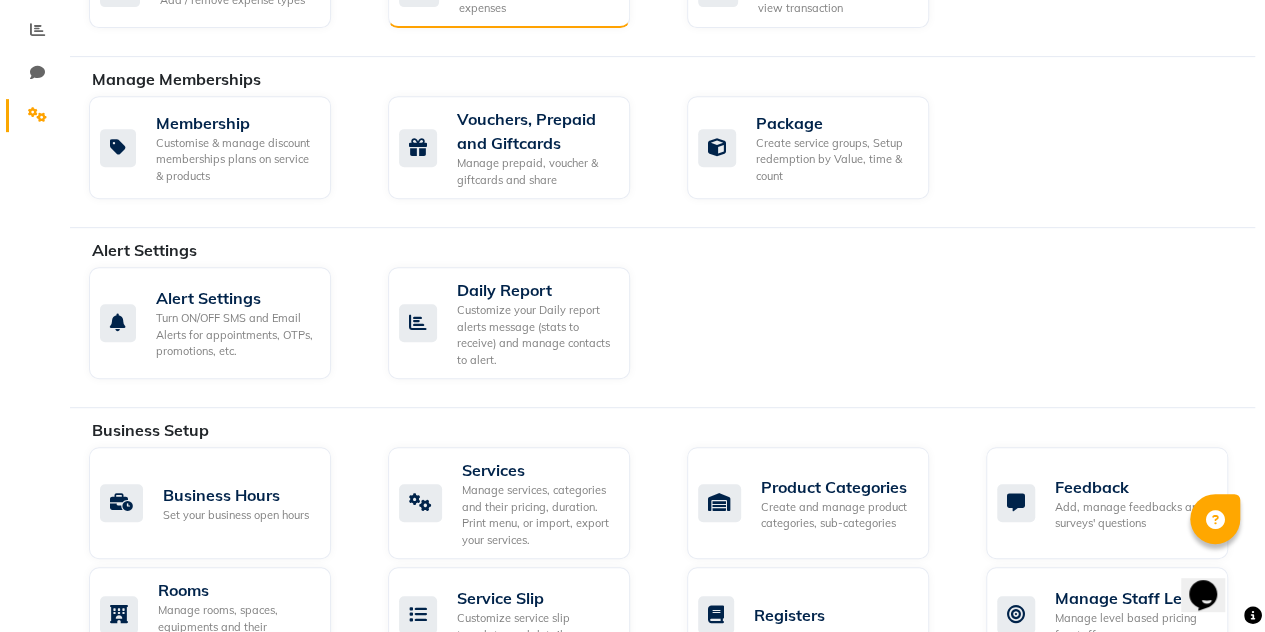 scroll, scrollTop: 414, scrollLeft: 0, axis: vertical 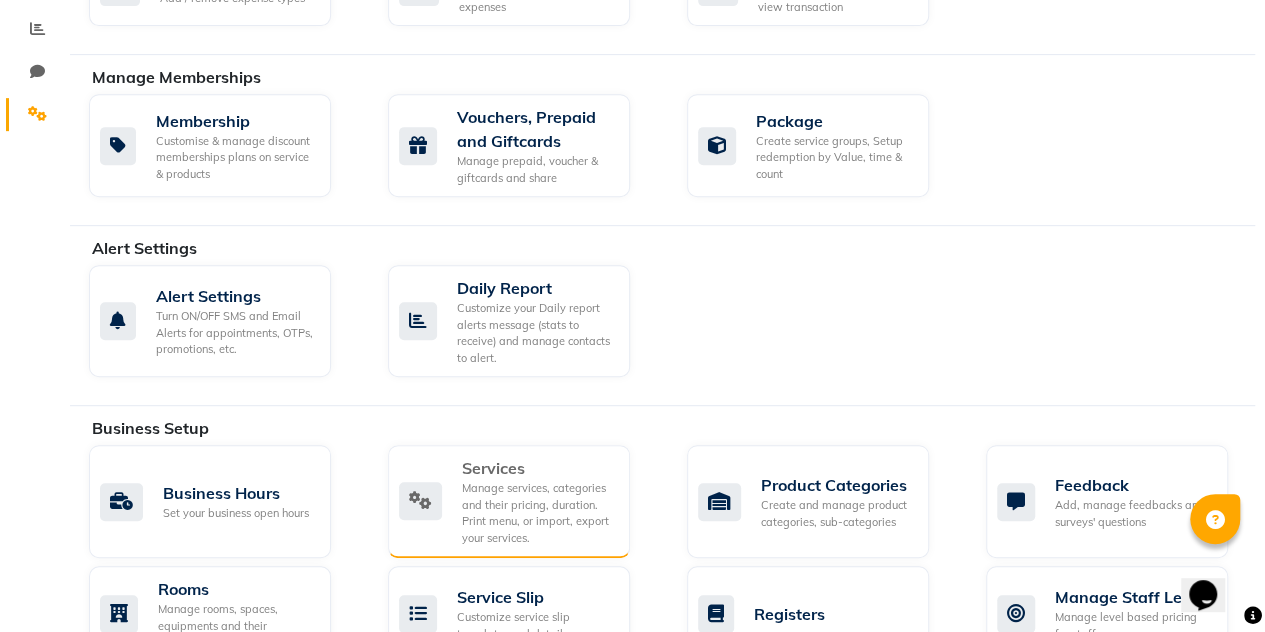 click on "Services" 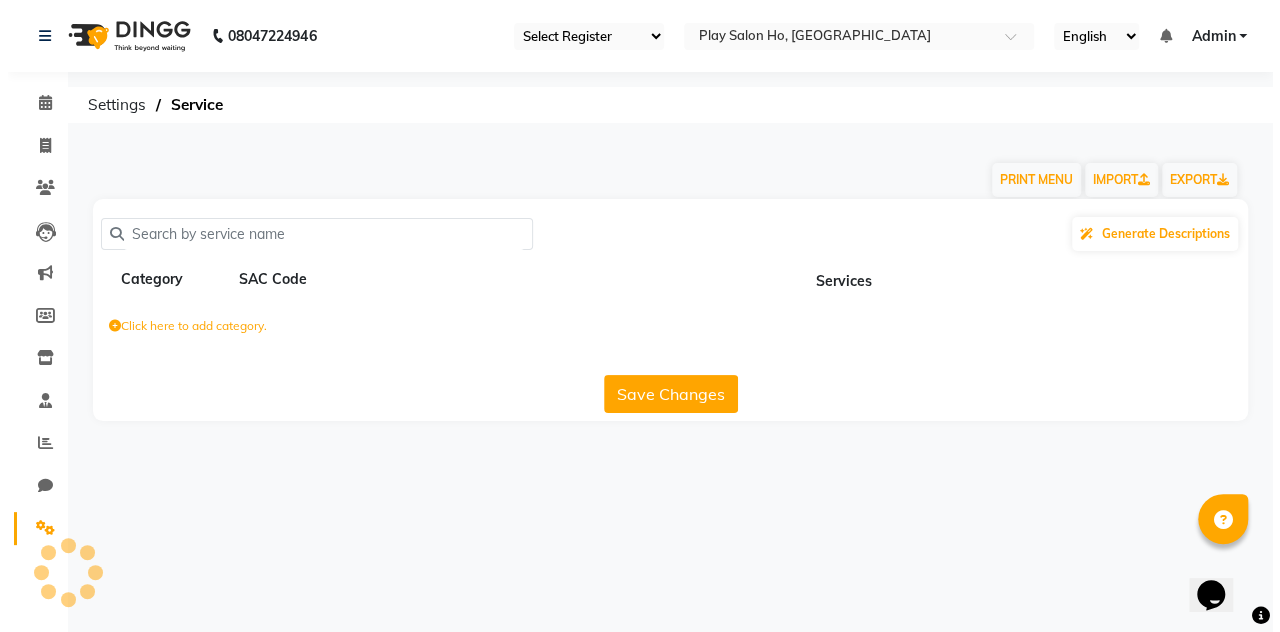 scroll, scrollTop: 0, scrollLeft: 0, axis: both 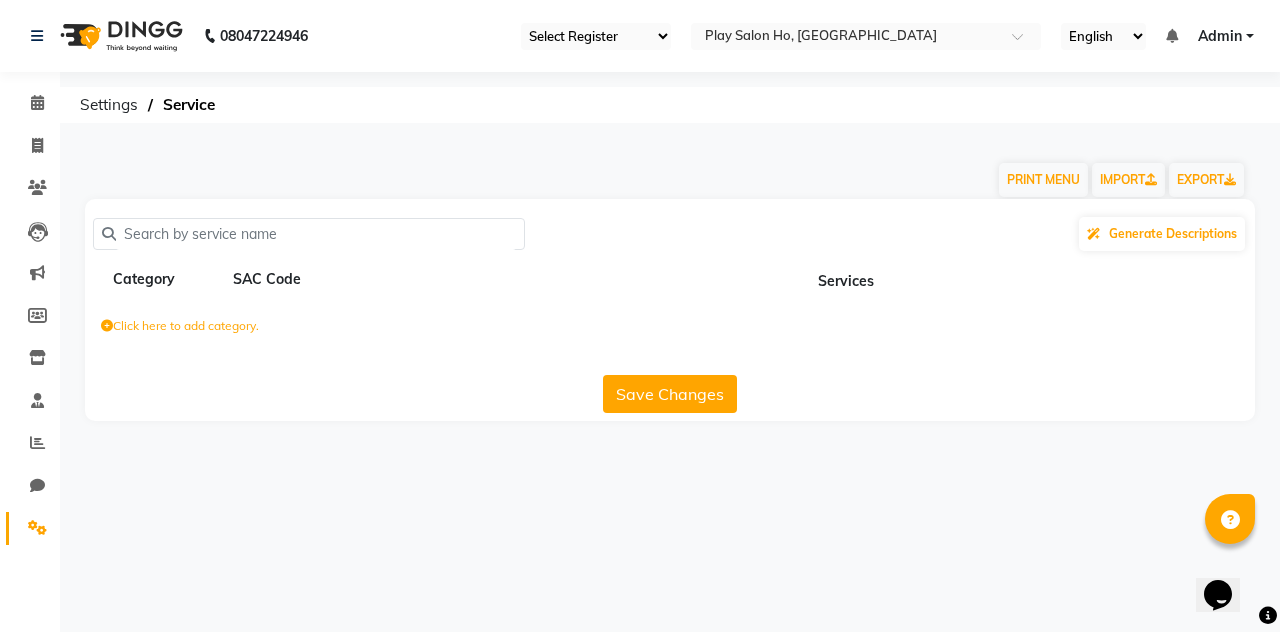 click on "Services" 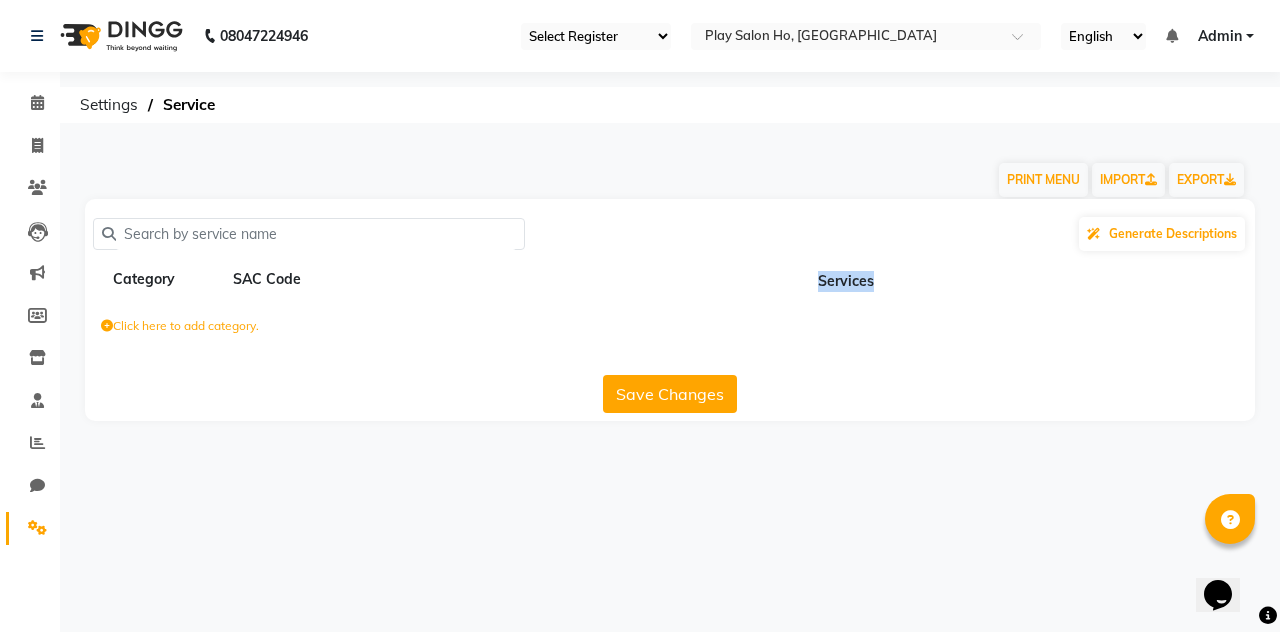 click on "Services" 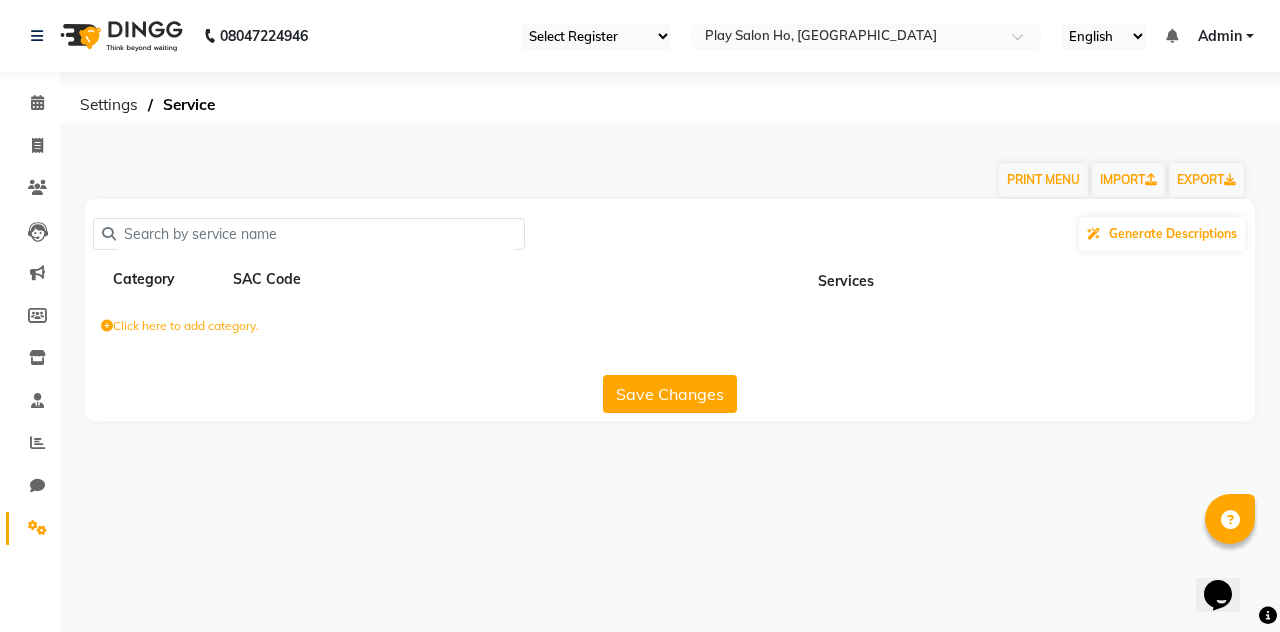 click on "Click here to add category." 